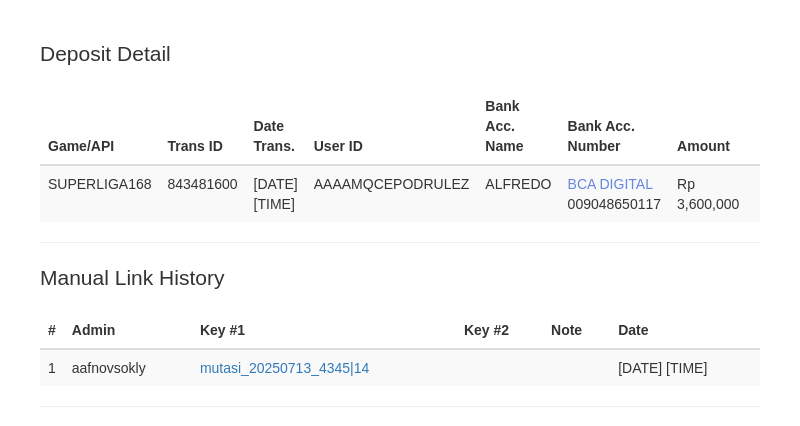 type 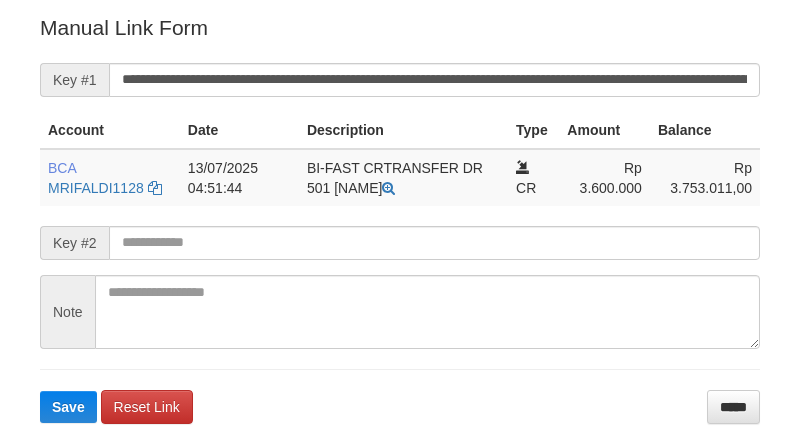 click on "Save" at bounding box center [68, 407] 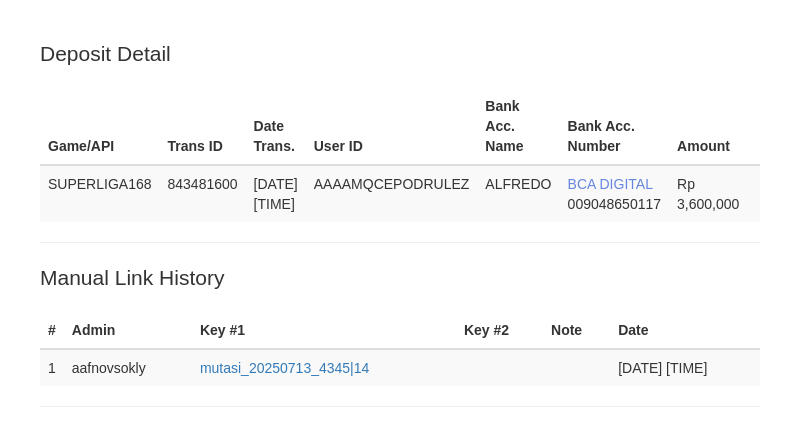 scroll, scrollTop: 414, scrollLeft: 0, axis: vertical 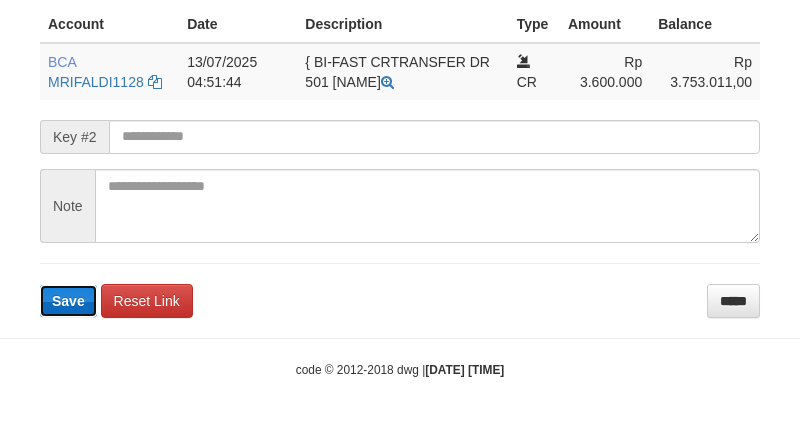 click on "Save" at bounding box center (68, 301) 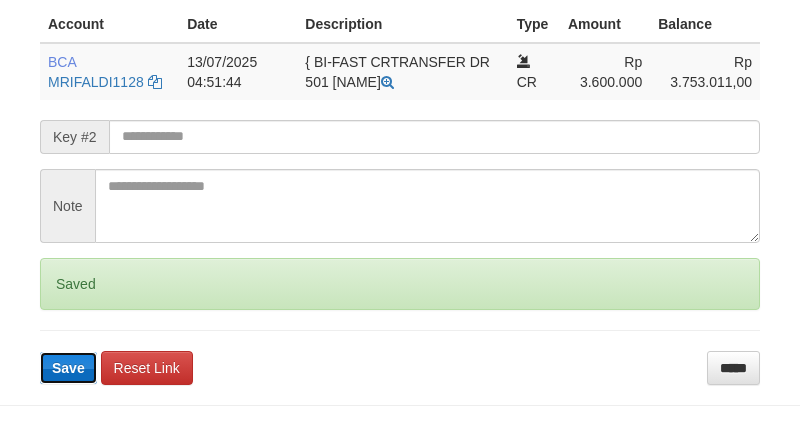 click on "Save" at bounding box center [68, 368] 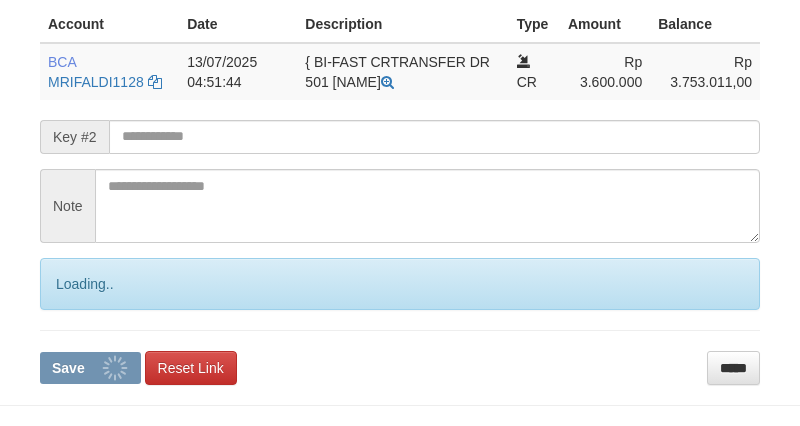 click on "Save" at bounding box center [90, 368] 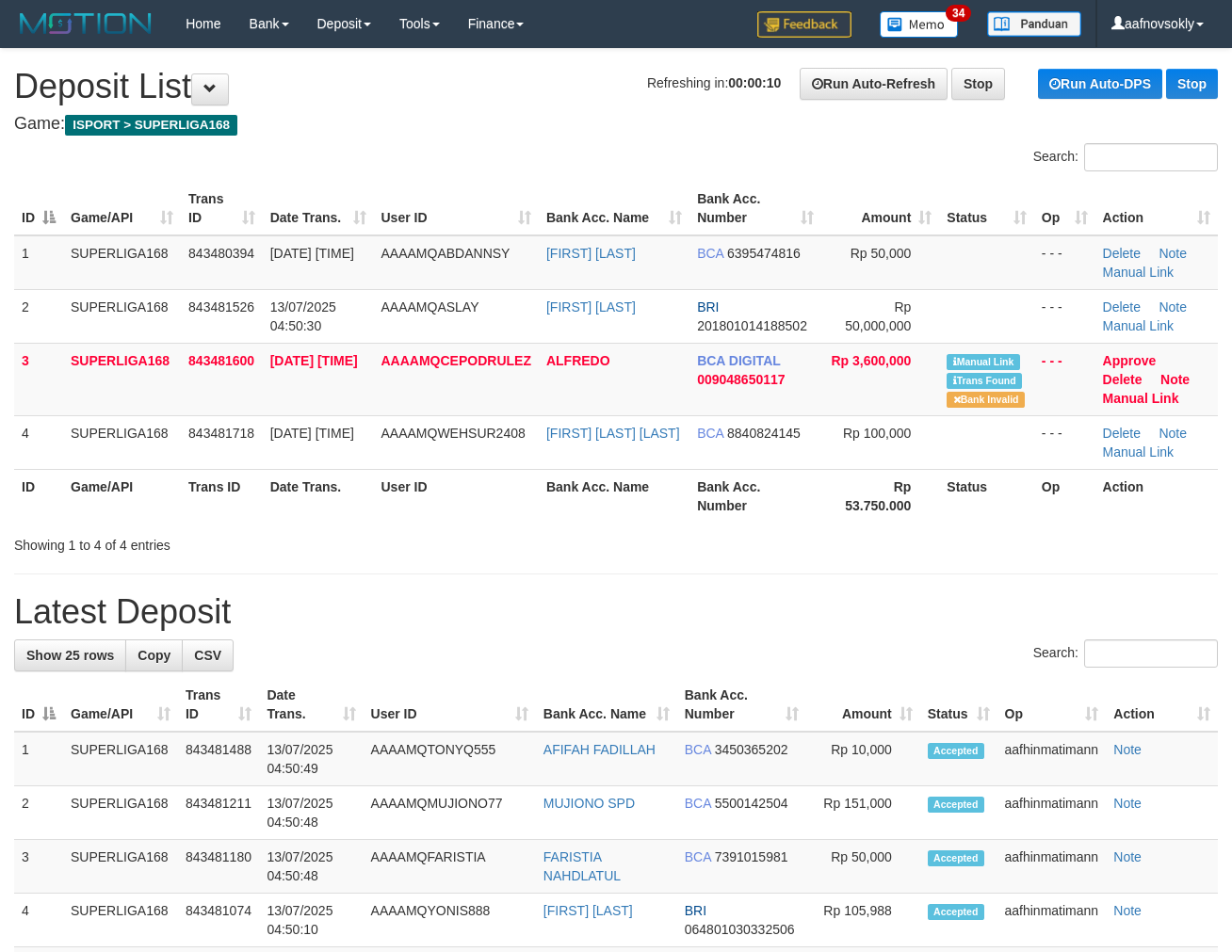 scroll, scrollTop: 0, scrollLeft: 0, axis: both 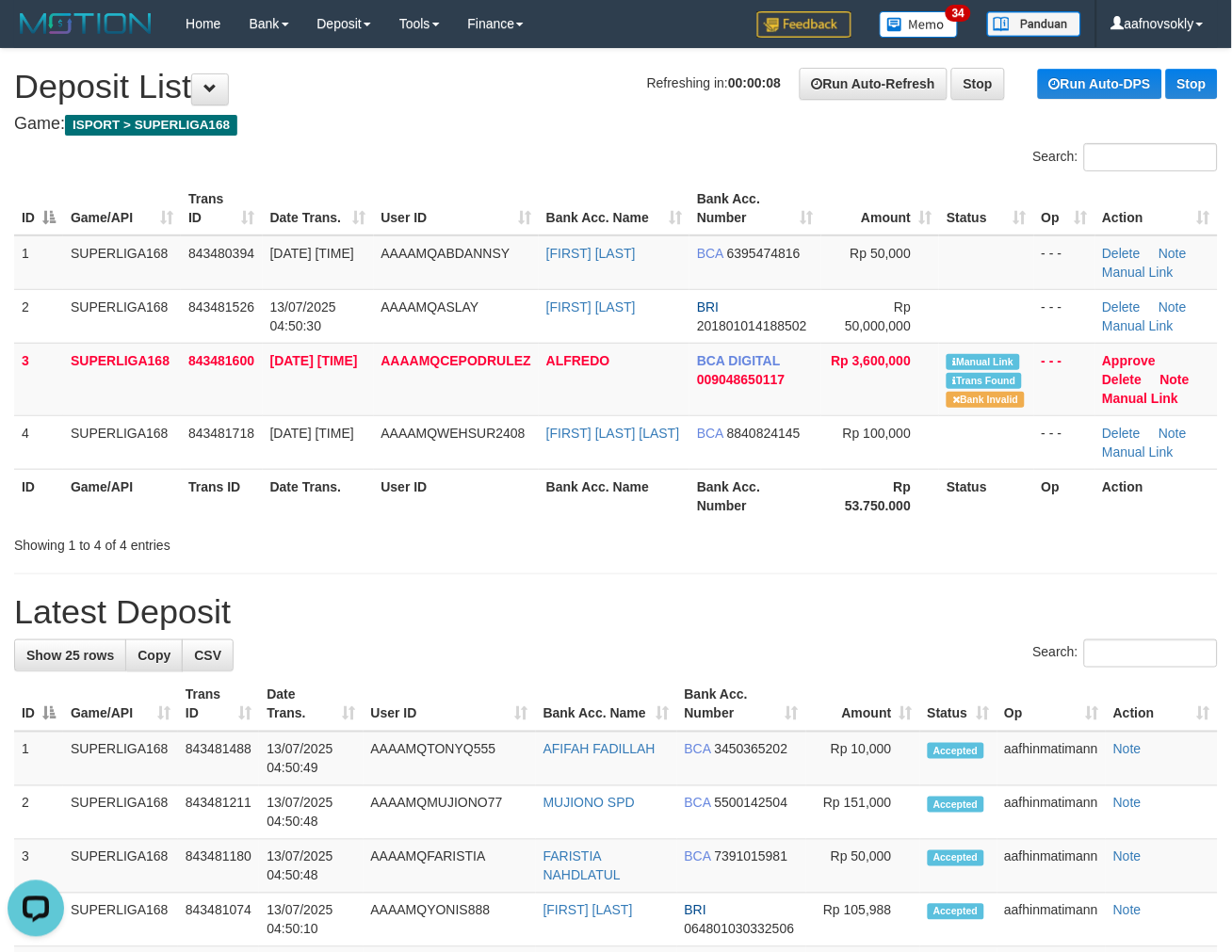 click at bounding box center [872, 528] 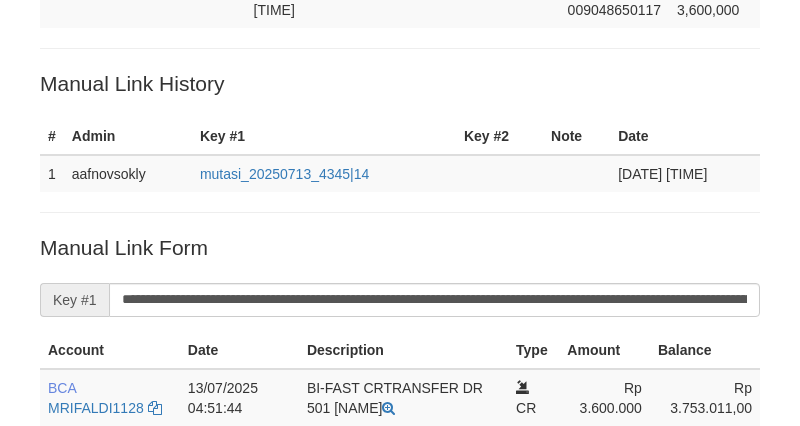 scroll, scrollTop: 0, scrollLeft: 0, axis: both 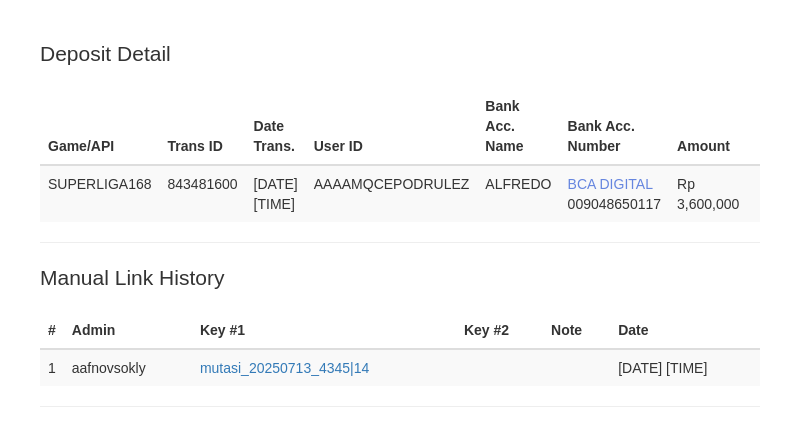 drag, startPoint x: 166, startPoint y: 60, endPoint x: 461, endPoint y: 1, distance: 300.84216 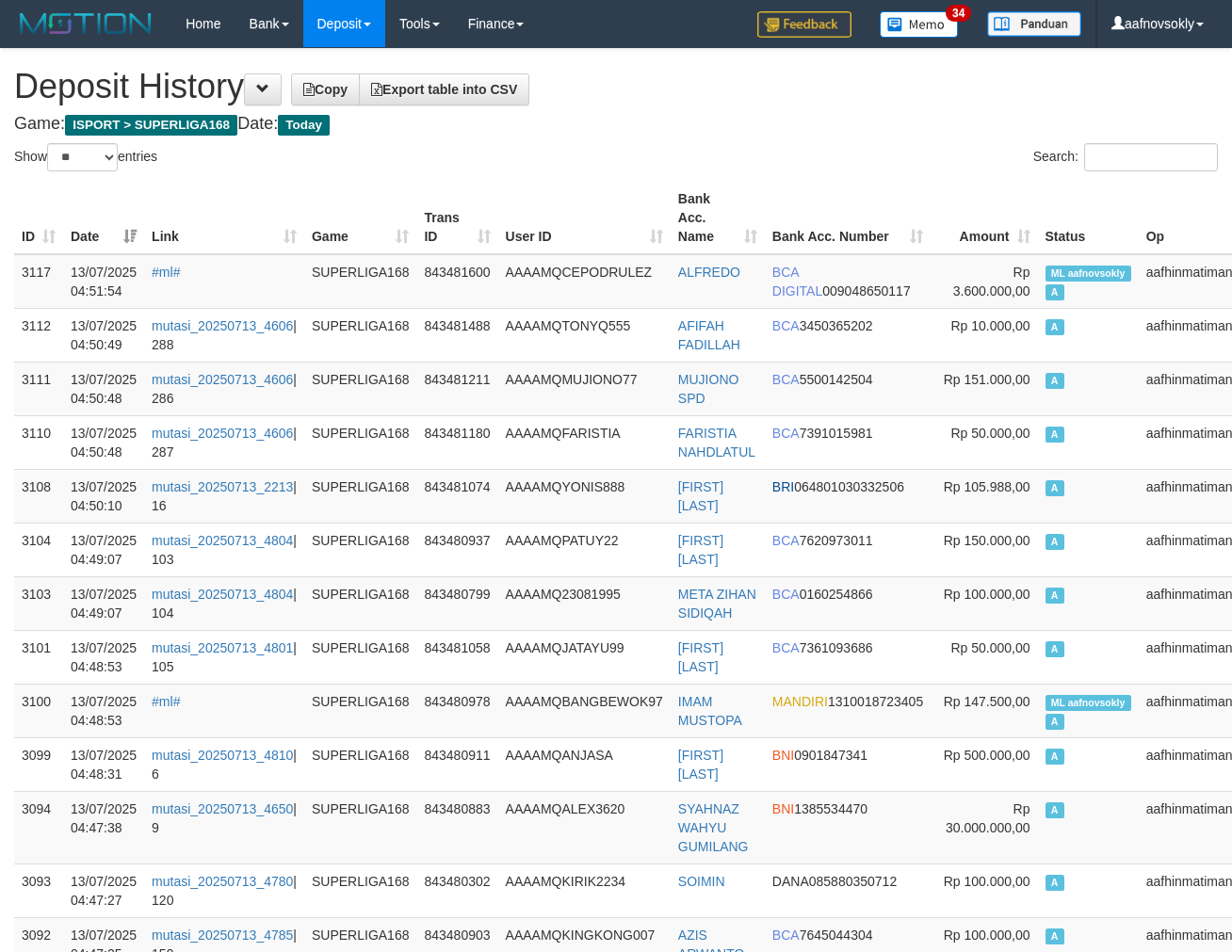 select on "**" 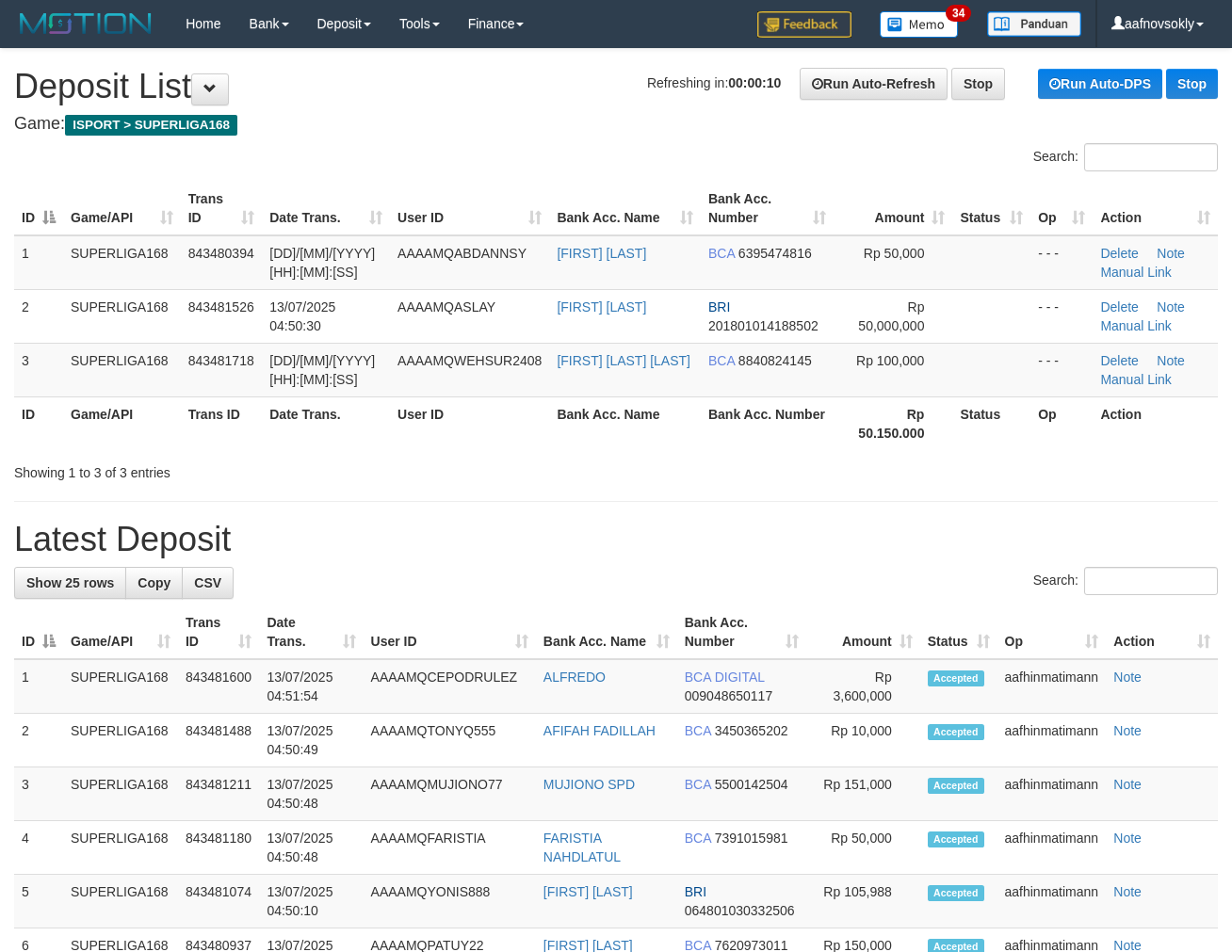 scroll, scrollTop: 0, scrollLeft: 0, axis: both 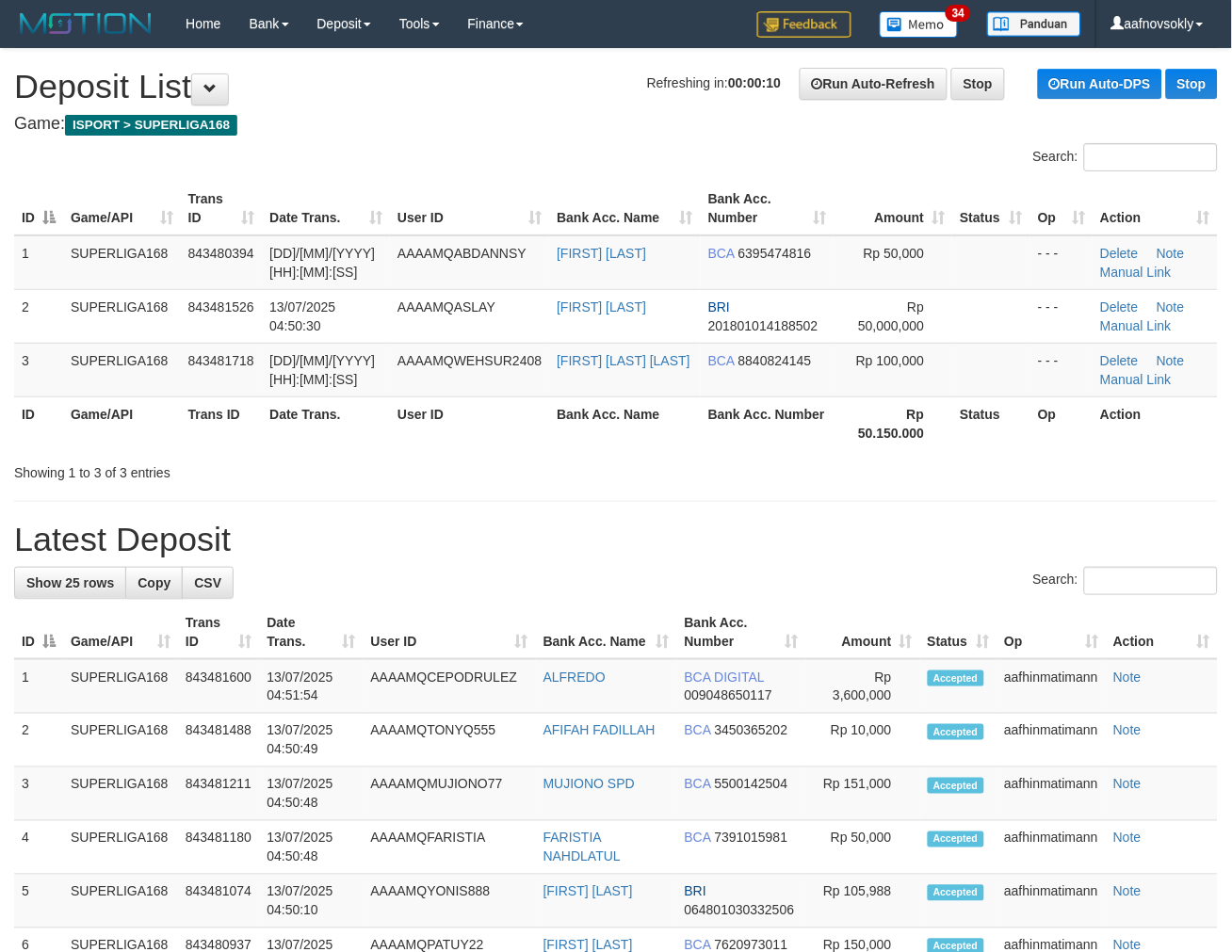 click on "Search:" at bounding box center (616, 159) 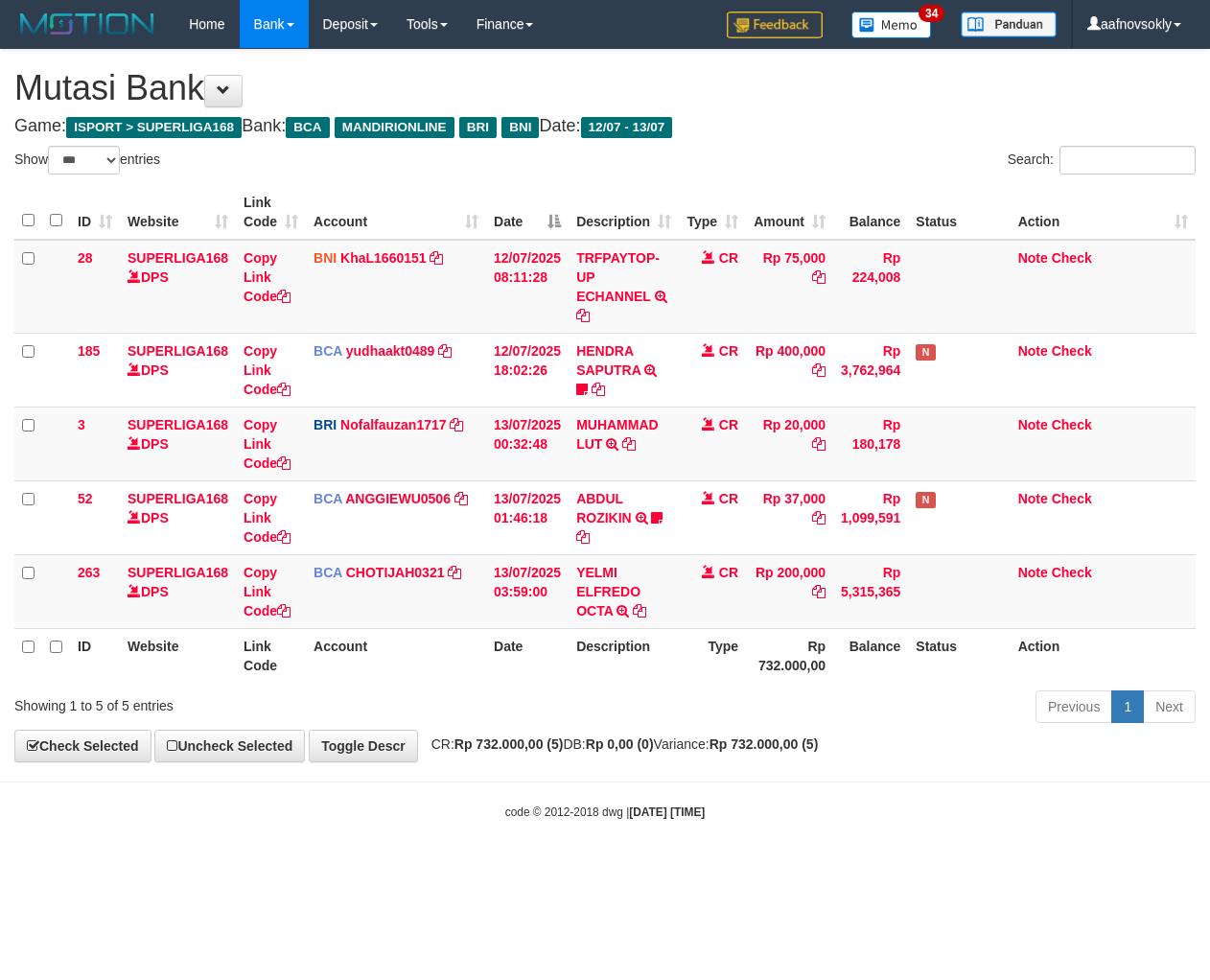 select on "***" 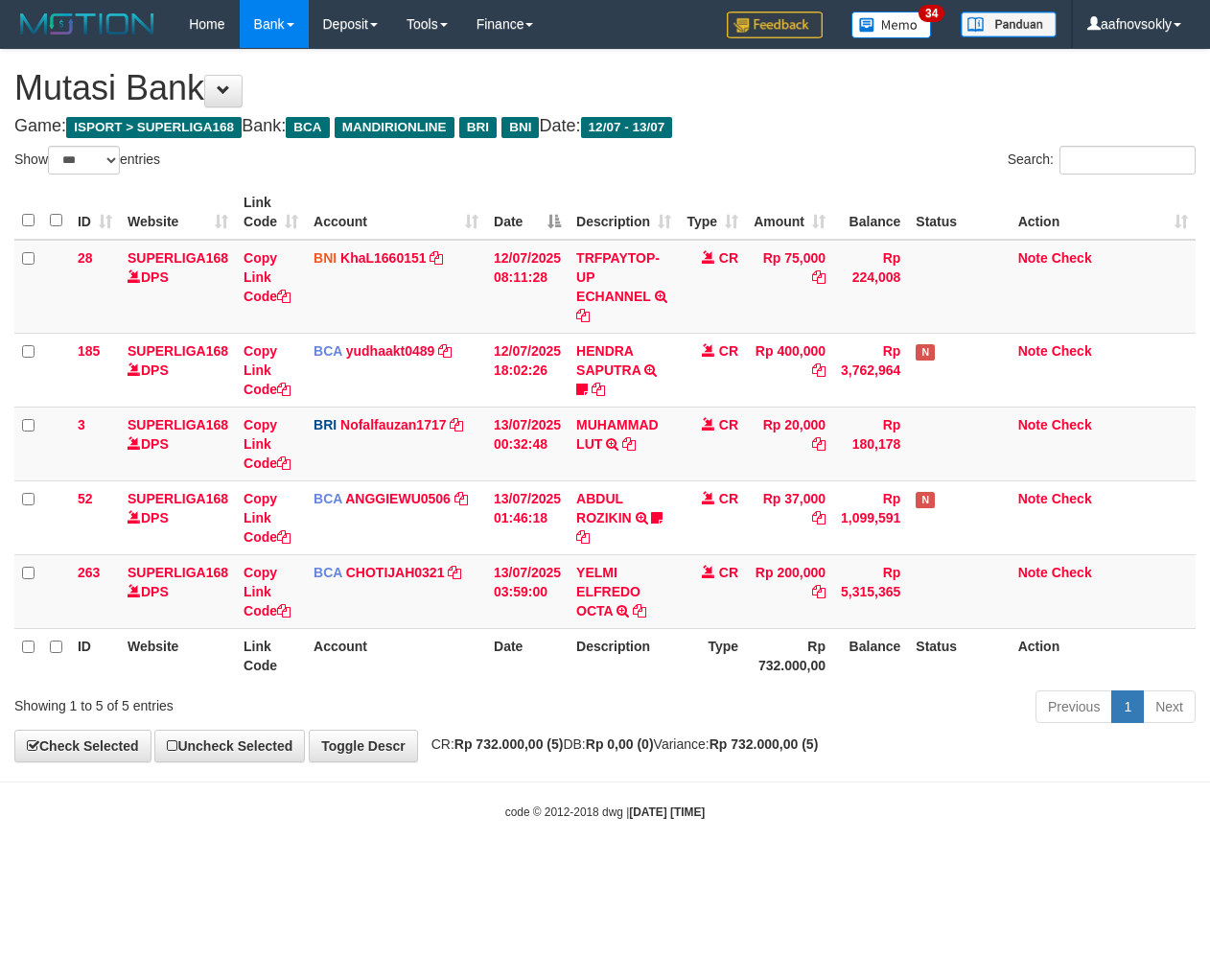 scroll, scrollTop: 0, scrollLeft: 0, axis: both 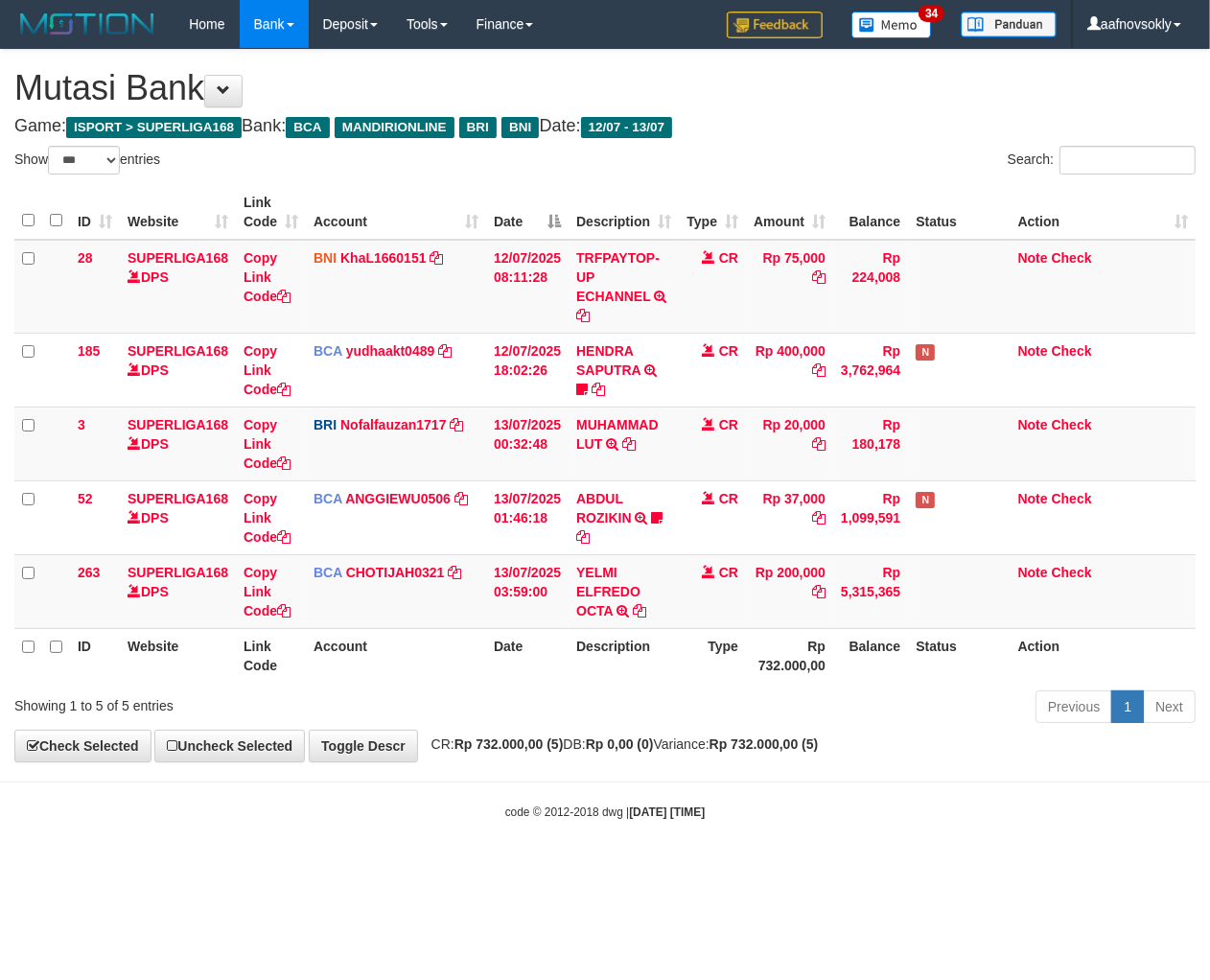 click on "Toggle navigation
Home
Bank
Account List
Load
By Website
Group
[ISPORT]													SUPERLIGA168
By Load Group (DPS)
34" at bounding box center (605, 434) 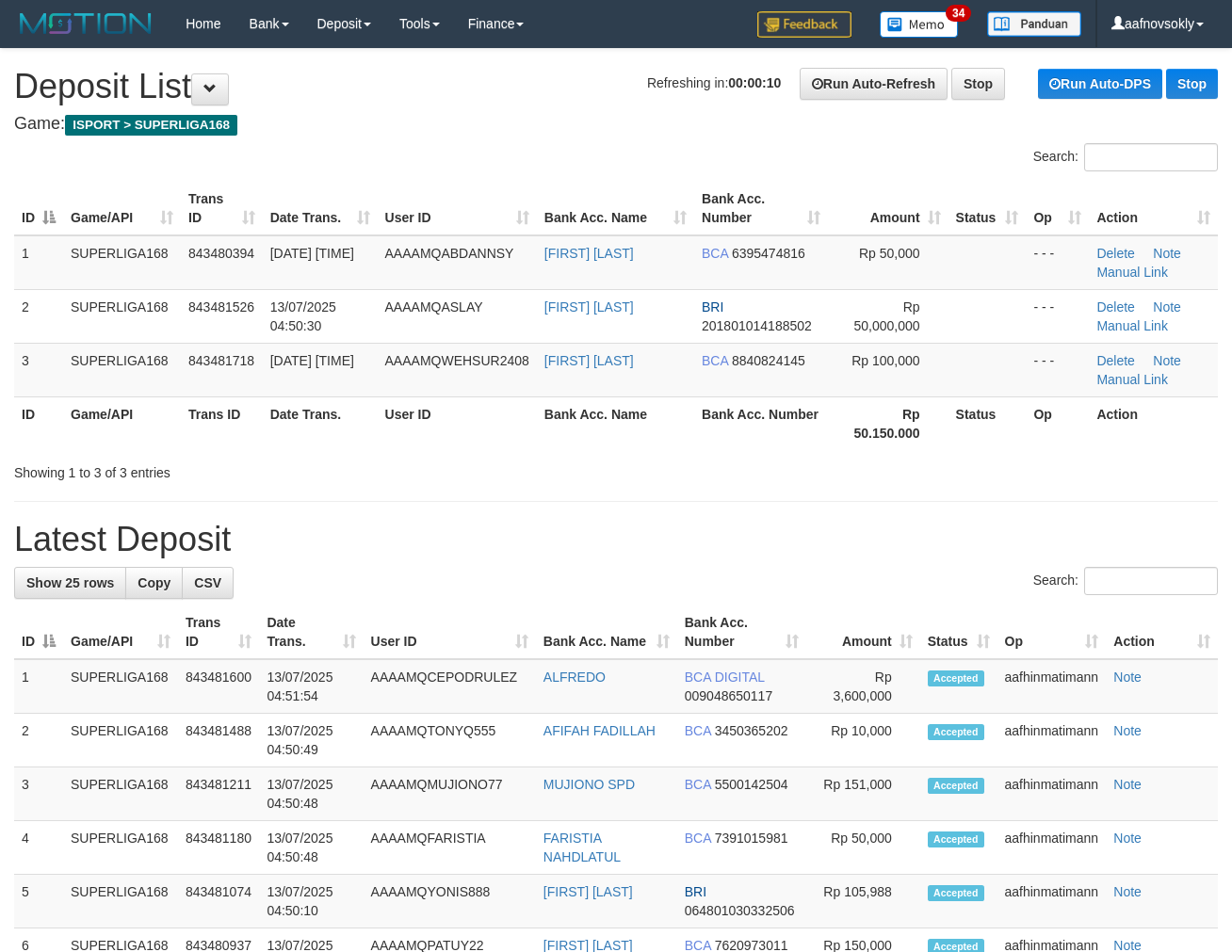 scroll, scrollTop: 0, scrollLeft: 0, axis: both 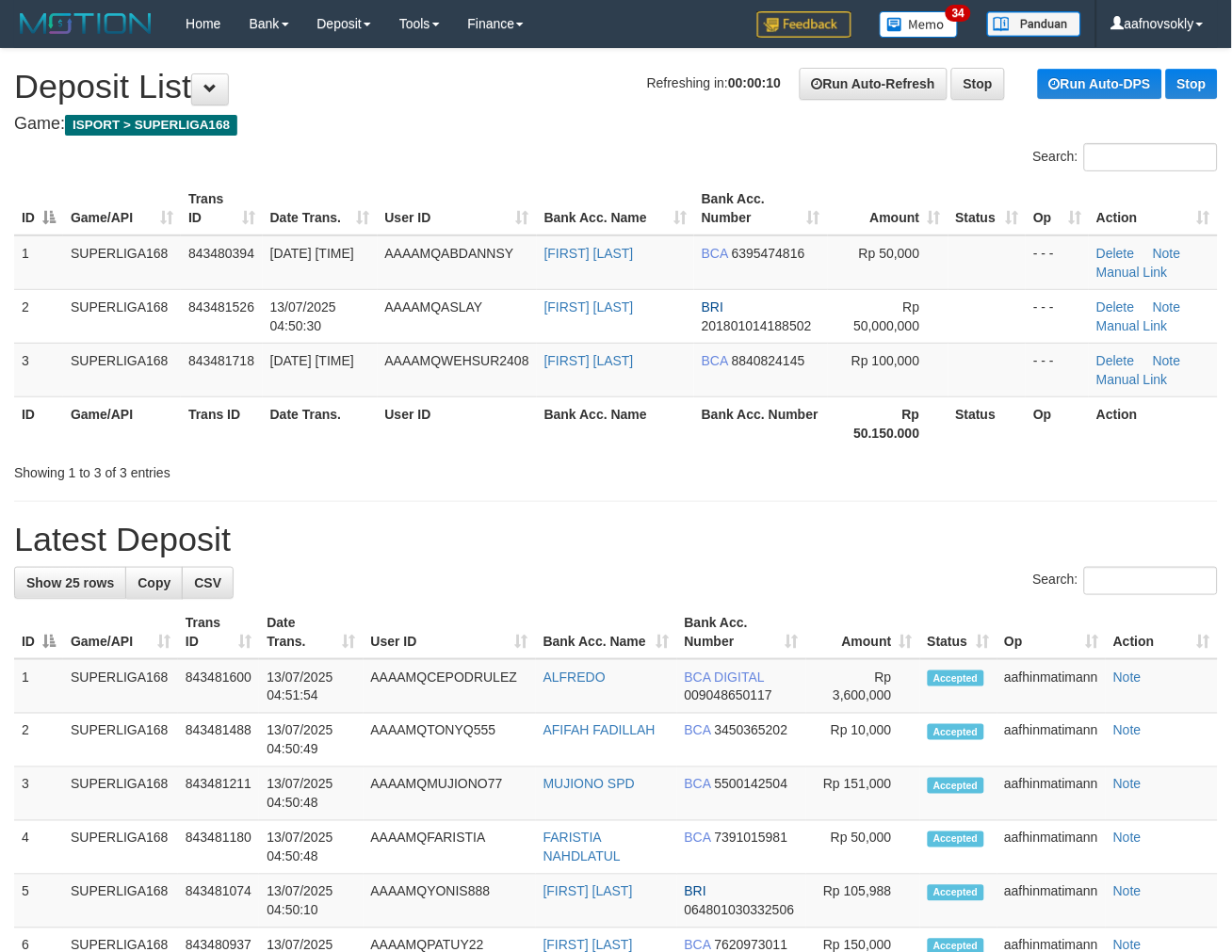 click on "**********" at bounding box center [616, 1088] 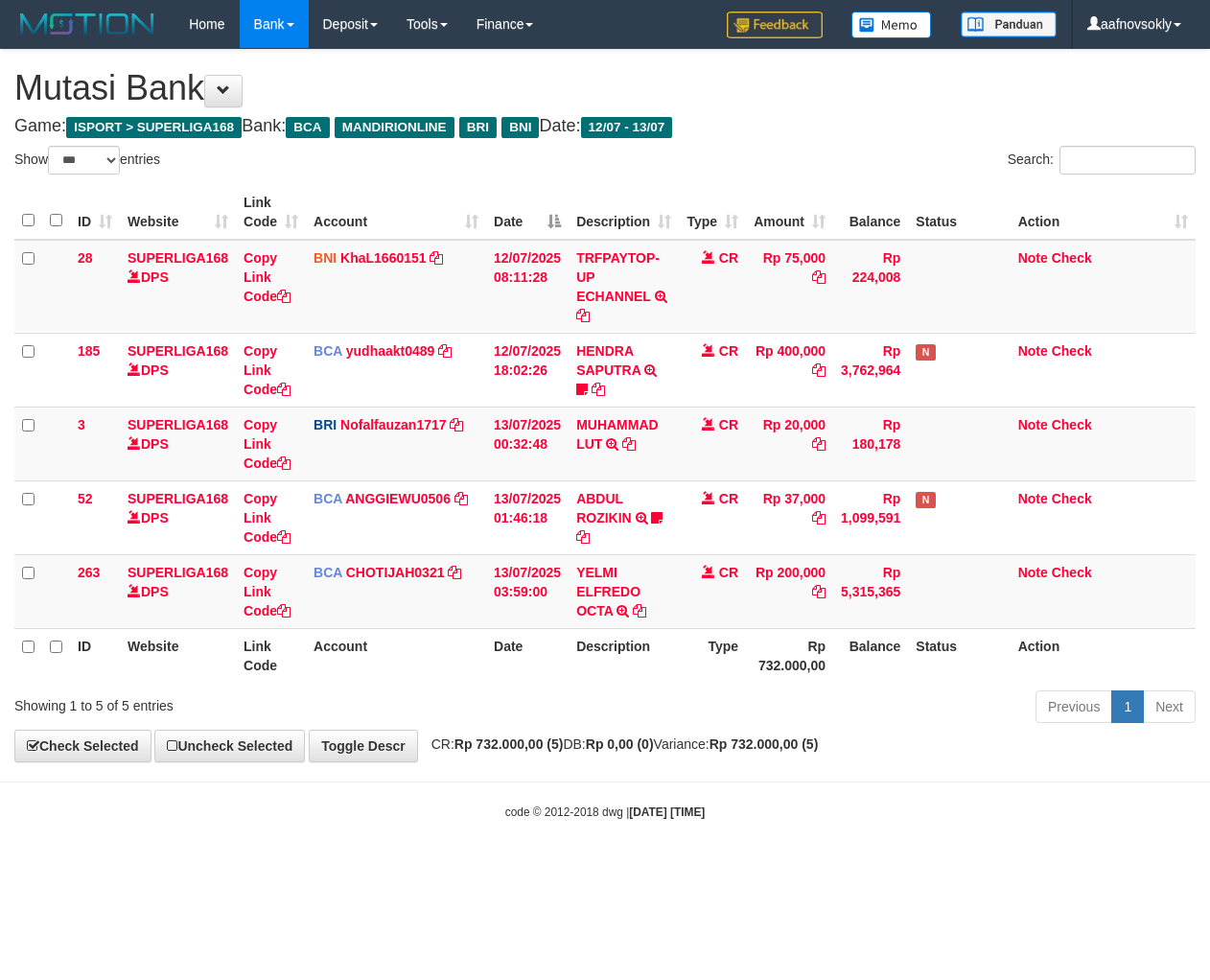select on "***" 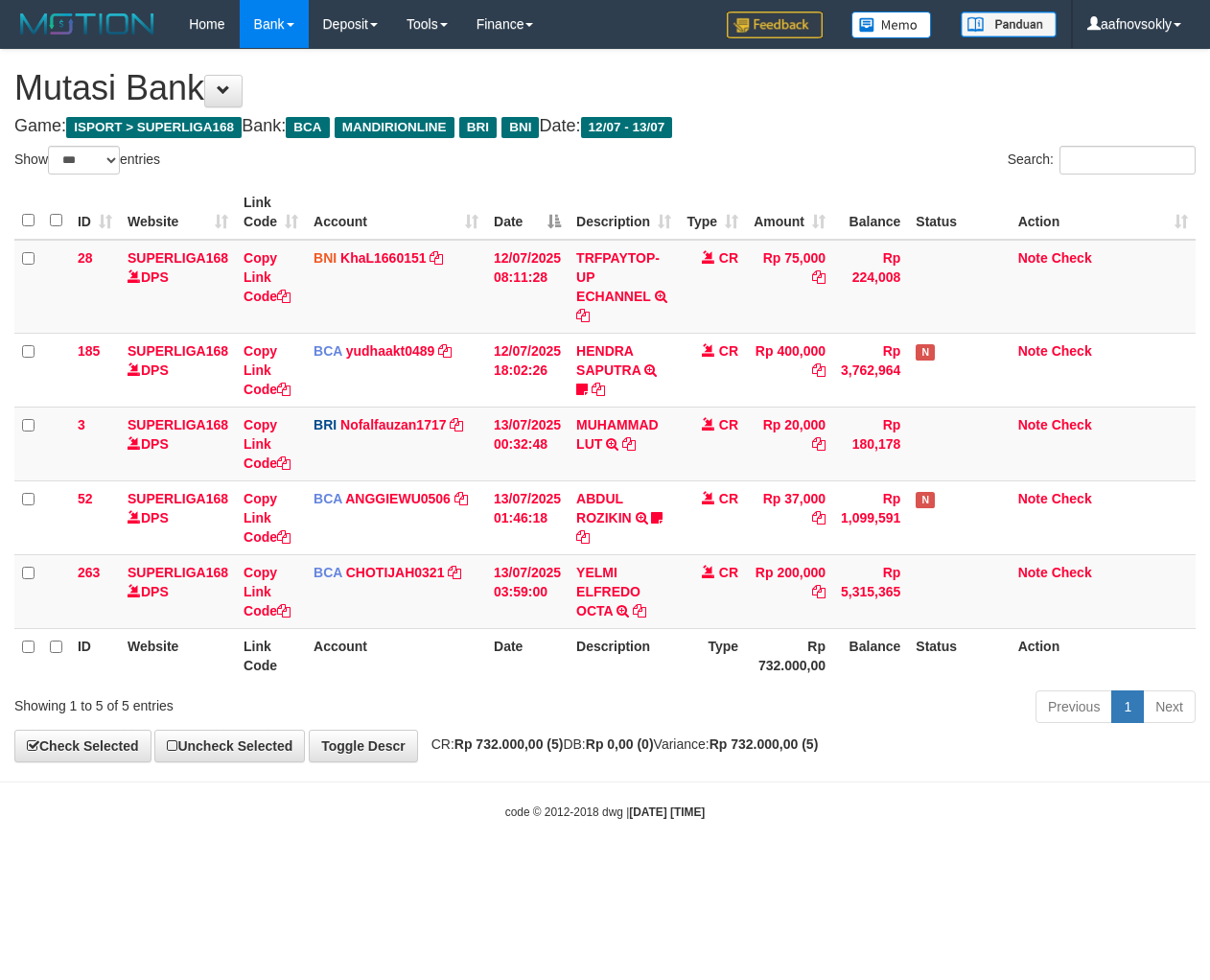 scroll, scrollTop: 0, scrollLeft: 0, axis: both 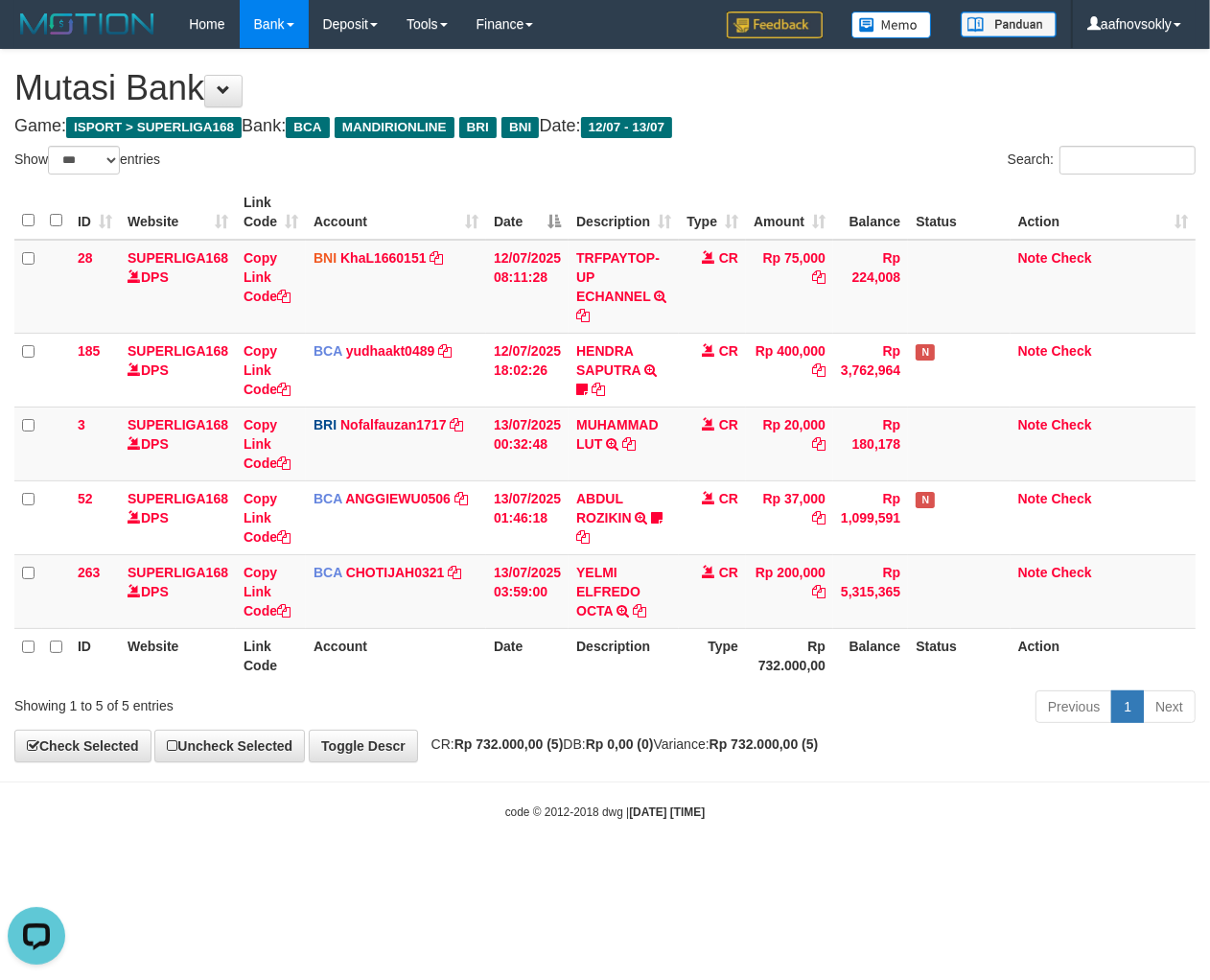 drag, startPoint x: 675, startPoint y: 850, endPoint x: 697, endPoint y: 884, distance: 40.49691 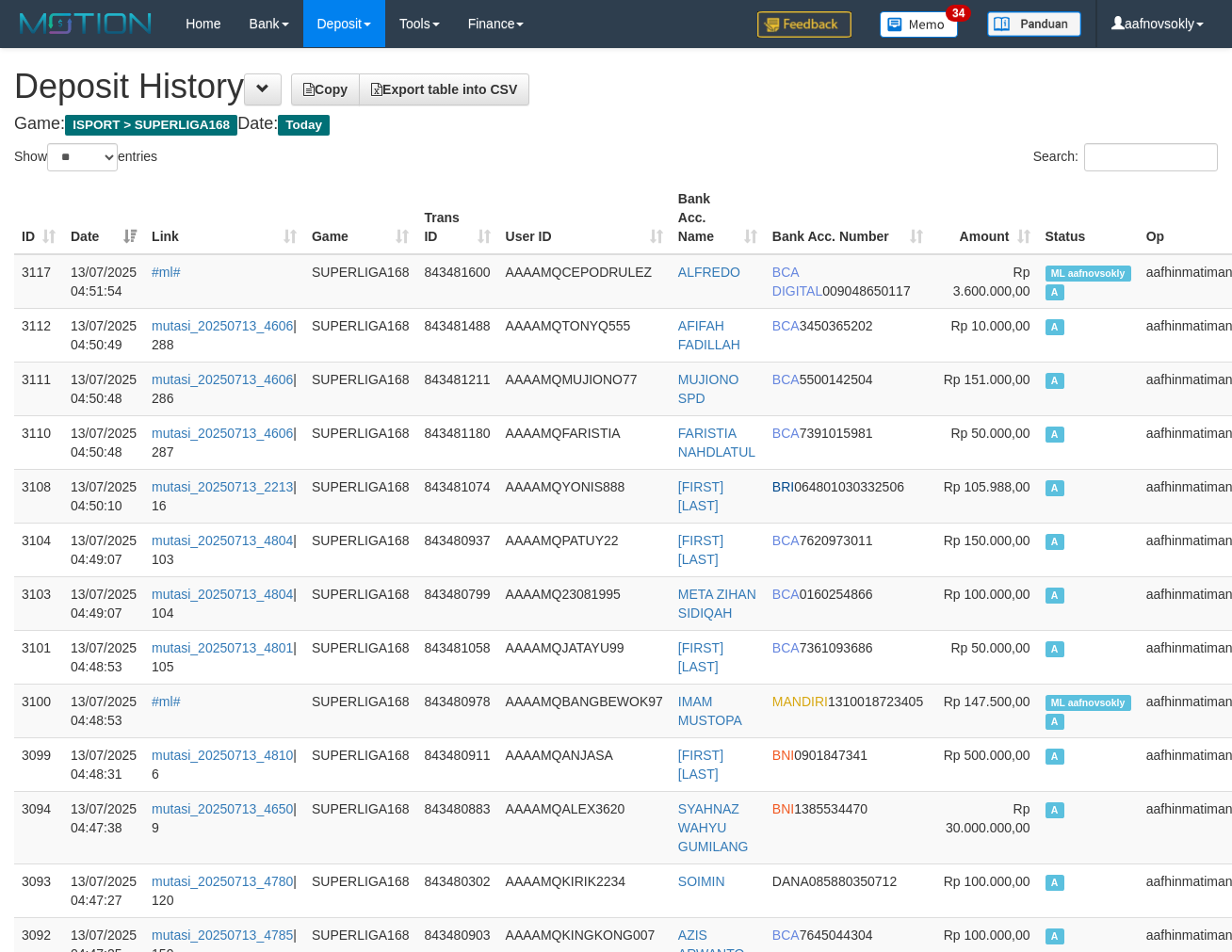 select on "**" 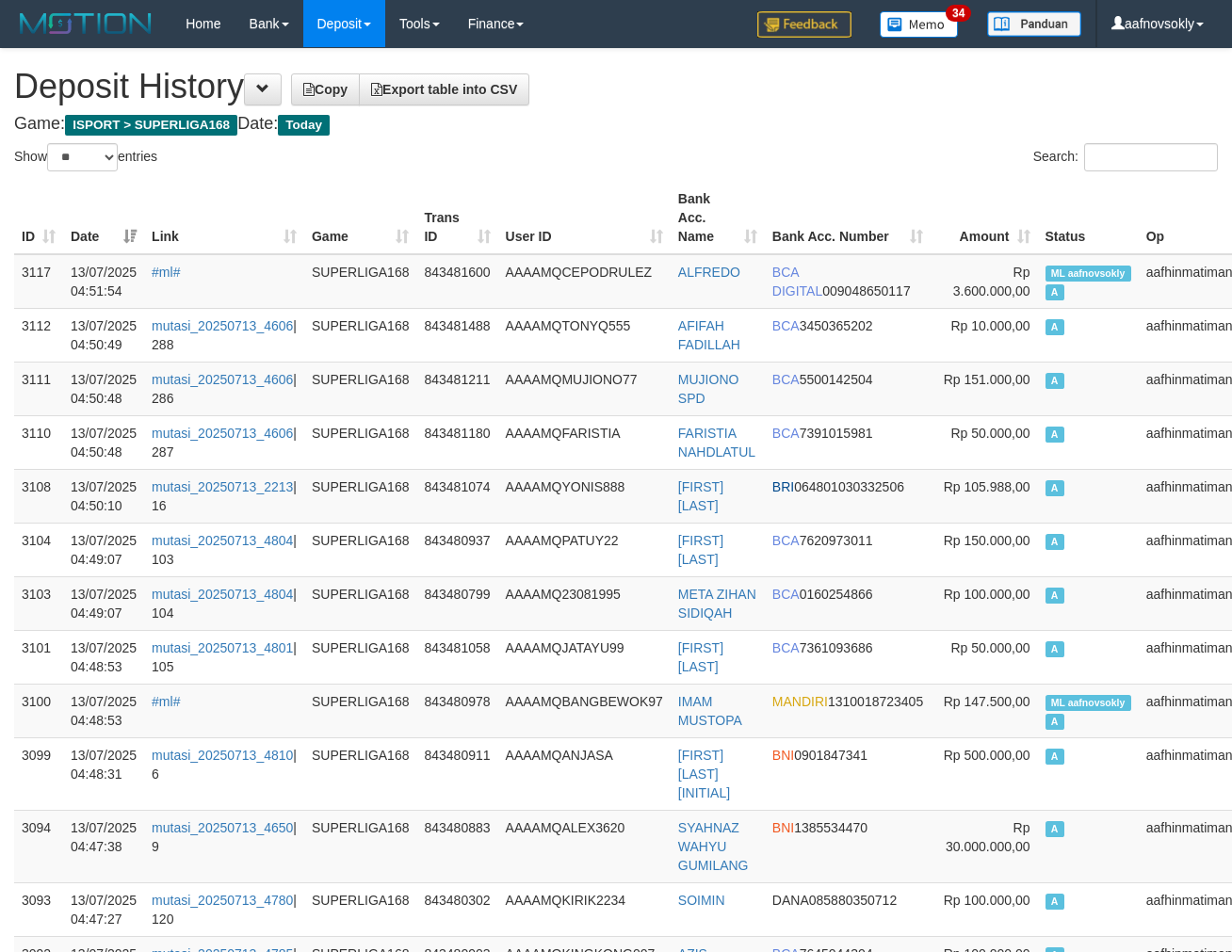 select on "**" 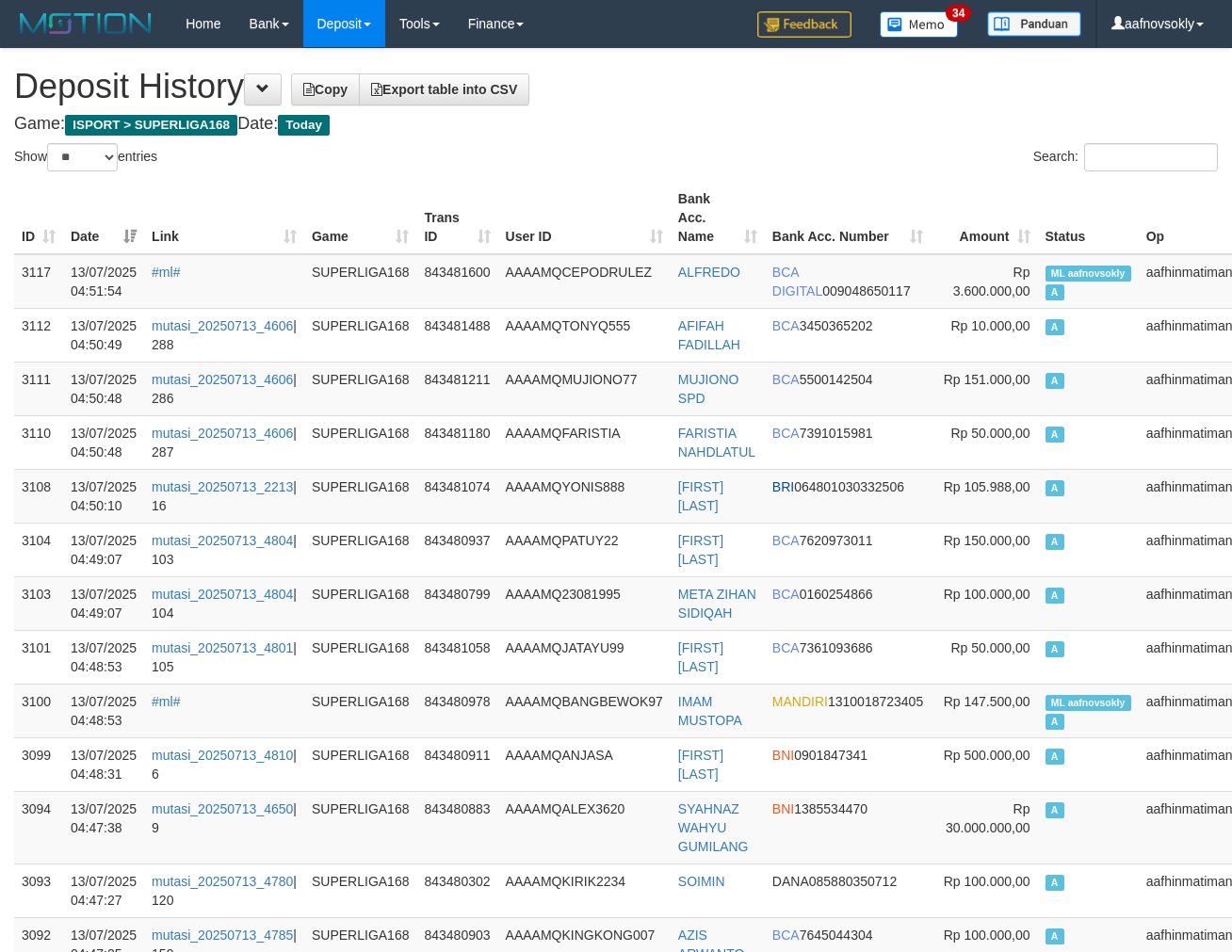 select on "**" 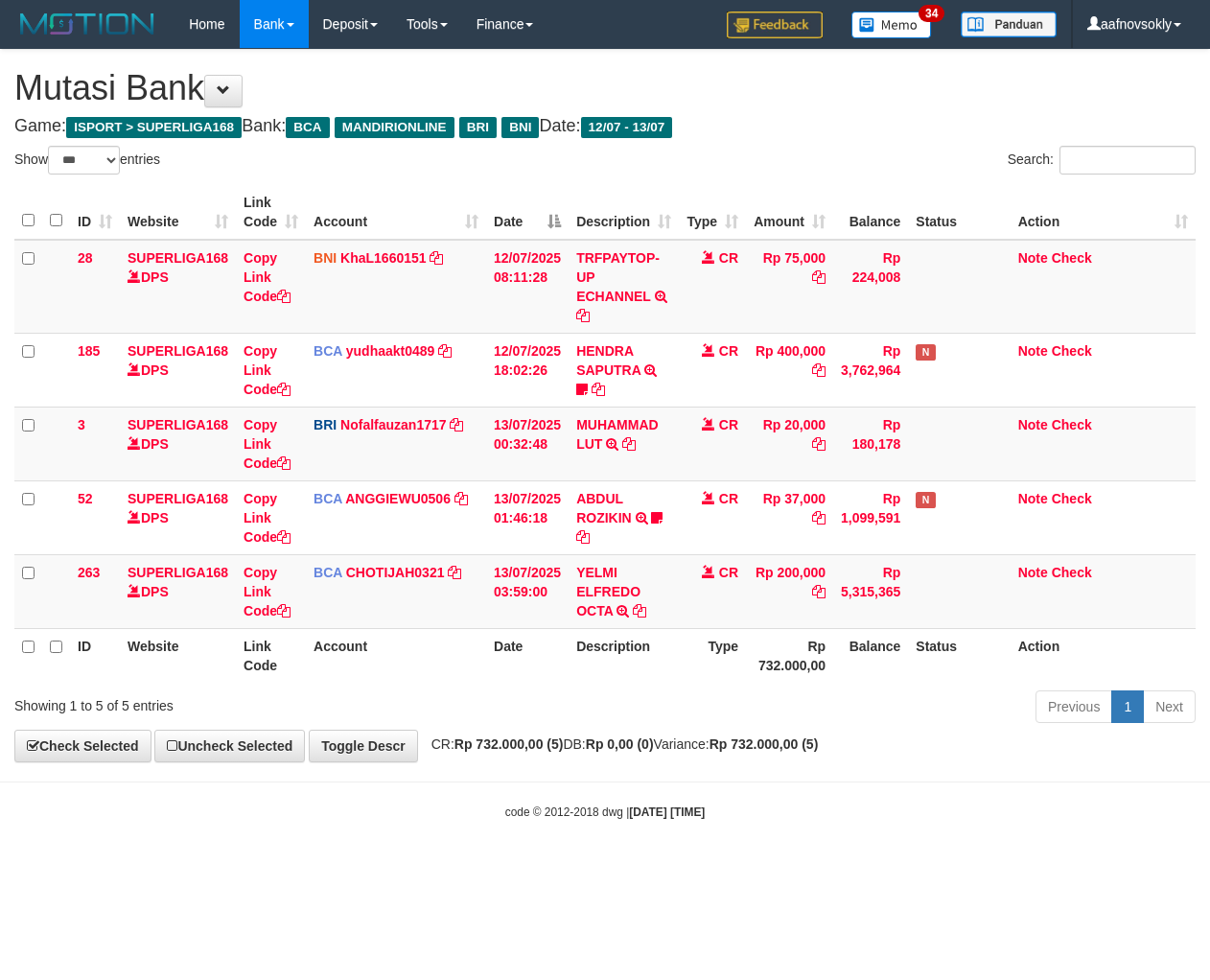 select on "***" 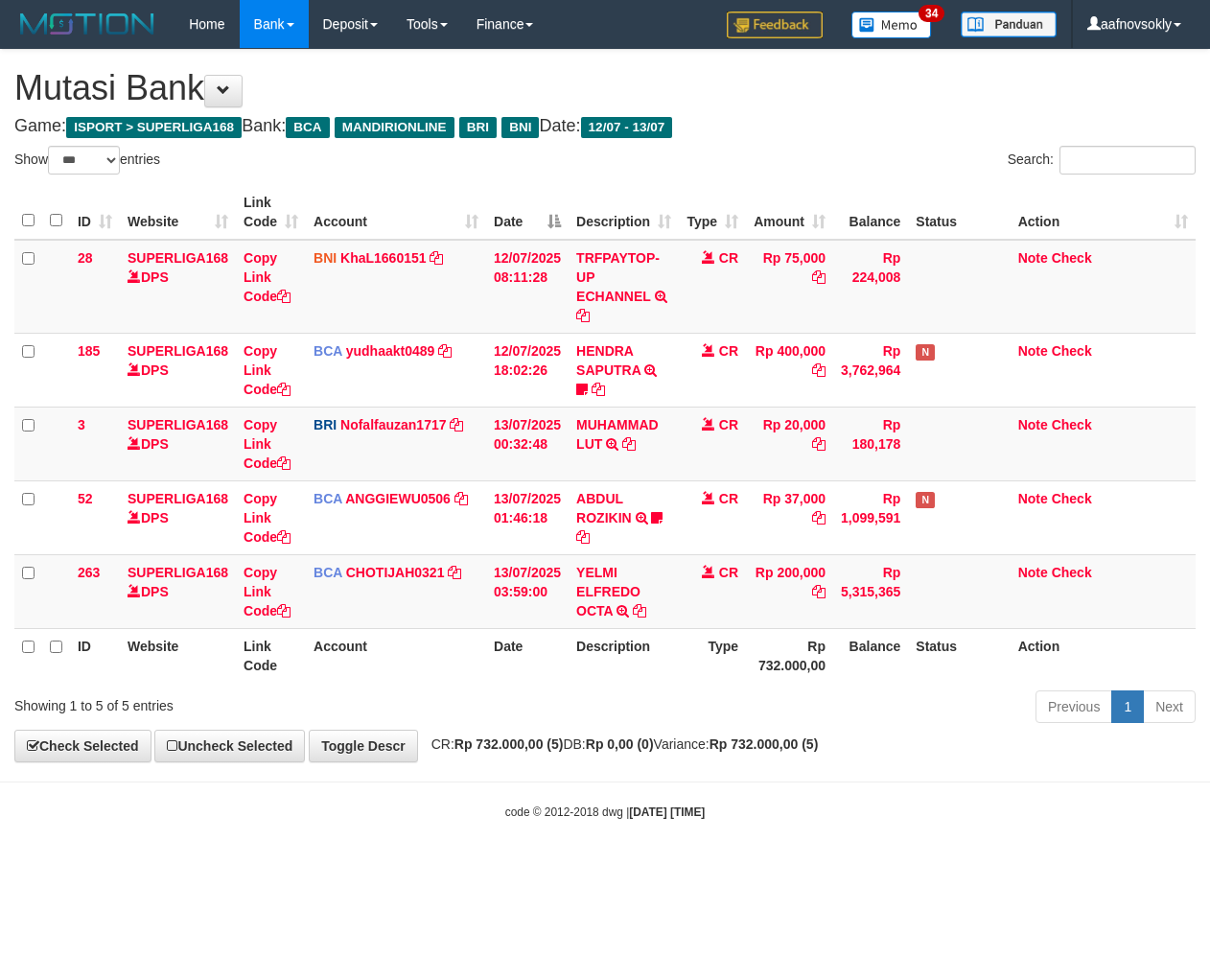 scroll, scrollTop: 0, scrollLeft: 0, axis: both 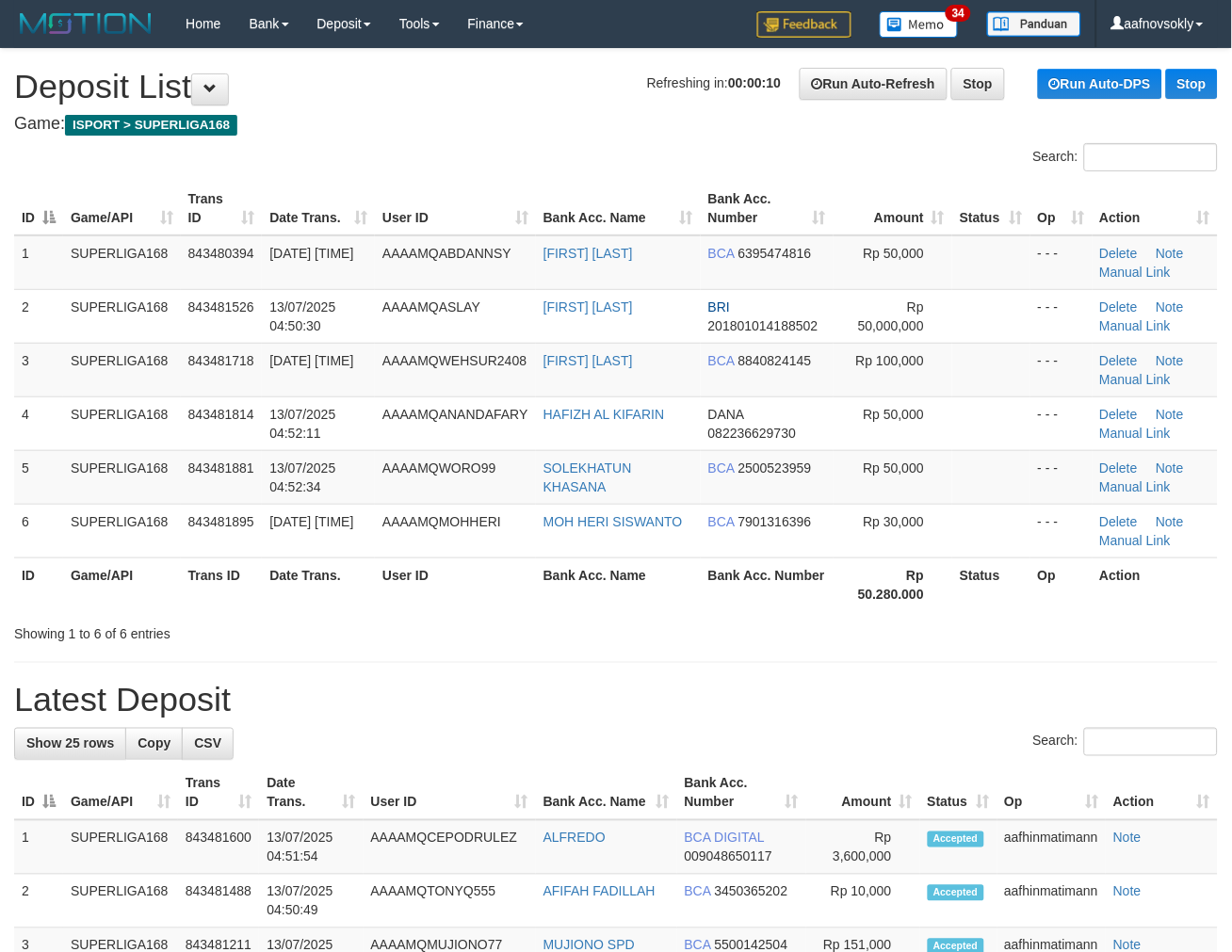 click on "Bank Acc. Name" at bounding box center (618, 584) 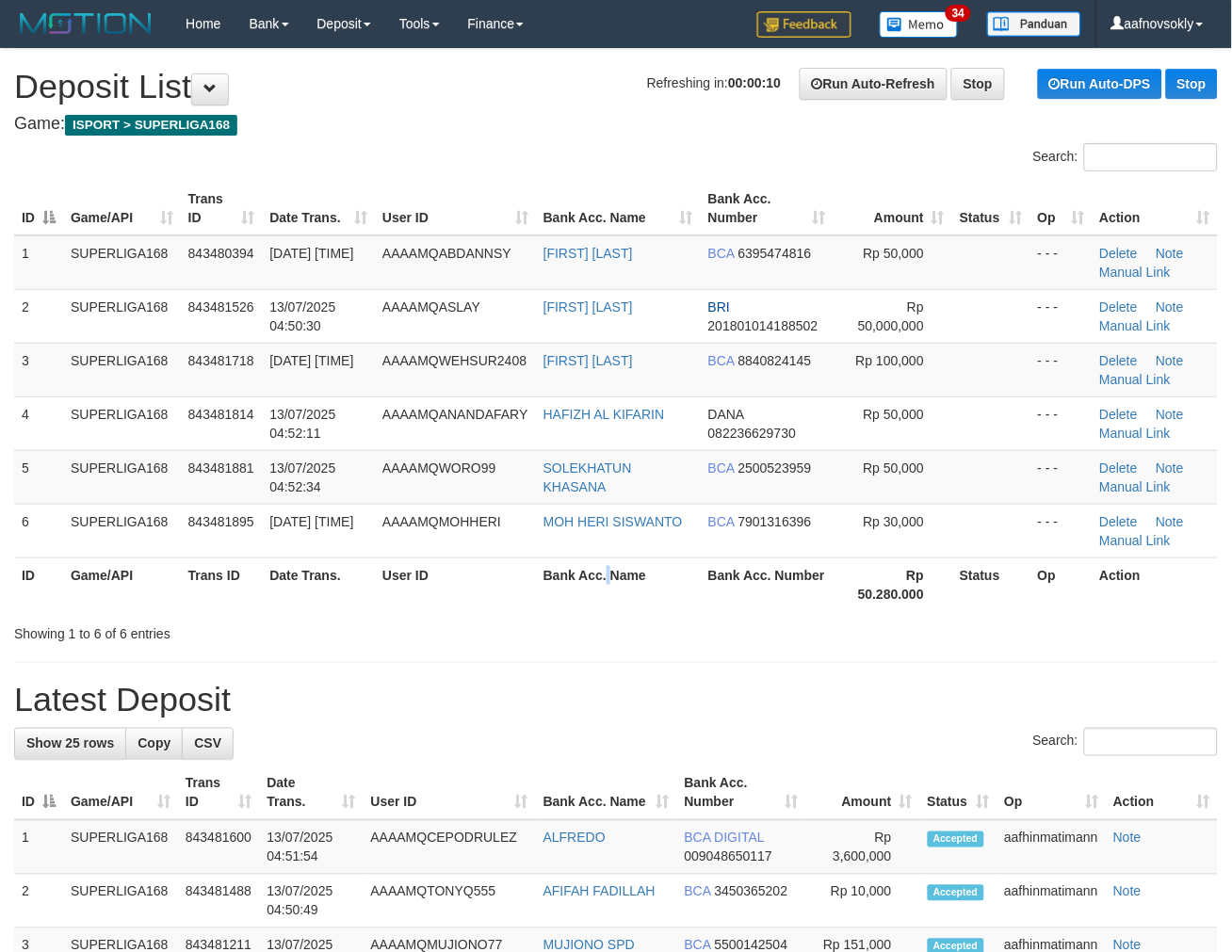click on "Bank Acc. Name" at bounding box center (618, 584) 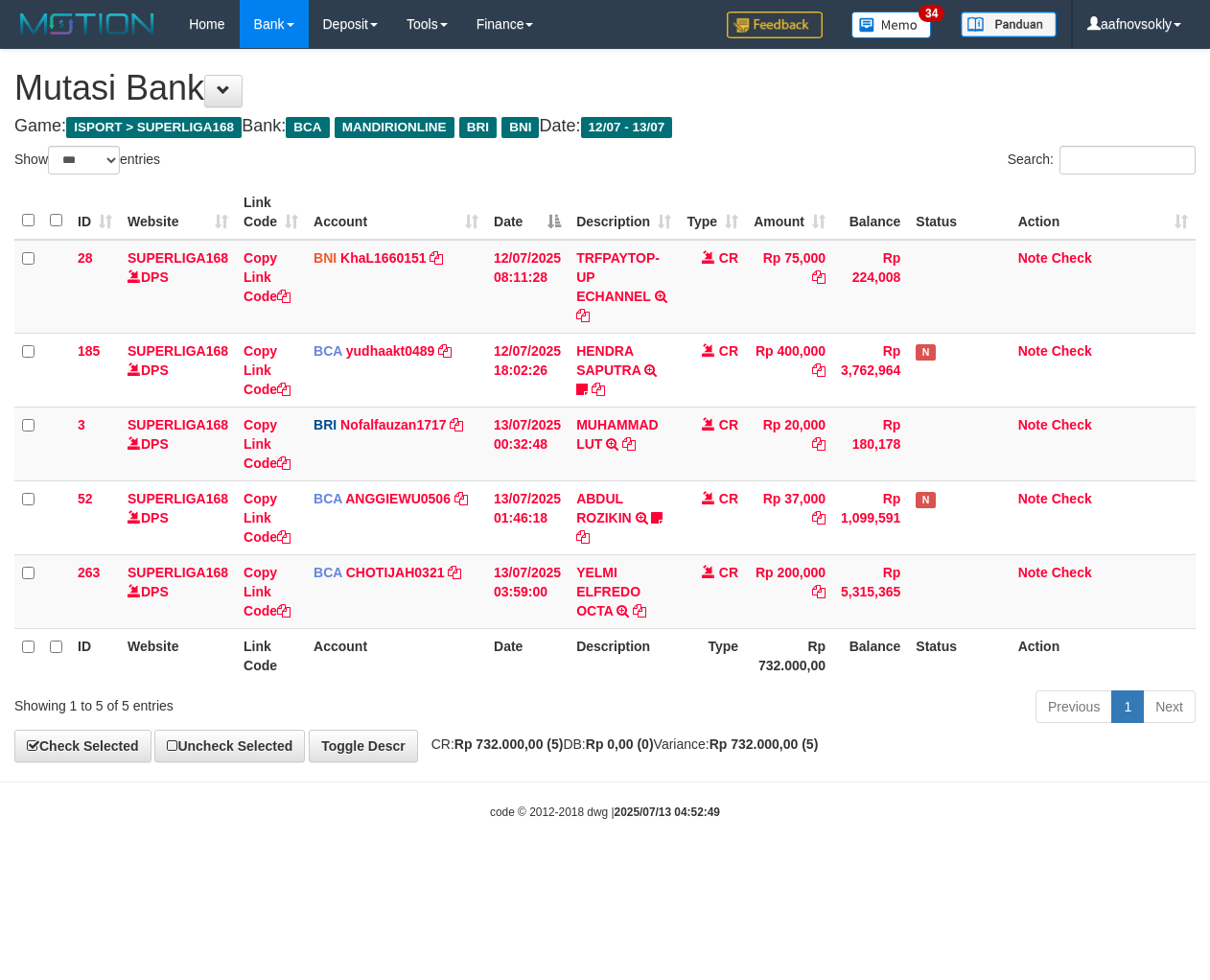 select on "***" 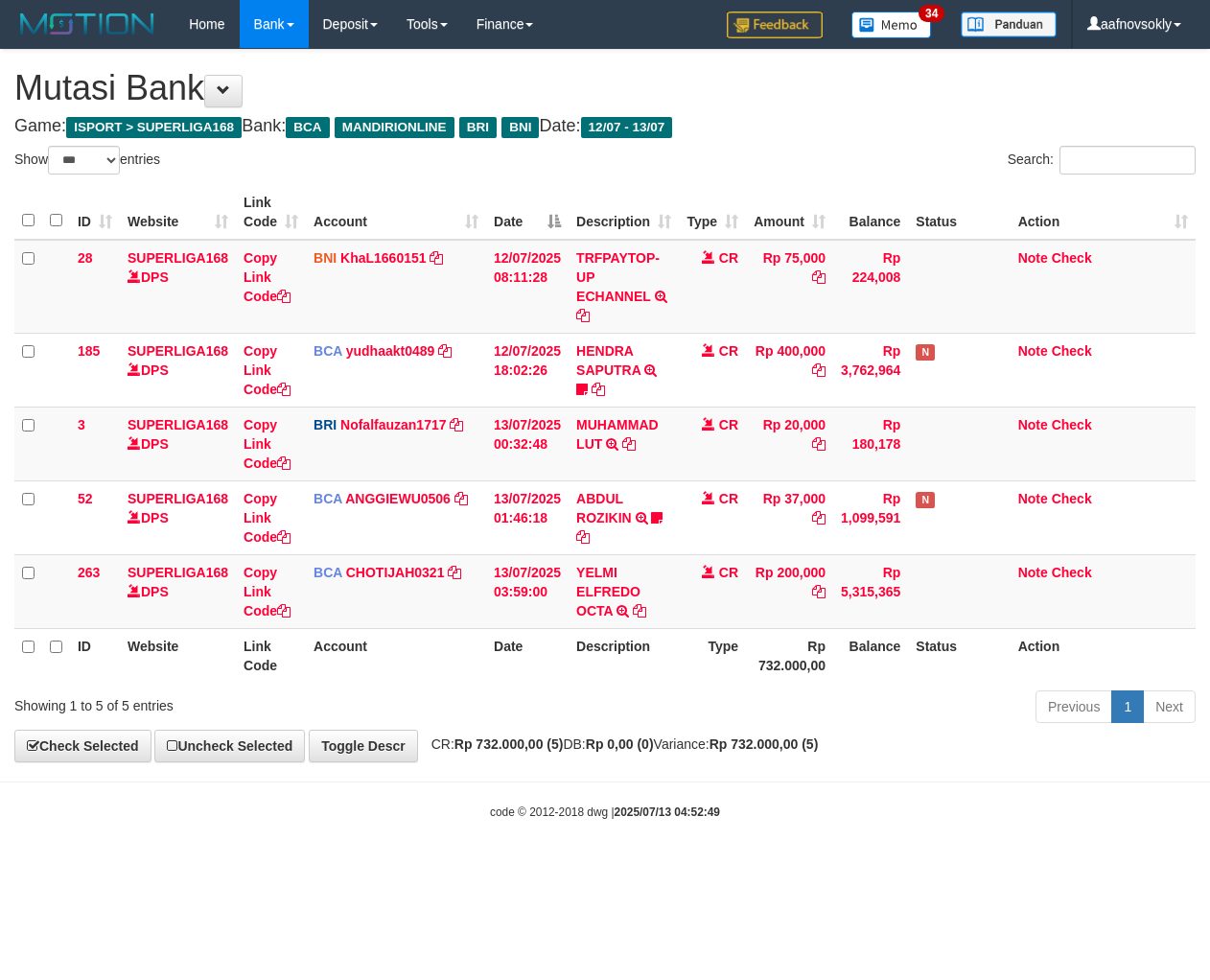 scroll, scrollTop: 0, scrollLeft: 0, axis: both 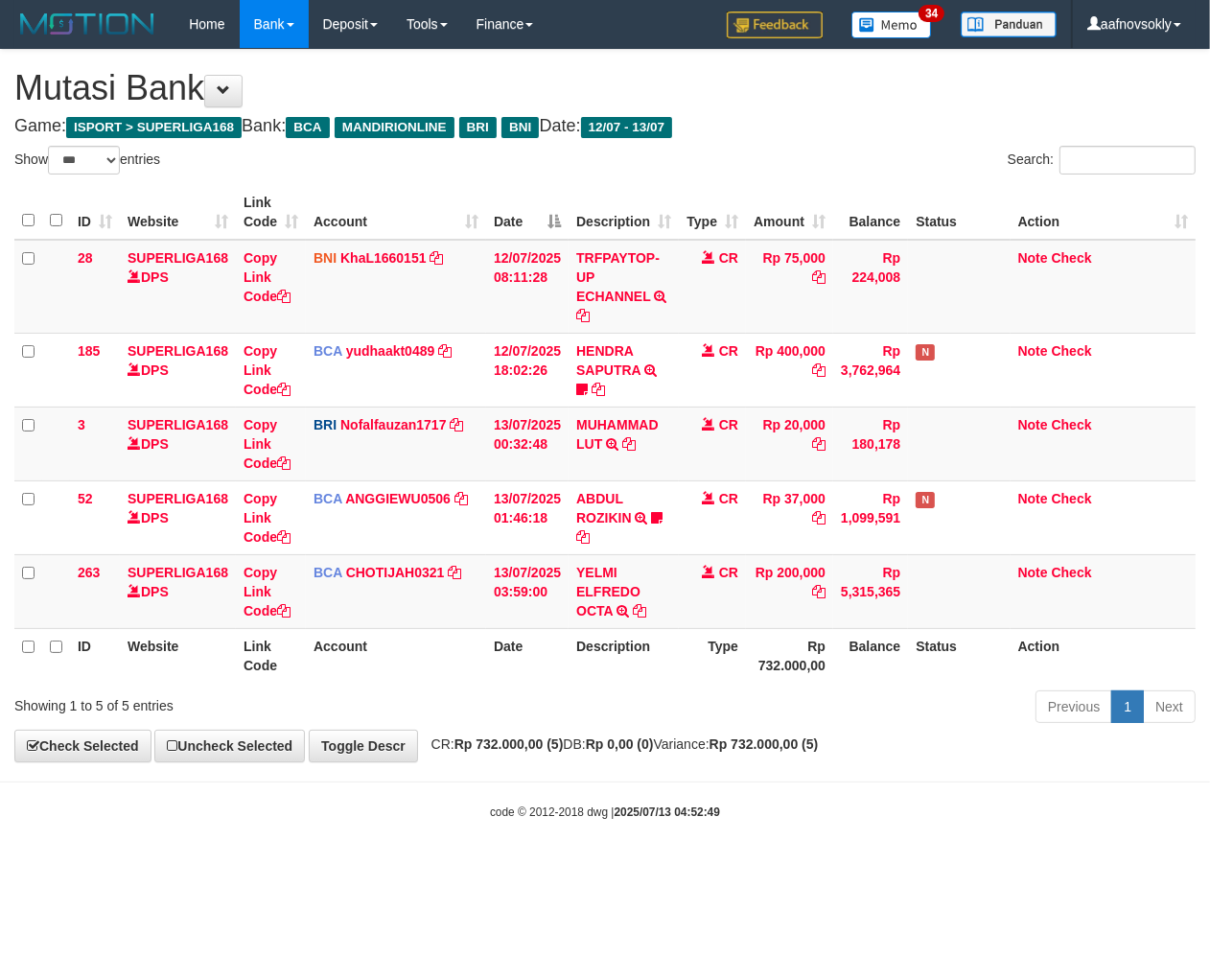 click on "Toggle navigation
Home
Bank
Account List
Load
By Website
Group
[ISPORT]													SUPERLIGA168
By Load Group (DPS)
34" at bounding box center (605, 434) 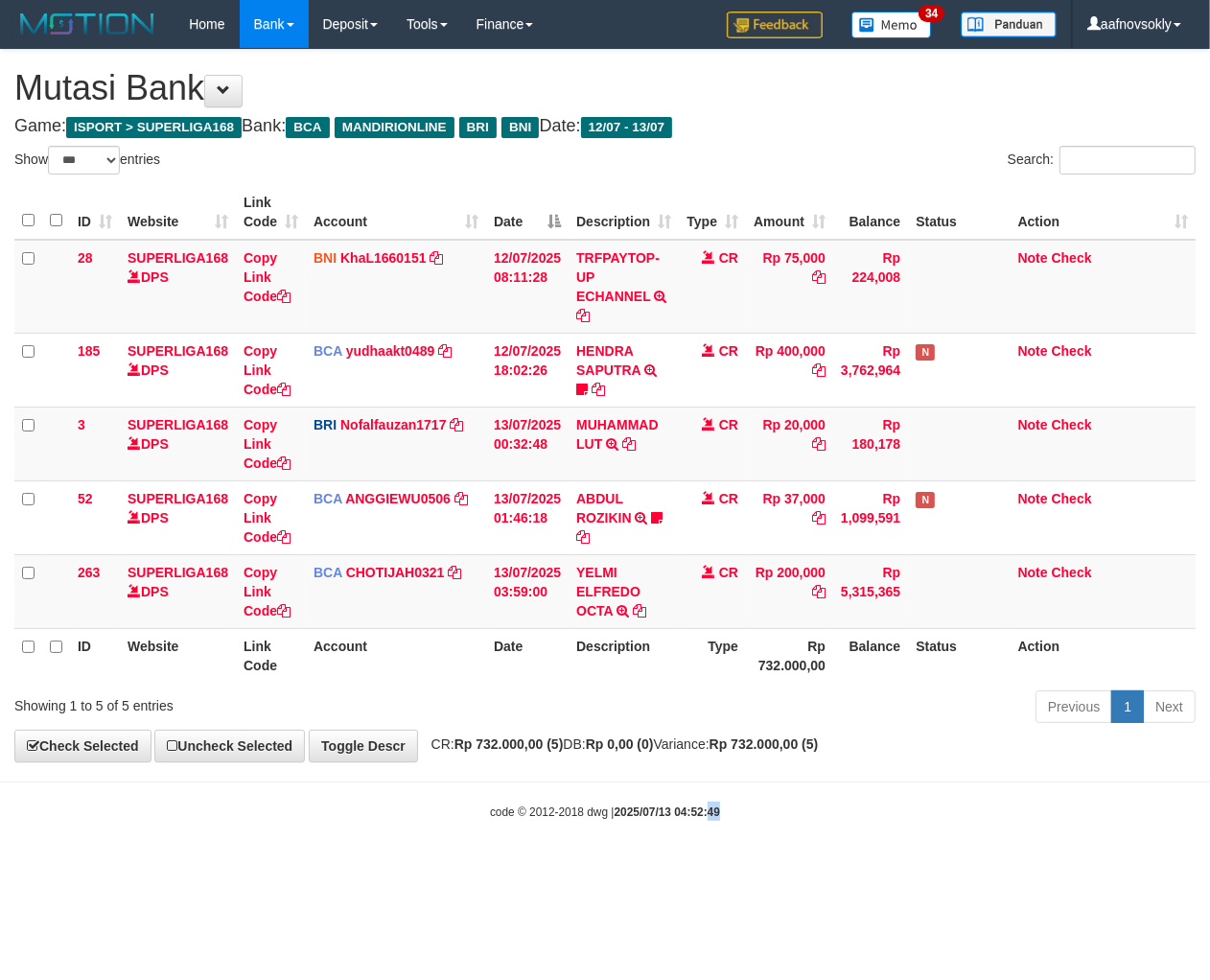 click on "Toggle navigation
Home
Bank
Account List
Load
By Website
Group
[ISPORT]													SUPERLIGA168
By Load Group (DPS)
34" at bounding box center (605, 434) 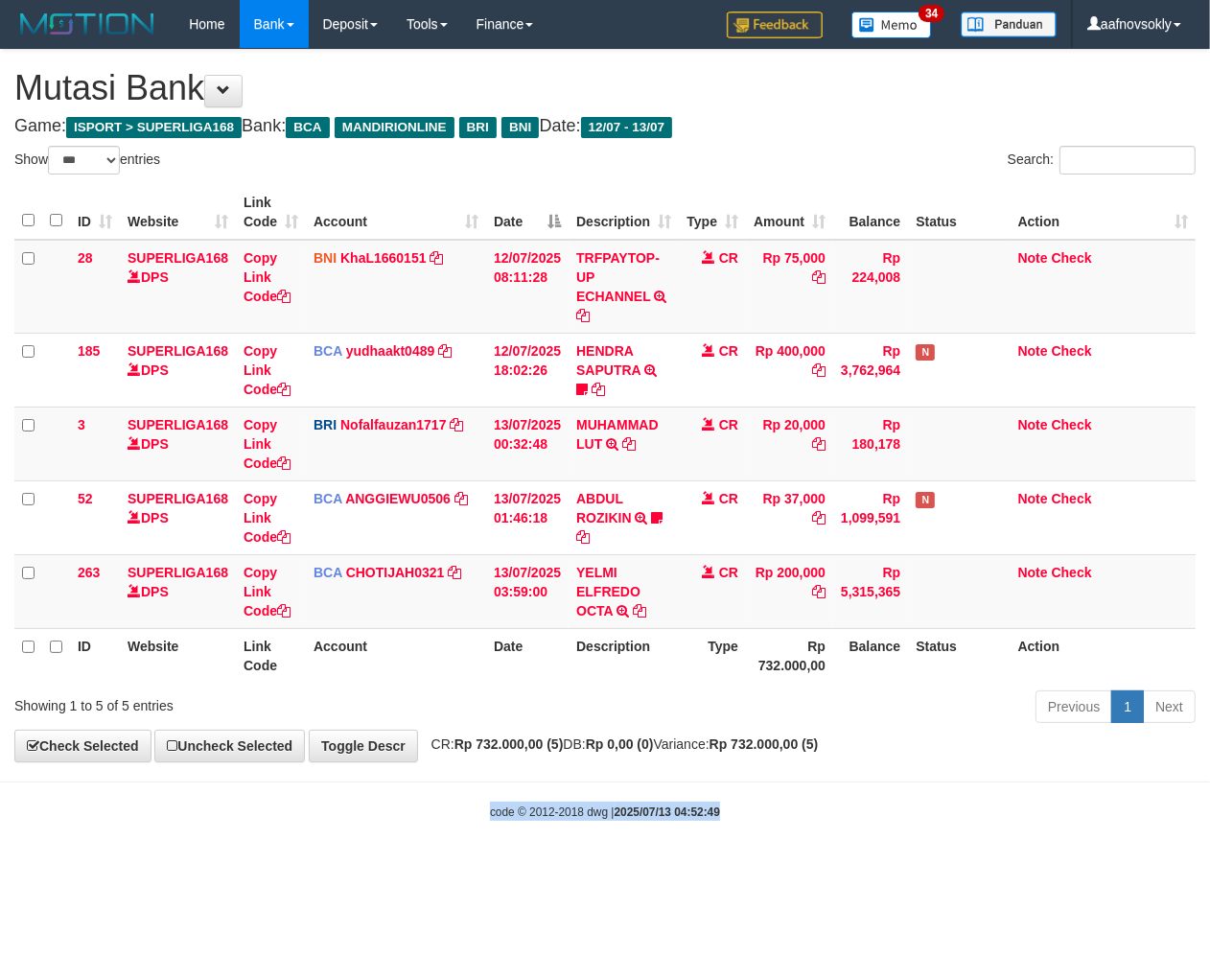 click on "Toggle navigation
Home
Bank
Account List
Load
By Website
Group
[ISPORT]													SUPERLIGA168
By Load Group (DPS)
34" at bounding box center (605, 434) 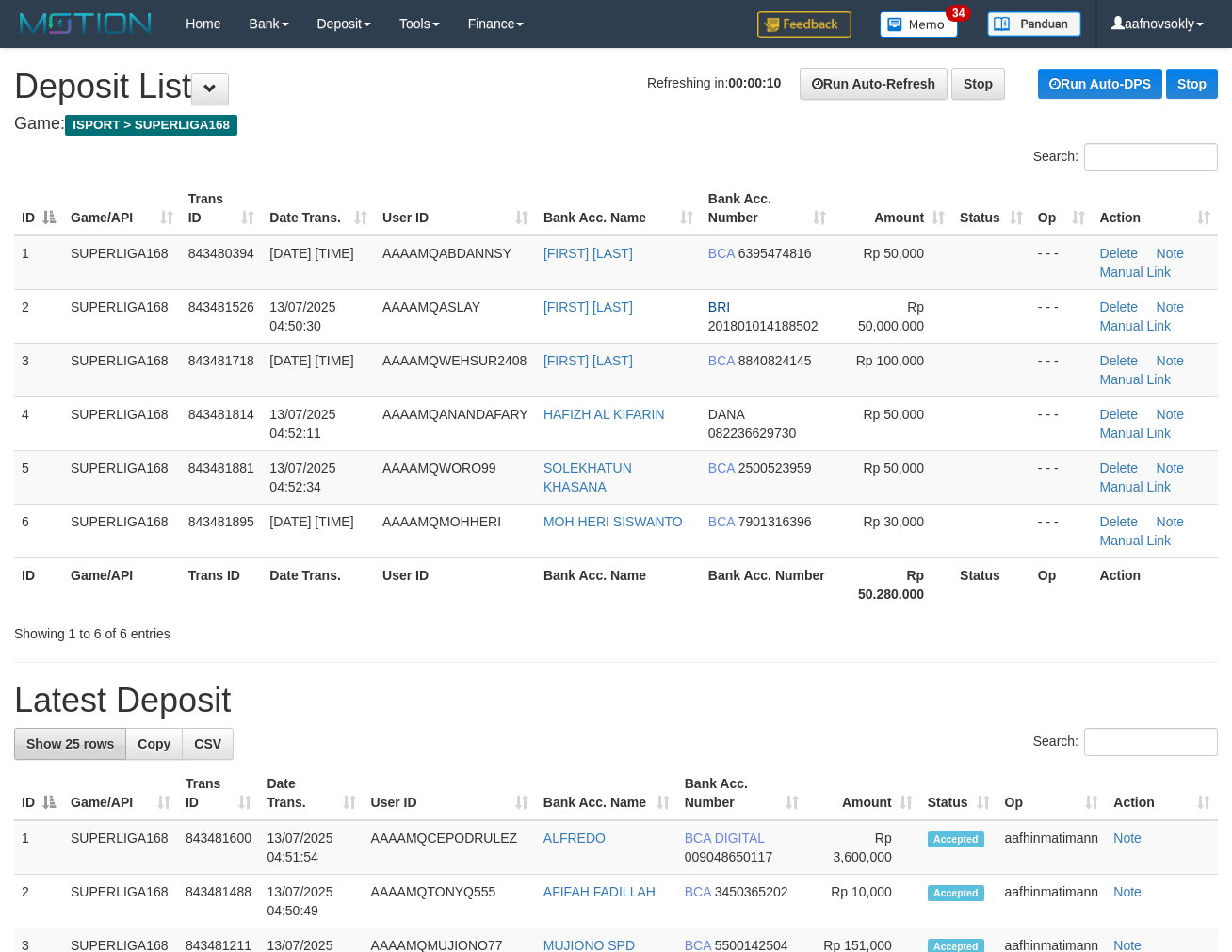 scroll, scrollTop: 0, scrollLeft: 0, axis: both 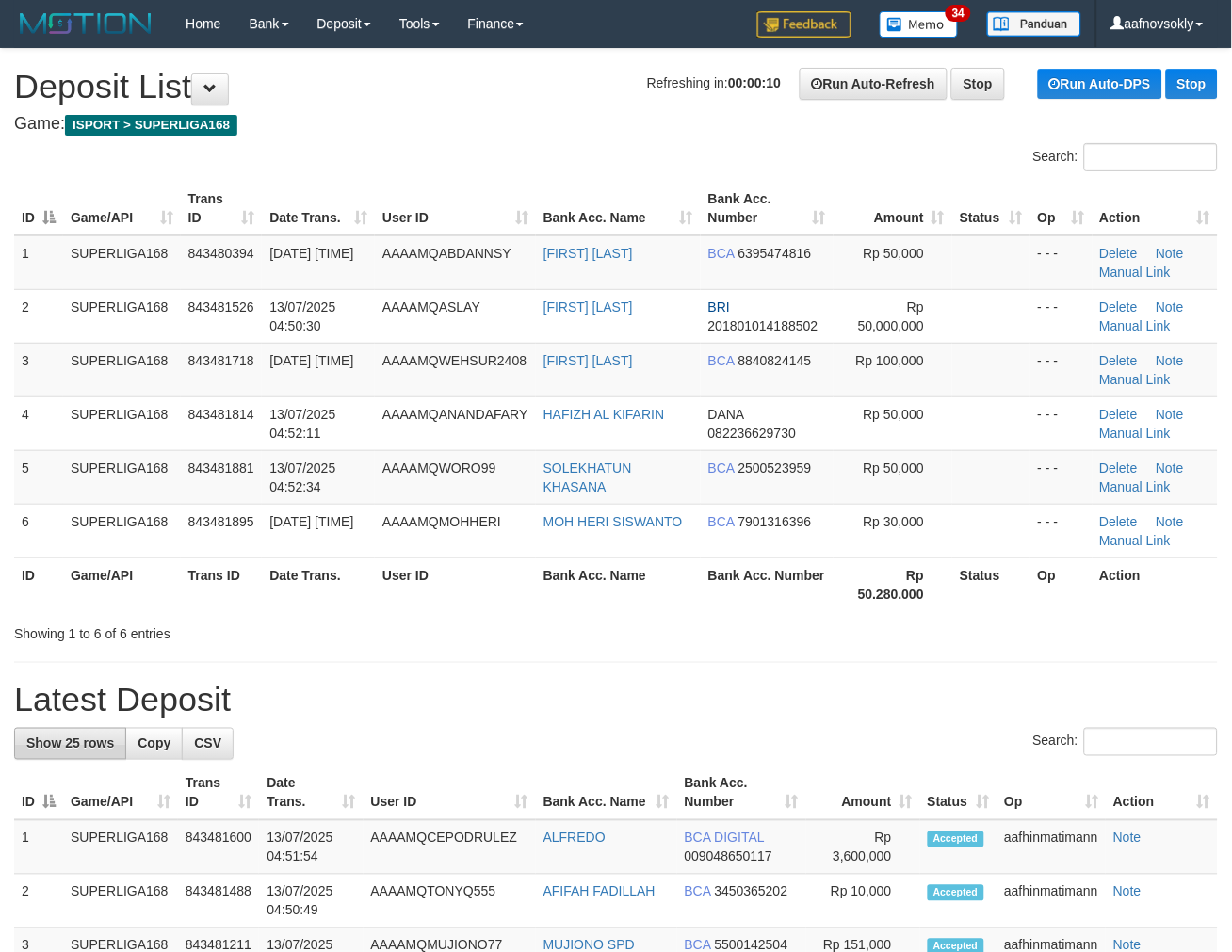 click on "**********" at bounding box center (616, 1169) 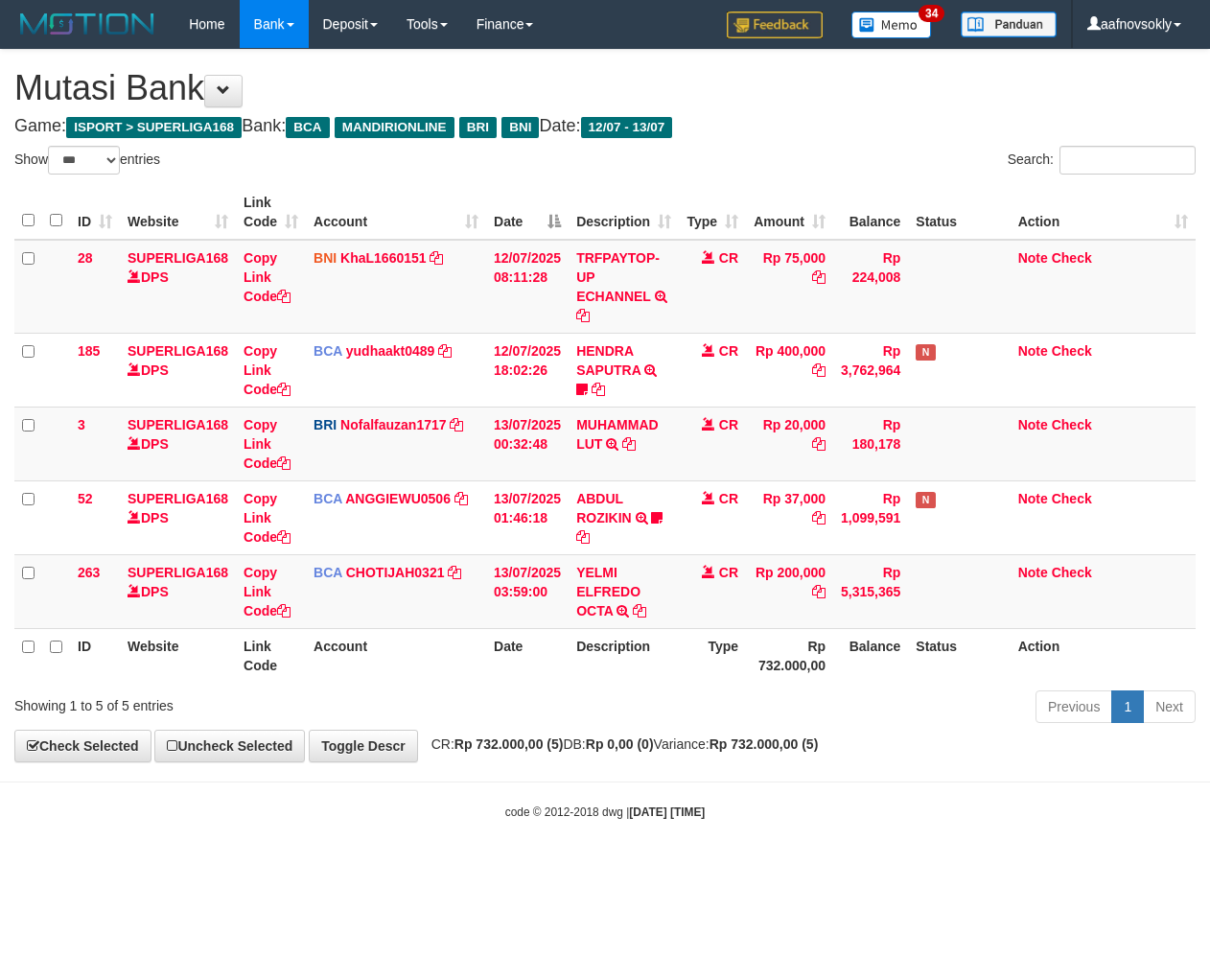 select on "***" 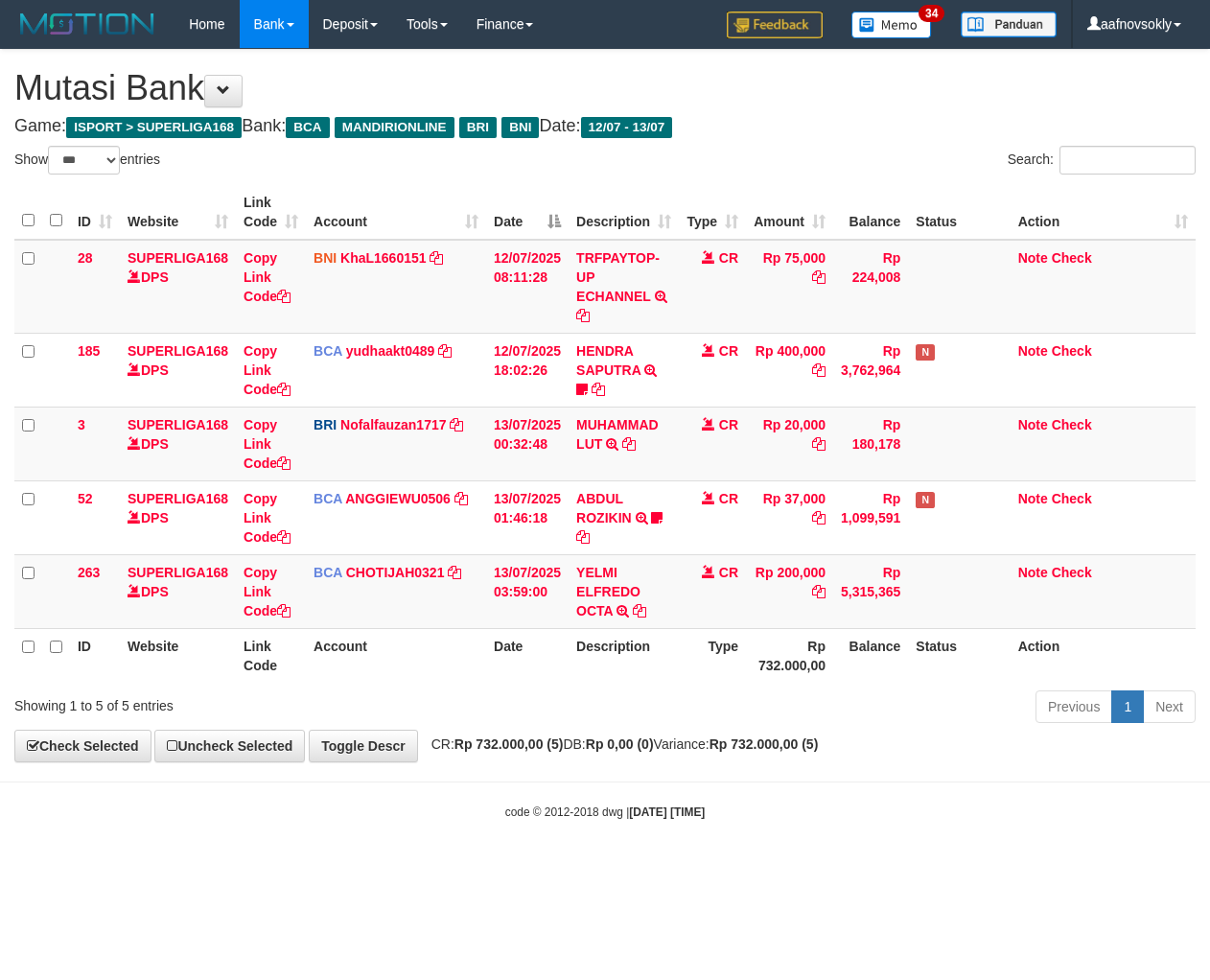 scroll, scrollTop: 0, scrollLeft: 0, axis: both 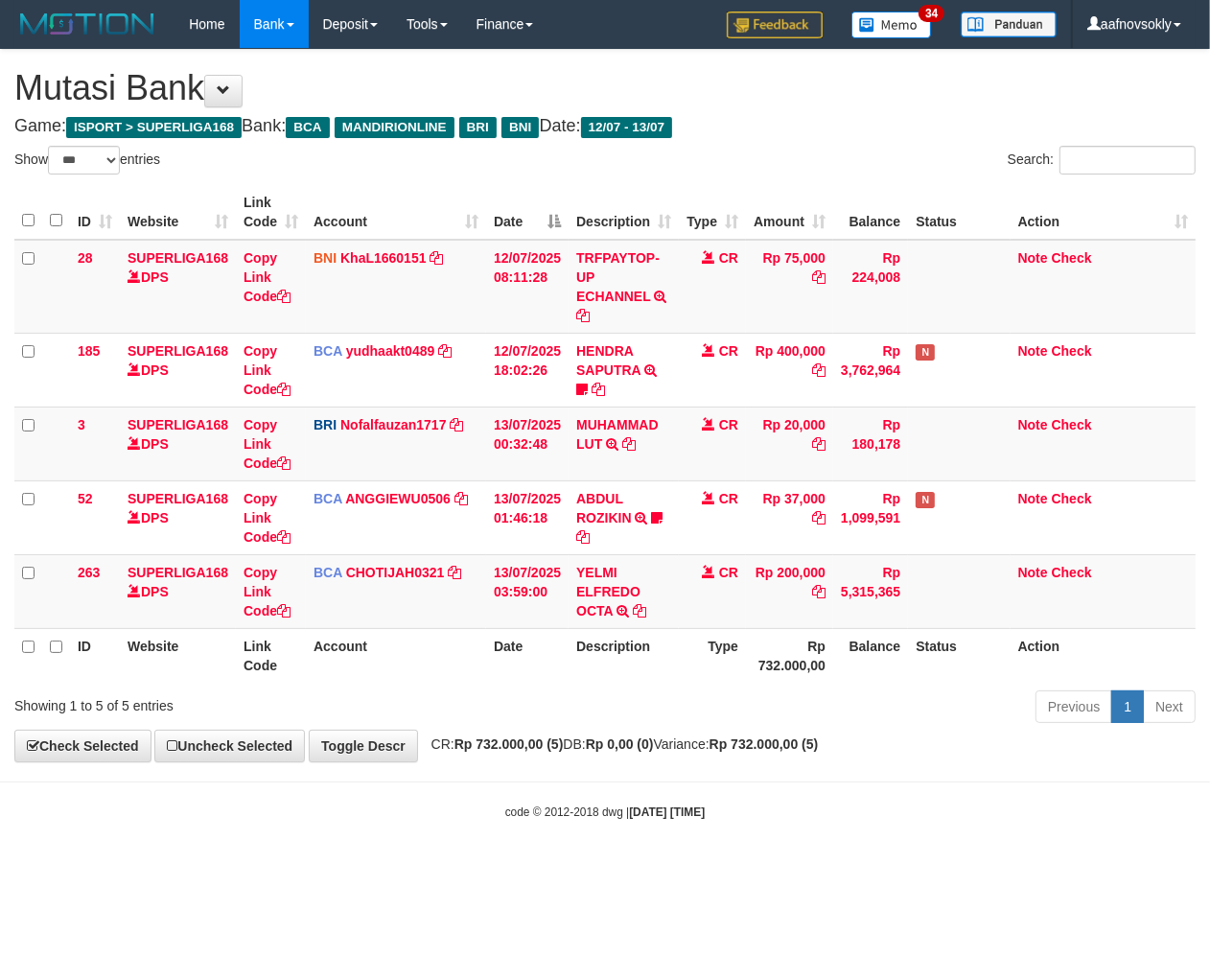click on "Toggle navigation
Home
Bank
Account List
Load
By Website
Group
[ISPORT]													SUPERLIGA168
By Load Group (DPS)
34" at bounding box center (605, 434) 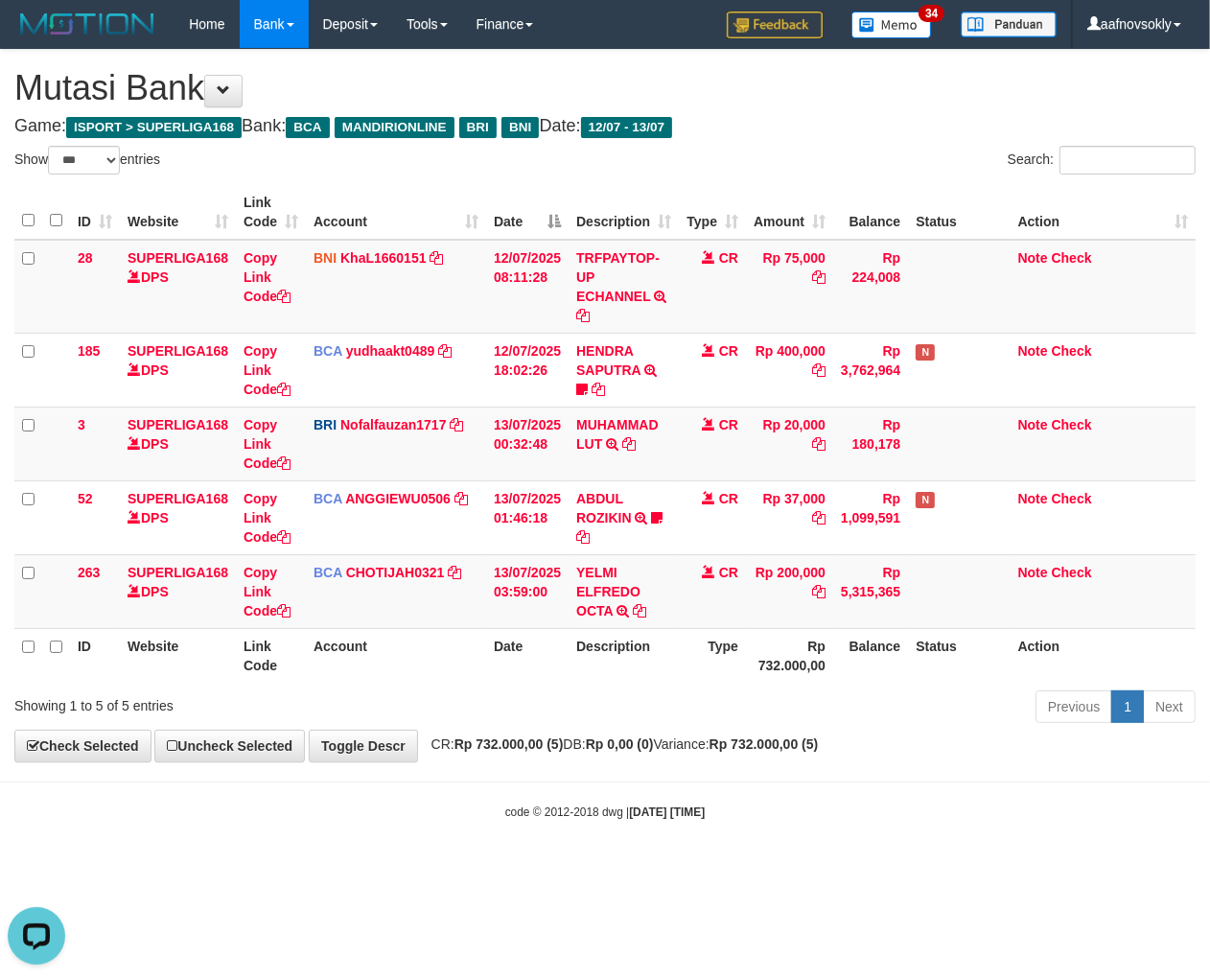 scroll, scrollTop: 0, scrollLeft: 0, axis: both 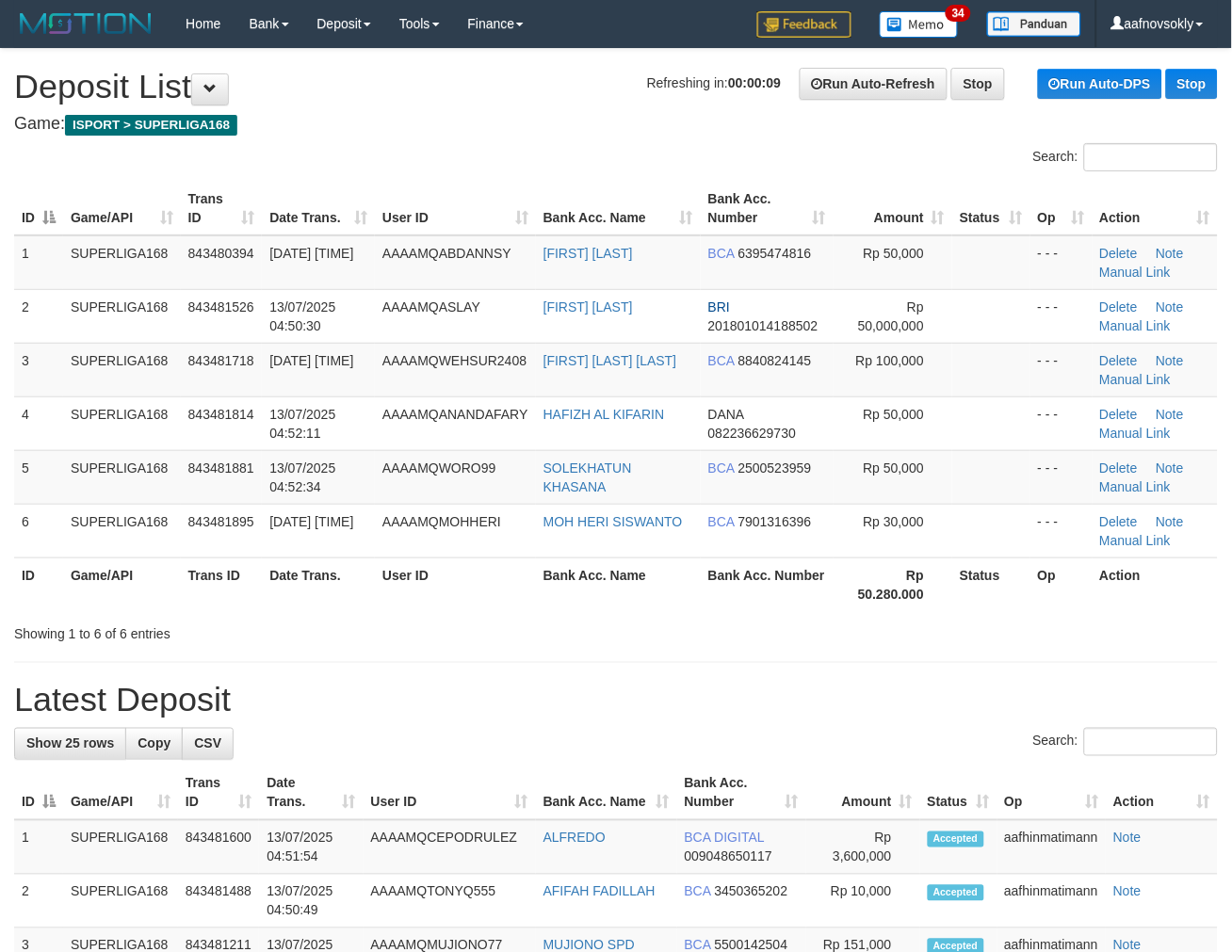 click on "Bank Acc. Name" at bounding box center [618, 584] 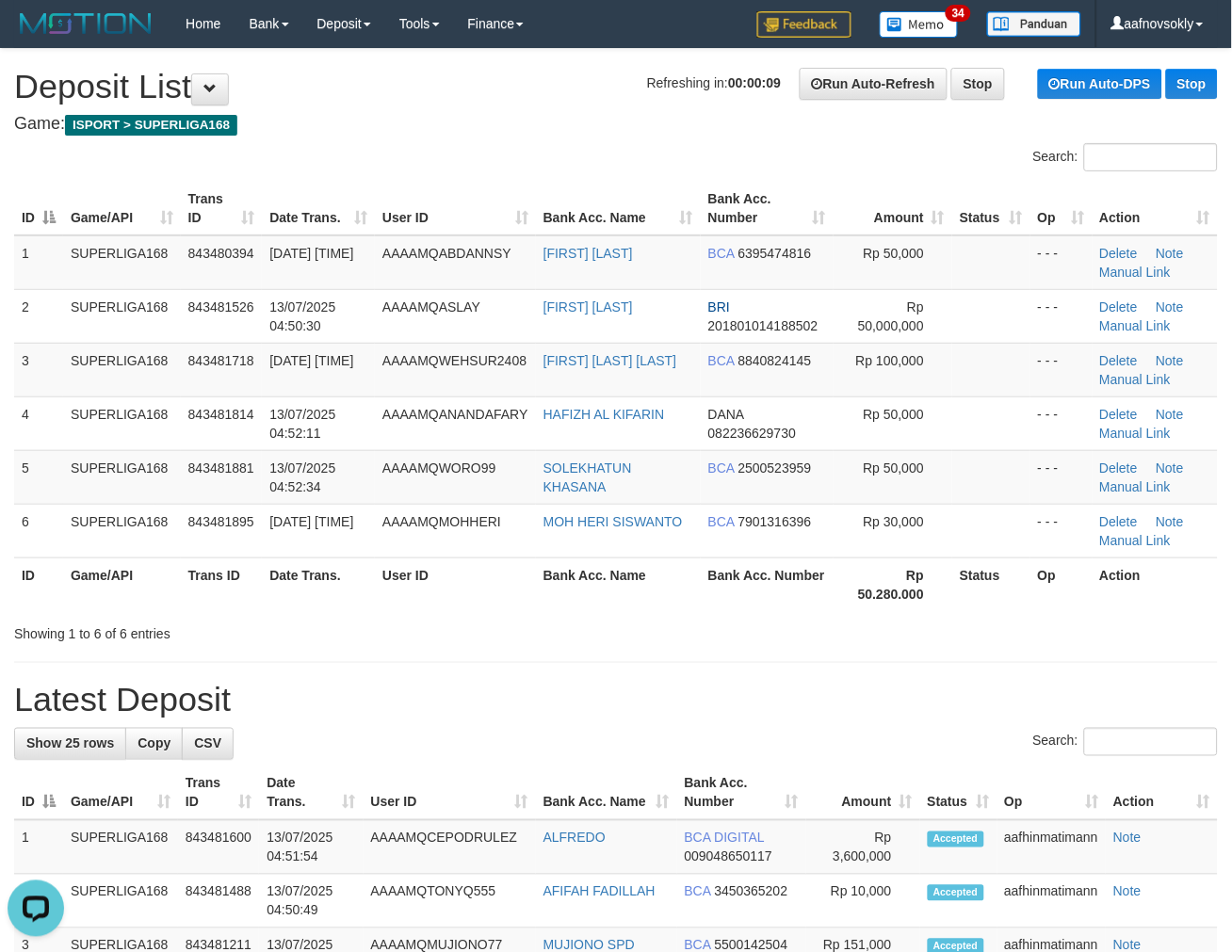 scroll, scrollTop: 0, scrollLeft: 0, axis: both 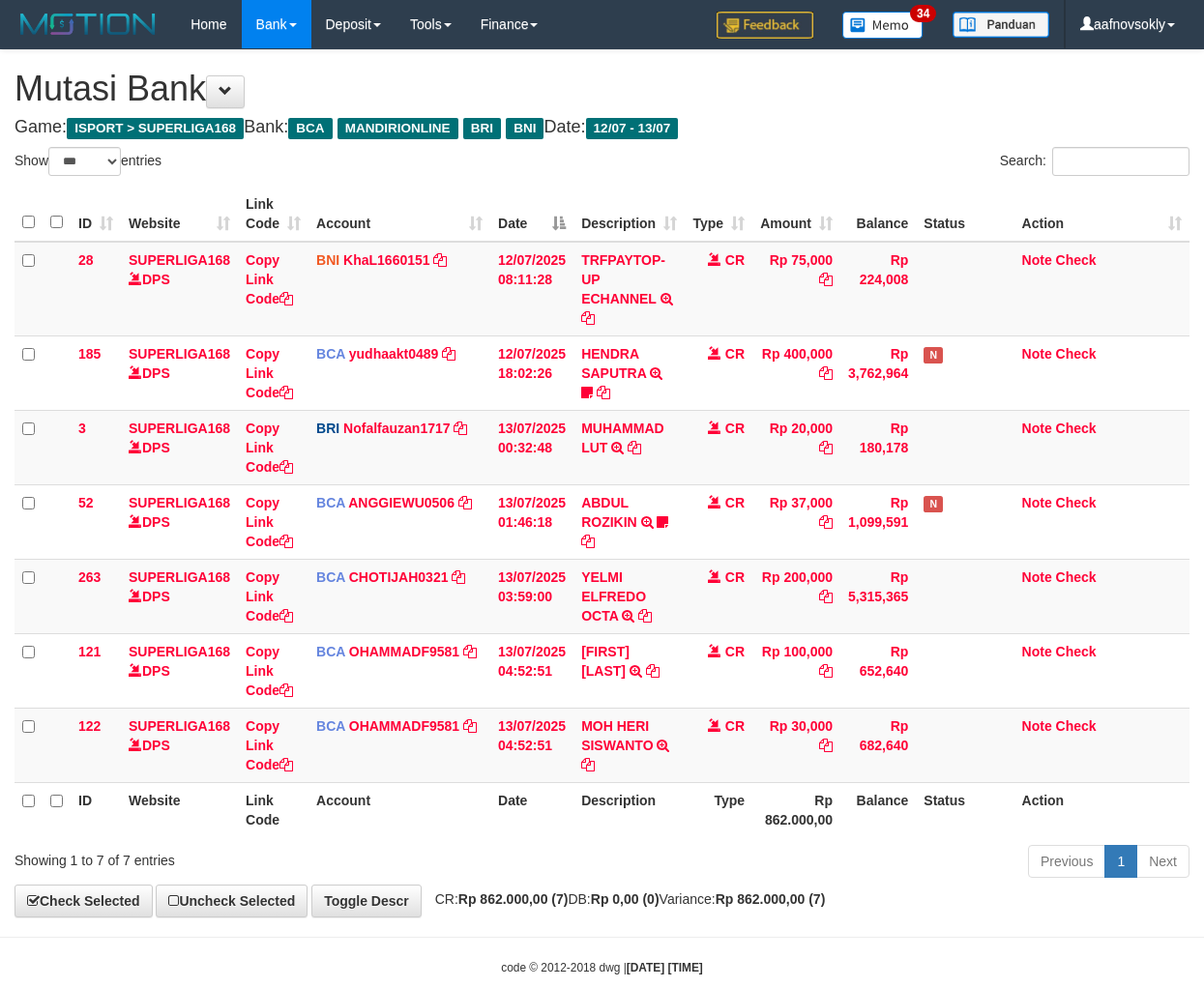 select on "***" 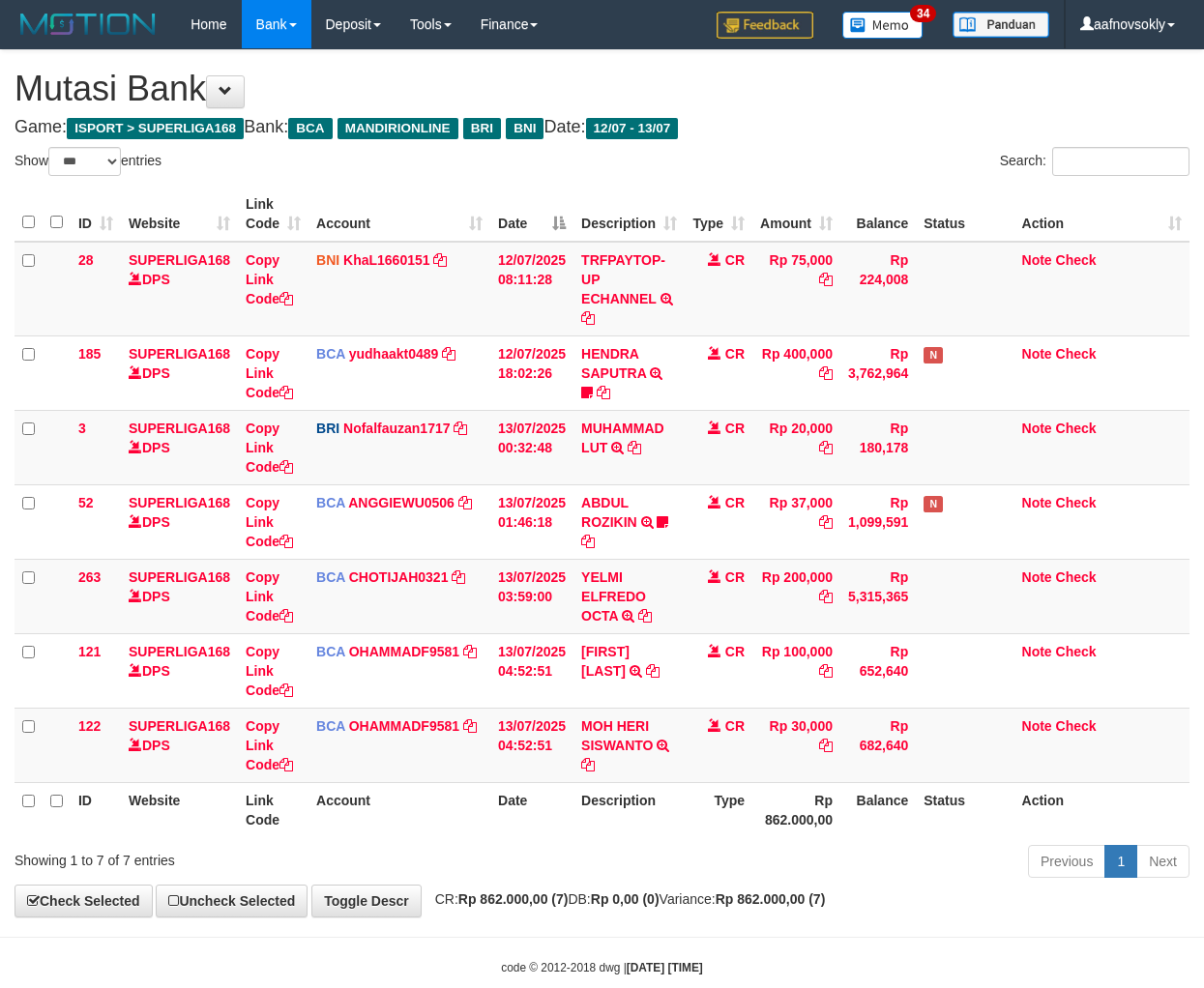 scroll, scrollTop: 0, scrollLeft: 0, axis: both 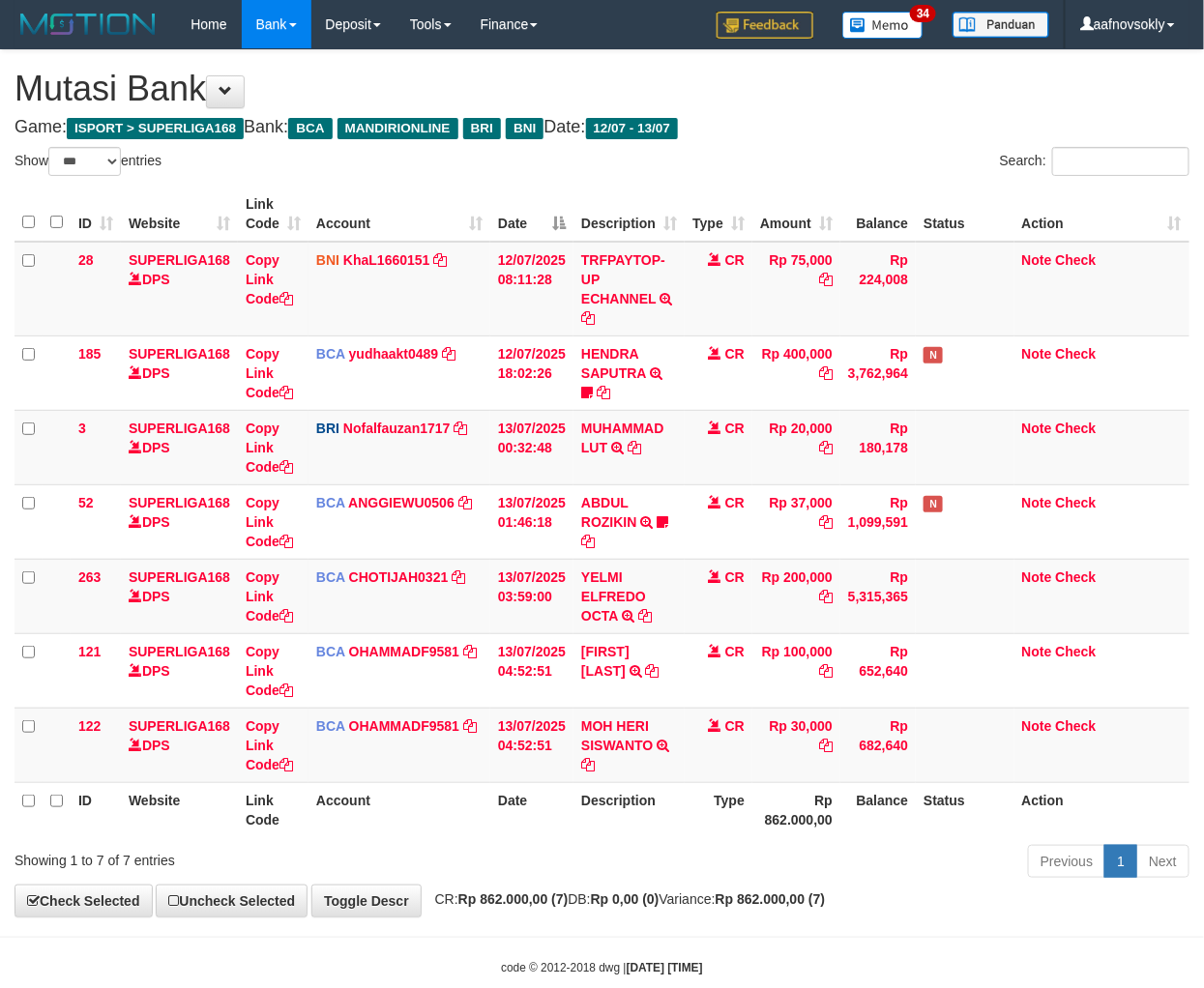 click on "**********" at bounding box center [602, 483] 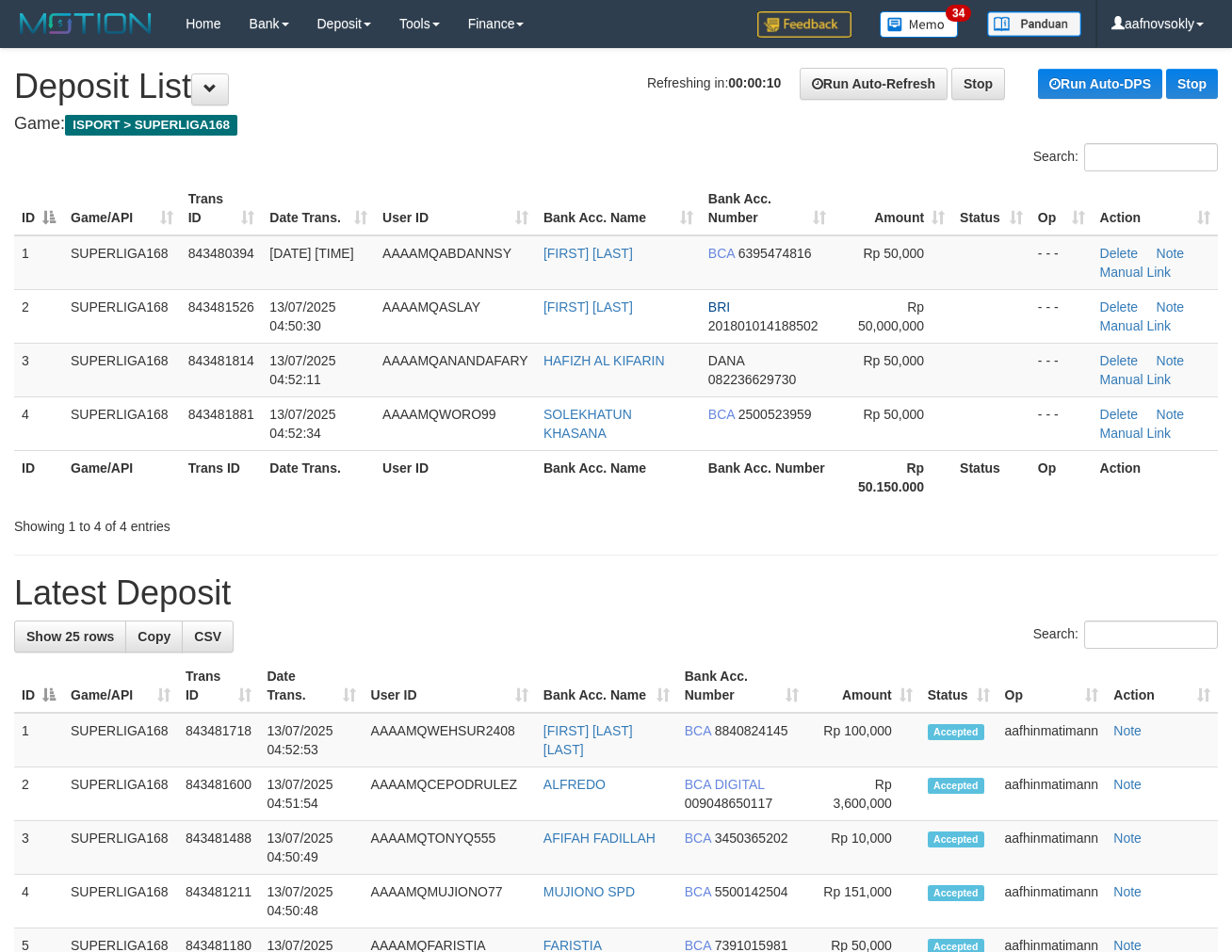 scroll, scrollTop: 0, scrollLeft: 0, axis: both 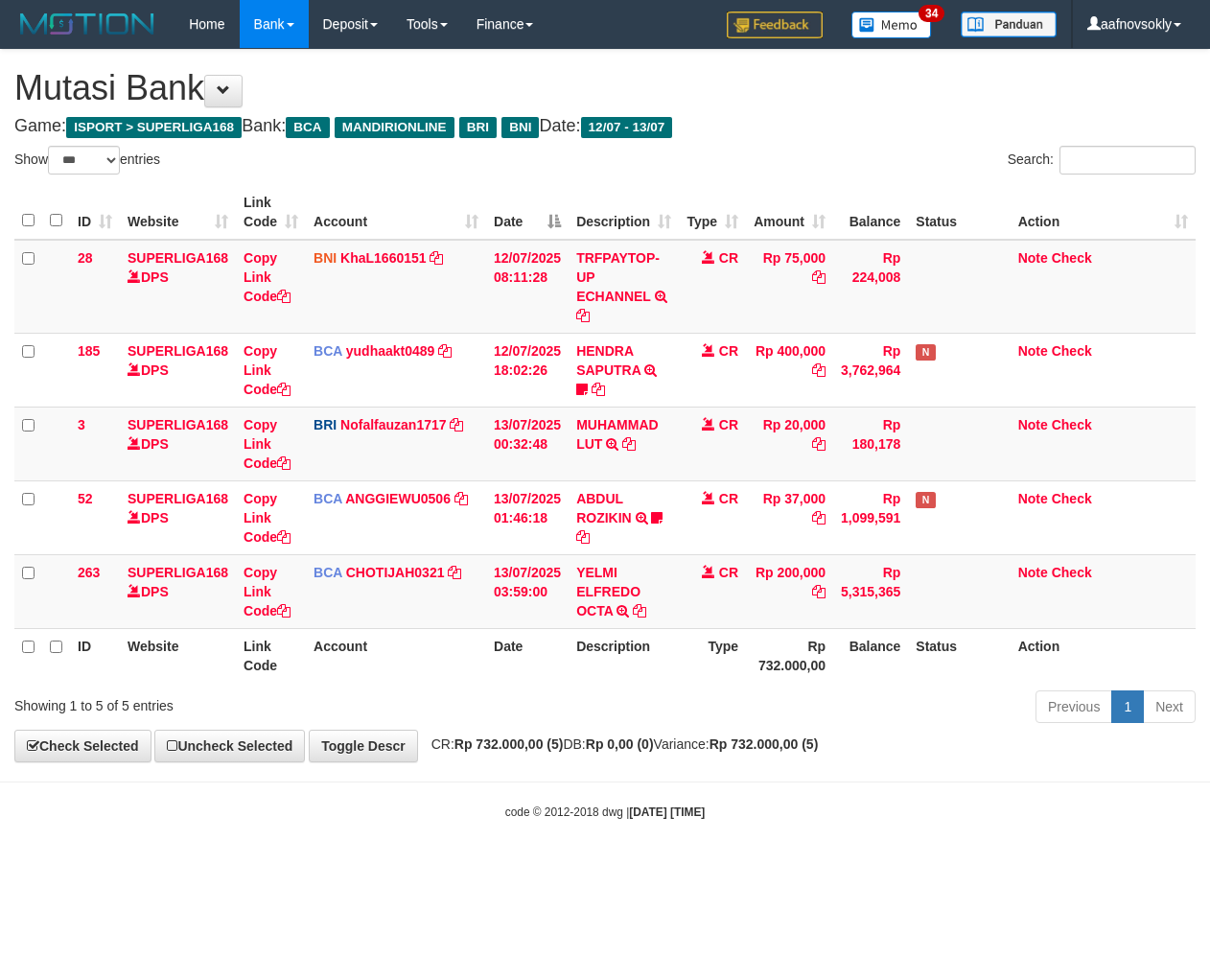 select on "***" 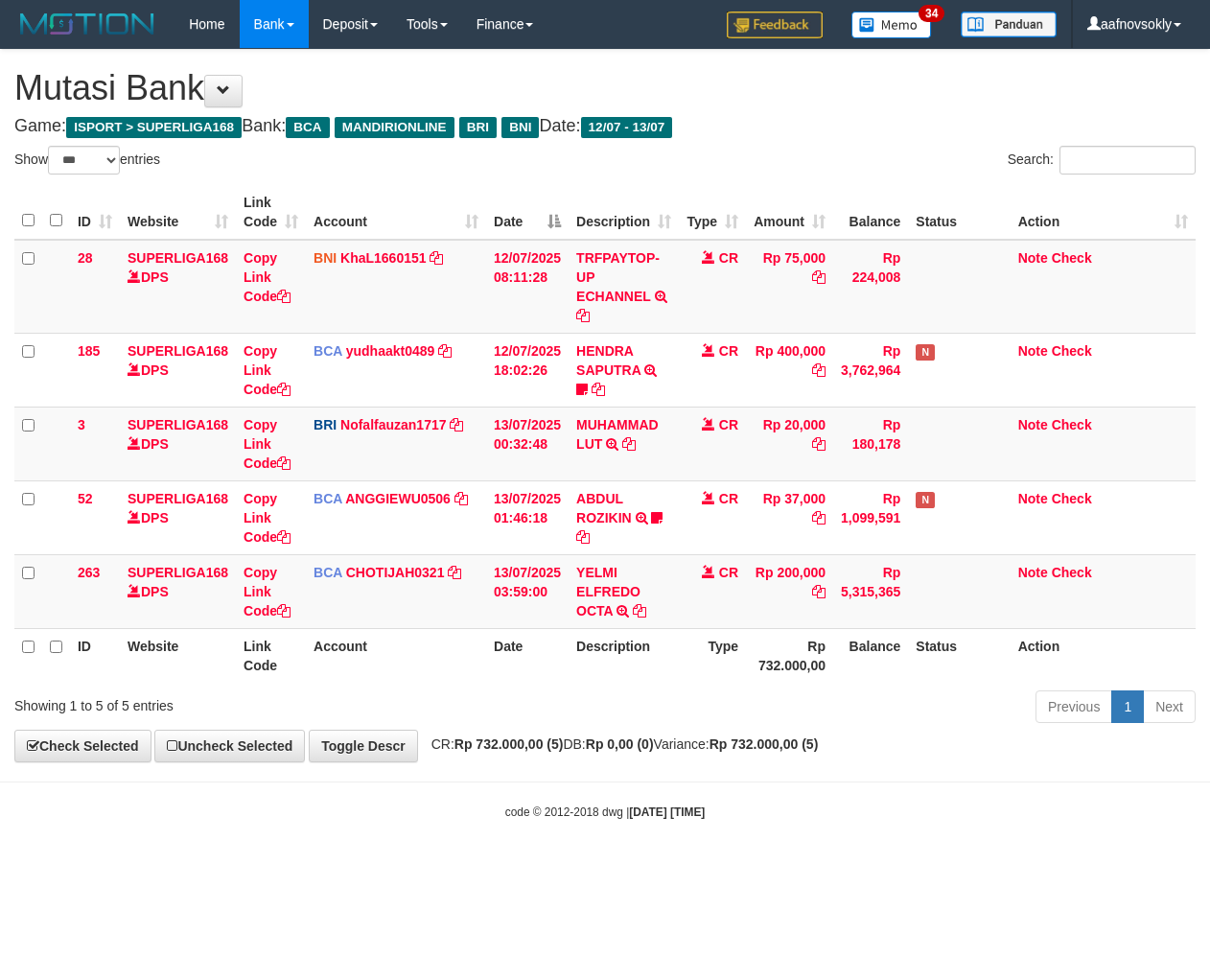 scroll, scrollTop: 0, scrollLeft: 0, axis: both 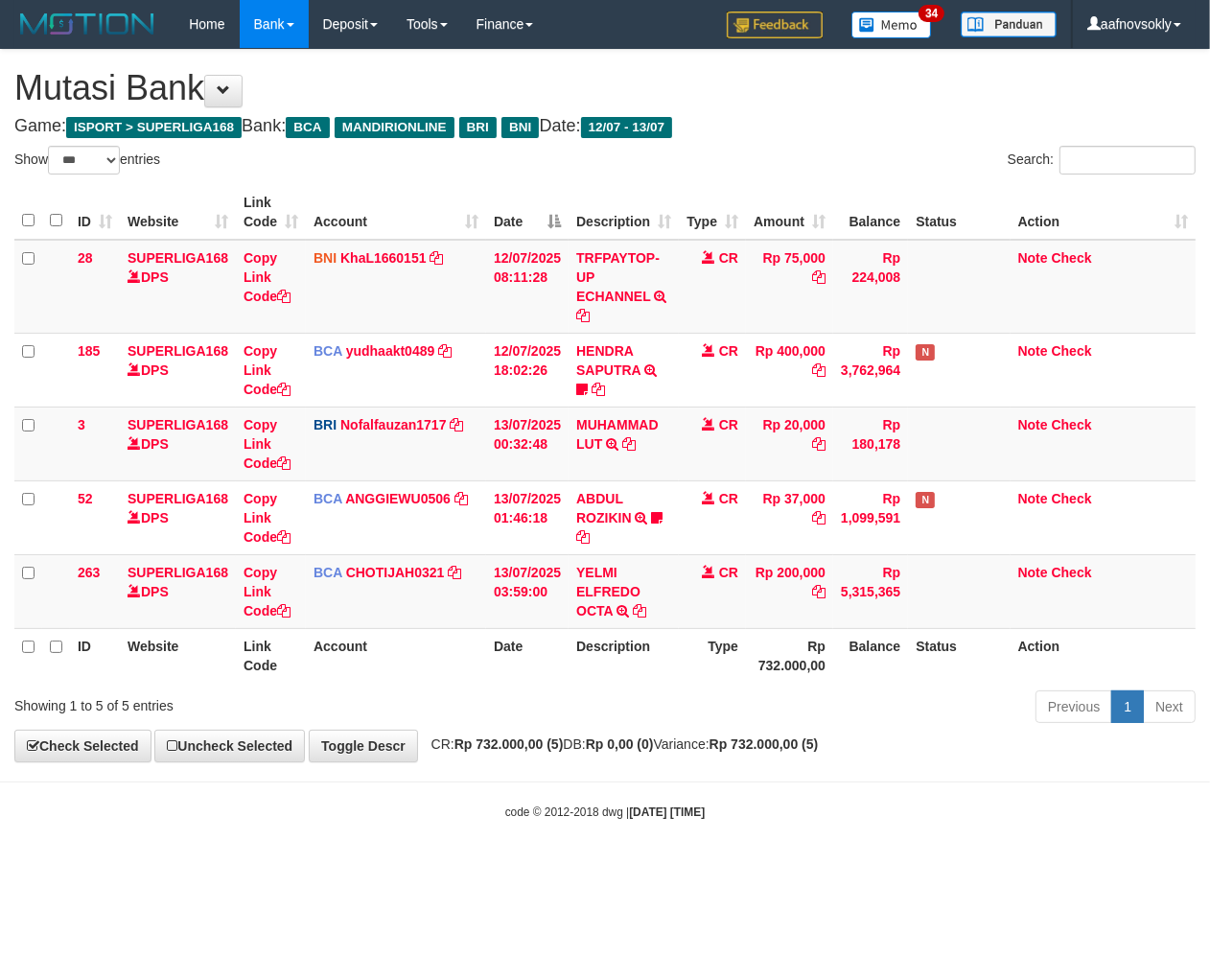 click on "ID Website Link Code Account Date Description Type Amount Balance Status Action
28
SUPERLIGA168    DPS
Copy Link Code
BNI
KhaL1660151
DPS
KHEIR TSAR MUHAMMAD ALI
mutasi_20250712_4651 | 28
mutasi_20250712_4651 | 28
12/07/2025 08:11:28
TRFPAYTOP-UP ECHANNEL         TRF/PAY/TOP-UP ECHANNEL
CR
Rp 75,000
Rp 224,008
Note
Check
185
SUPERLIGA168    DPS
Copy Link Code
BCA
yudhaakt0489
DPS
YUDHA AKTARIANTO" at bounding box center (605, 433) 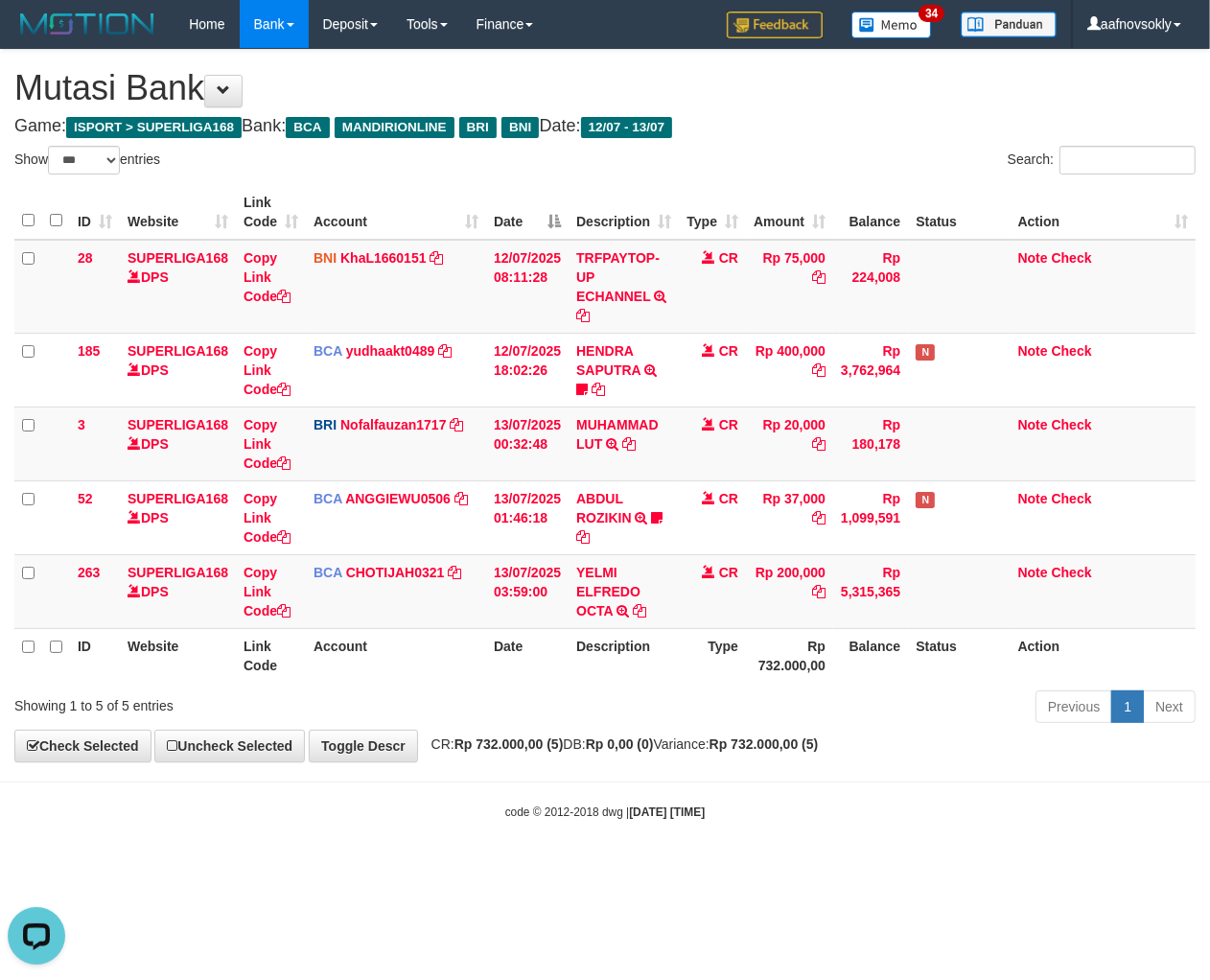 scroll, scrollTop: 0, scrollLeft: 0, axis: both 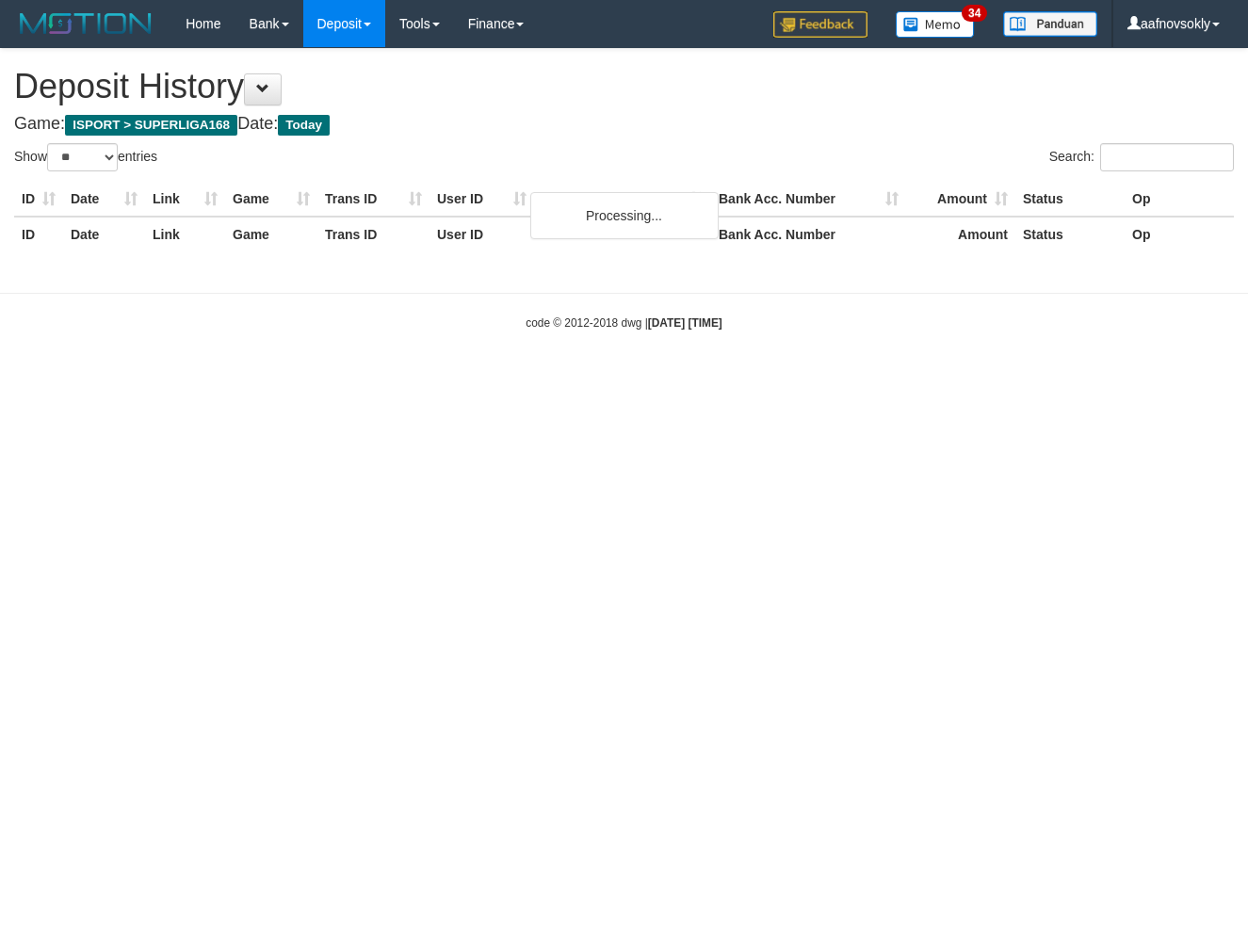select on "**" 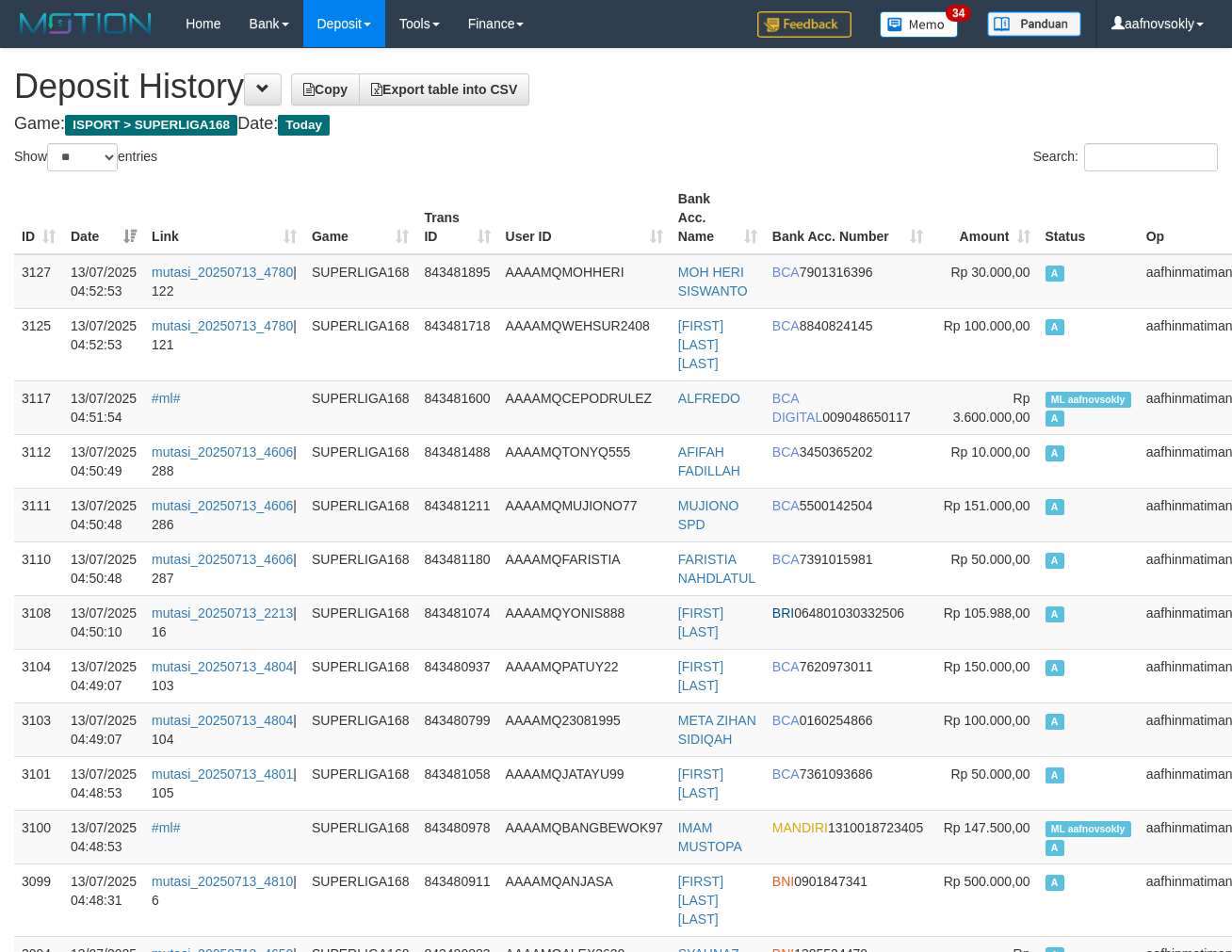 select on "**" 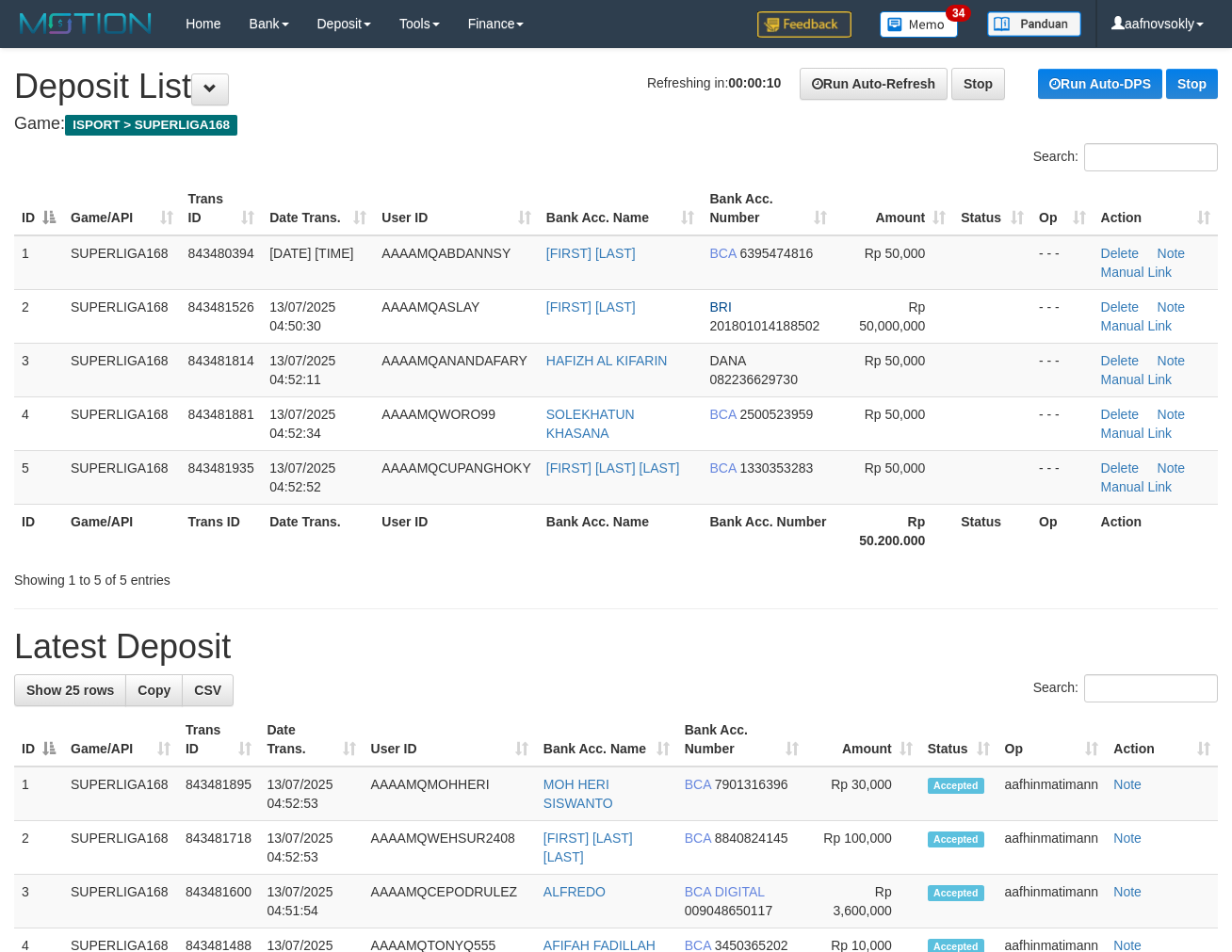 scroll, scrollTop: 0, scrollLeft: 0, axis: both 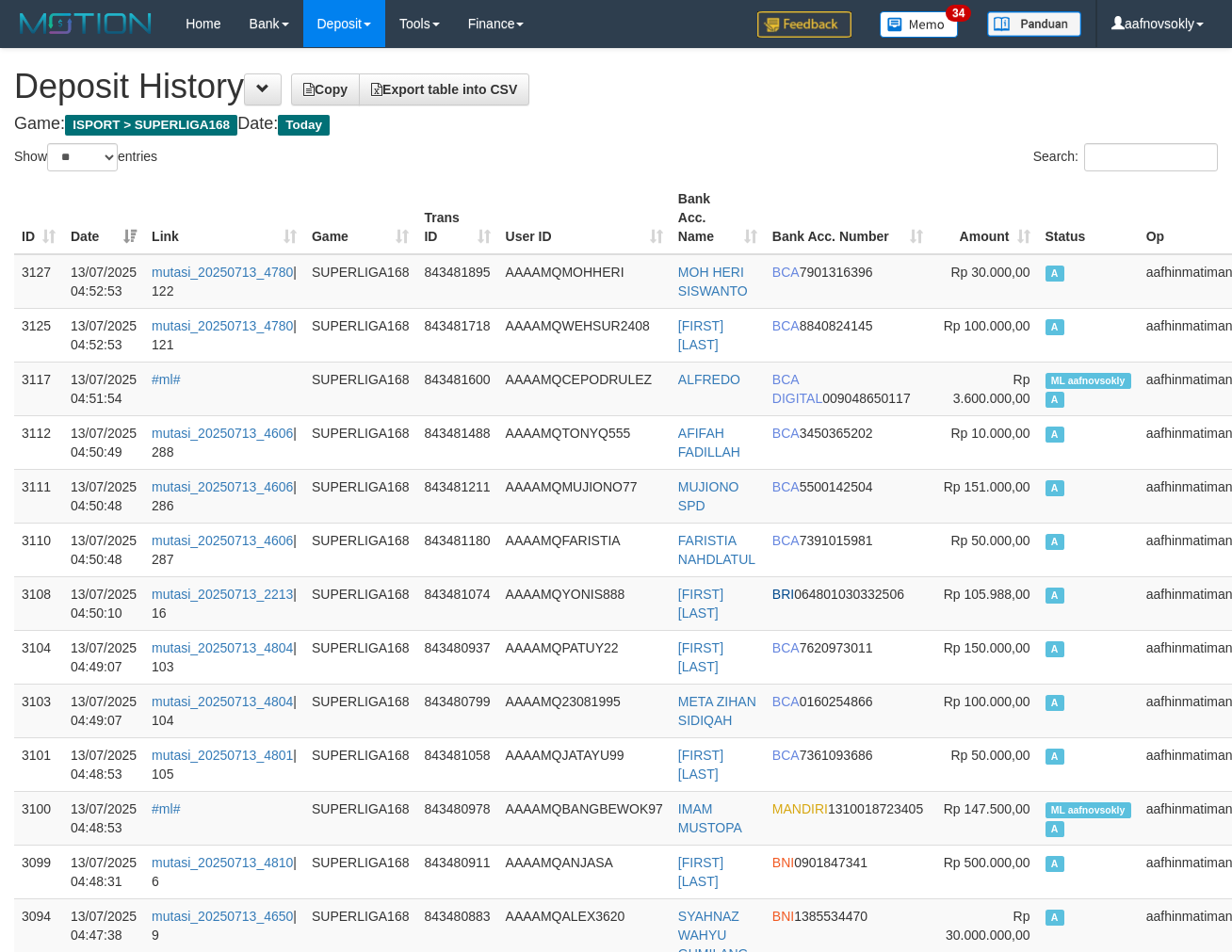 select on "**" 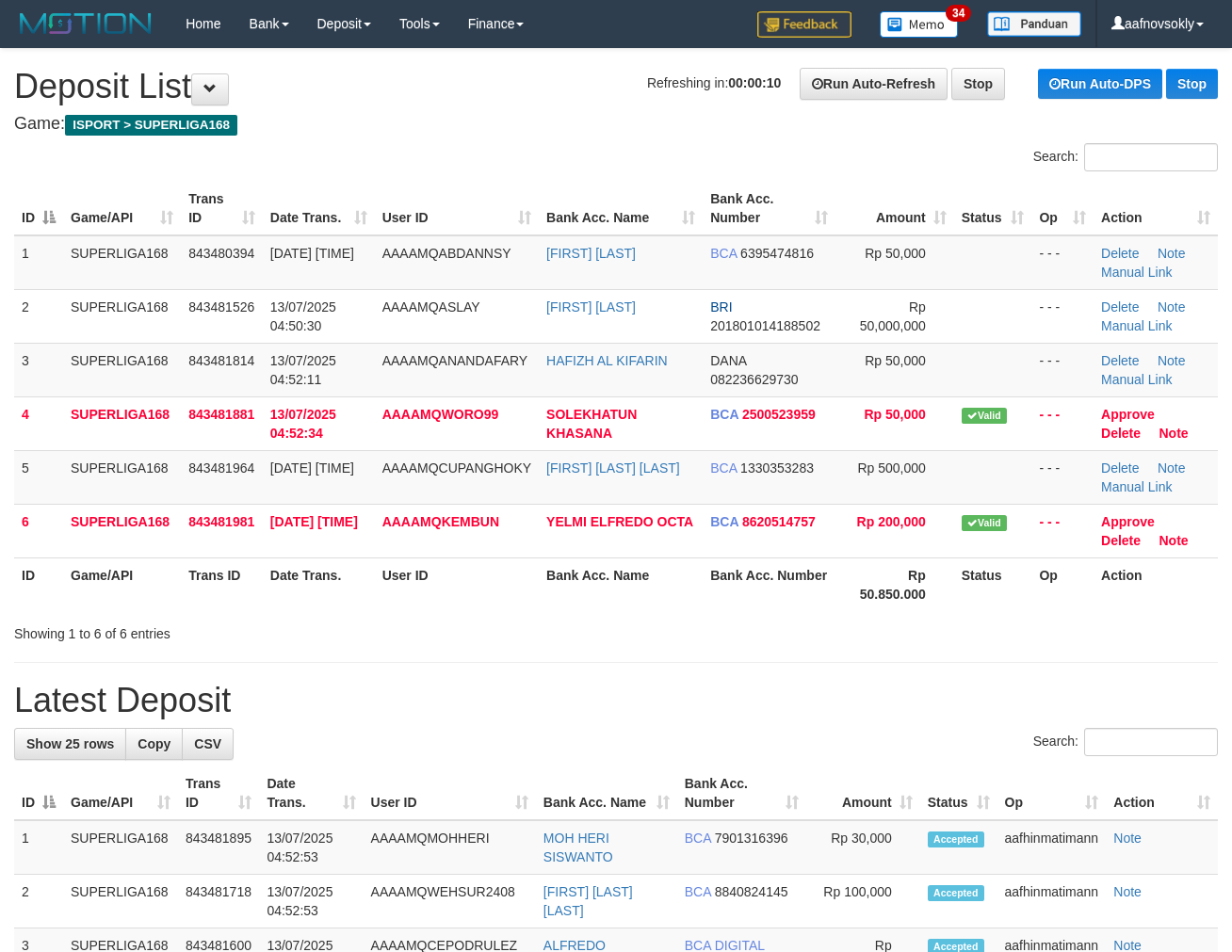 scroll, scrollTop: 0, scrollLeft: 0, axis: both 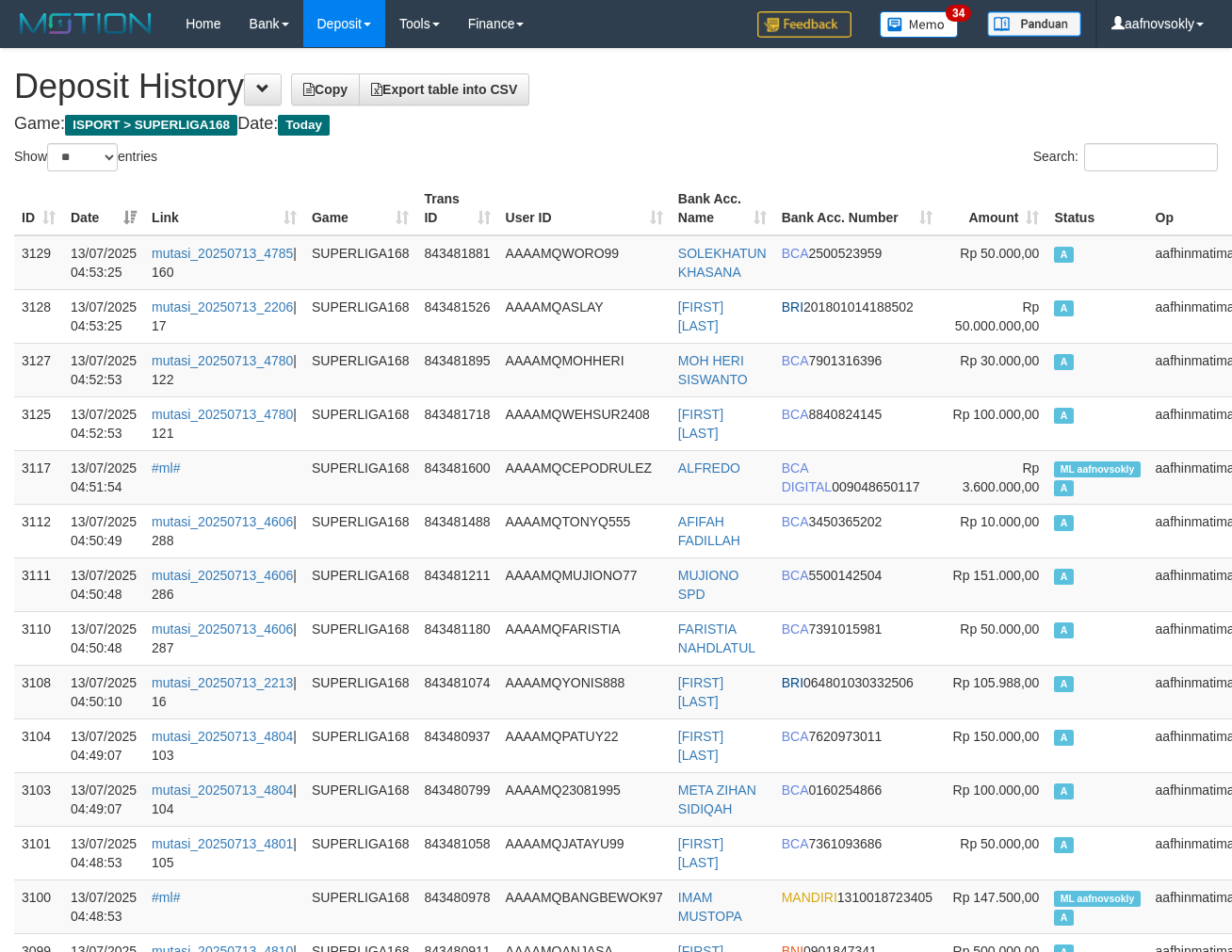 select on "**" 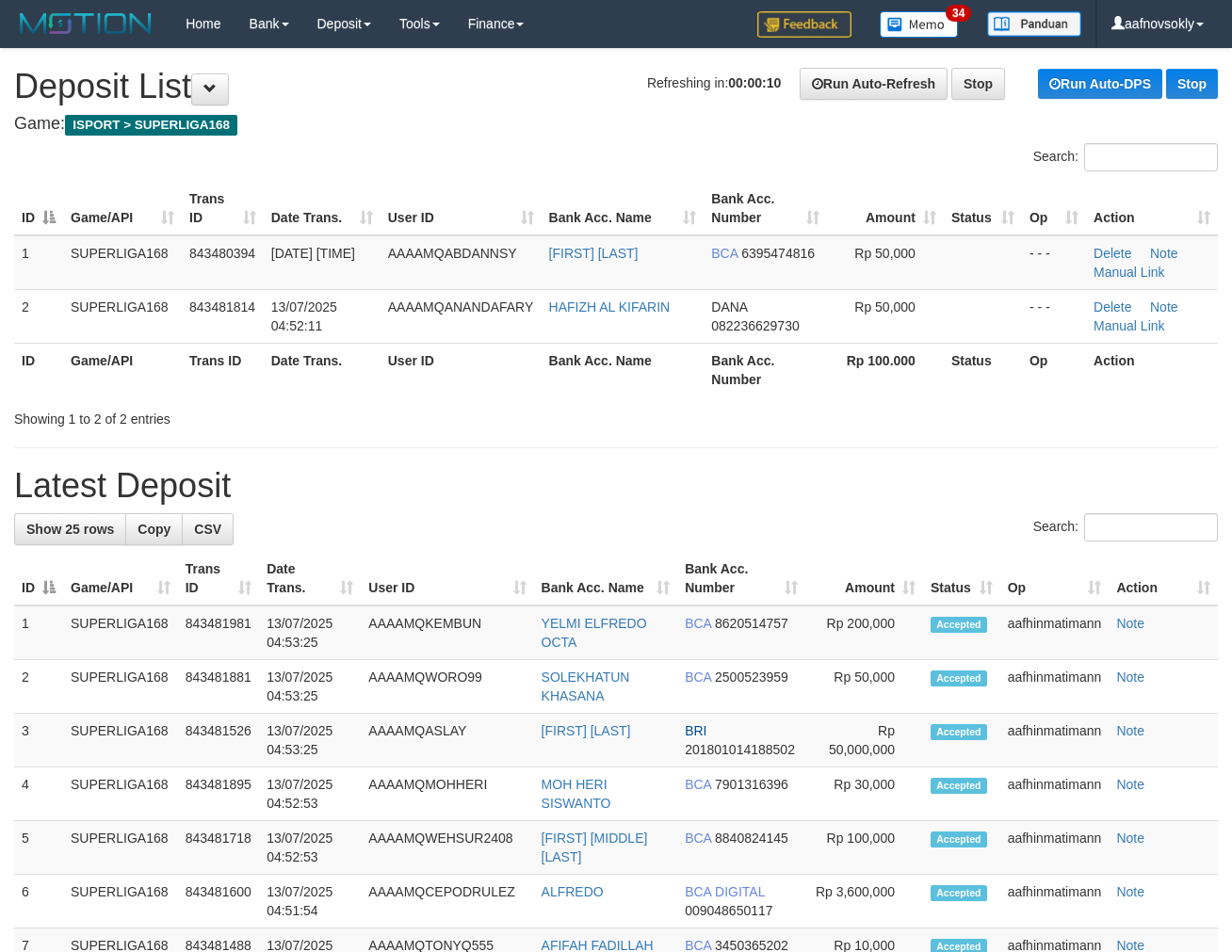 scroll, scrollTop: 0, scrollLeft: 0, axis: both 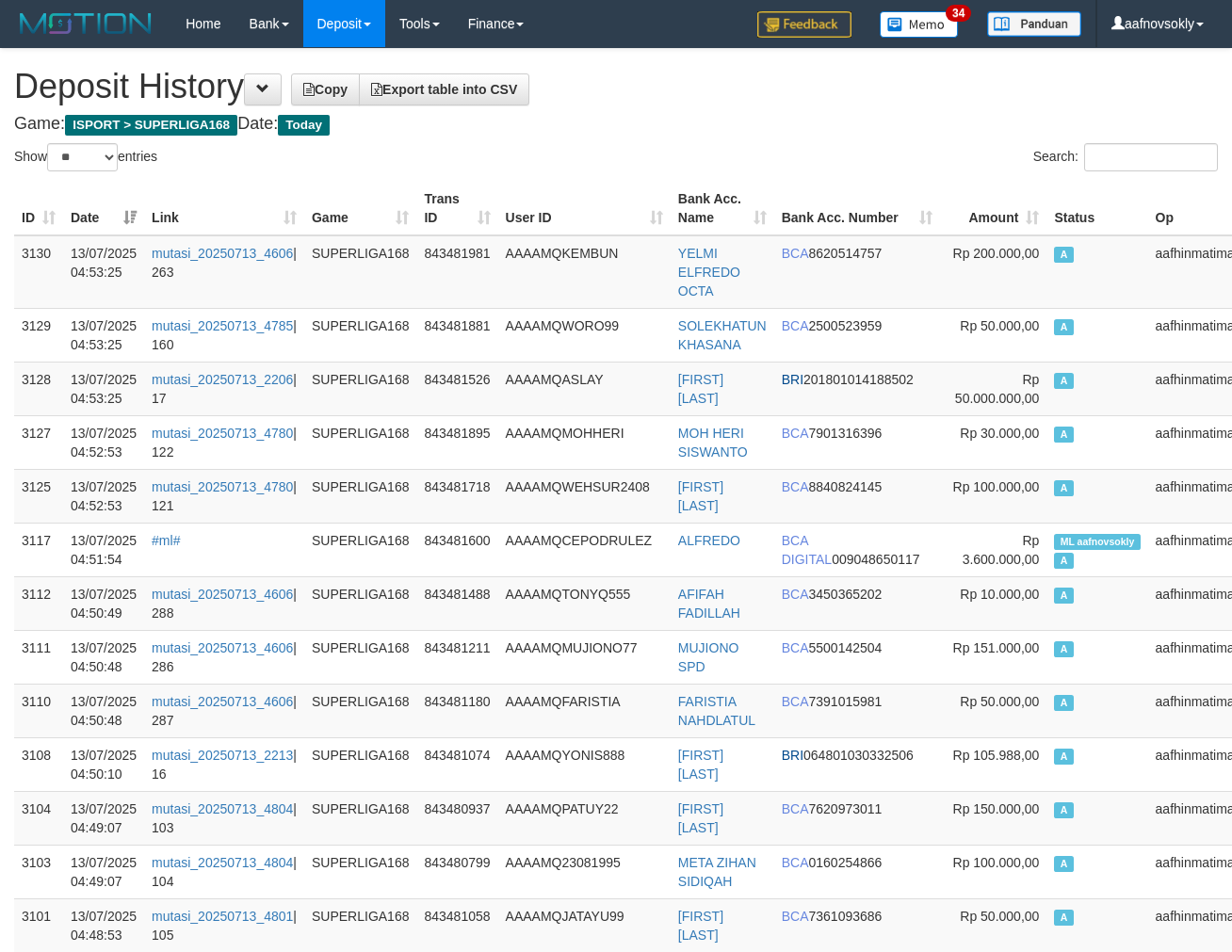 select on "**" 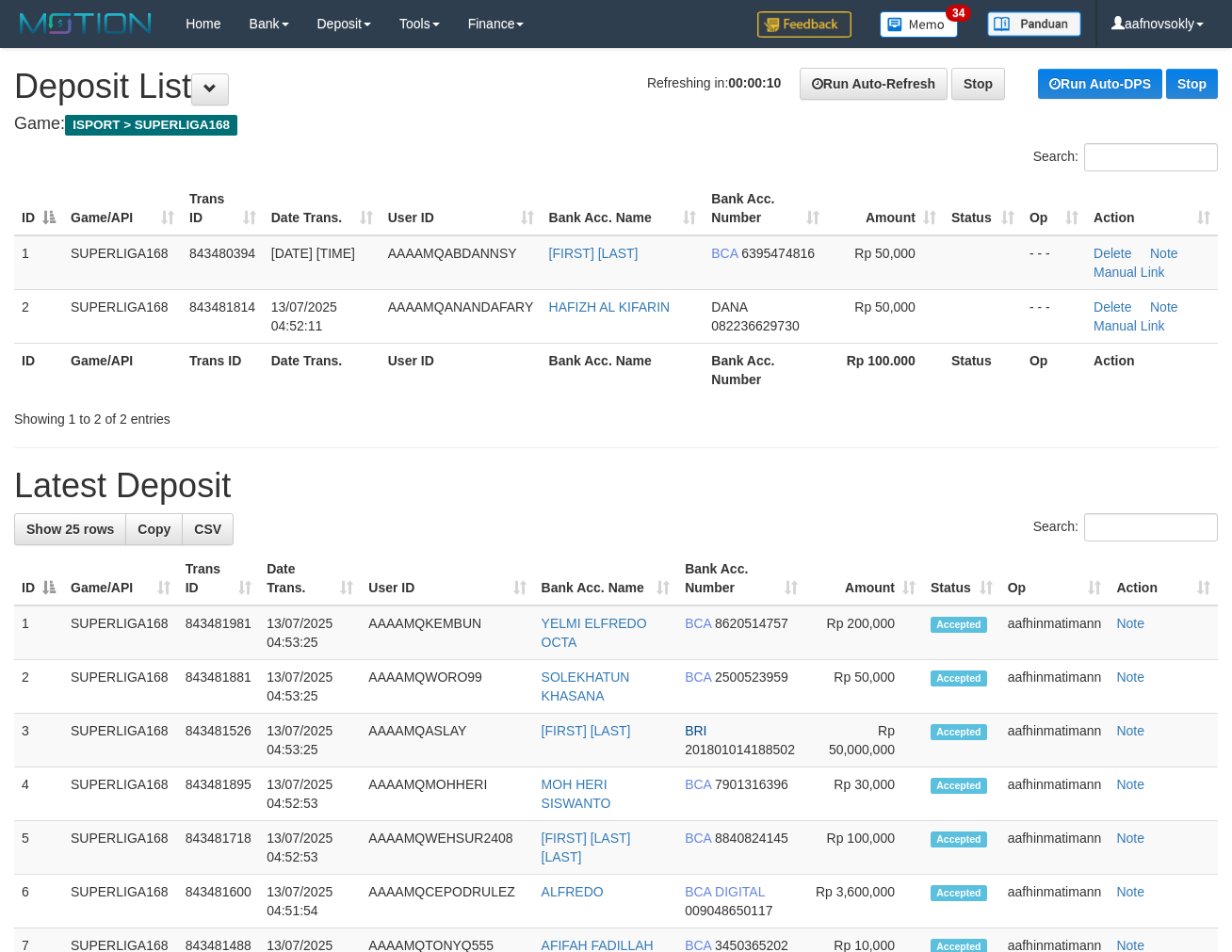 scroll, scrollTop: 0, scrollLeft: 0, axis: both 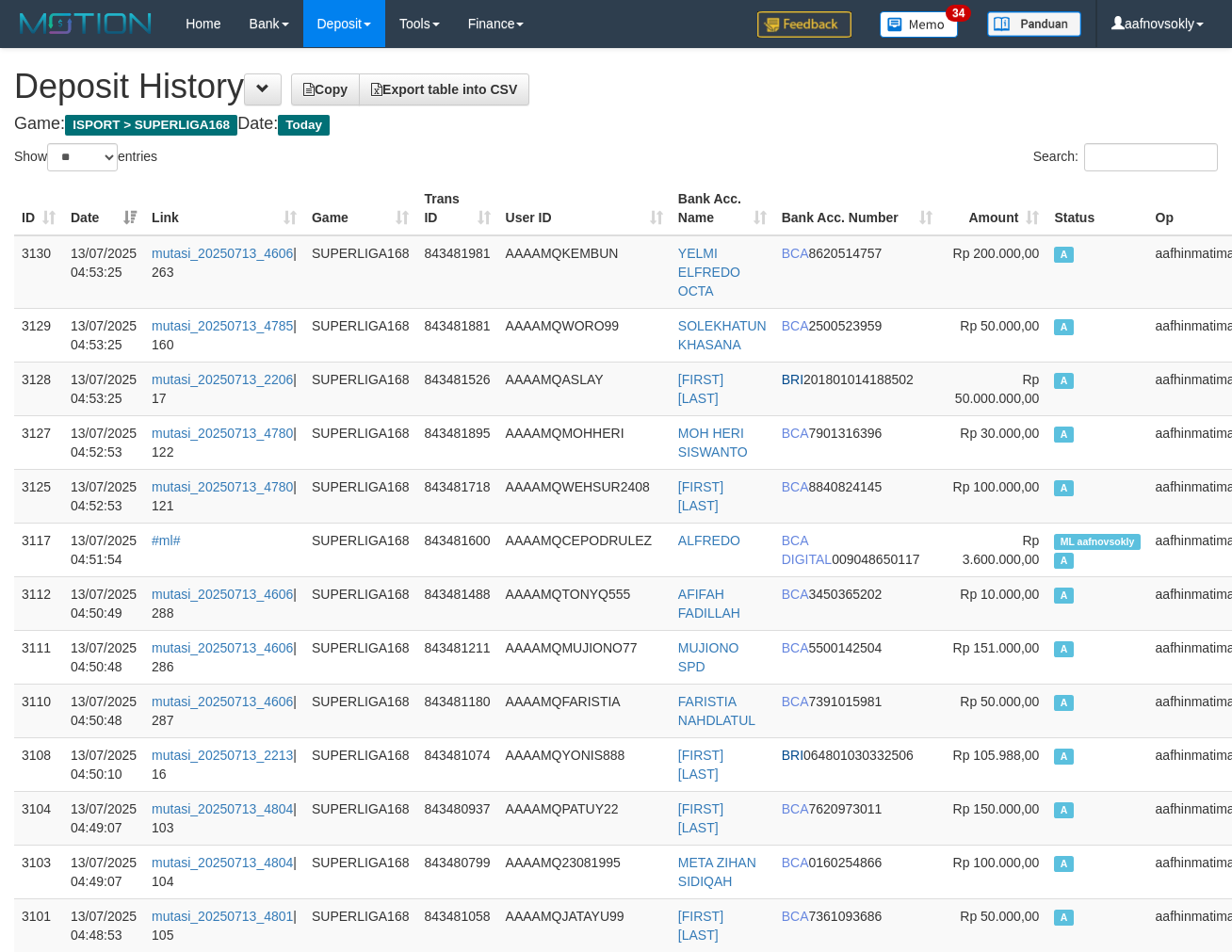 select on "**" 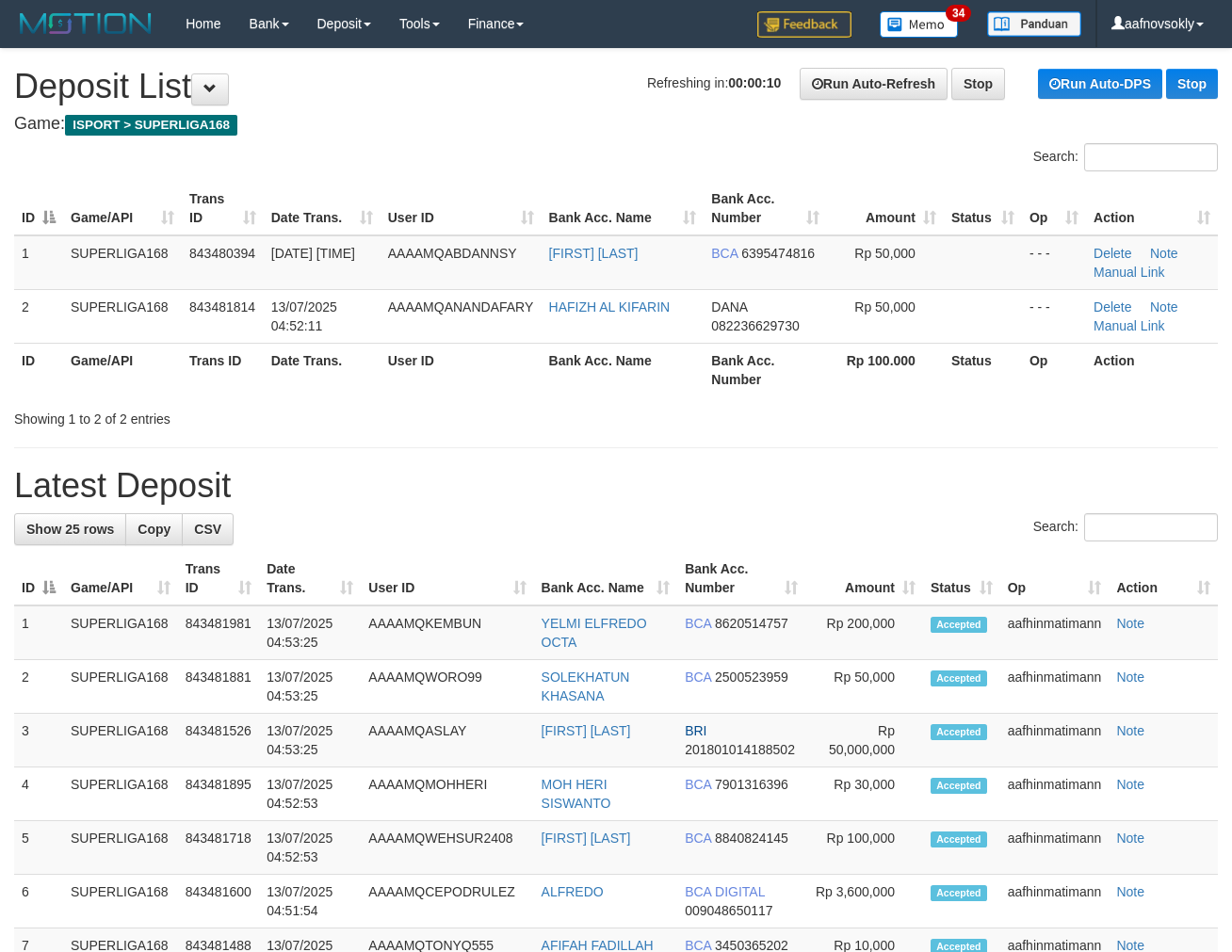 scroll, scrollTop: 0, scrollLeft: 0, axis: both 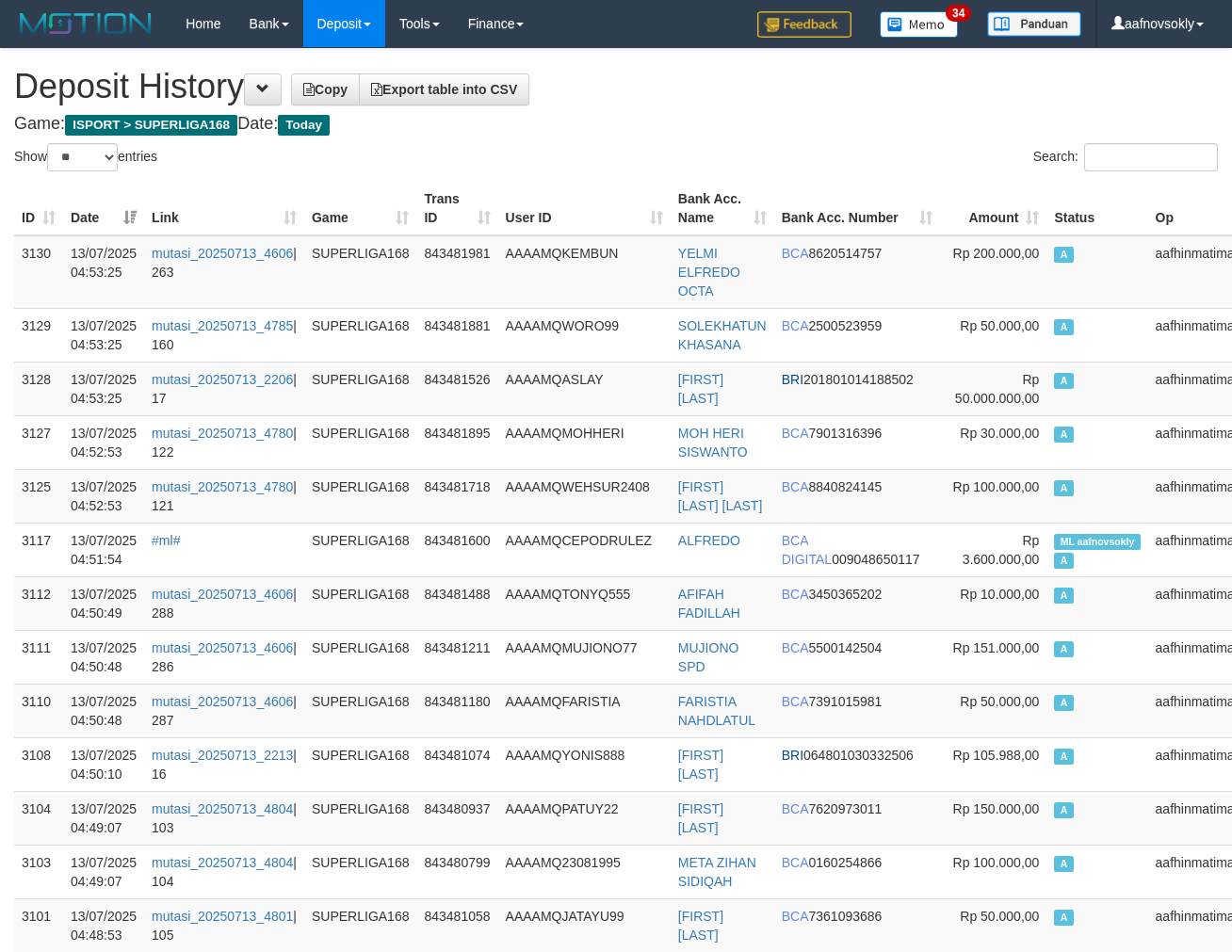 select on "**" 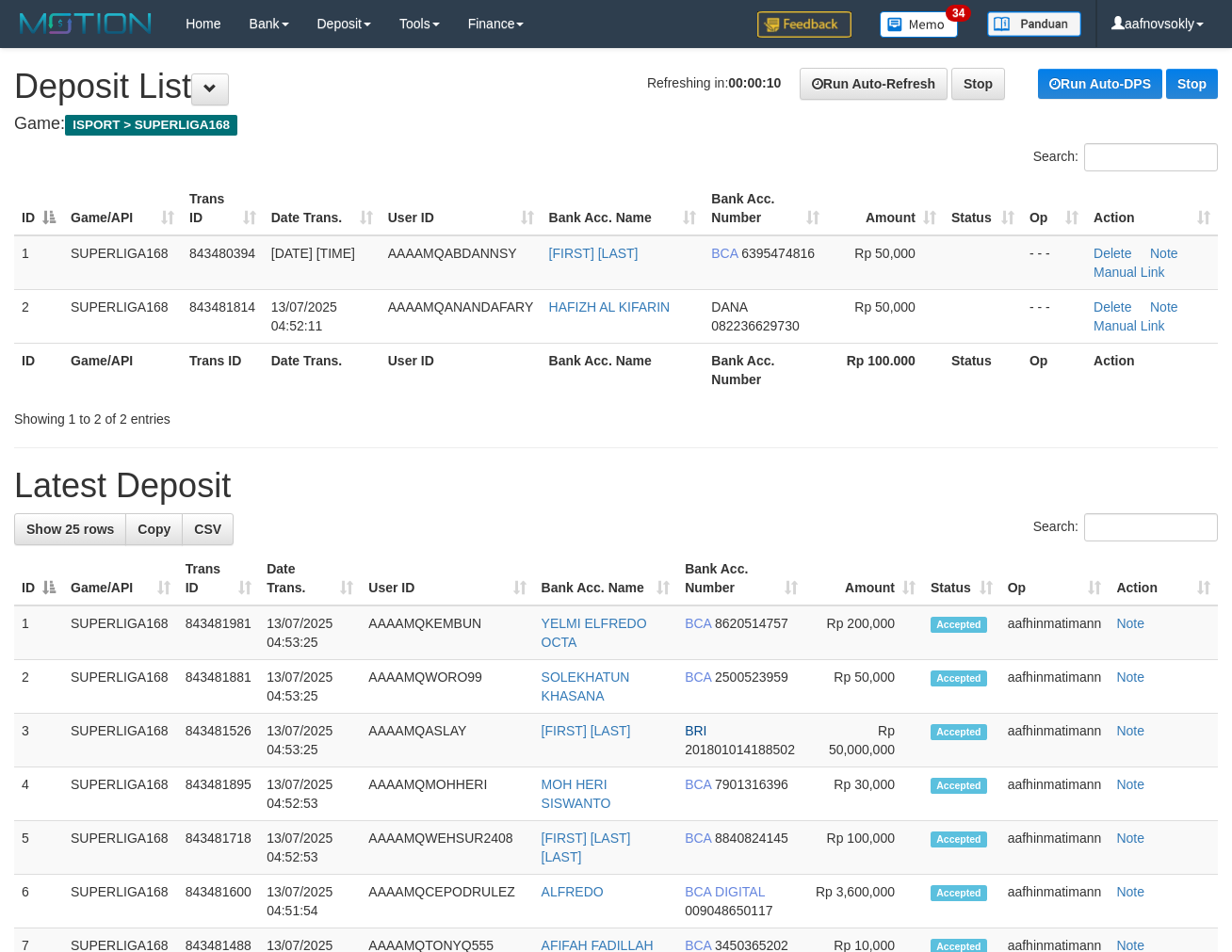scroll, scrollTop: 0, scrollLeft: 0, axis: both 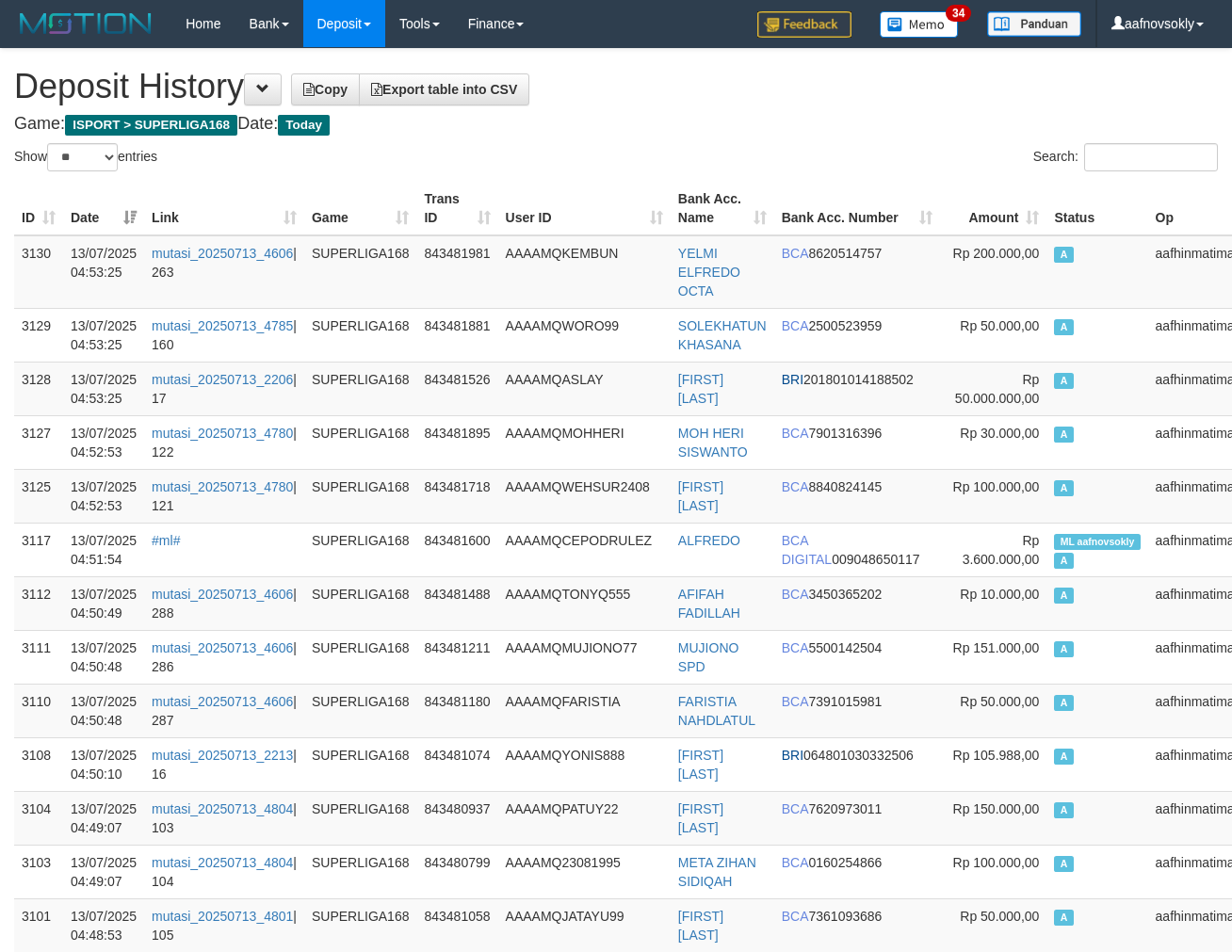 select on "**" 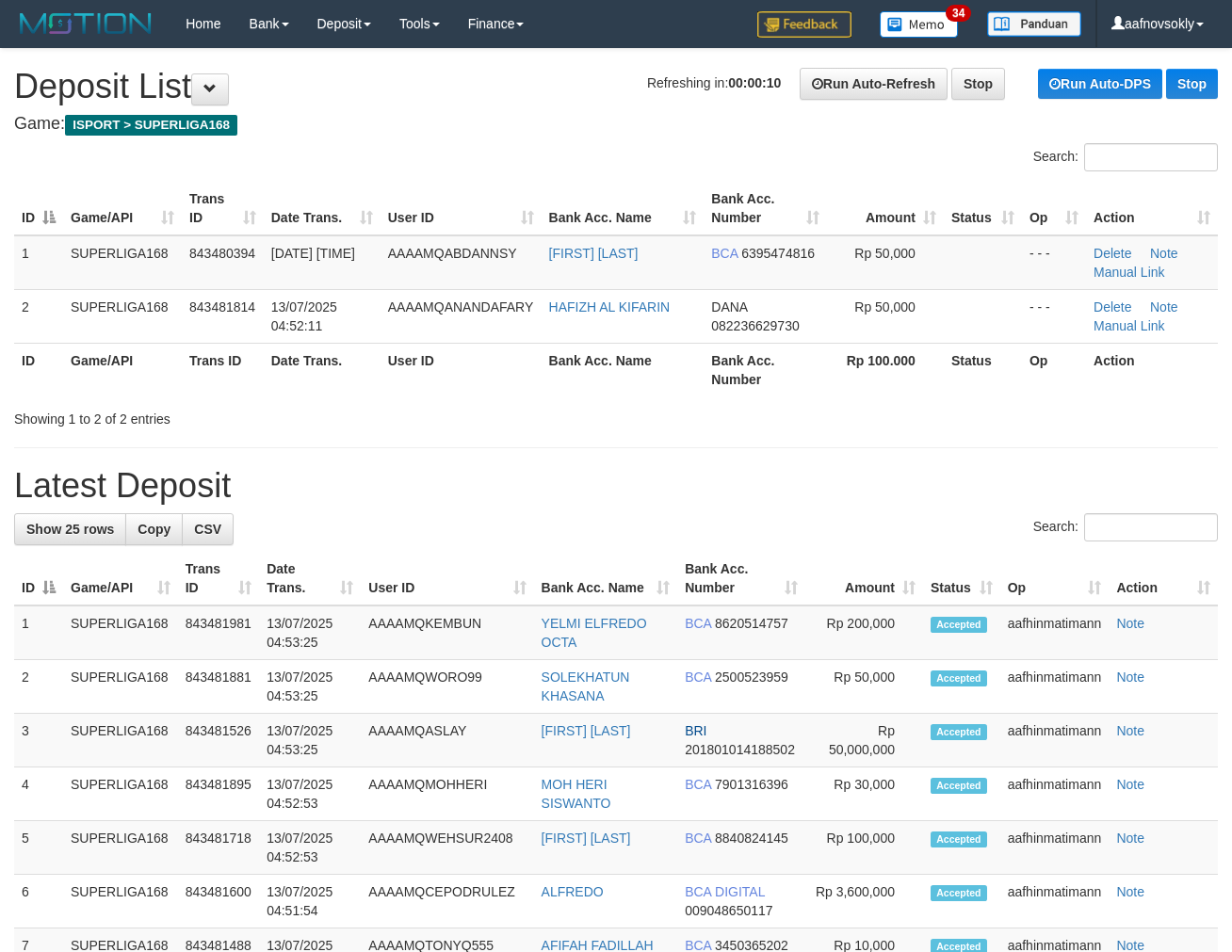 scroll, scrollTop: 0, scrollLeft: 0, axis: both 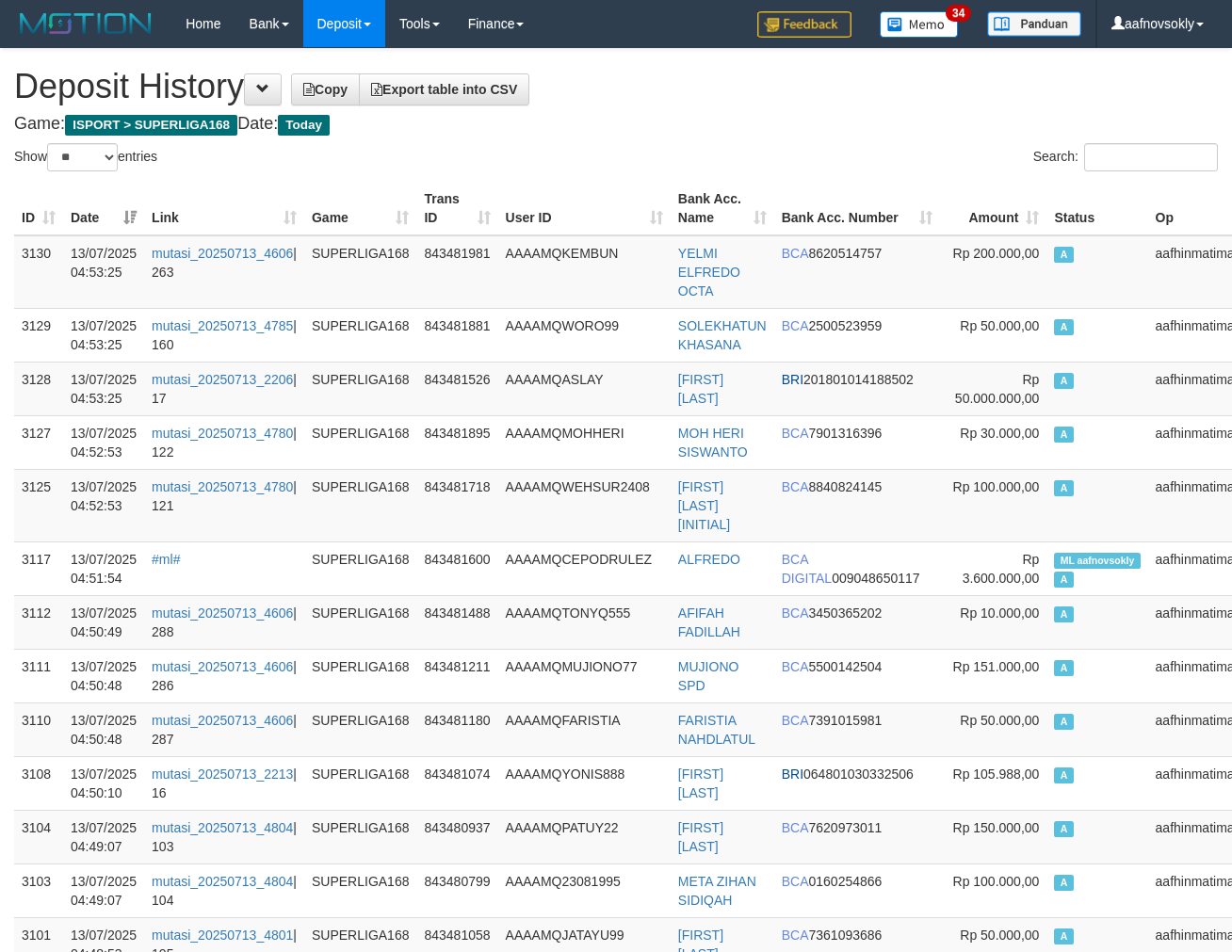 select on "**" 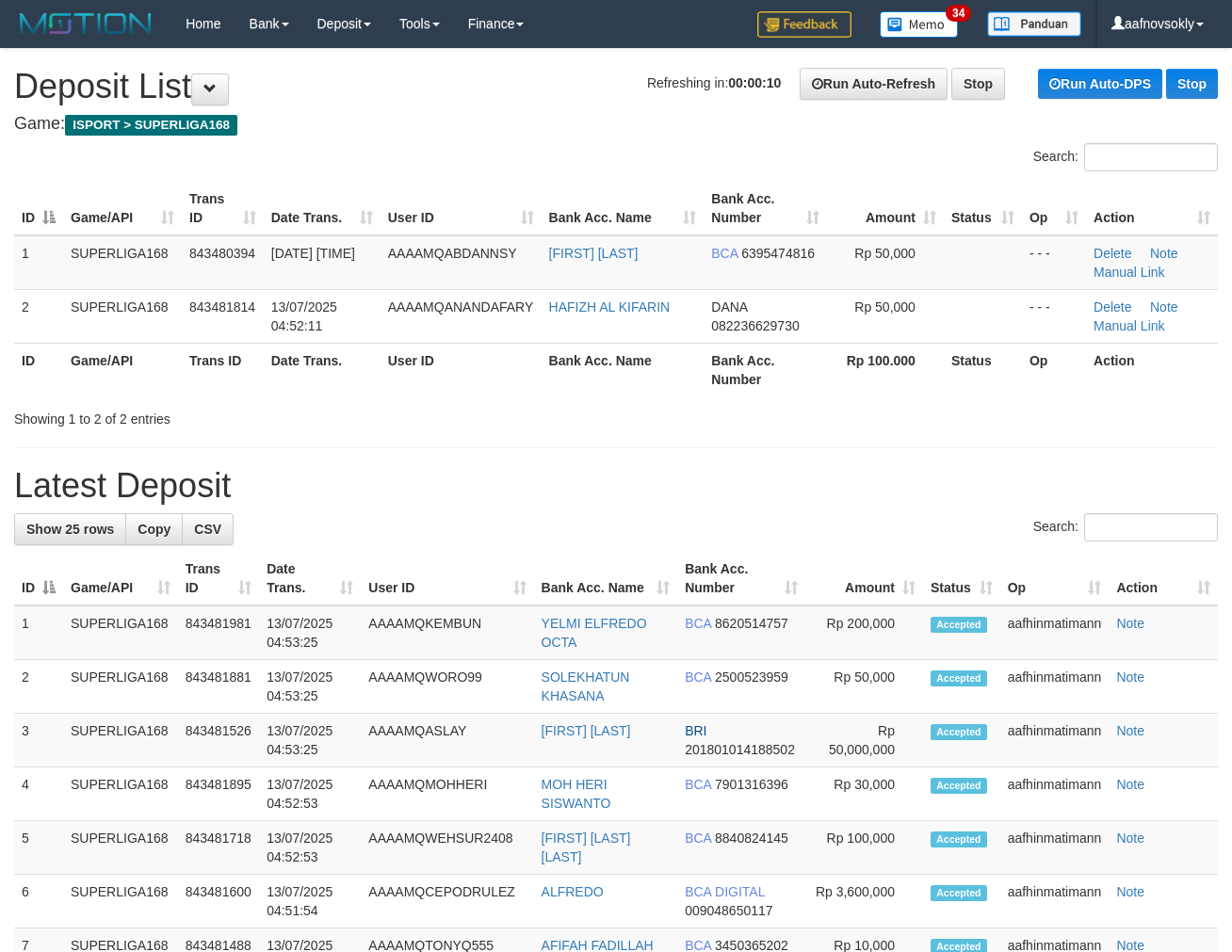 scroll, scrollTop: 0, scrollLeft: 0, axis: both 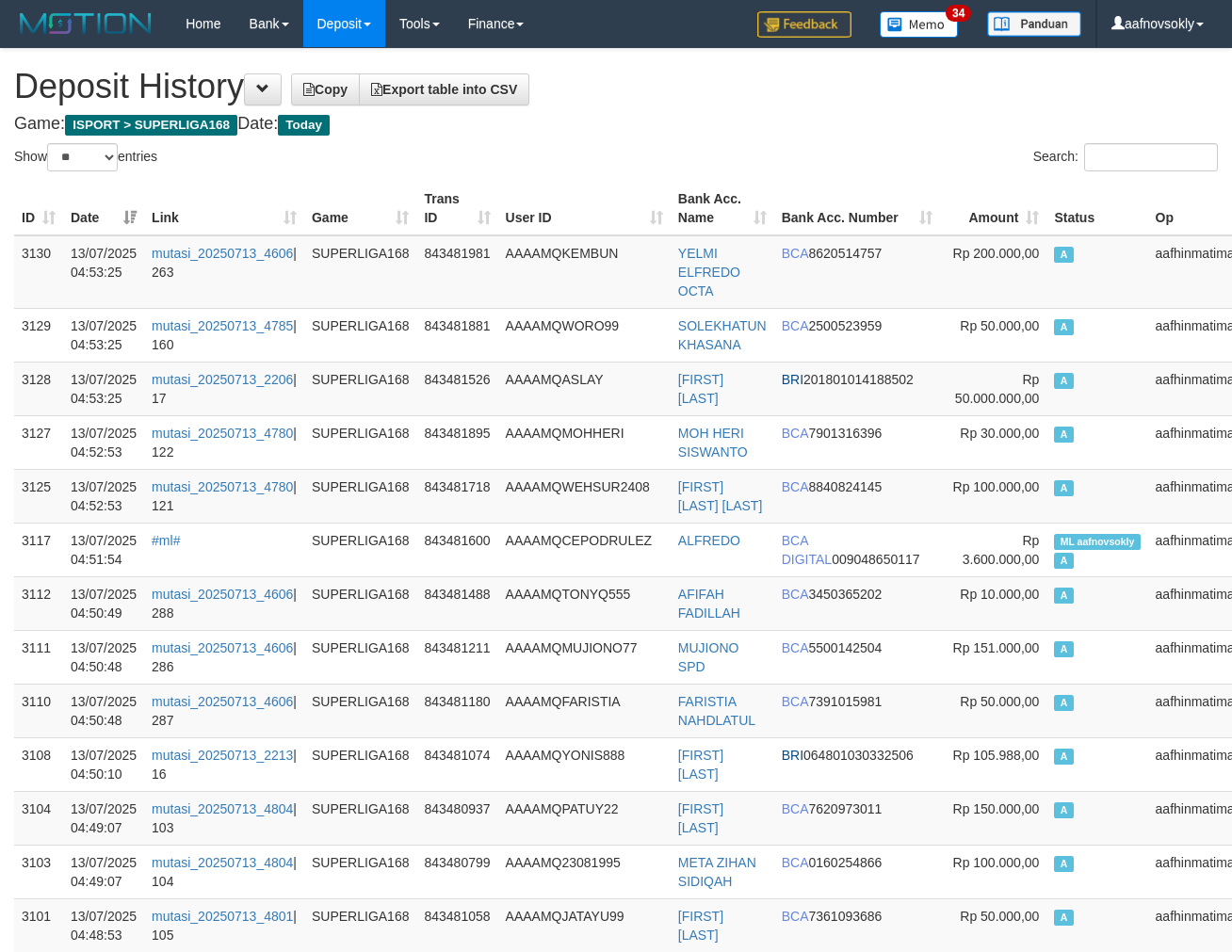 select on "**" 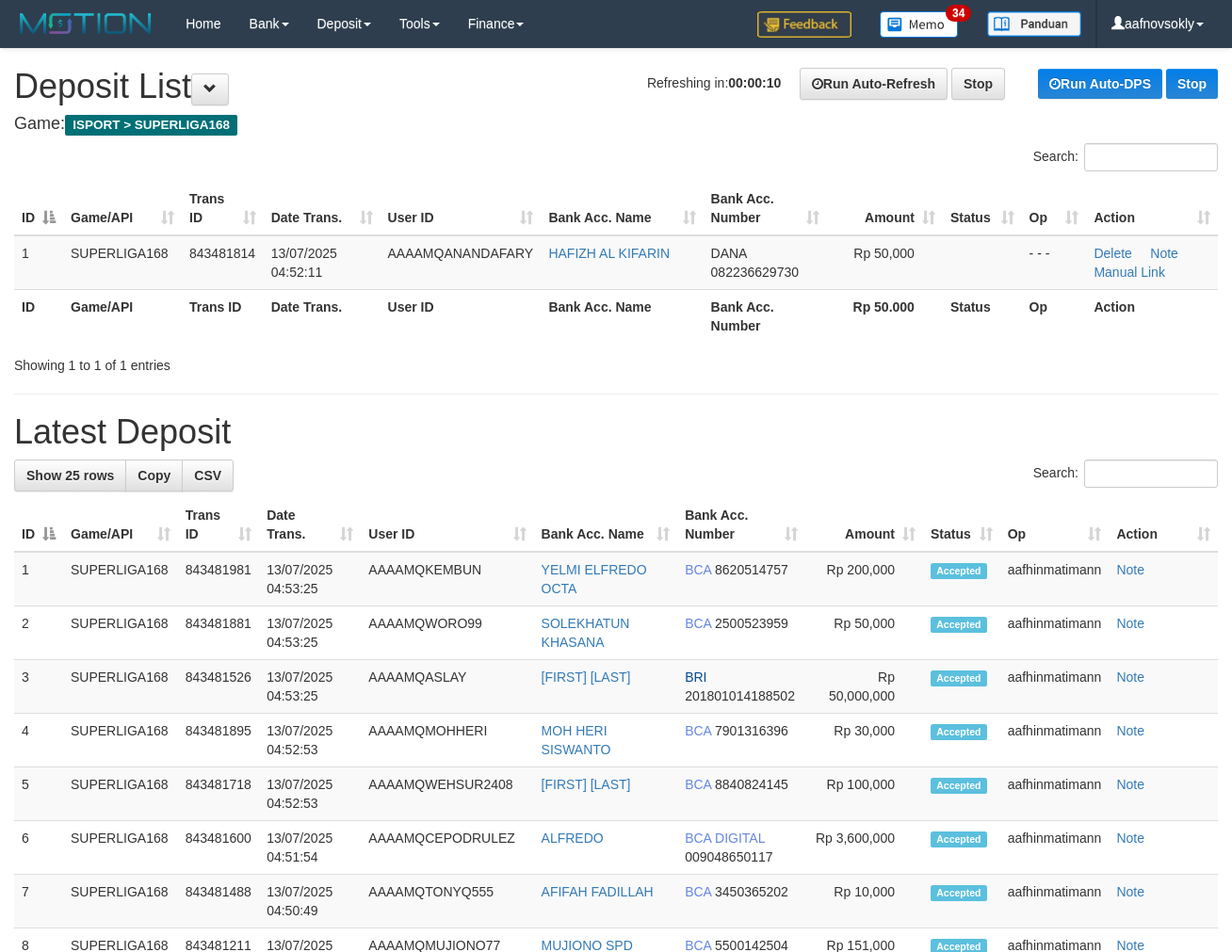 scroll, scrollTop: 0, scrollLeft: 0, axis: both 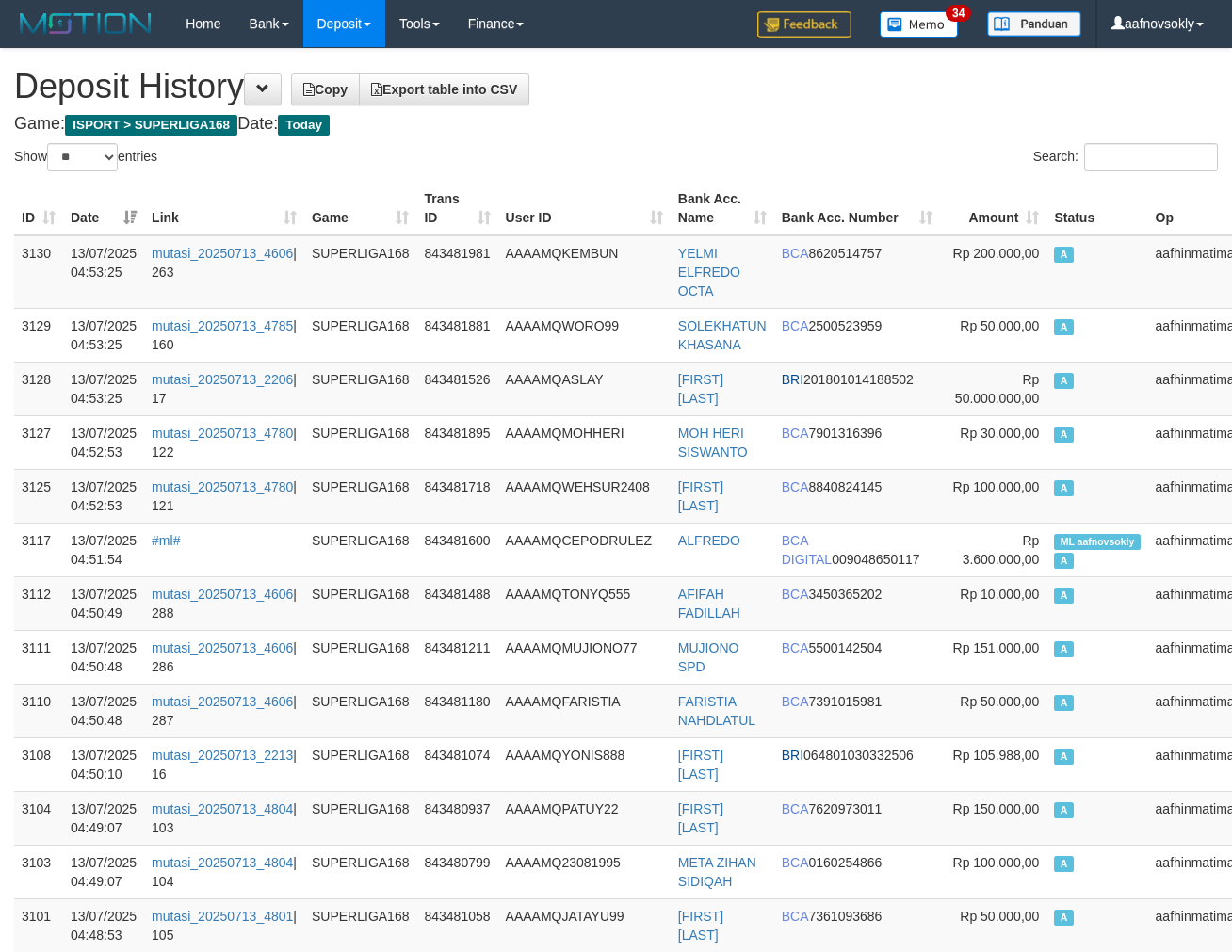select on "**" 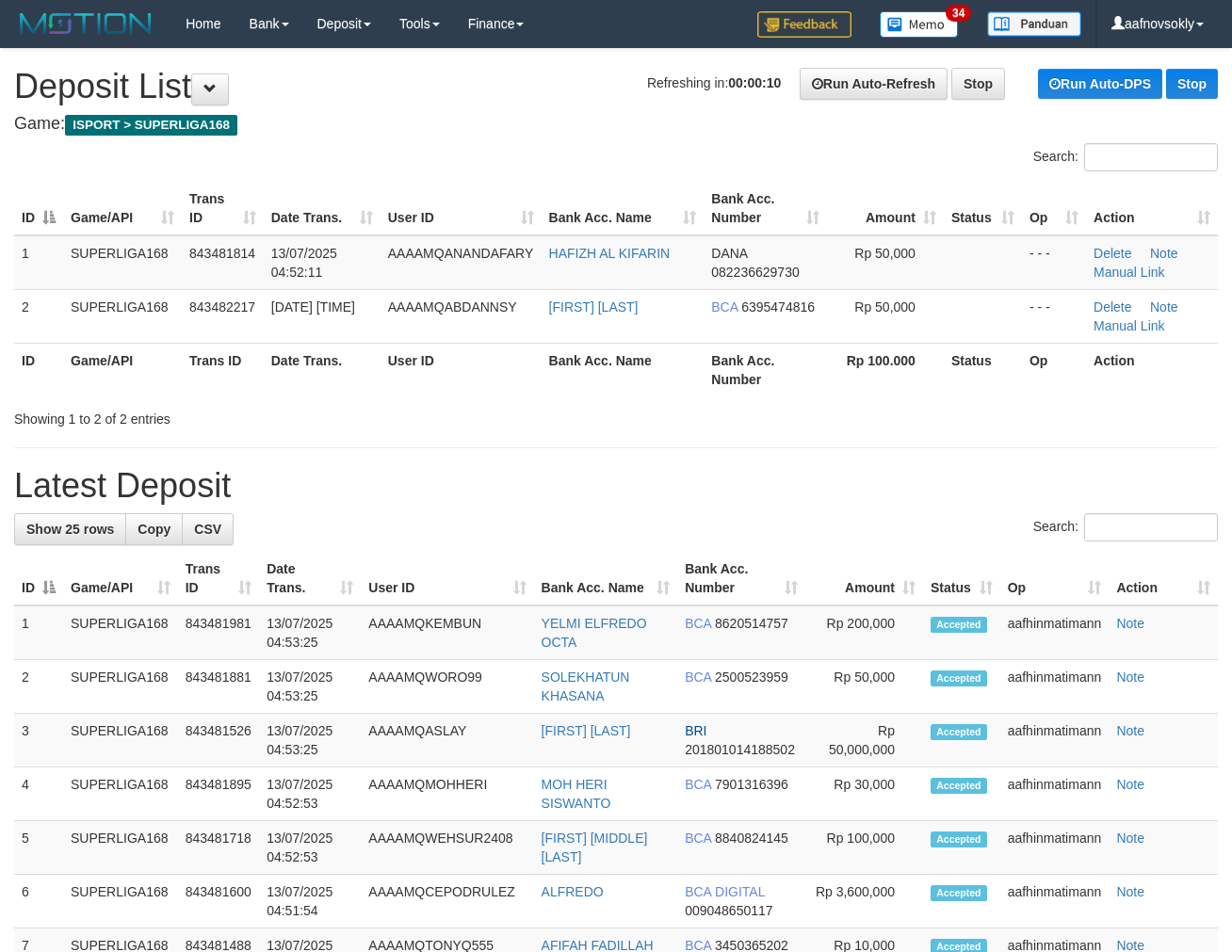 scroll, scrollTop: 0, scrollLeft: 0, axis: both 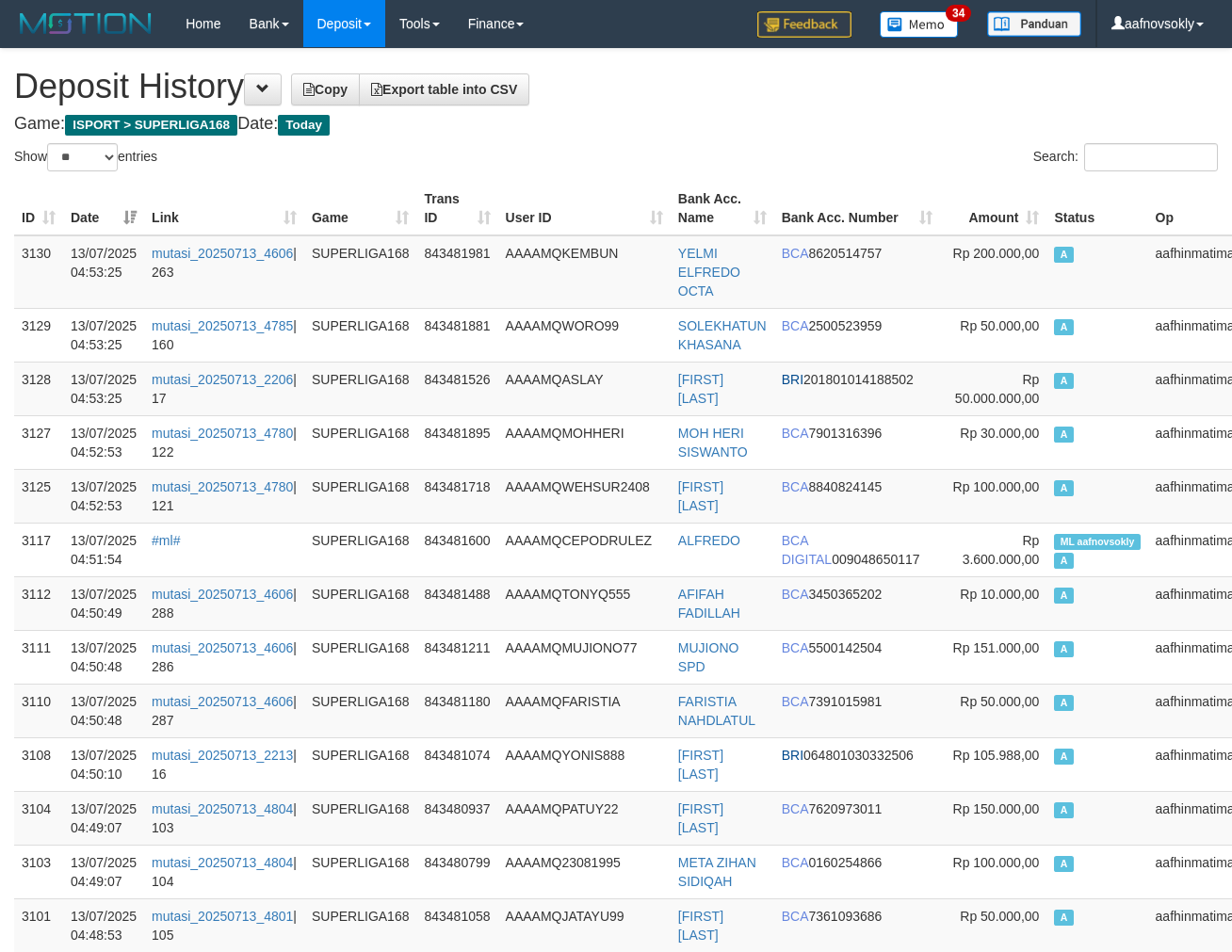 select on "**" 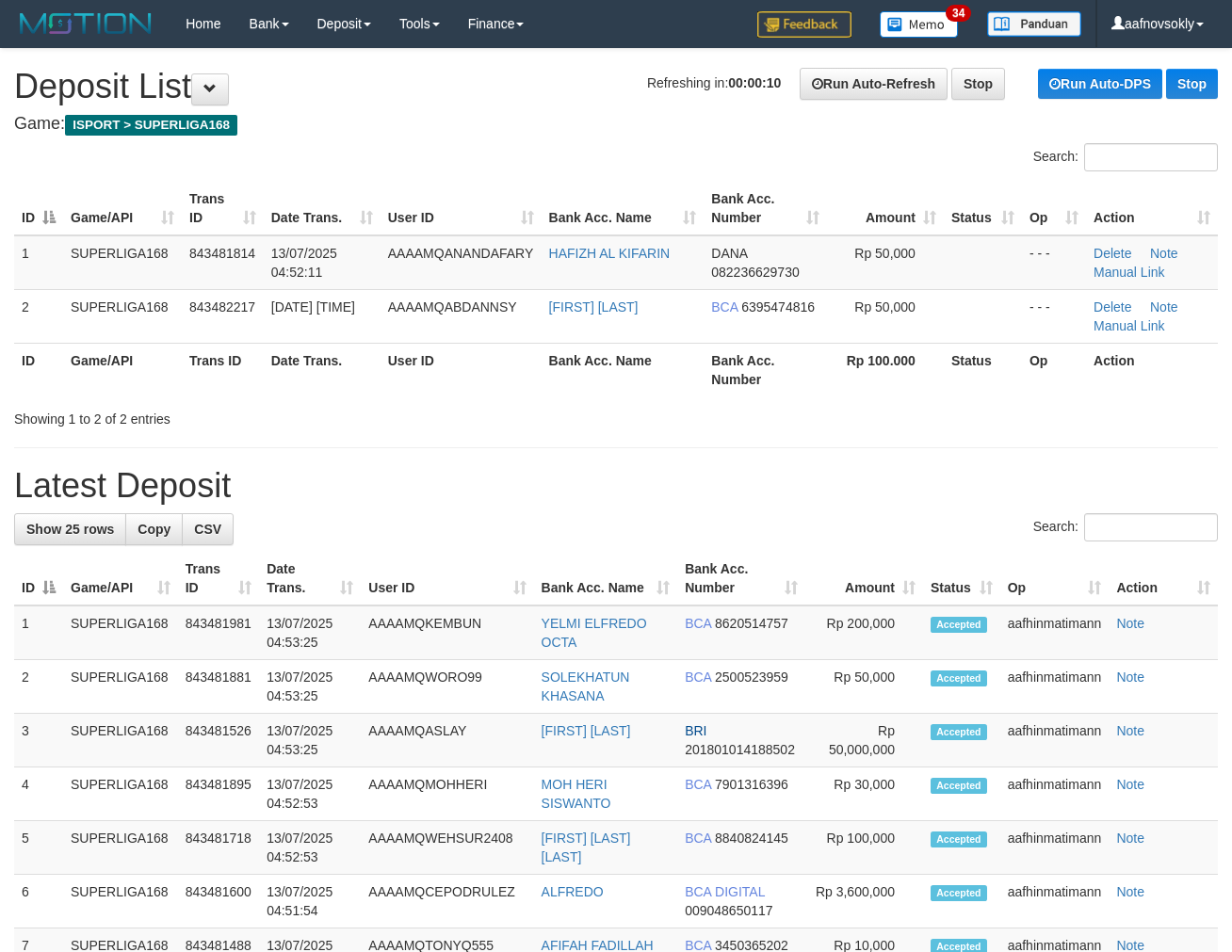 scroll, scrollTop: 0, scrollLeft: 0, axis: both 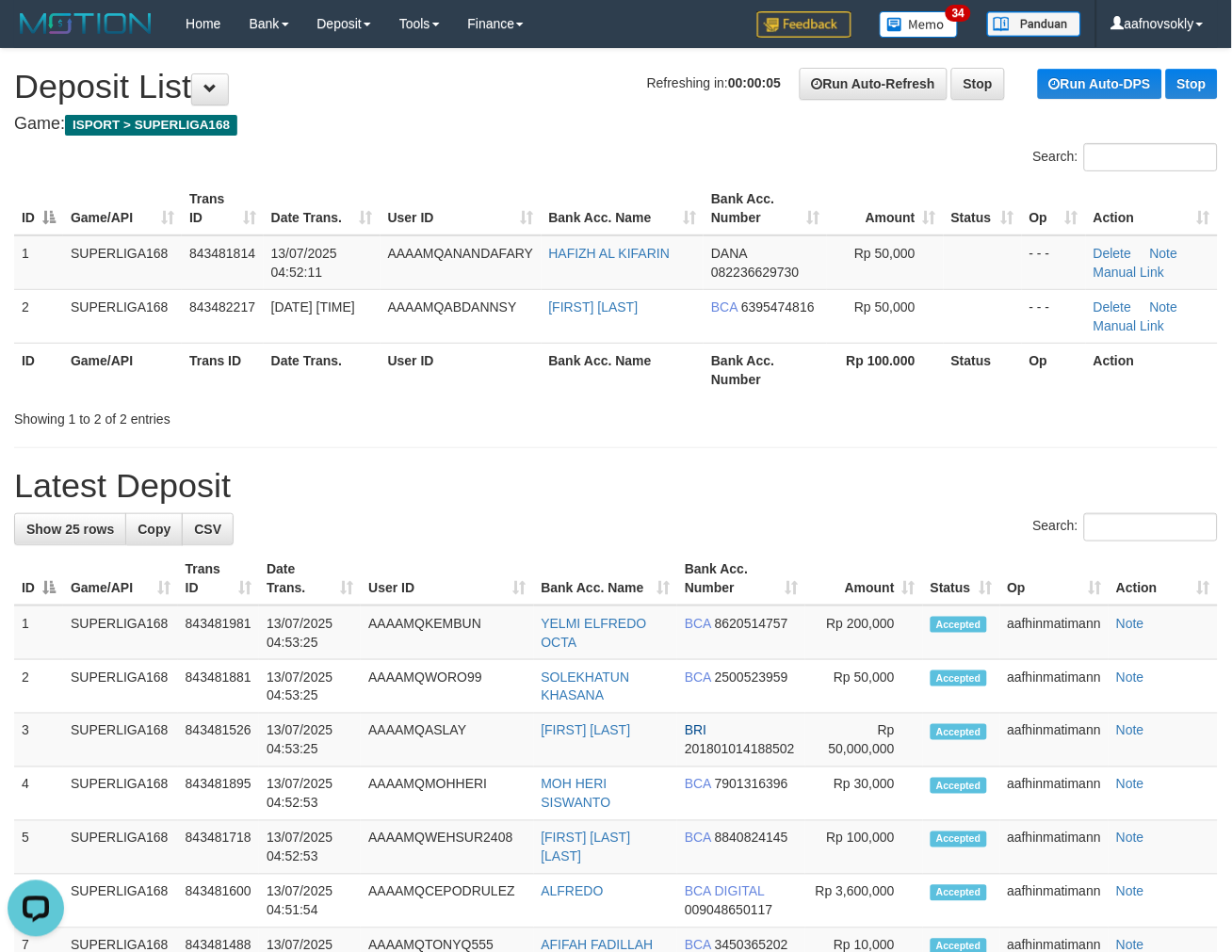 click on "Bank Acc. Name" at bounding box center [623, 369] 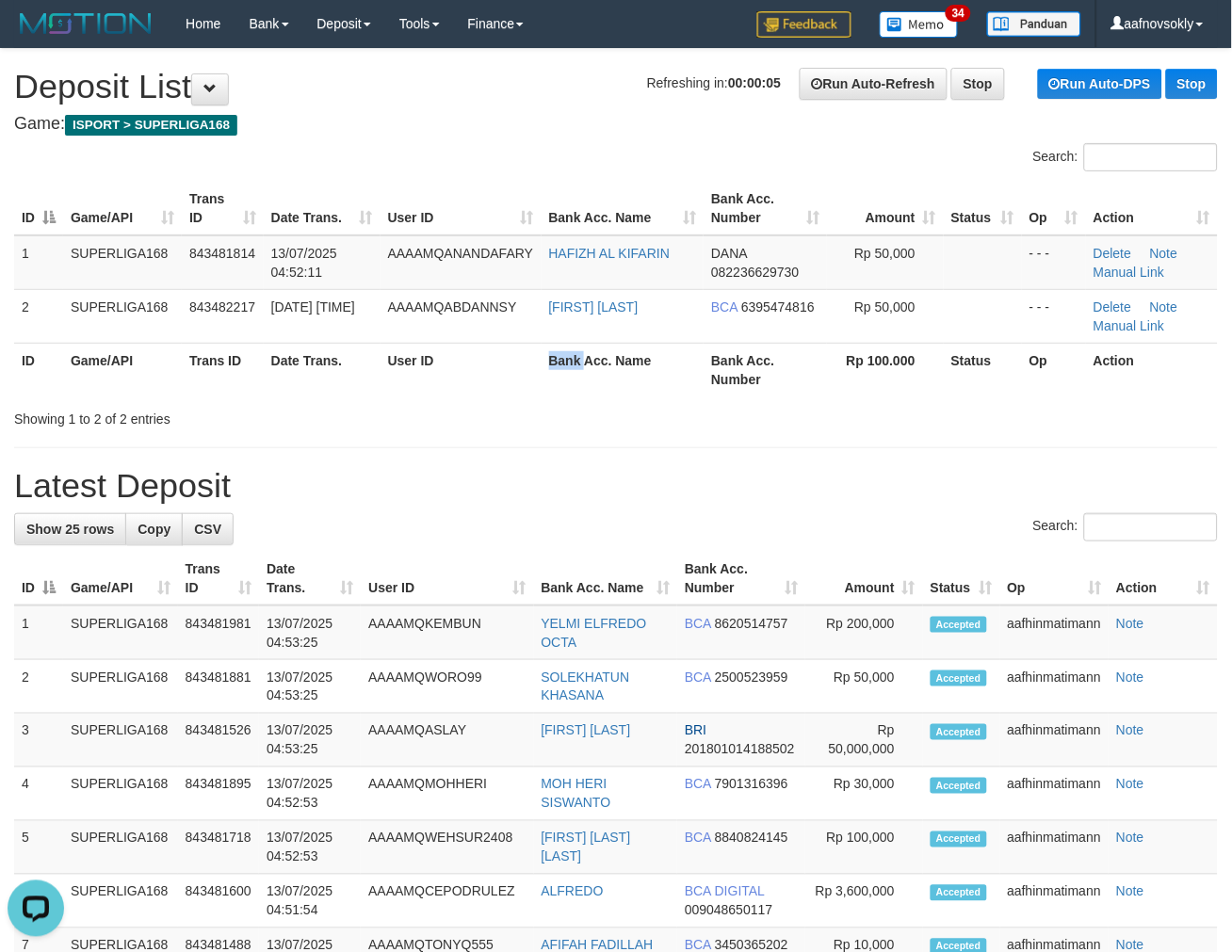 click on "Bank Acc. Name" at bounding box center (623, 369) 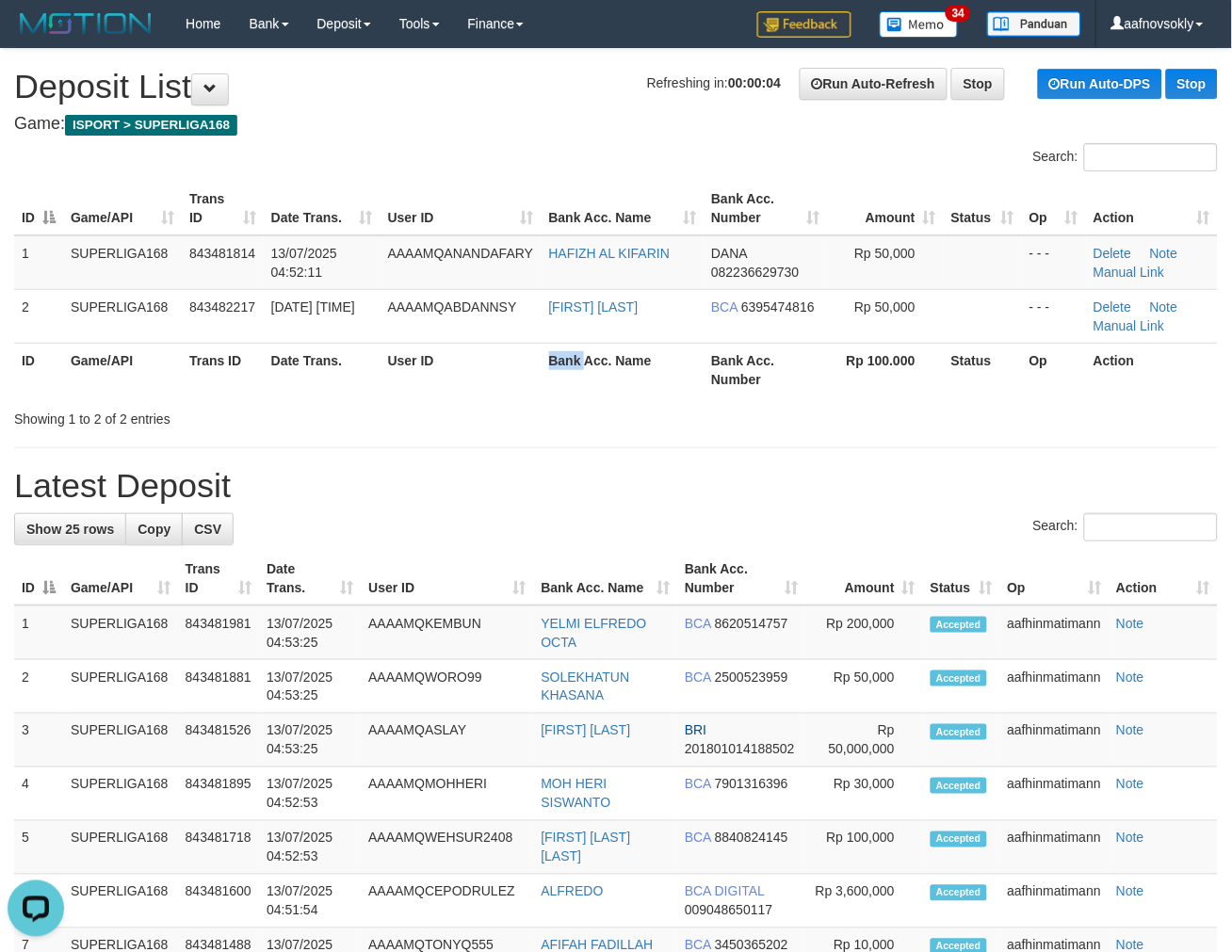 click on "Bank Acc. Name" at bounding box center (623, 369) 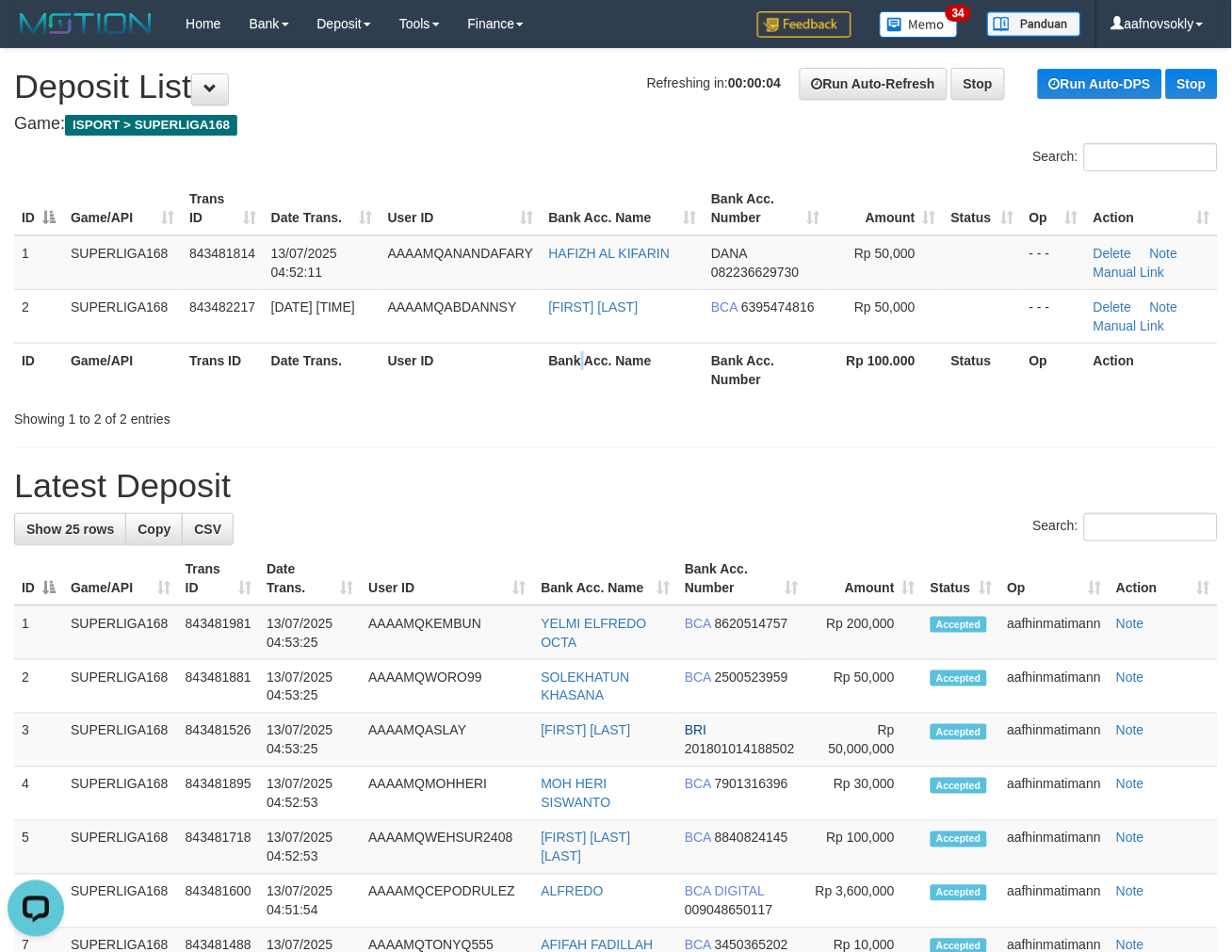 click on "Bank Acc. Name" at bounding box center (623, 369) 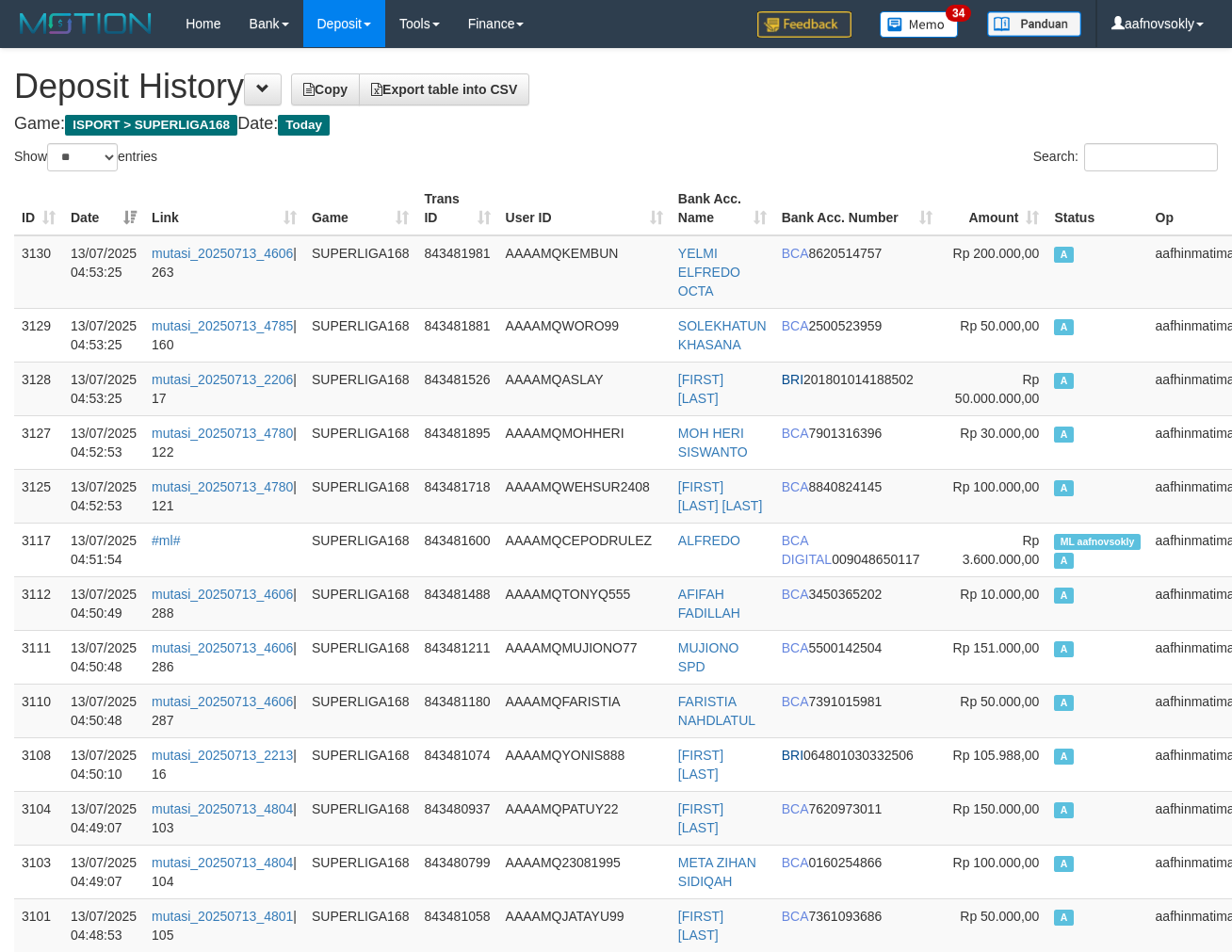 select on "**" 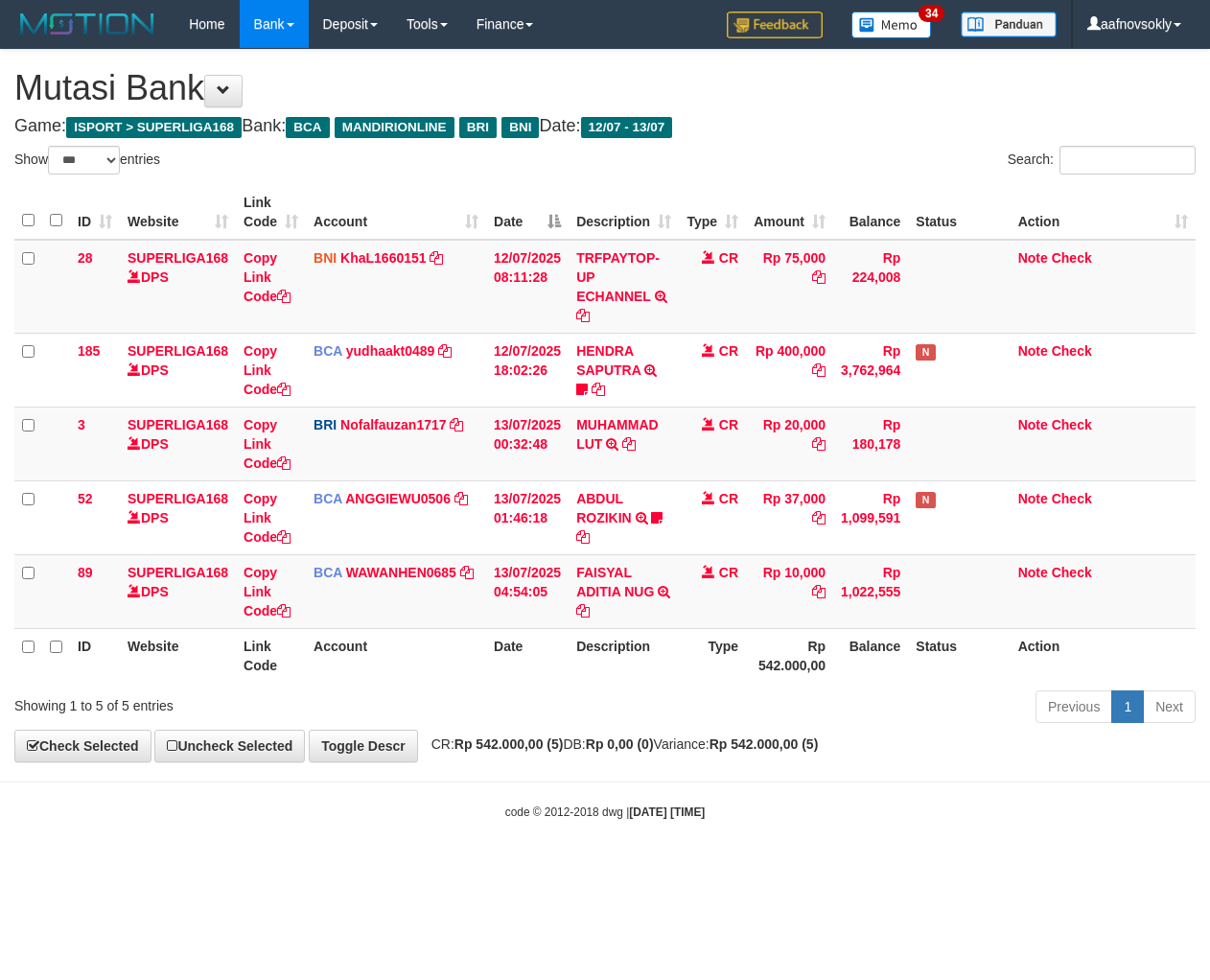select on "***" 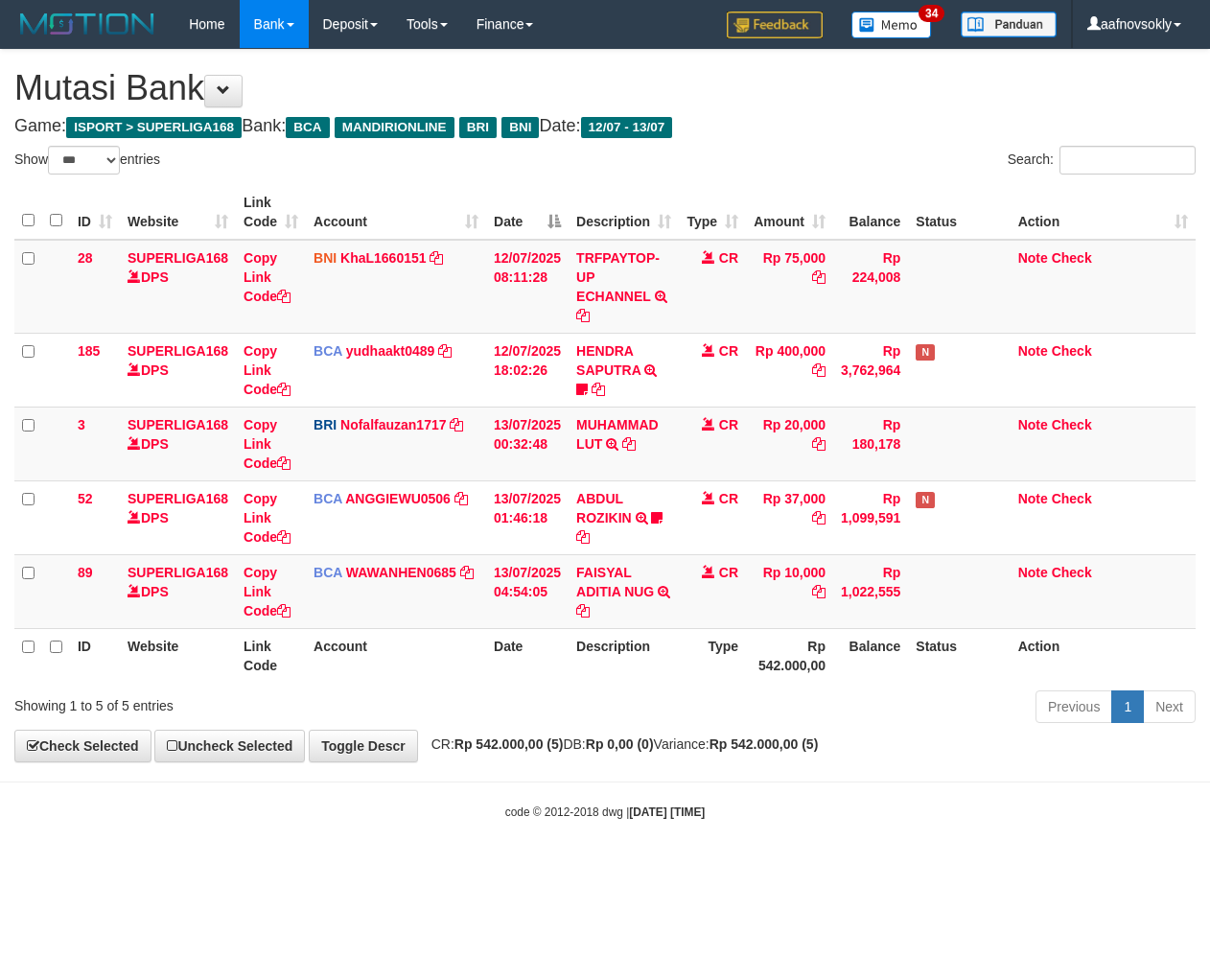 scroll, scrollTop: 0, scrollLeft: 0, axis: both 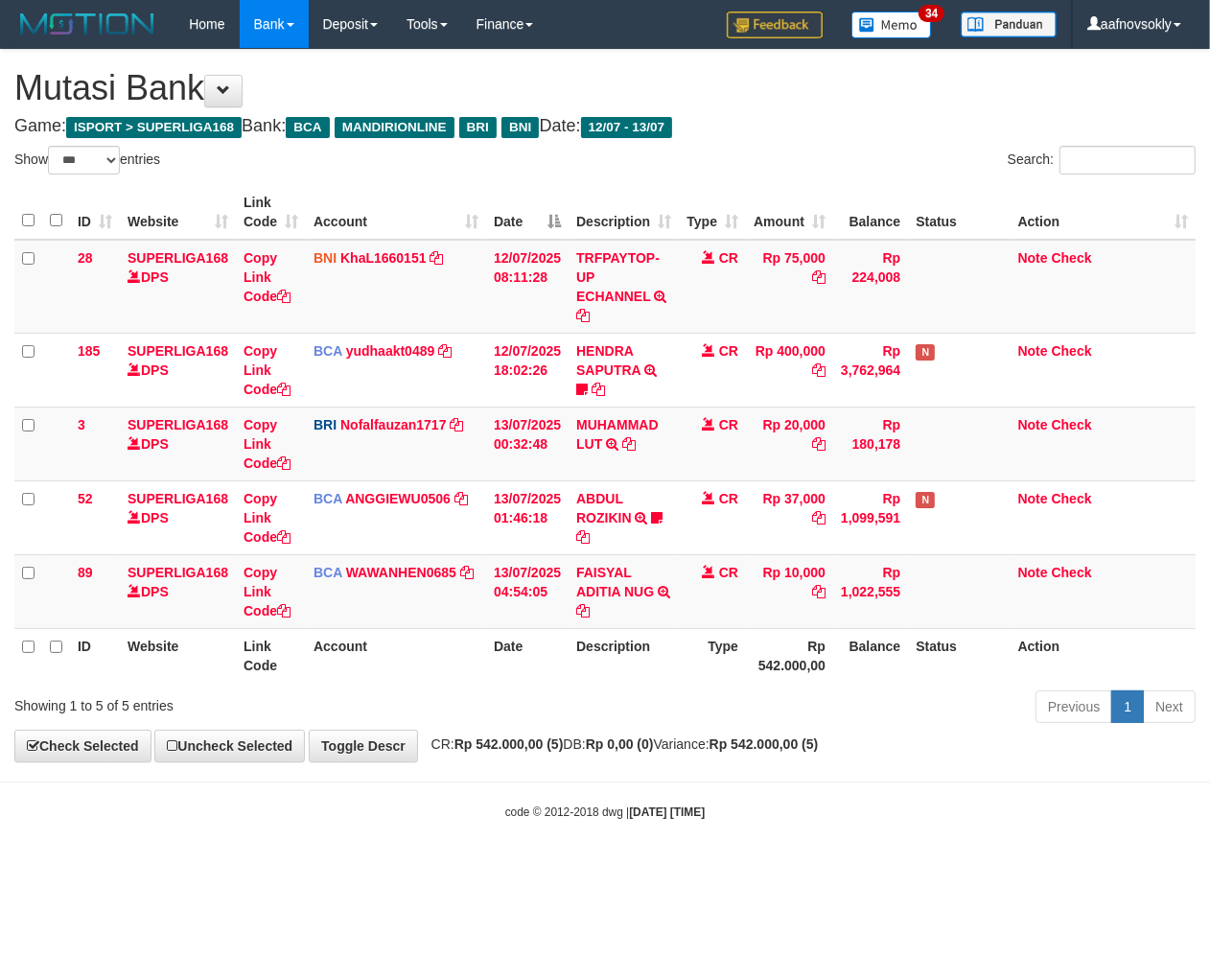 click on "Previous 1 Next" at bounding box center [857, 709] 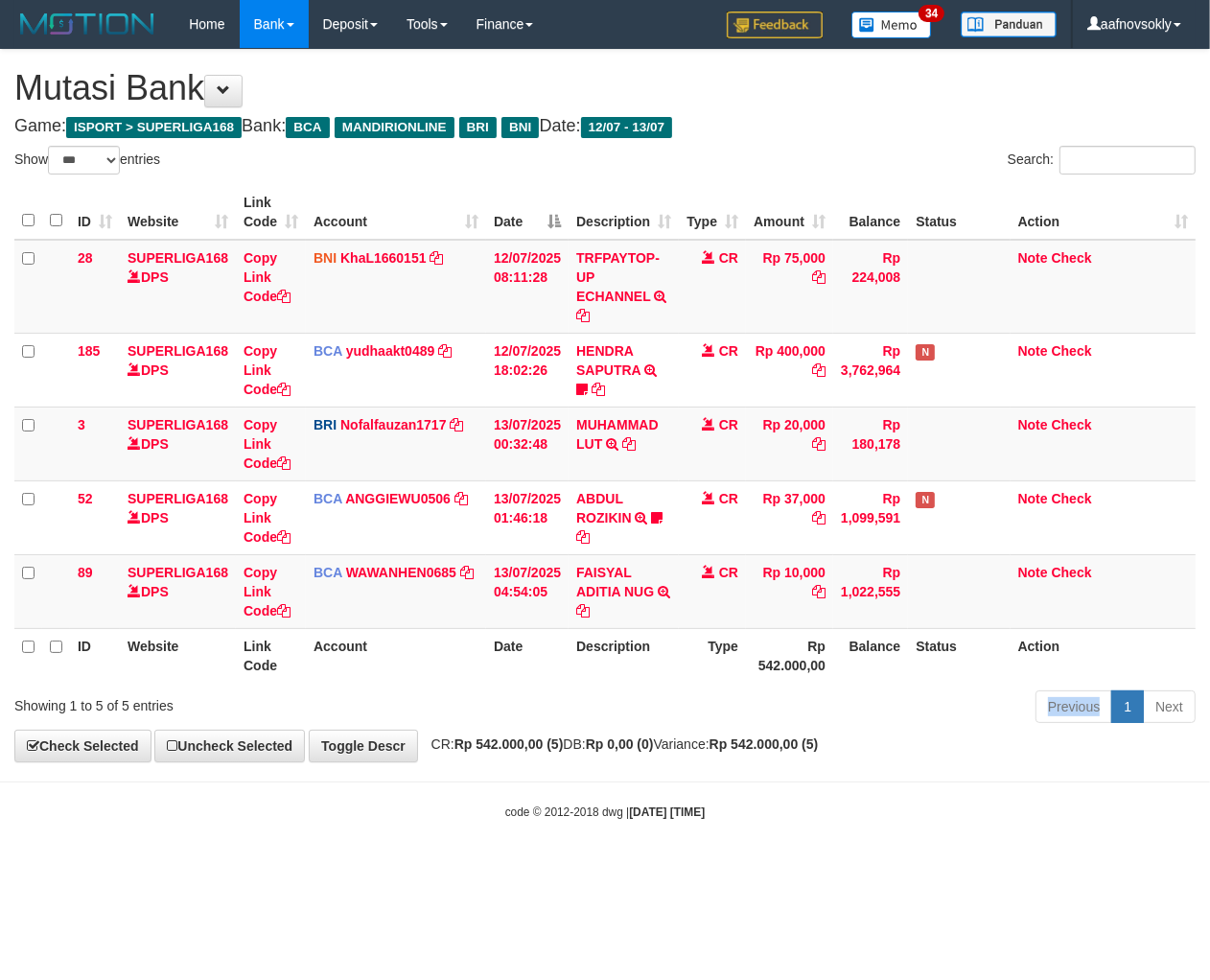 click on "Previous 1 Next" at bounding box center [857, 709] 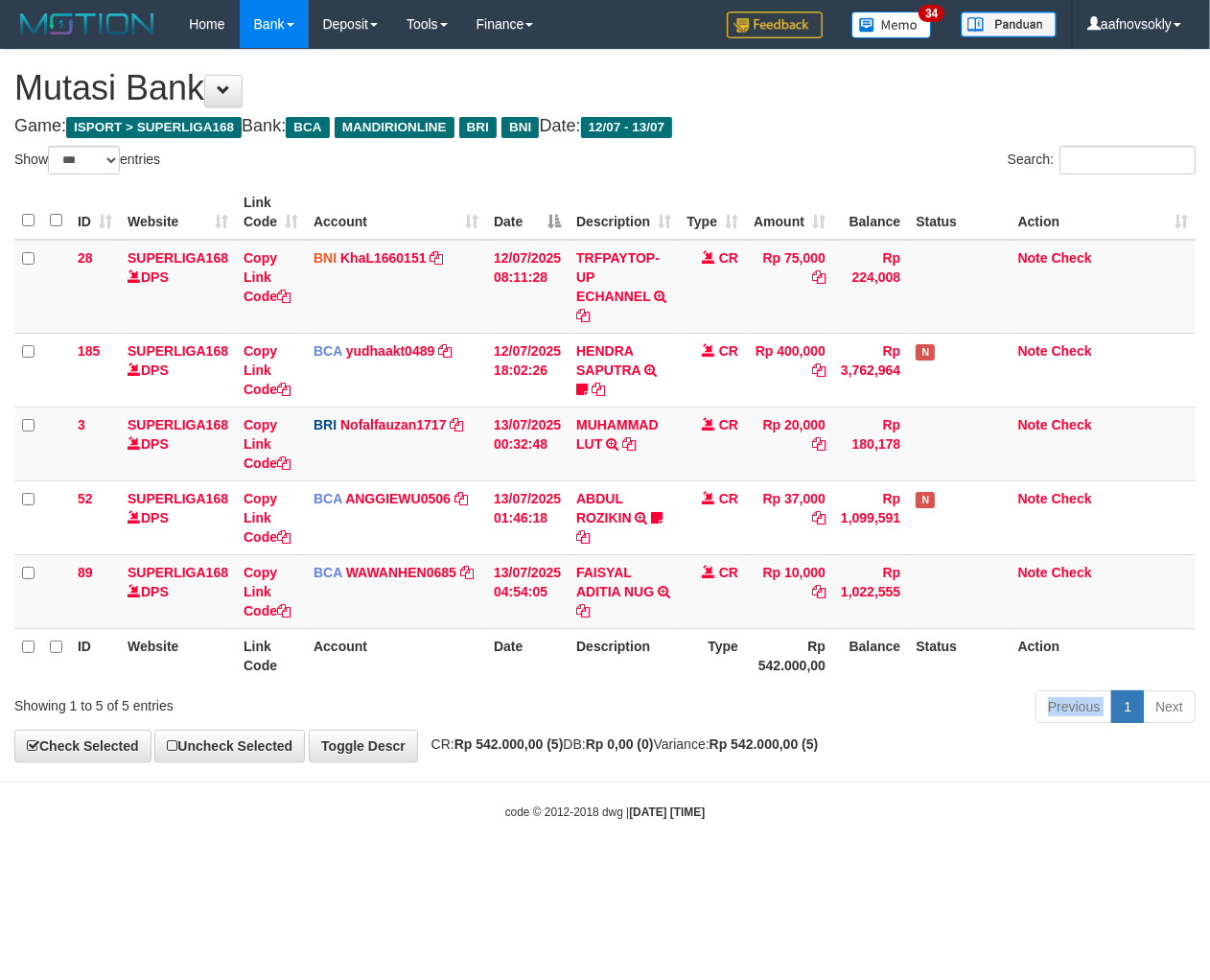 click on "Previous 1 Next" at bounding box center (857, 709) 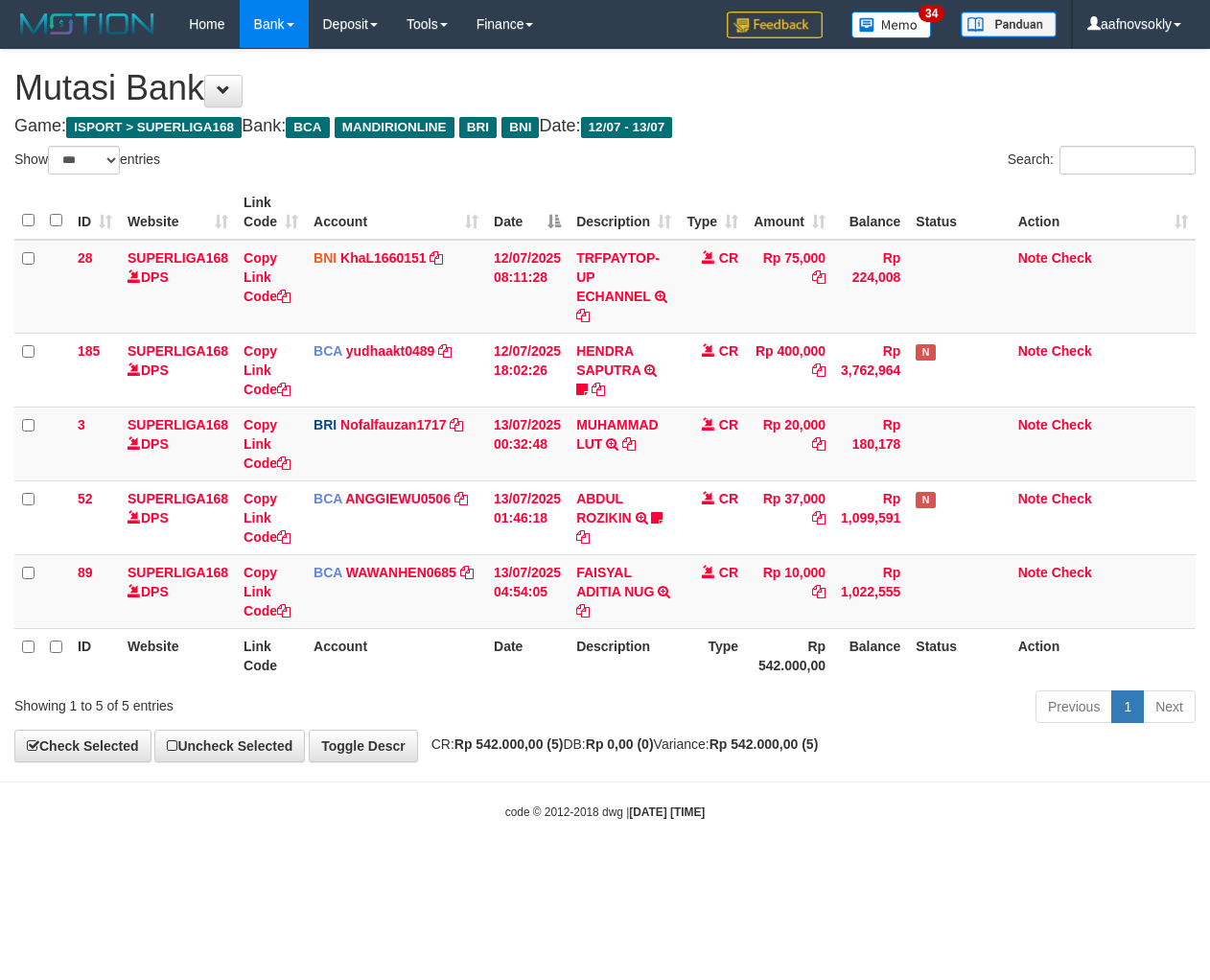 select on "***" 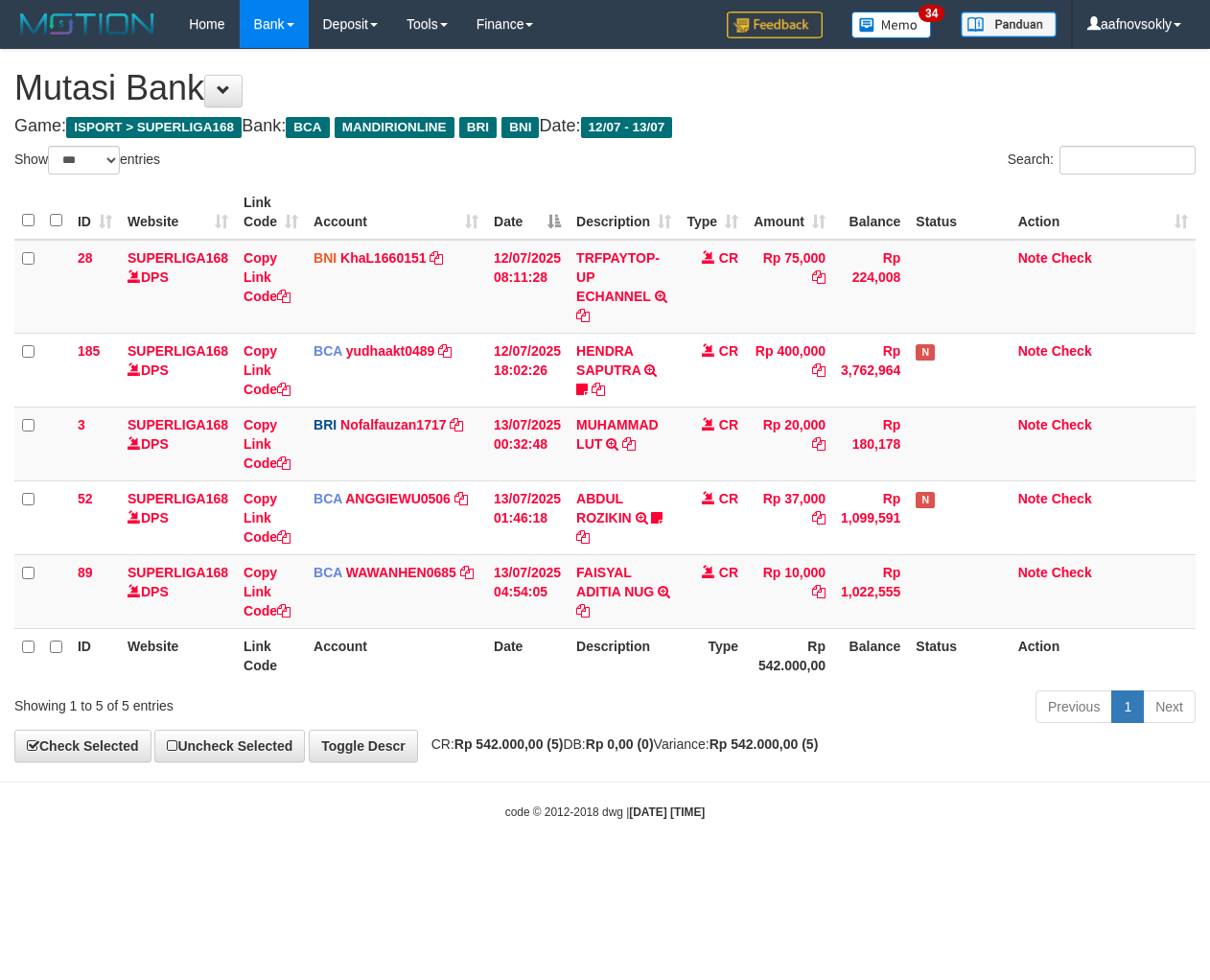 scroll, scrollTop: 0, scrollLeft: 0, axis: both 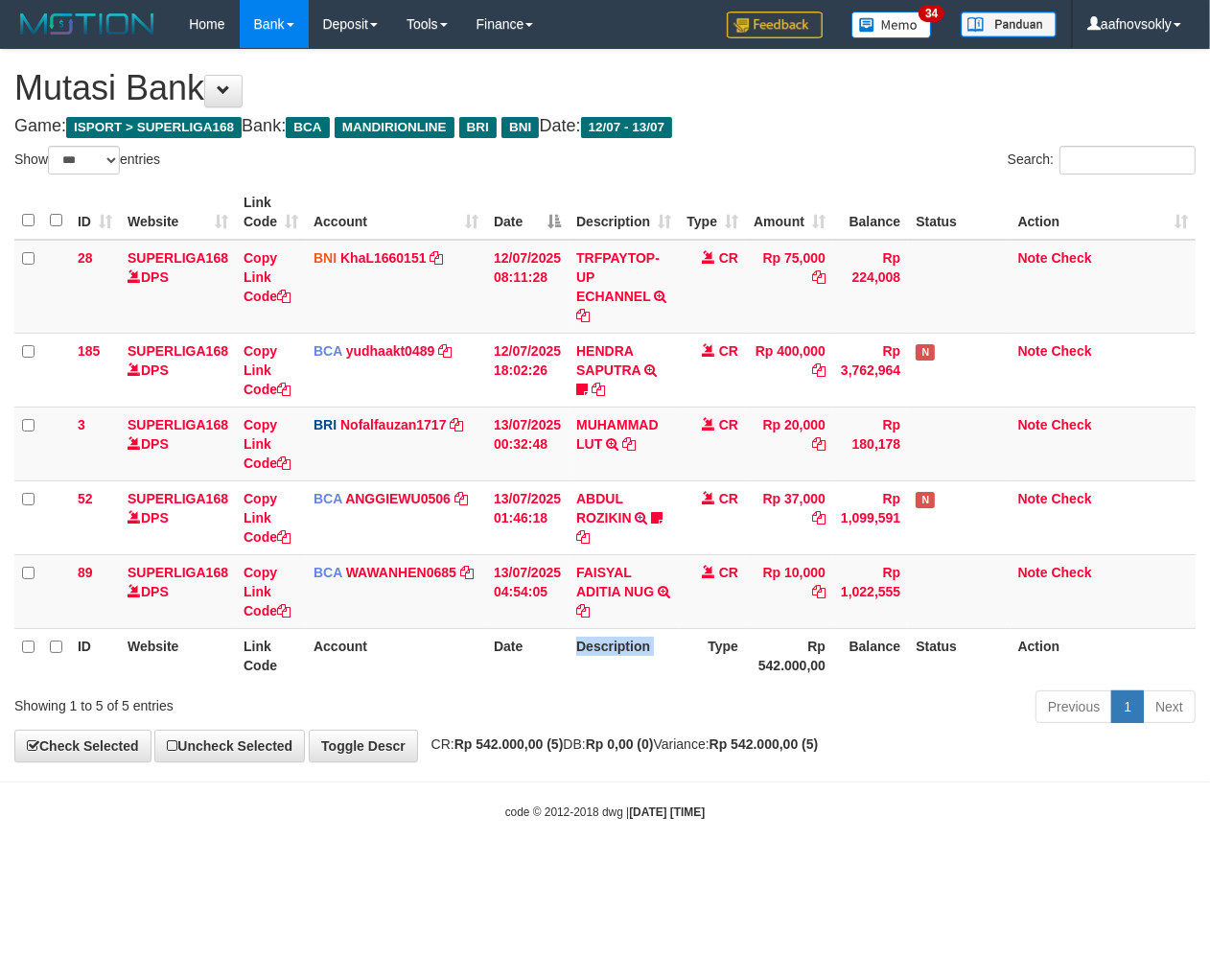 click on "Description" at bounding box center [623, 655] 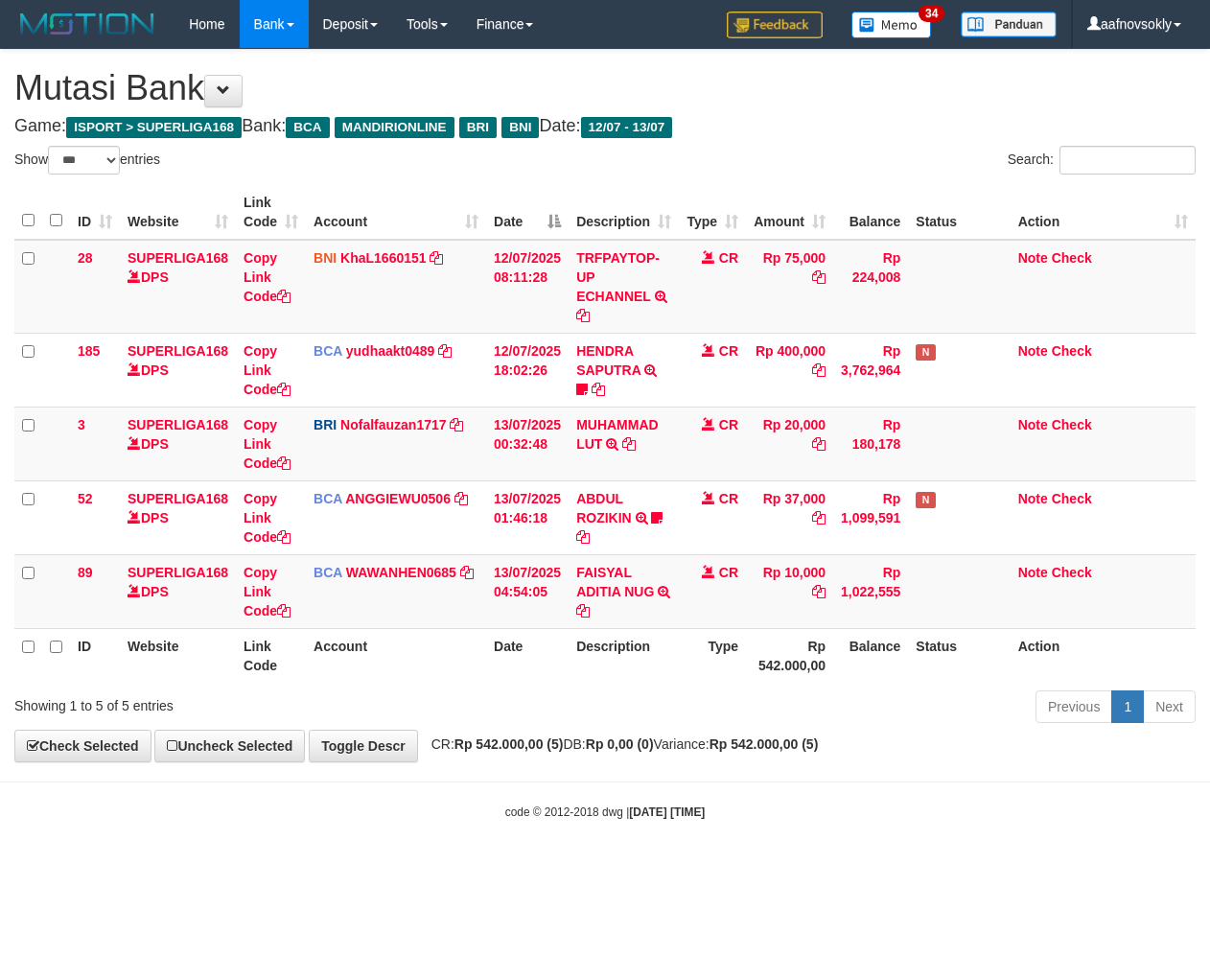 select on "***" 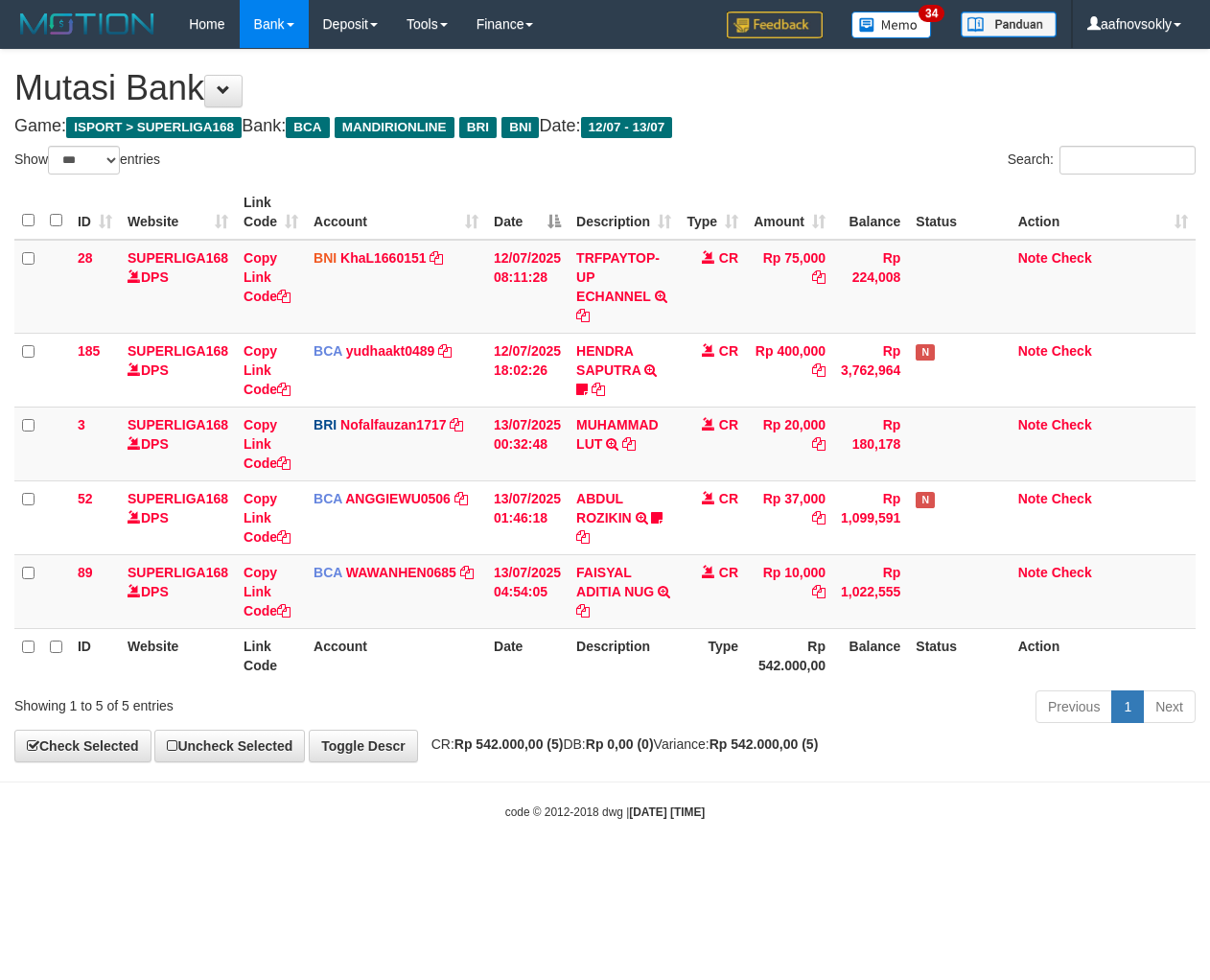 scroll, scrollTop: 0, scrollLeft: 0, axis: both 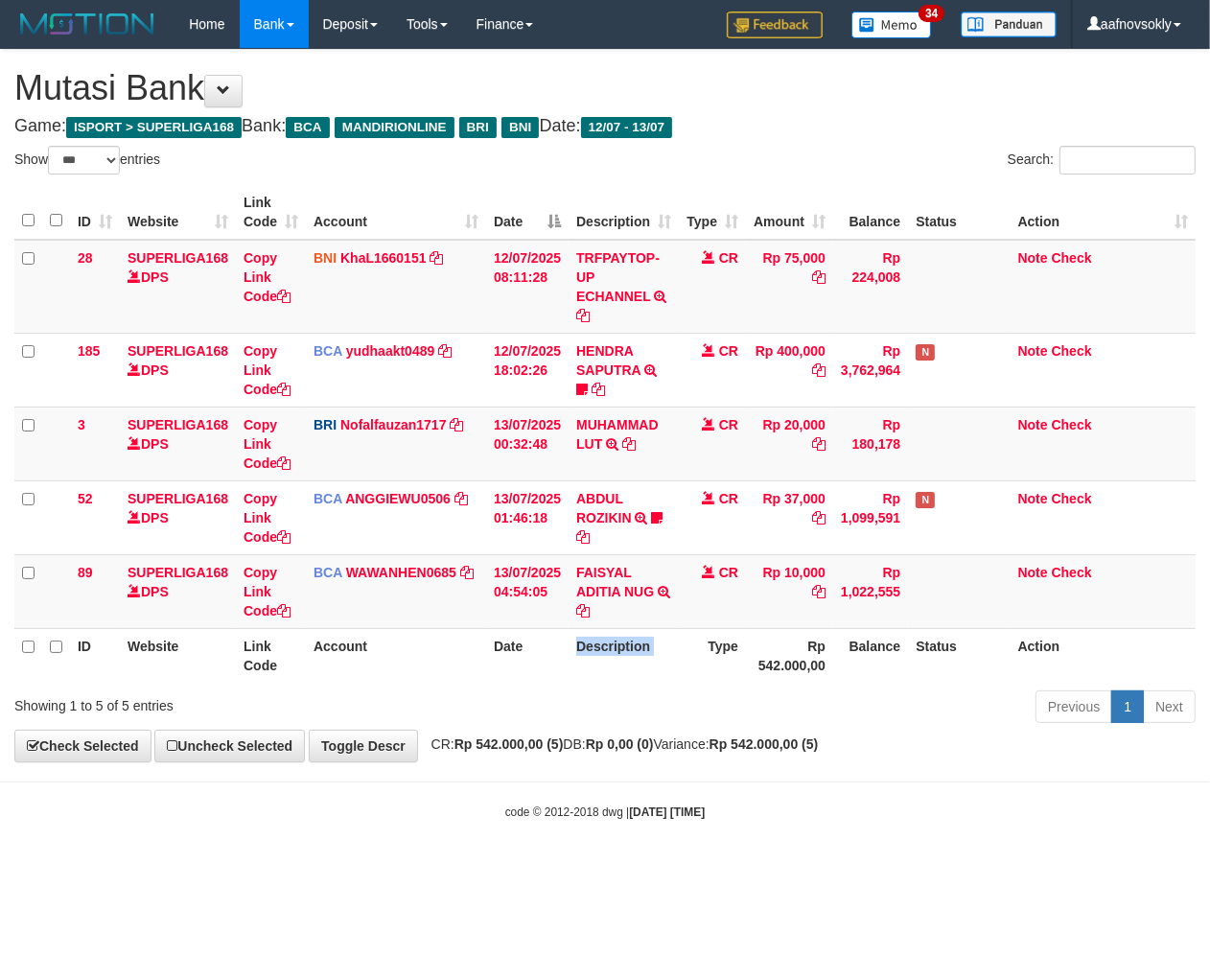 click on "Description" at bounding box center (623, 655) 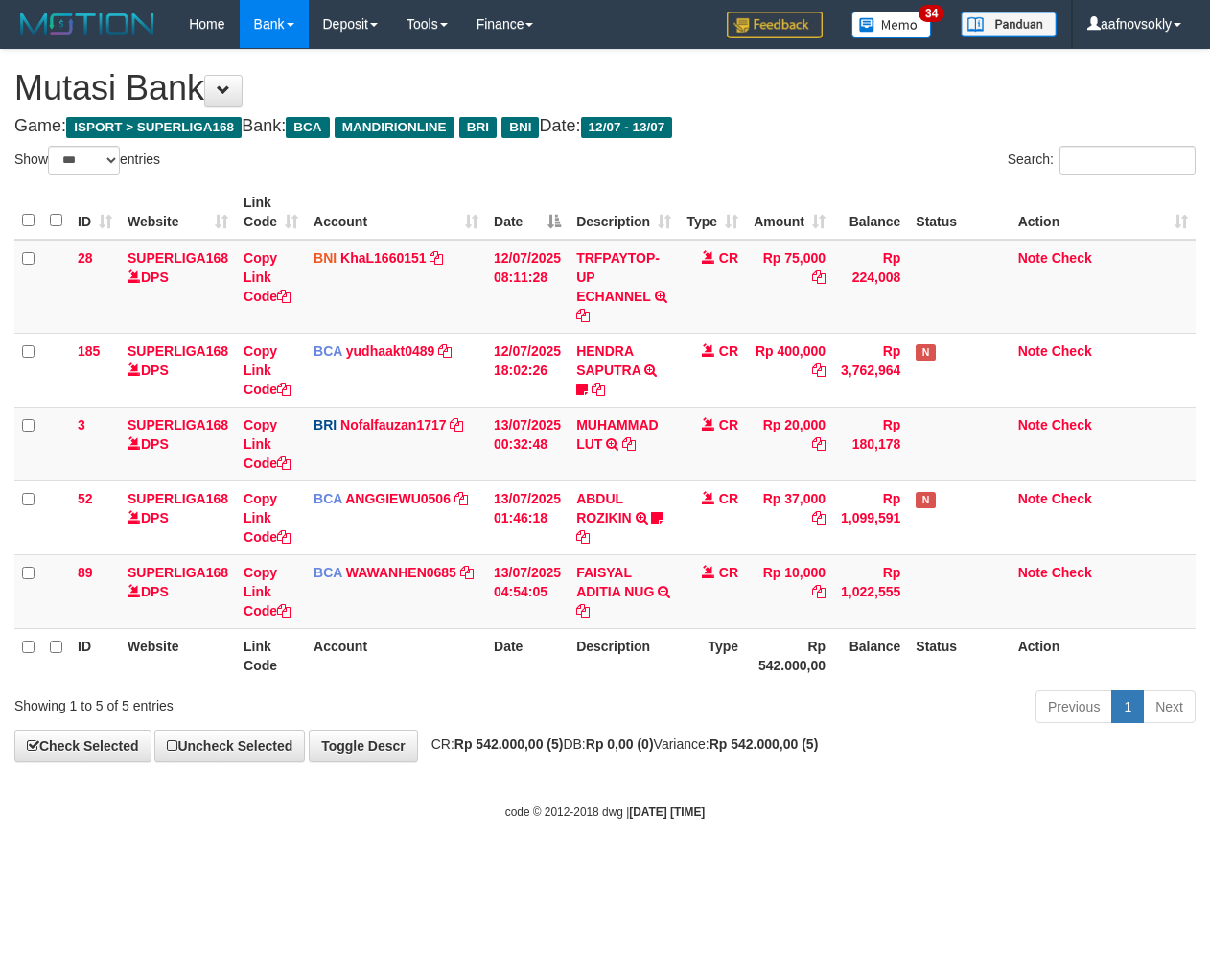 select on "***" 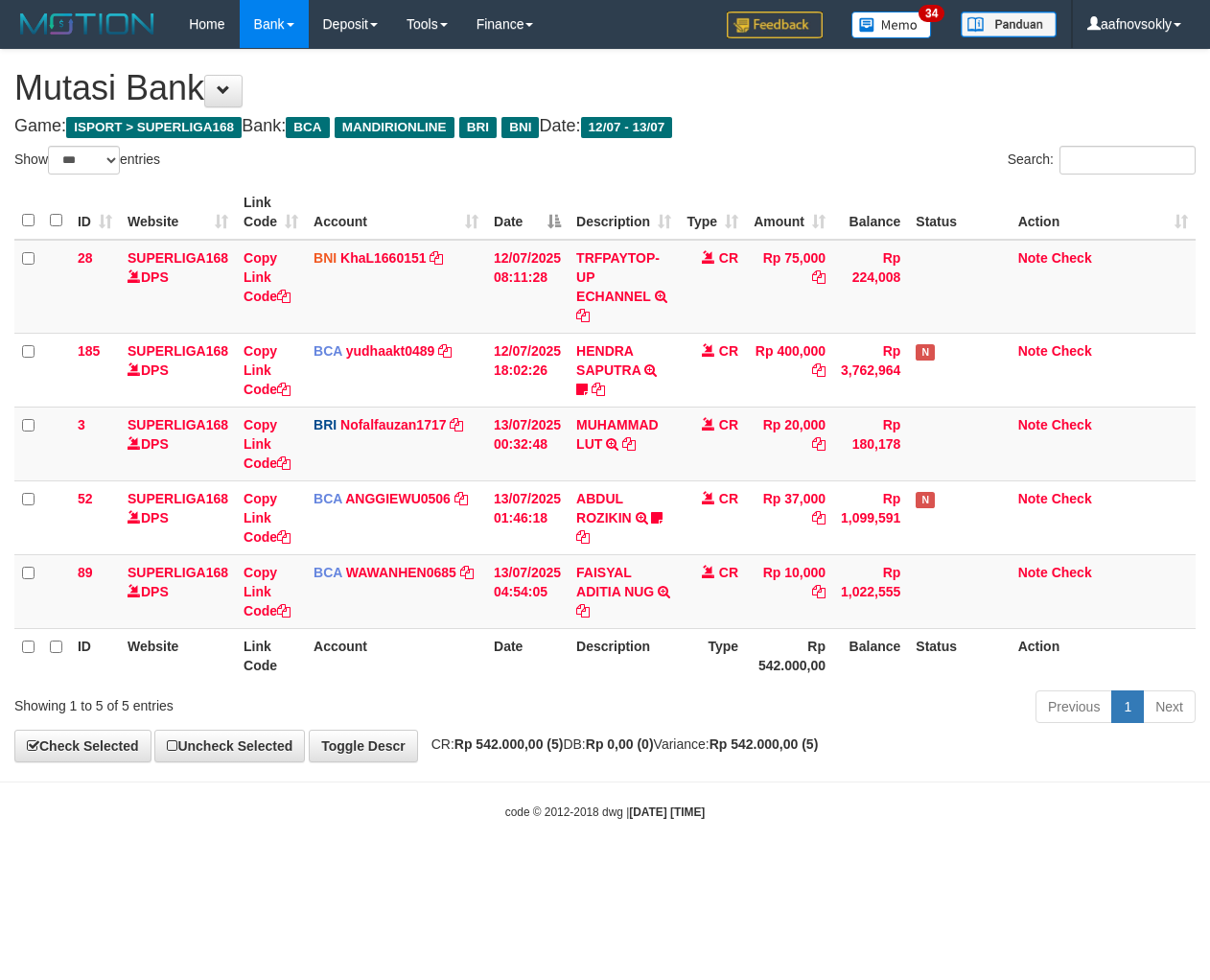 scroll, scrollTop: 0, scrollLeft: 0, axis: both 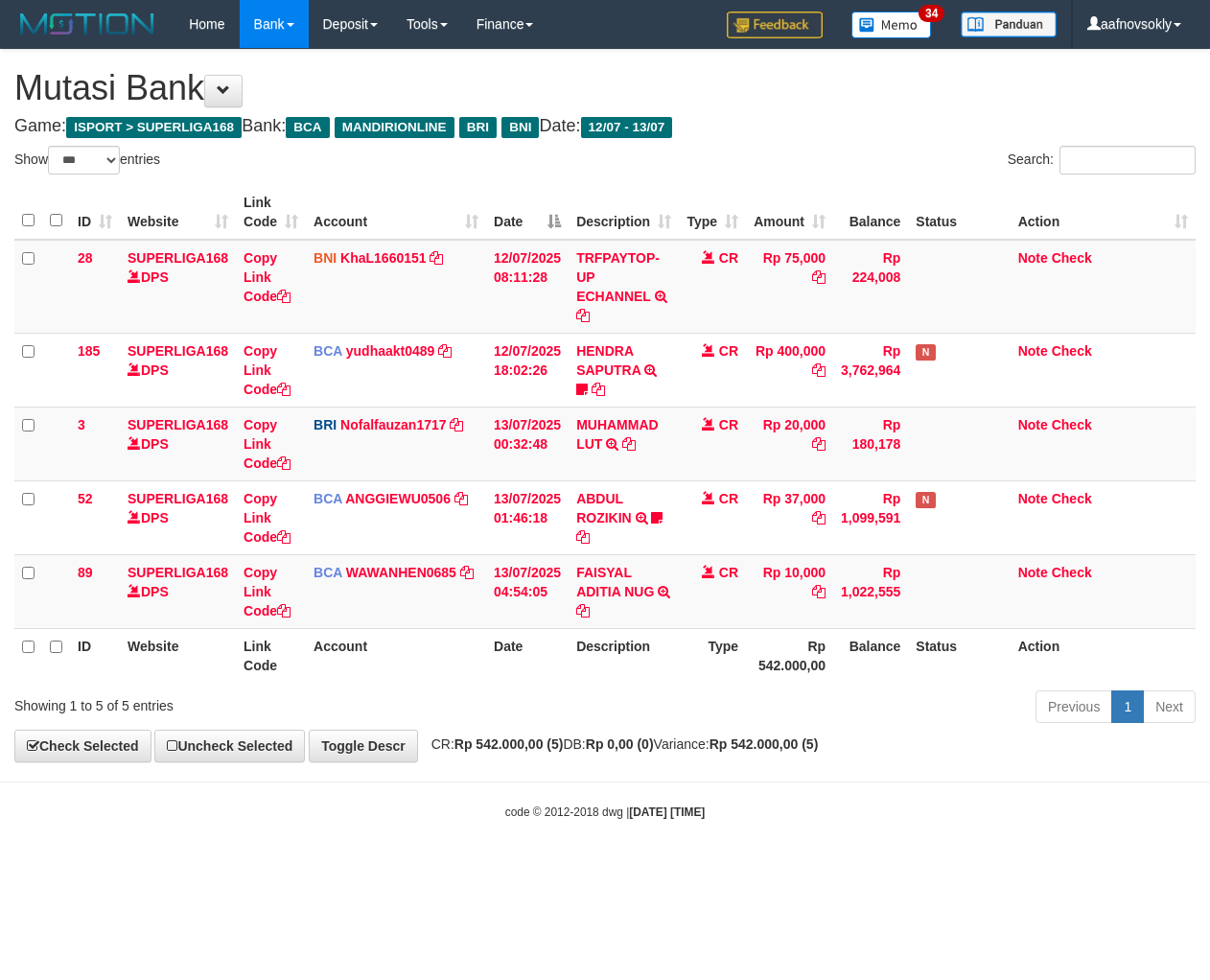select on "***" 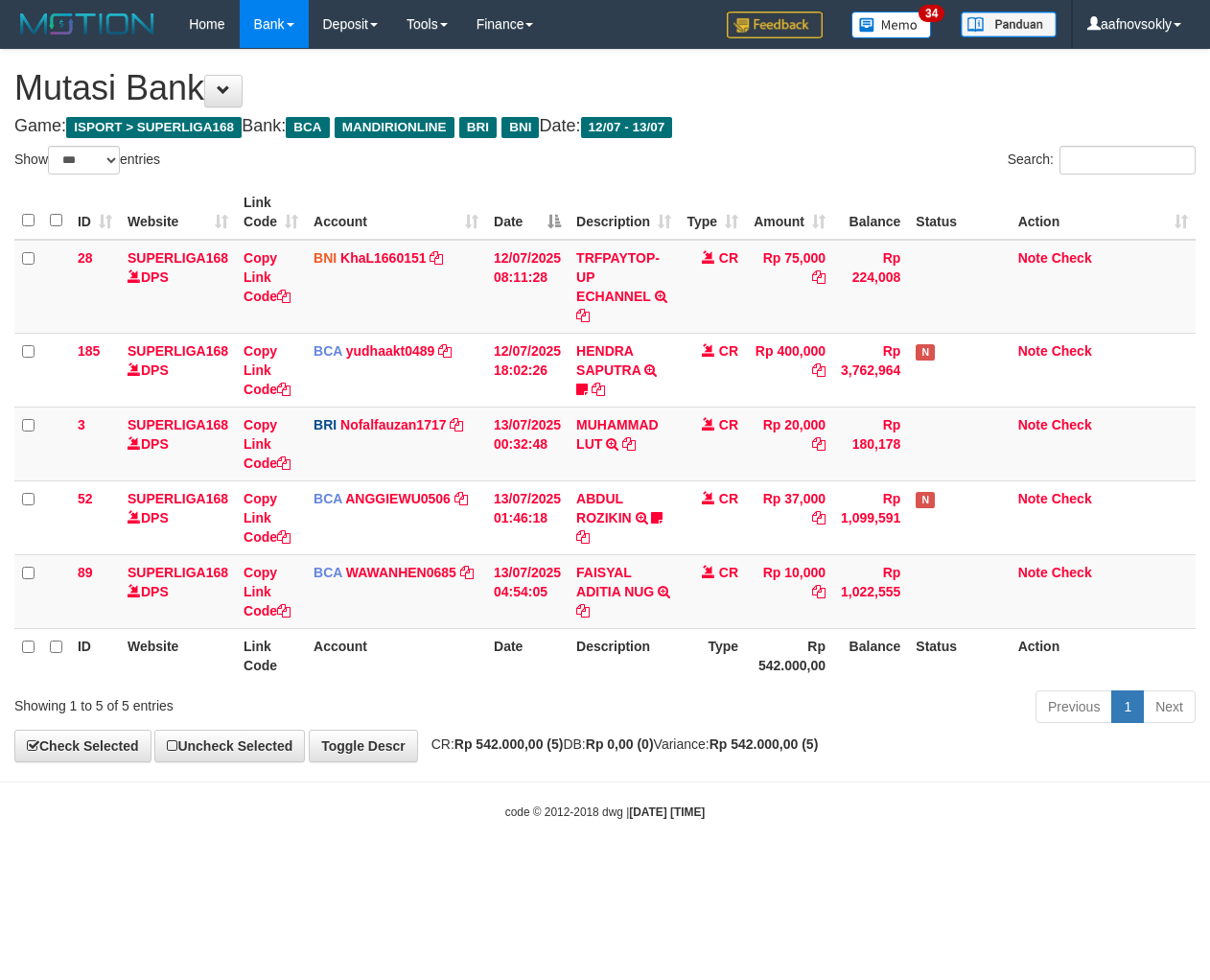 scroll, scrollTop: 0, scrollLeft: 0, axis: both 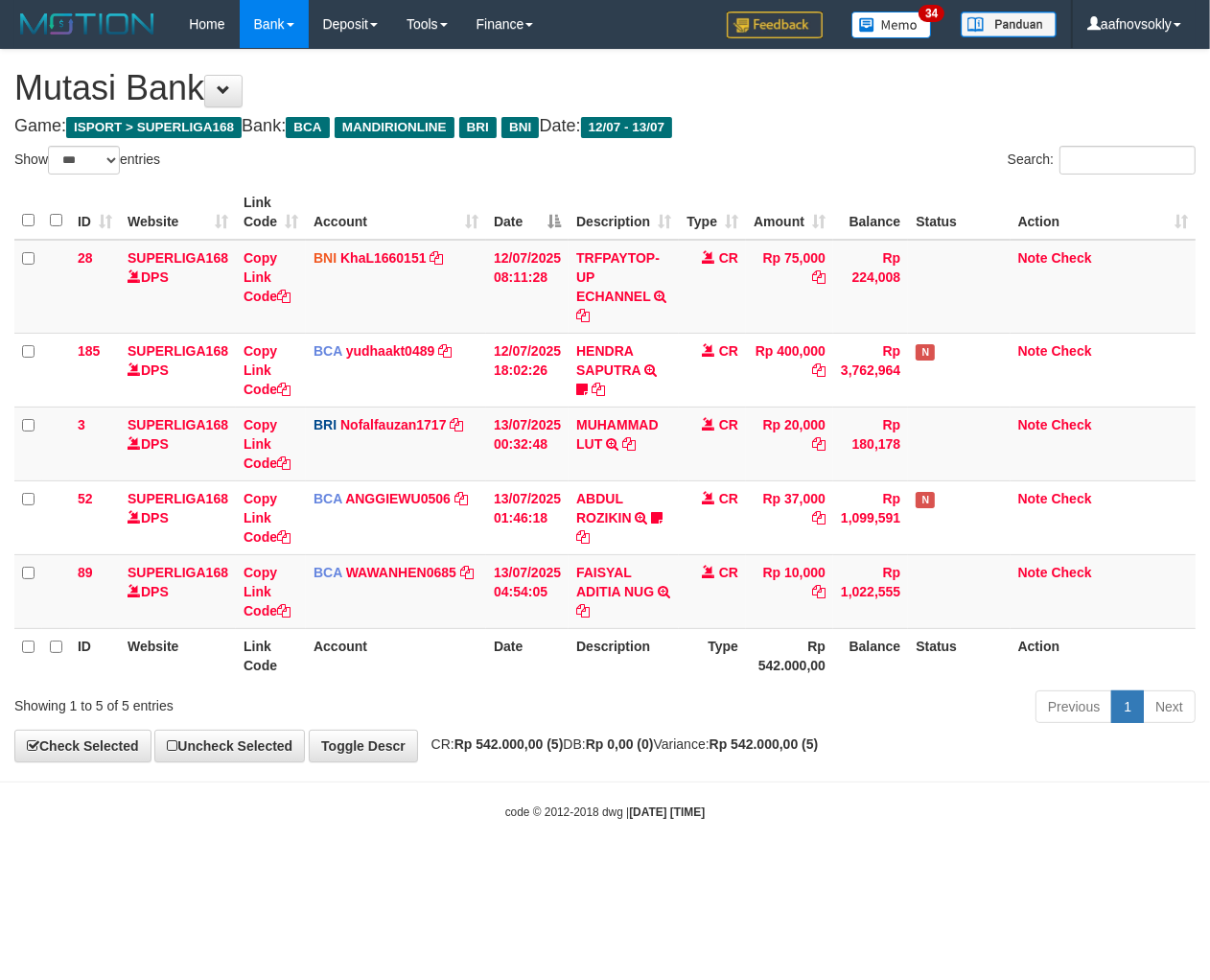 click on "Toggle navigation
Home
Bank
Account List
Load
By Website
Group
[ISPORT]													SUPERLIGA168
By Load Group (DPS)
34" at bounding box center [605, 434] 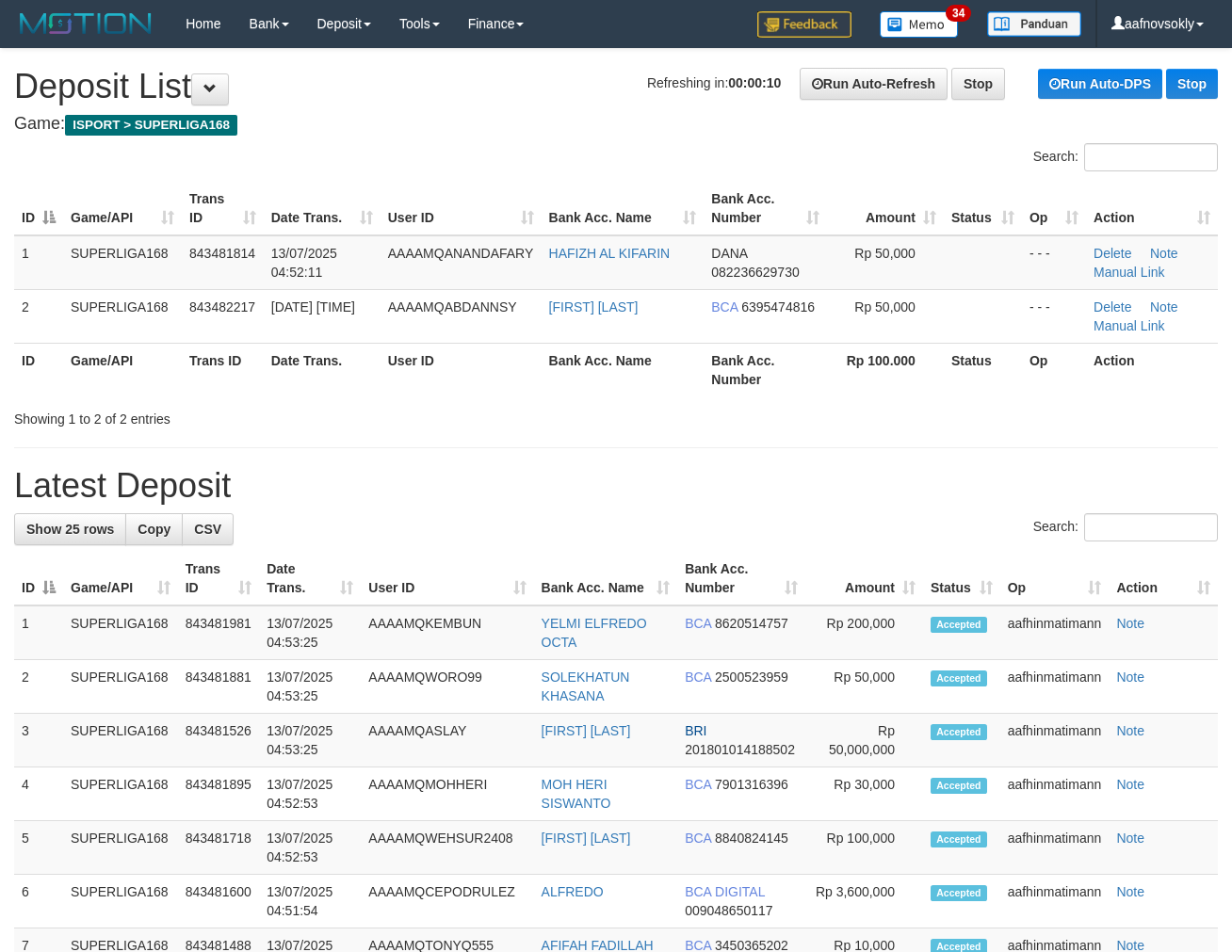 scroll, scrollTop: 0, scrollLeft: 0, axis: both 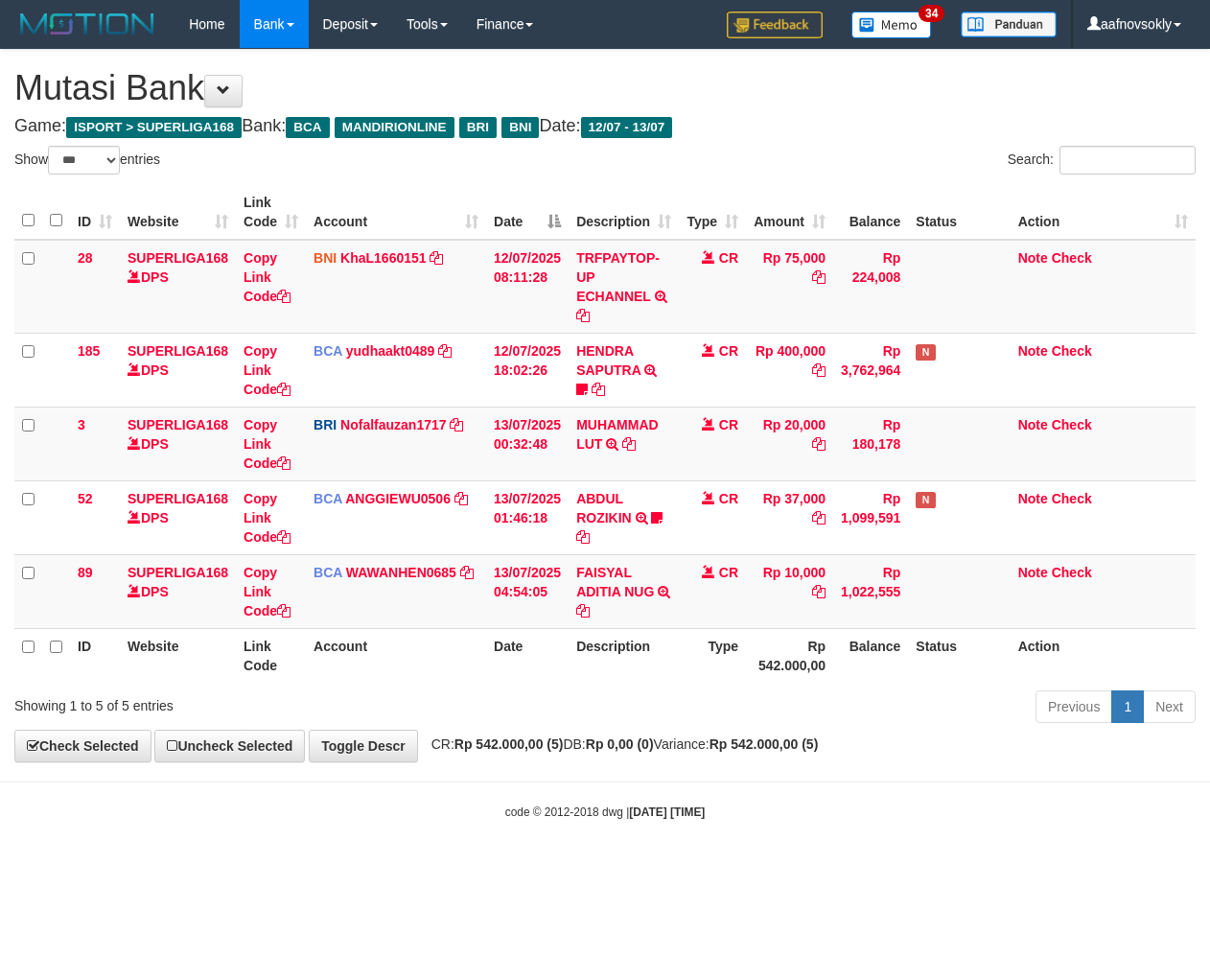 select on "***" 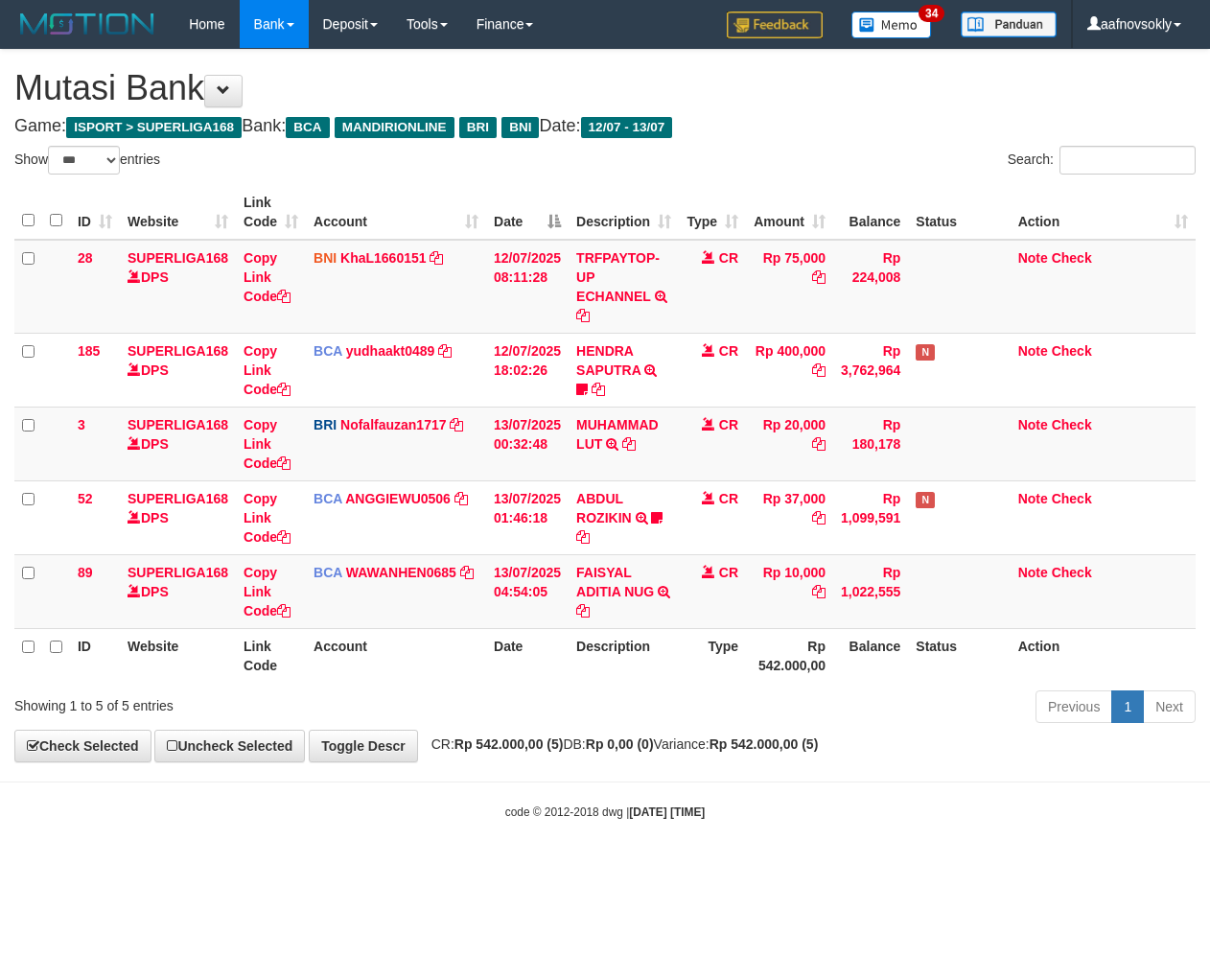 scroll, scrollTop: 0, scrollLeft: 0, axis: both 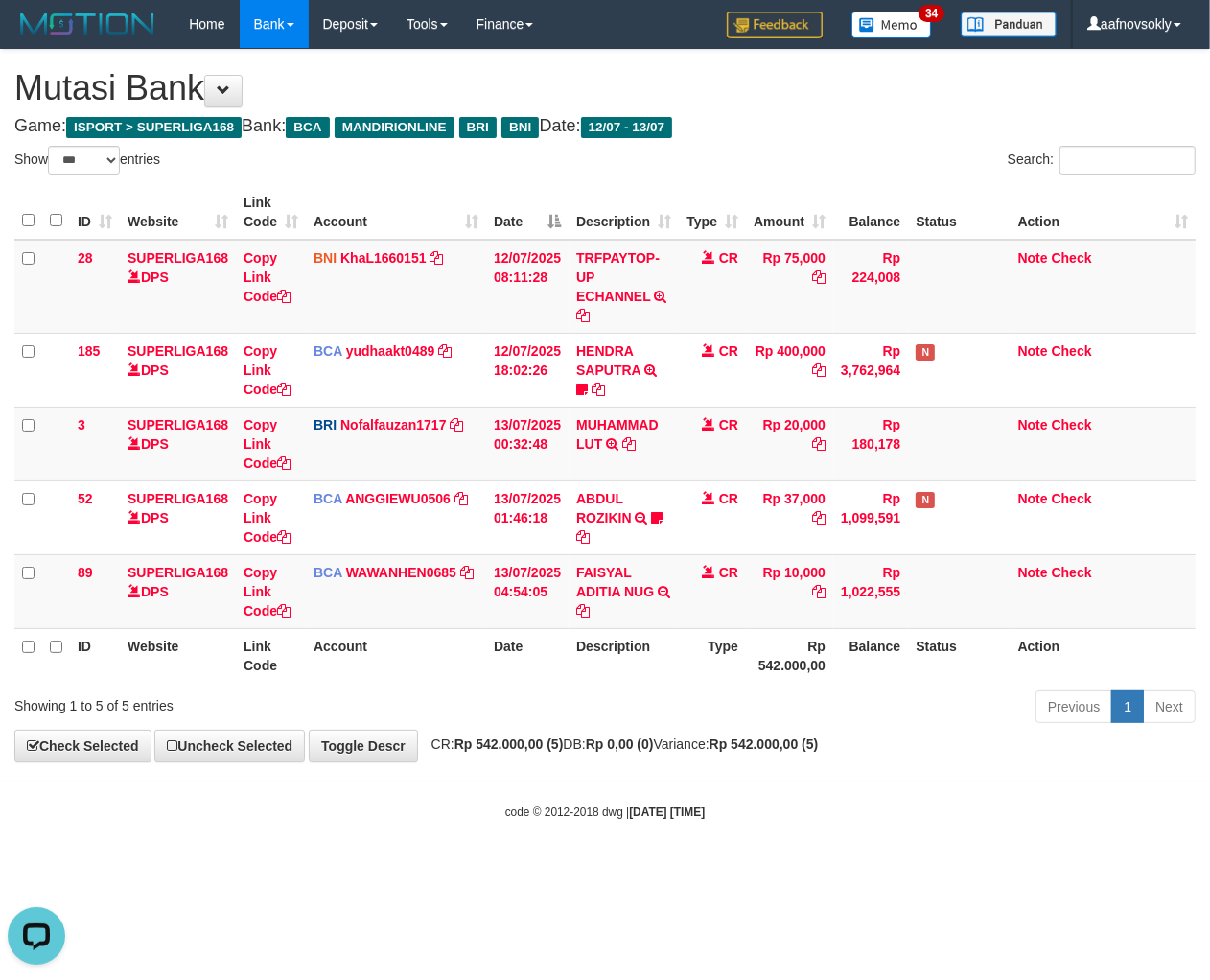 click on "**********" at bounding box center [605, 406] 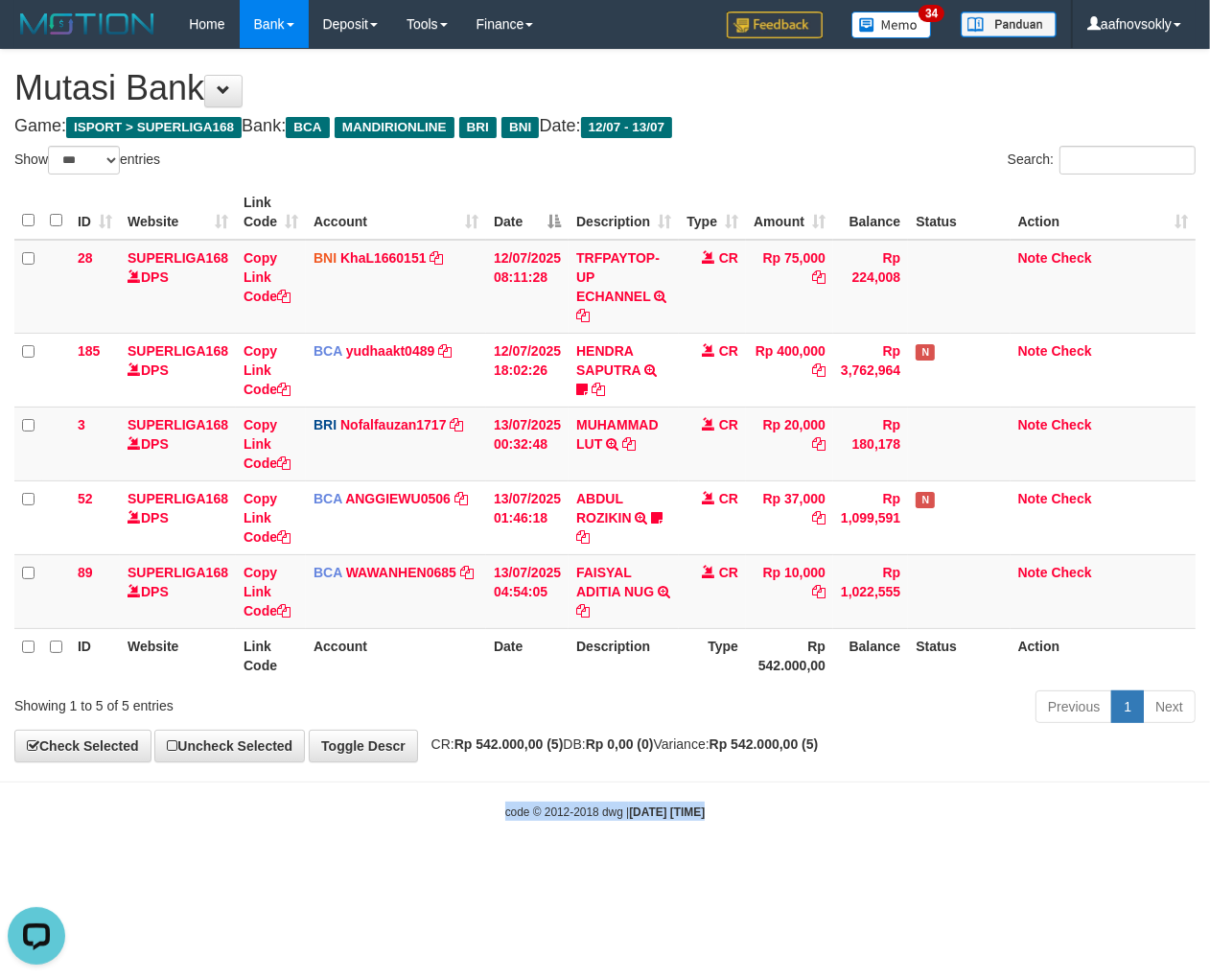 click on "Toggle navigation
Home
Bank
Account List
Load
By Website
Group
[ISPORT]													SUPERLIGA168
By Load Group (DPS)
34" at bounding box center (605, 434) 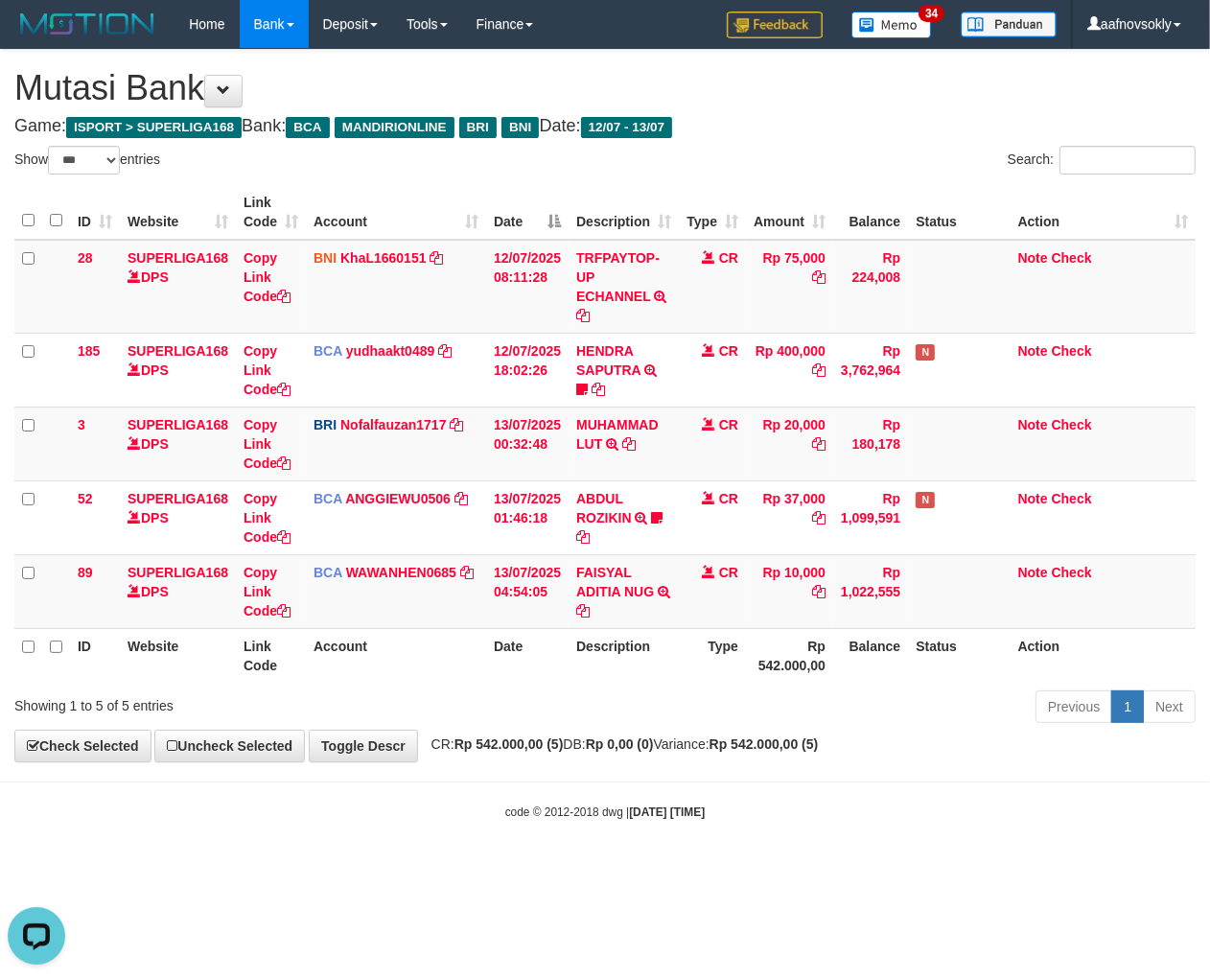 drag, startPoint x: 876, startPoint y: 782, endPoint x: 896, endPoint y: 784, distance: 20.09975 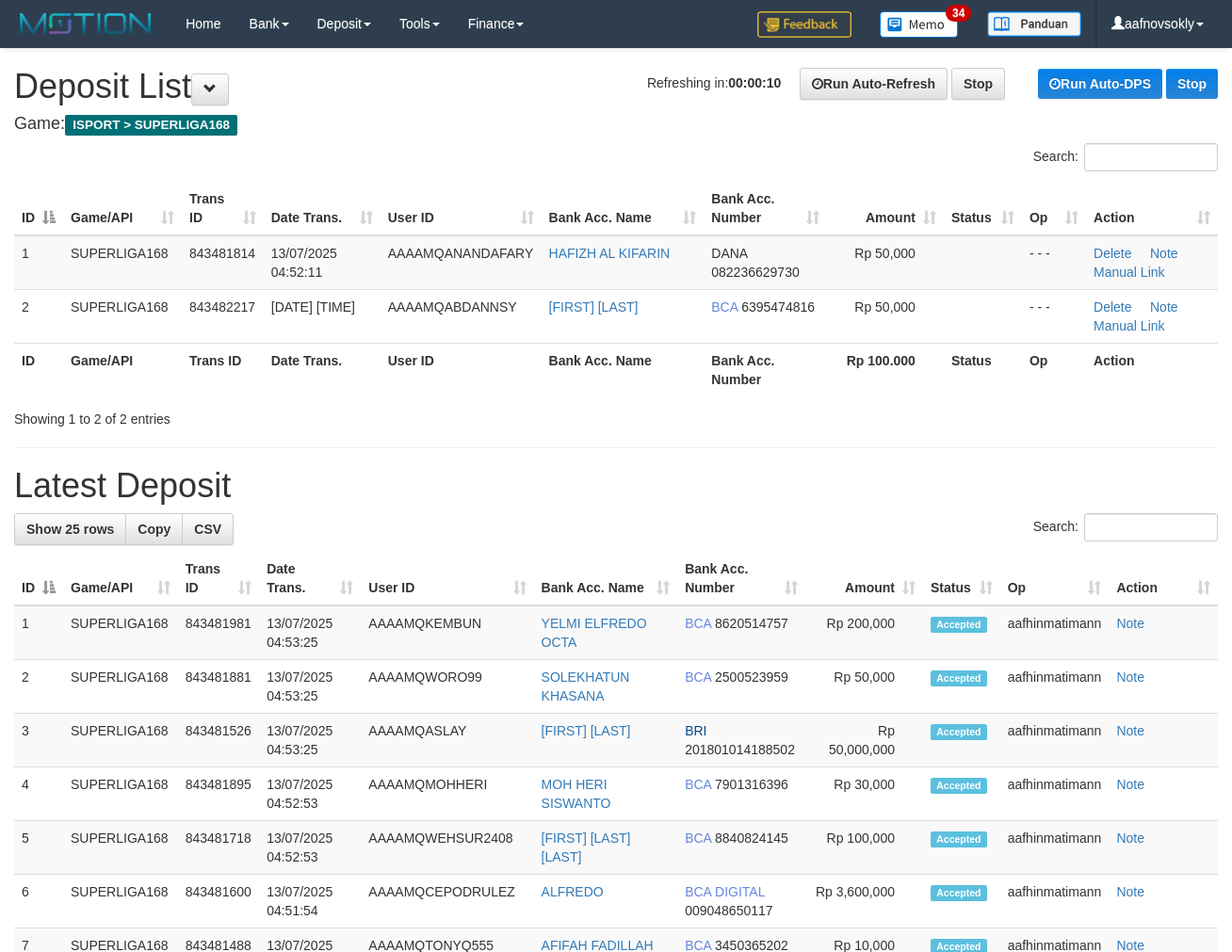 scroll, scrollTop: 0, scrollLeft: 0, axis: both 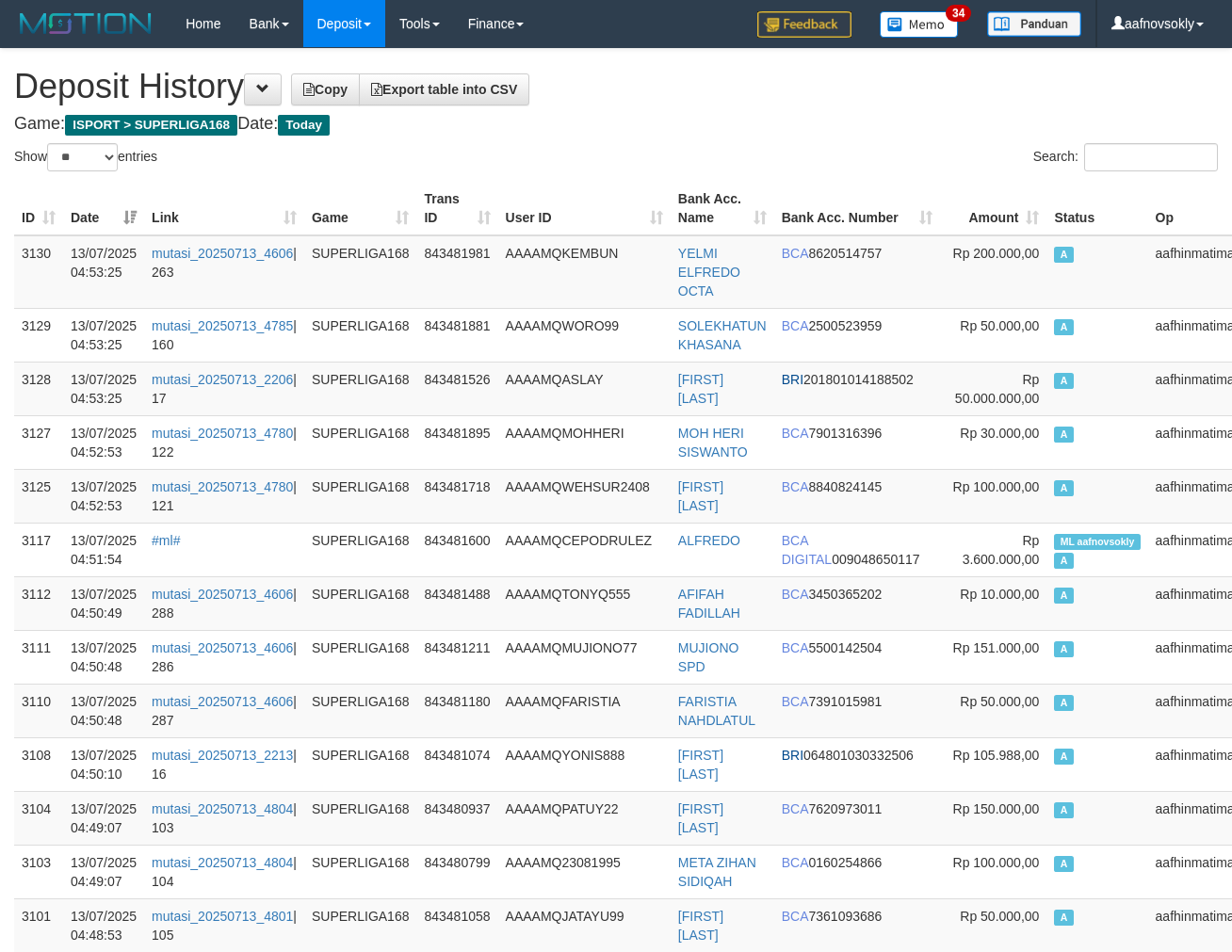 select on "**" 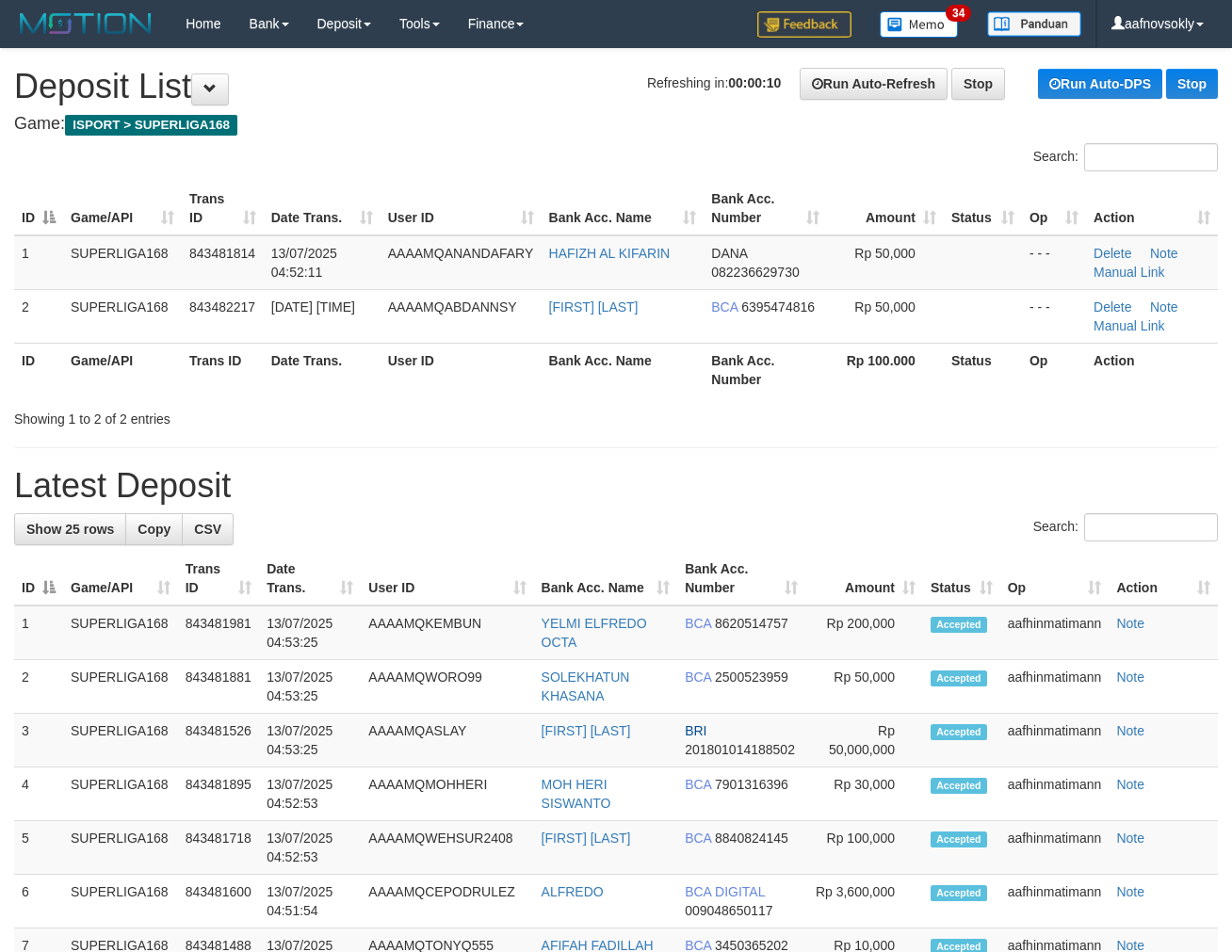scroll, scrollTop: 0, scrollLeft: 0, axis: both 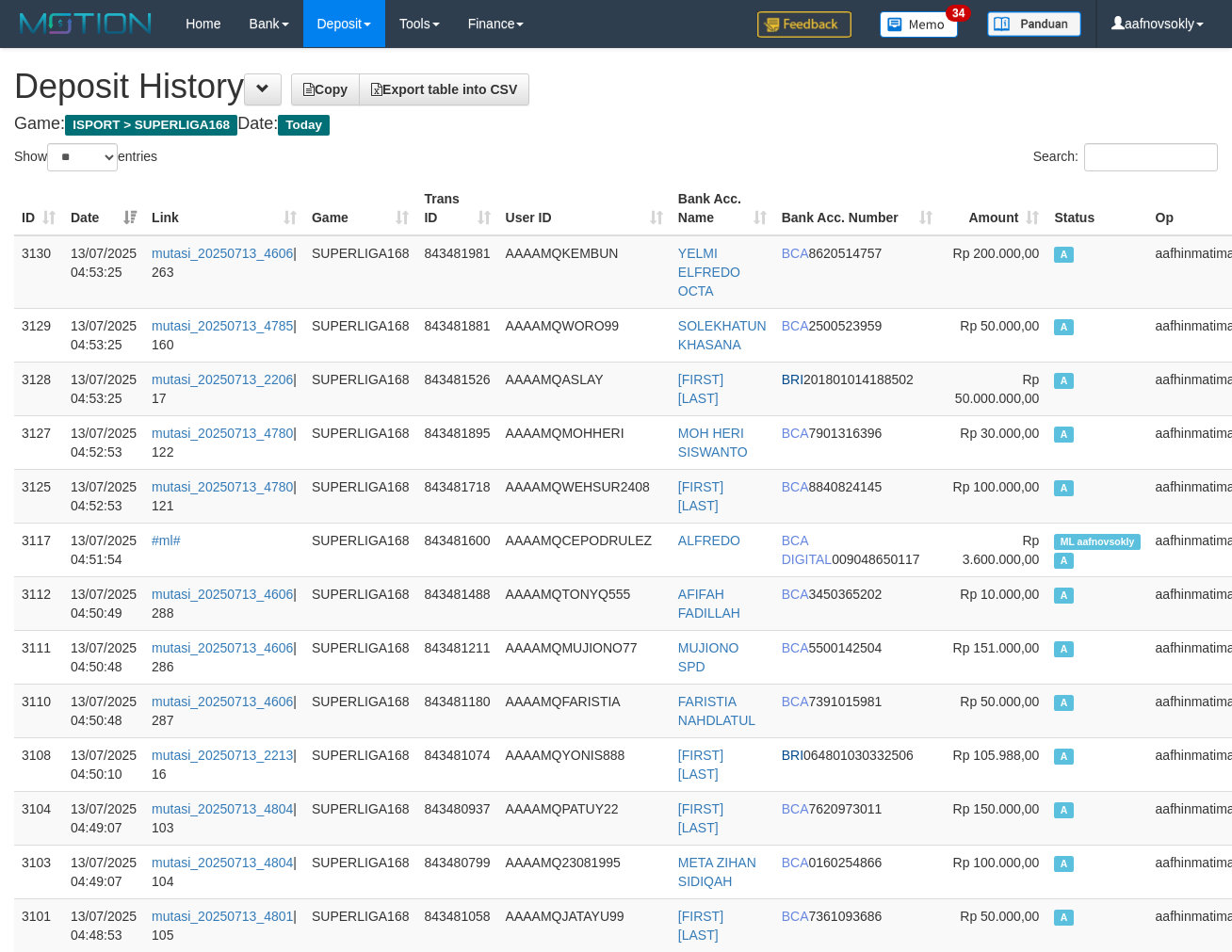 select on "**" 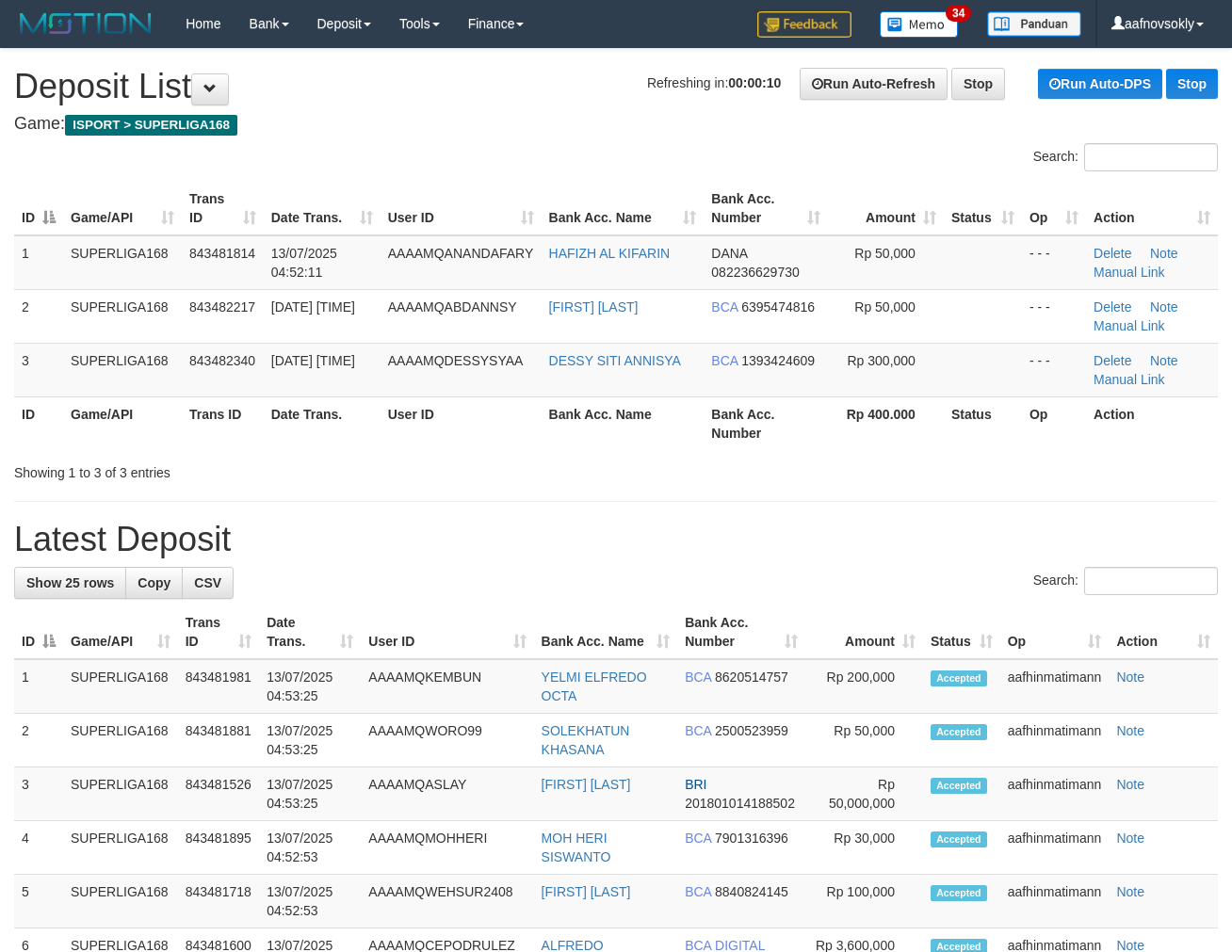 scroll, scrollTop: 0, scrollLeft: 0, axis: both 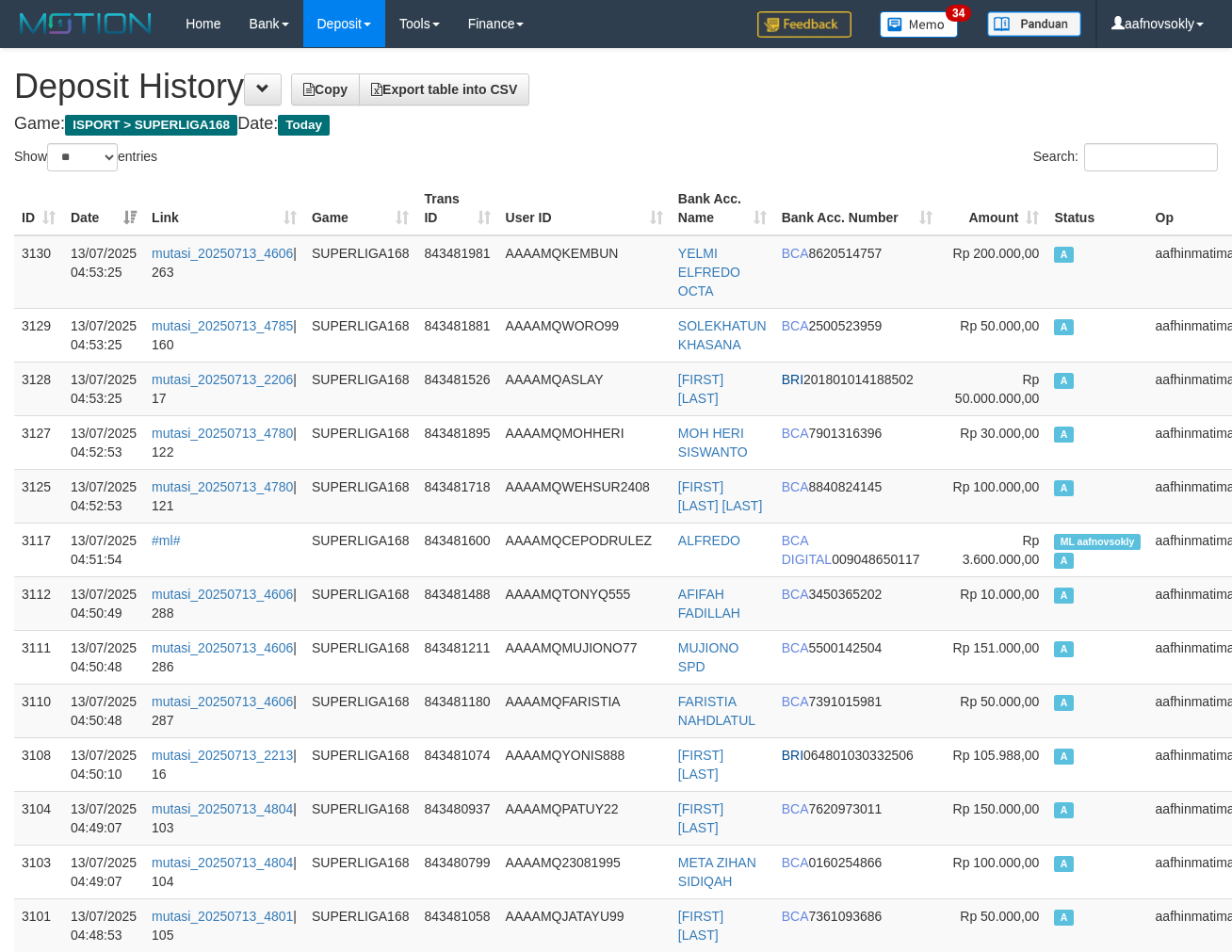 select on "**" 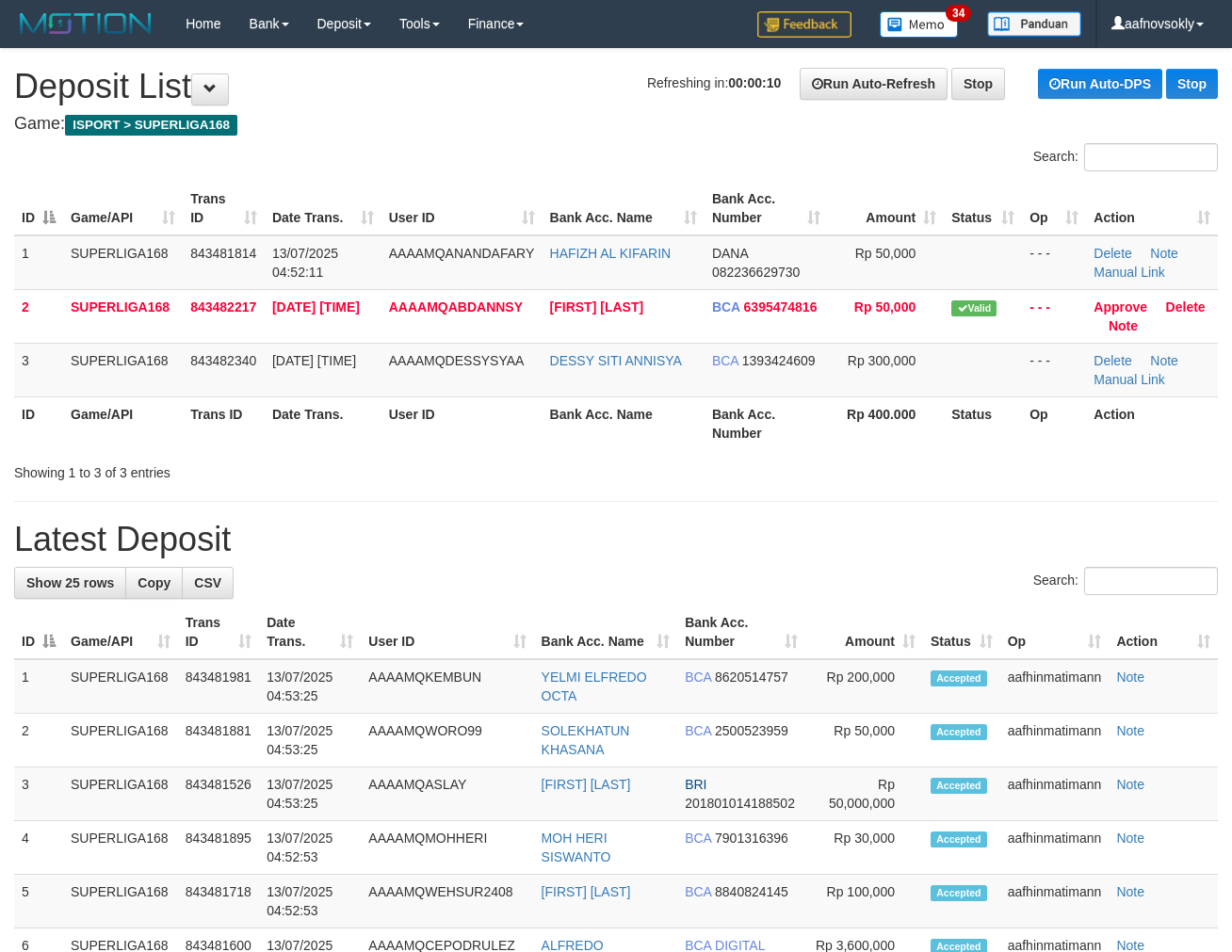 scroll, scrollTop: 0, scrollLeft: 0, axis: both 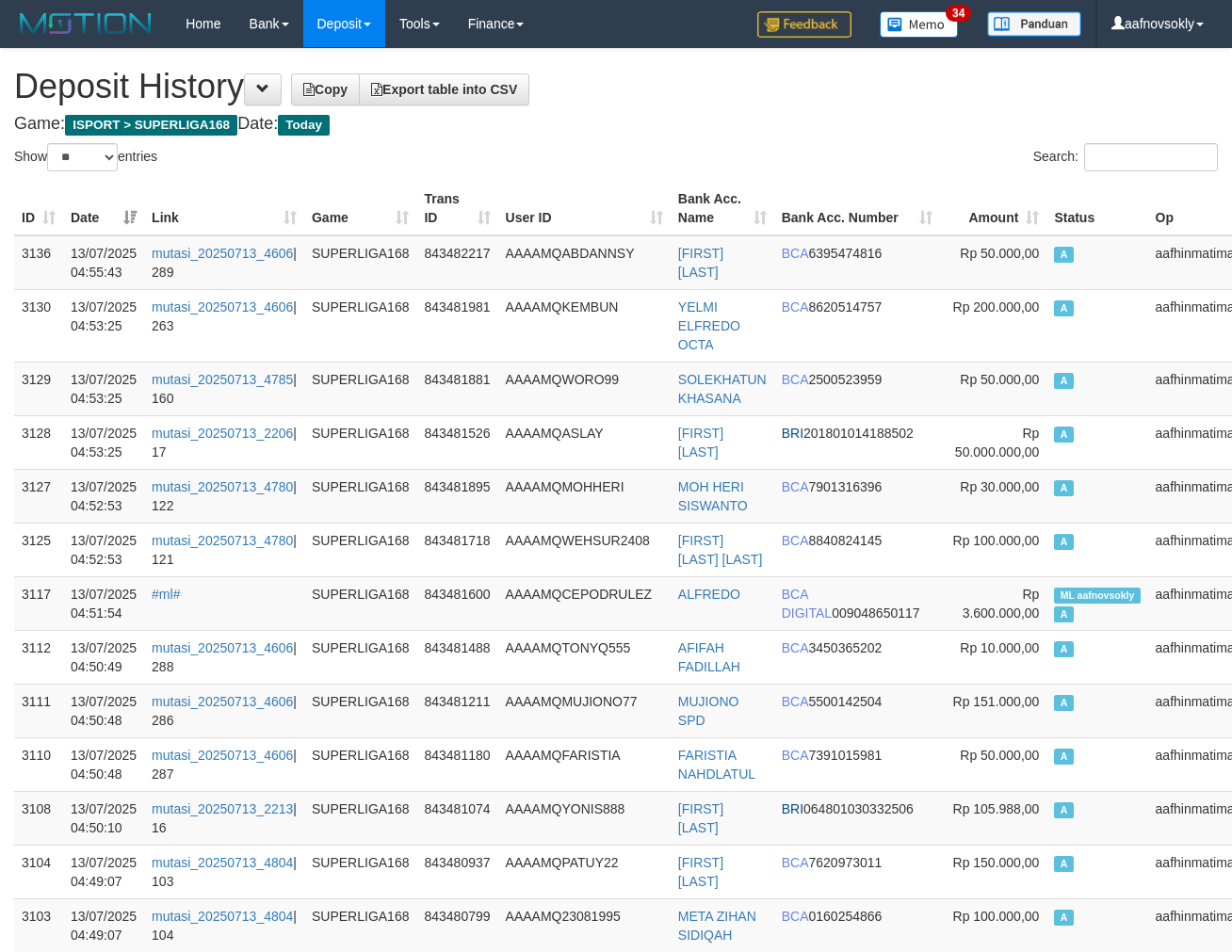 select on "**" 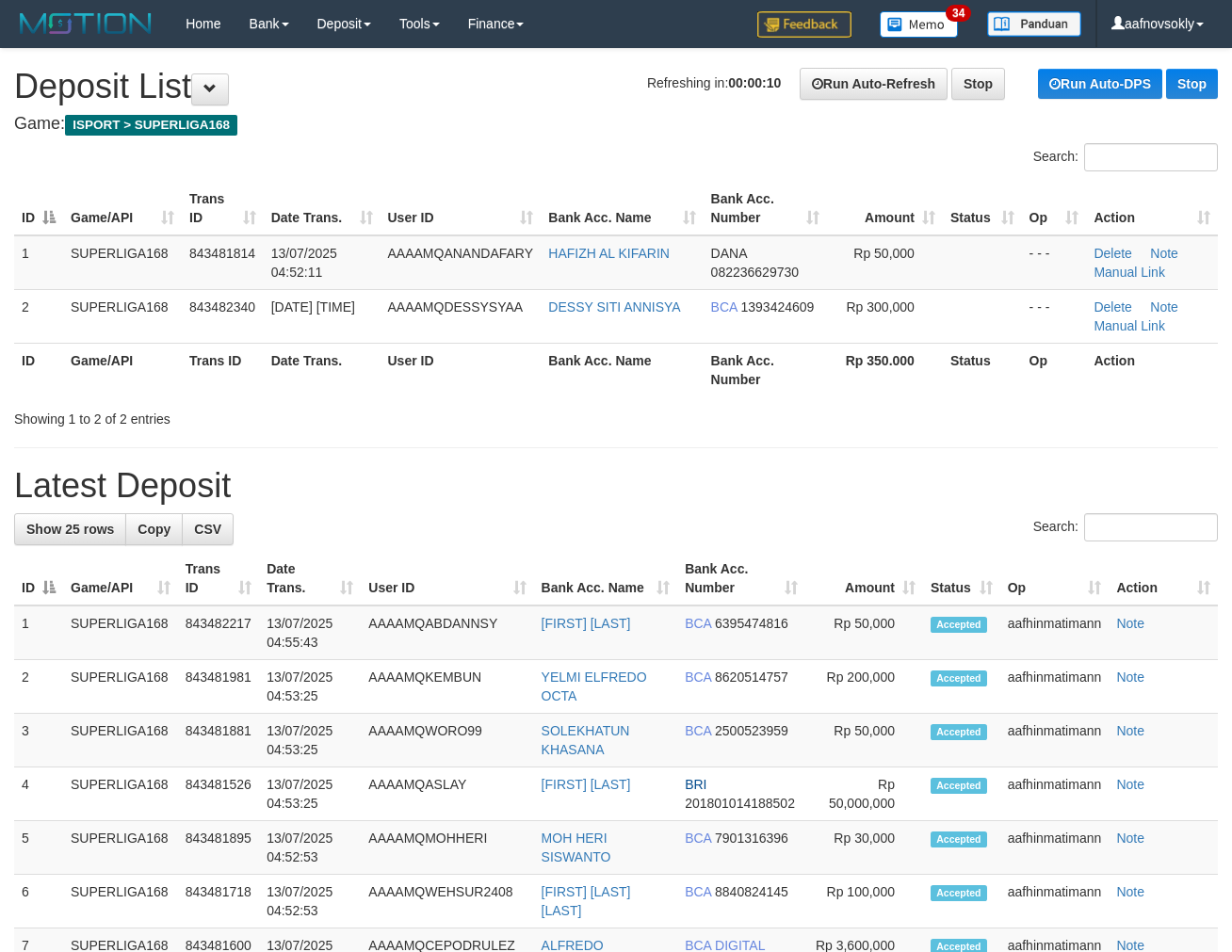 scroll, scrollTop: 0, scrollLeft: 0, axis: both 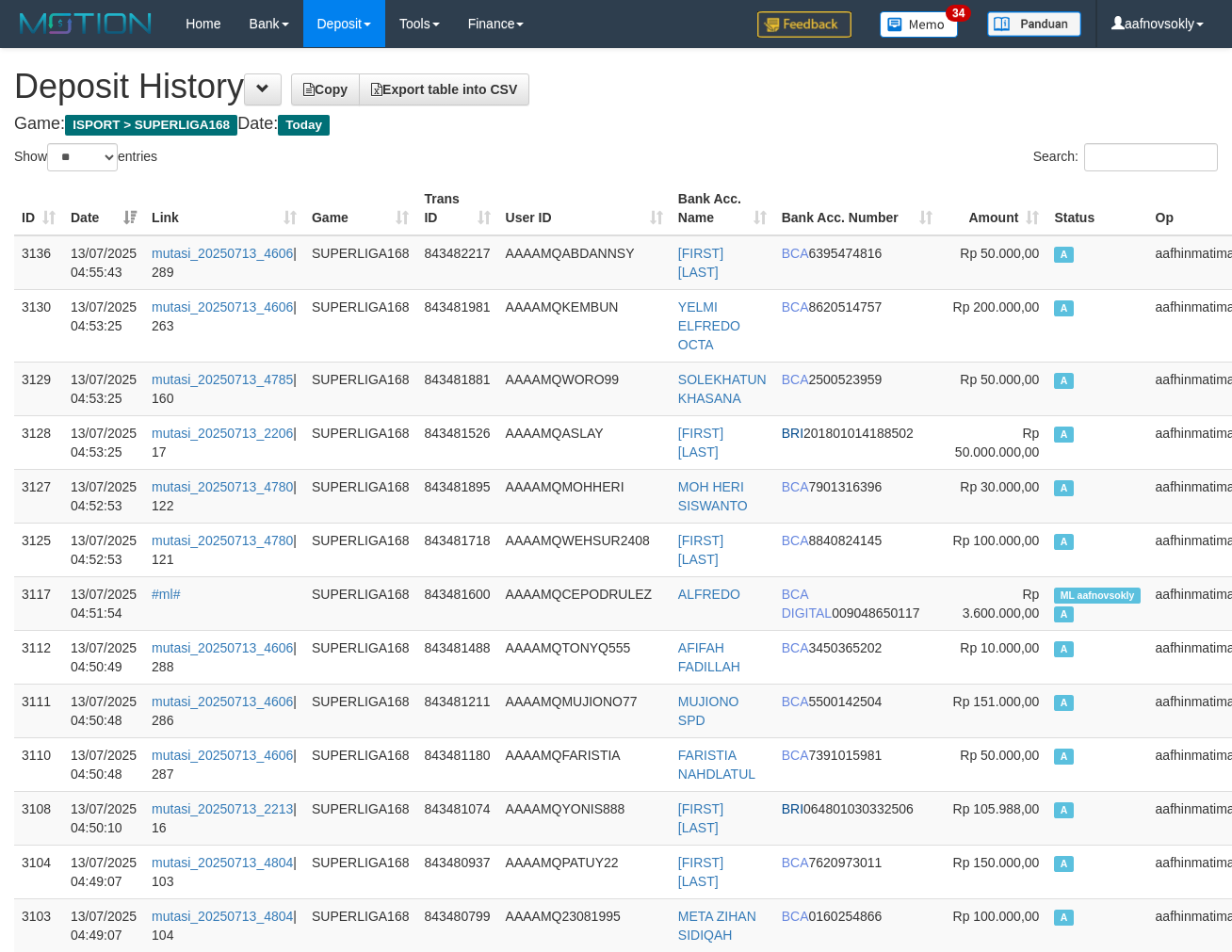 select on "**" 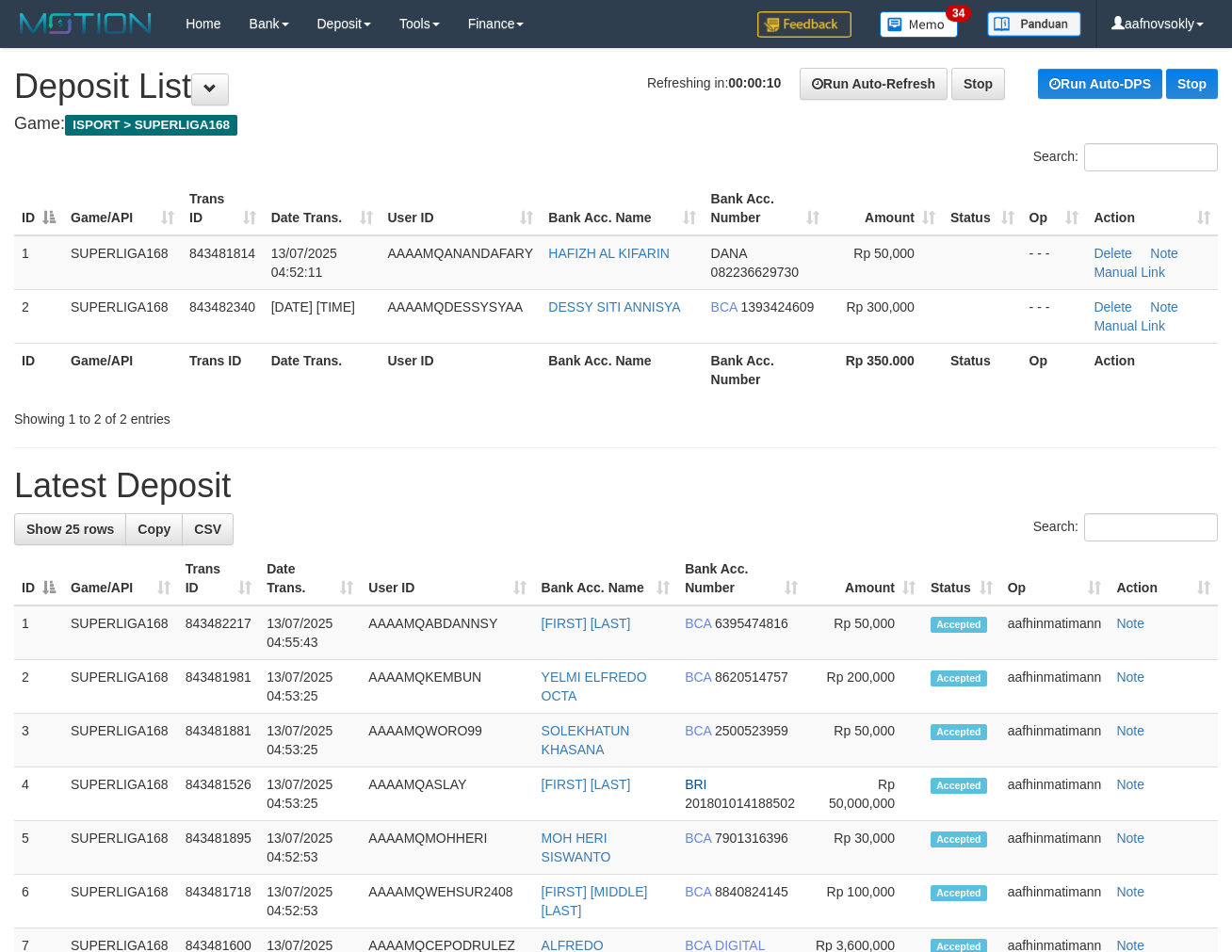 scroll, scrollTop: 0, scrollLeft: 0, axis: both 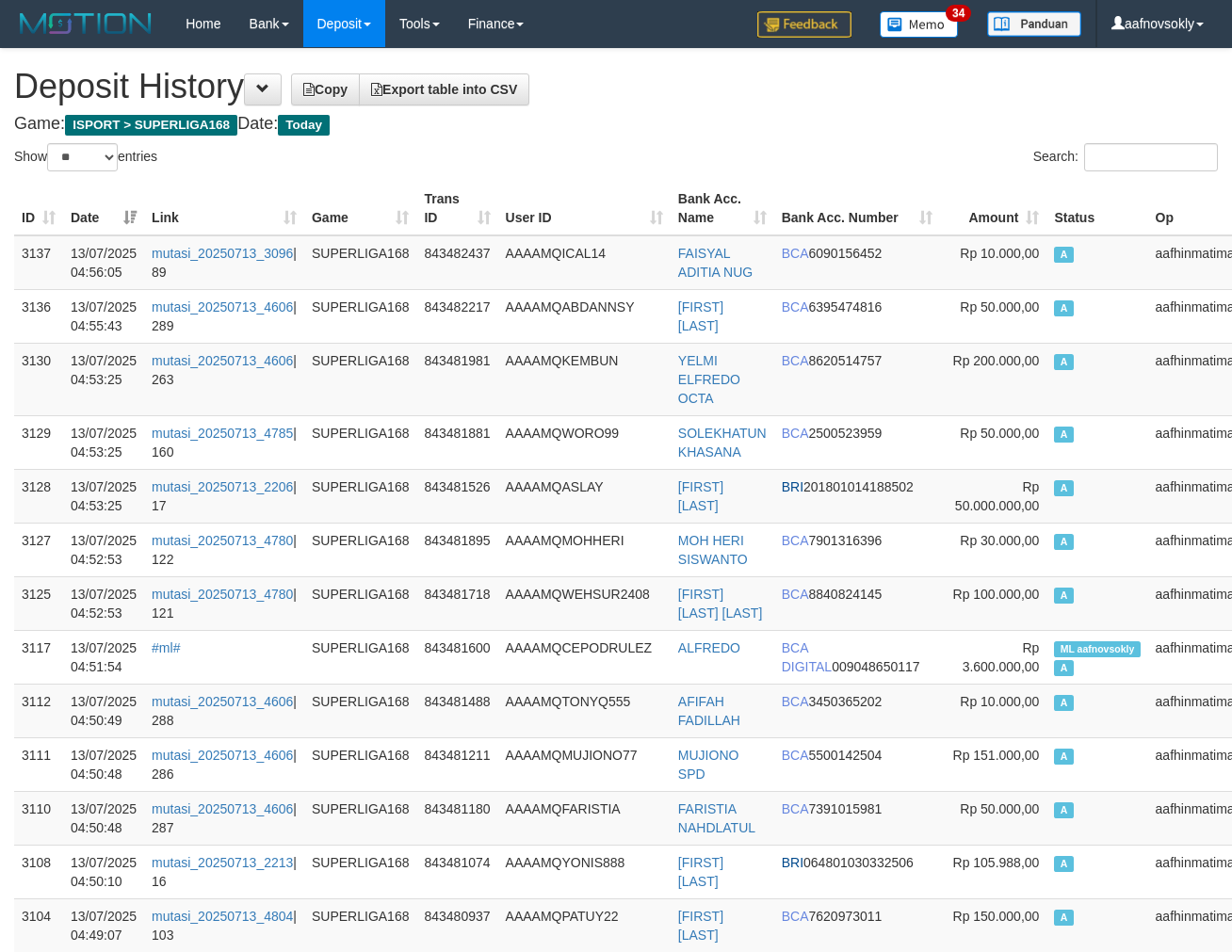 select on "**" 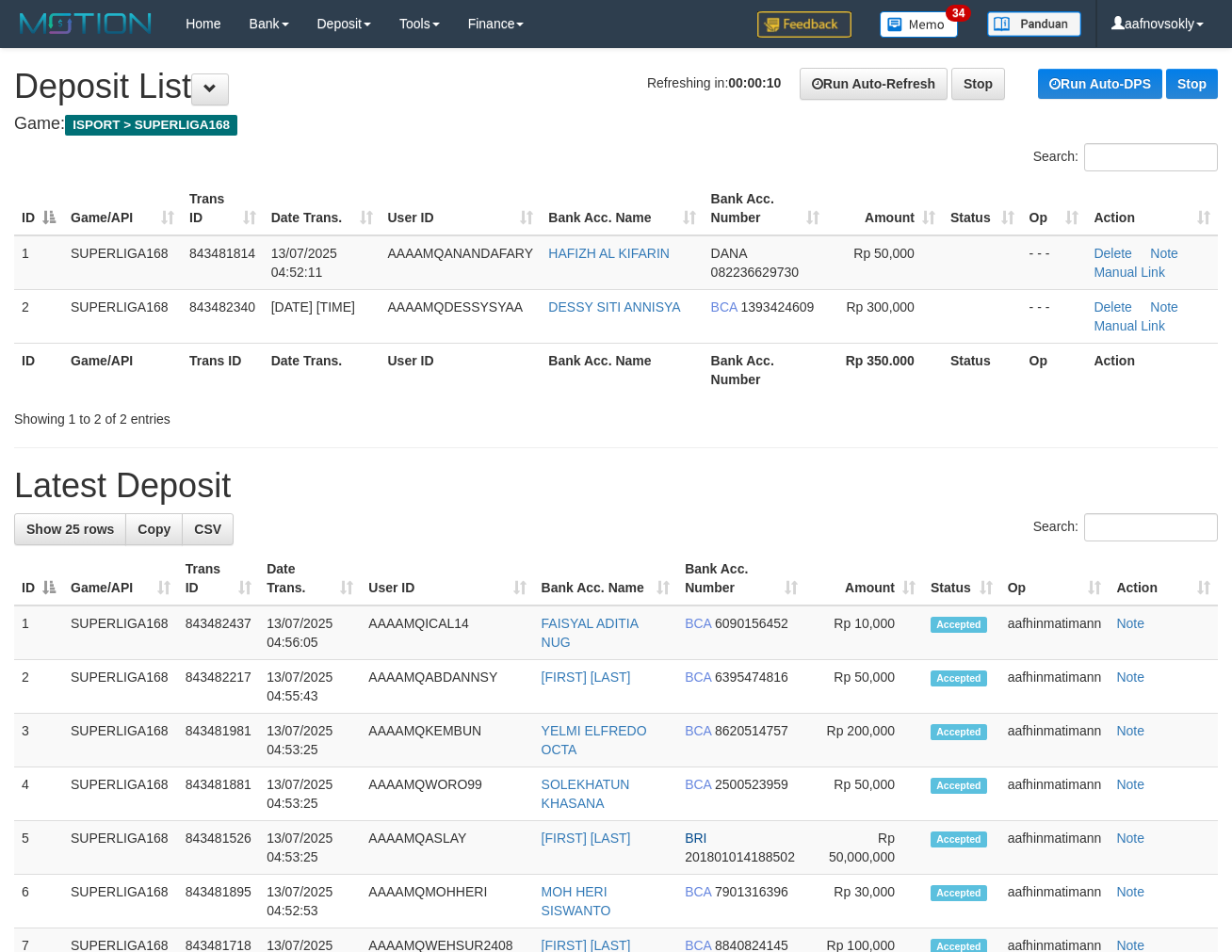scroll, scrollTop: 0, scrollLeft: 0, axis: both 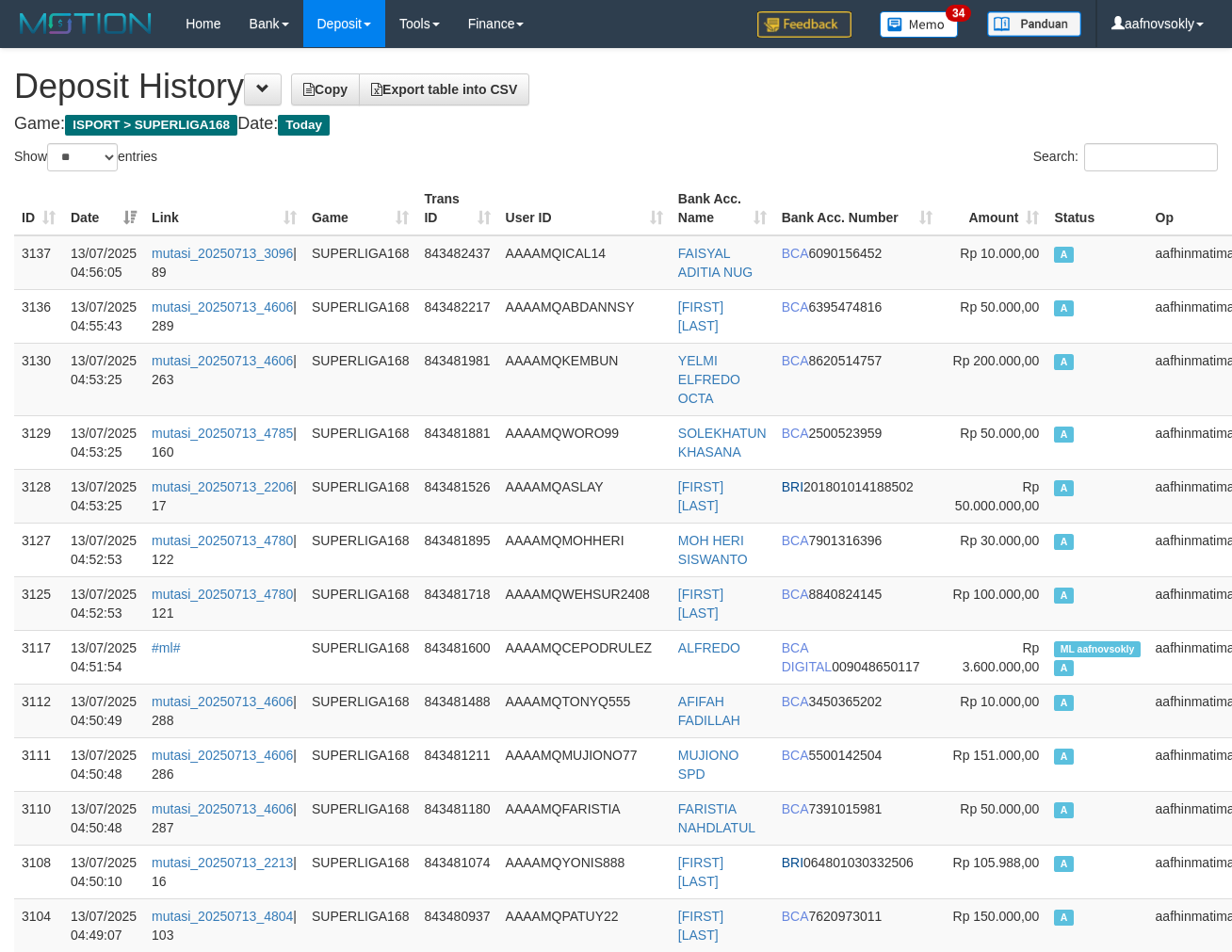 select on "**" 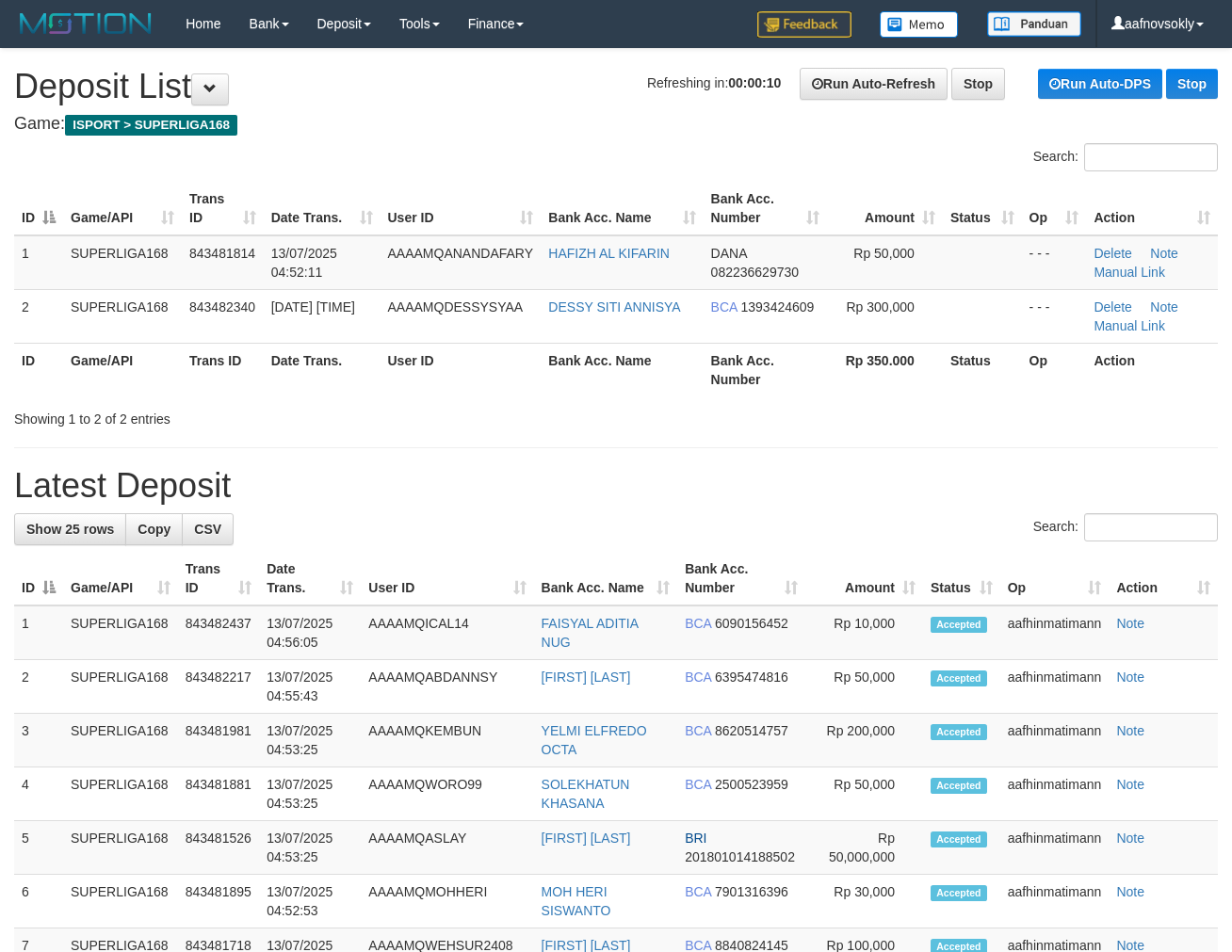 scroll, scrollTop: 0, scrollLeft: 0, axis: both 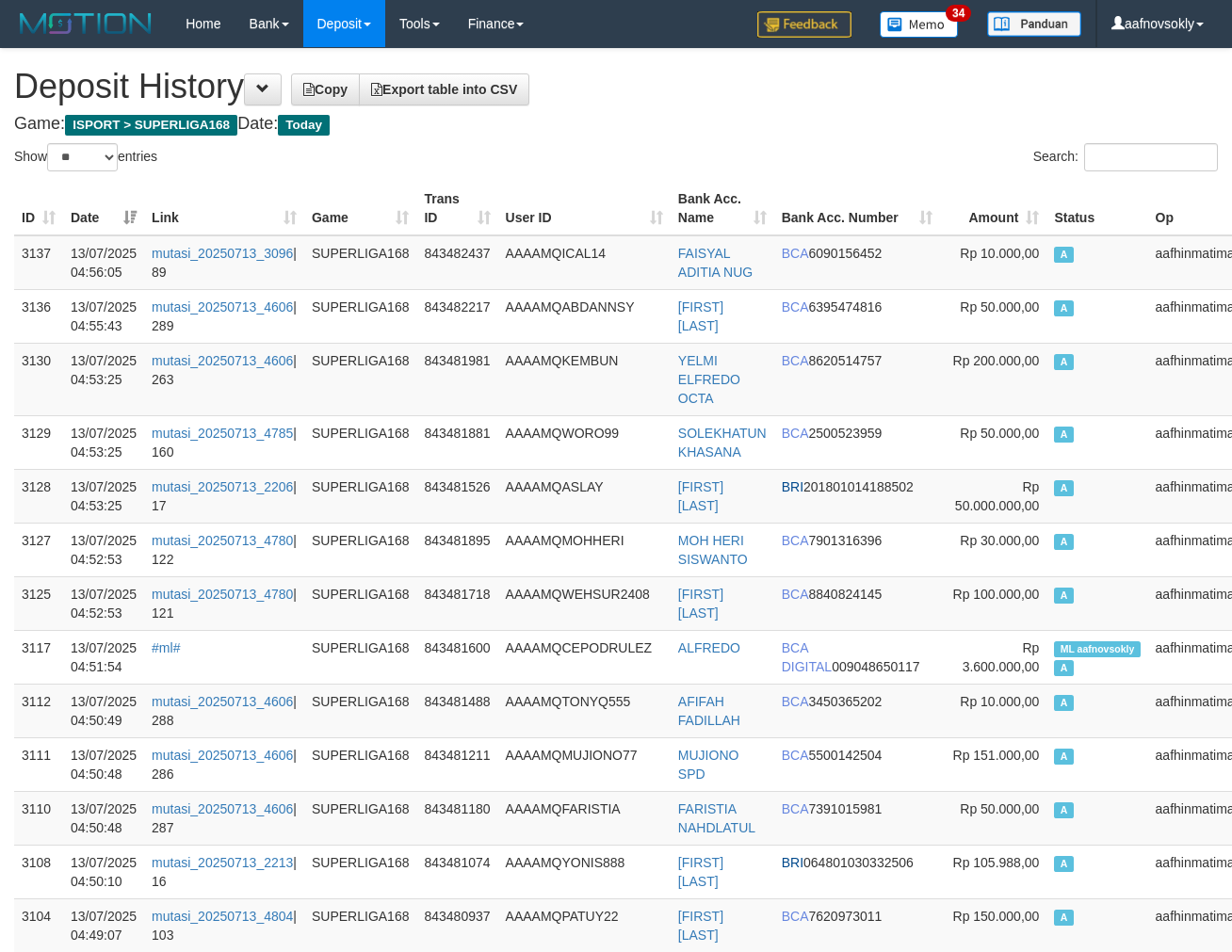 select on "**" 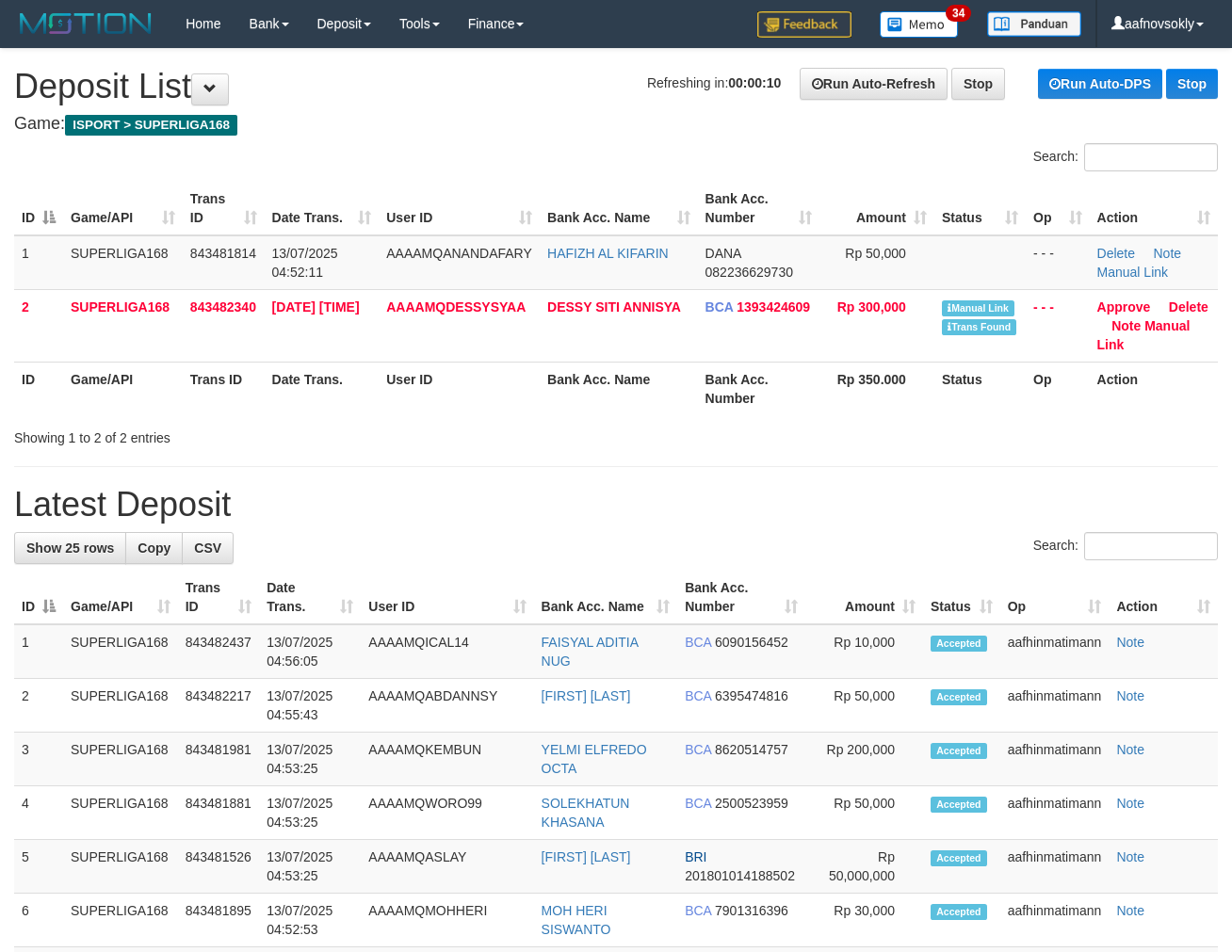 scroll, scrollTop: 0, scrollLeft: 0, axis: both 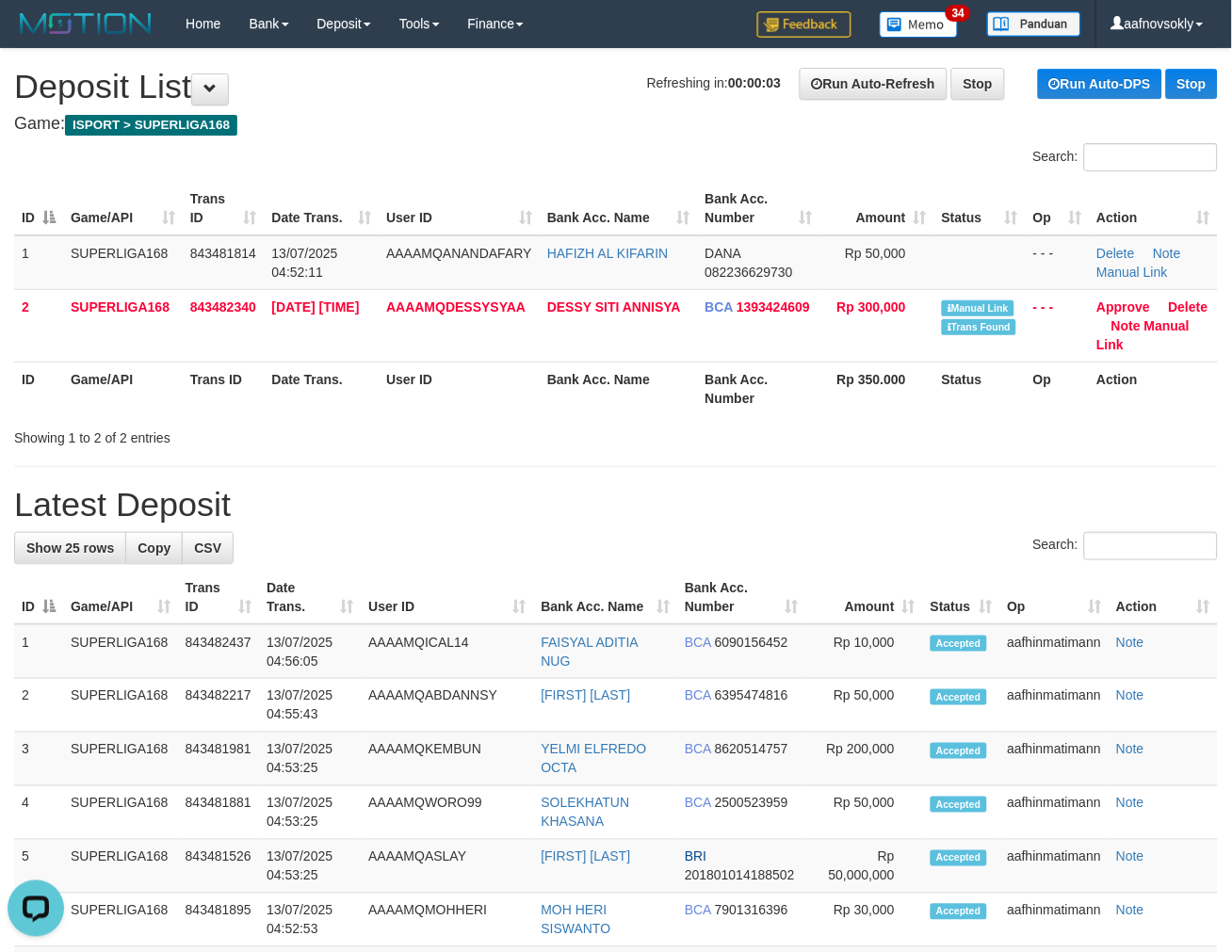 drag, startPoint x: 559, startPoint y: 447, endPoint x: 575, endPoint y: 455, distance: 17.888544 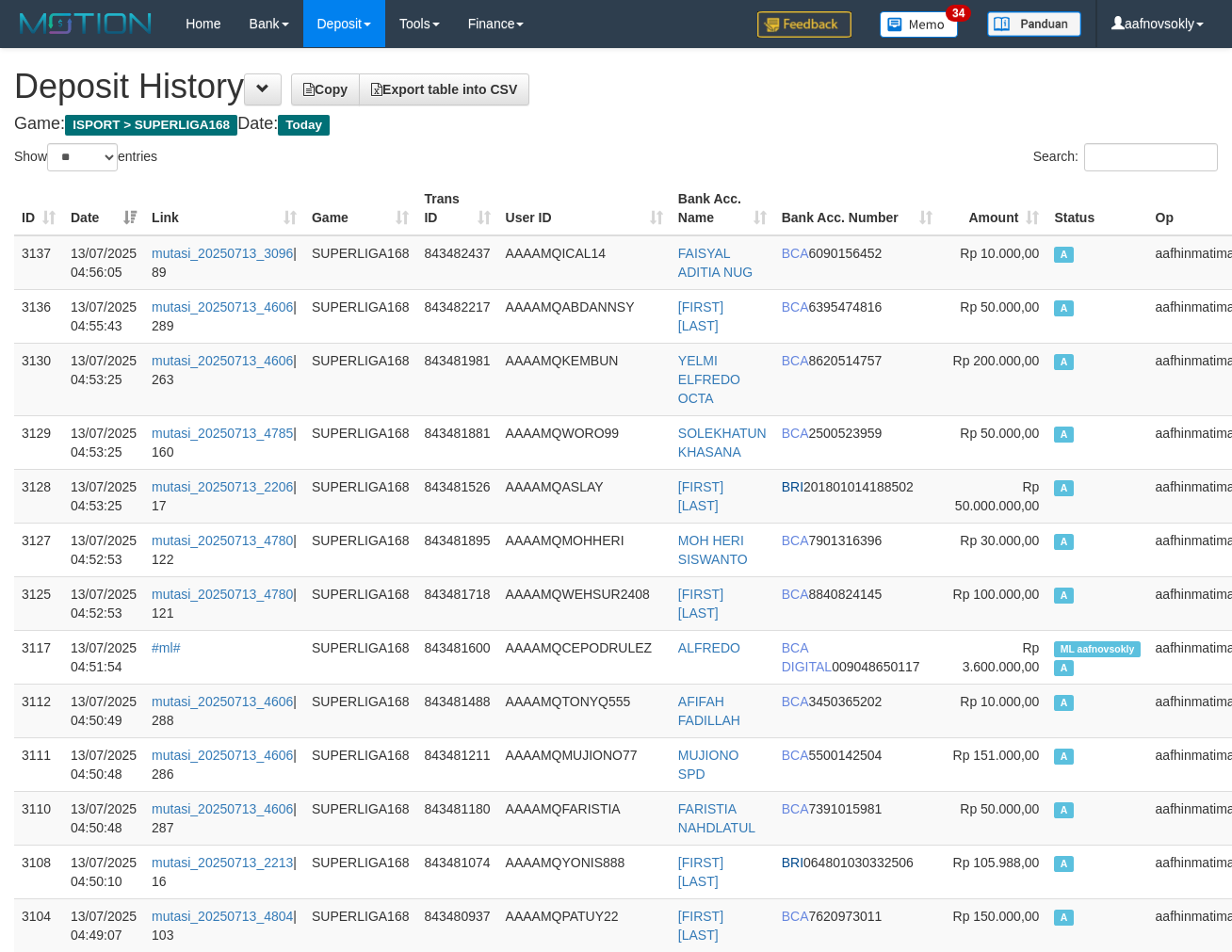 select on "**" 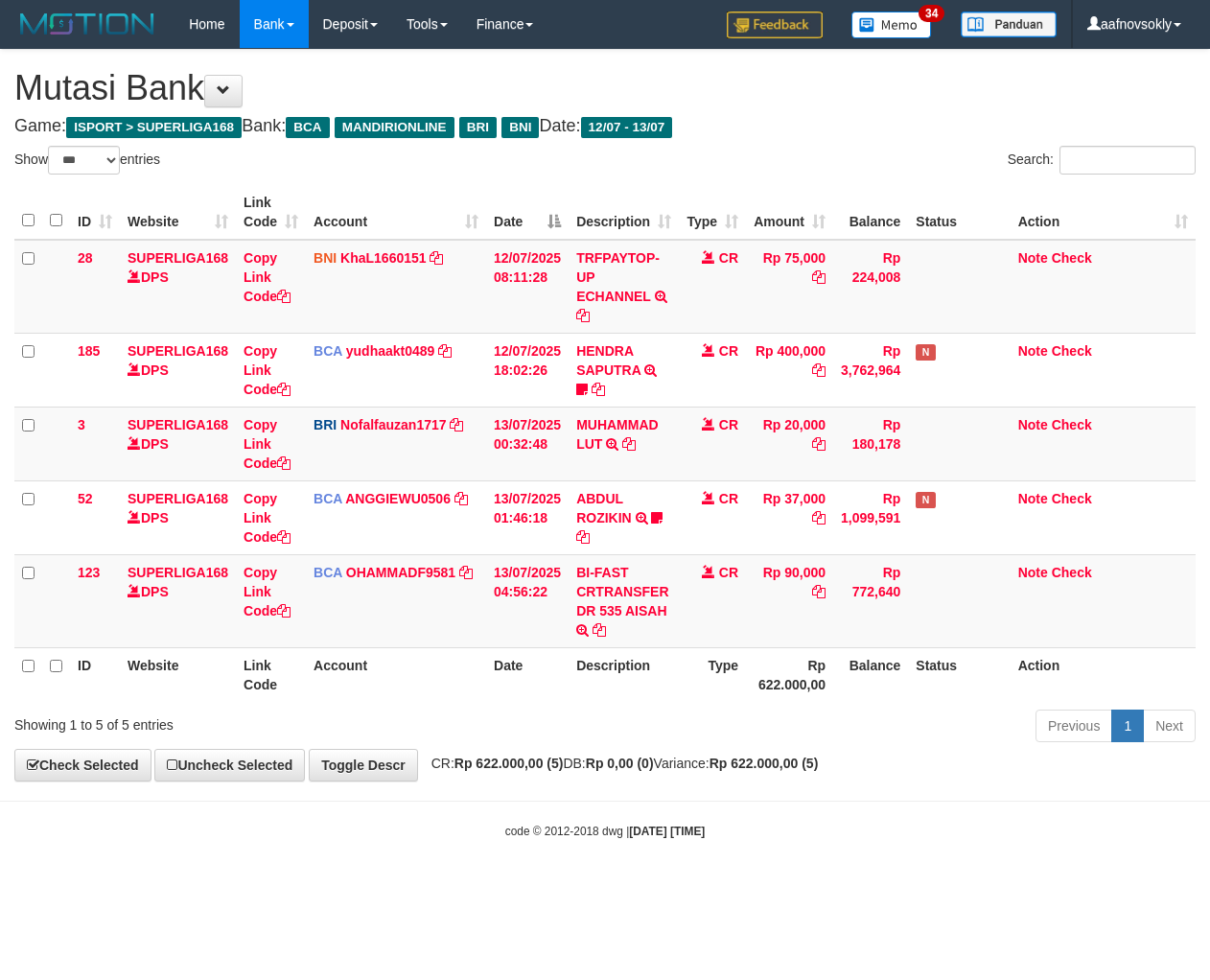 select on "***" 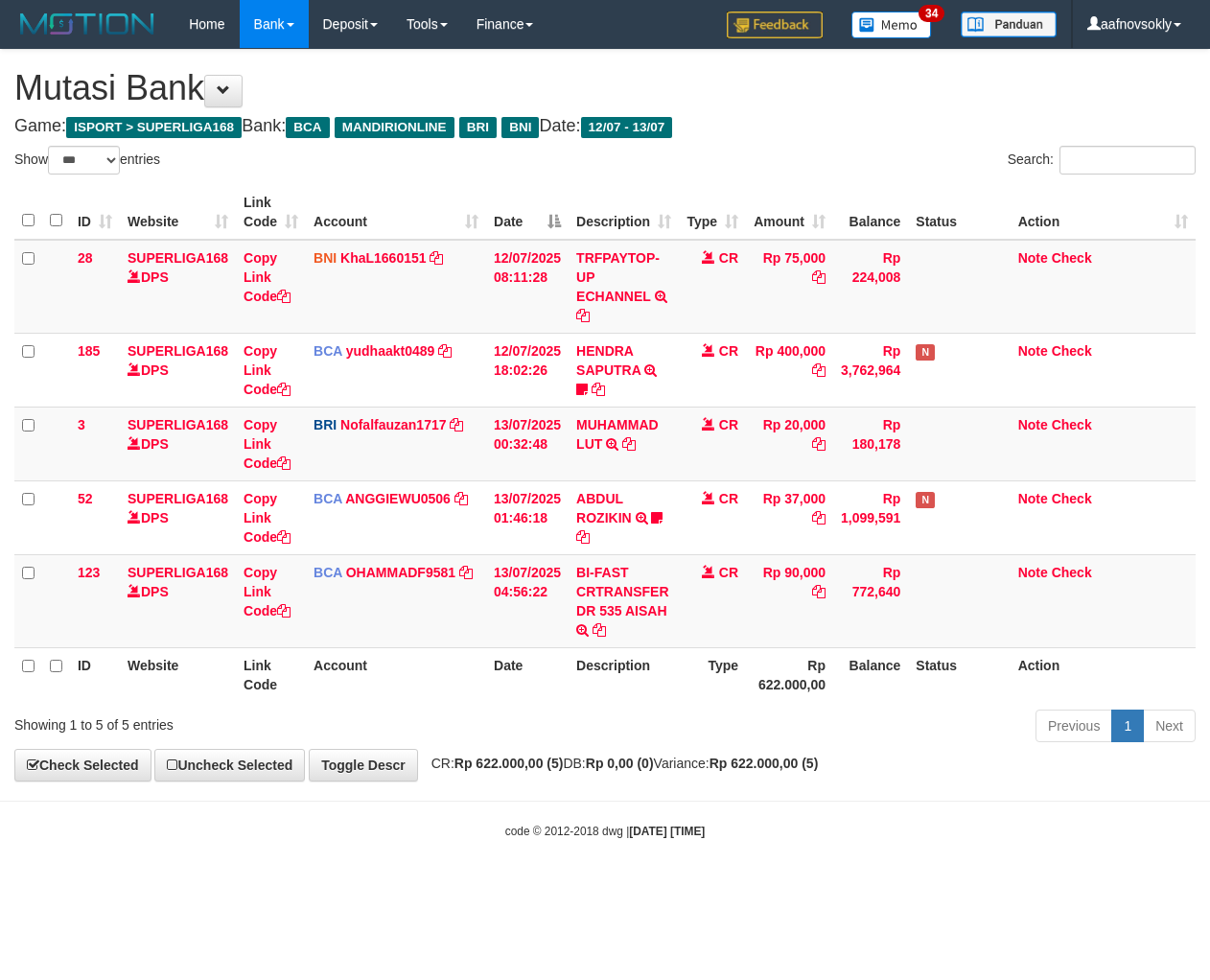 scroll, scrollTop: 0, scrollLeft: 0, axis: both 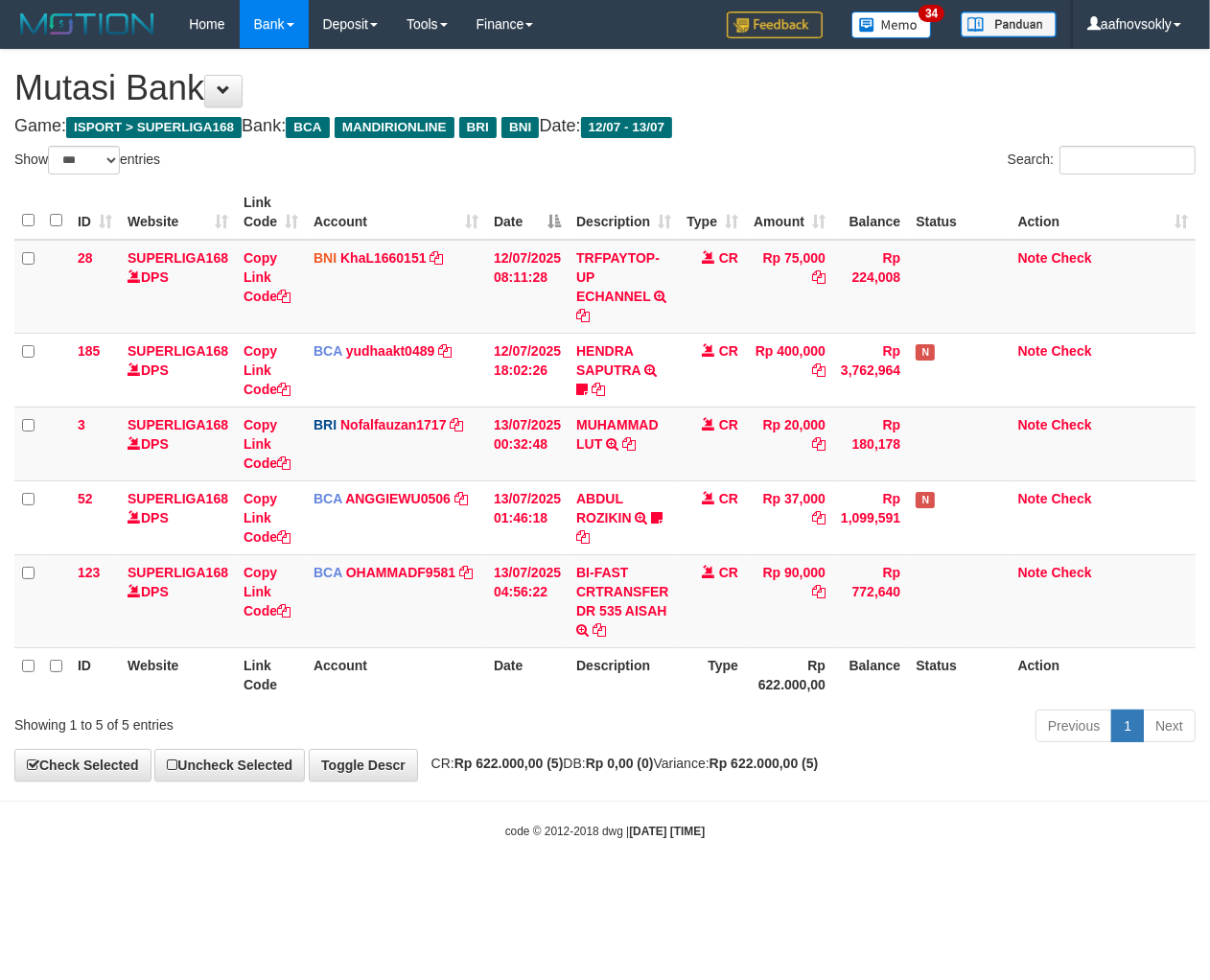 drag, startPoint x: 774, startPoint y: 761, endPoint x: 757, endPoint y: 758, distance: 17.262677 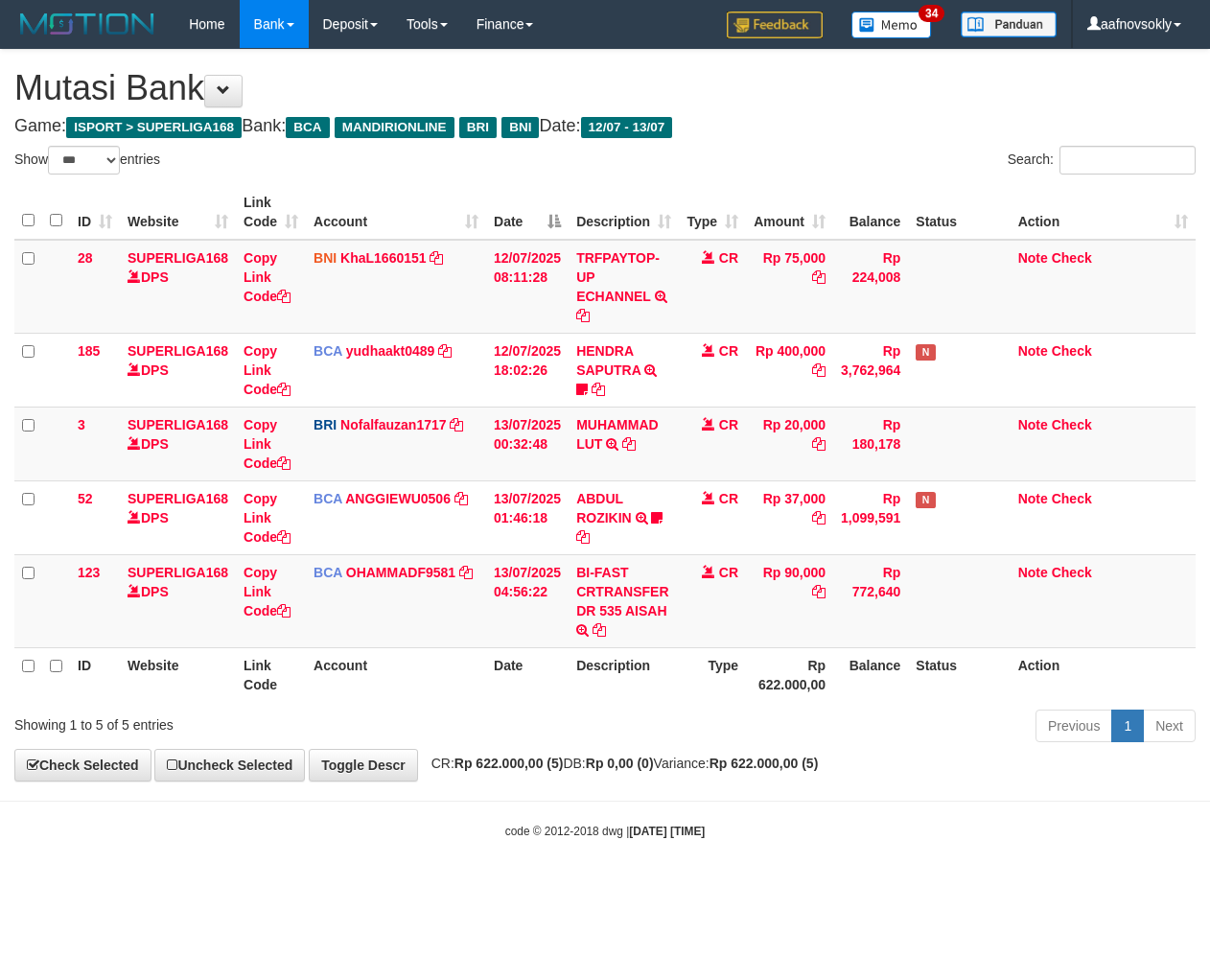 select on "***" 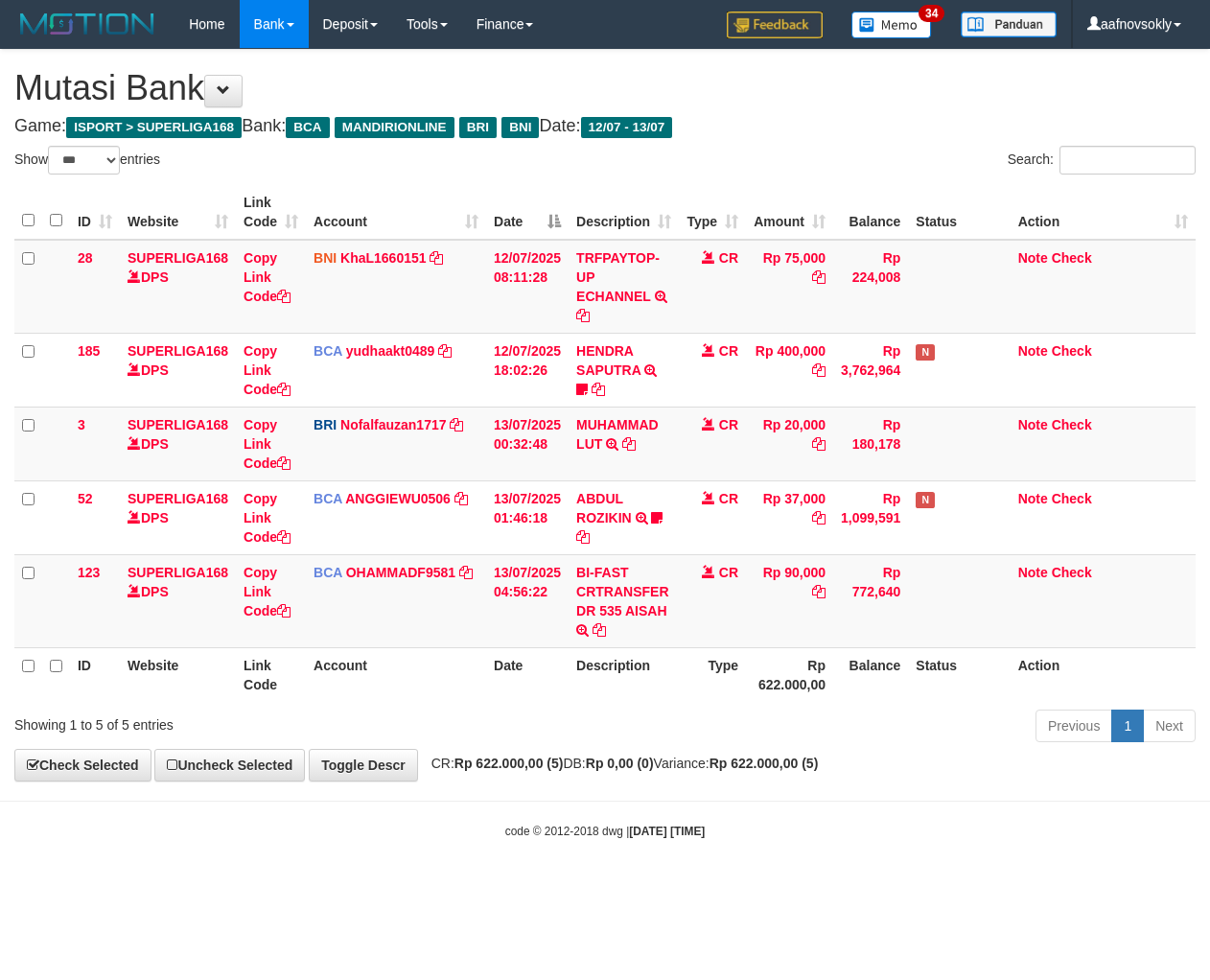 scroll, scrollTop: 0, scrollLeft: 0, axis: both 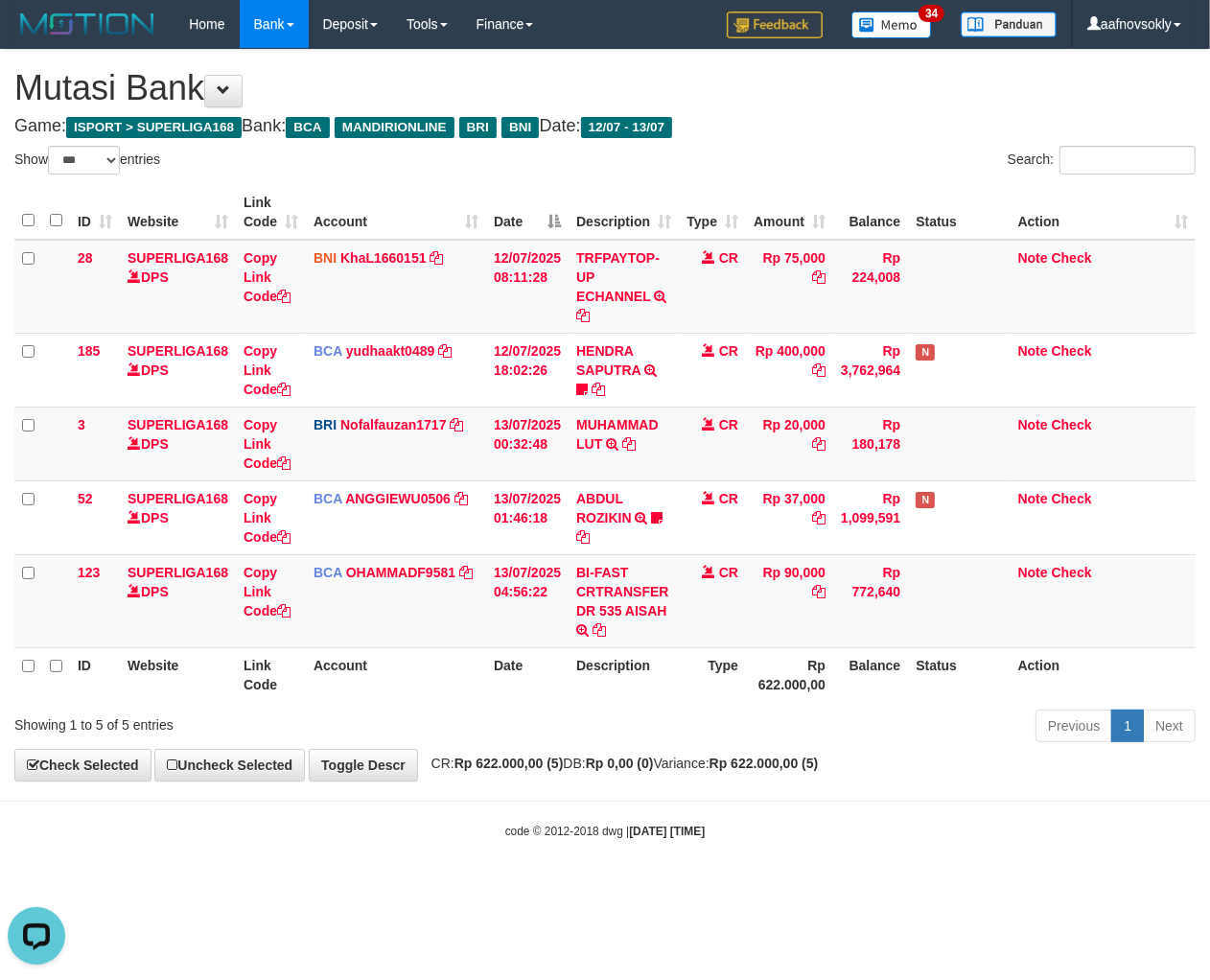 drag, startPoint x: 827, startPoint y: 715, endPoint x: 791, endPoint y: 743, distance: 45.607017 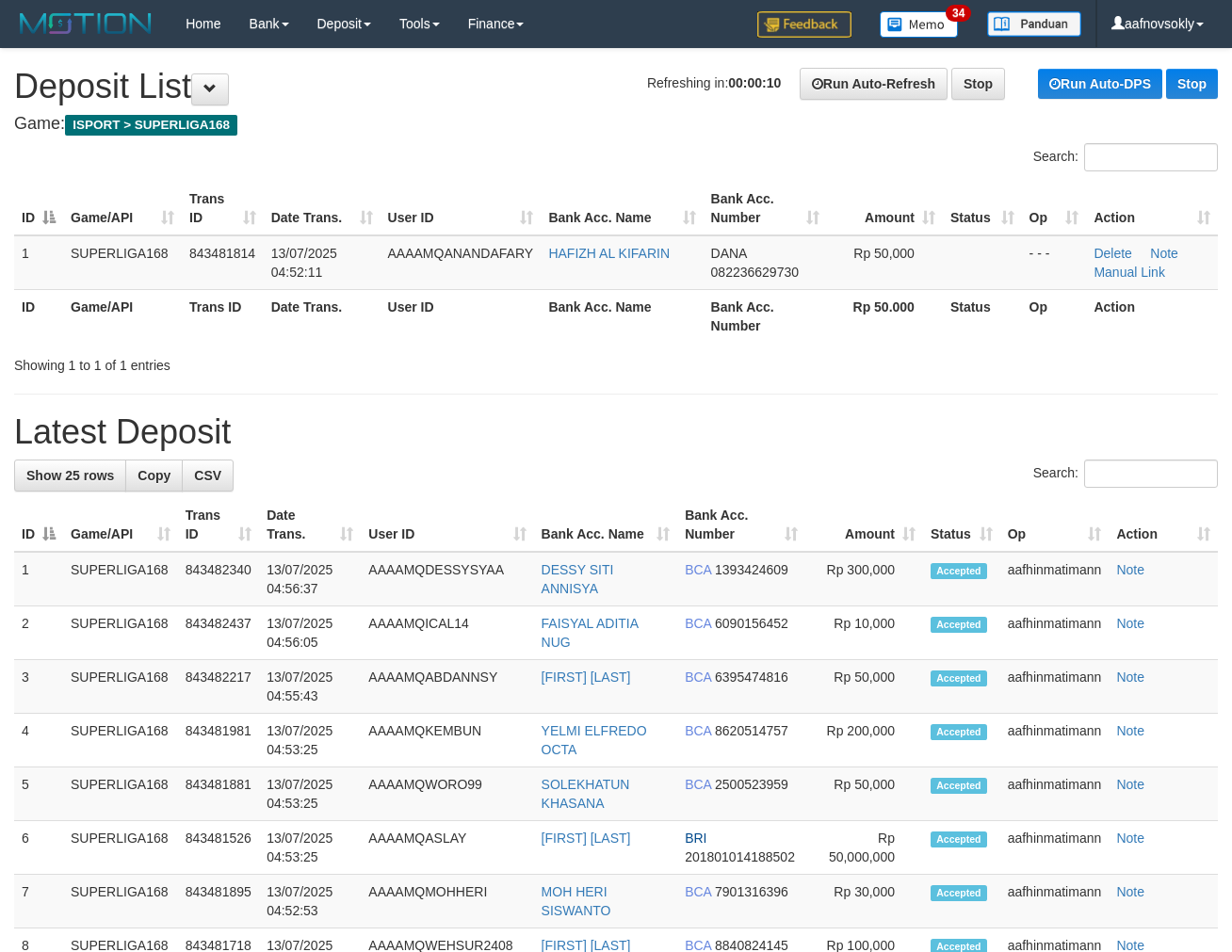 scroll, scrollTop: 0, scrollLeft: 0, axis: both 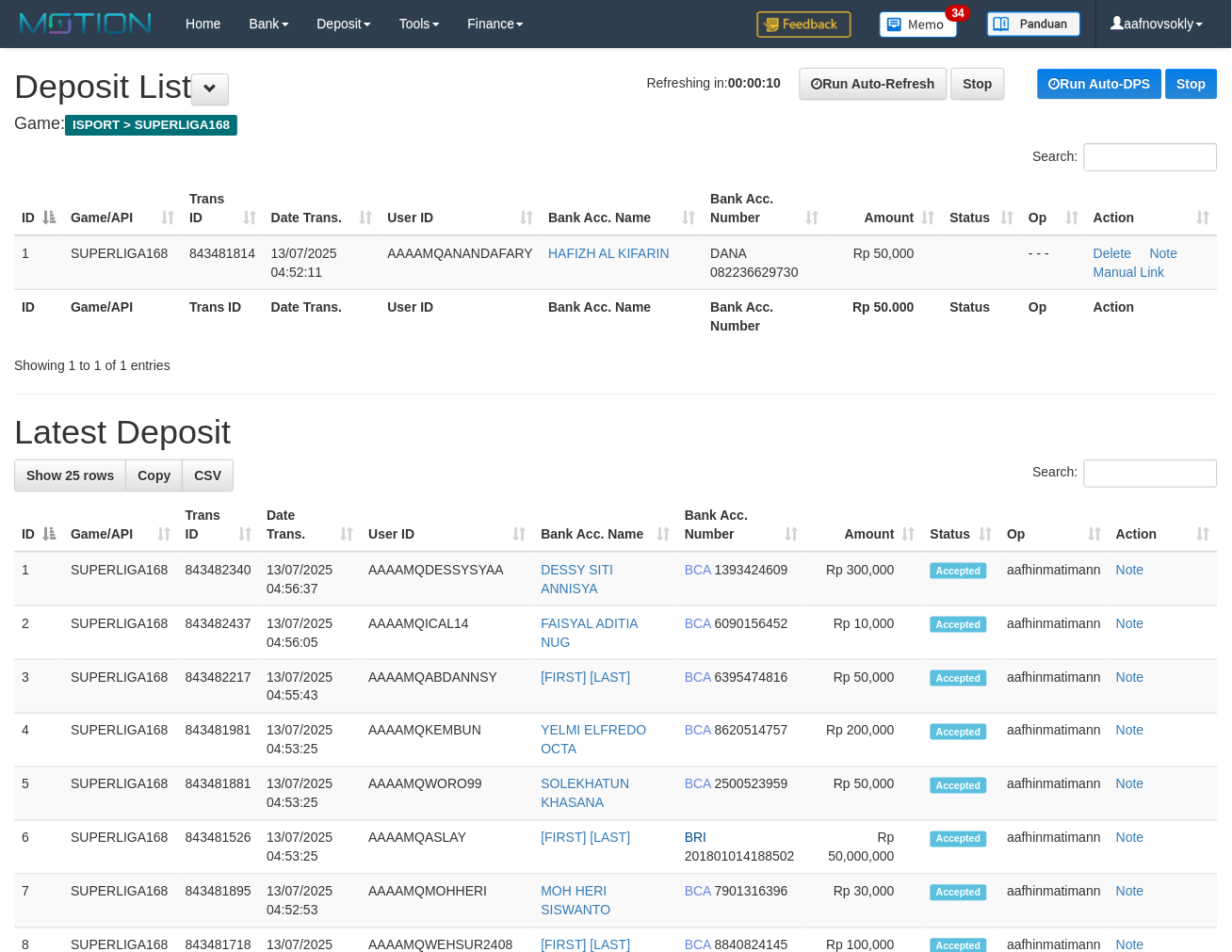 drag, startPoint x: 0, startPoint y: 0, endPoint x: 645, endPoint y: 426, distance: 772.9819 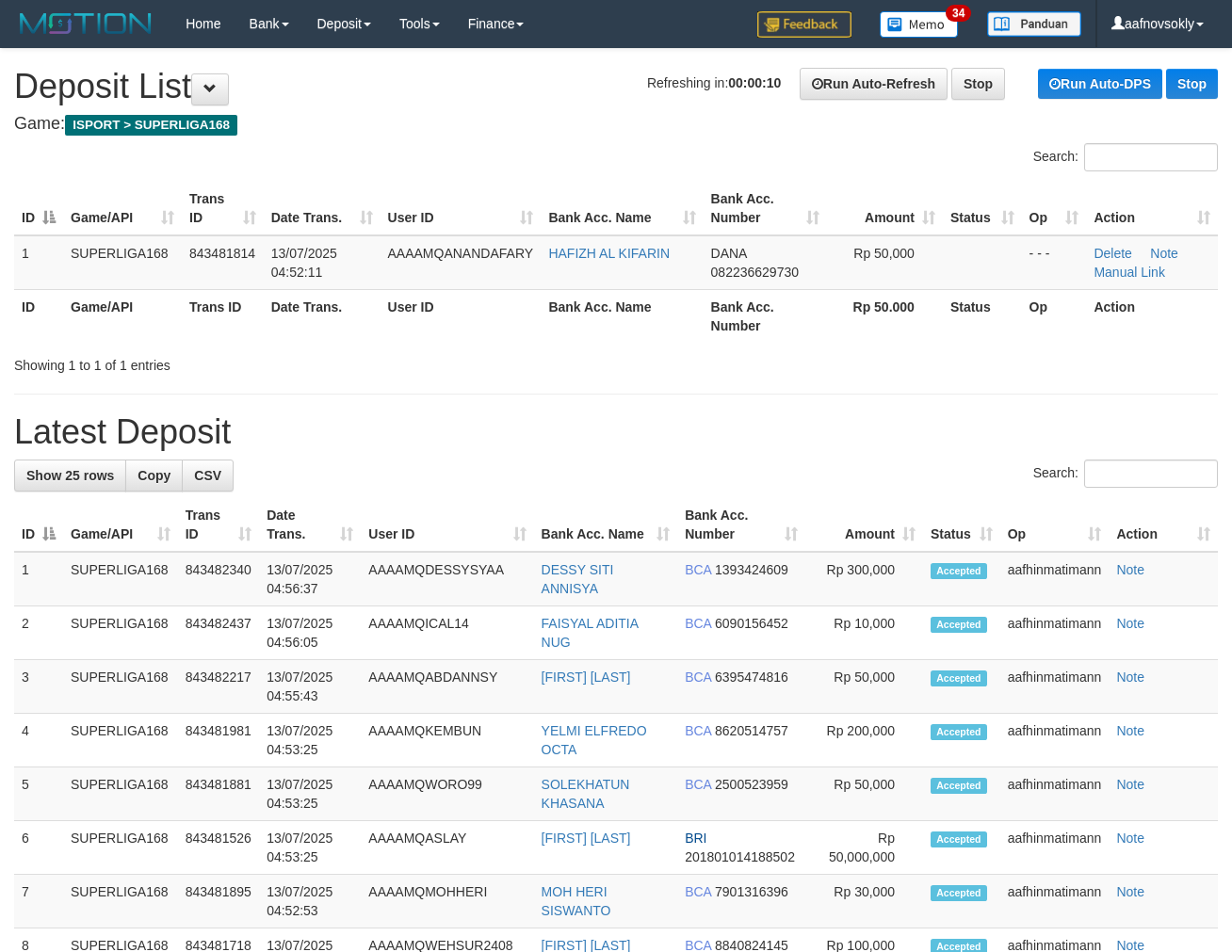scroll, scrollTop: 0, scrollLeft: 0, axis: both 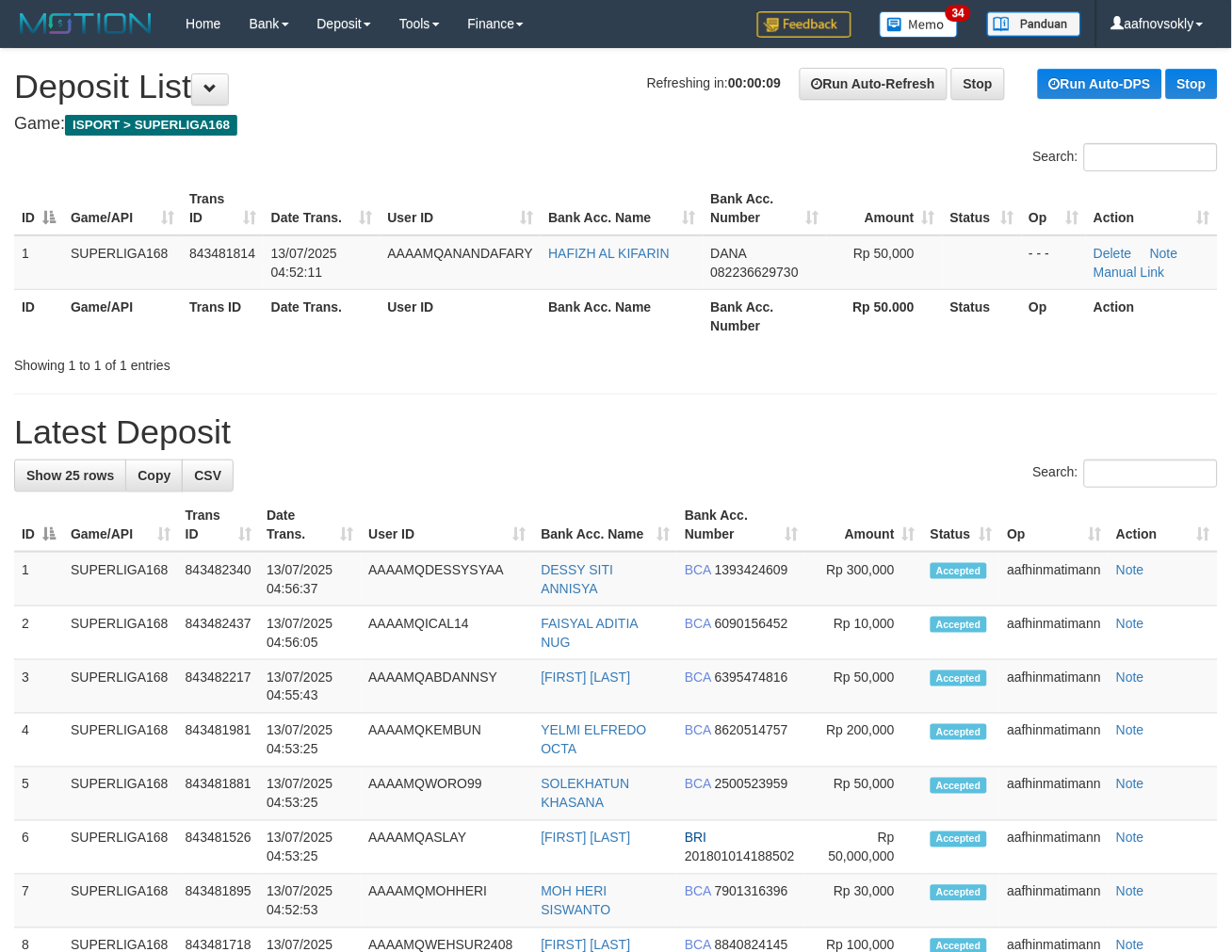 click on "Bank Acc. Number" at bounding box center [741, 524] 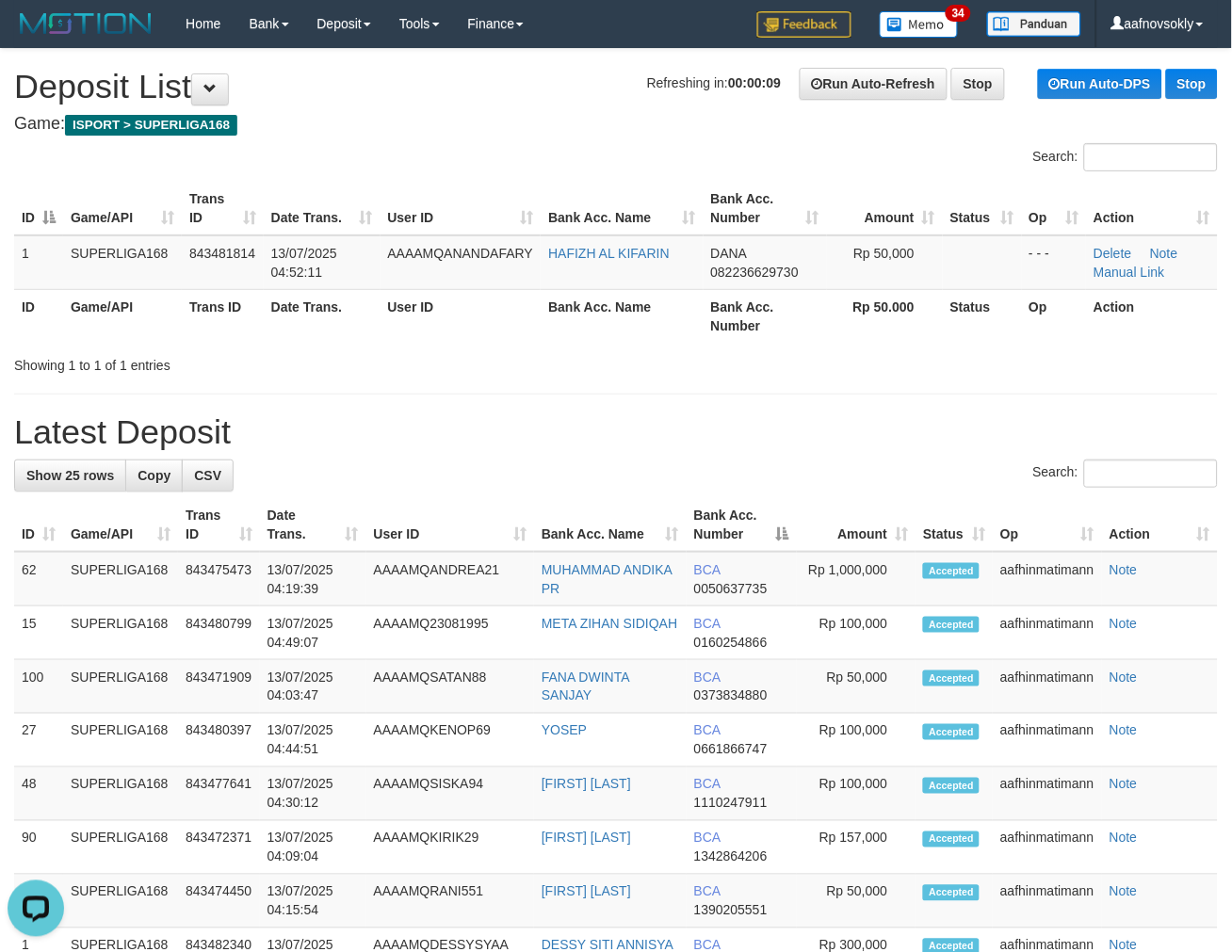 scroll, scrollTop: 0, scrollLeft: 0, axis: both 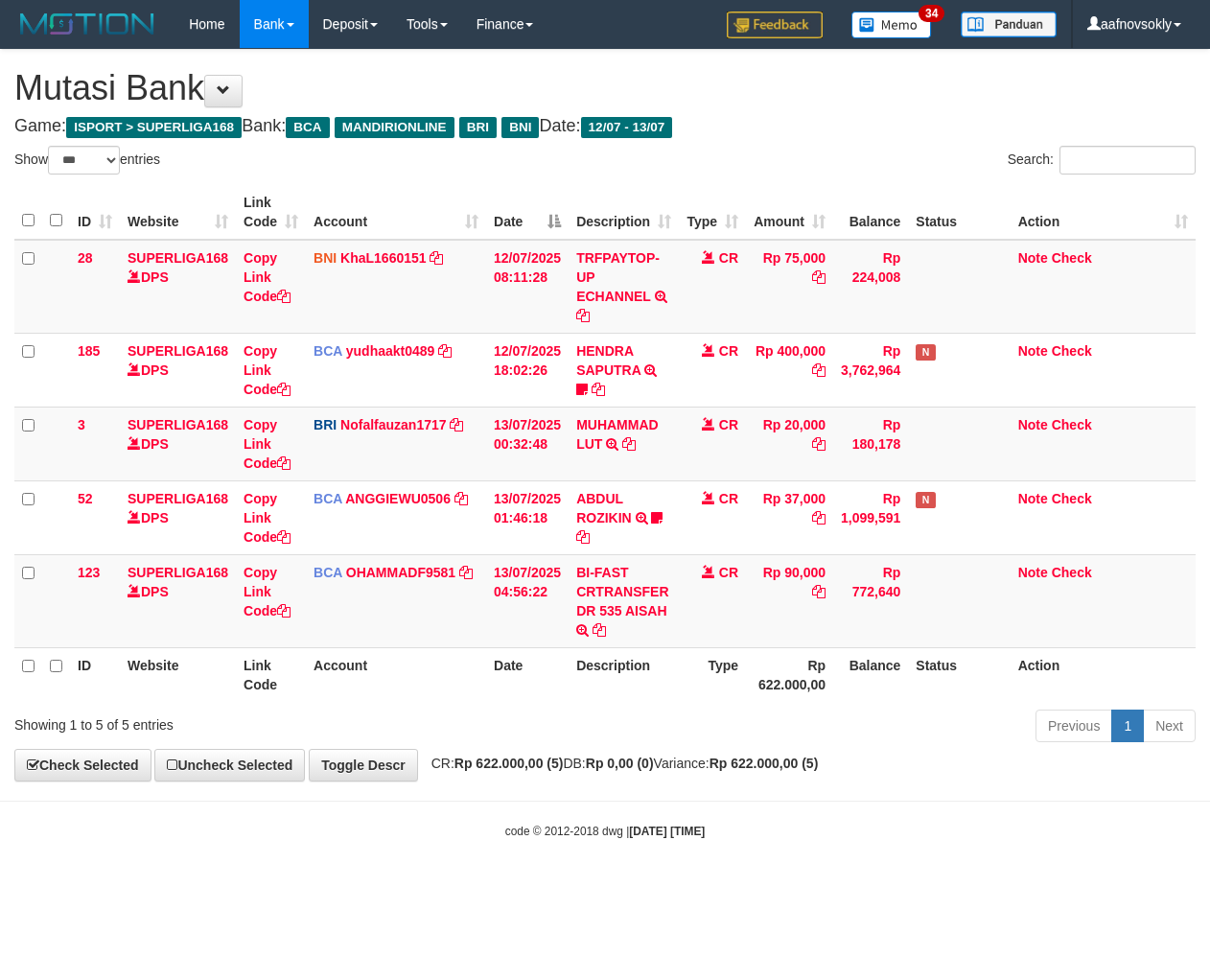 select on "***" 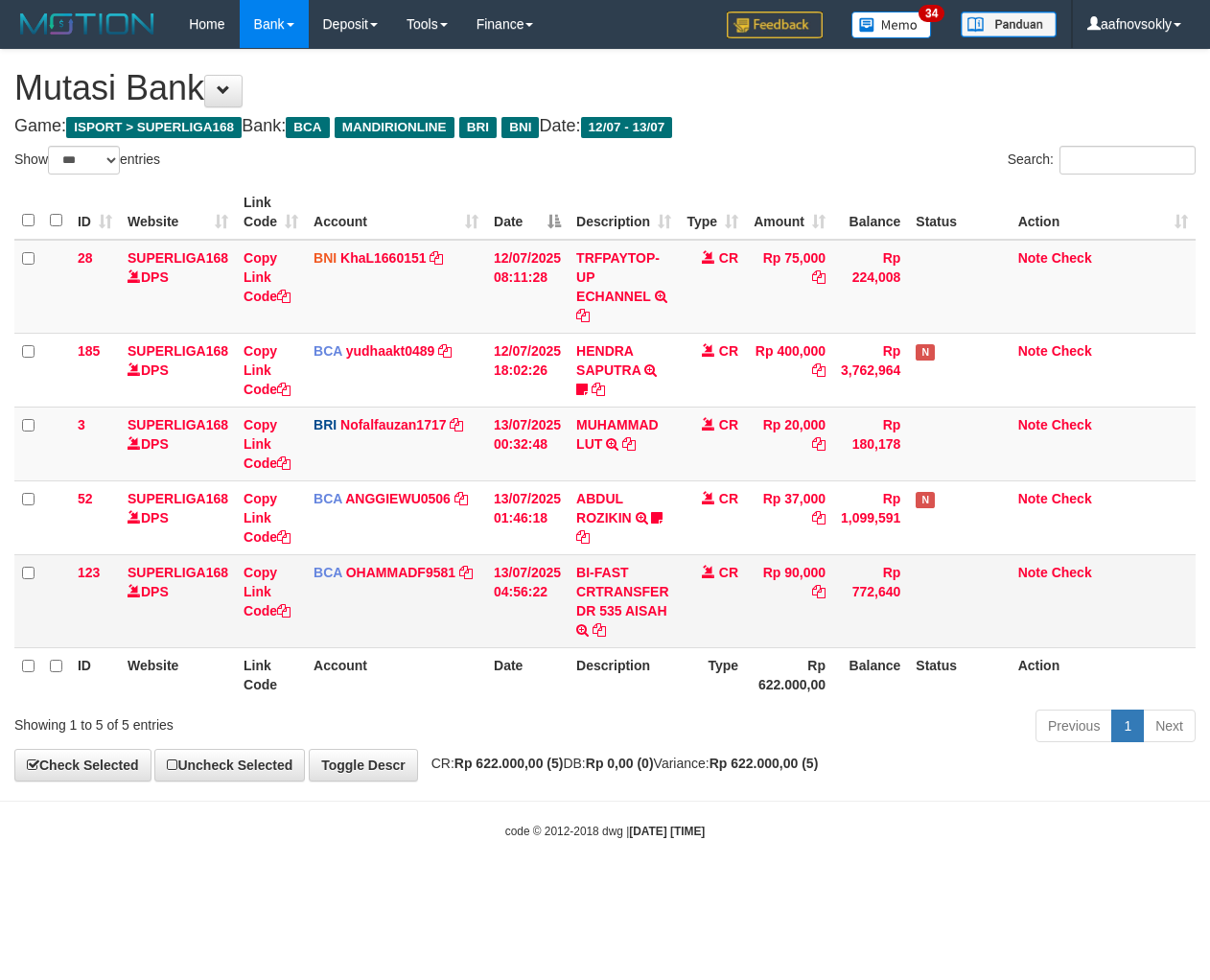scroll, scrollTop: 0, scrollLeft: 0, axis: both 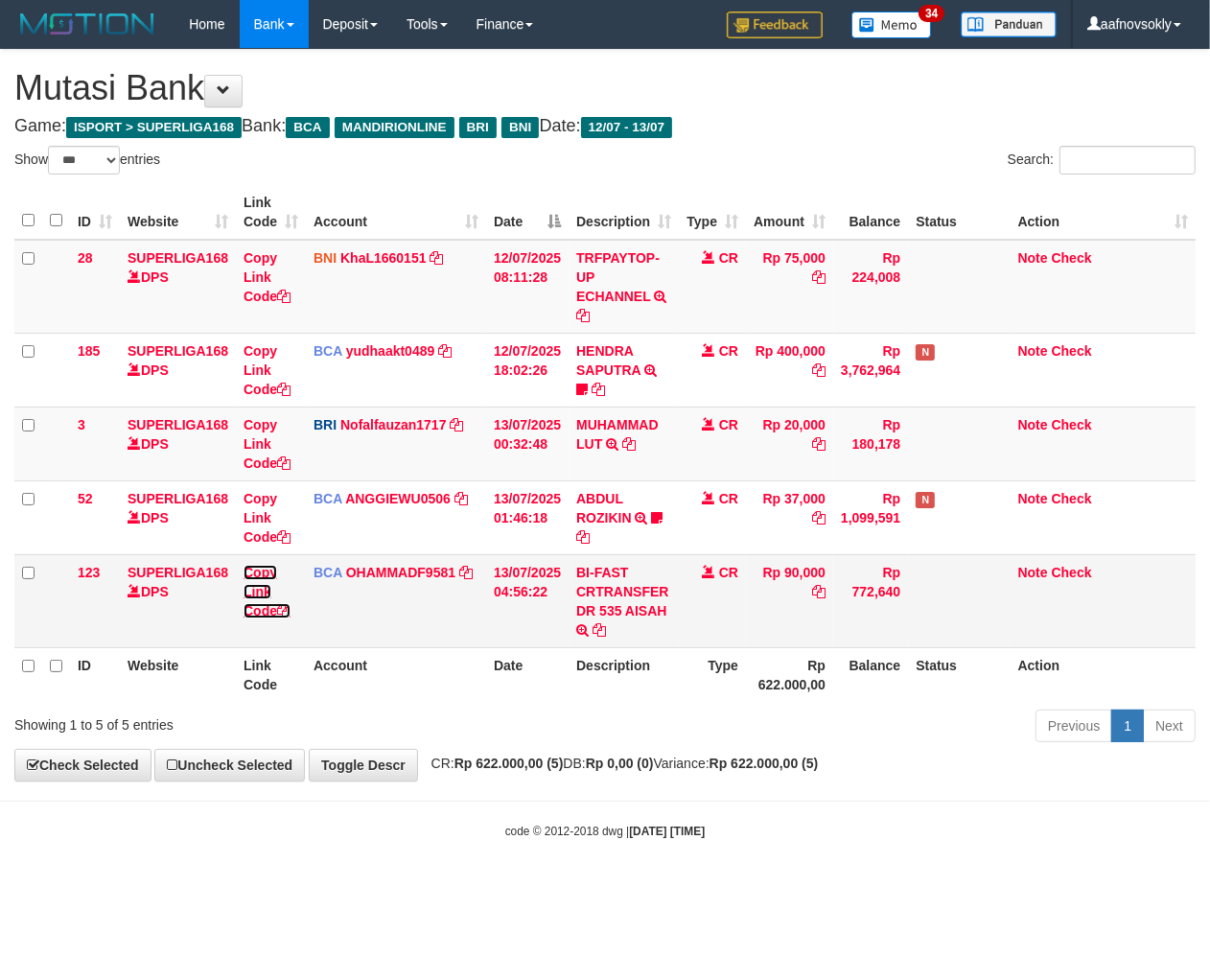 click at bounding box center [284, 611] 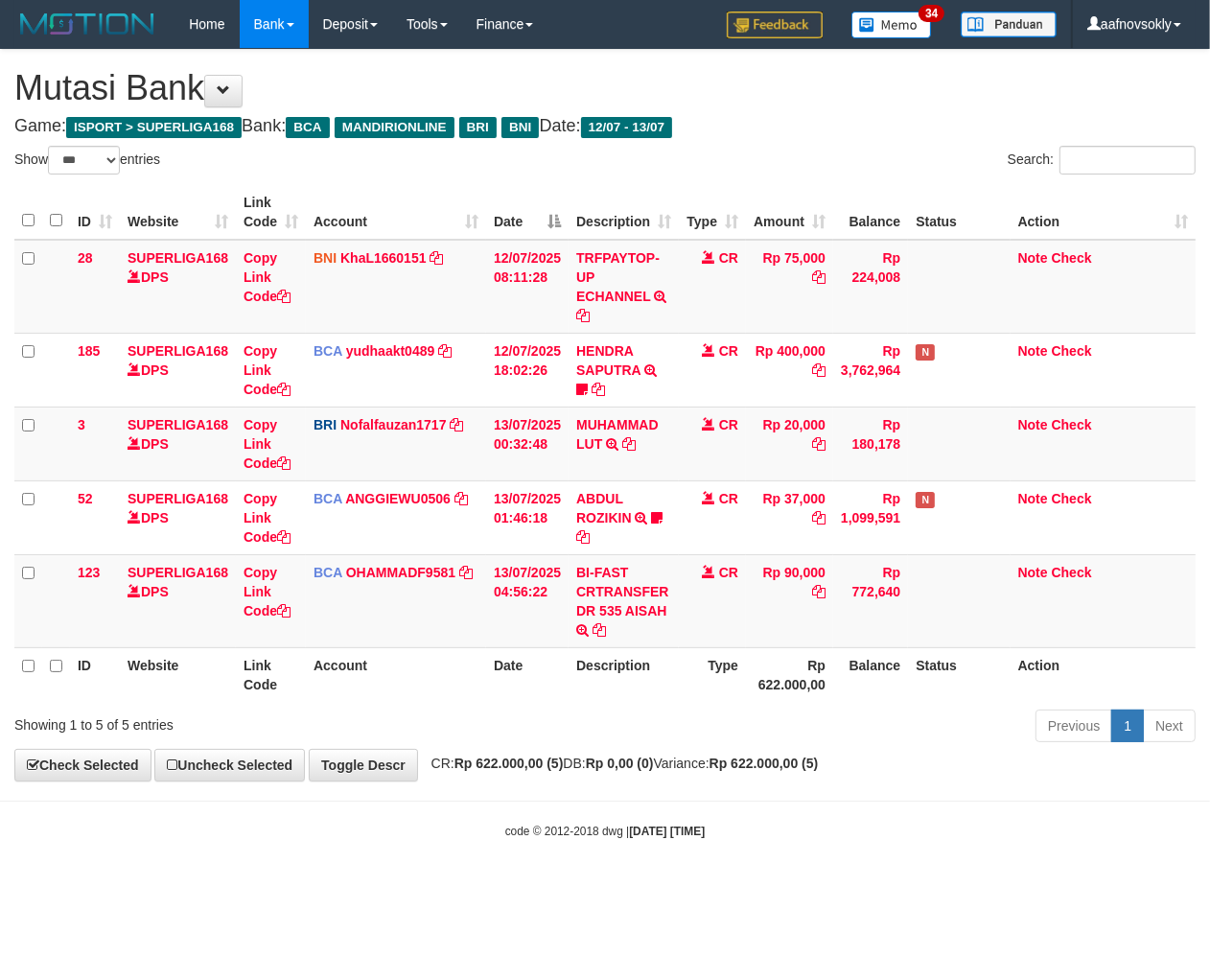 scroll, scrollTop: 307, scrollLeft: 0, axis: vertical 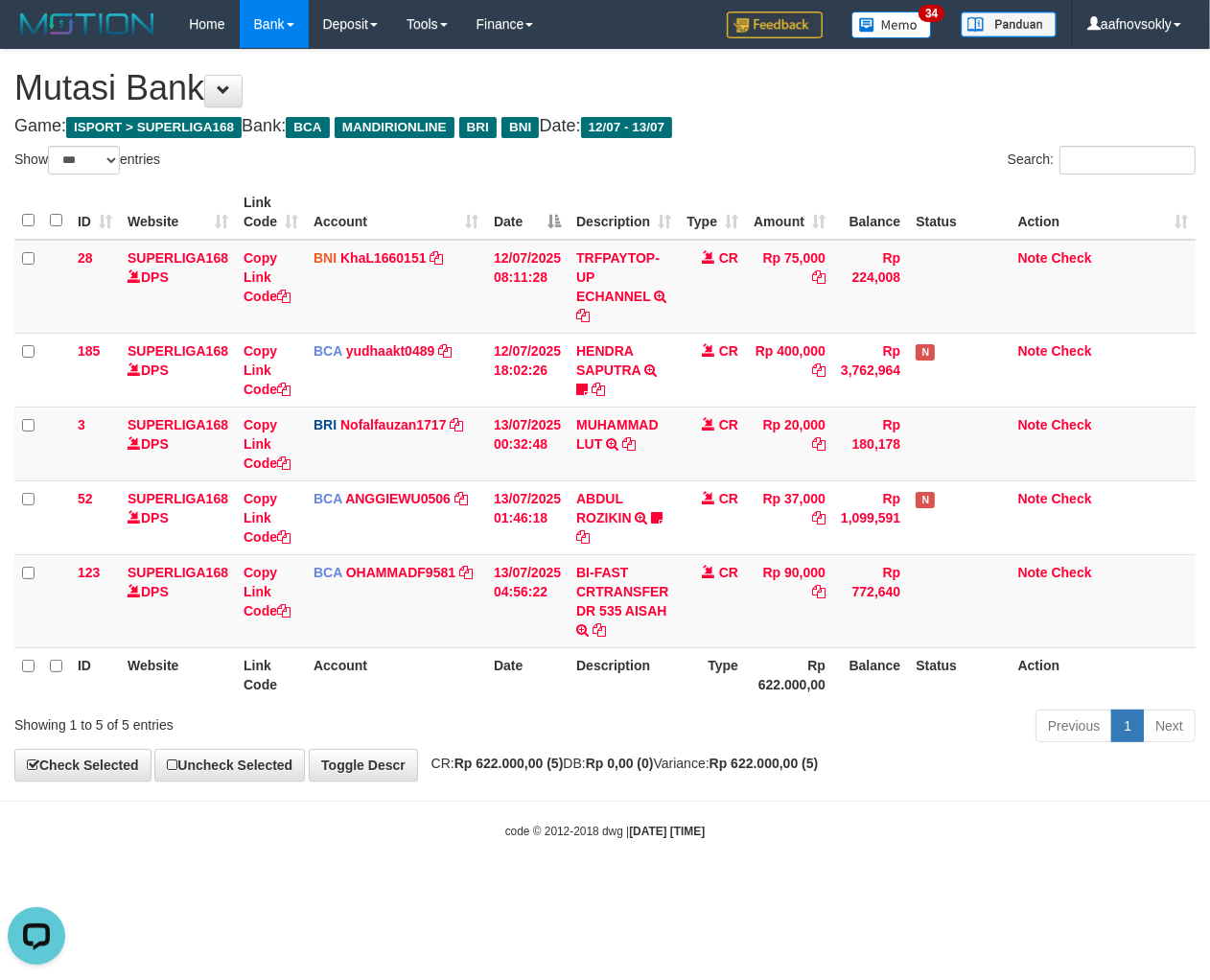drag, startPoint x: 773, startPoint y: 767, endPoint x: 740, endPoint y: 796, distance: 43.931765 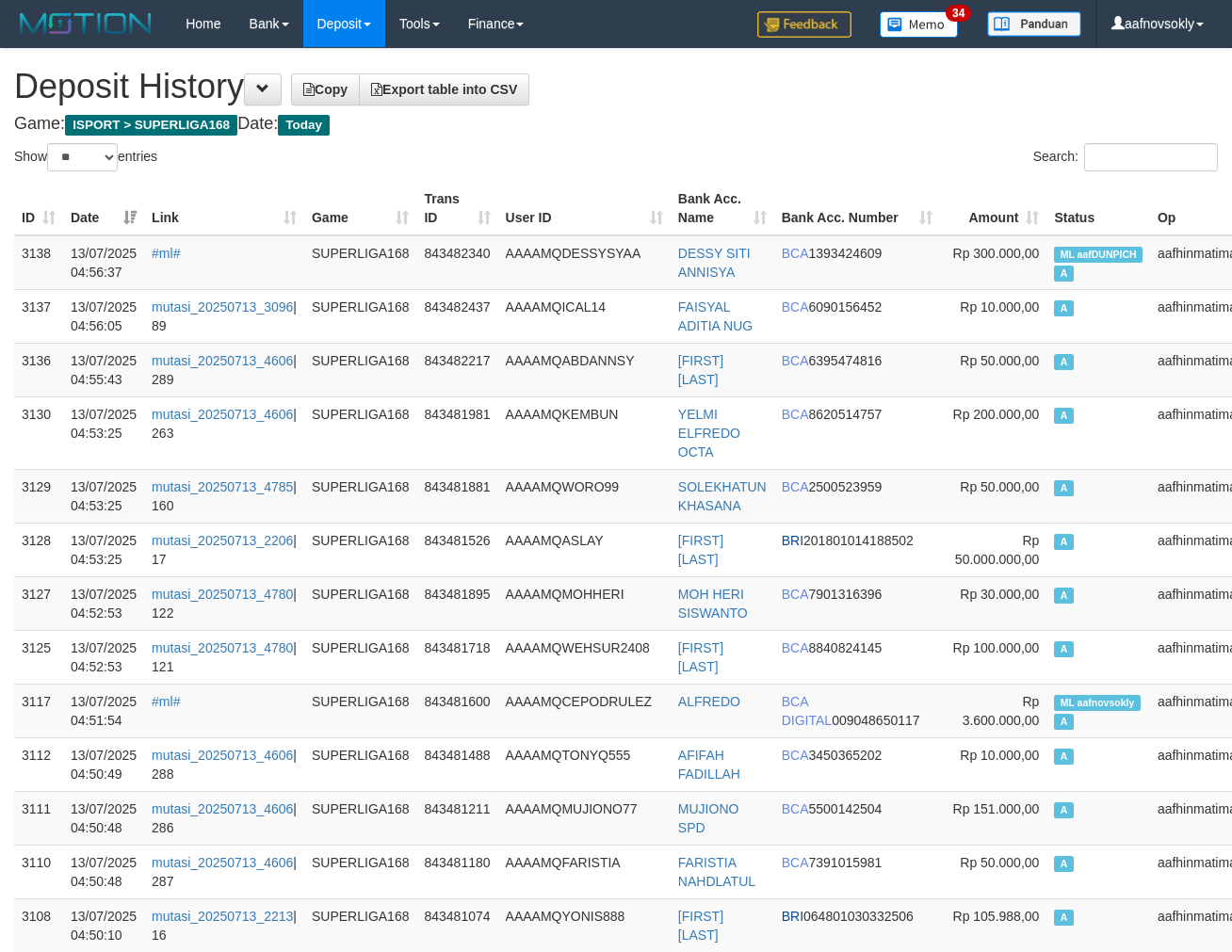 select on "**" 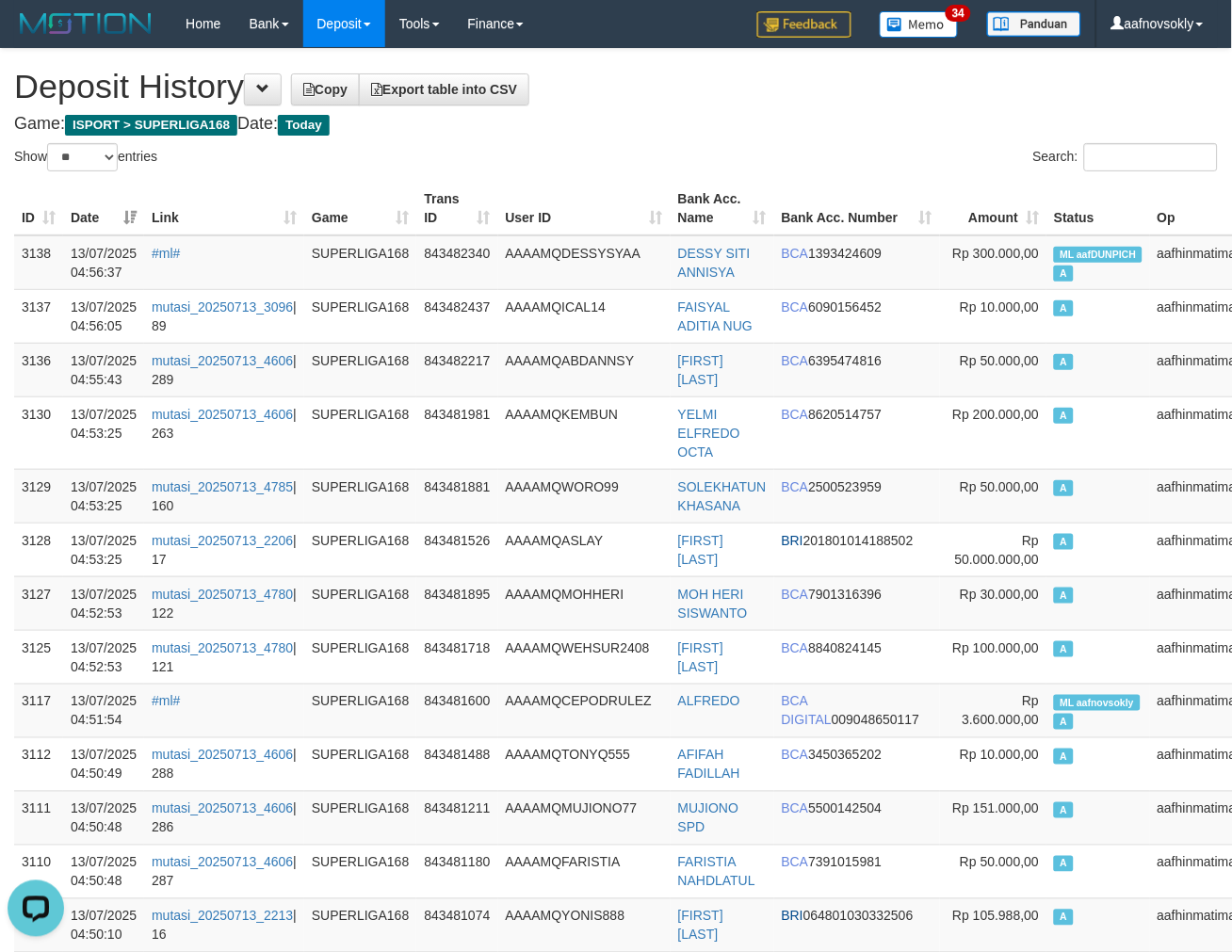 scroll, scrollTop: 0, scrollLeft: 0, axis: both 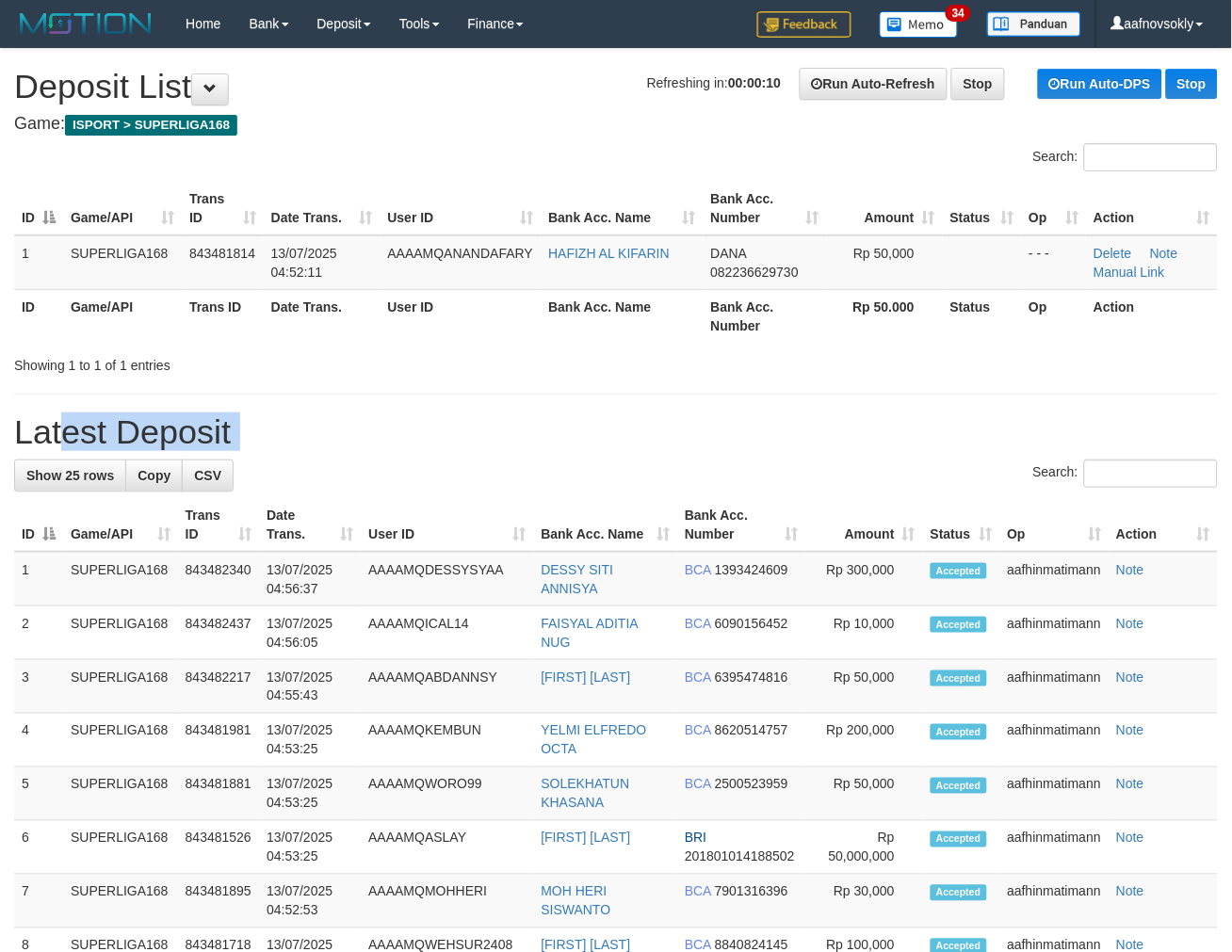 click on "Latest Deposit" at bounding box center [616, 432] 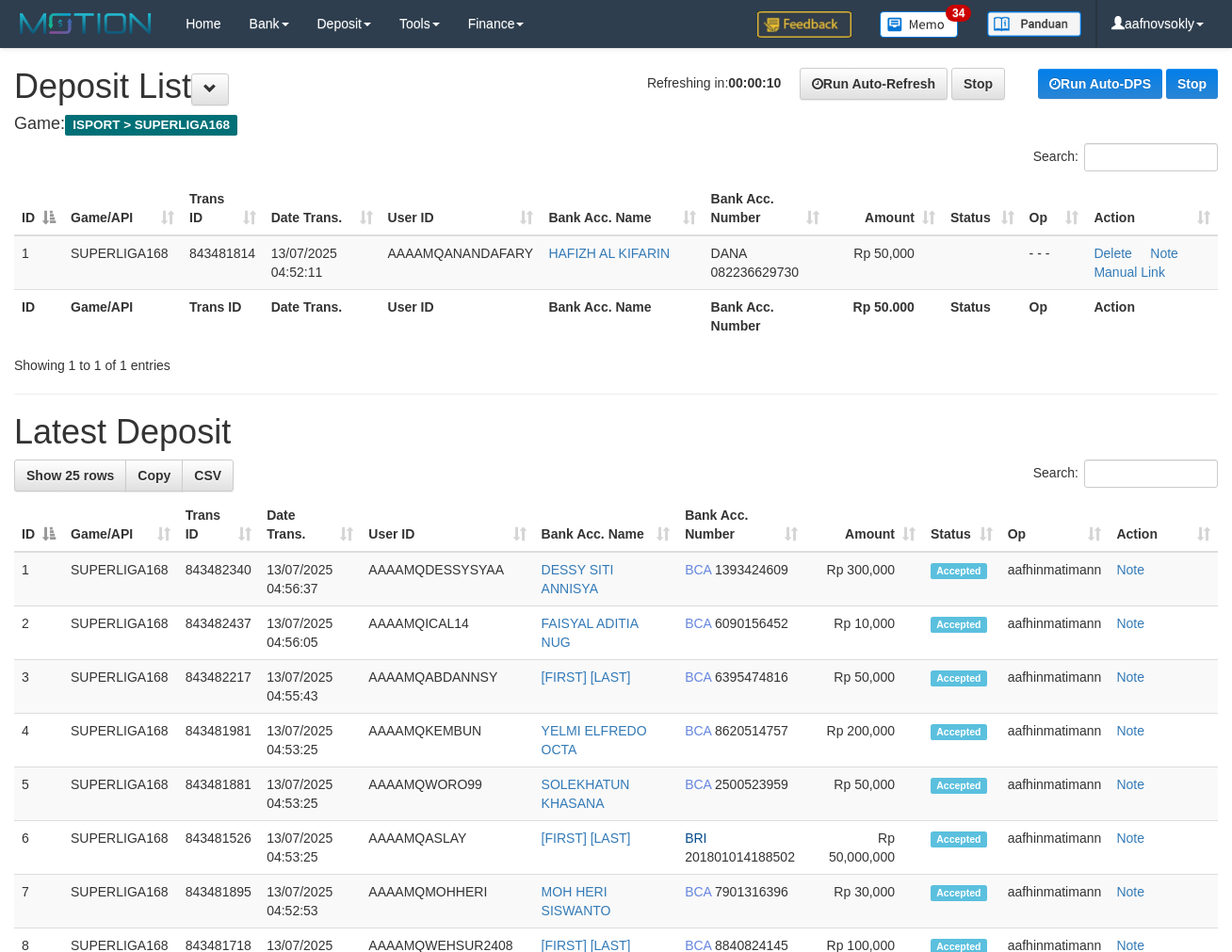 scroll, scrollTop: 0, scrollLeft: 0, axis: both 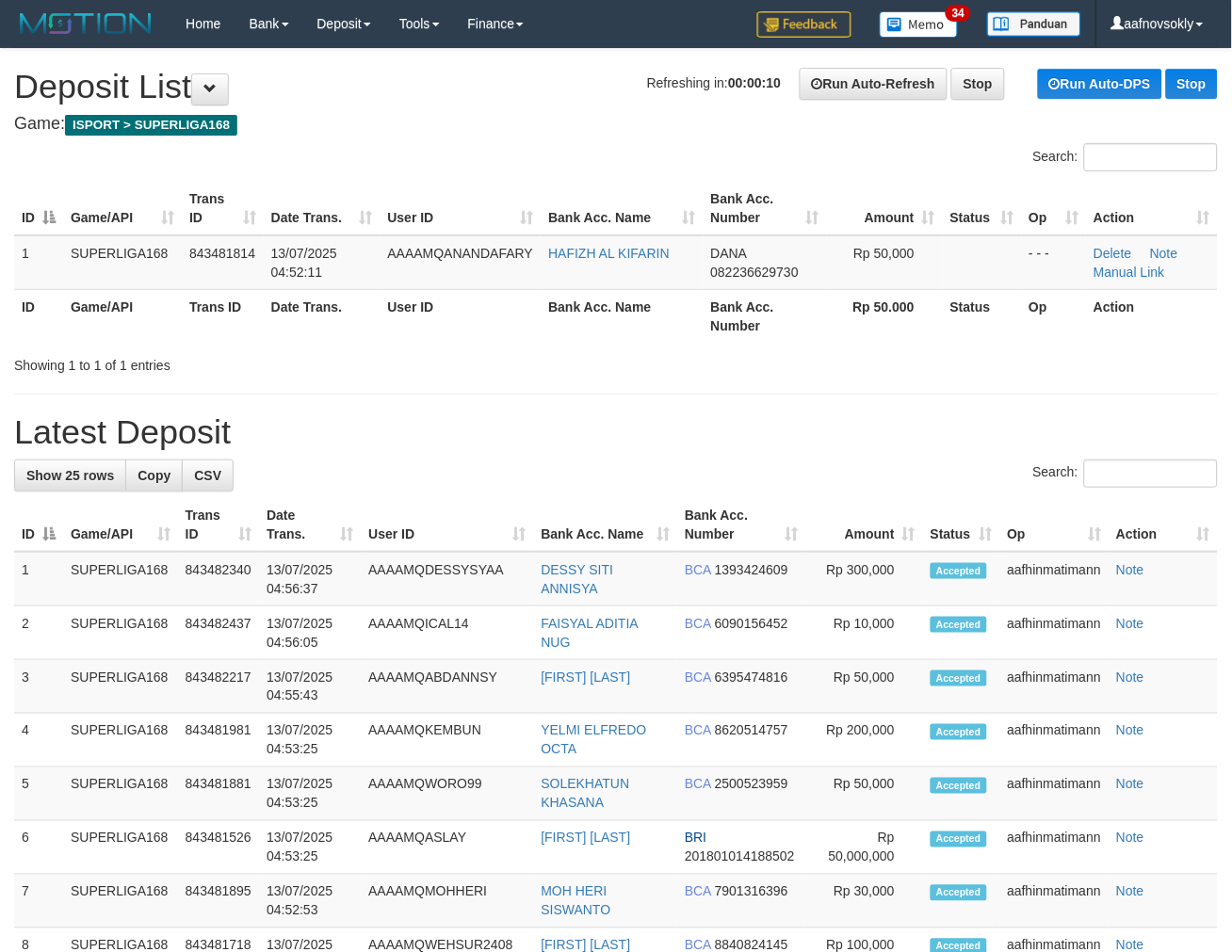 click on "Latest Deposit" at bounding box center (616, 432) 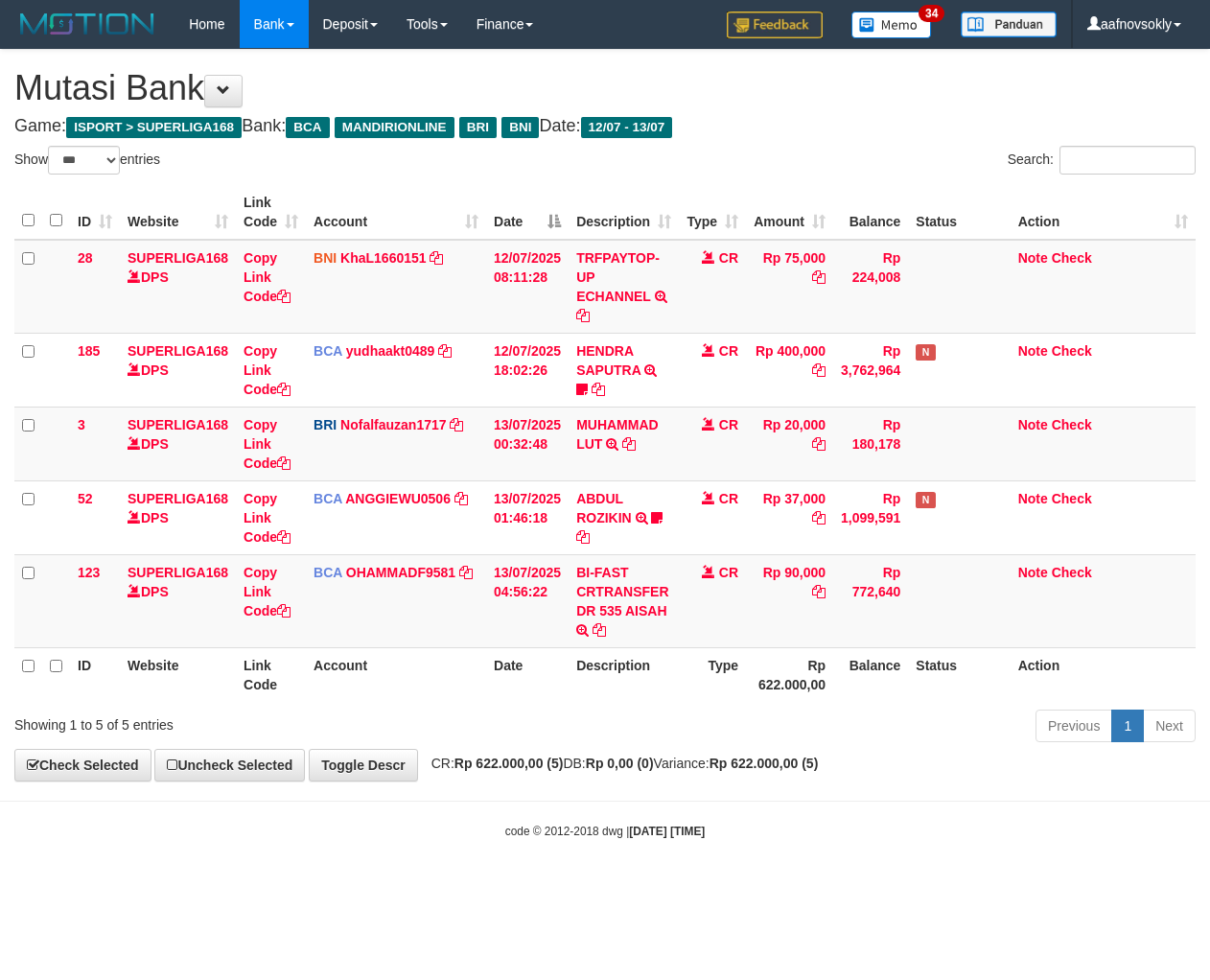 select on "***" 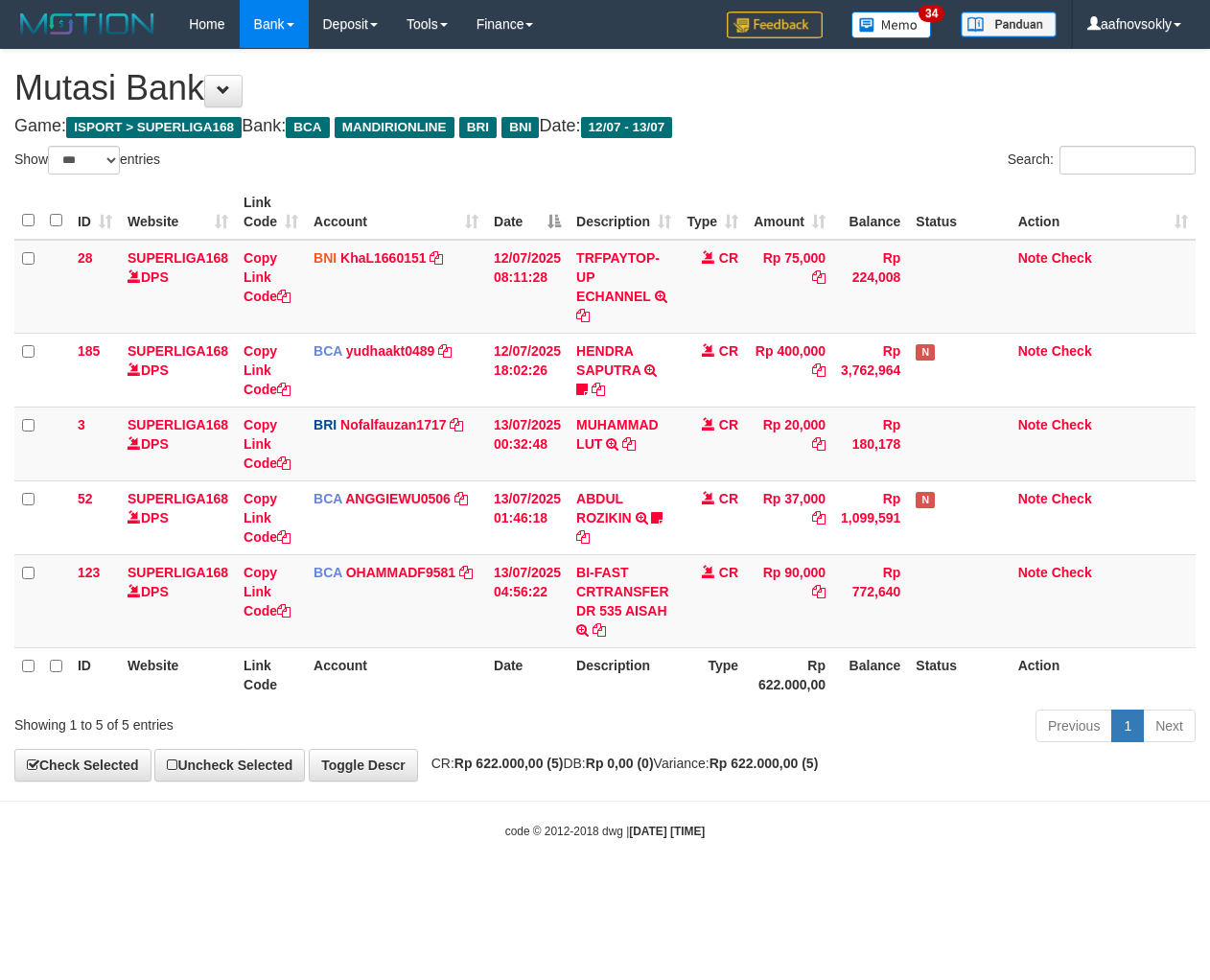 scroll, scrollTop: 0, scrollLeft: 0, axis: both 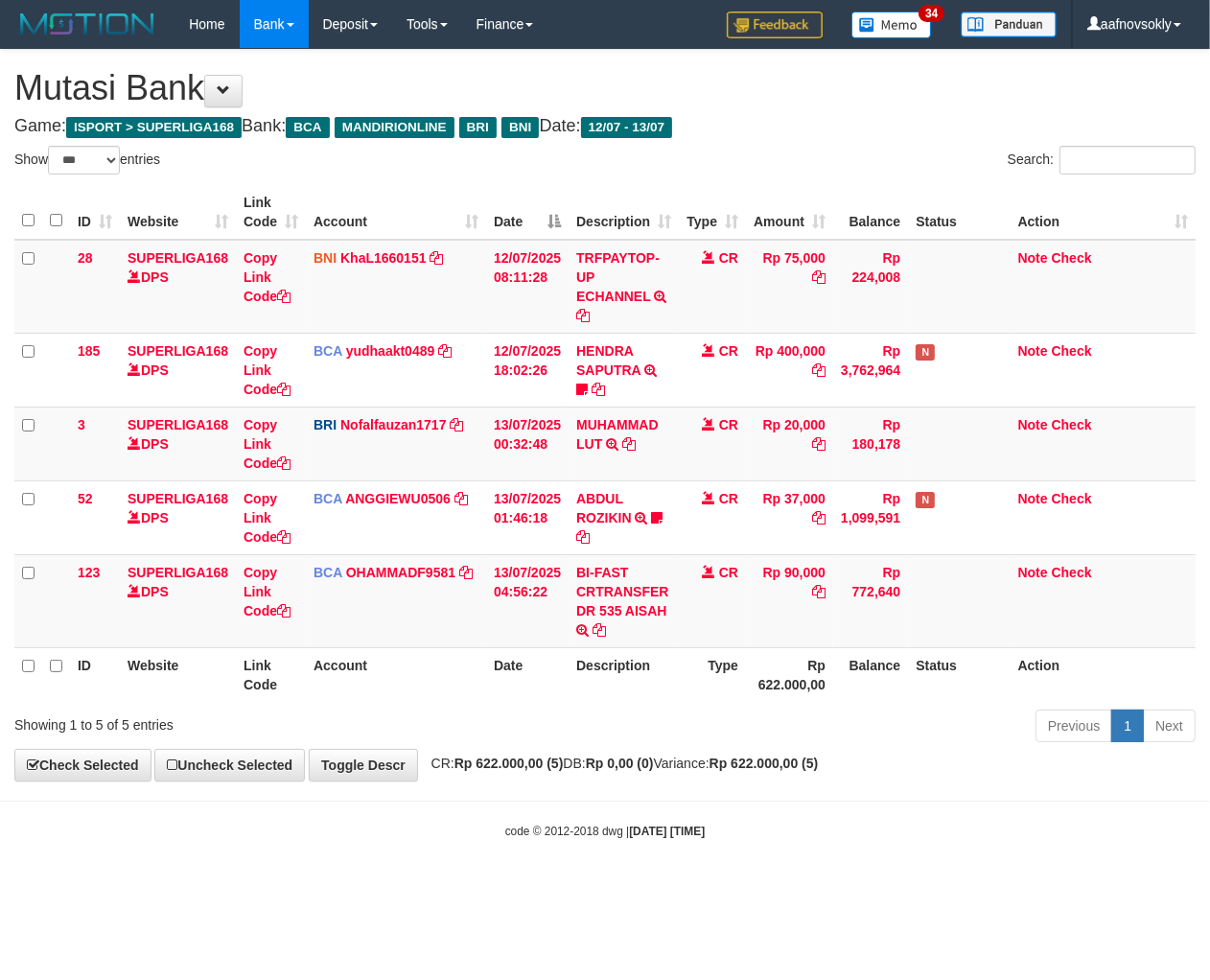 click on "Previous 1 Next" at bounding box center (857, 728) 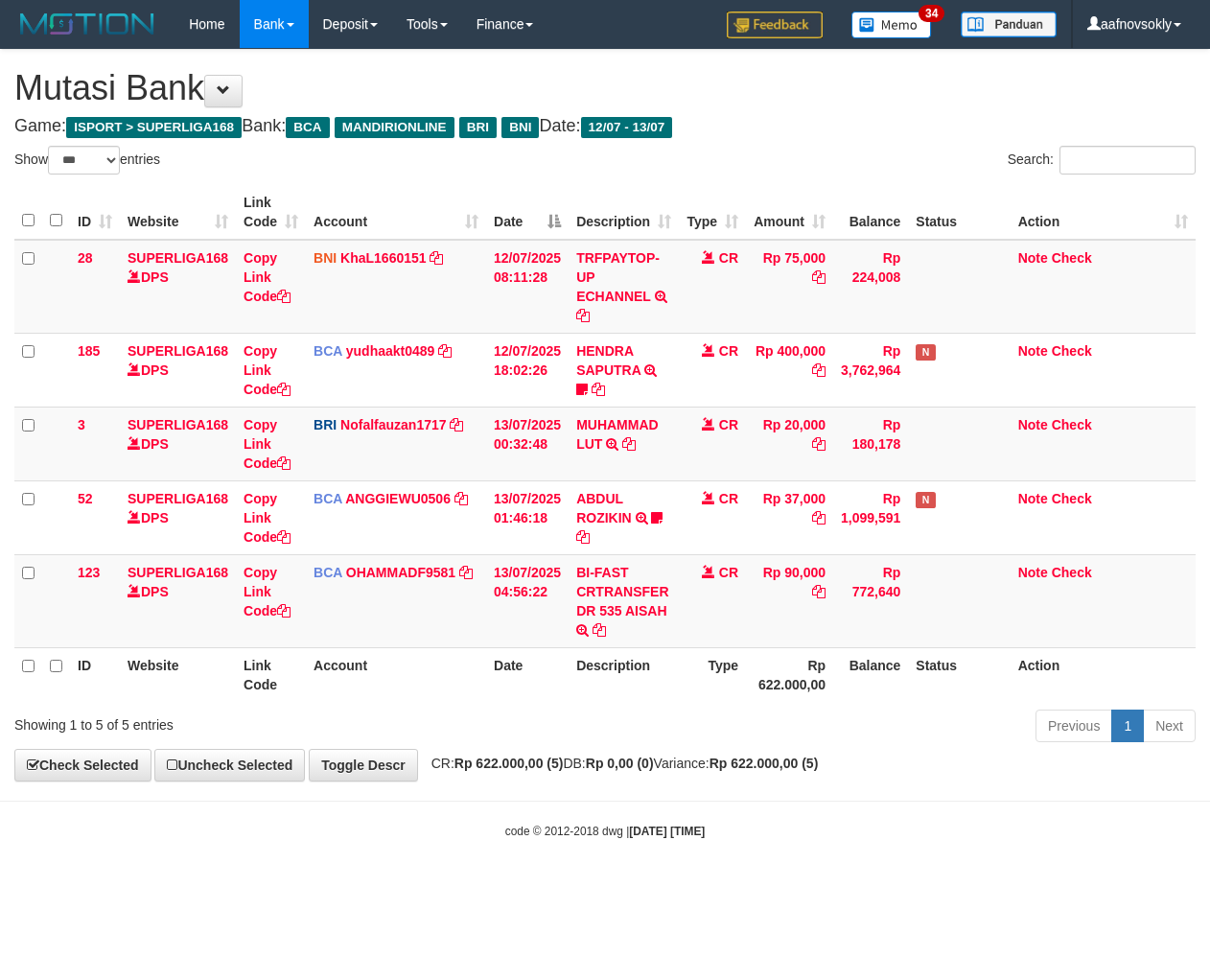 select on "***" 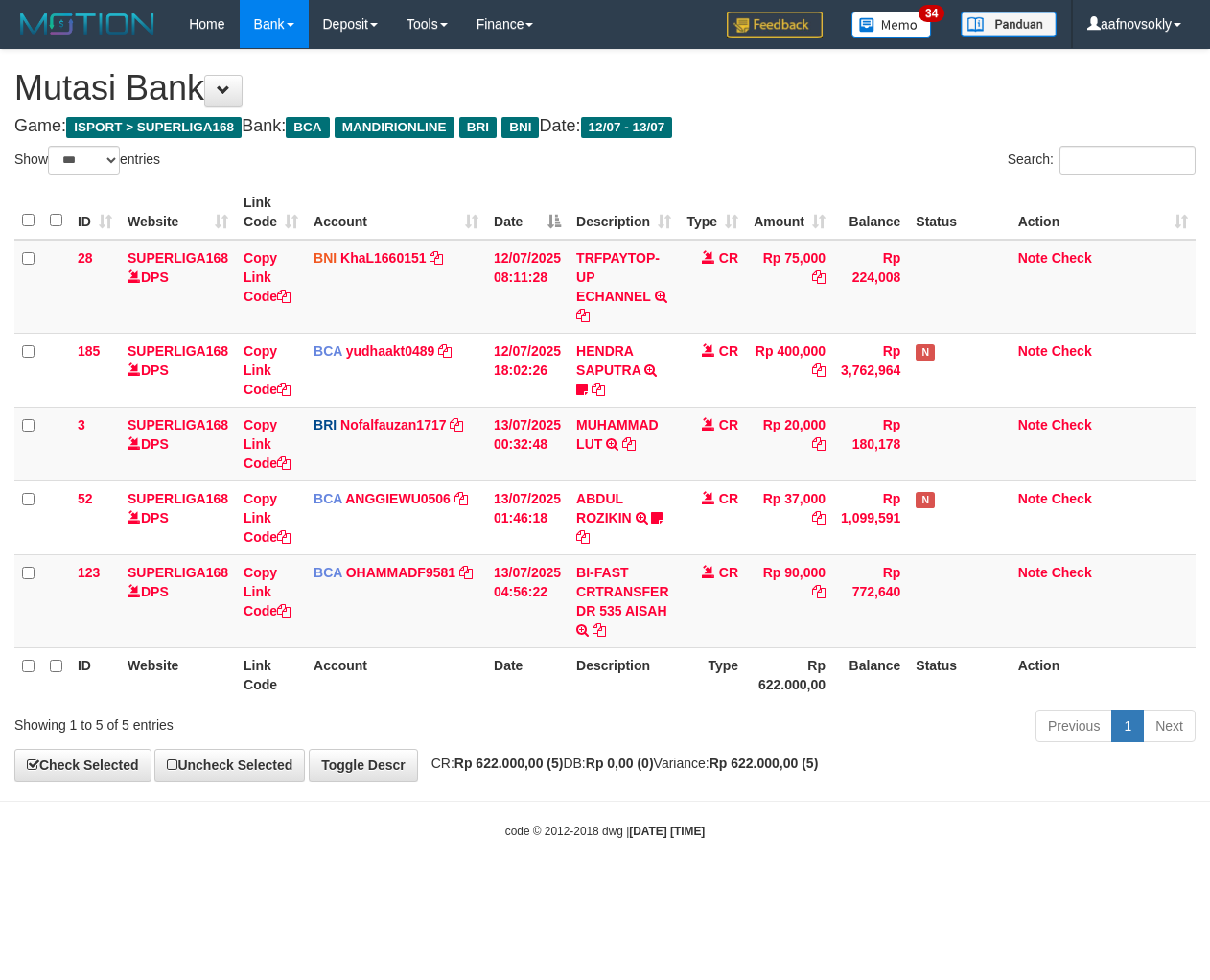 scroll, scrollTop: 0, scrollLeft: 0, axis: both 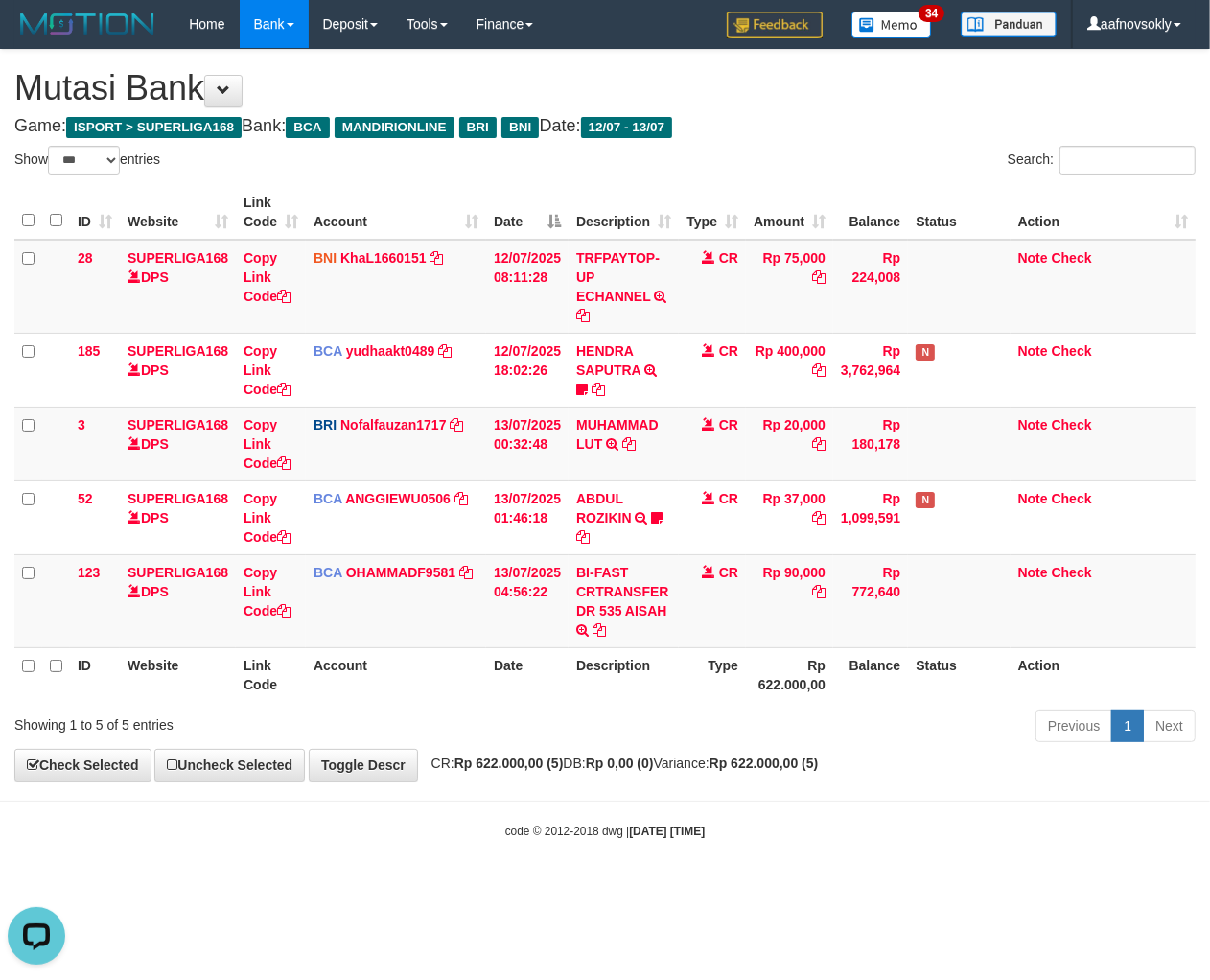 click on "Toggle navigation
Home
Bank
Account List
Load
By Website
Group
[ISPORT]													SUPERLIGA168
By Load Group (DPS)
34" at bounding box center (605, 444) 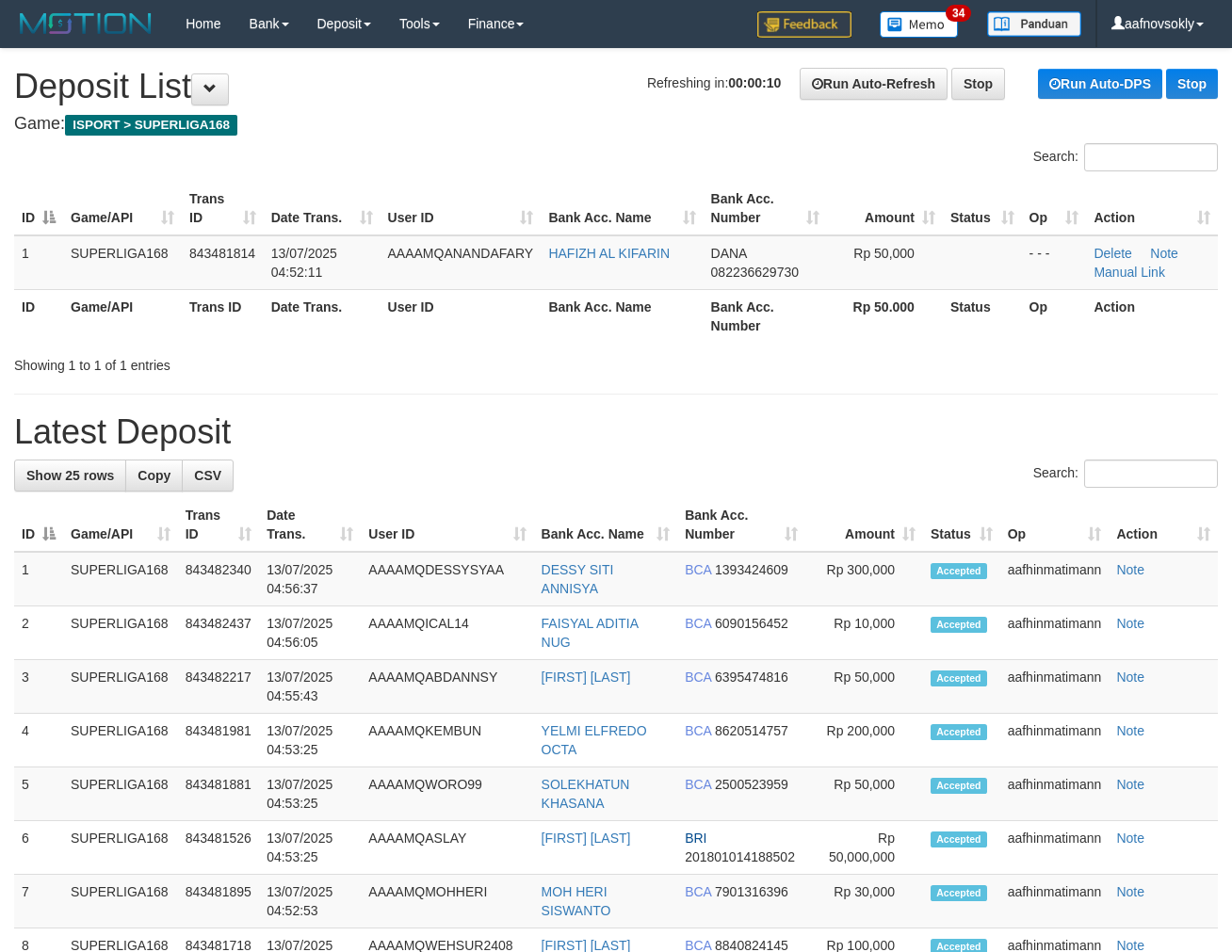 scroll, scrollTop: 0, scrollLeft: 0, axis: both 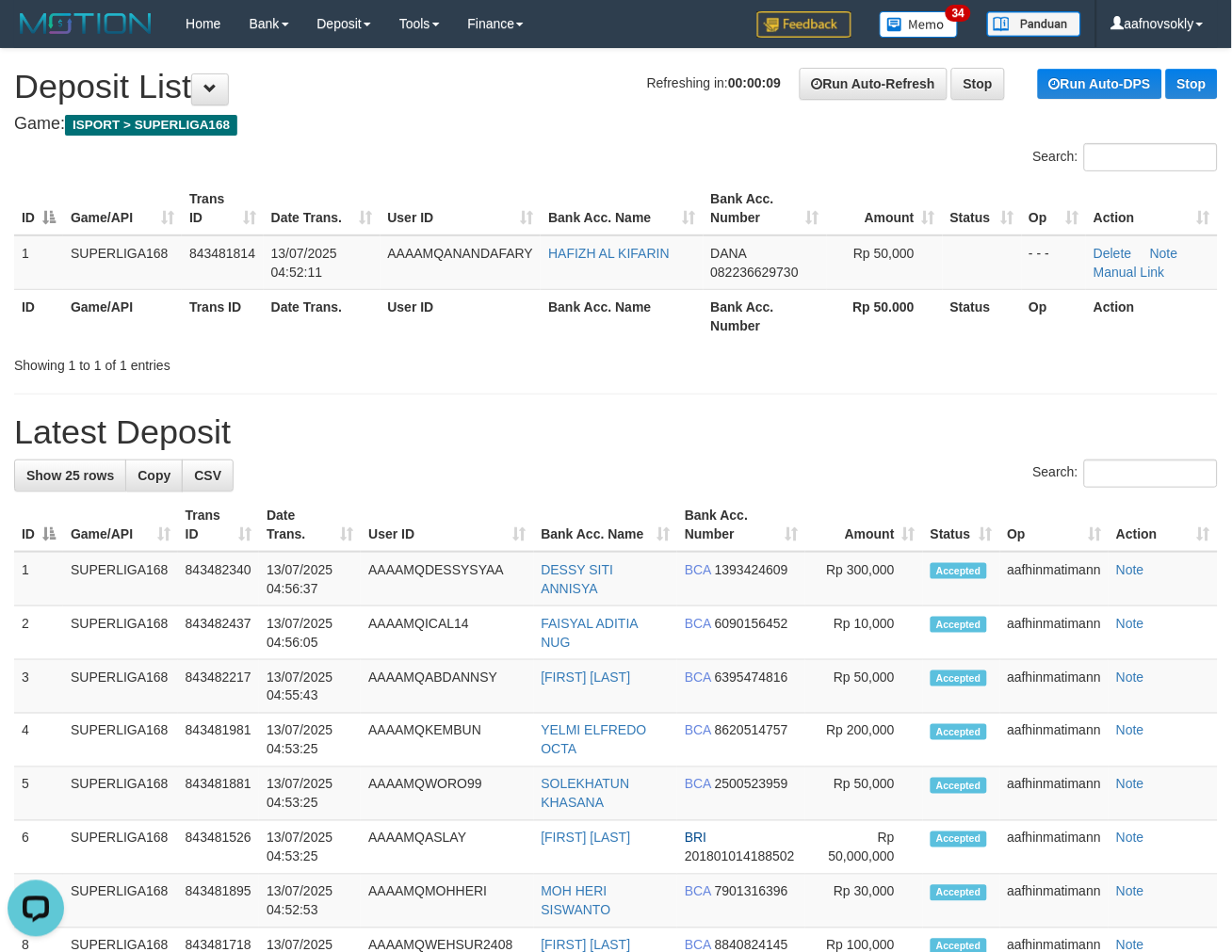 click on "Search:" at bounding box center (616, 159) 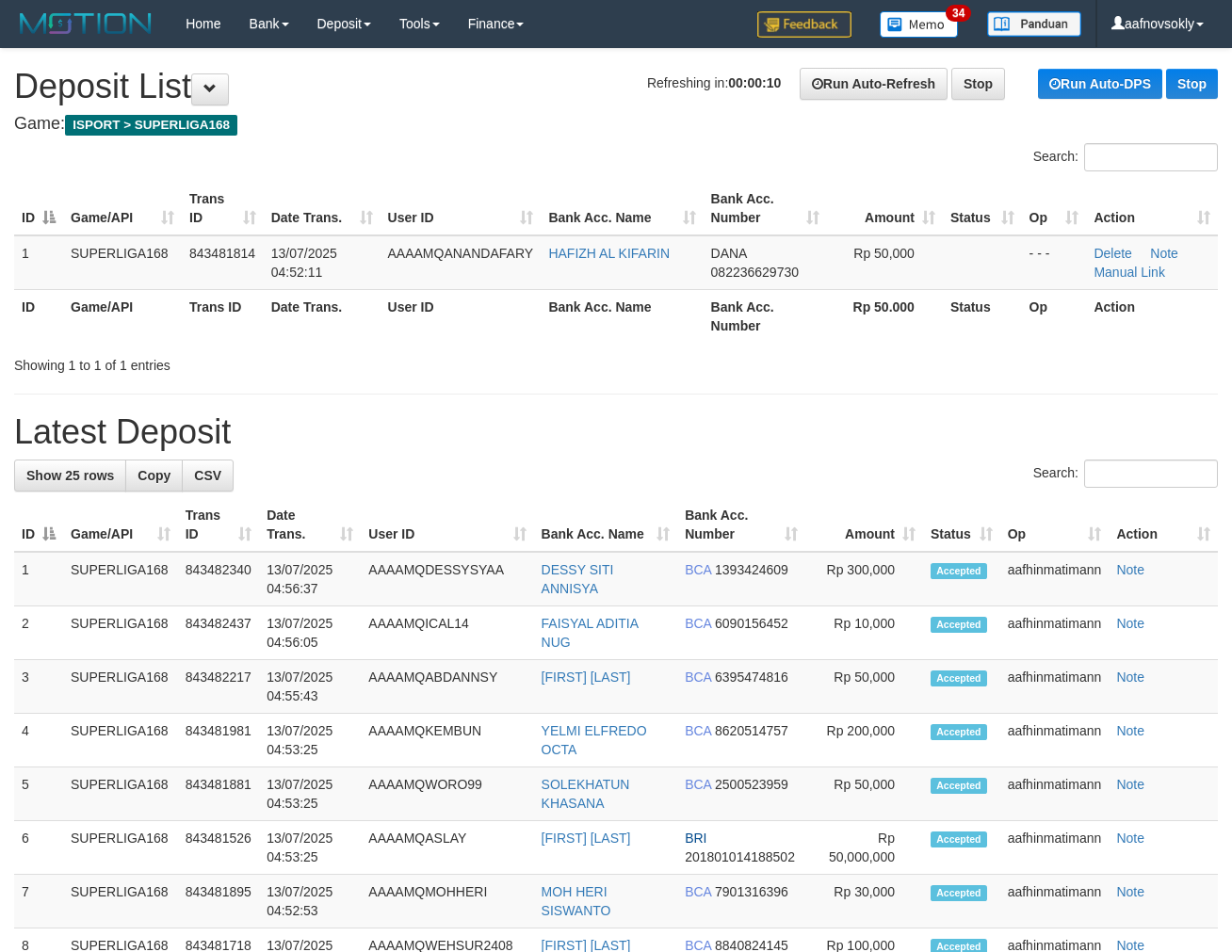 scroll, scrollTop: 0, scrollLeft: 0, axis: both 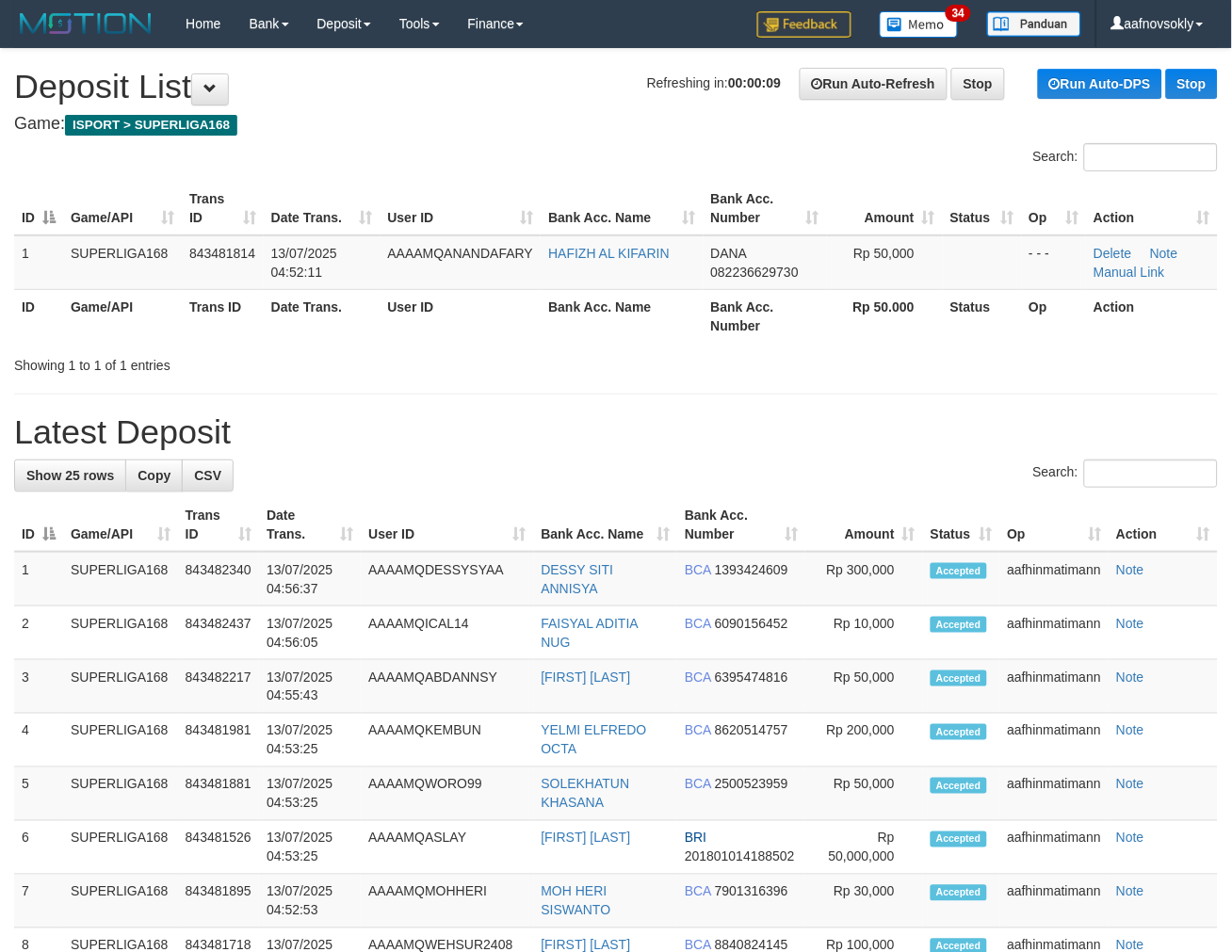 click on "Latest Deposit" at bounding box center (616, 432) 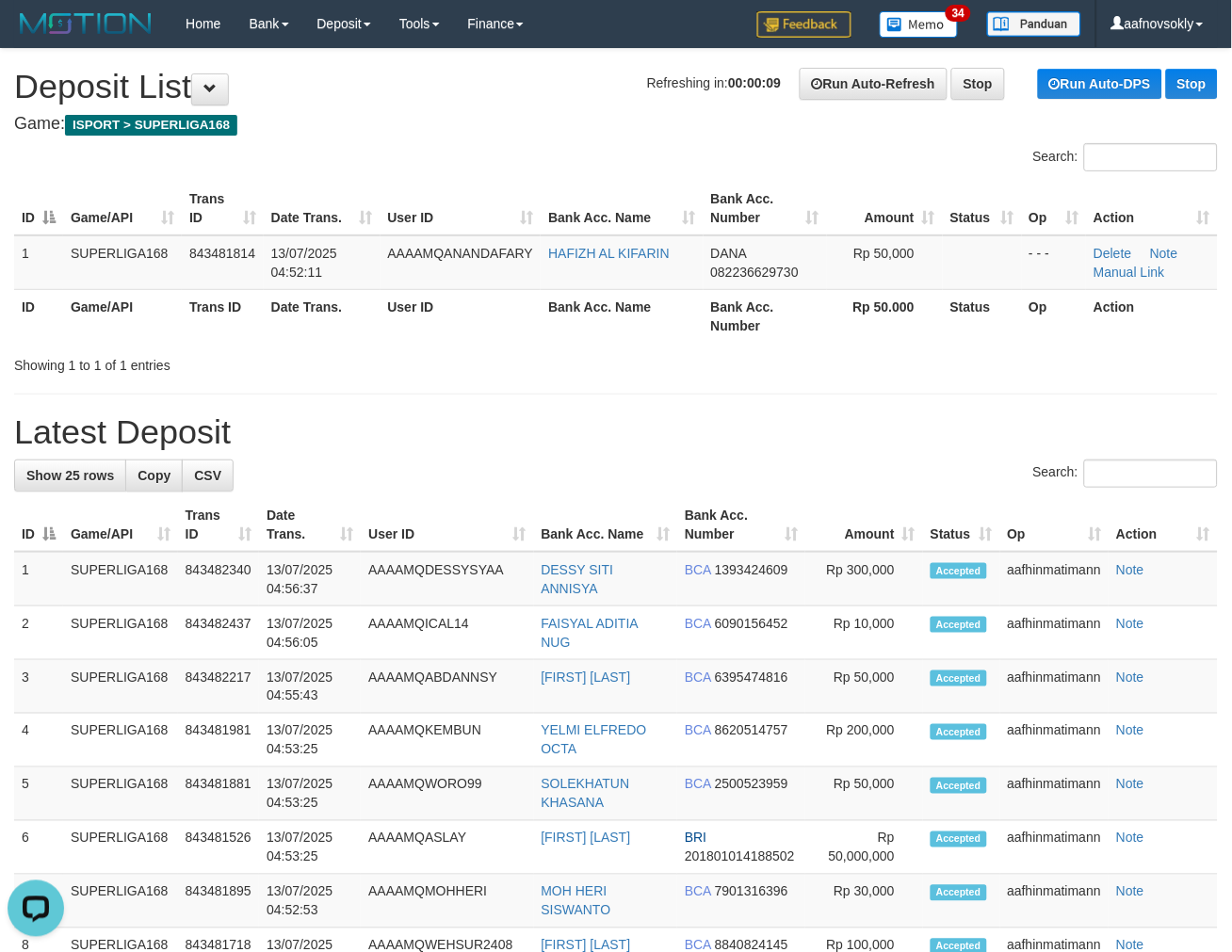 scroll, scrollTop: 0, scrollLeft: 0, axis: both 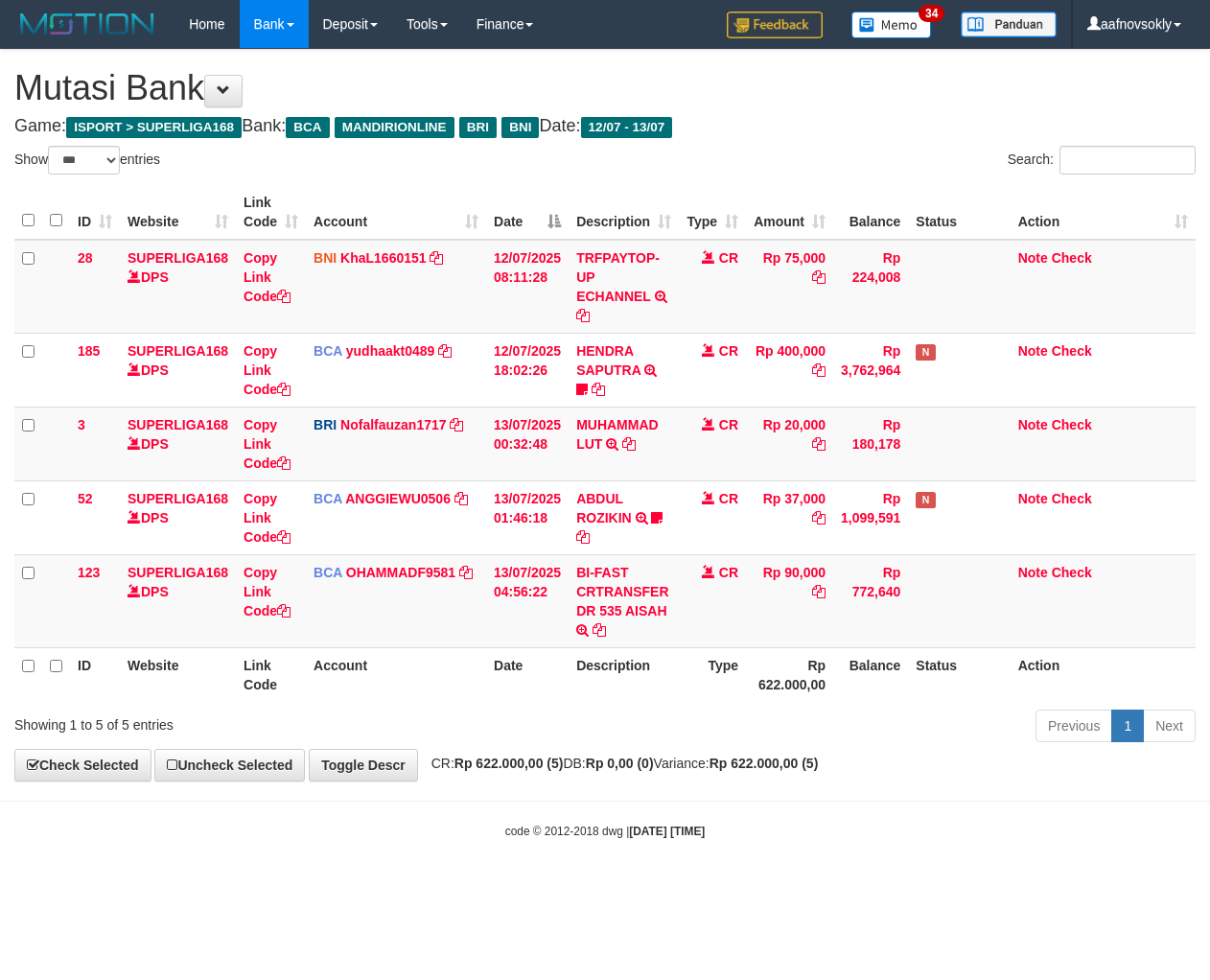 select on "***" 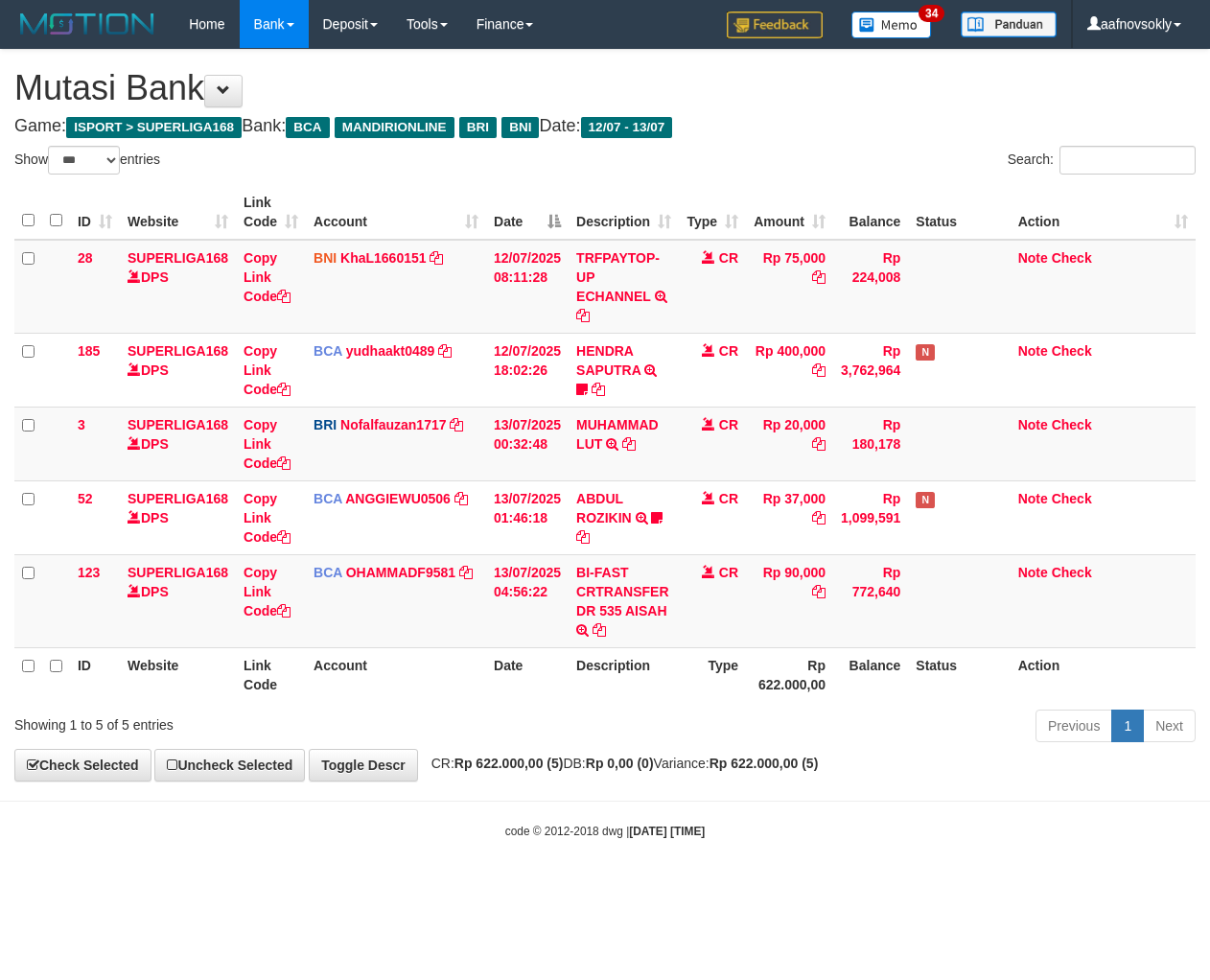 click on "**********" at bounding box center (605, 415) 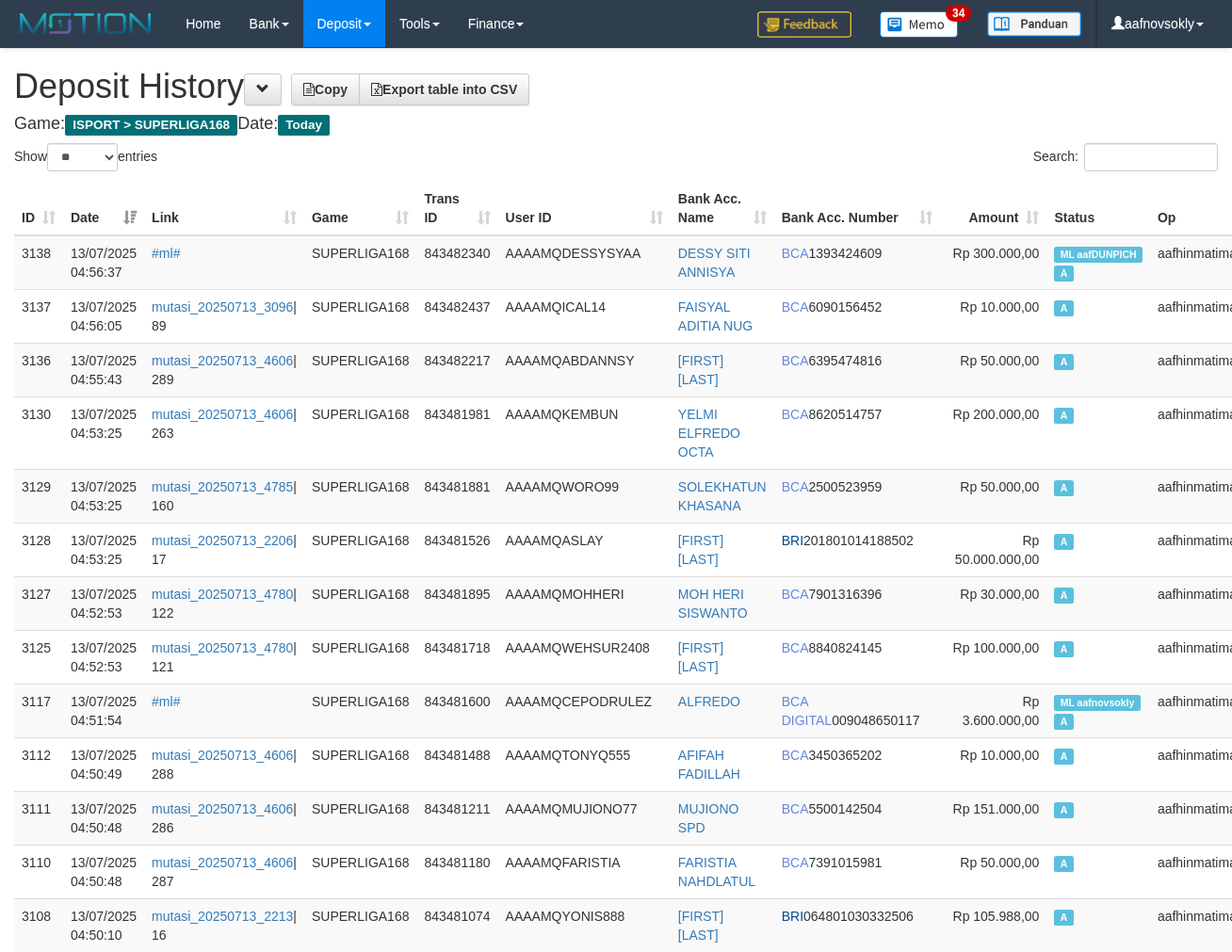 select on "**" 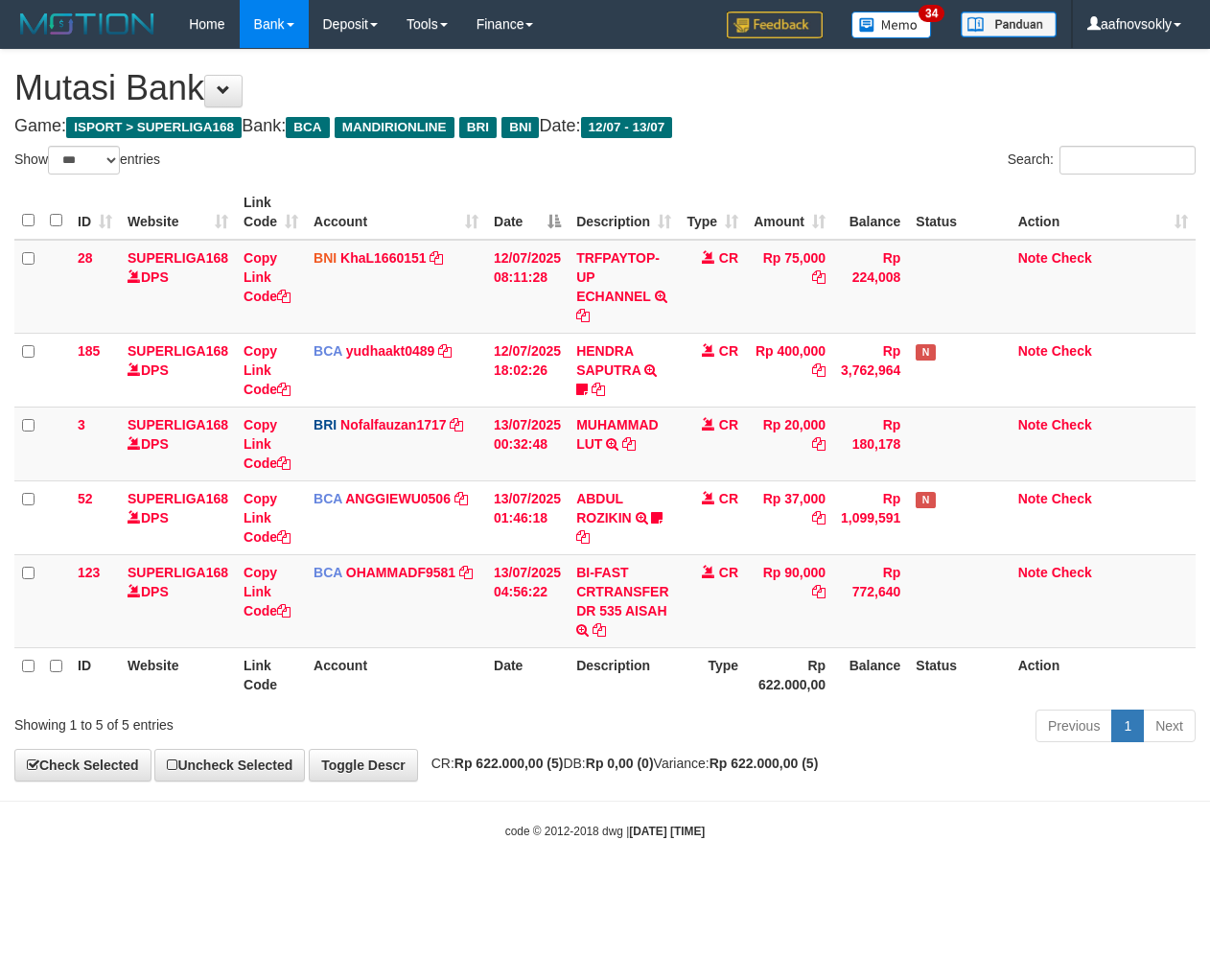 select on "***" 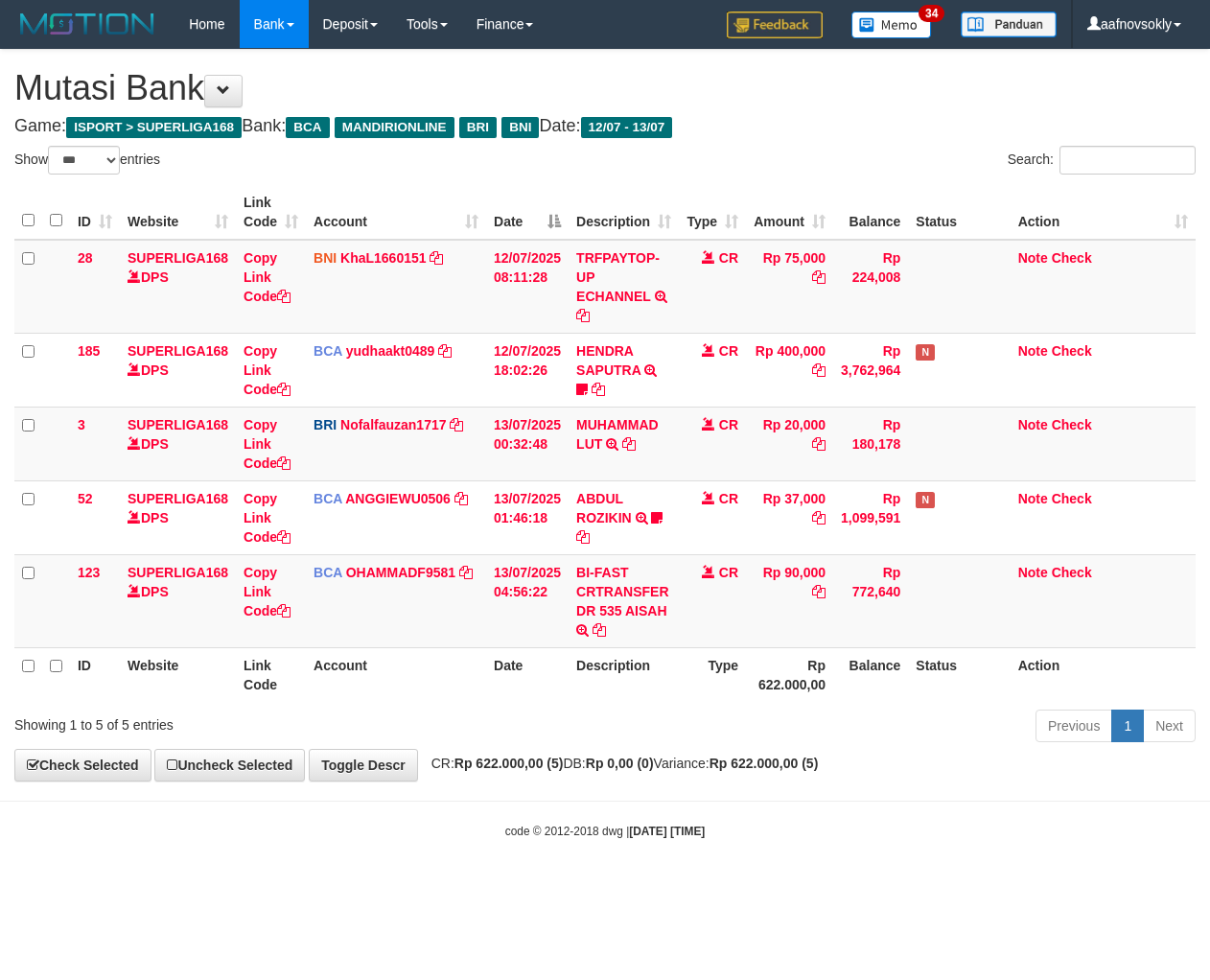 scroll, scrollTop: 0, scrollLeft: 0, axis: both 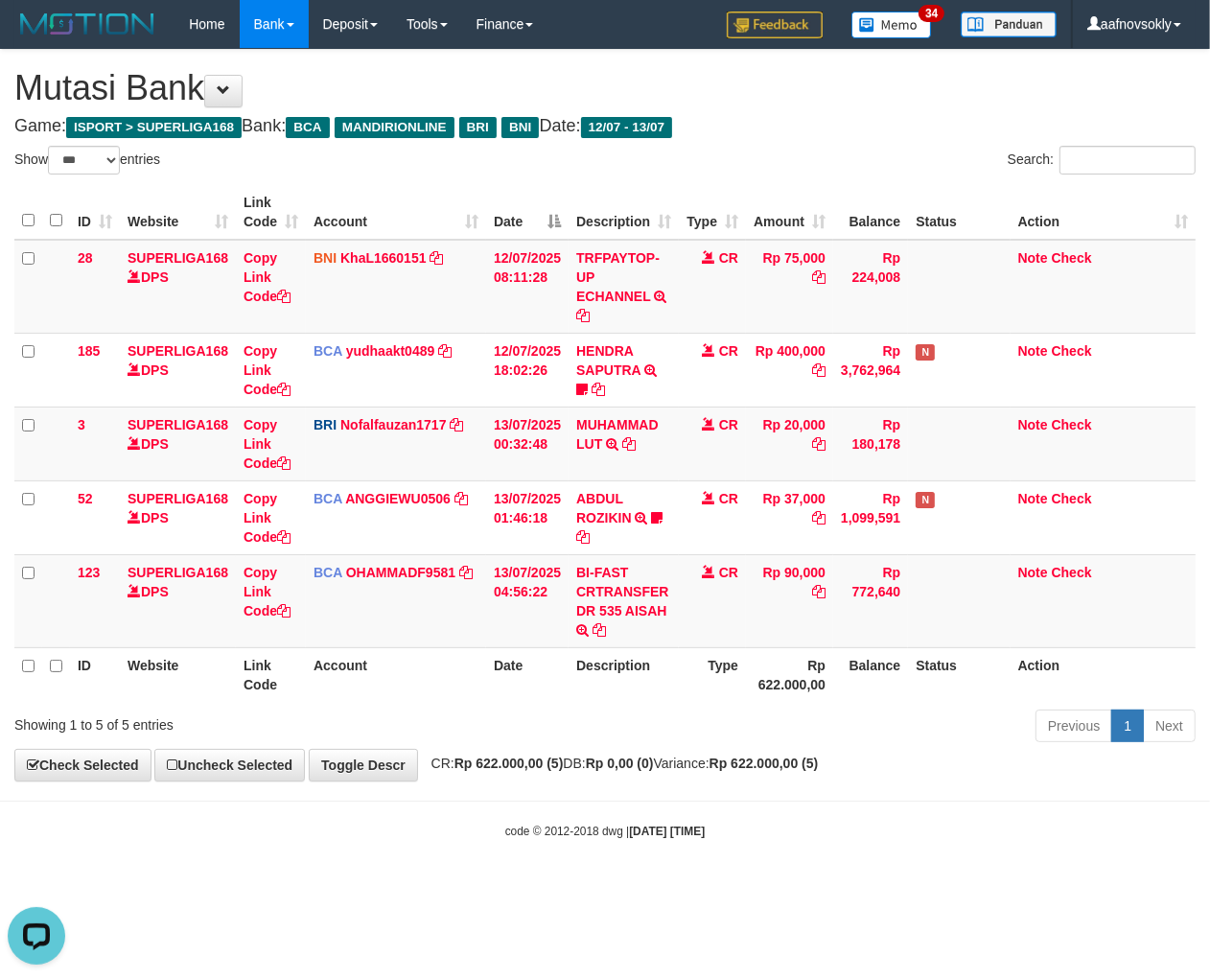 click on "Toggle navigation
Home
Bank
Account List
Load
By Website
Group
[ISPORT]													SUPERLIGA168
By Load Group (DPS)" at bounding box center (605, 444) 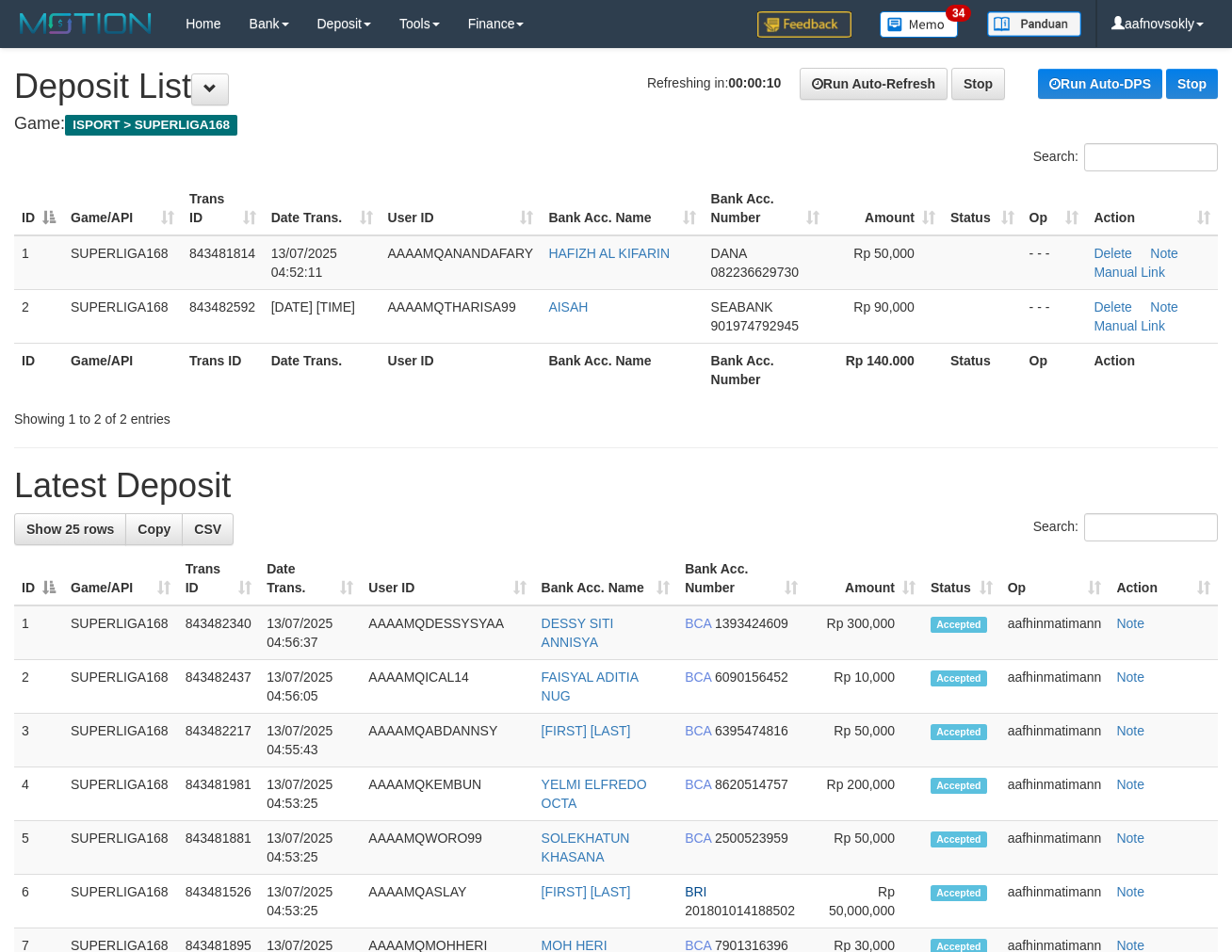scroll, scrollTop: 0, scrollLeft: 0, axis: both 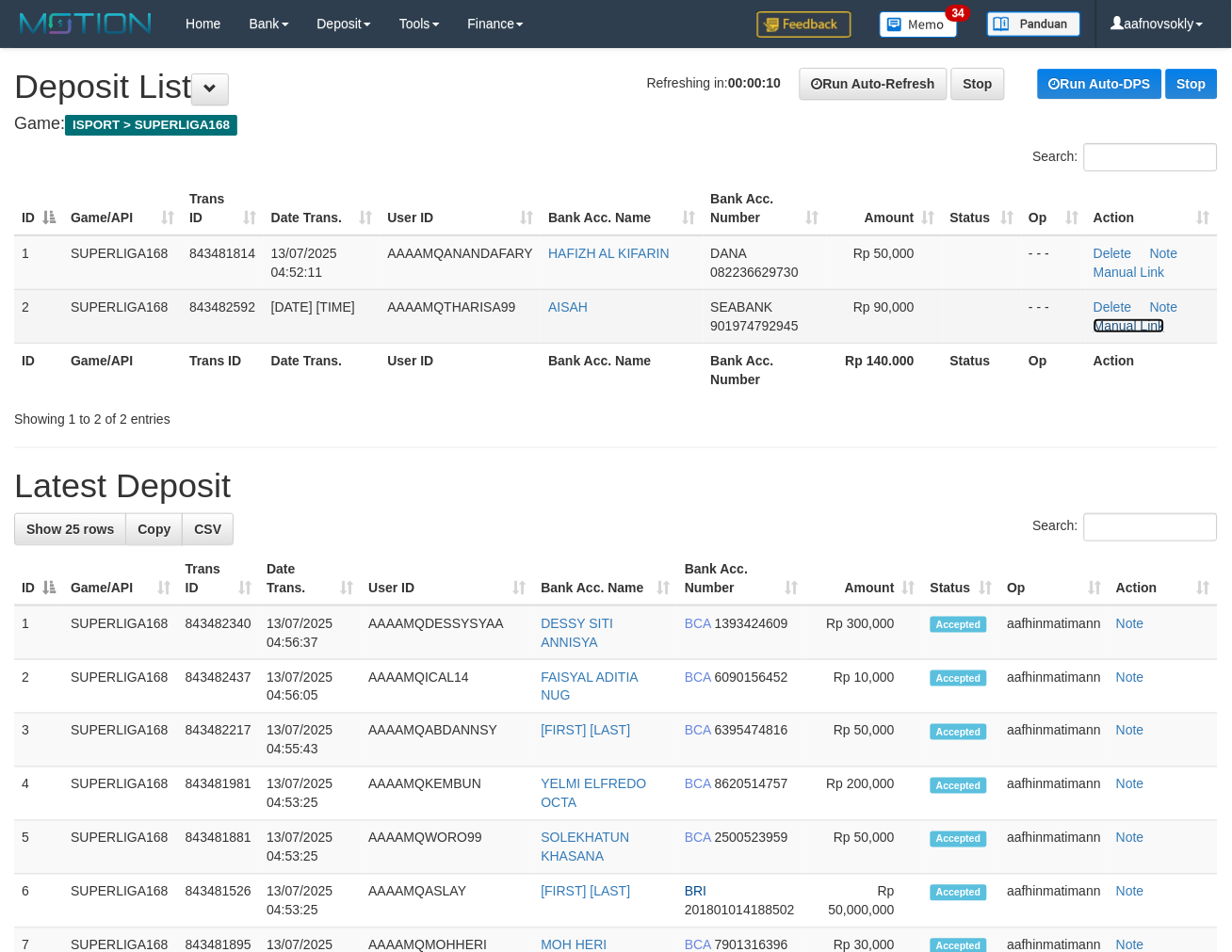 click on "Manual Link" at bounding box center (1129, 326) 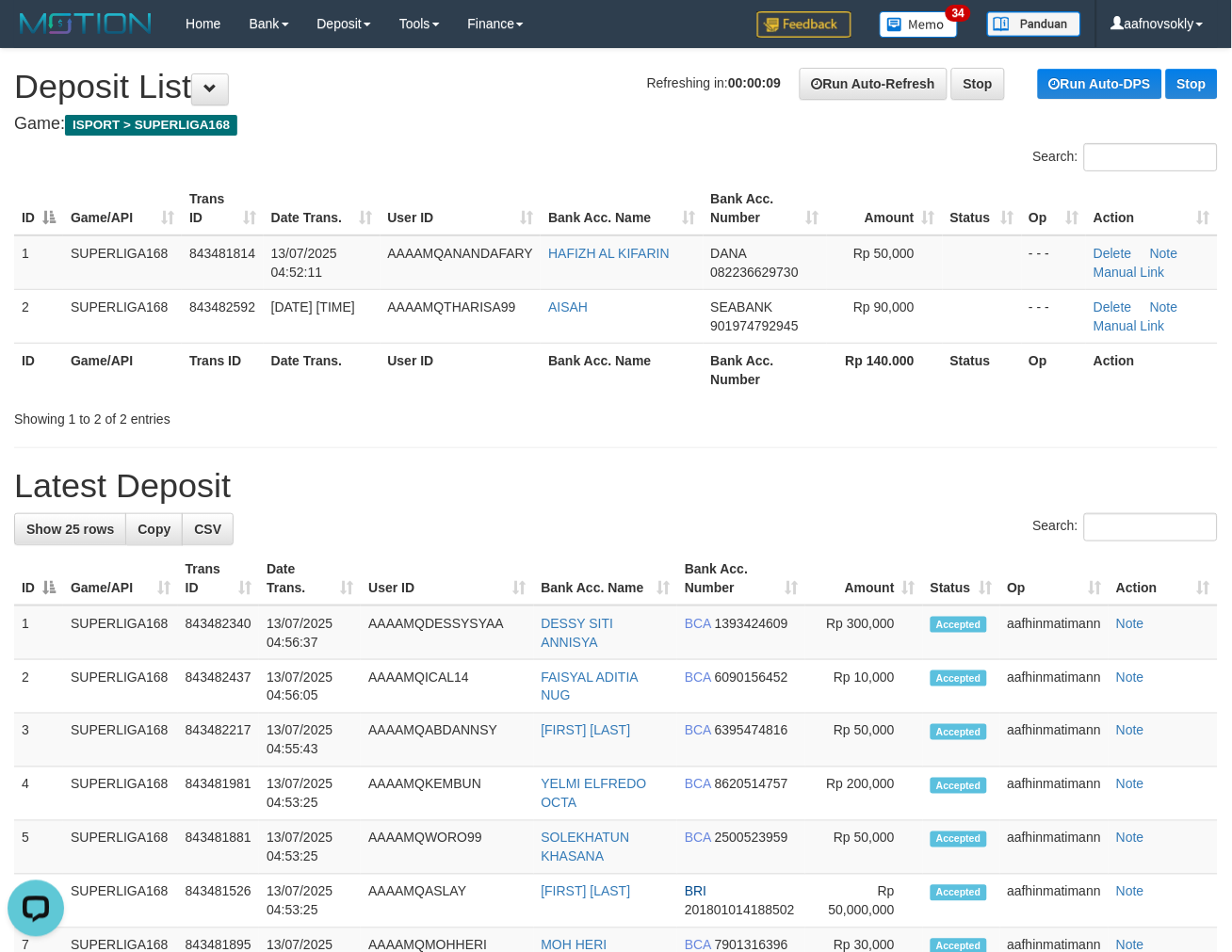 scroll, scrollTop: 0, scrollLeft: 0, axis: both 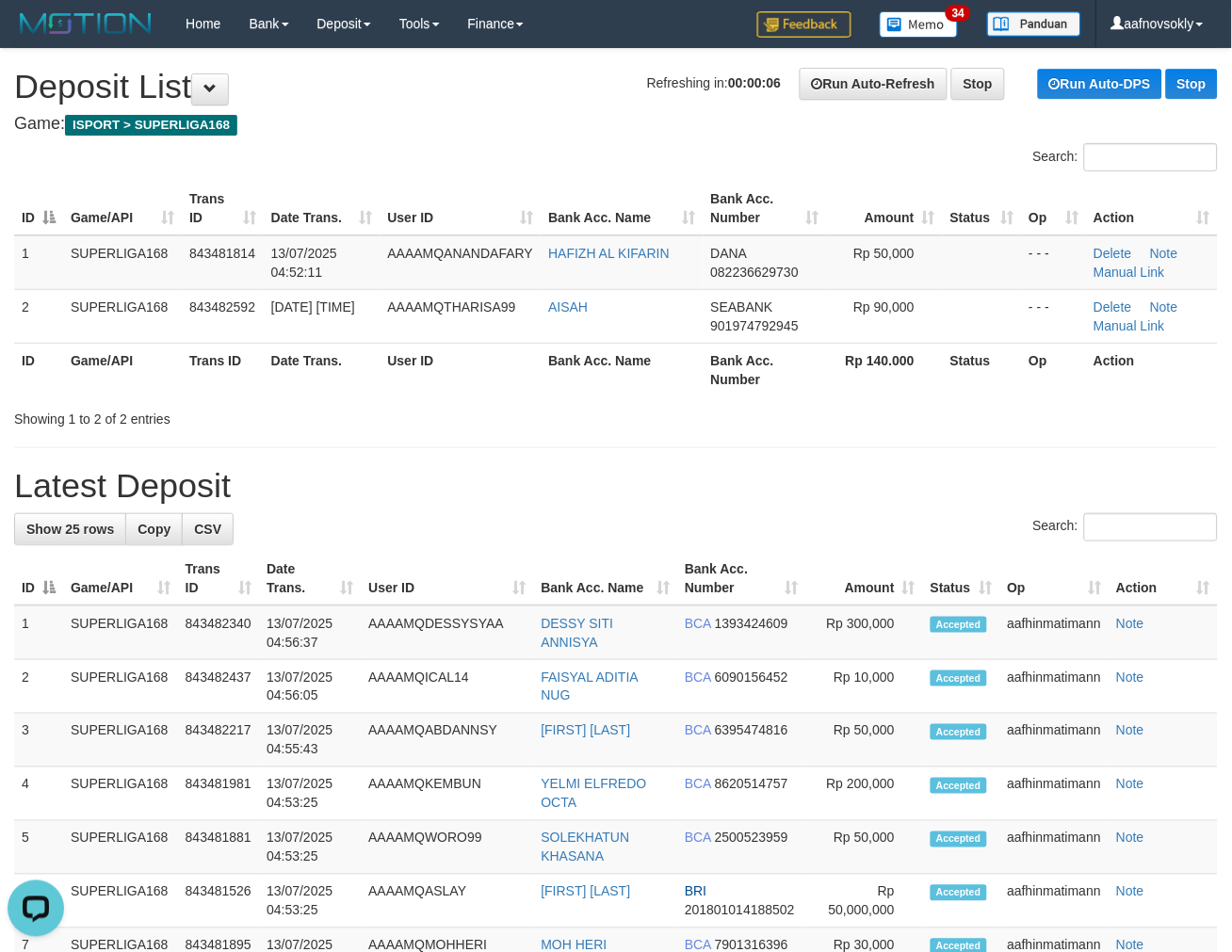 drag, startPoint x: 739, startPoint y: 497, endPoint x: 717, endPoint y: 505, distance: 23.4094 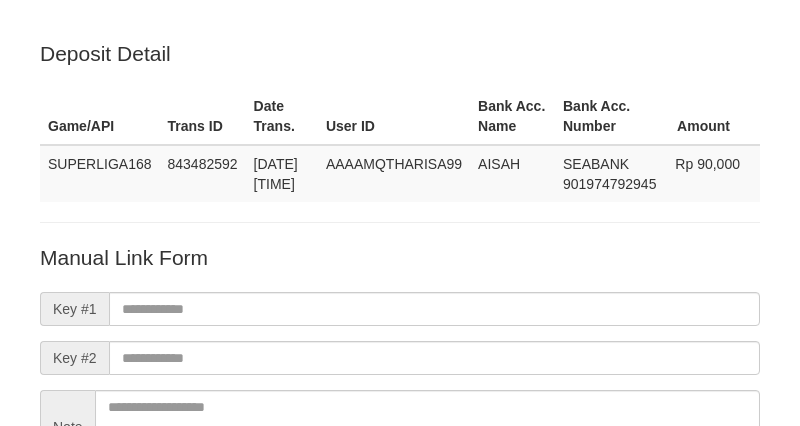 scroll, scrollTop: 243, scrollLeft: 0, axis: vertical 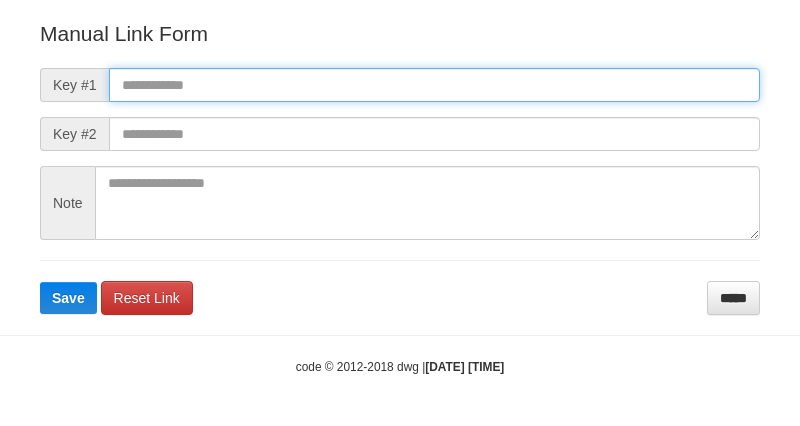 drag, startPoint x: 0, startPoint y: 0, endPoint x: 201, endPoint y: 94, distance: 221.89412 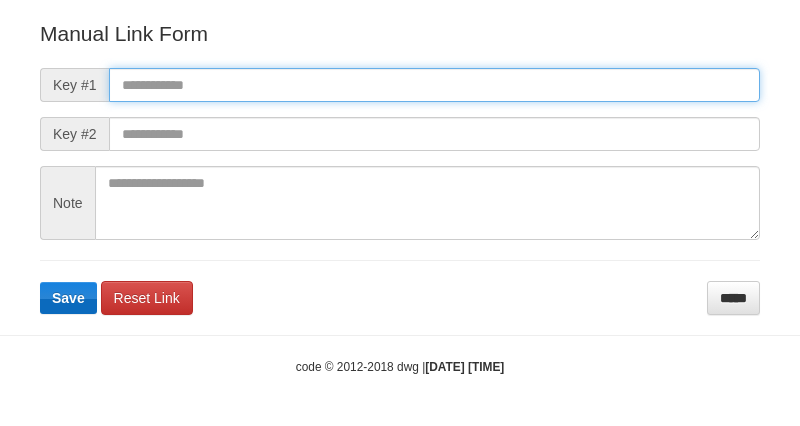 paste on "**********" 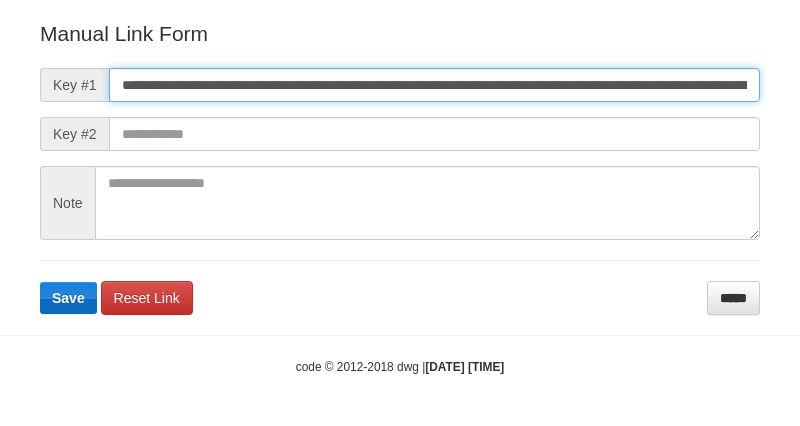 scroll, scrollTop: 0, scrollLeft: 1457, axis: horizontal 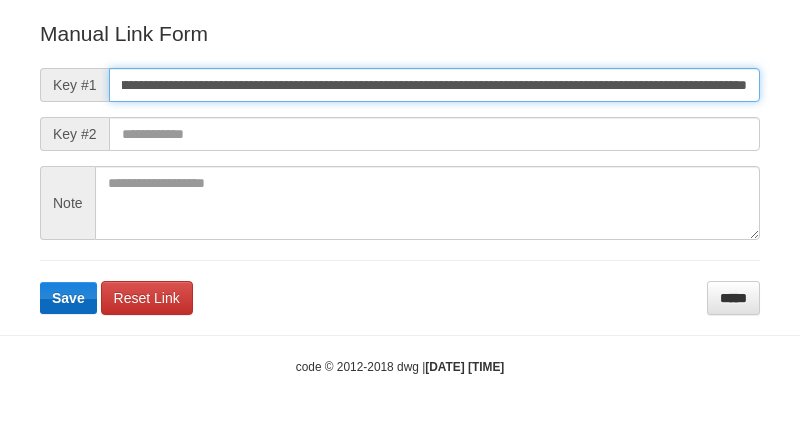 type on "**********" 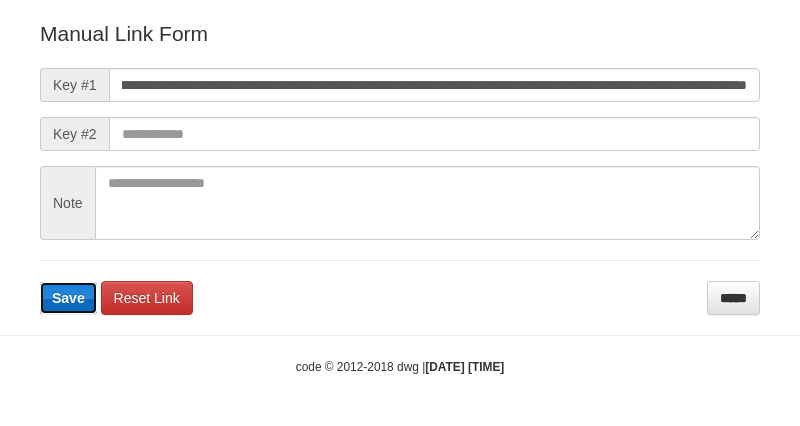 drag, startPoint x: 75, startPoint y: 293, endPoint x: 85, endPoint y: 348, distance: 55.9017 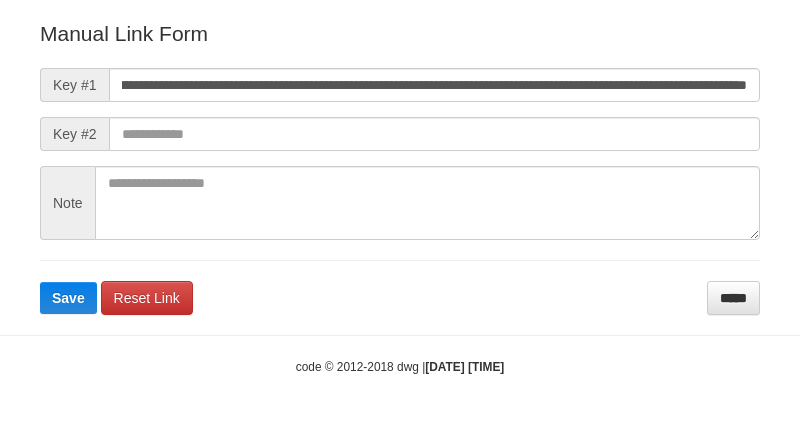 scroll, scrollTop: 0, scrollLeft: 0, axis: both 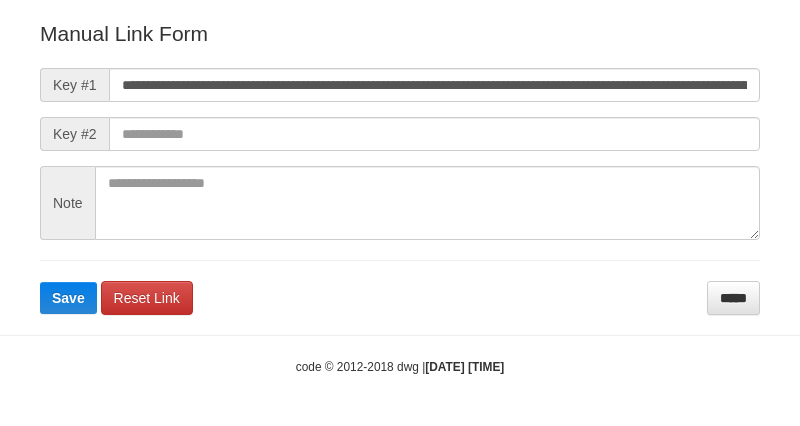 click on "**********" at bounding box center [400, 167] 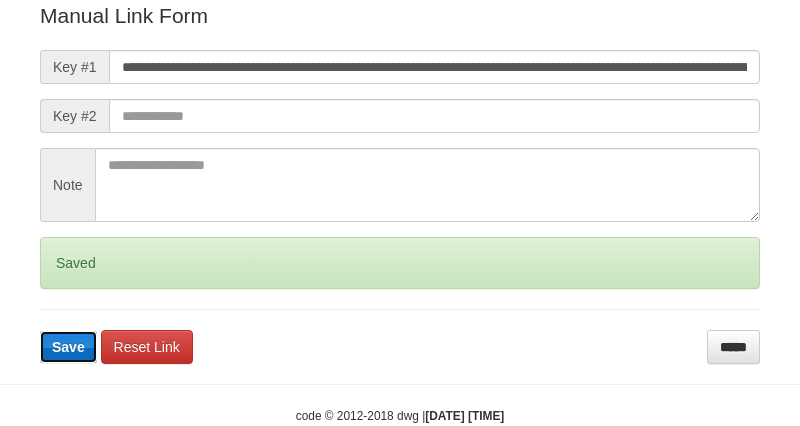 click on "Save" at bounding box center [68, 347] 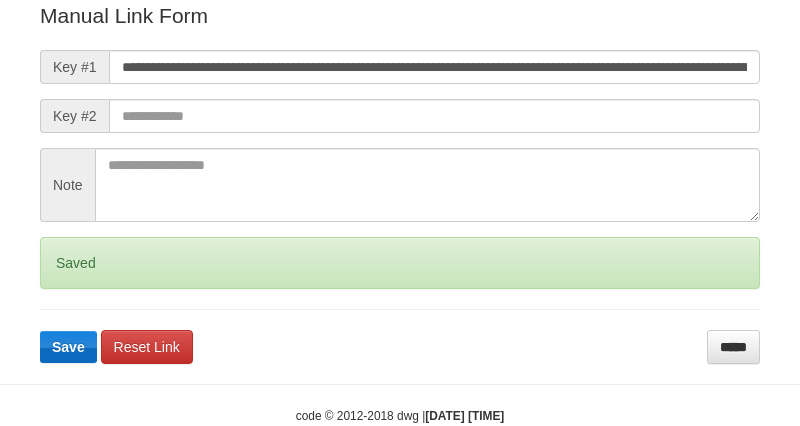 click on "Save" at bounding box center [68, 347] 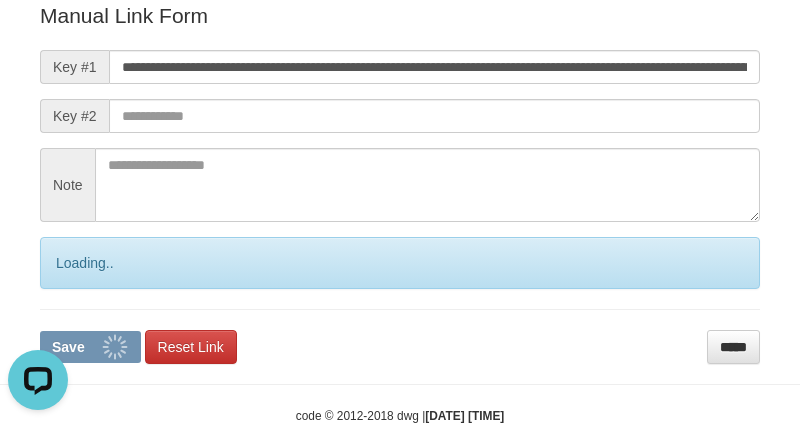 scroll, scrollTop: 0, scrollLeft: 0, axis: both 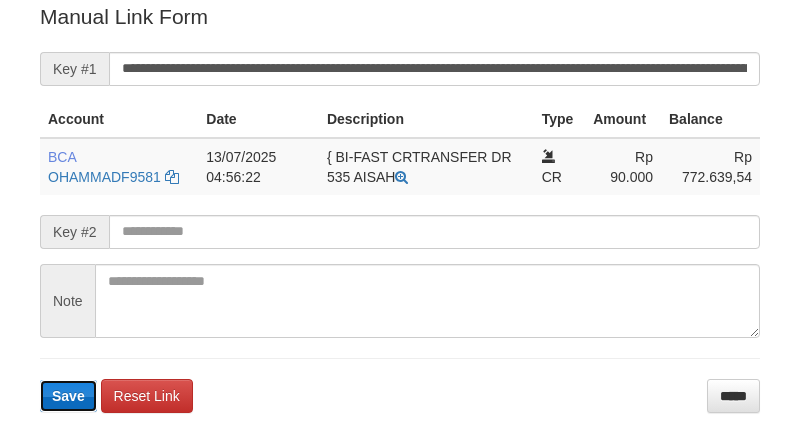 click on "Save" at bounding box center [68, 396] 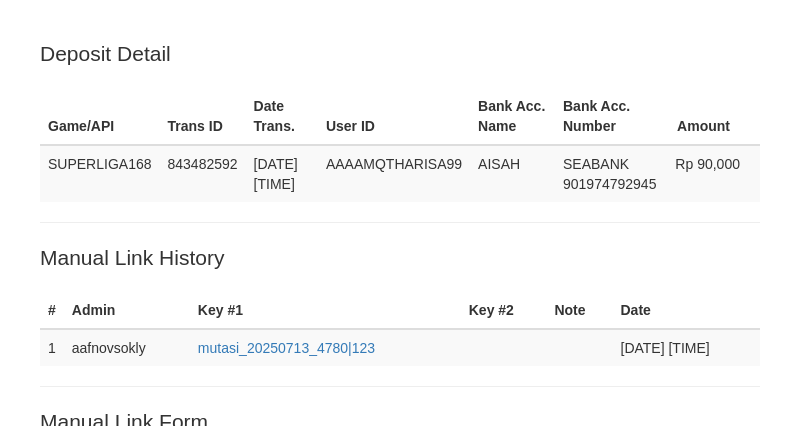 scroll, scrollTop: 405, scrollLeft: 0, axis: vertical 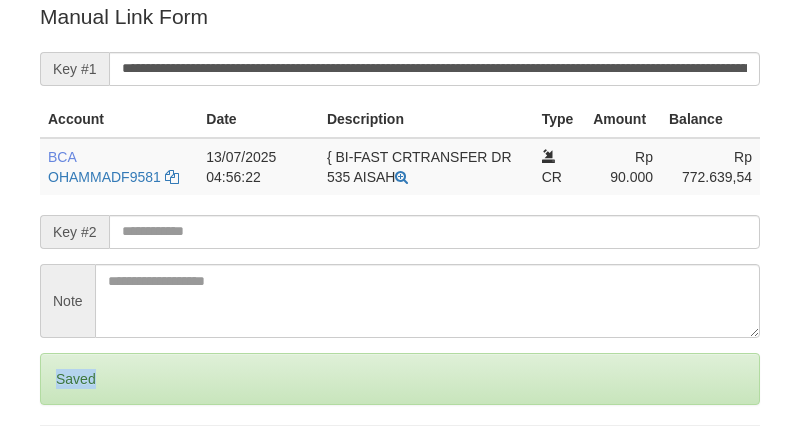 click on "Saved" at bounding box center [400, 379] 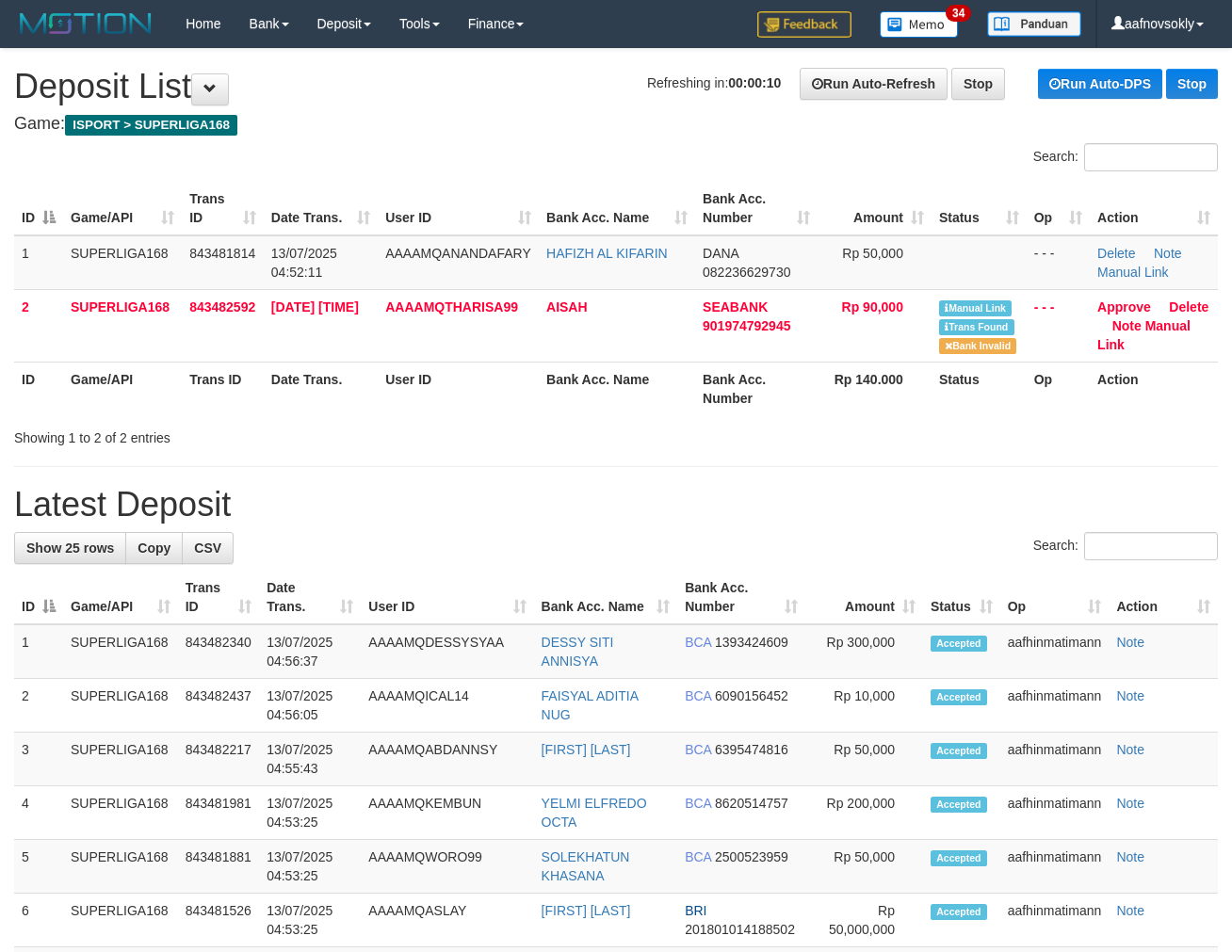 scroll, scrollTop: 0, scrollLeft: 0, axis: both 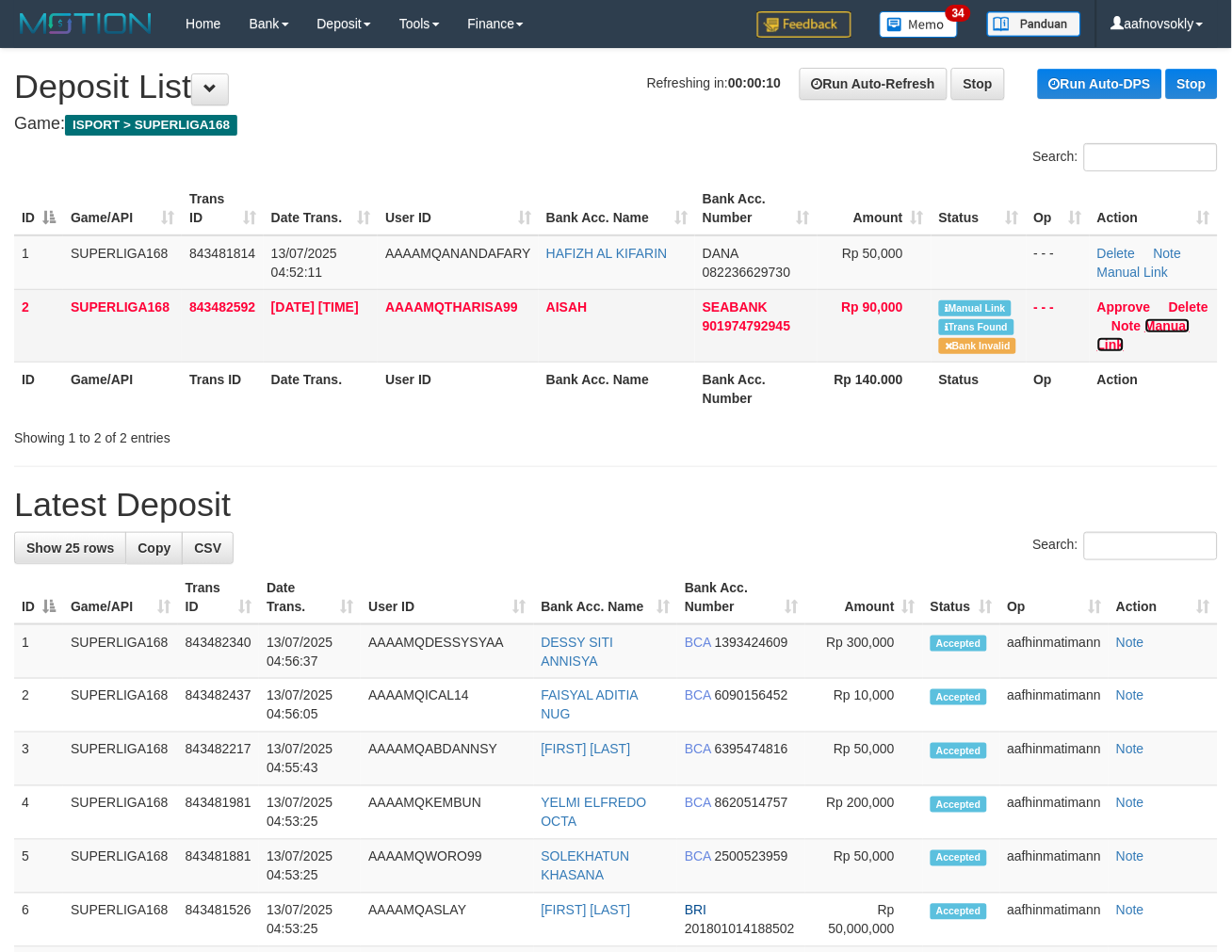 click on "Manual Link" at bounding box center (1143, 335) 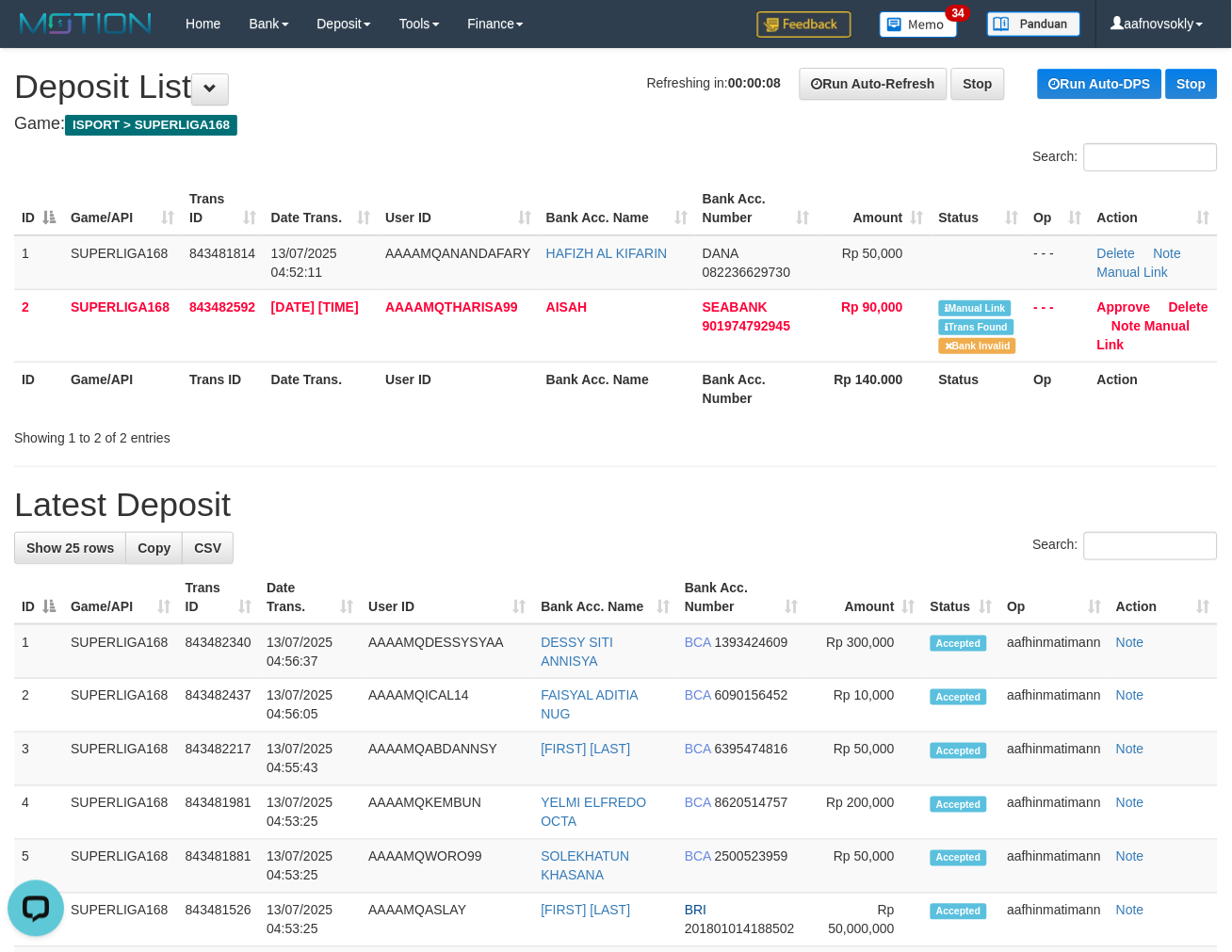 scroll, scrollTop: 0, scrollLeft: 0, axis: both 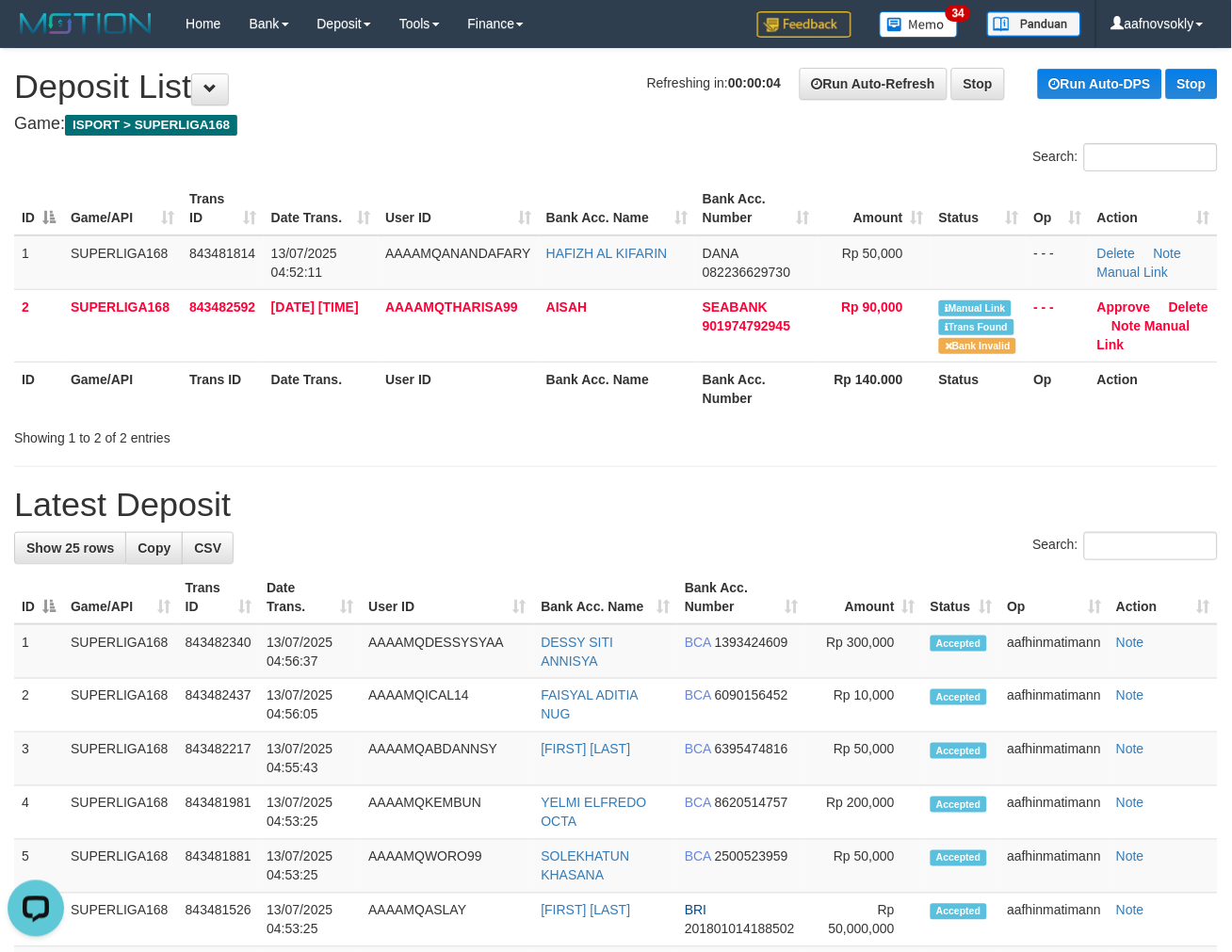 click on "User ID" at bounding box center (458, 208) 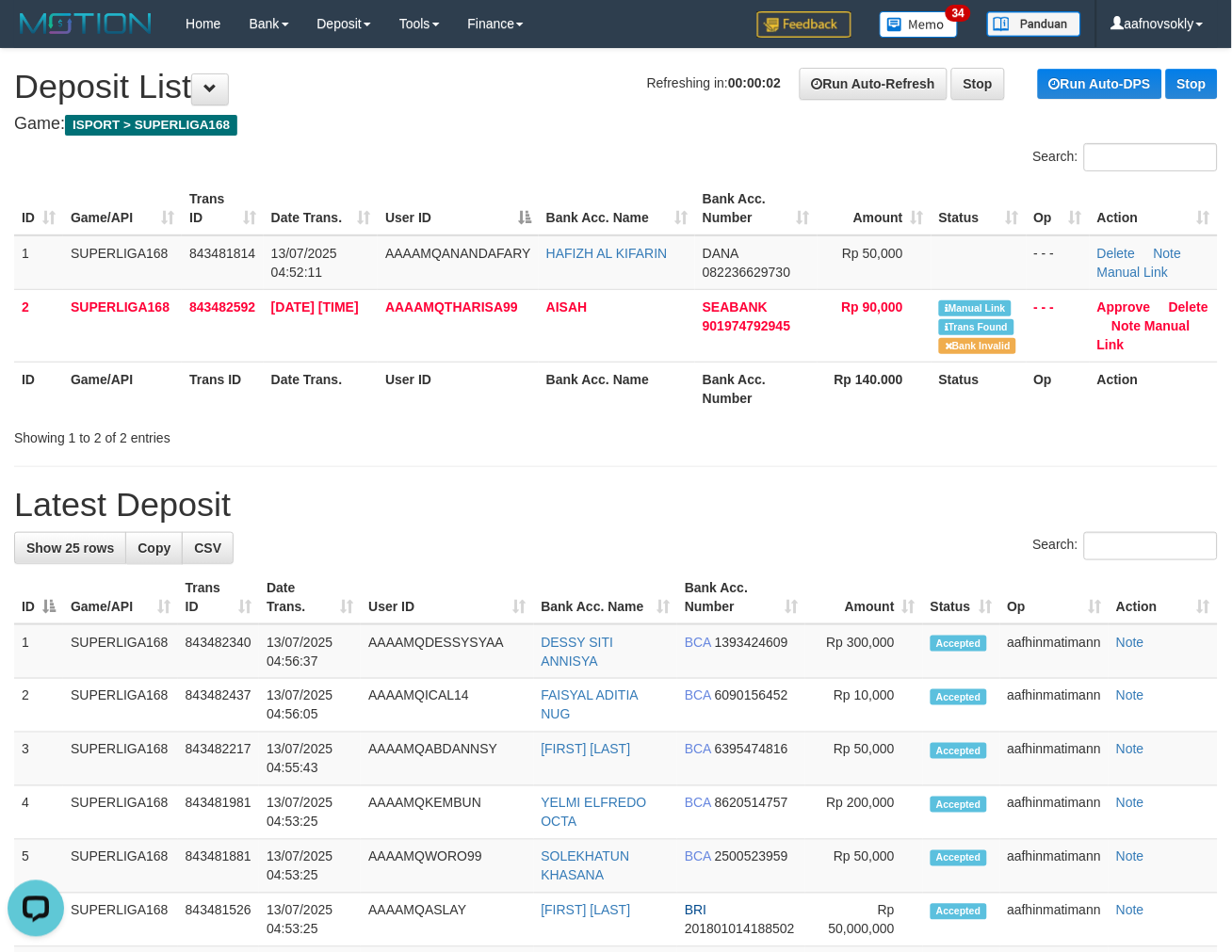 click on "Search:" at bounding box center [616, 159] 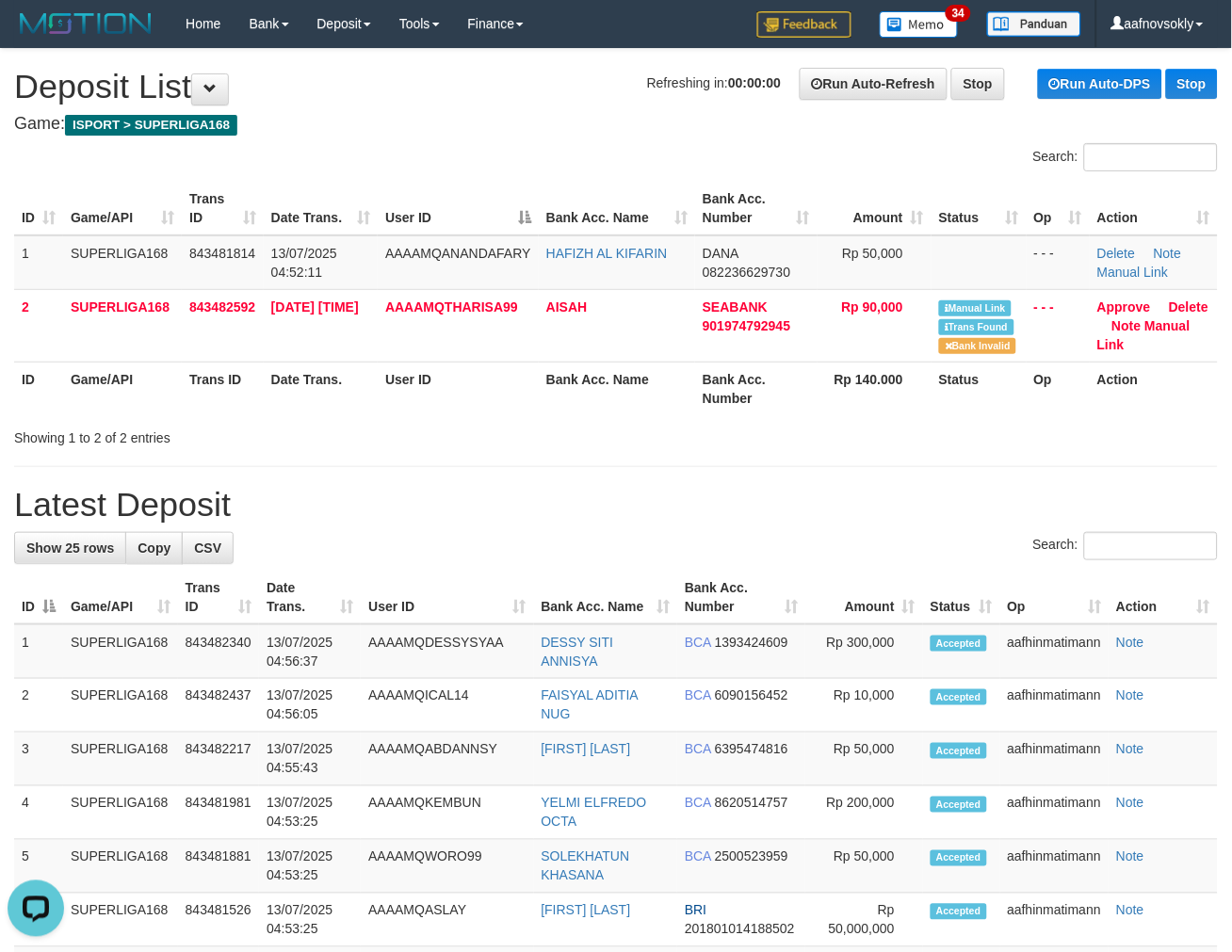 click on "**********" at bounding box center (616, 1071) 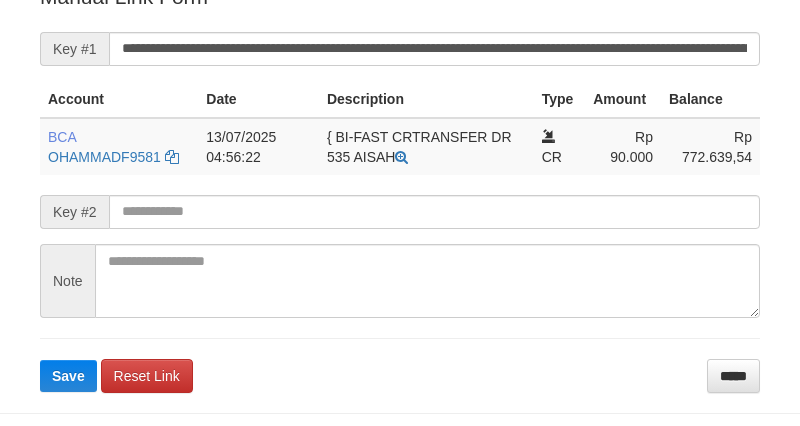 scroll, scrollTop: 424, scrollLeft: 0, axis: vertical 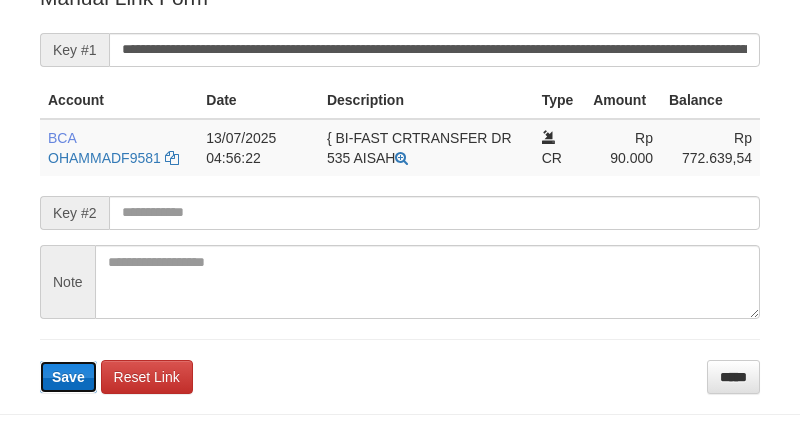click on "Save" at bounding box center [68, 377] 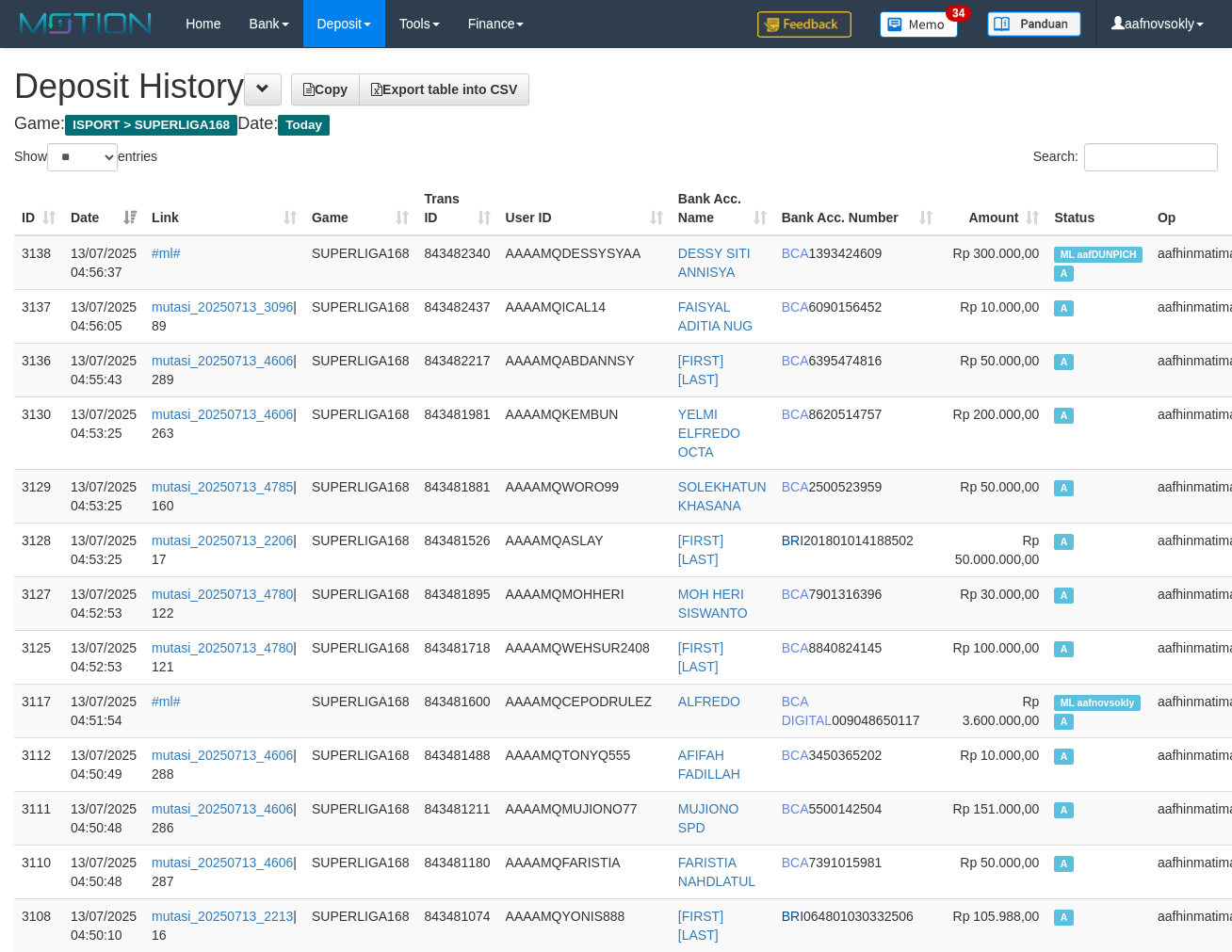 select on "**" 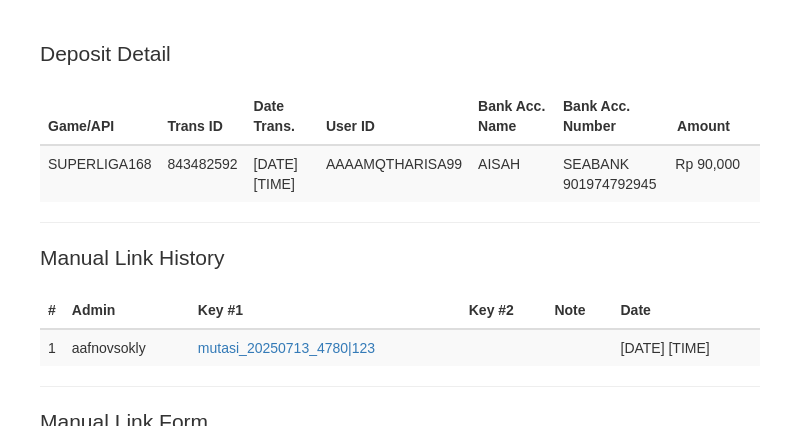 scroll, scrollTop: 424, scrollLeft: 0, axis: vertical 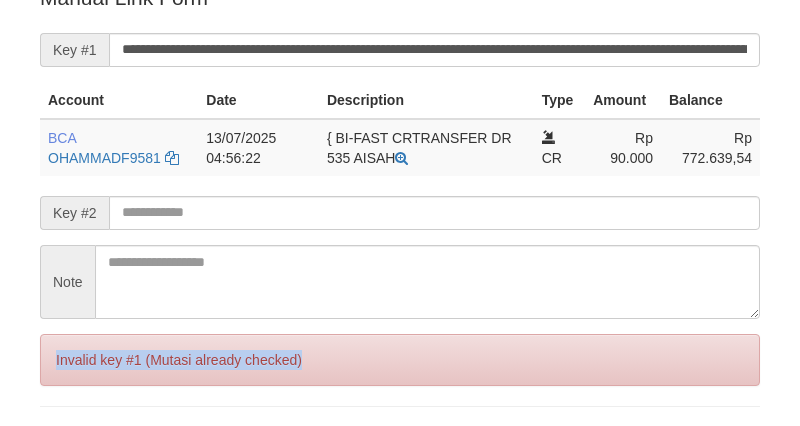 click on "Invalid key #1 (Mutasi already checked)" at bounding box center [400, 360] 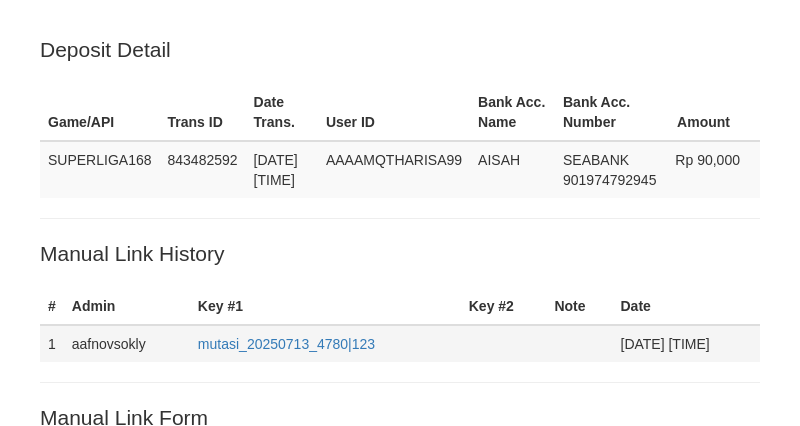scroll, scrollTop: 0, scrollLeft: 0, axis: both 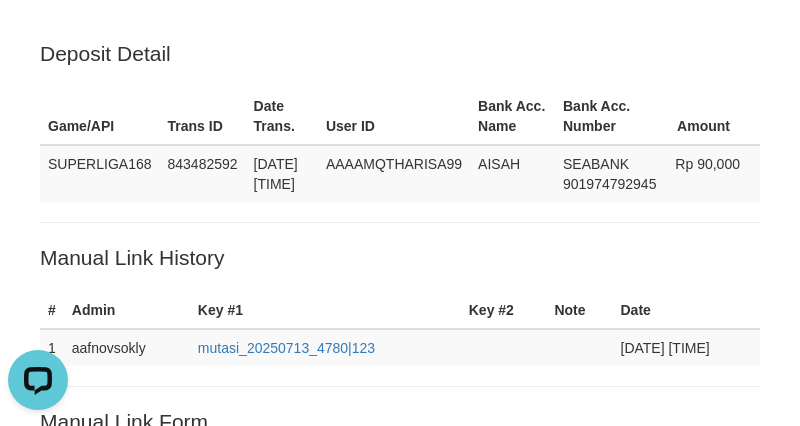 drag, startPoint x: 285, startPoint y: 100, endPoint x: 673, endPoint y: 0, distance: 400.6794 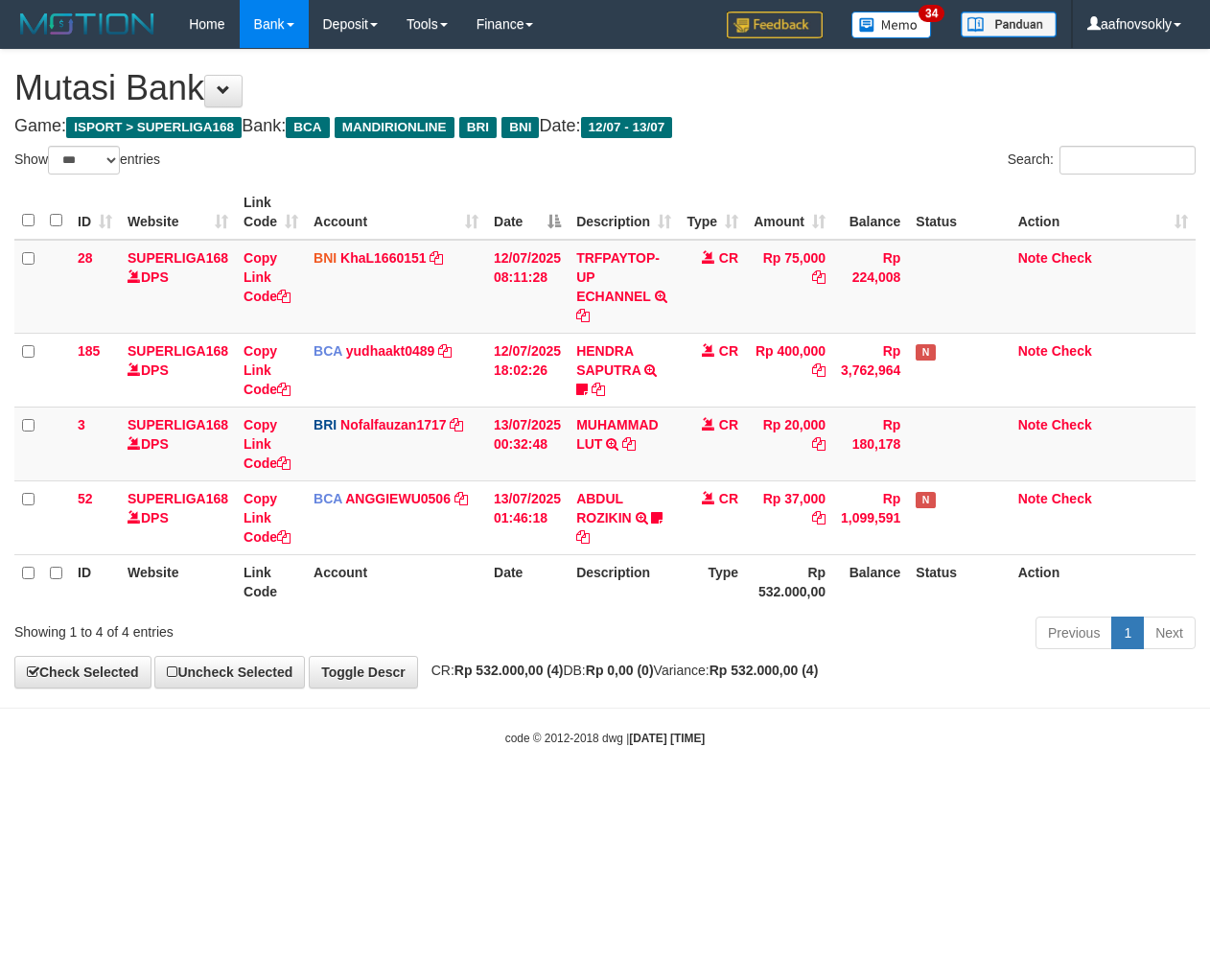 select on "***" 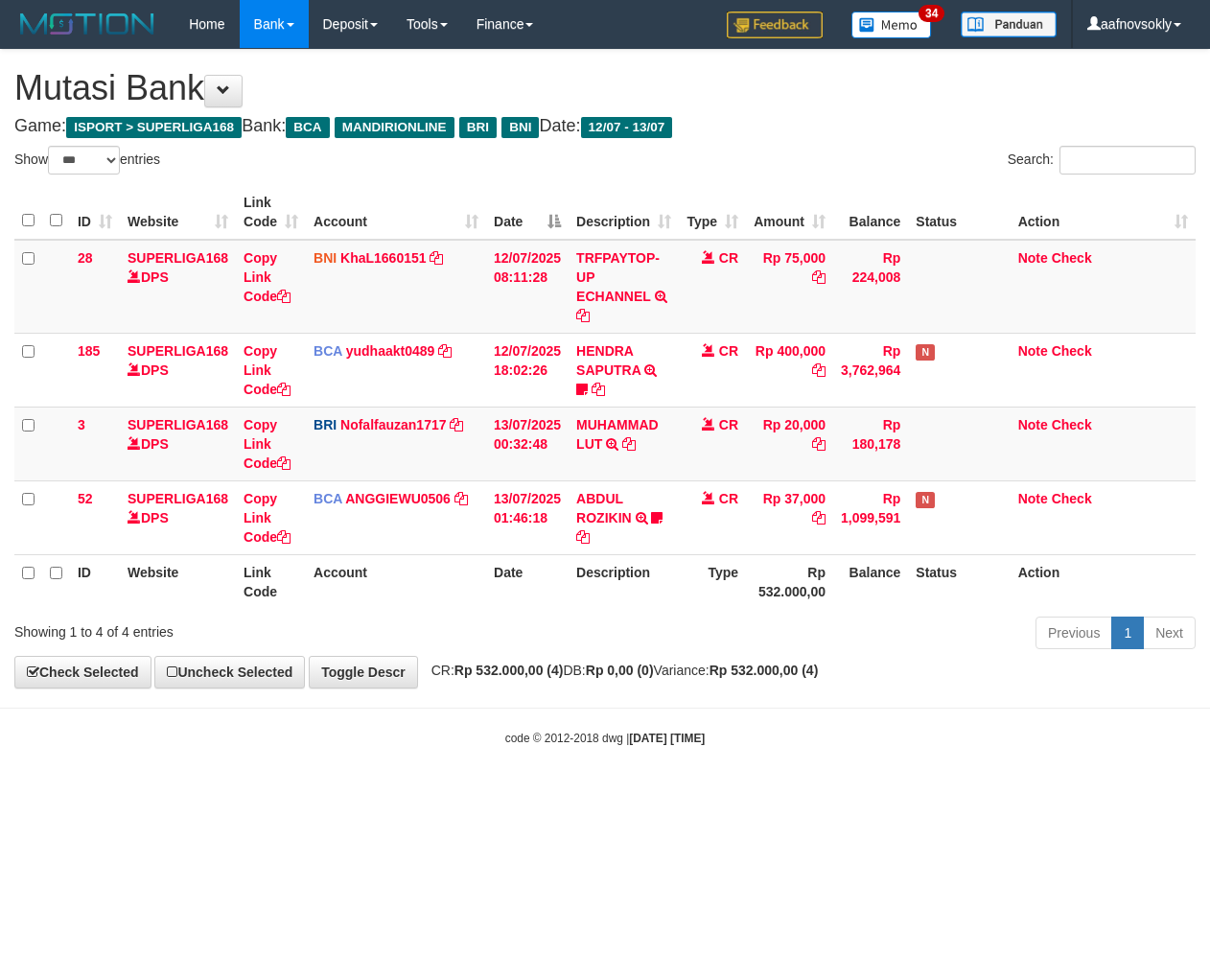 scroll, scrollTop: 0, scrollLeft: 0, axis: both 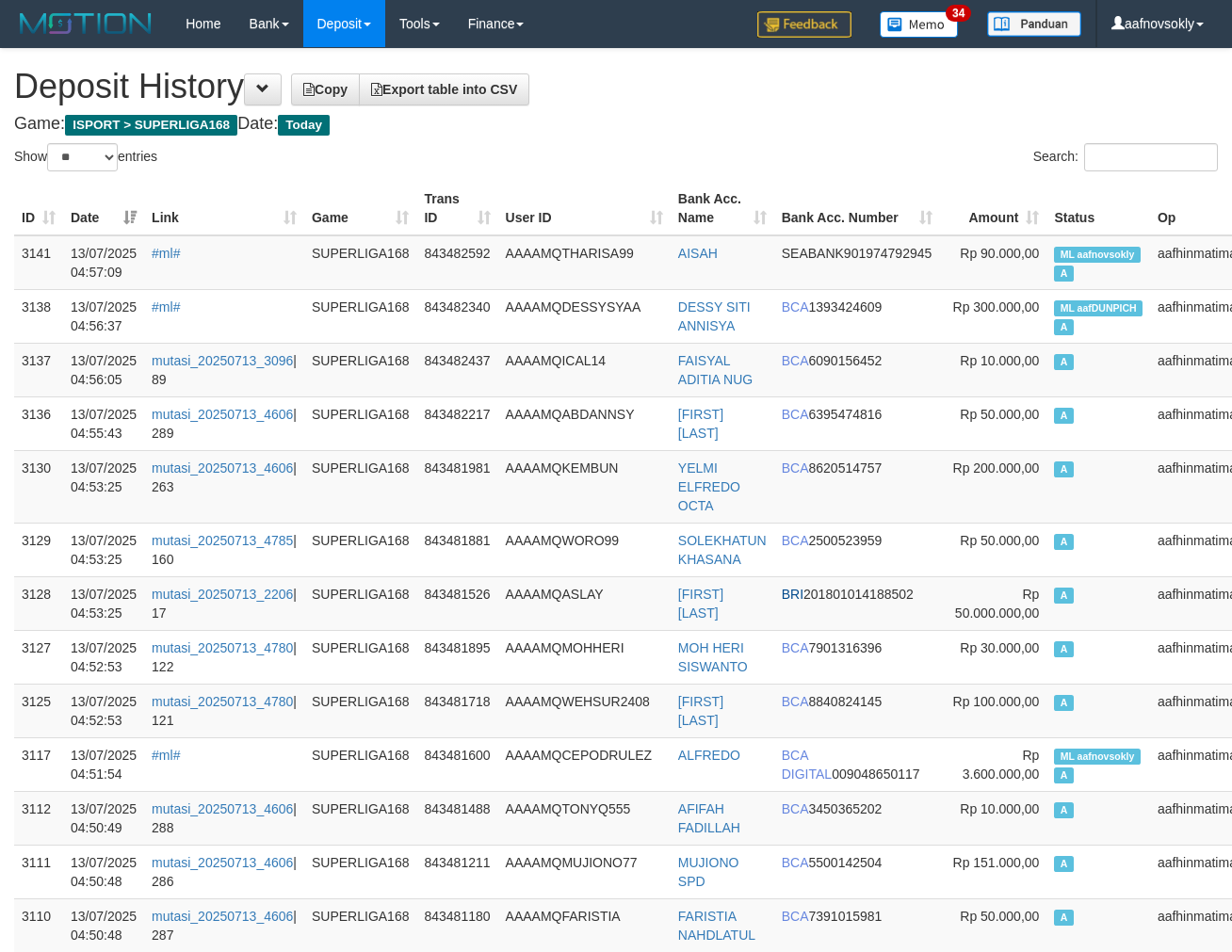 select on "**" 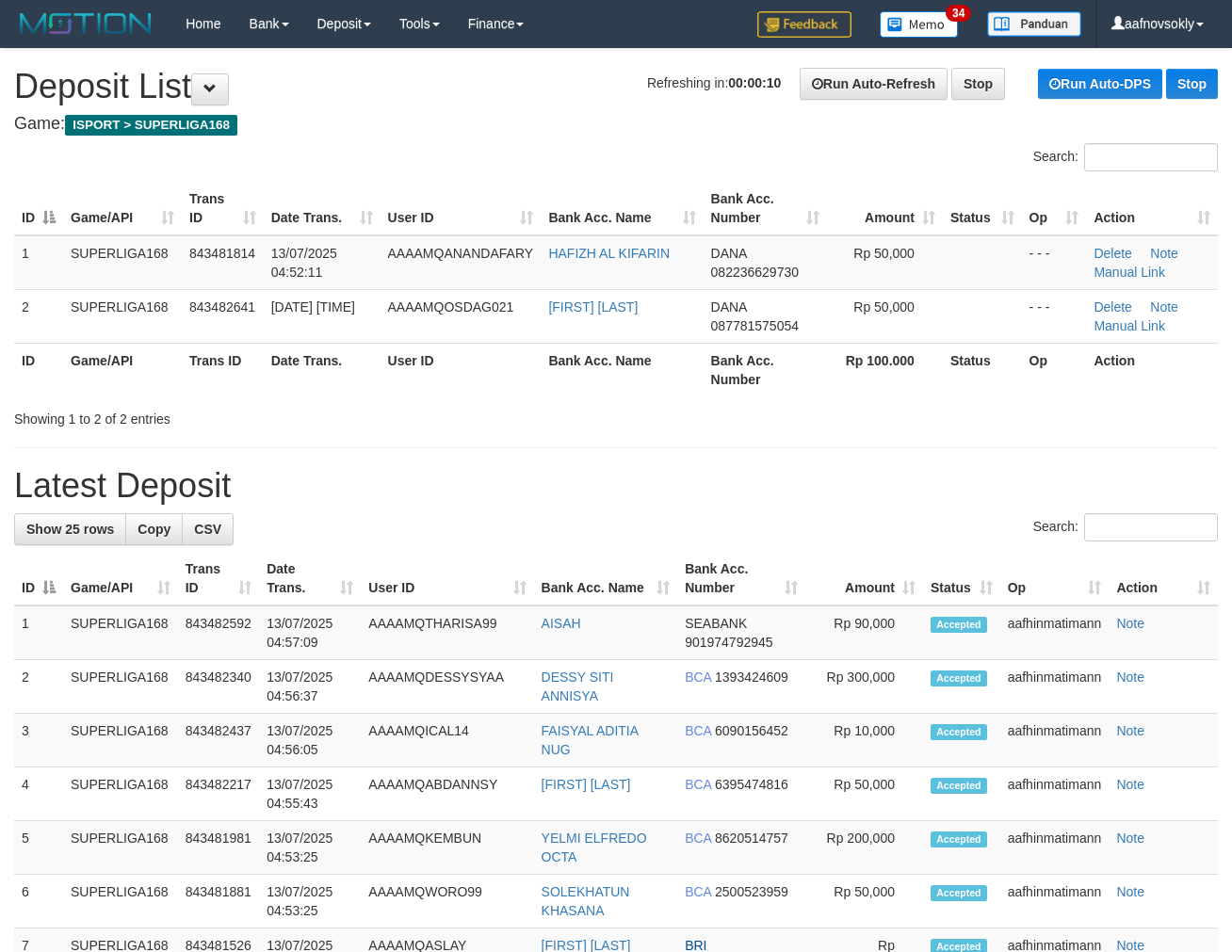 scroll, scrollTop: 0, scrollLeft: 0, axis: both 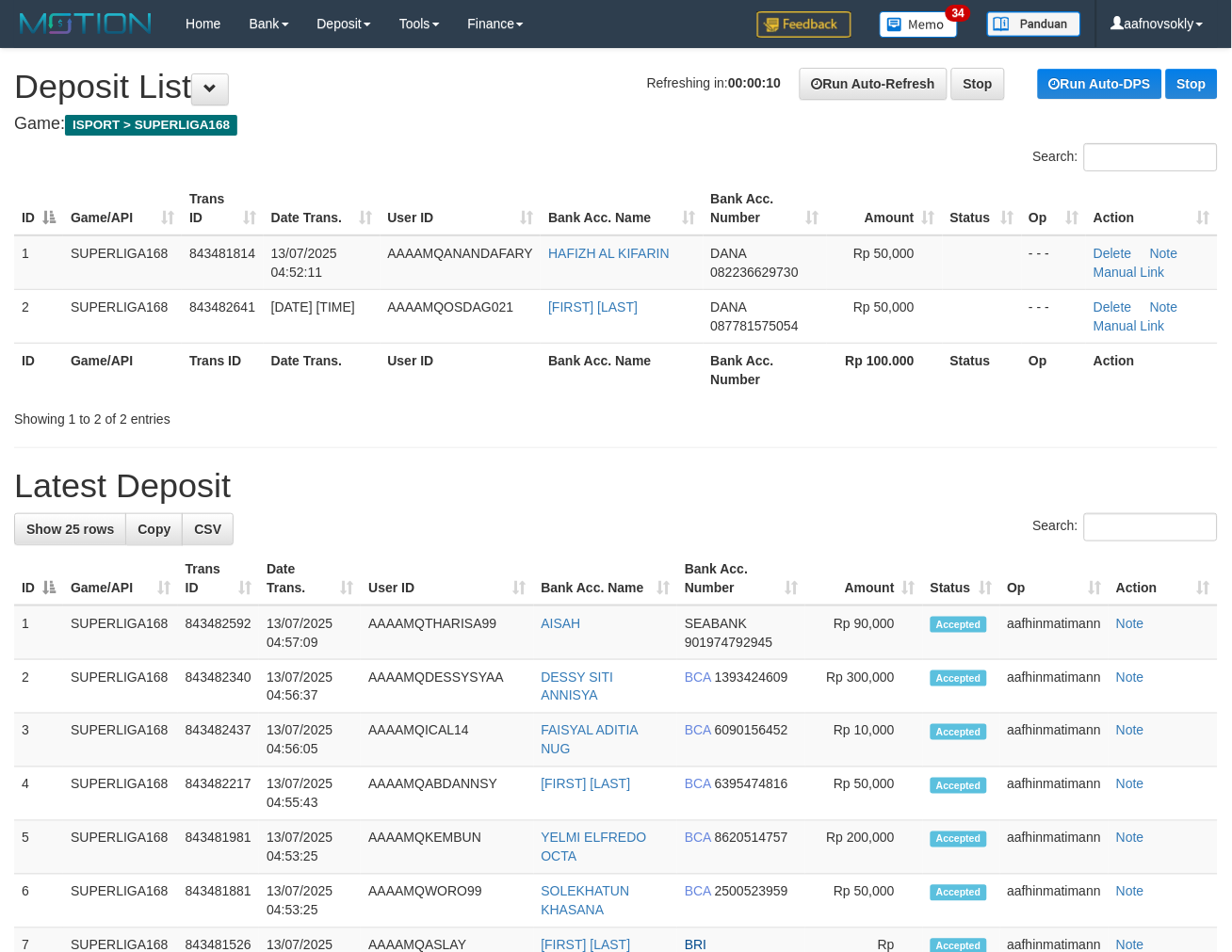 click on "Latest Deposit" at bounding box center (616, 486) 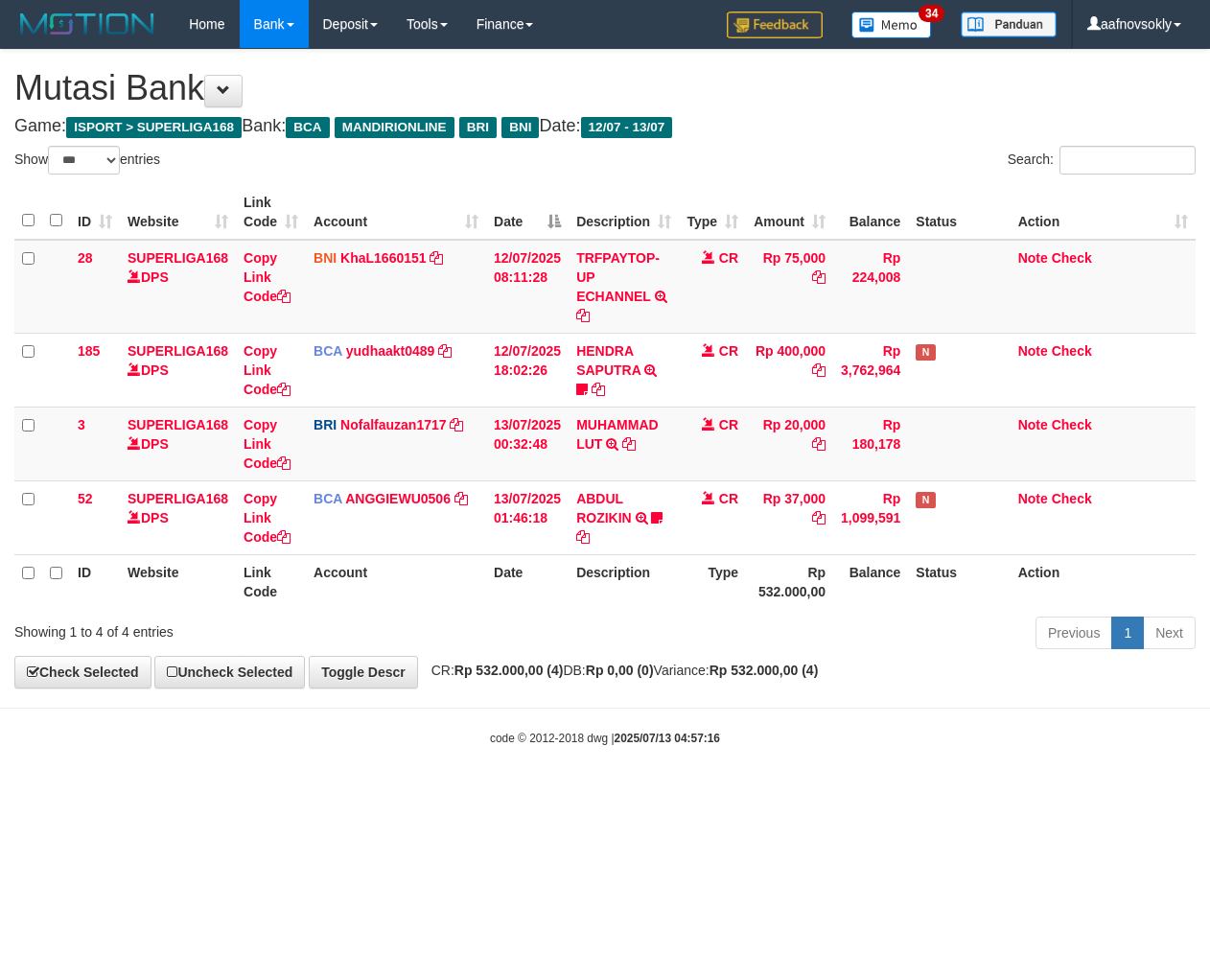 select on "***" 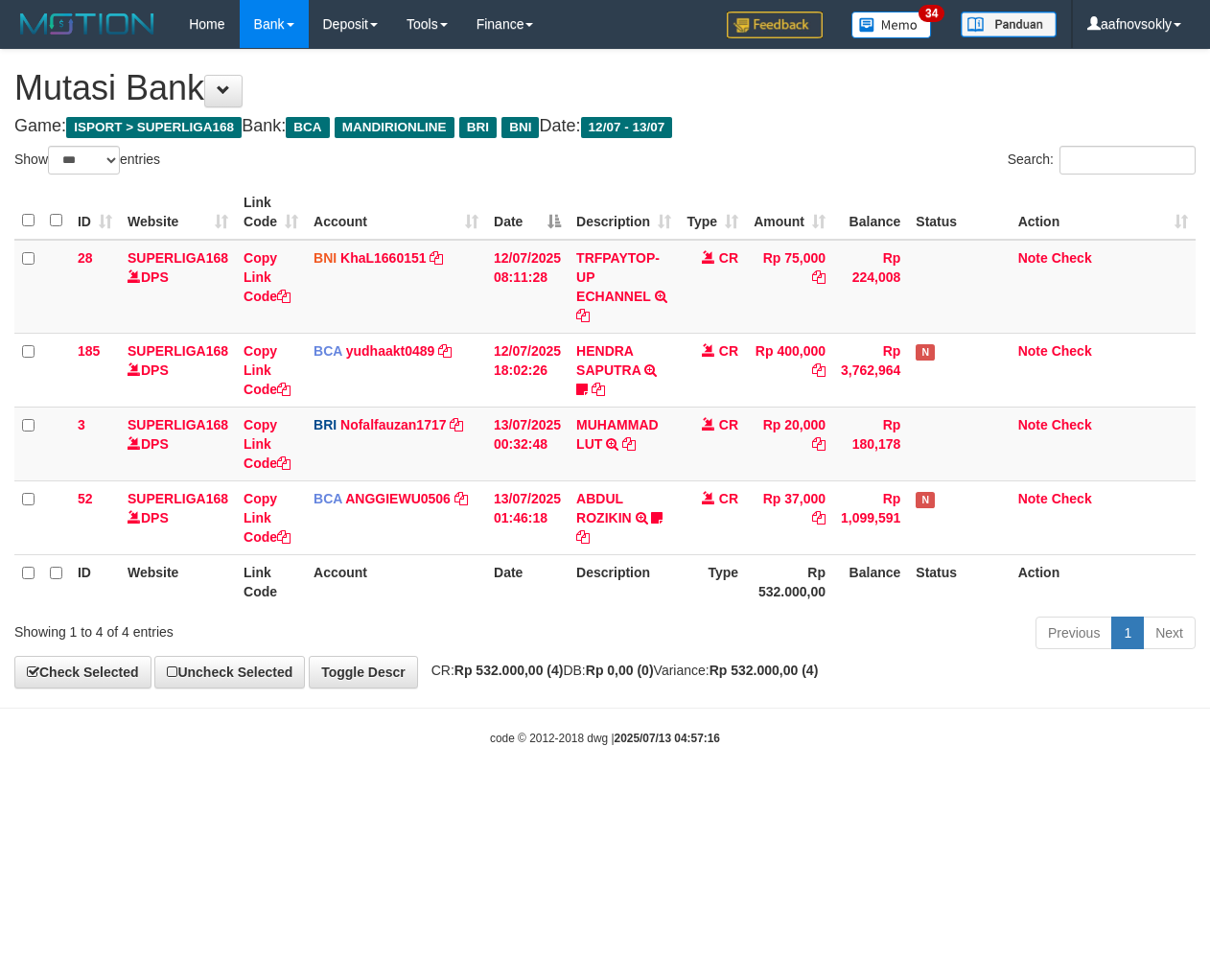 scroll, scrollTop: 0, scrollLeft: 0, axis: both 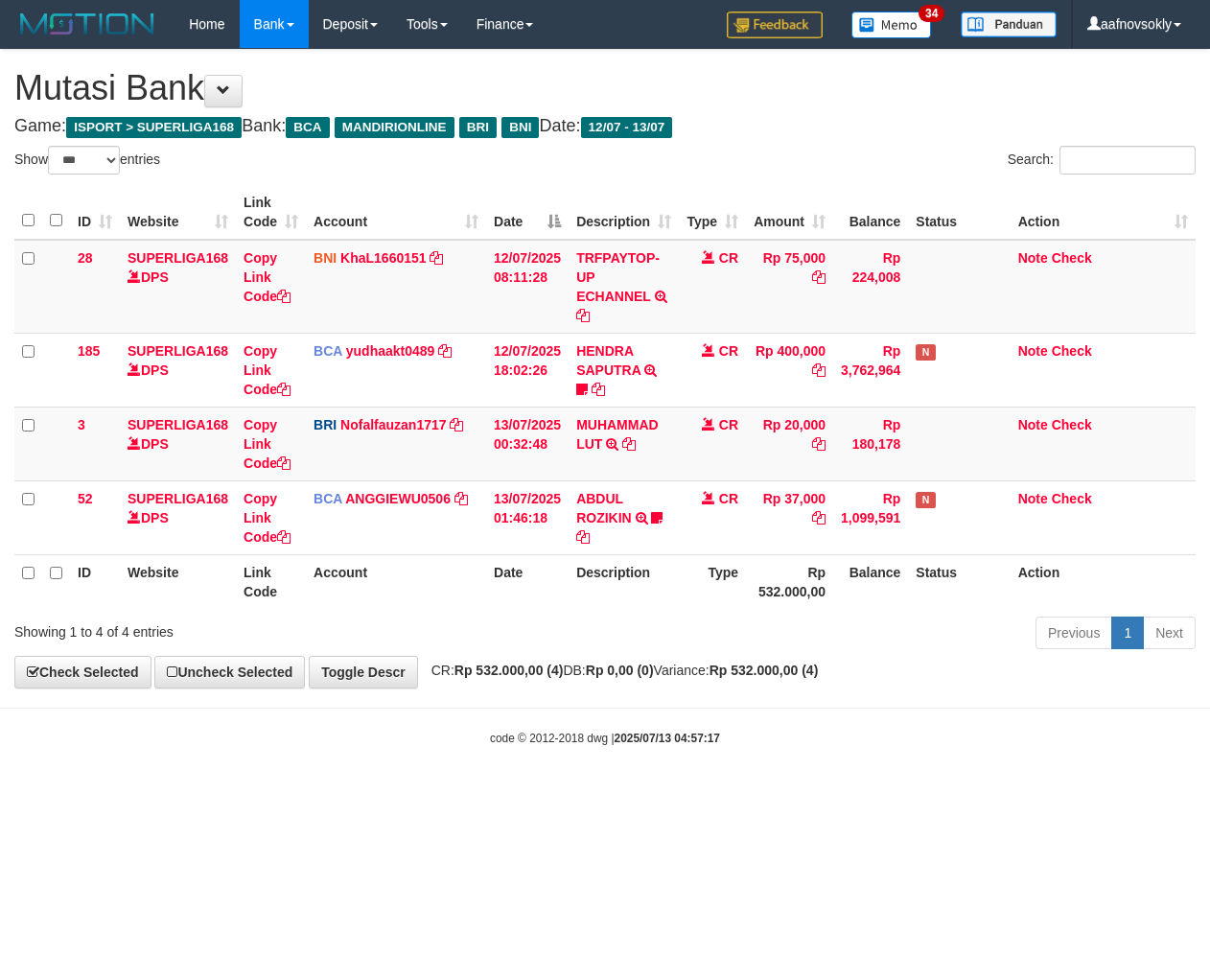 select on "***" 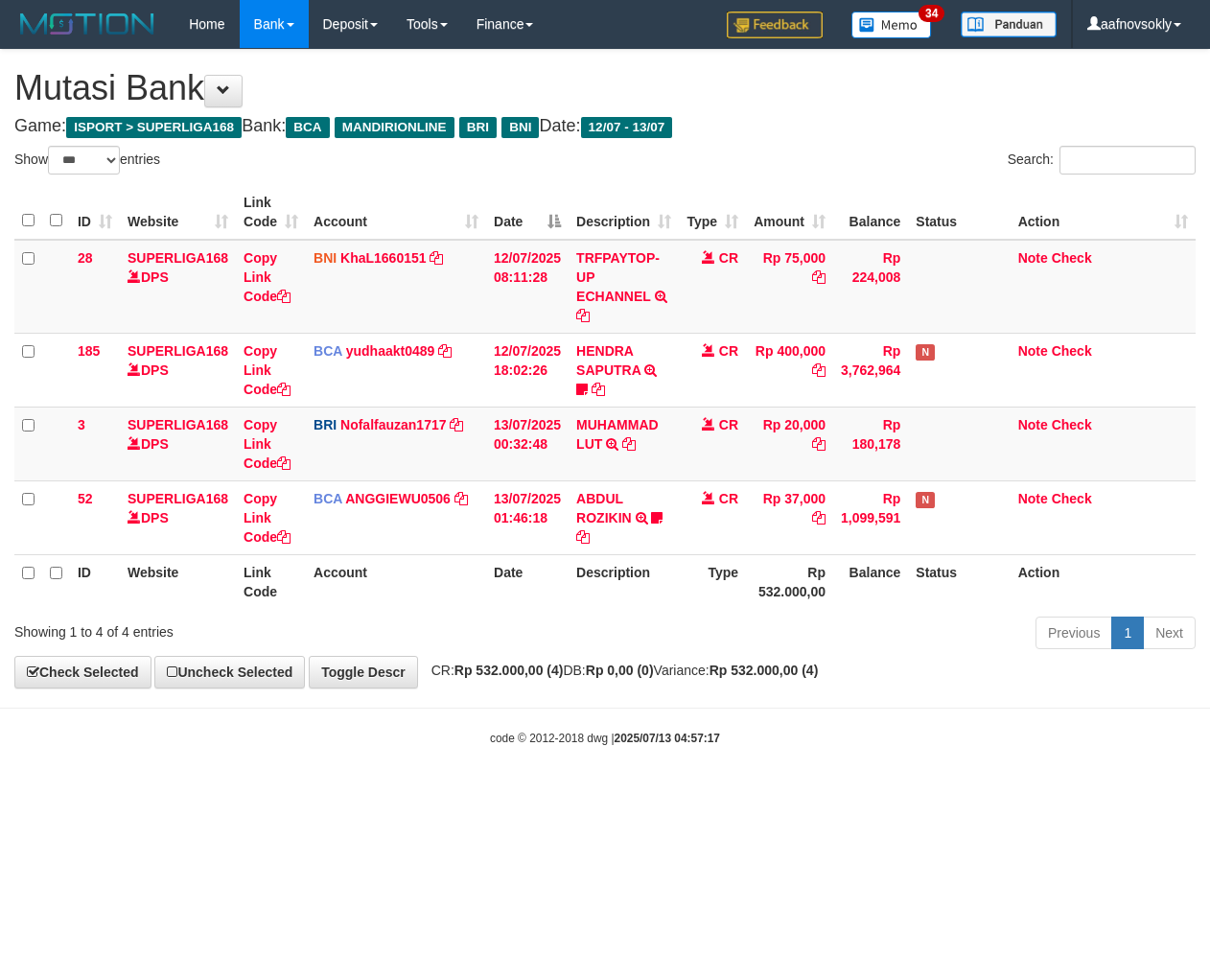 scroll, scrollTop: 0, scrollLeft: 0, axis: both 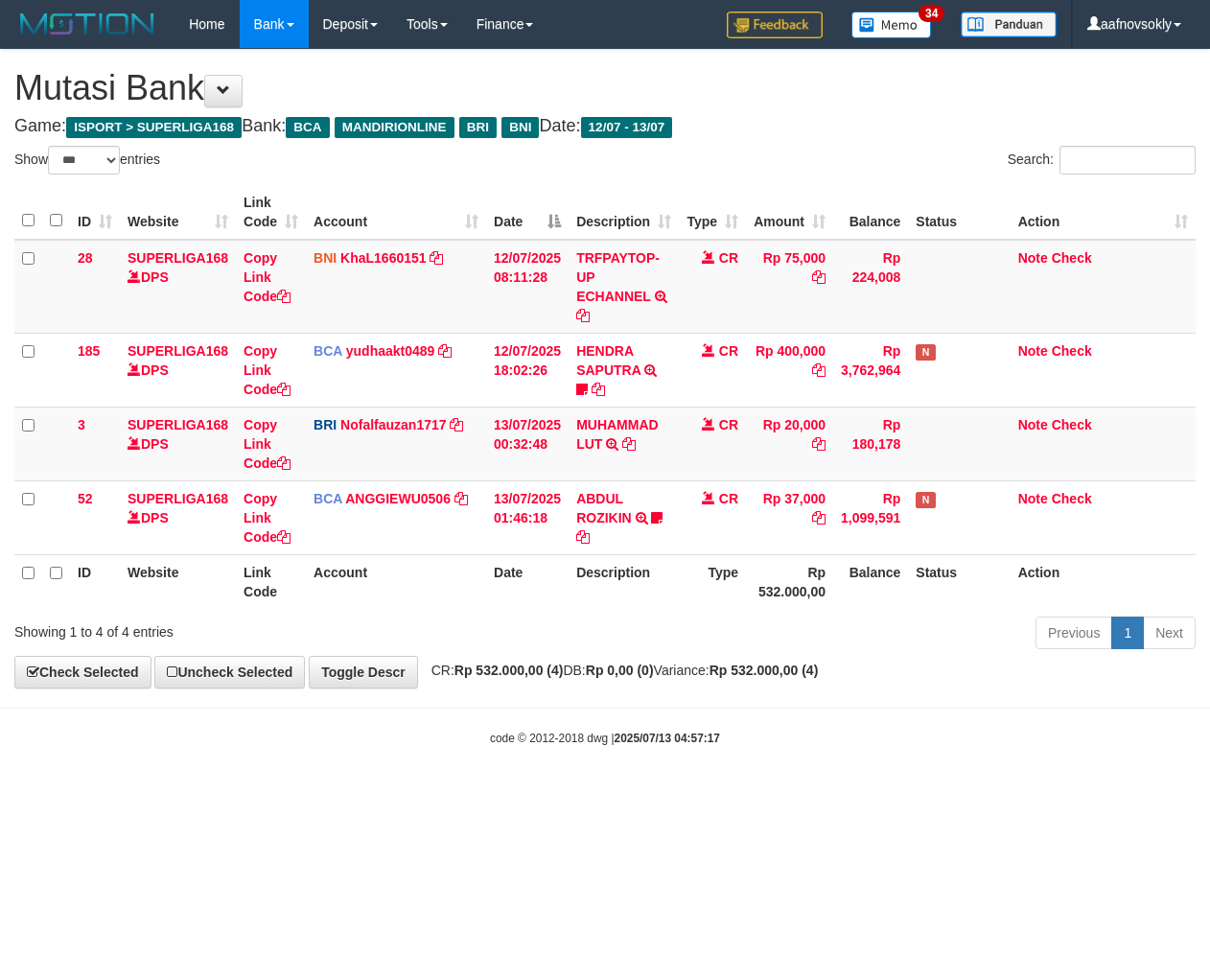 select on "***" 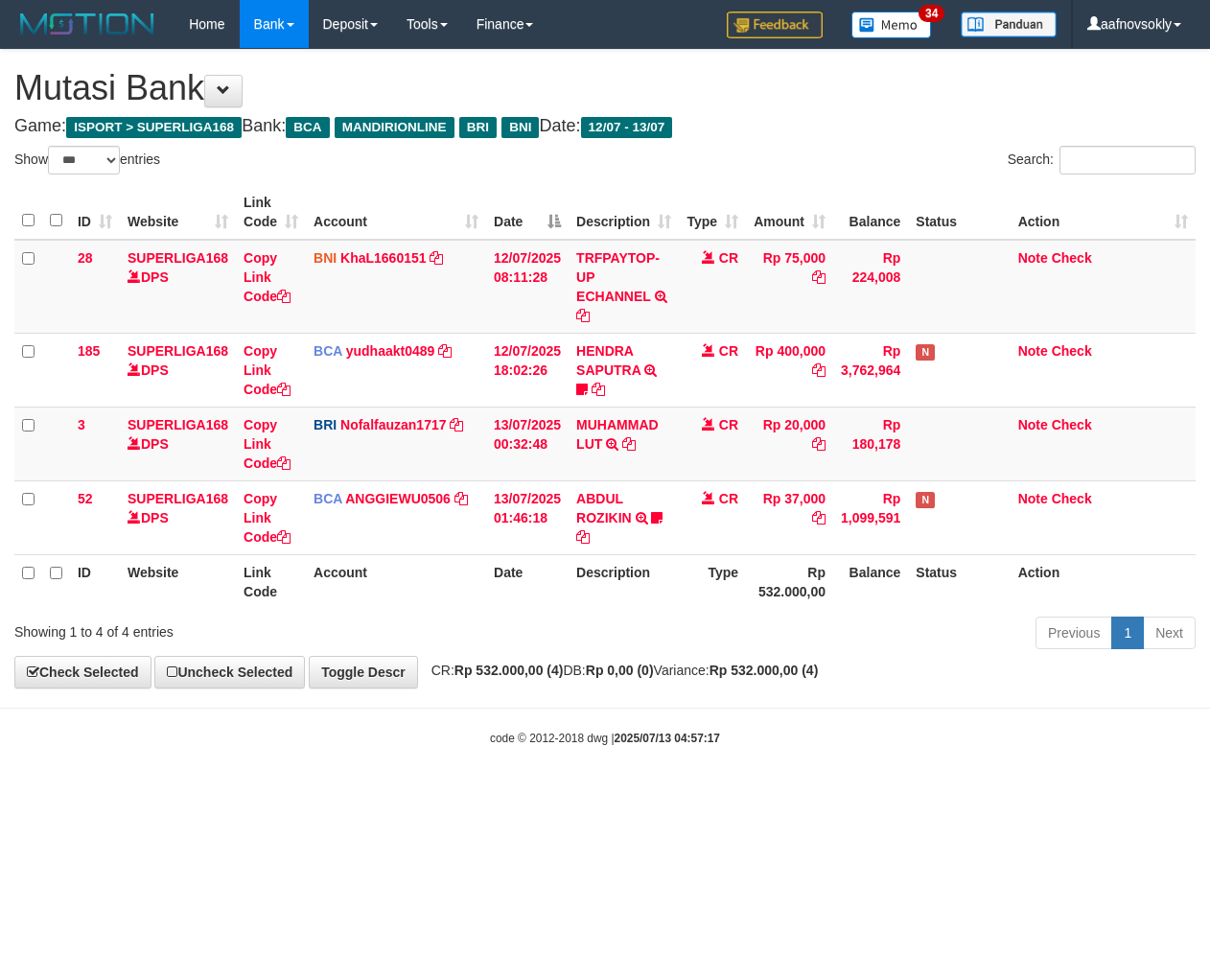 scroll, scrollTop: 0, scrollLeft: 0, axis: both 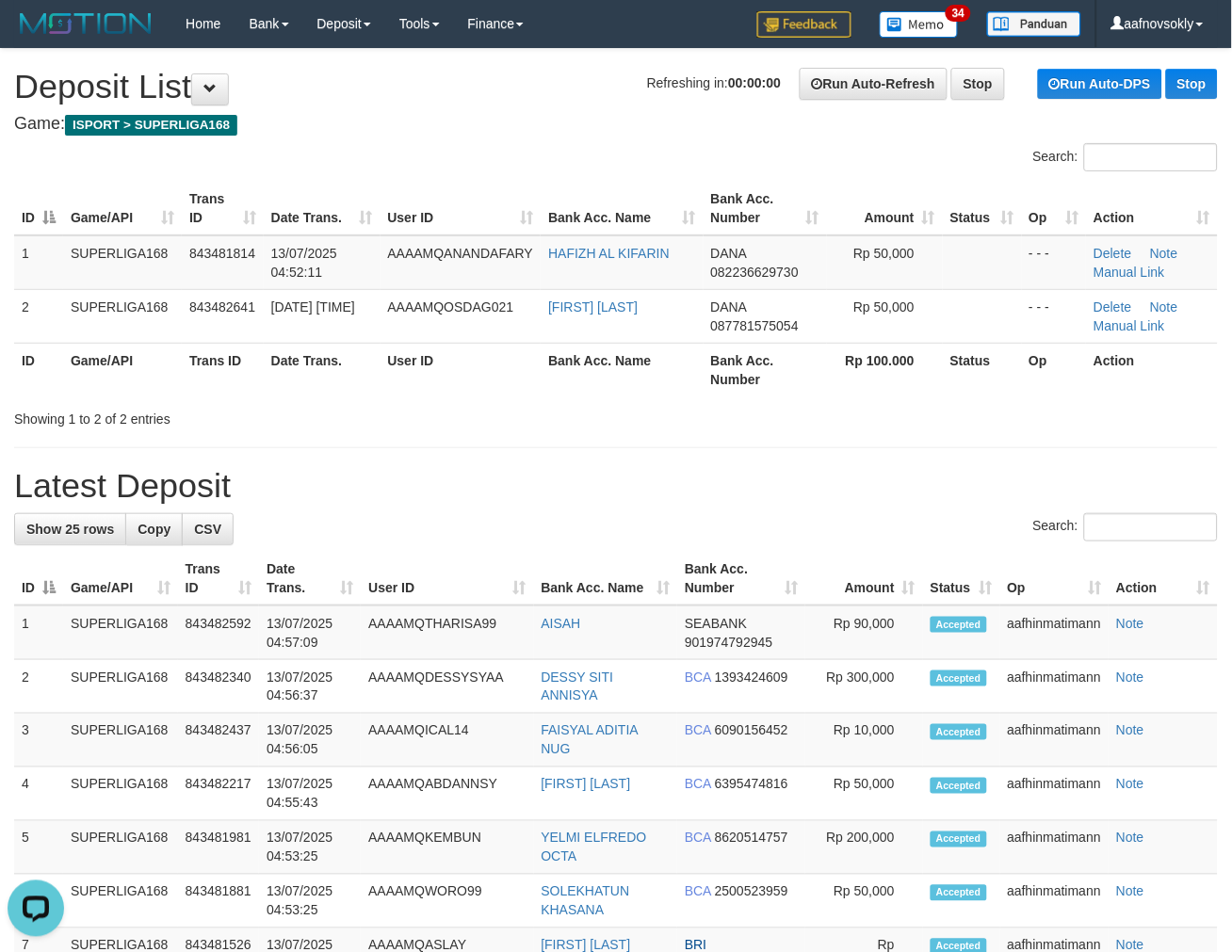click on "Latest Deposit" at bounding box center (616, 486) 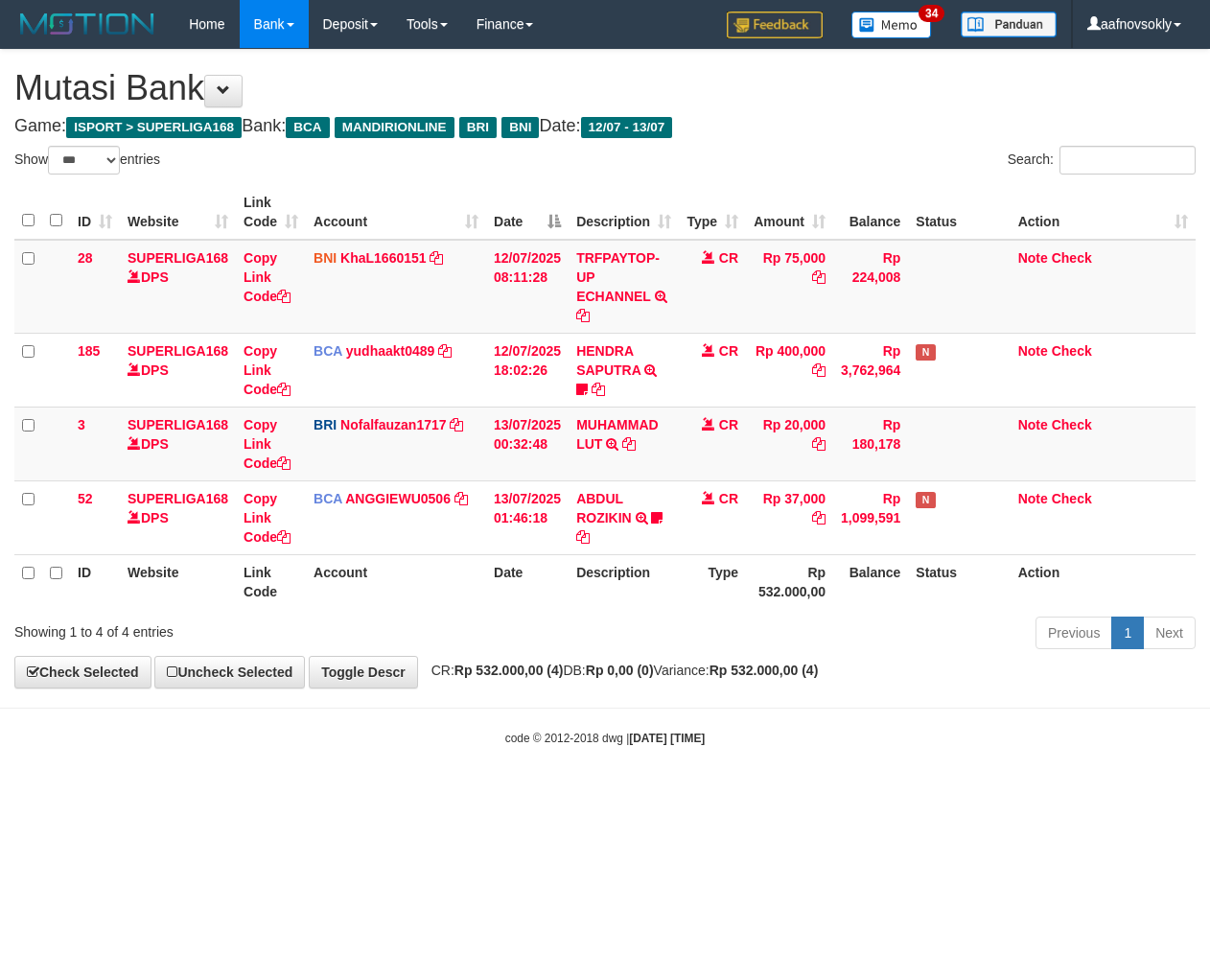 select on "***" 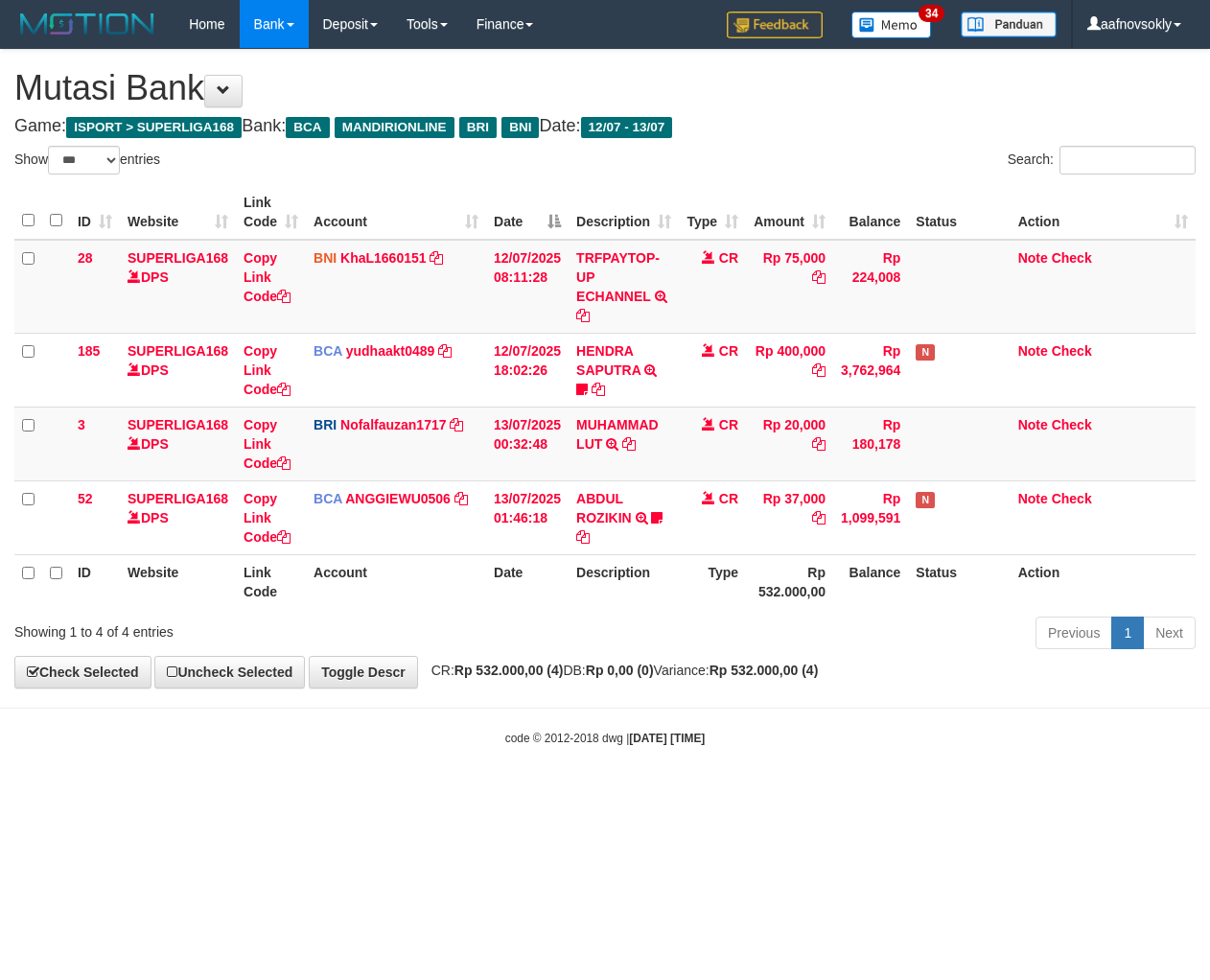 scroll, scrollTop: 0, scrollLeft: 0, axis: both 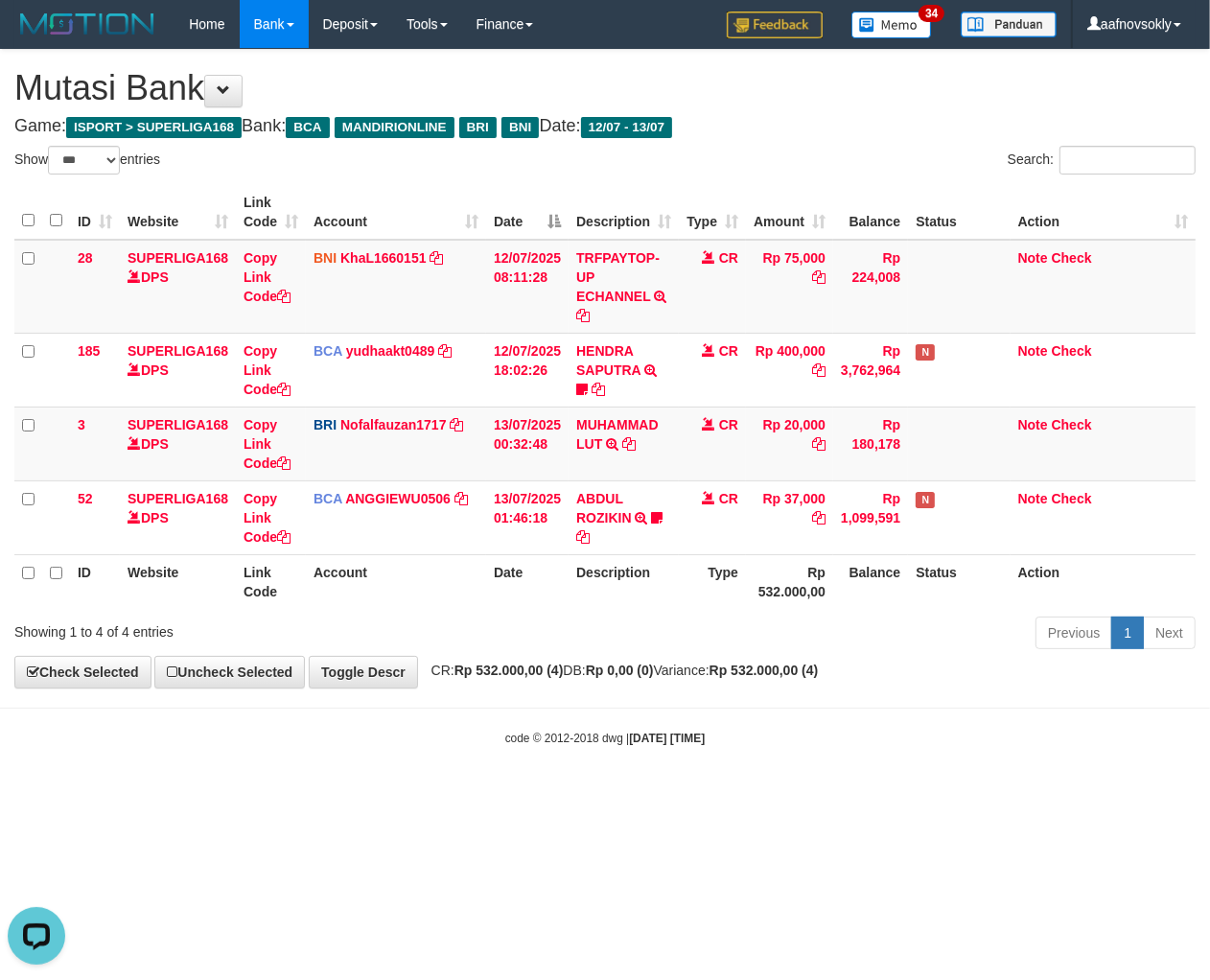 click on "Toggle navigation
Home
Bank
Account List
Load
By Website
Group
[ISPORT]													SUPERLIGA168
By Load Group (DPS)" at bounding box center [605, 397] 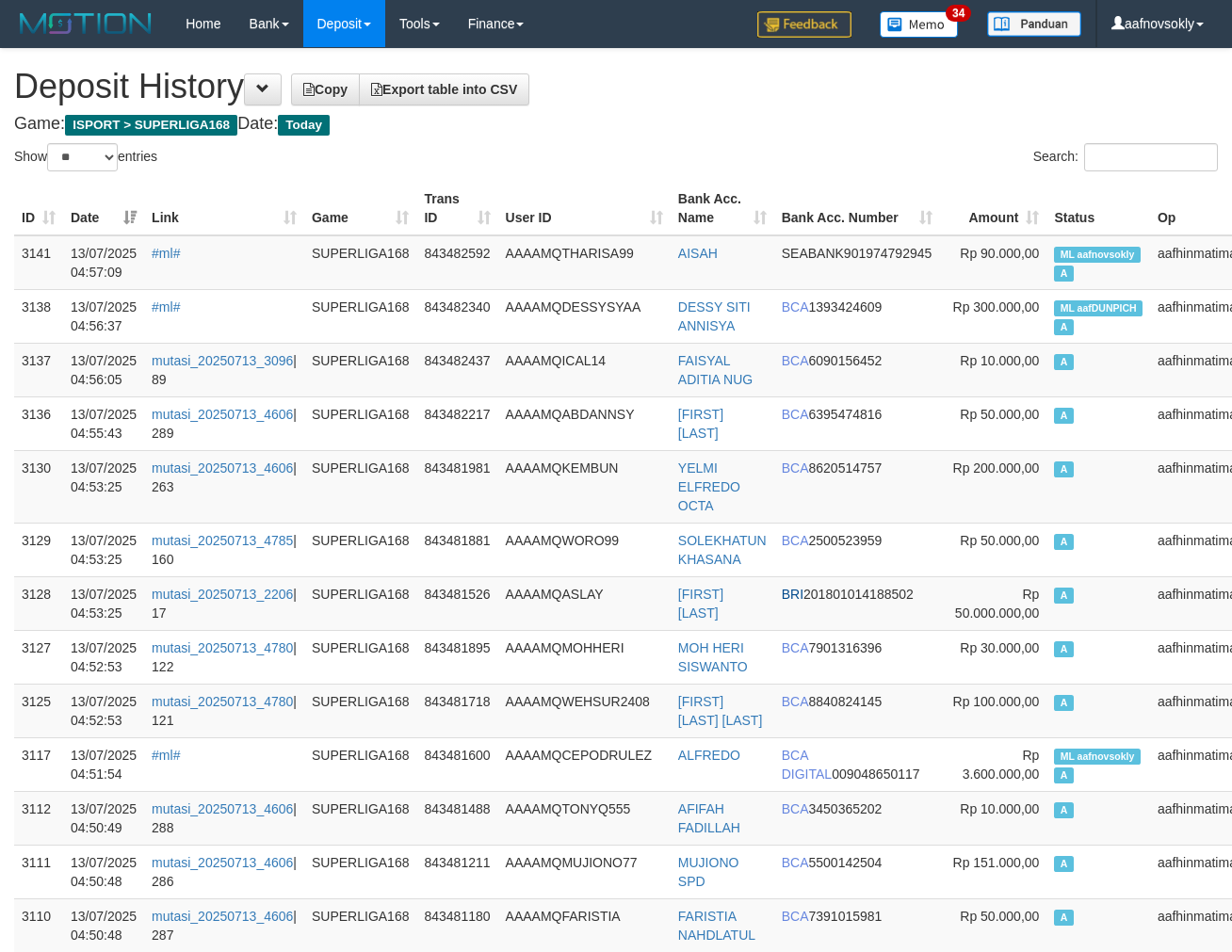 select on "**" 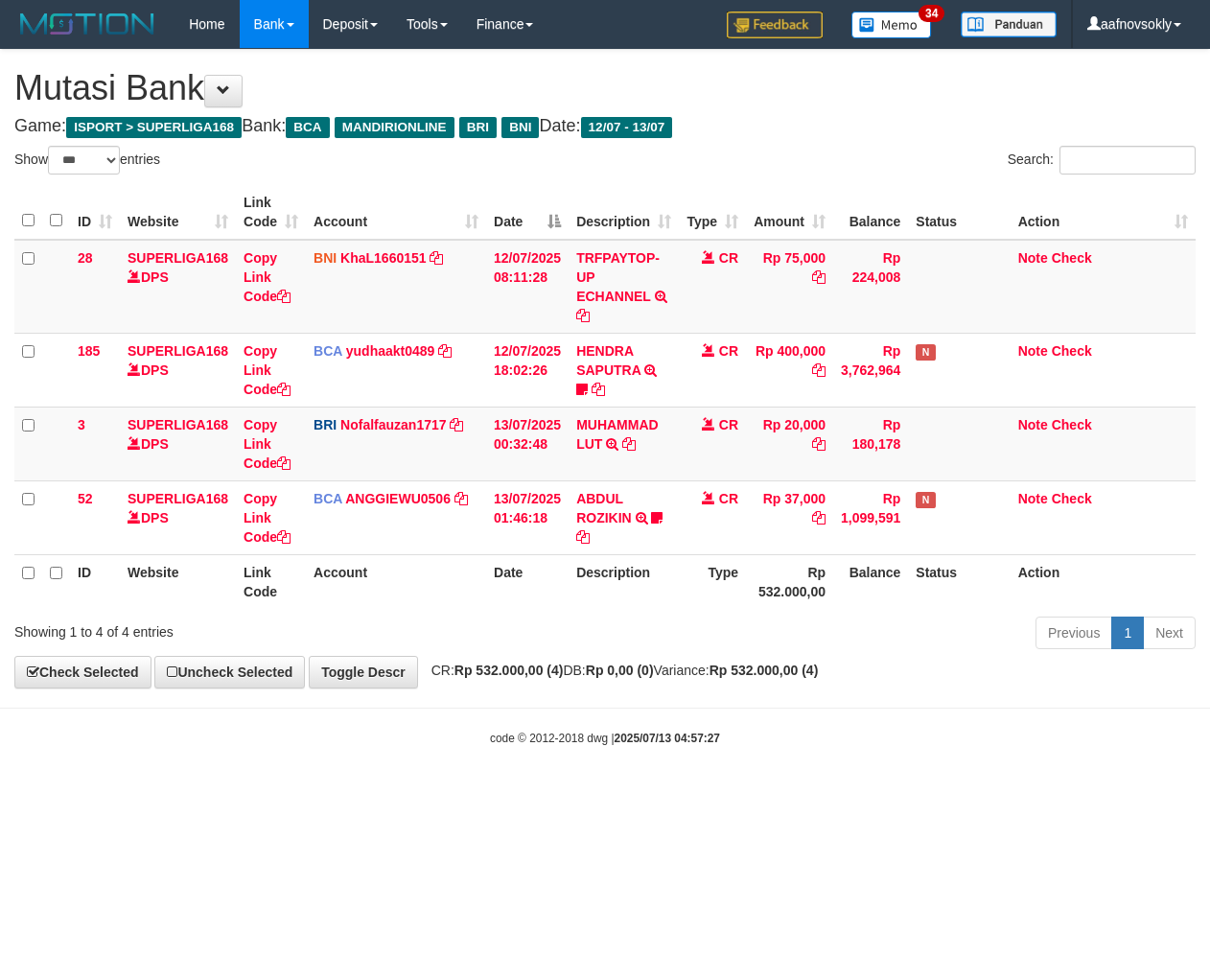 select on "***" 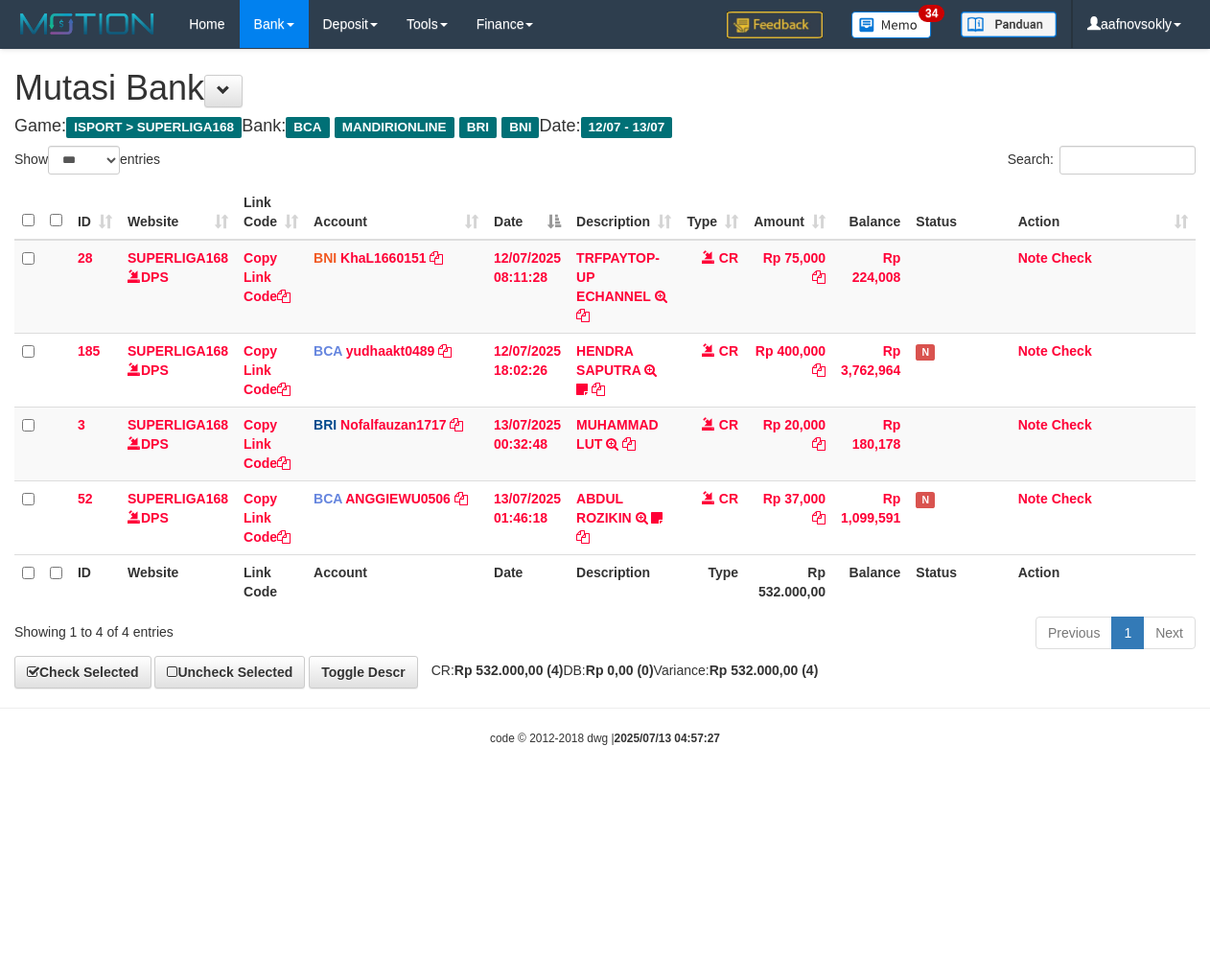 scroll, scrollTop: 0, scrollLeft: 0, axis: both 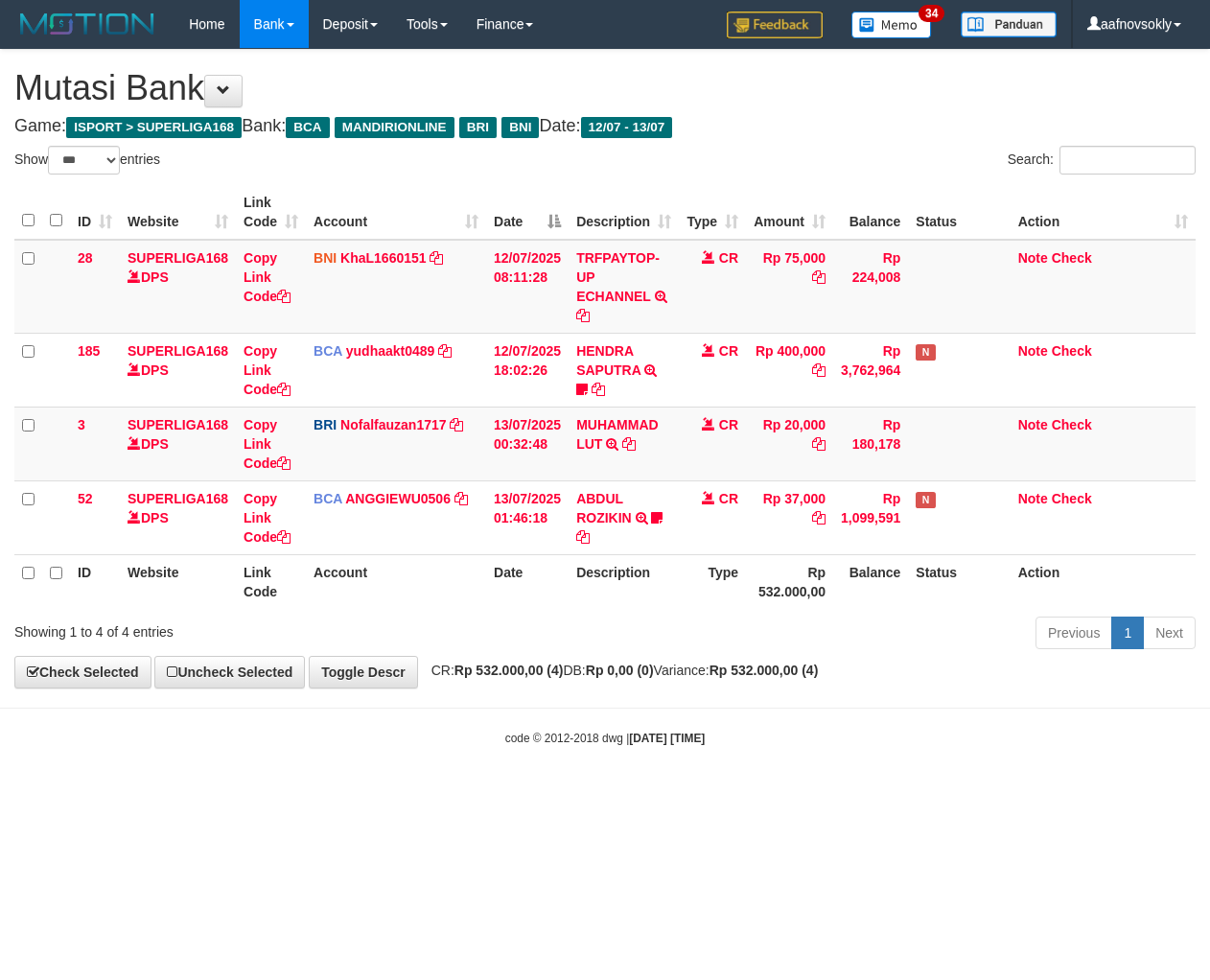 select on "***" 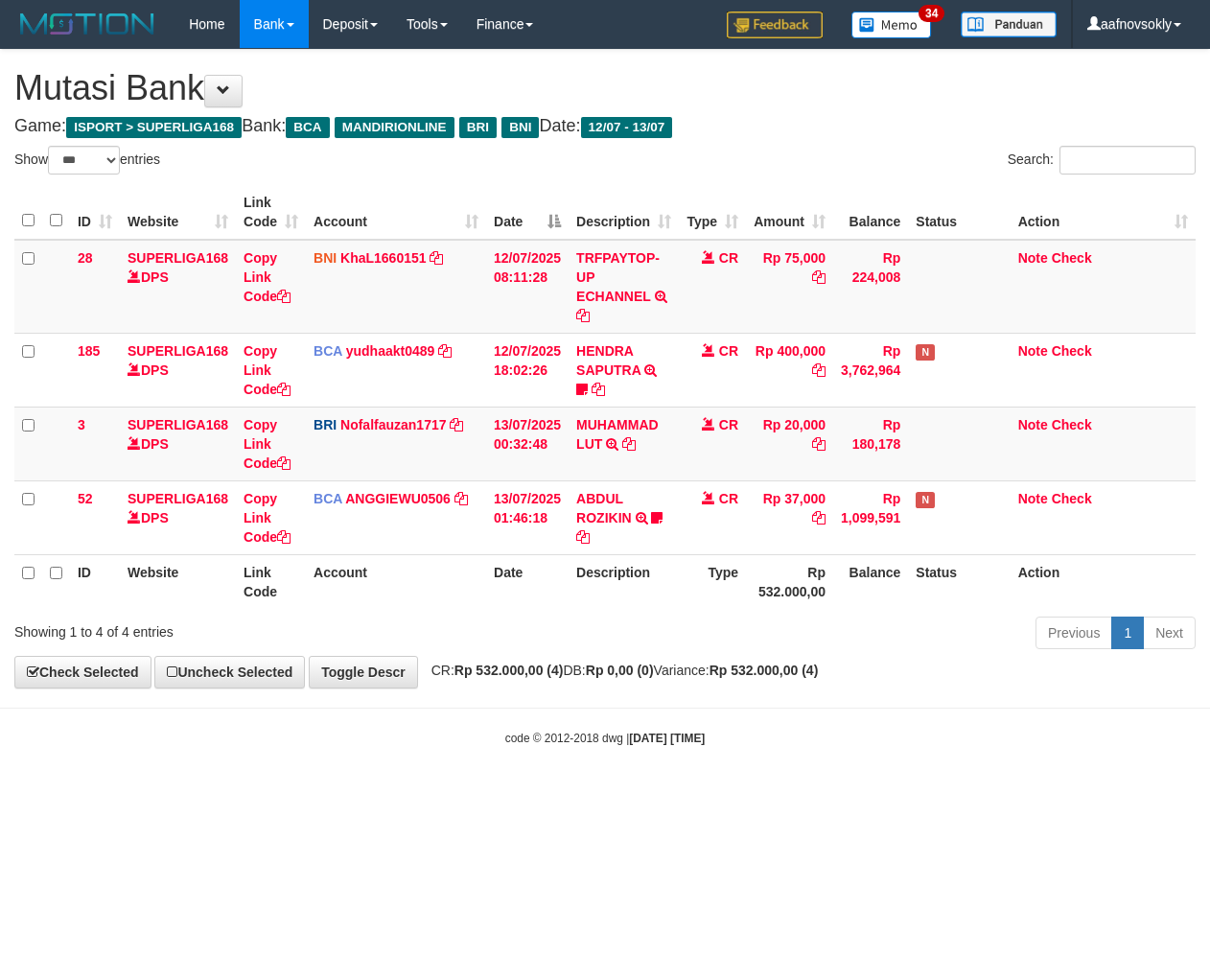 scroll, scrollTop: 0, scrollLeft: 0, axis: both 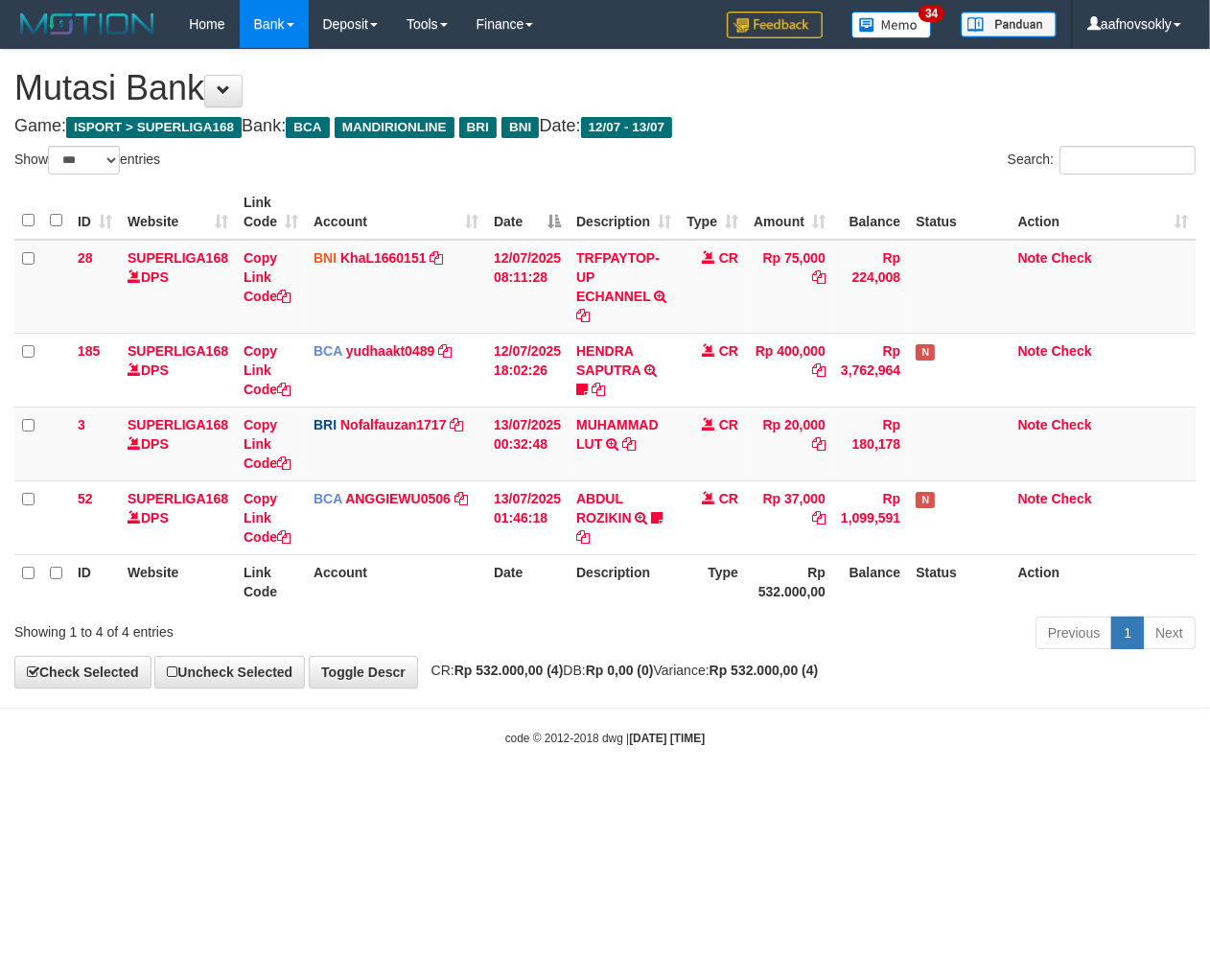 drag, startPoint x: 940, startPoint y: 700, endPoint x: 937, endPoint y: 713, distance: 13.3416641 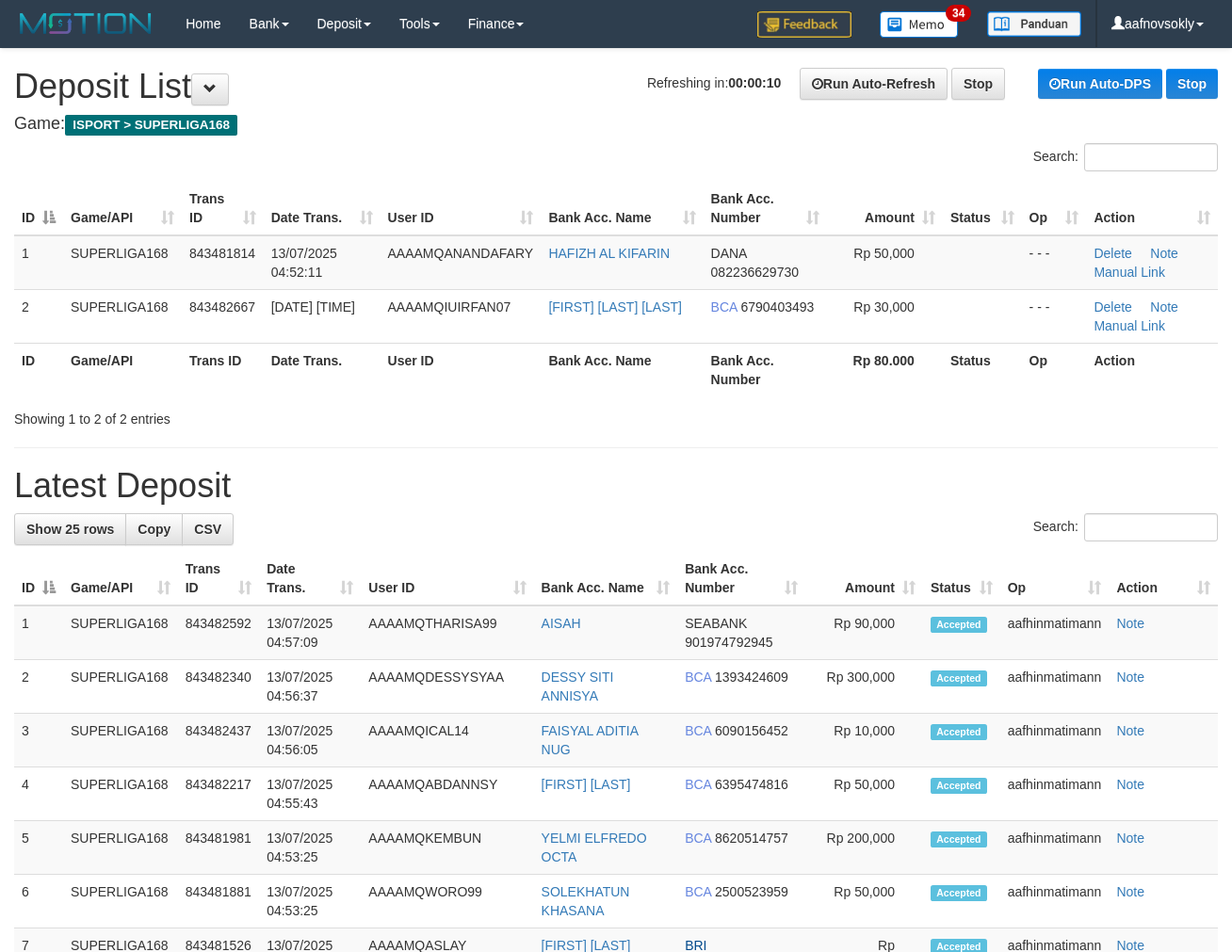 scroll, scrollTop: 0, scrollLeft: 0, axis: both 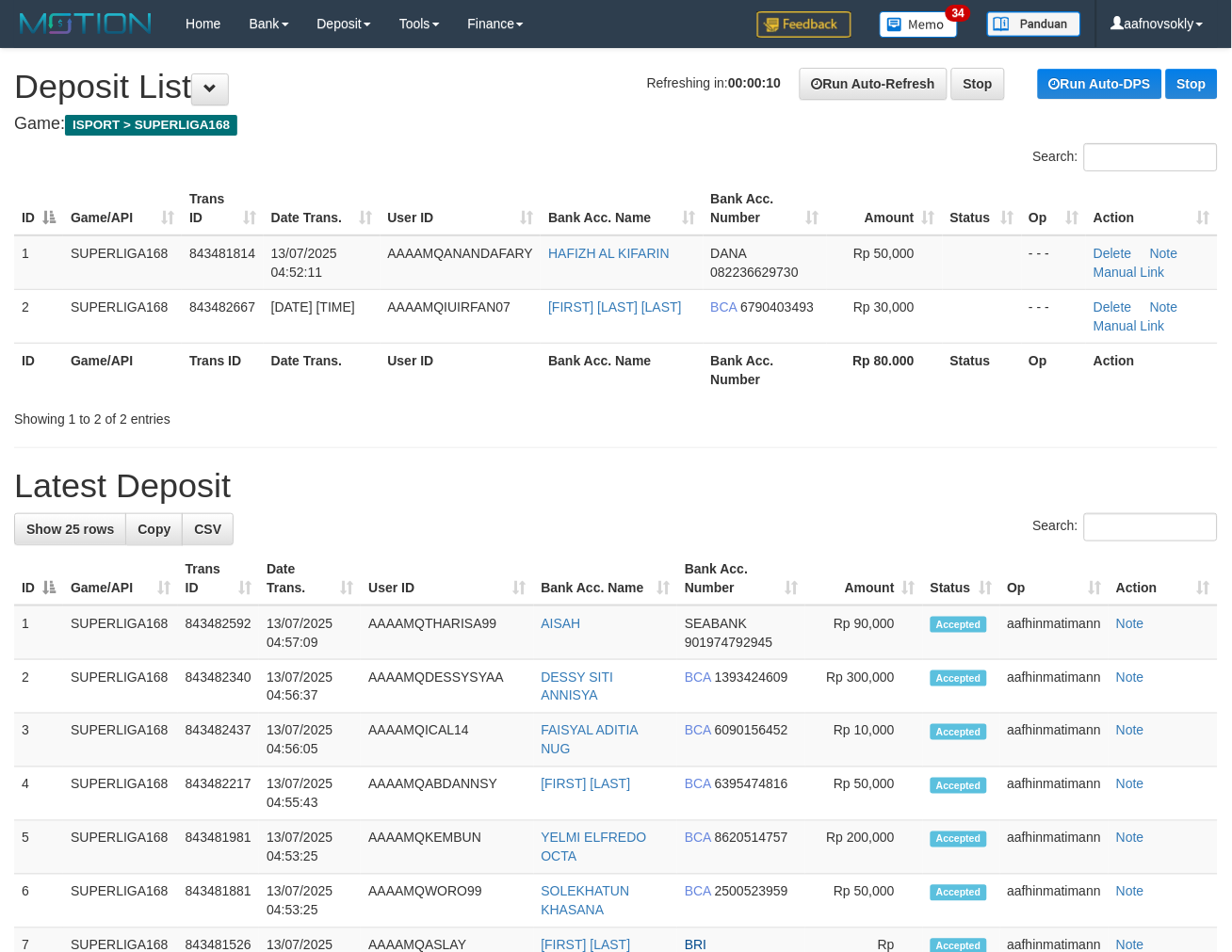 click on "Latest Deposit" at bounding box center (616, 486) 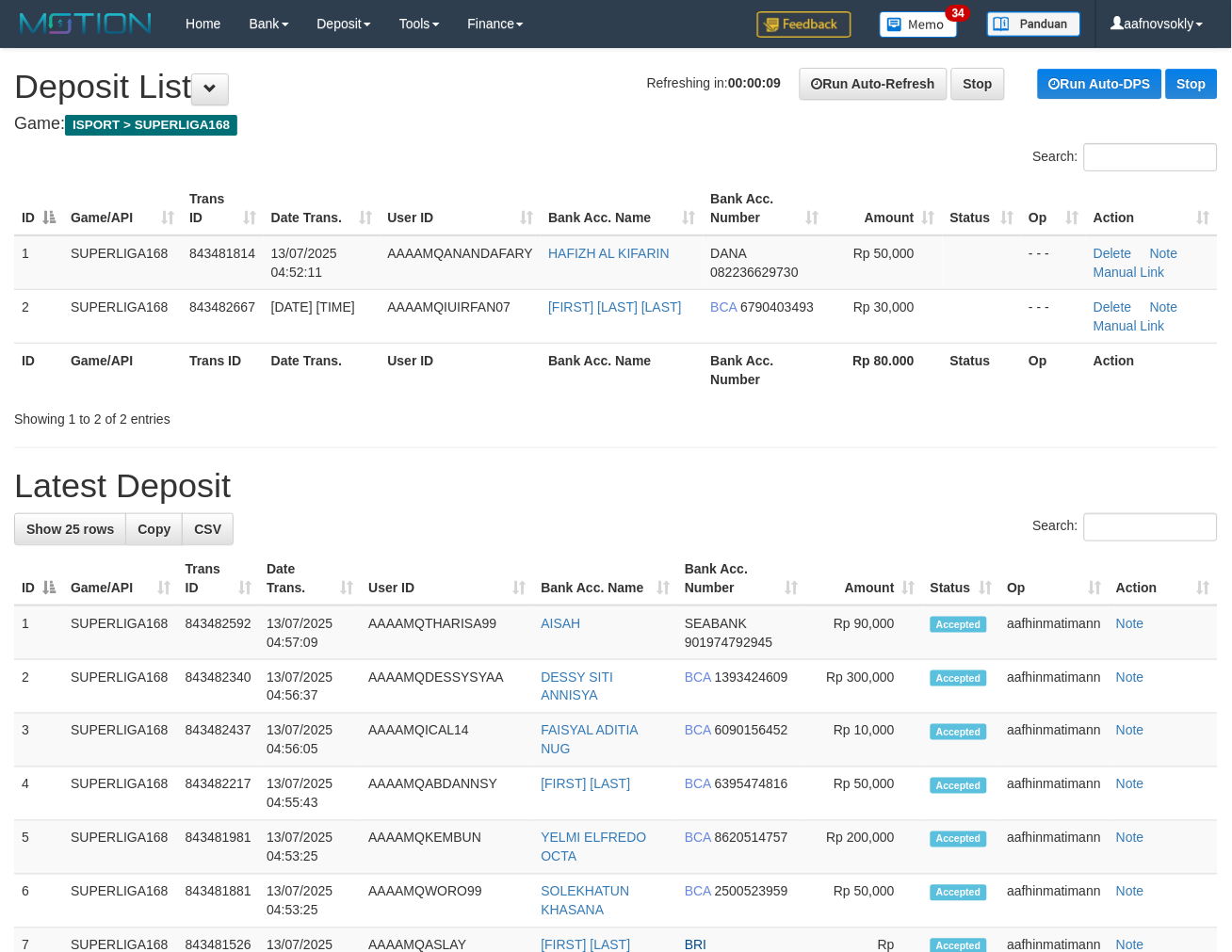 drag, startPoint x: 673, startPoint y: 464, endPoint x: 412, endPoint y: 534, distance: 270.224 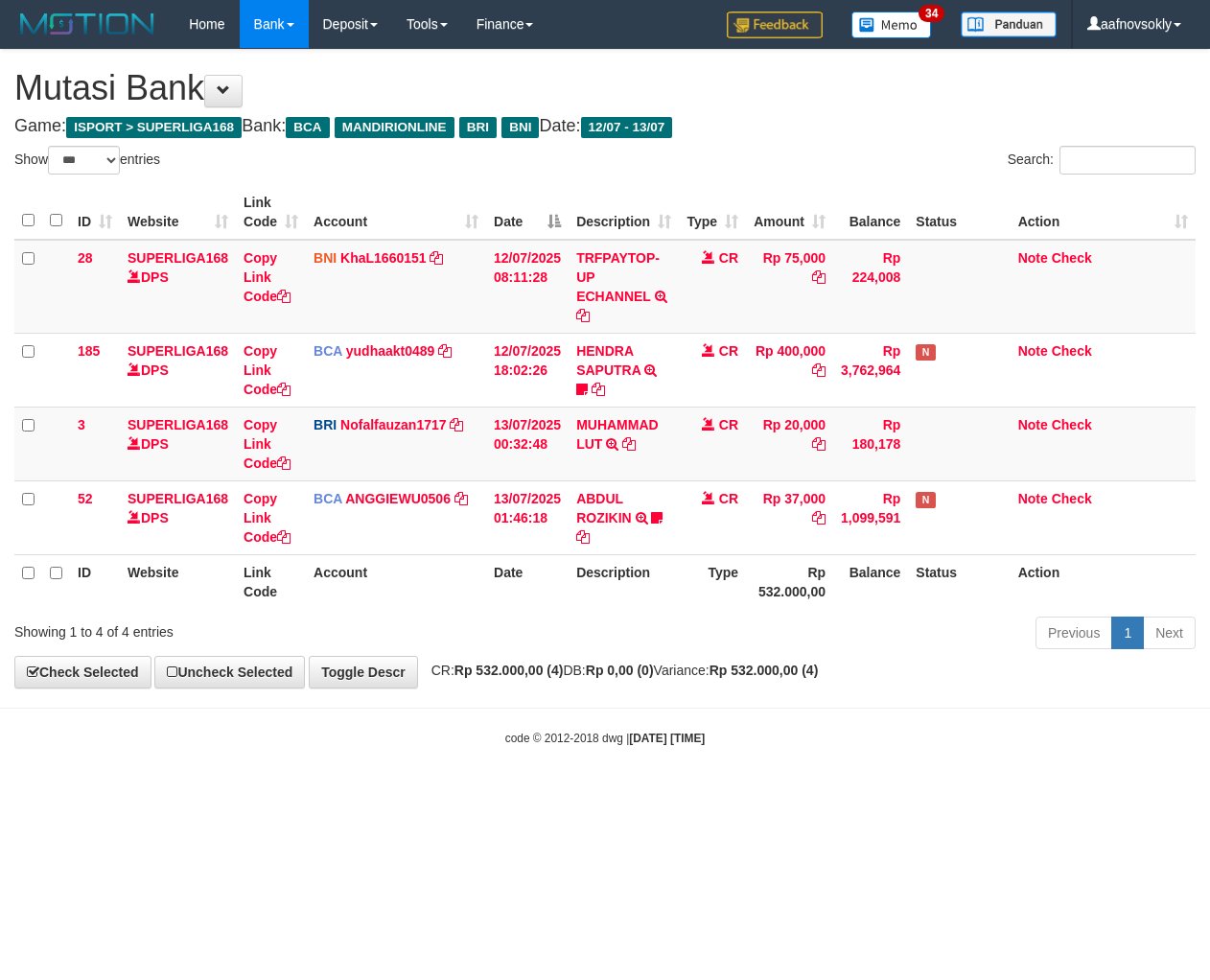 select on "***" 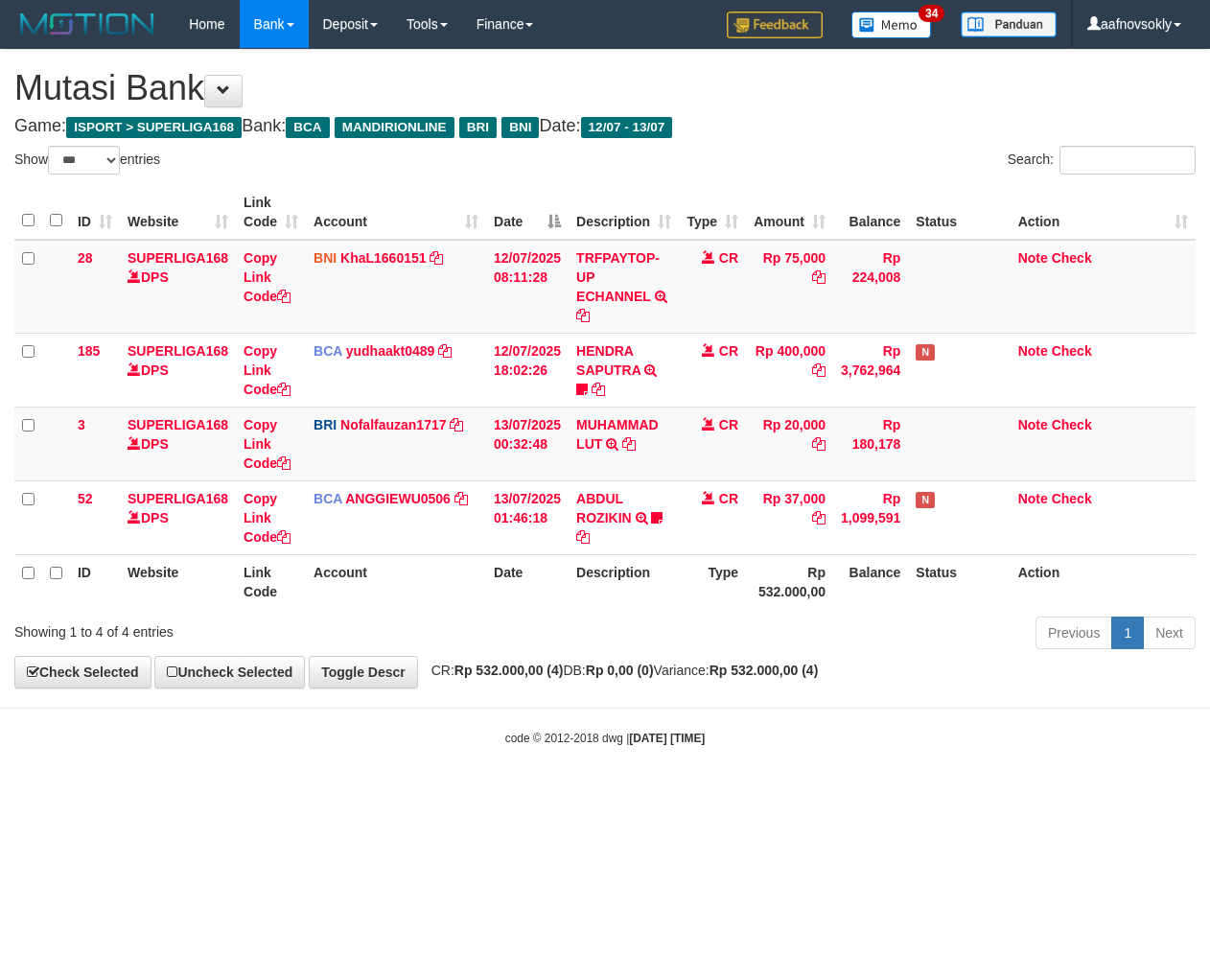 scroll, scrollTop: 0, scrollLeft: 0, axis: both 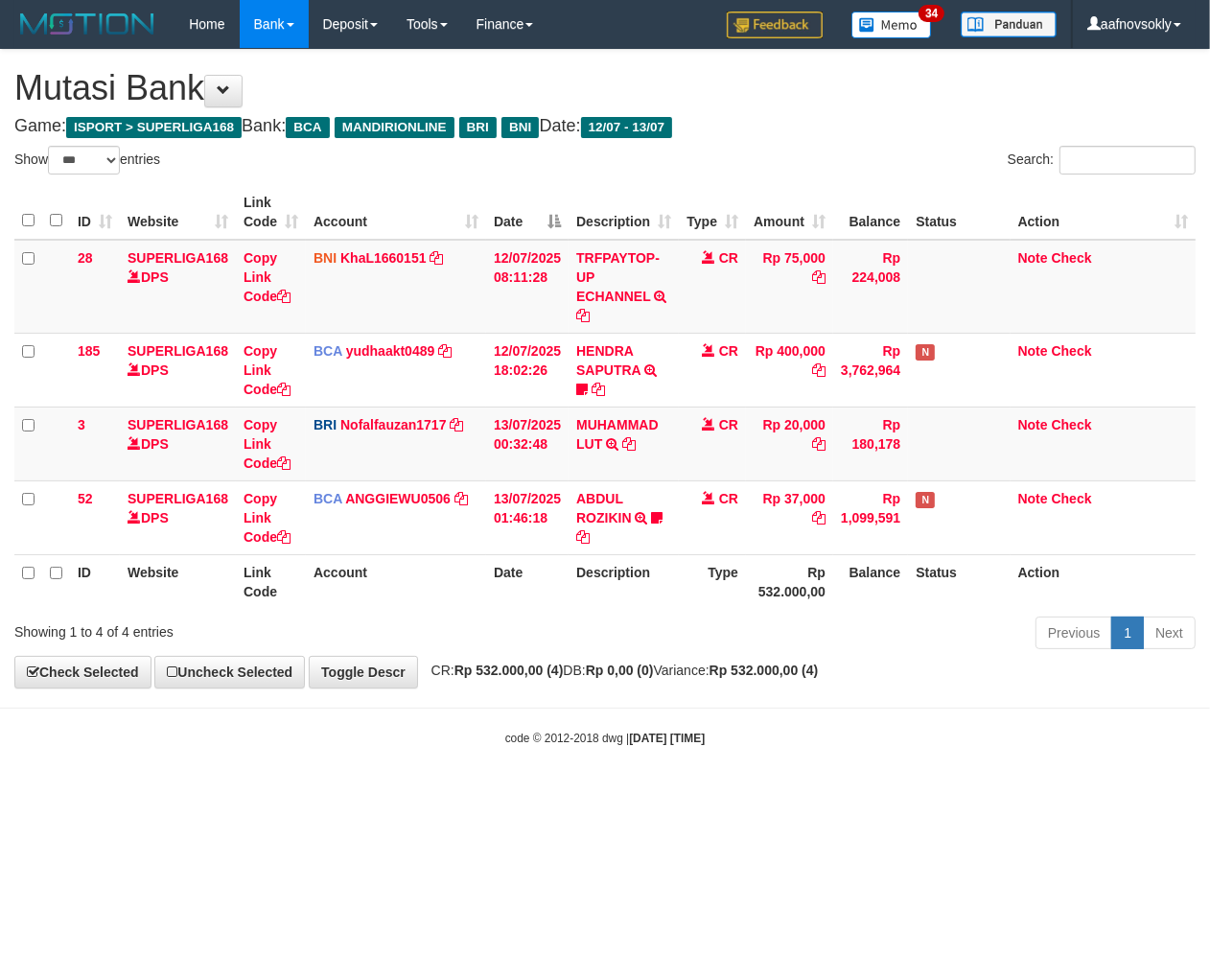click on "code © 2012-2018 dwg |  2025/07/13 04:57:30" at bounding box center (605, 737) 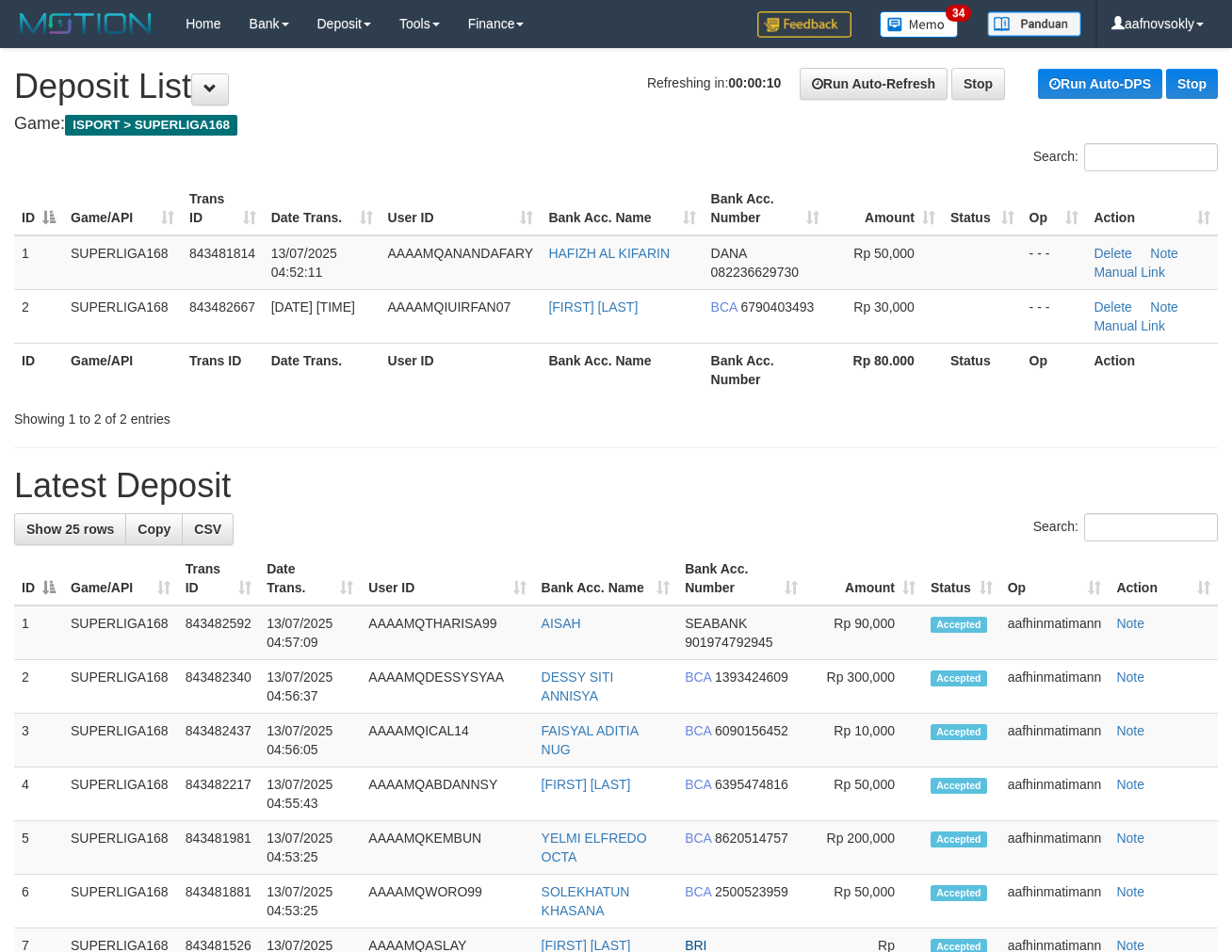 scroll, scrollTop: 0, scrollLeft: 0, axis: both 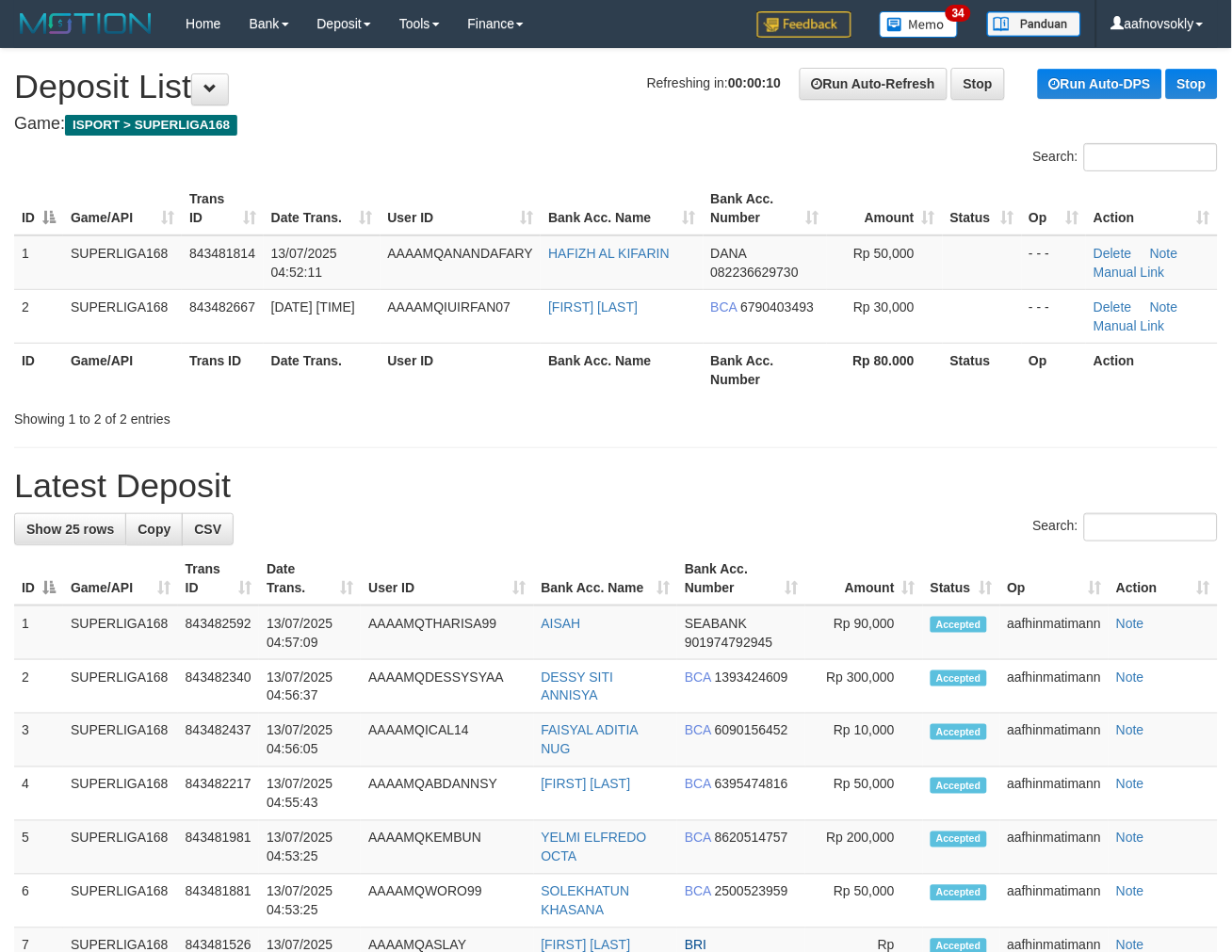 click on "Bank Acc. Name" at bounding box center [622, 369] 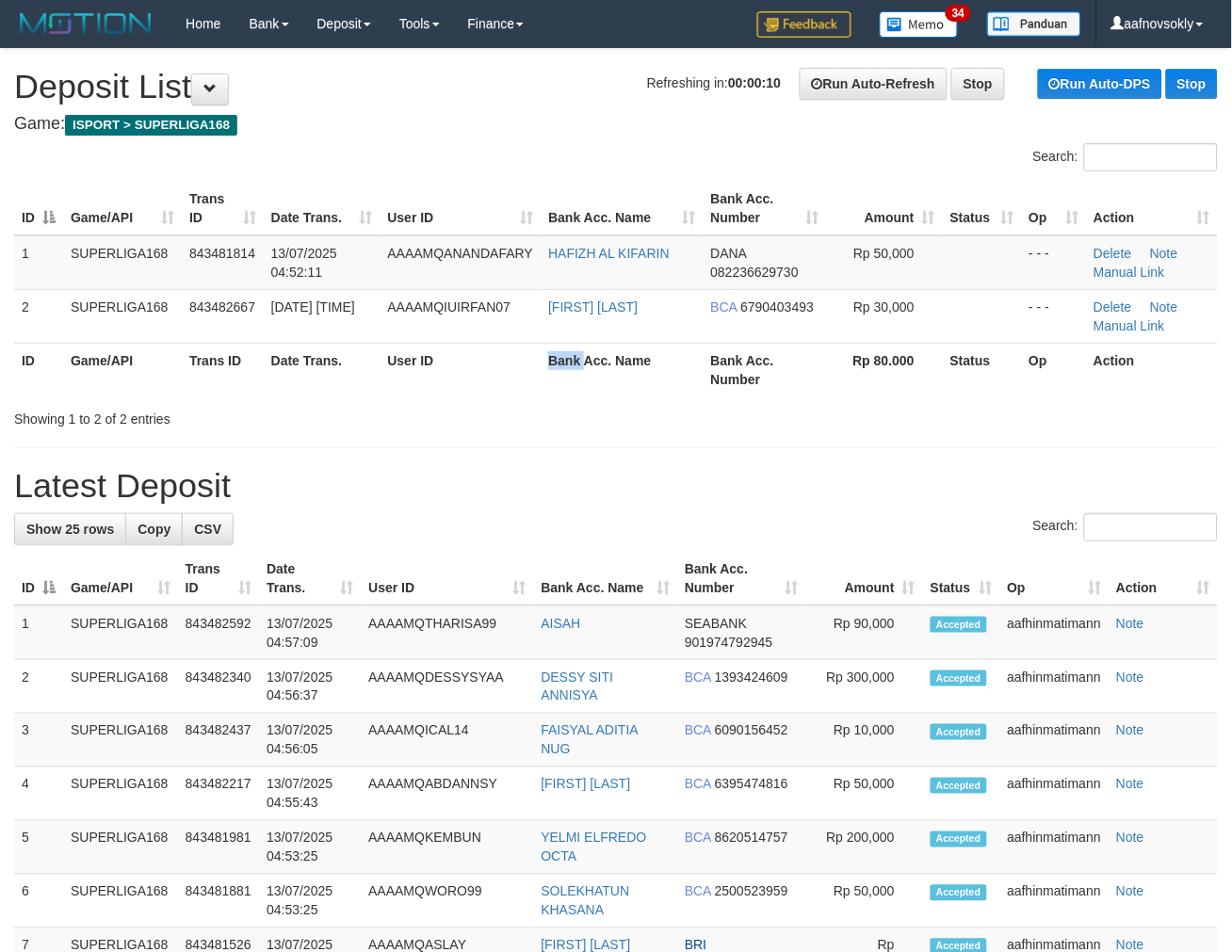 click on "Bank Acc. Name" at bounding box center [622, 369] 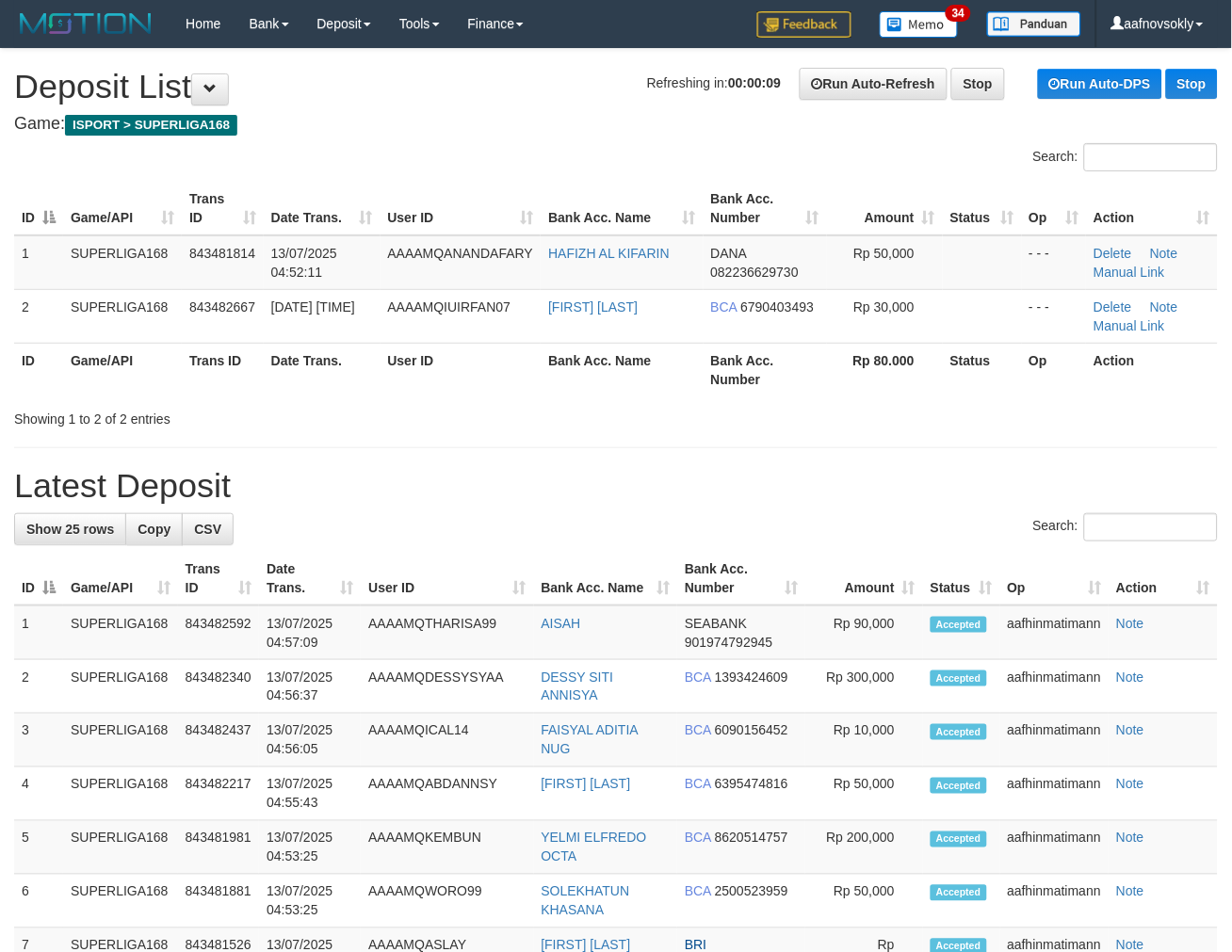 click on "Bank Acc. Name" at bounding box center (622, 369) 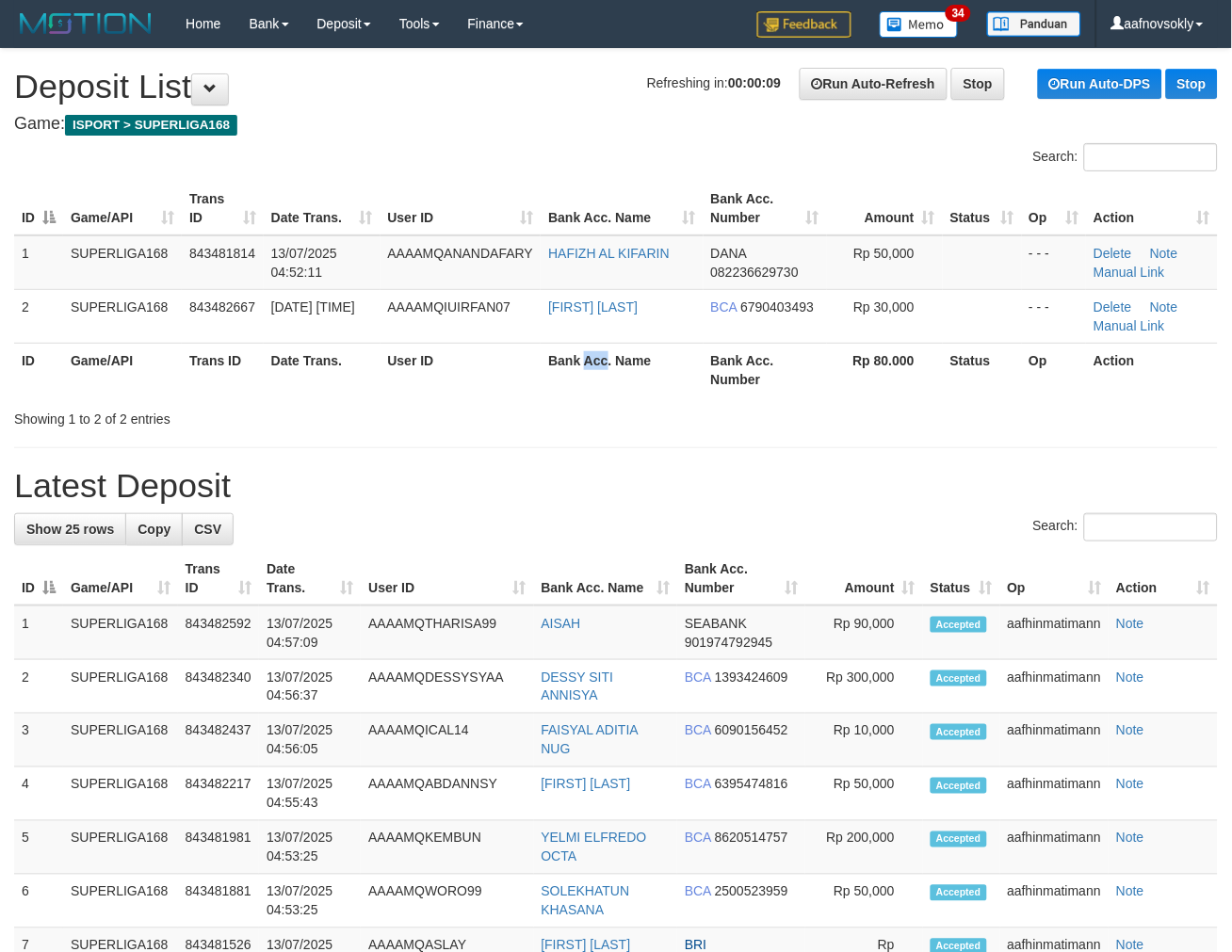 click on "Bank Acc. Name" at bounding box center (622, 369) 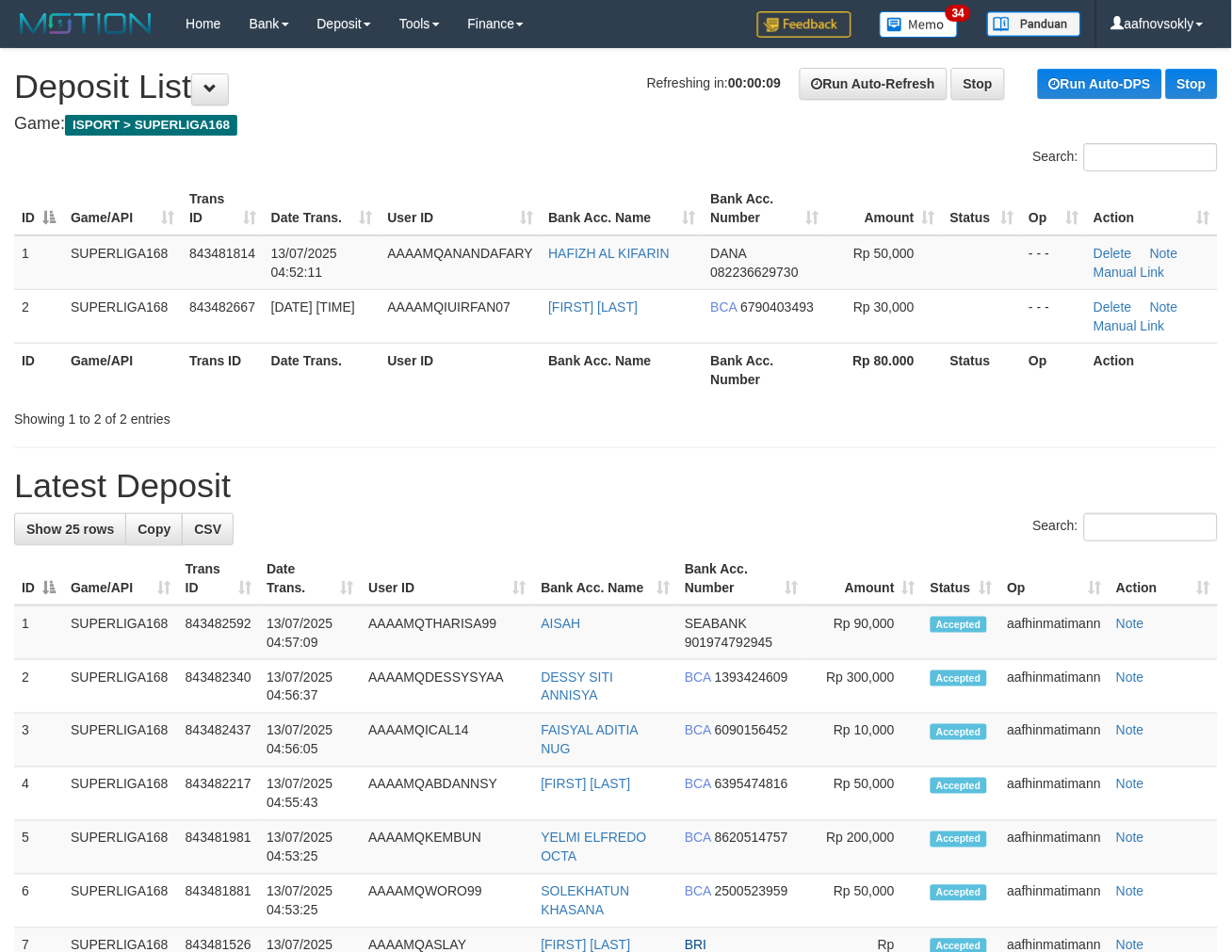 click on "Bank Acc. Name" at bounding box center (622, 369) 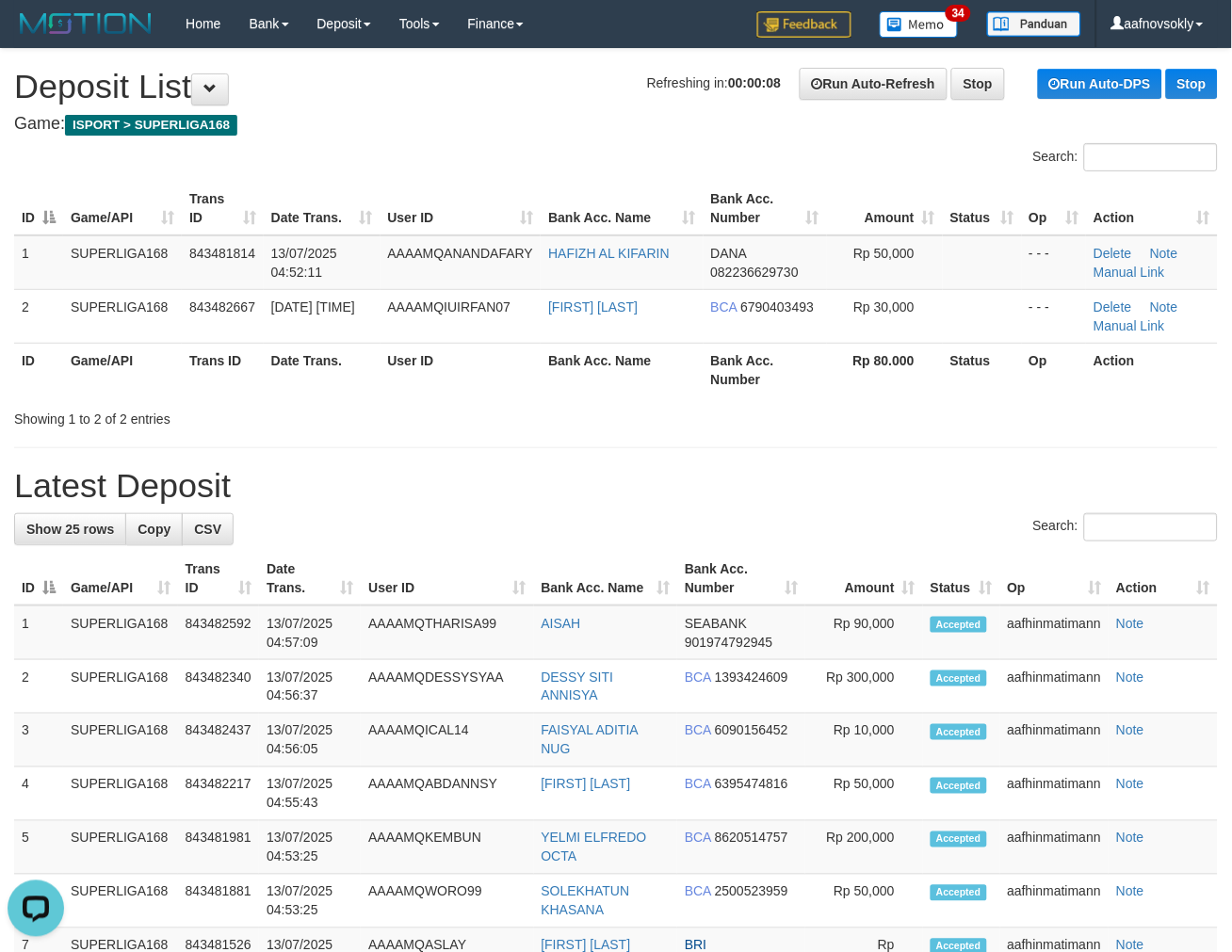 scroll, scrollTop: 0, scrollLeft: 0, axis: both 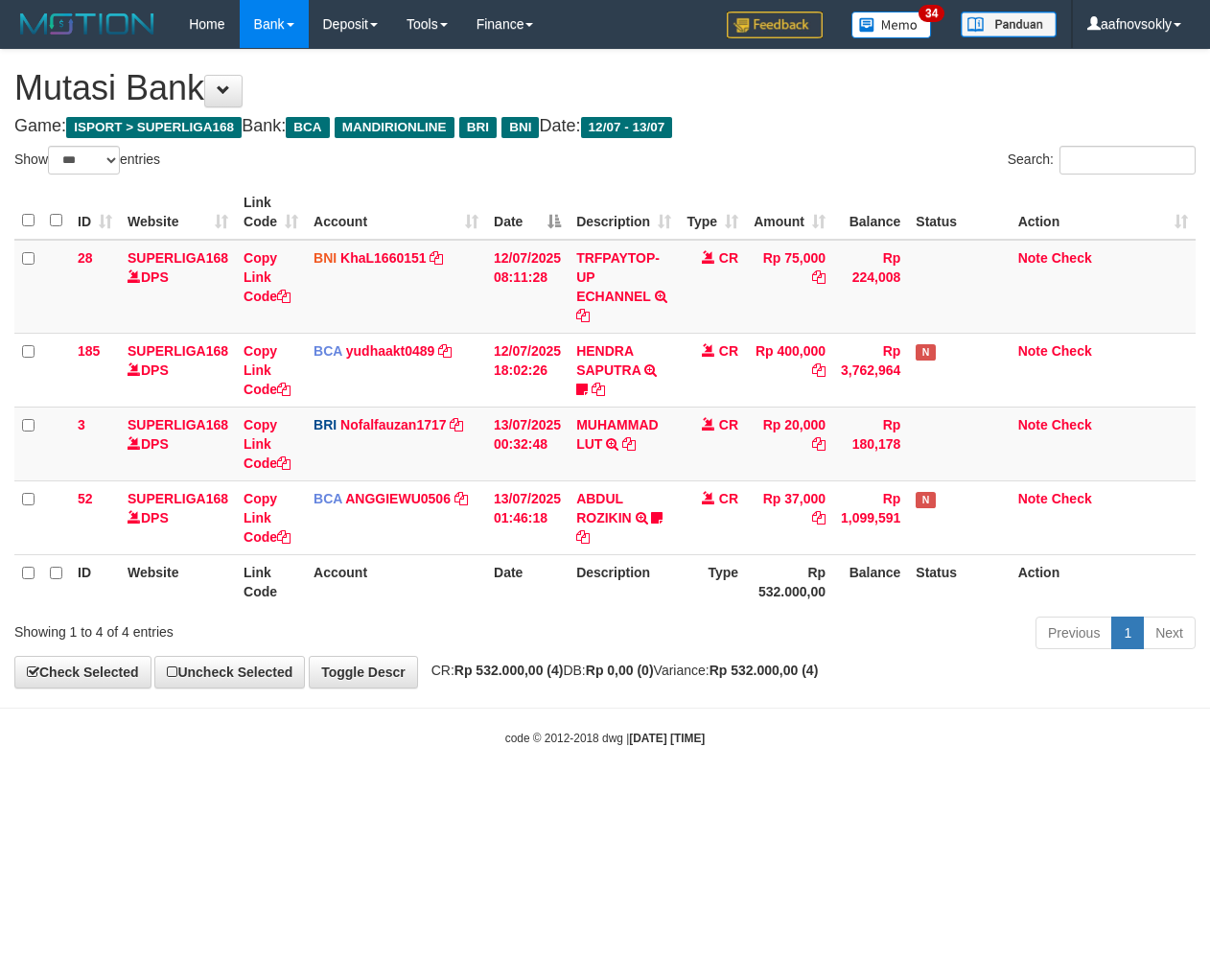 select on "***" 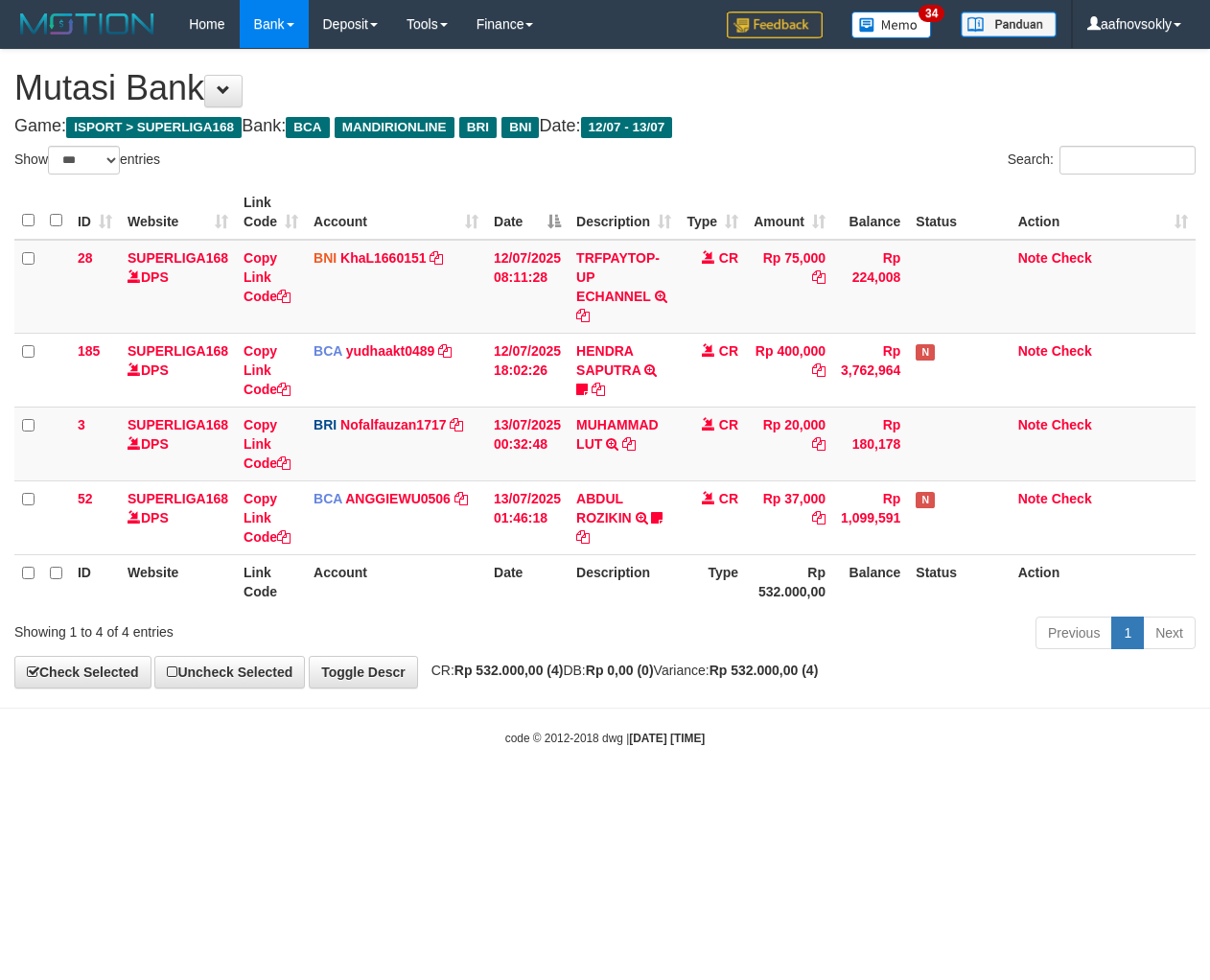 scroll, scrollTop: 0, scrollLeft: 0, axis: both 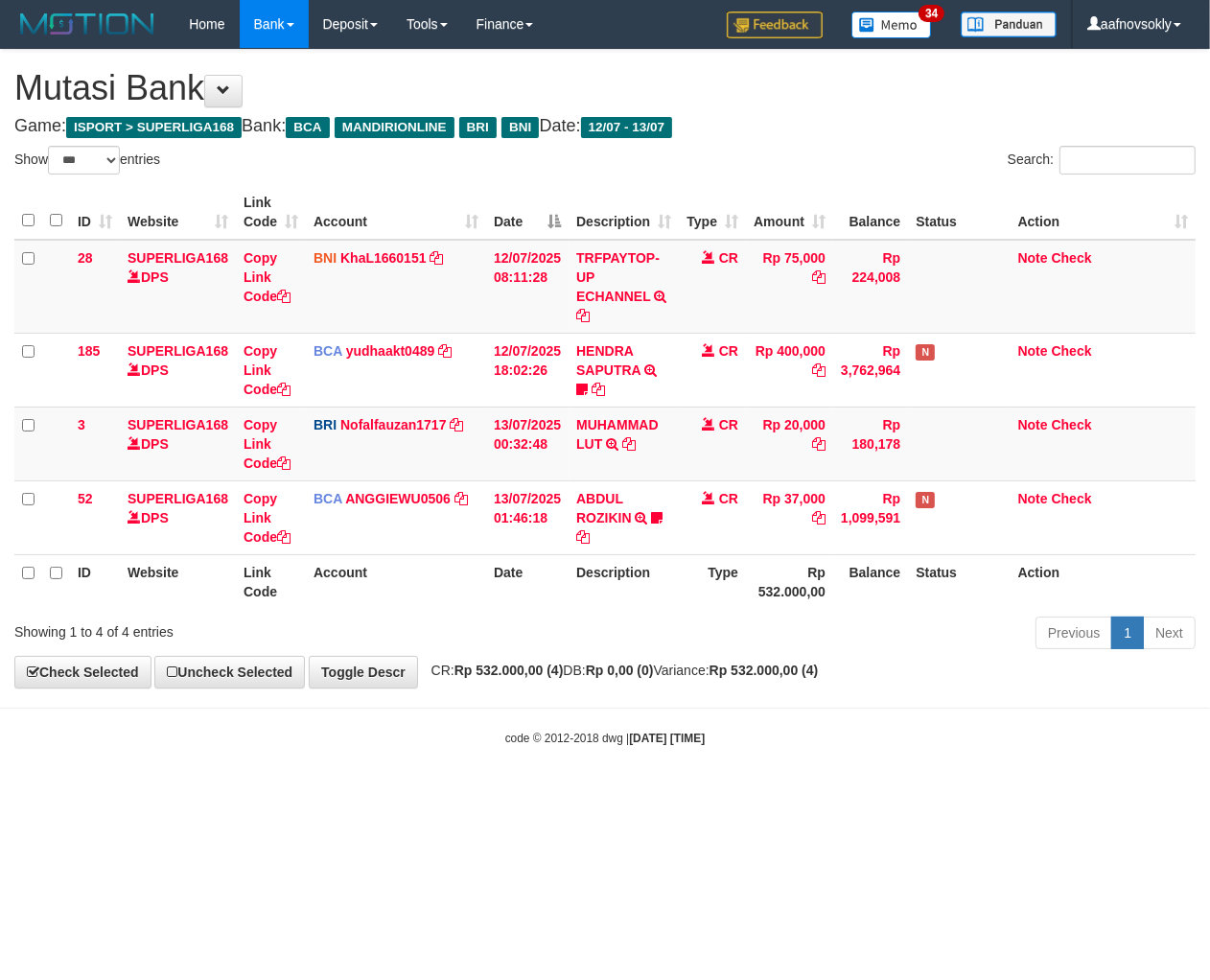 click on "Toggle navigation
Home
Bank
Account List
Load
By Website
Group
[ISPORT]													SUPERLIGA168
By Load Group (DPS)
34" at bounding box center [605, 397] 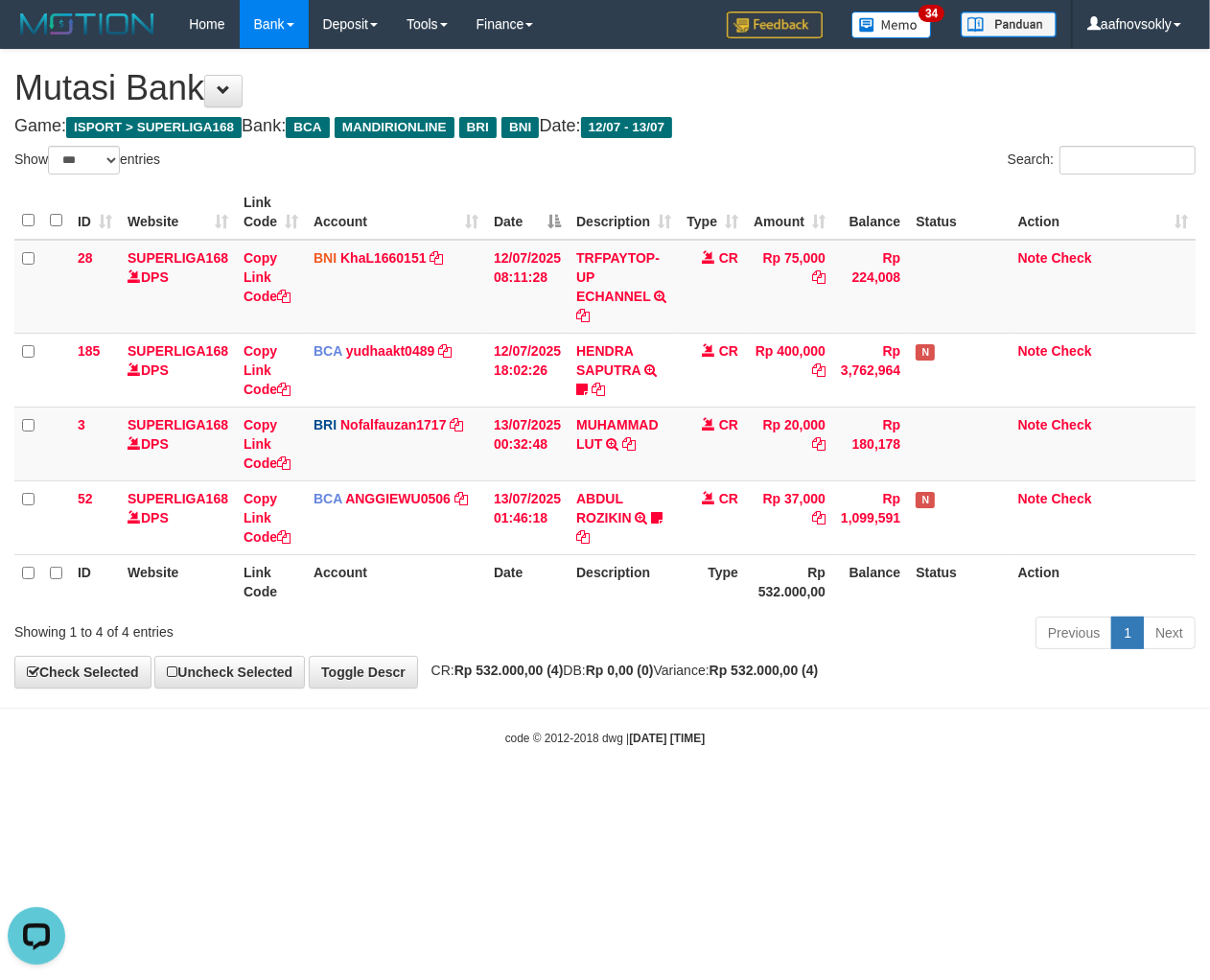 scroll, scrollTop: 0, scrollLeft: 0, axis: both 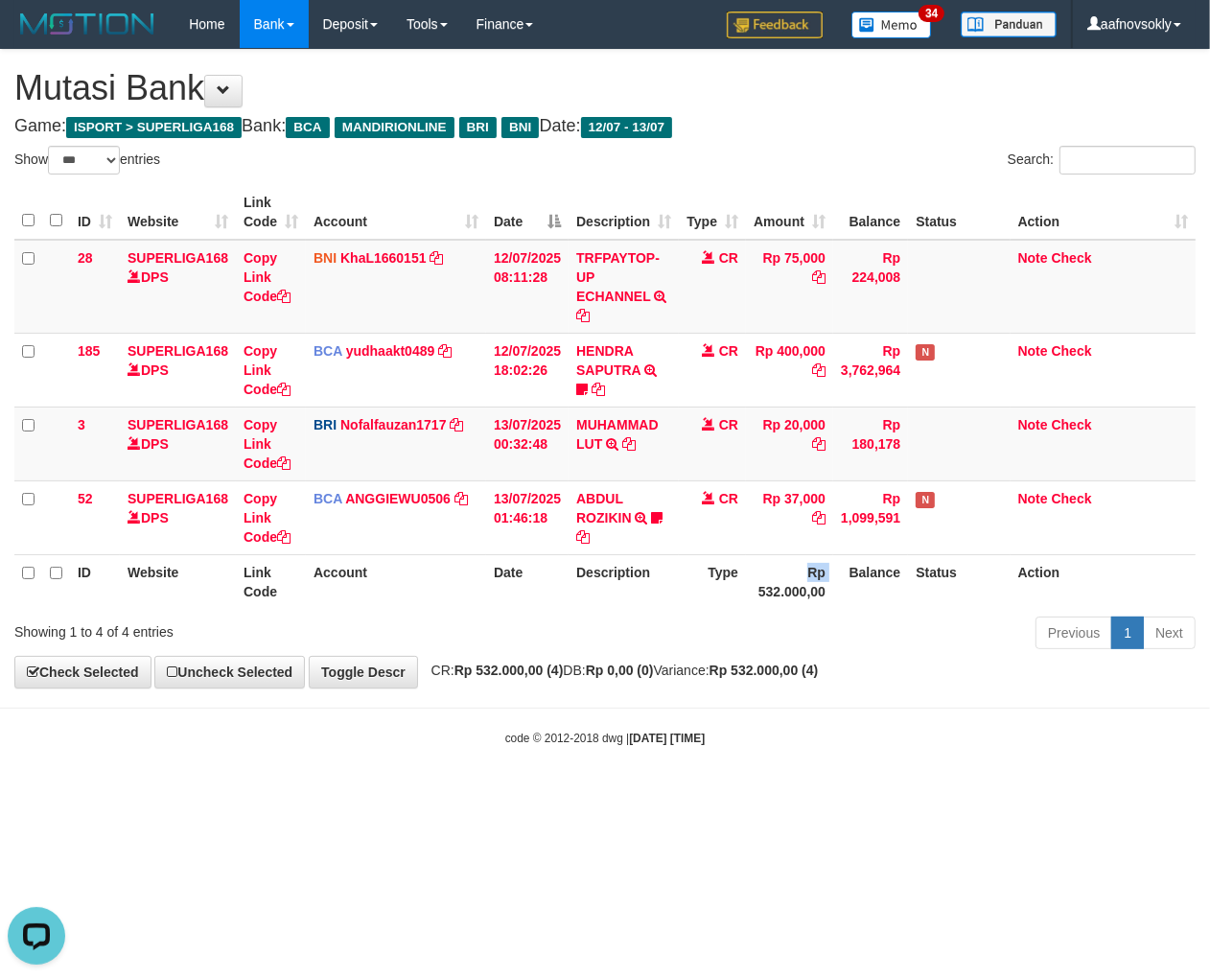 click on "Rp 532.000,00" at bounding box center [789, 581] 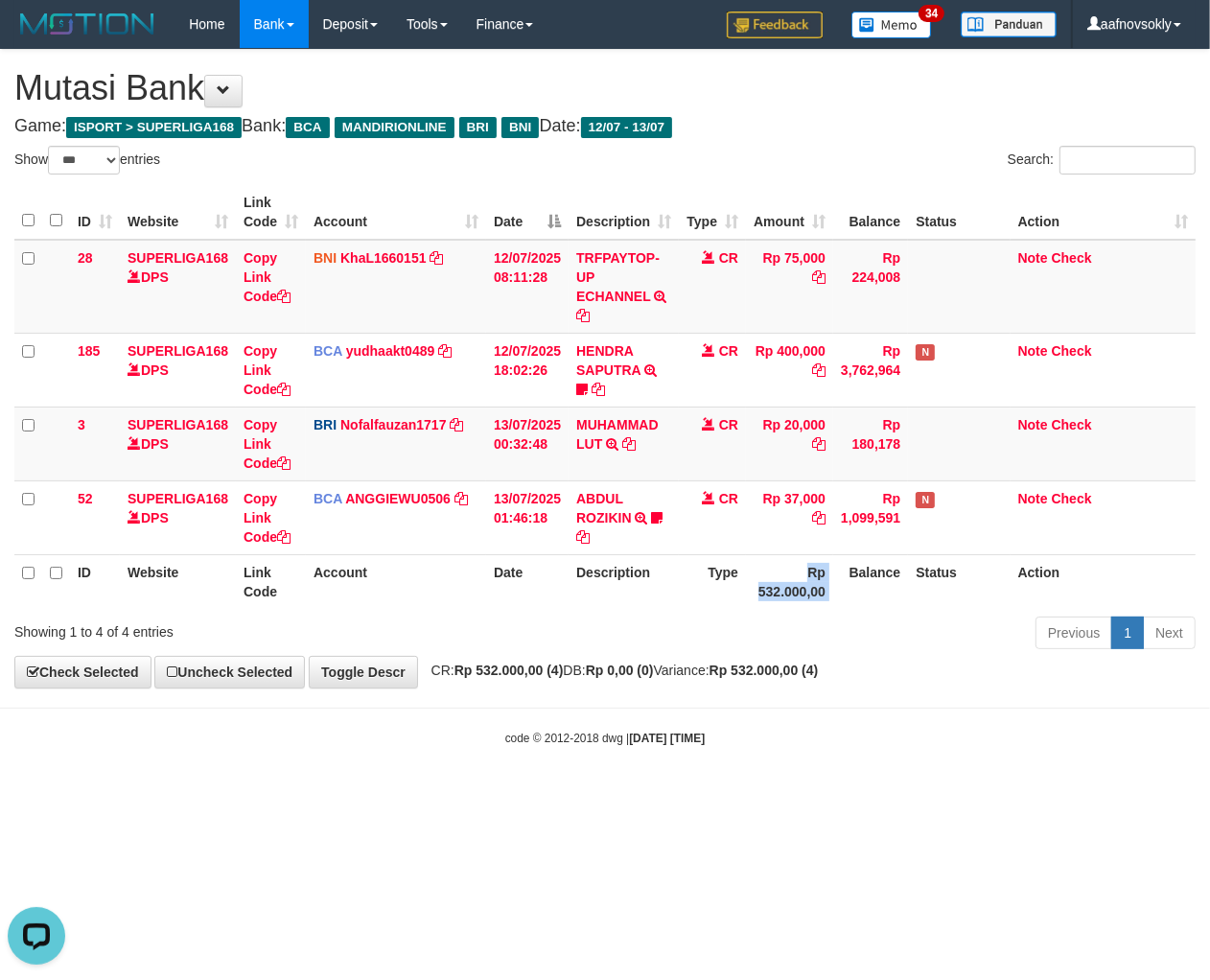 click on "Rp 532.000,00" at bounding box center [789, 581] 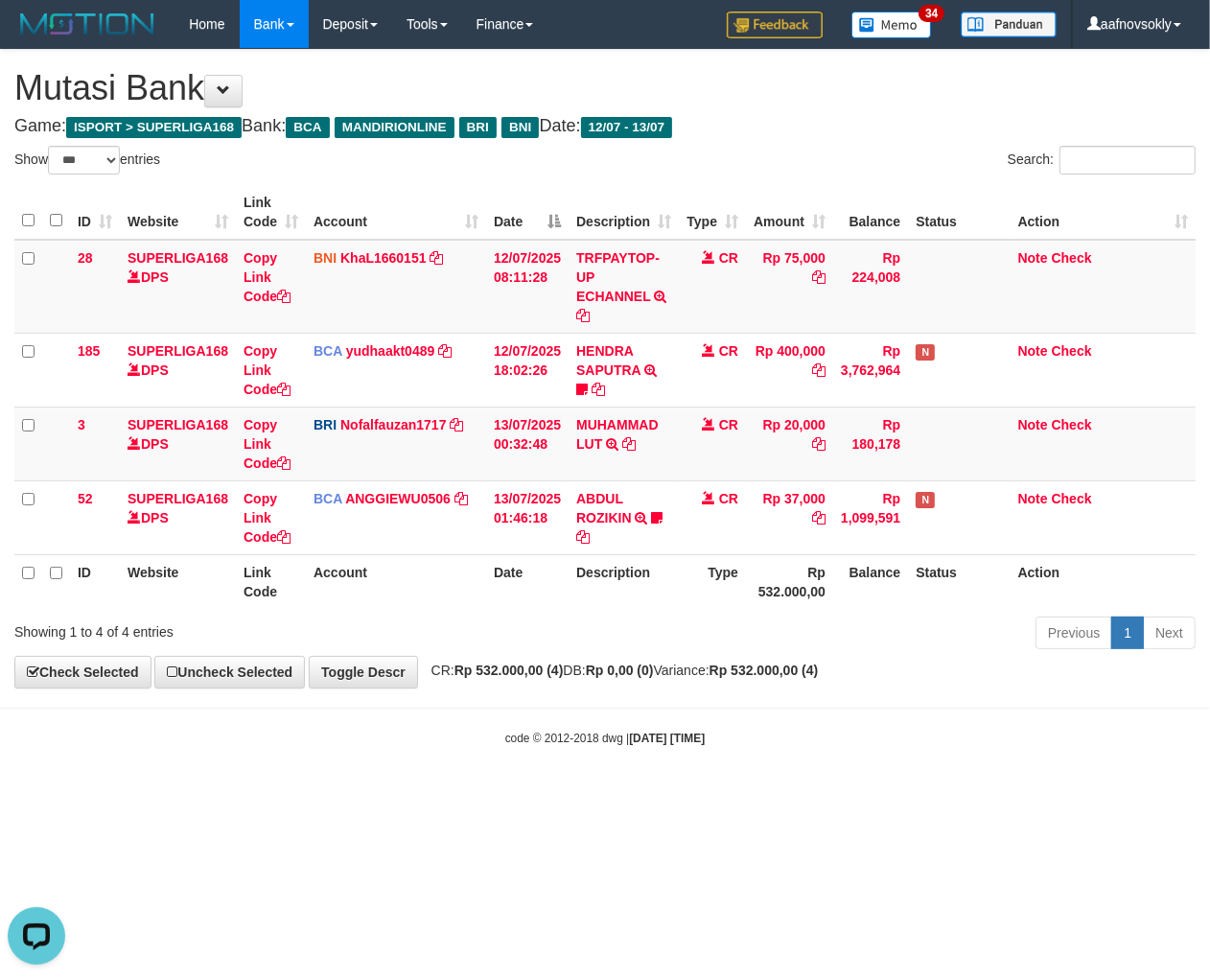 click on "Balance" at bounding box center [871, 581] 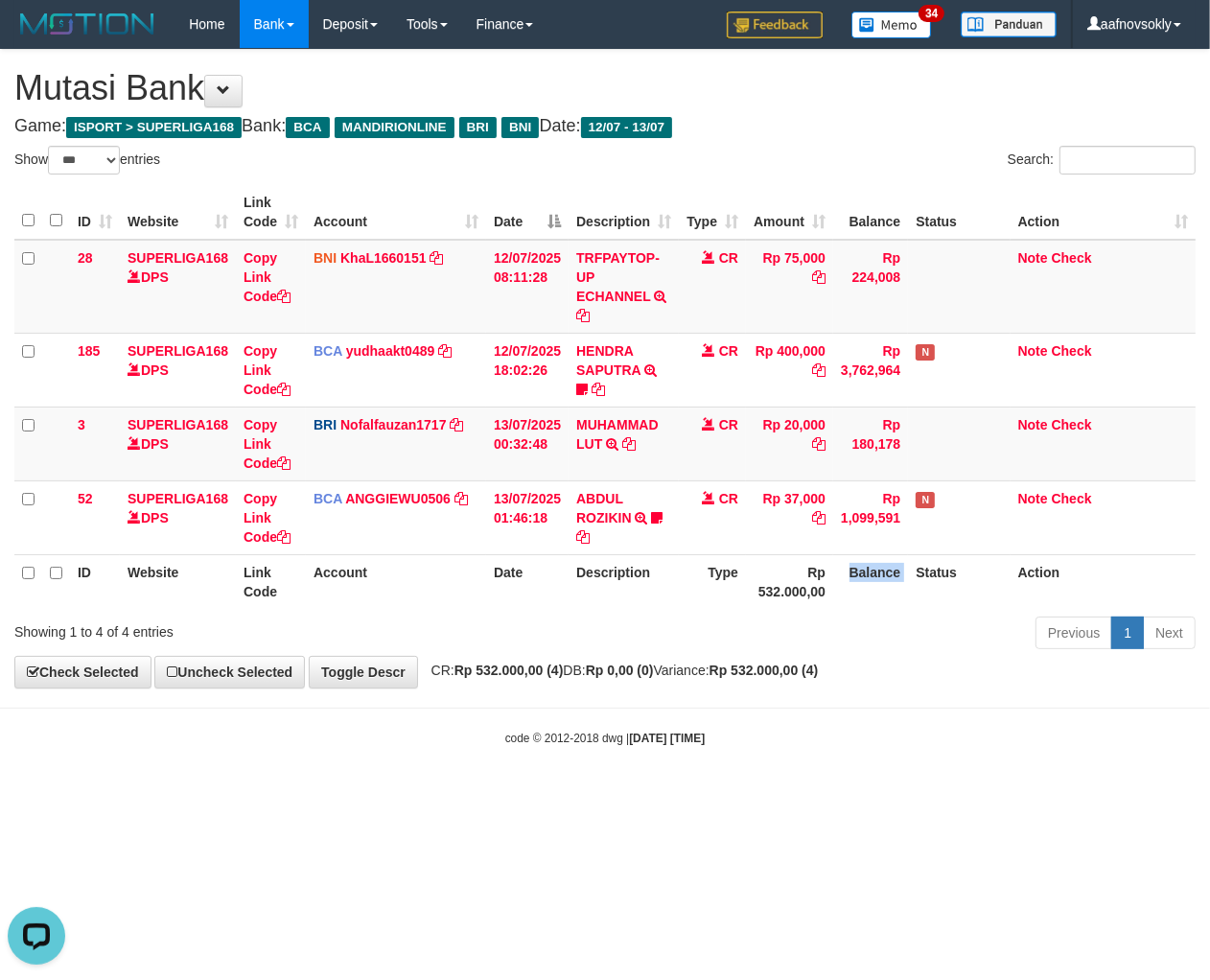 click on "Balance" at bounding box center (871, 581) 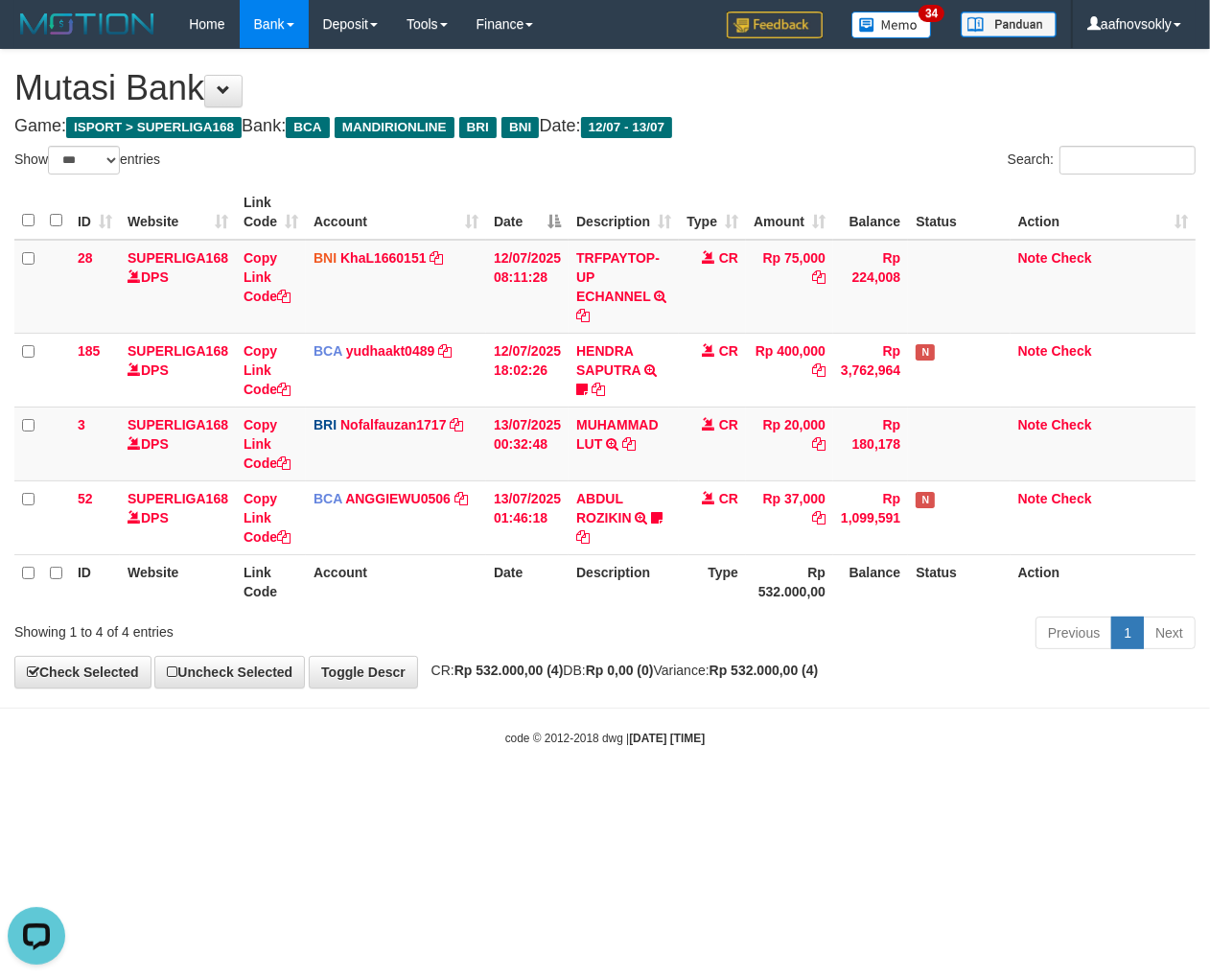 click on "Status" at bounding box center (959, 581) 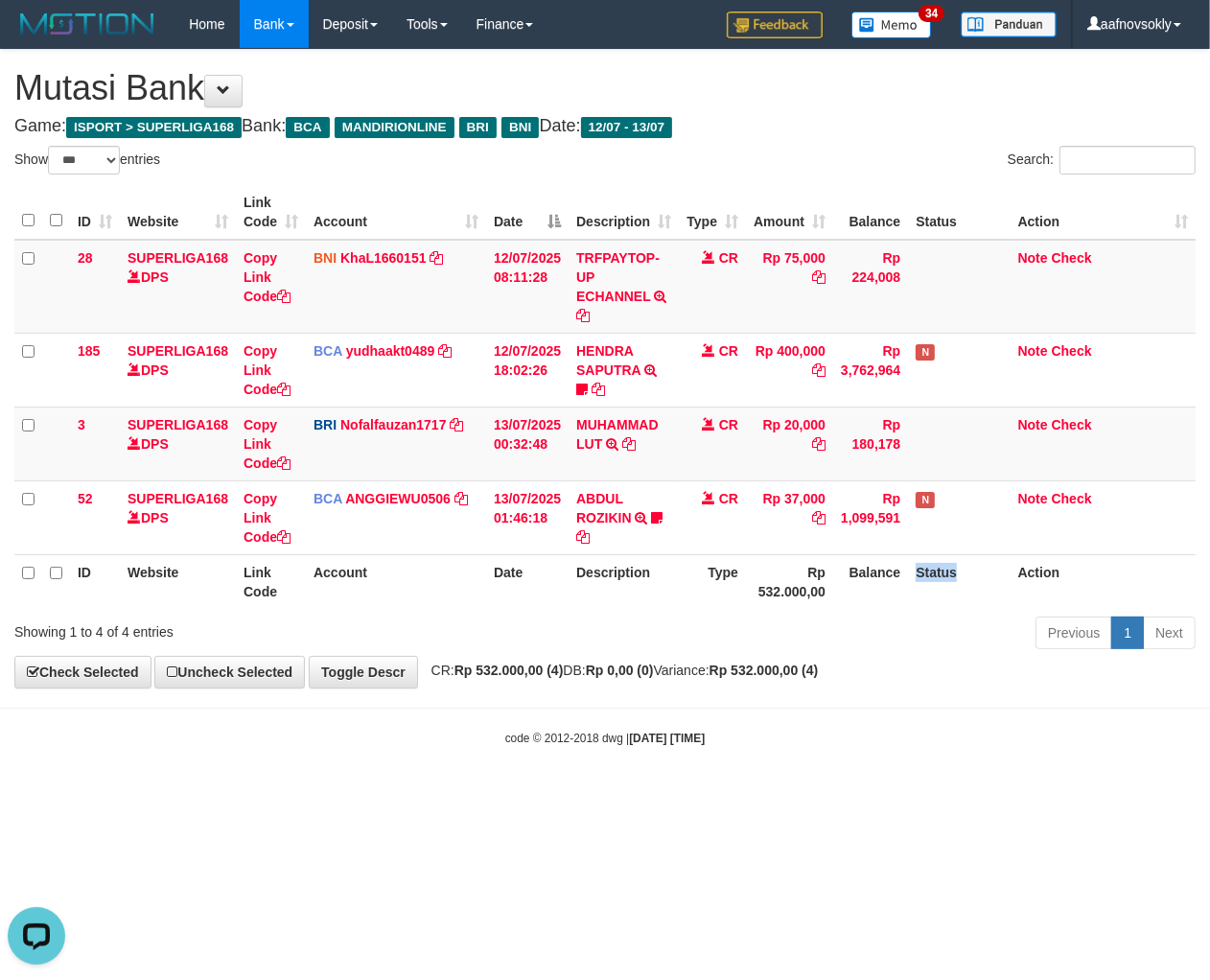 click on "Status" at bounding box center [959, 581] 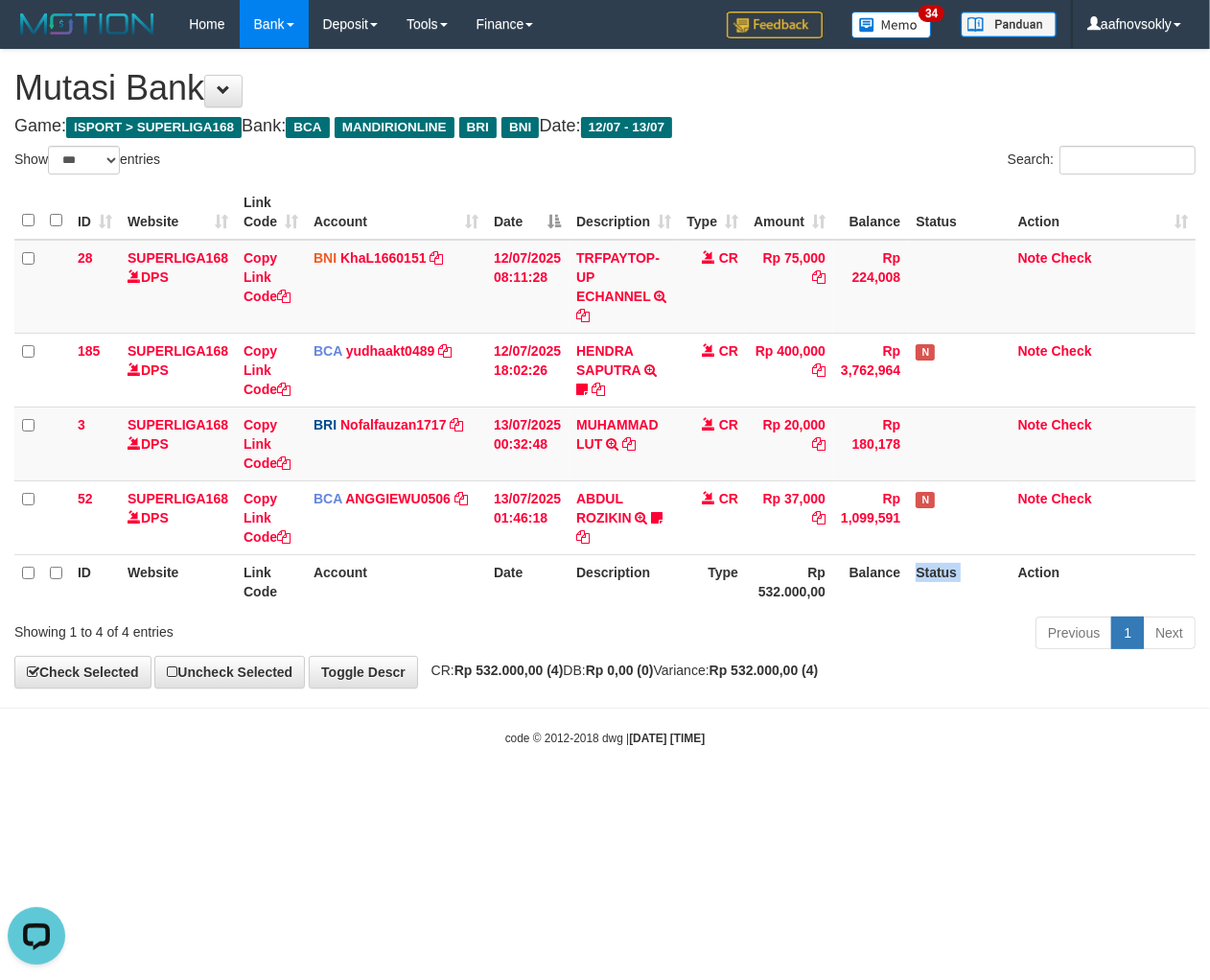 click on "Status" at bounding box center (959, 581) 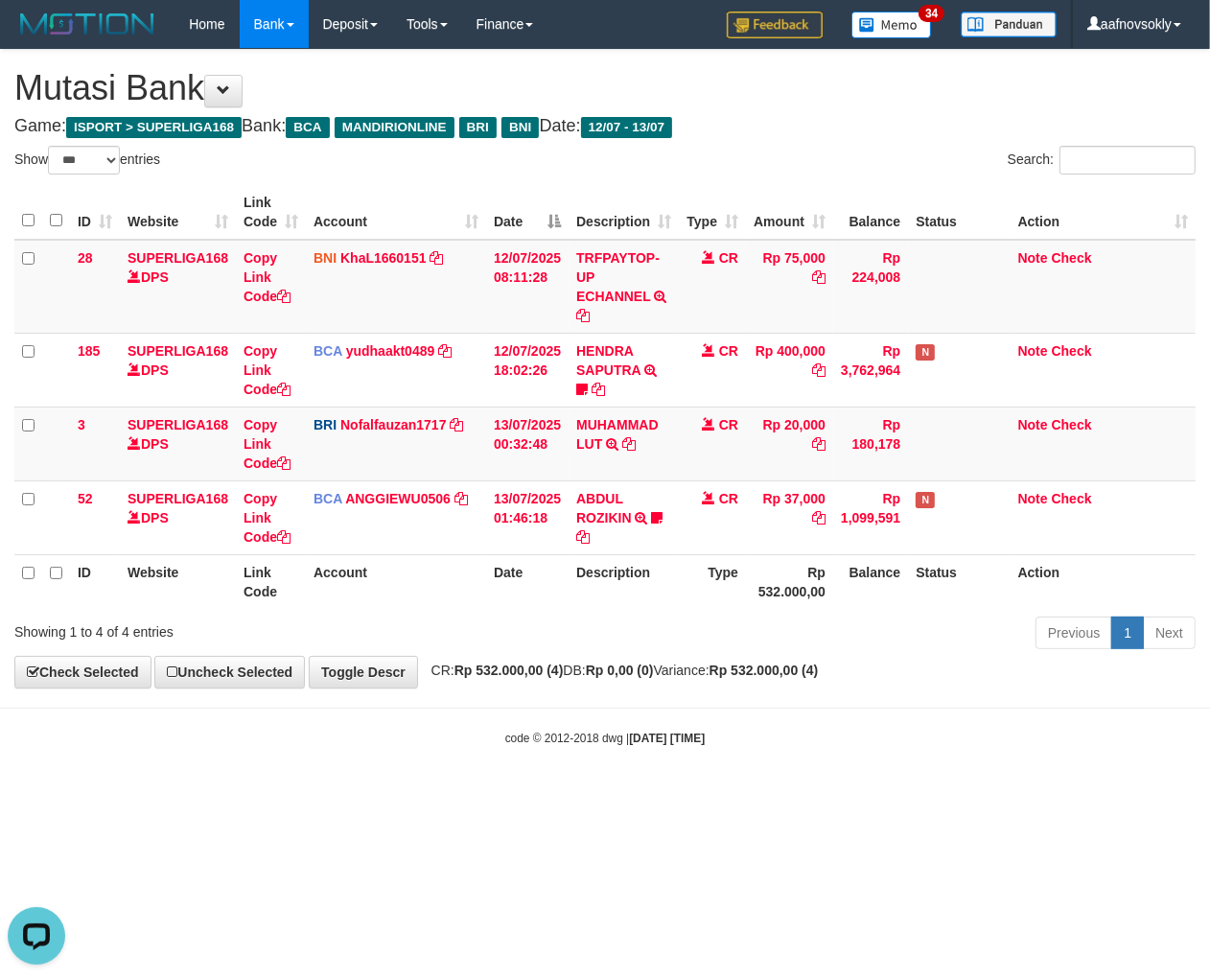 click on "Action" at bounding box center [1103, 581] 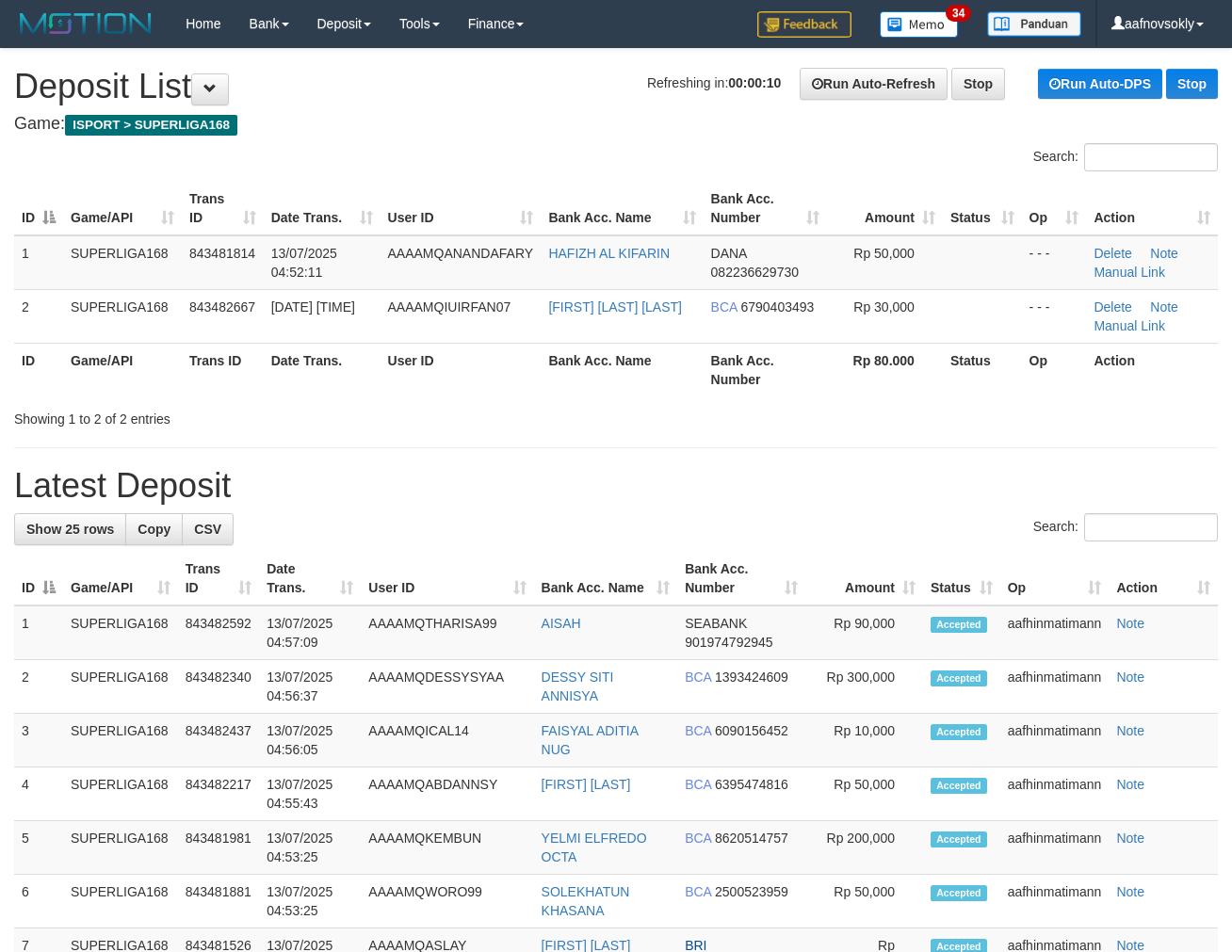 scroll, scrollTop: 0, scrollLeft: 0, axis: both 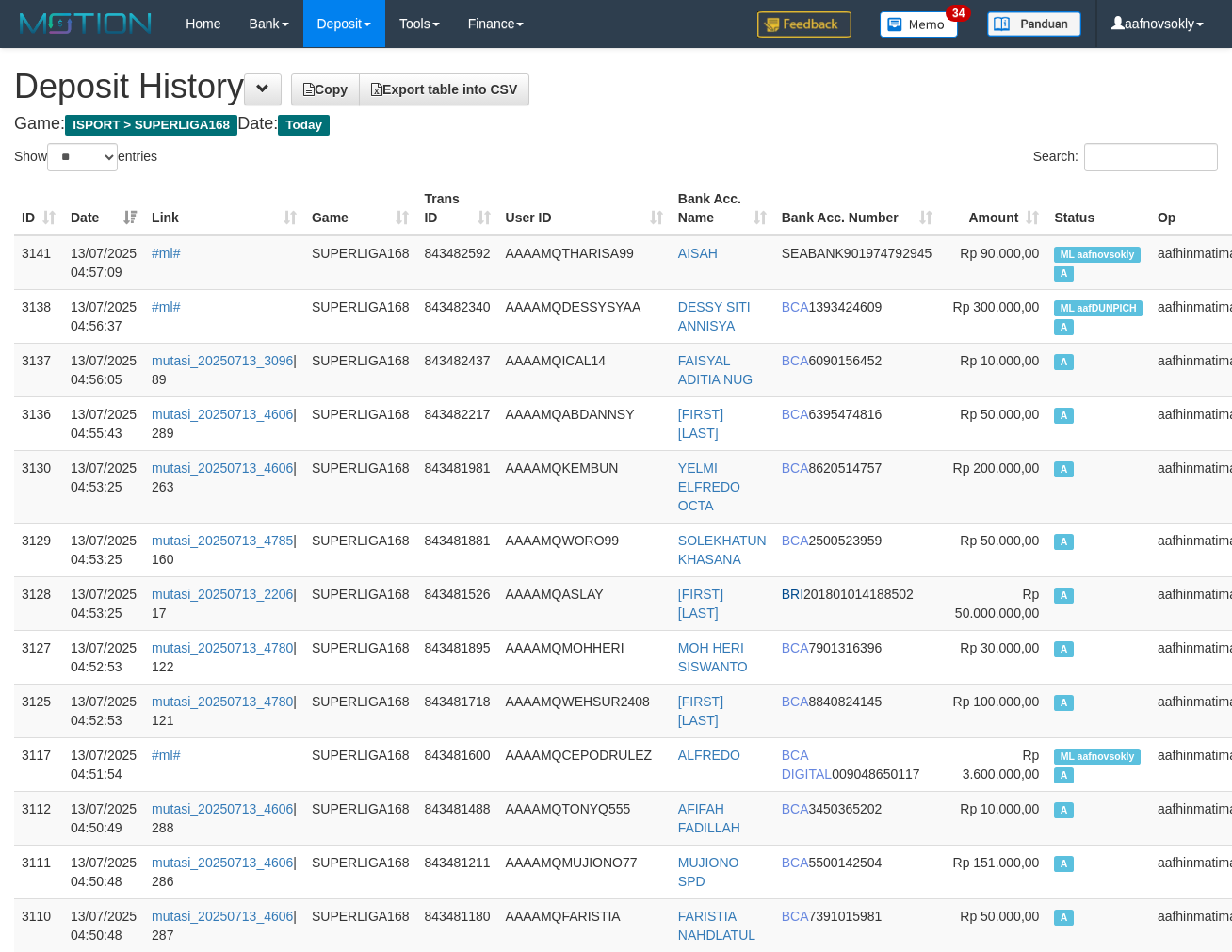 select on "**" 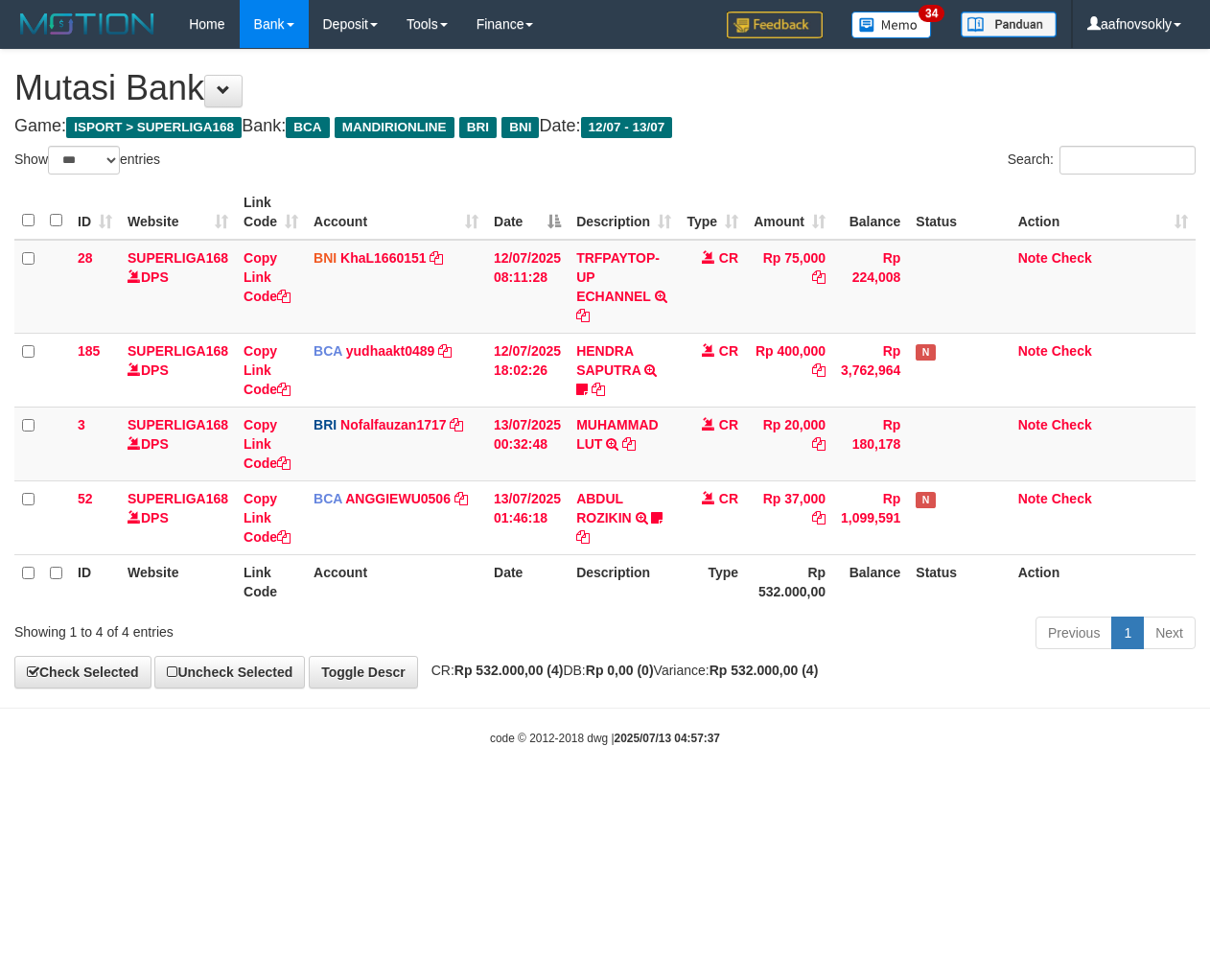 select on "***" 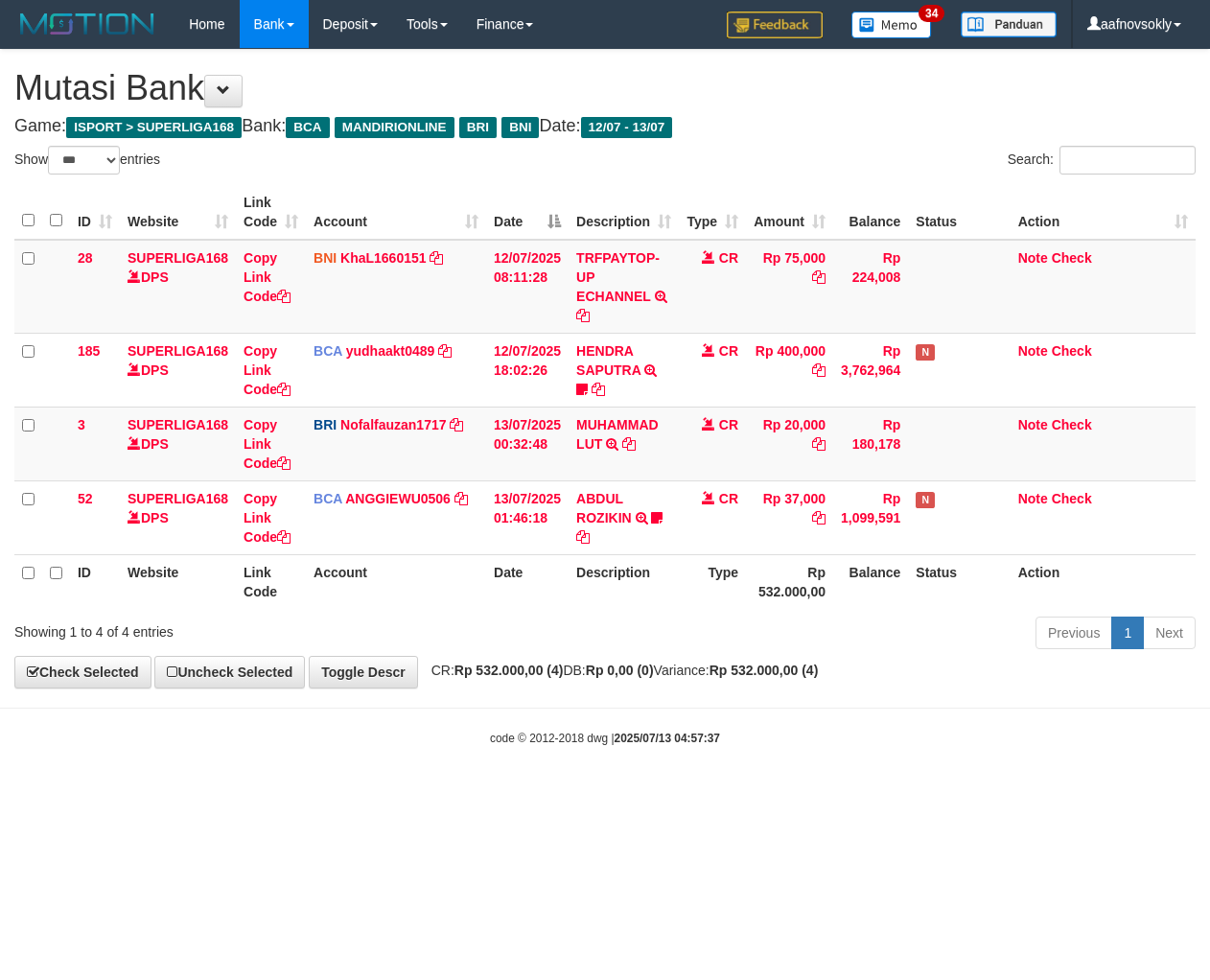 scroll, scrollTop: 0, scrollLeft: 0, axis: both 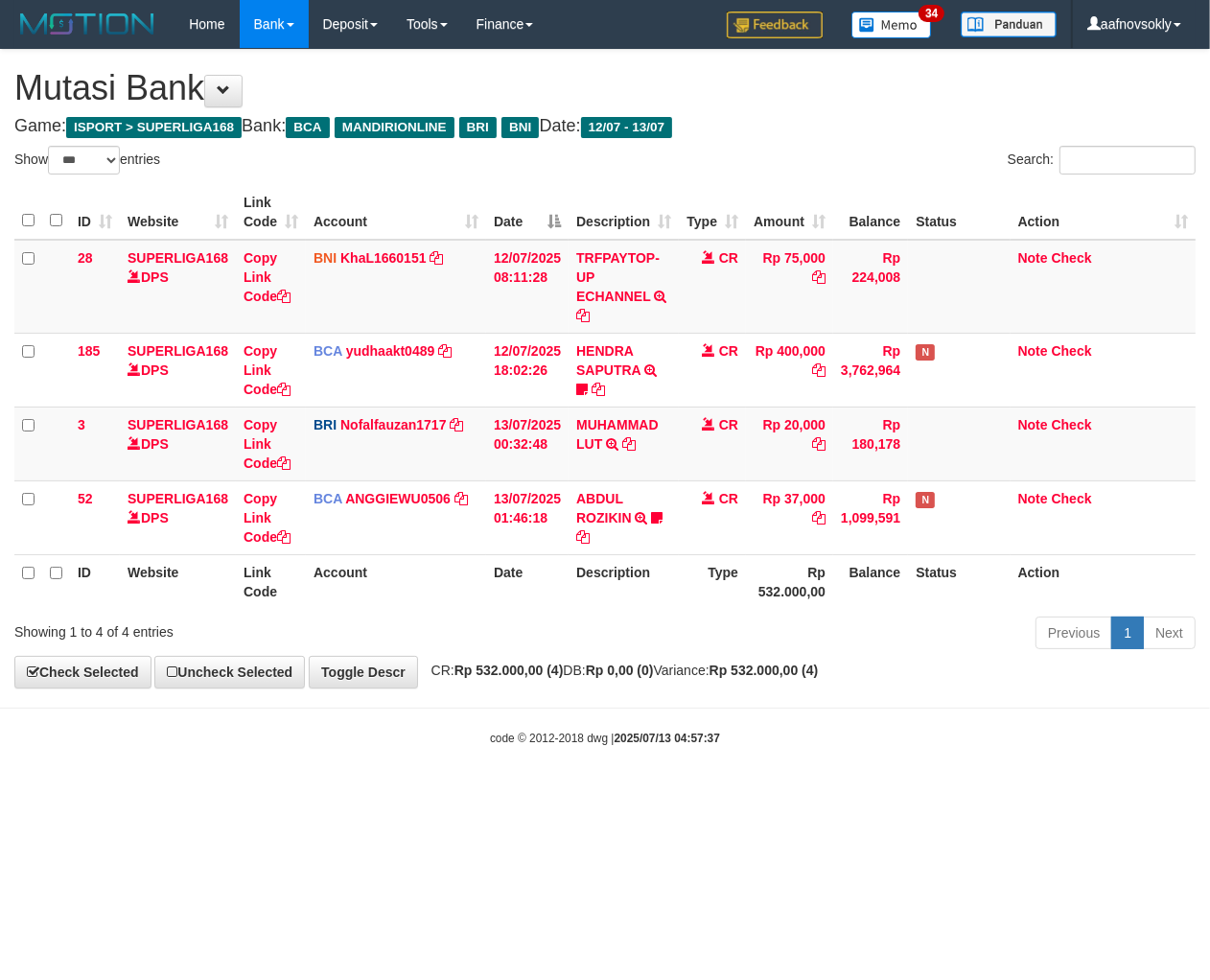 click on "Status" at bounding box center (959, 581) 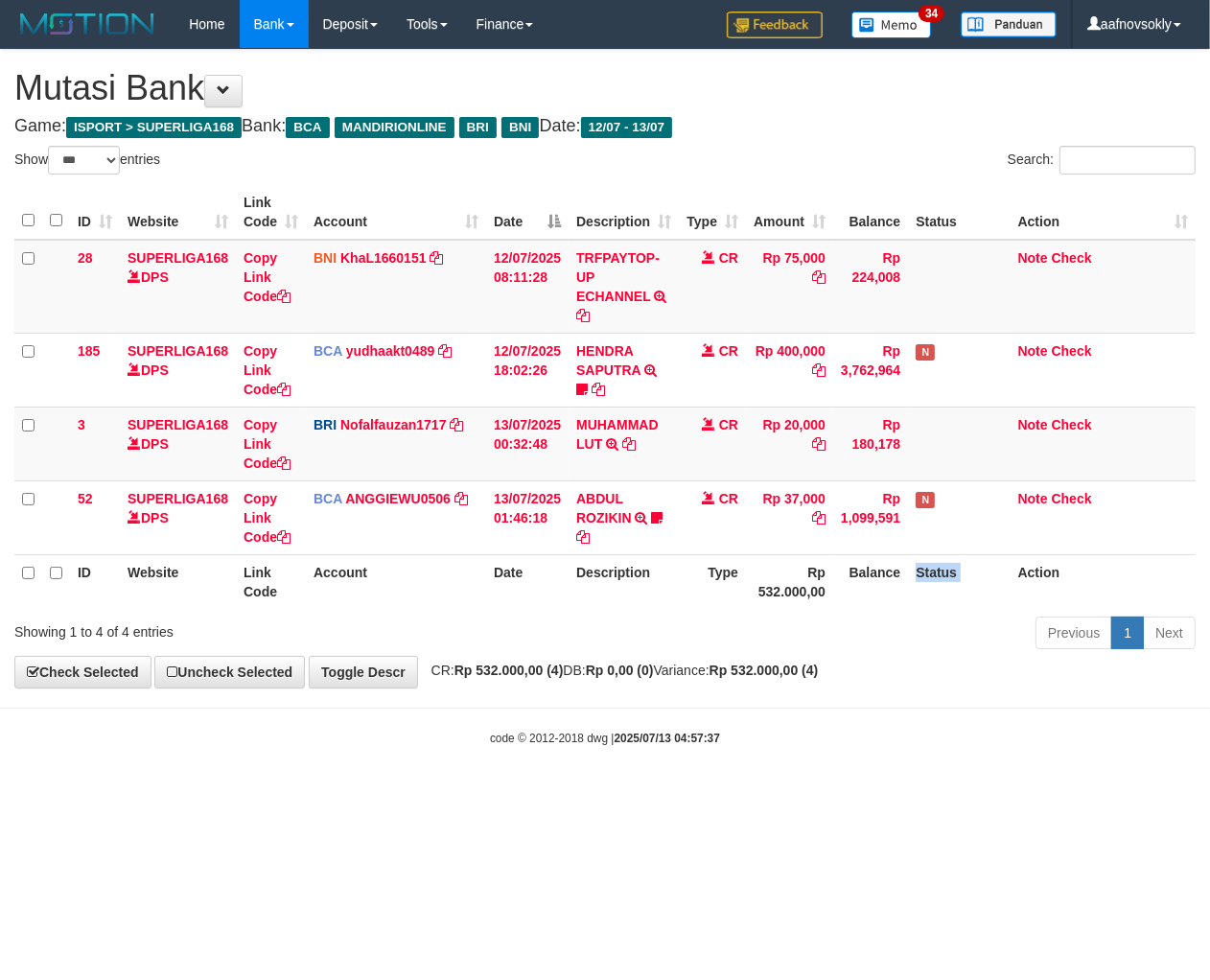 click on "Status" at bounding box center (959, 581) 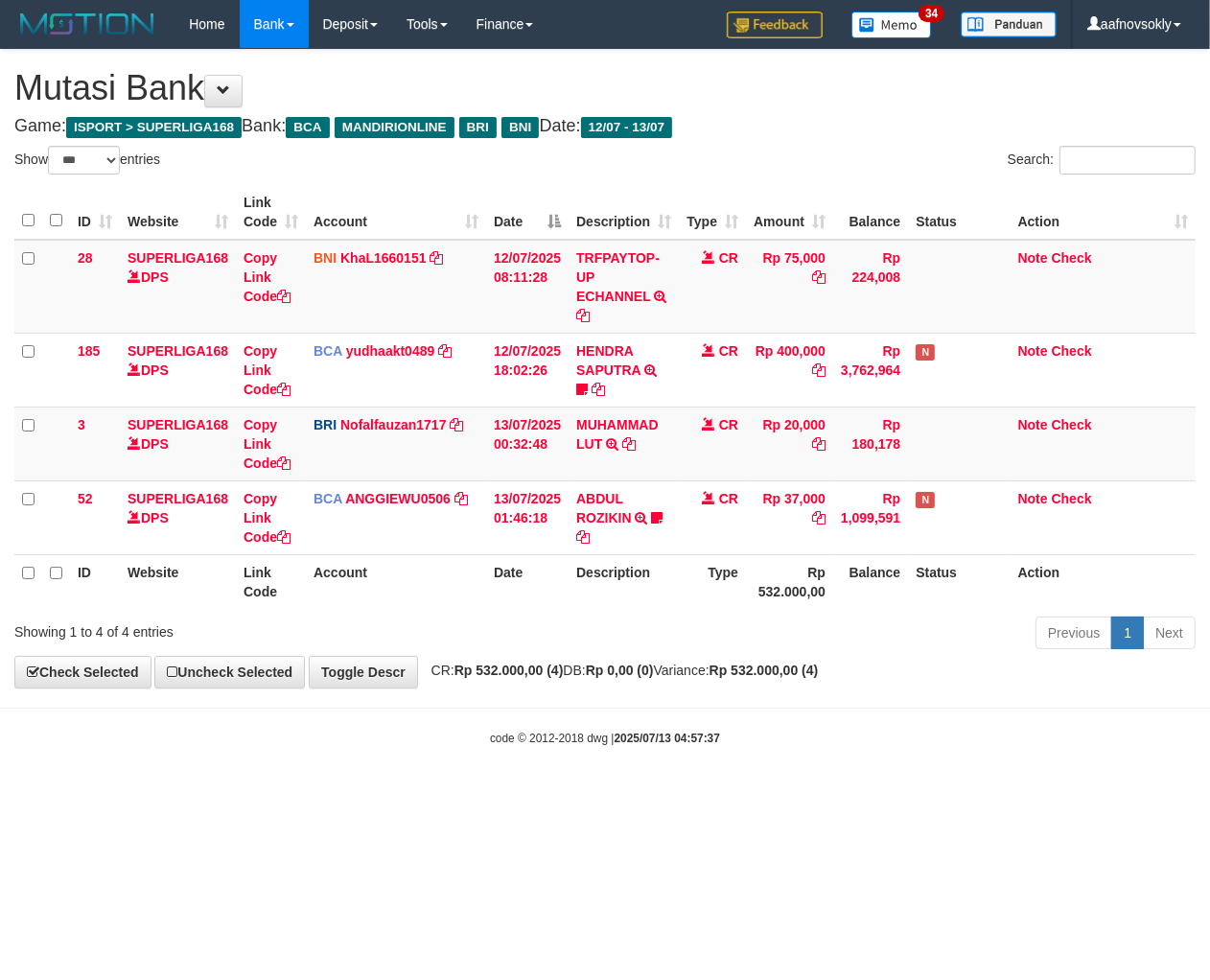 click on "Balance" at bounding box center (871, 581) 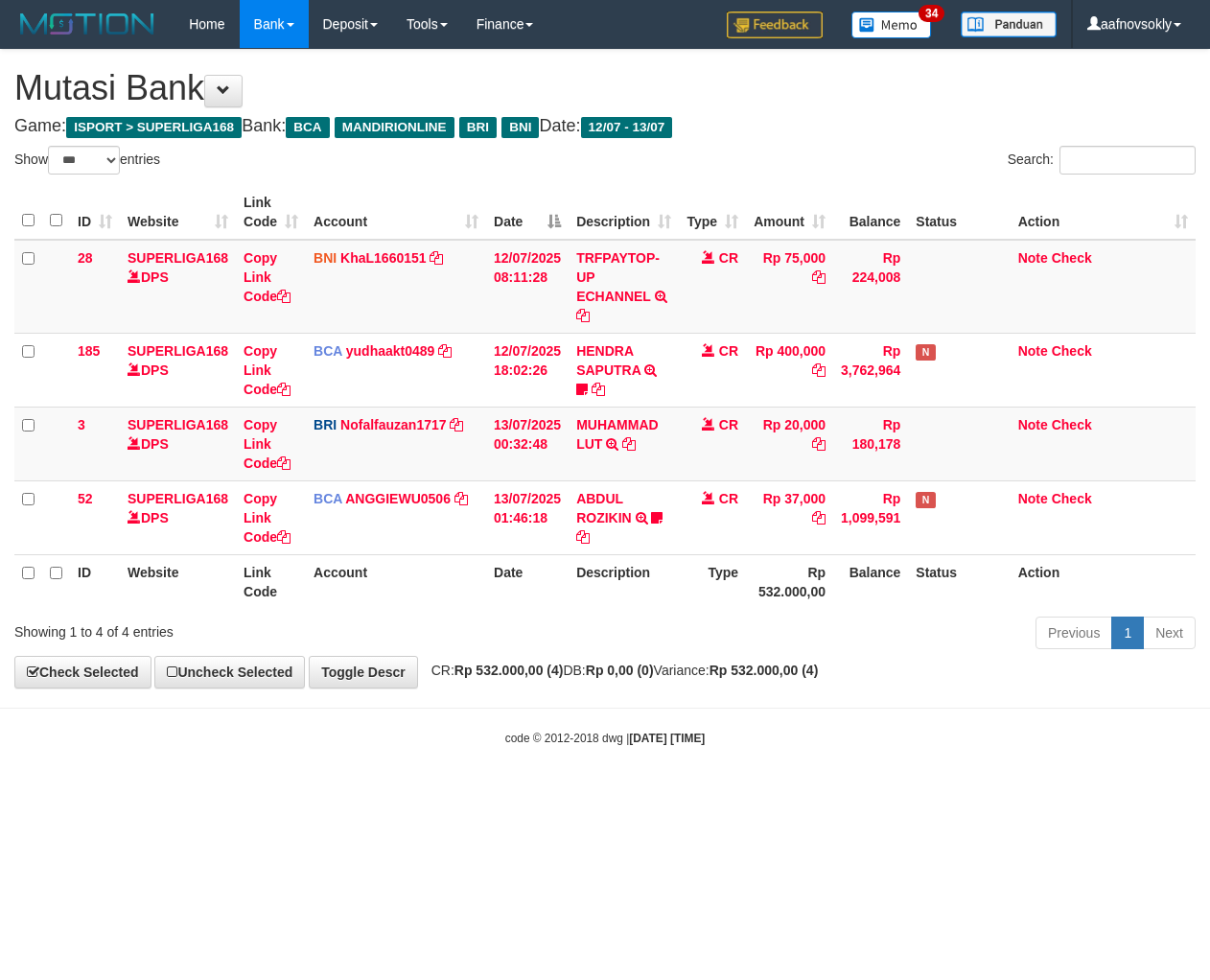 select on "***" 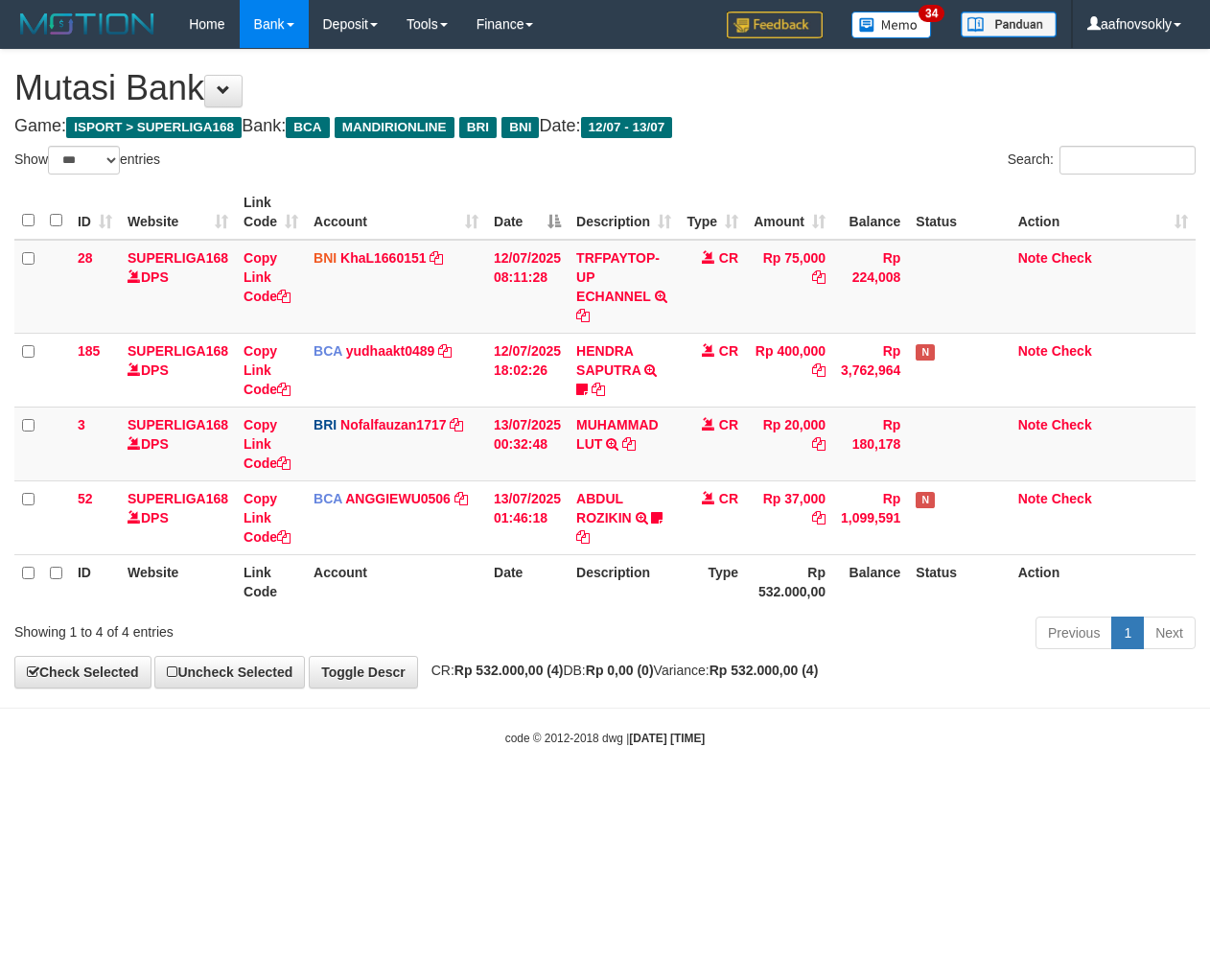 scroll, scrollTop: 0, scrollLeft: 0, axis: both 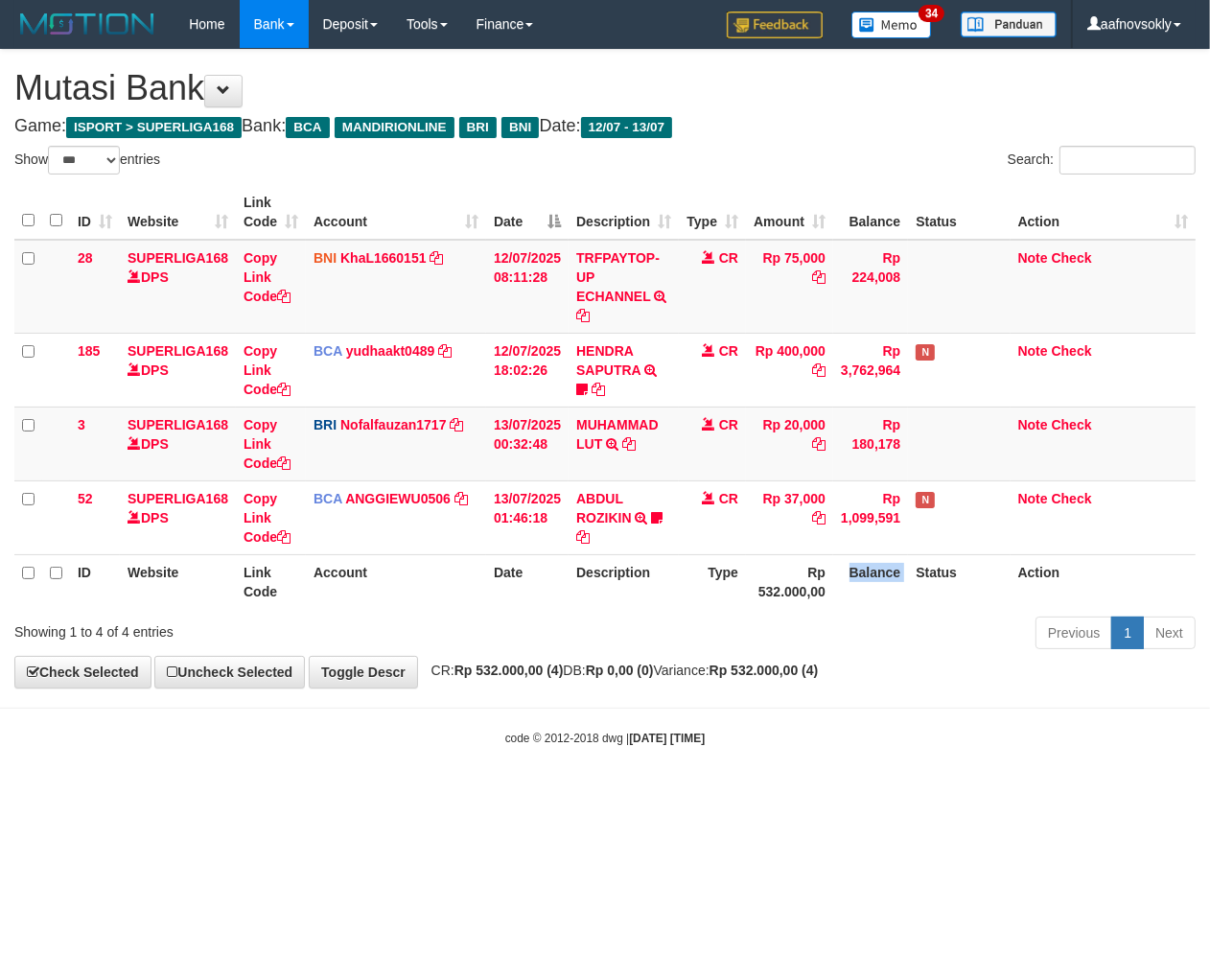 click on "Balance" at bounding box center [871, 581] 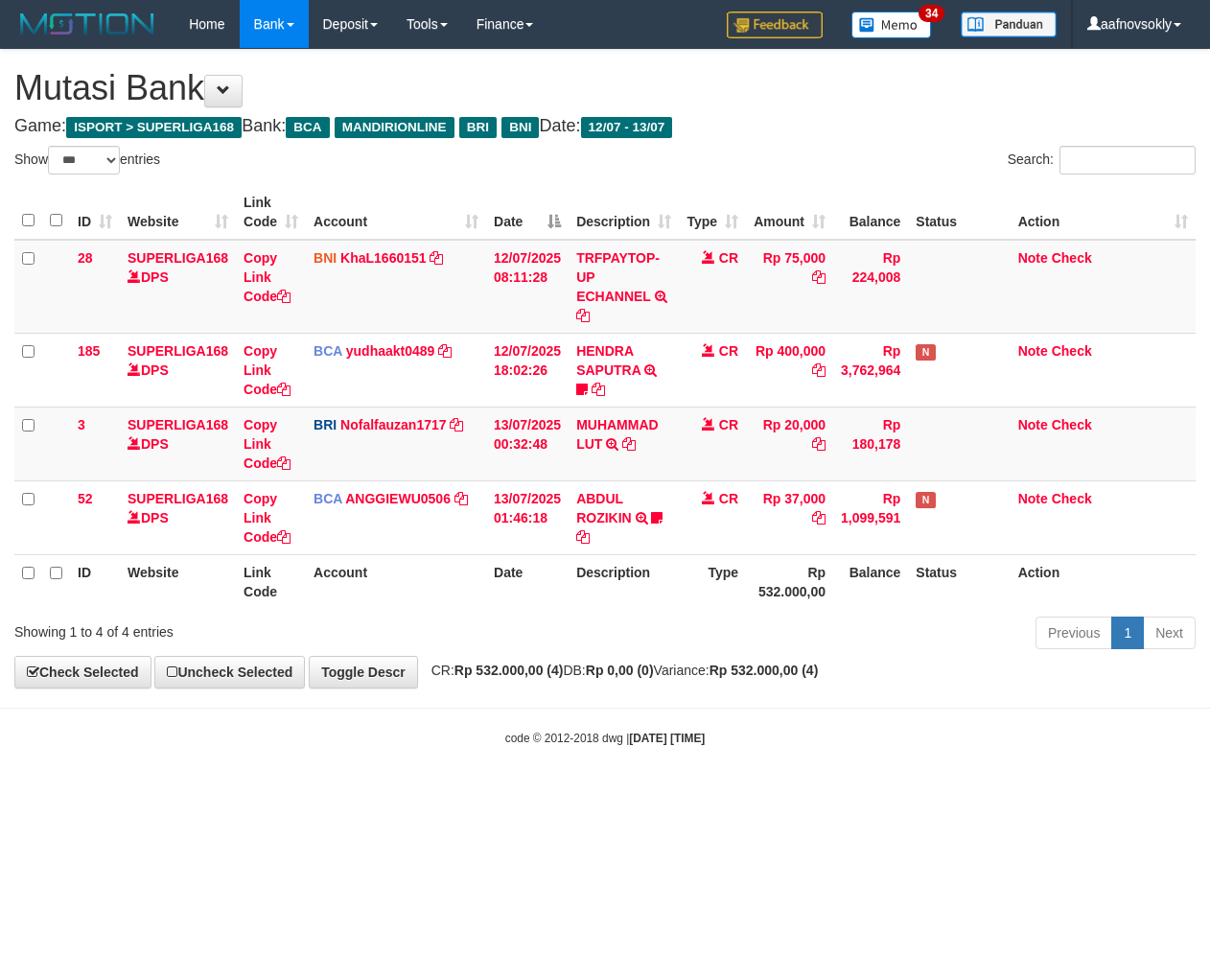 select on "***" 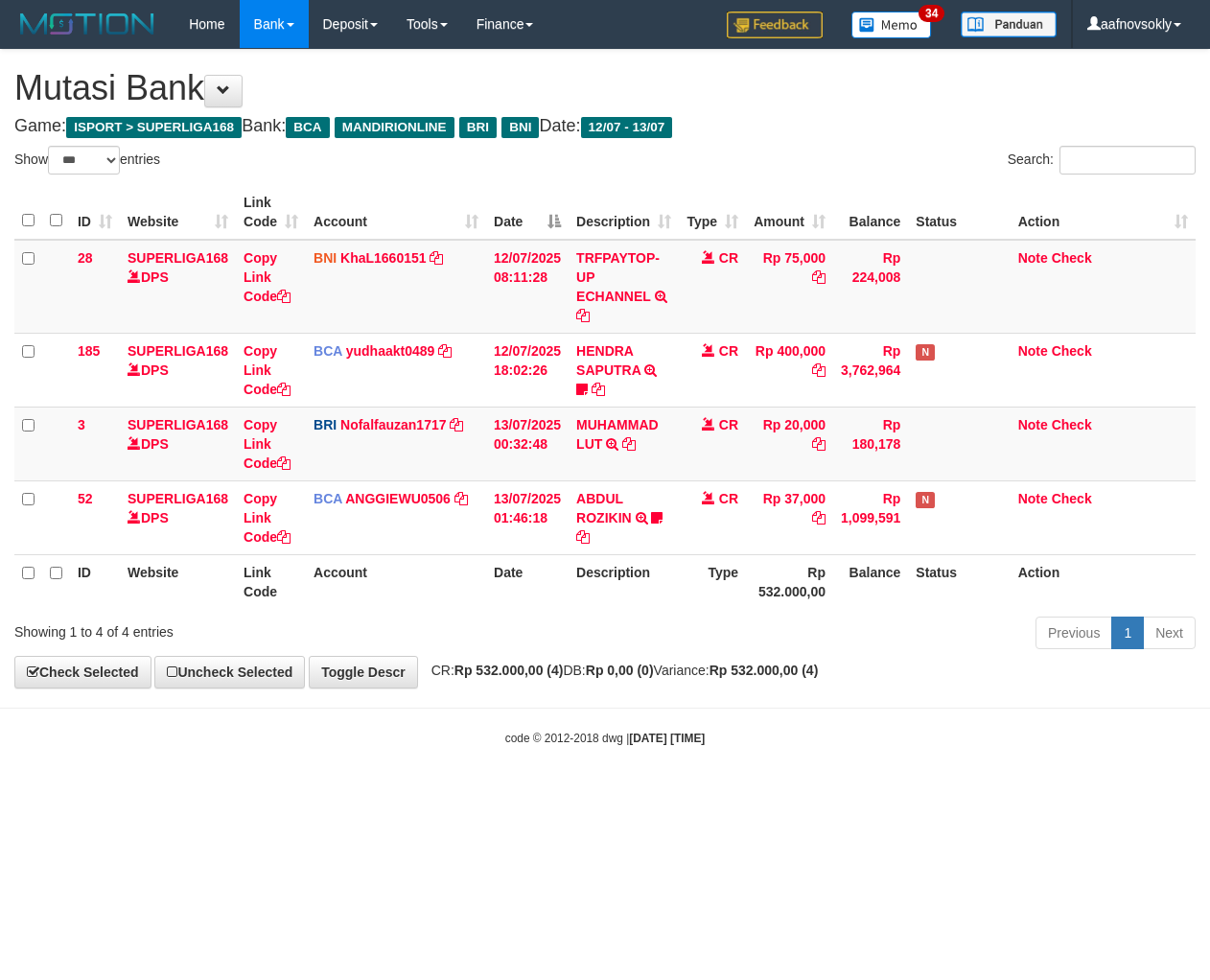 scroll, scrollTop: 0, scrollLeft: 0, axis: both 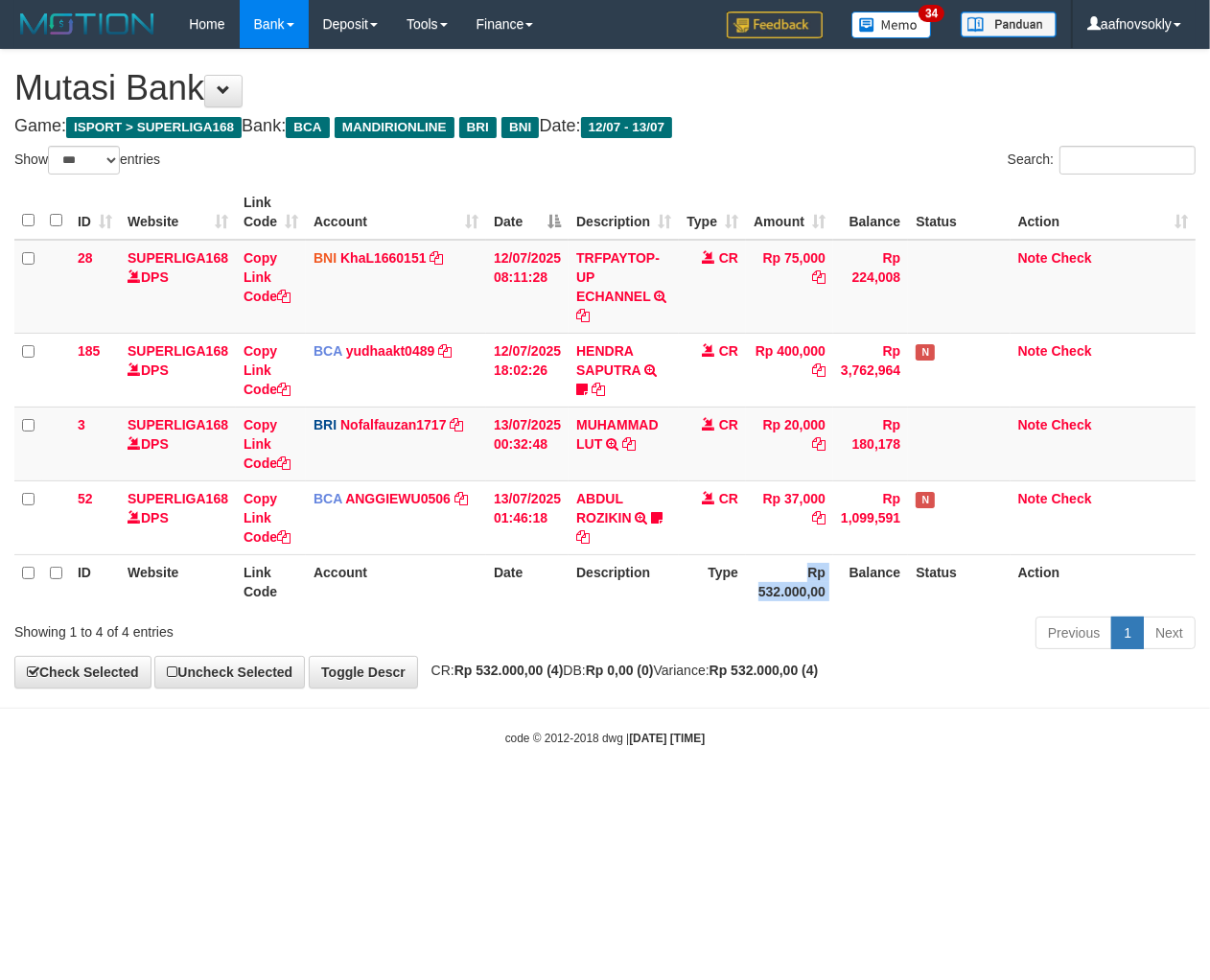 click on "Rp 532.000,00" at bounding box center [789, 581] 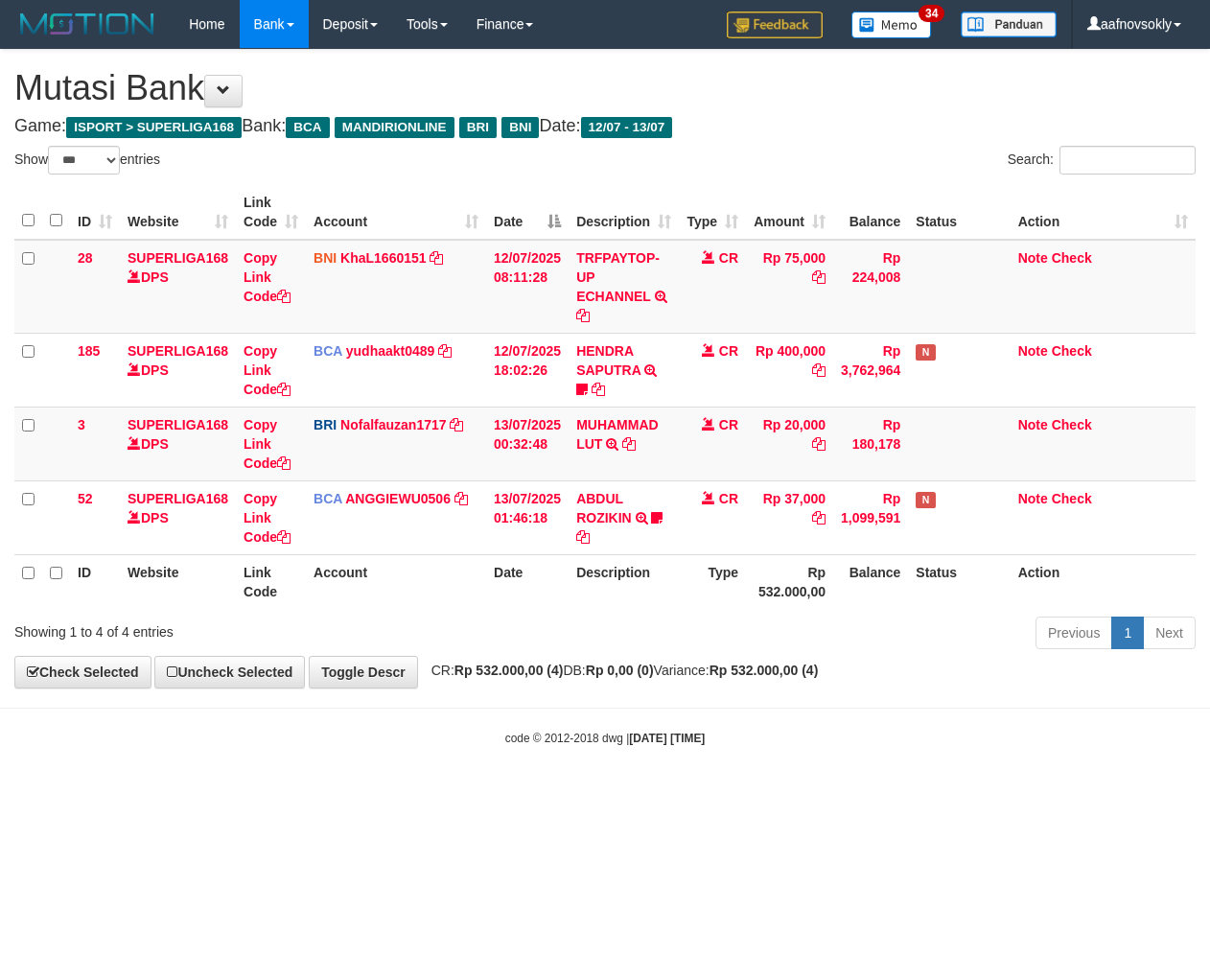 select on "***" 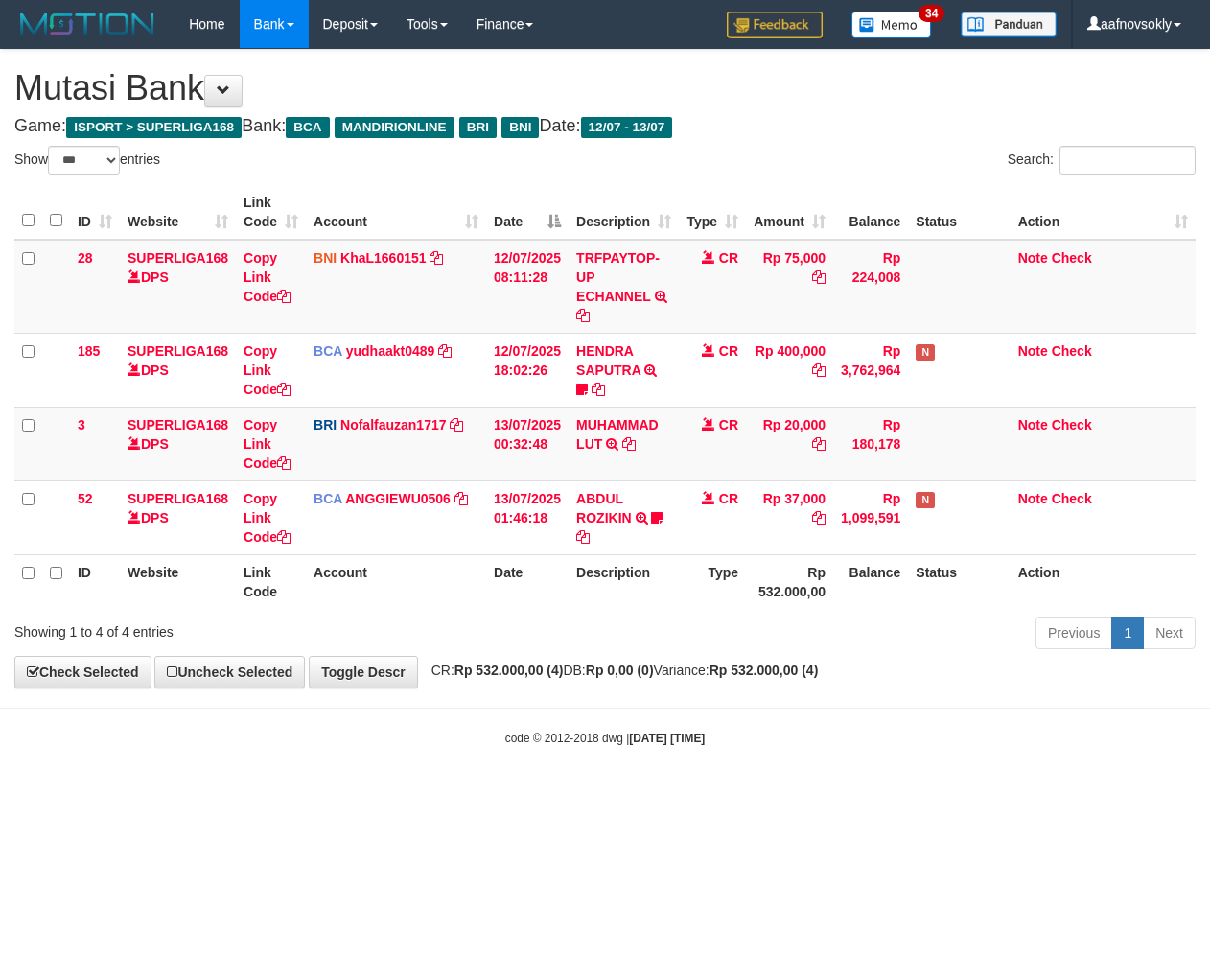 click on "Type" at bounding box center [712, 581] 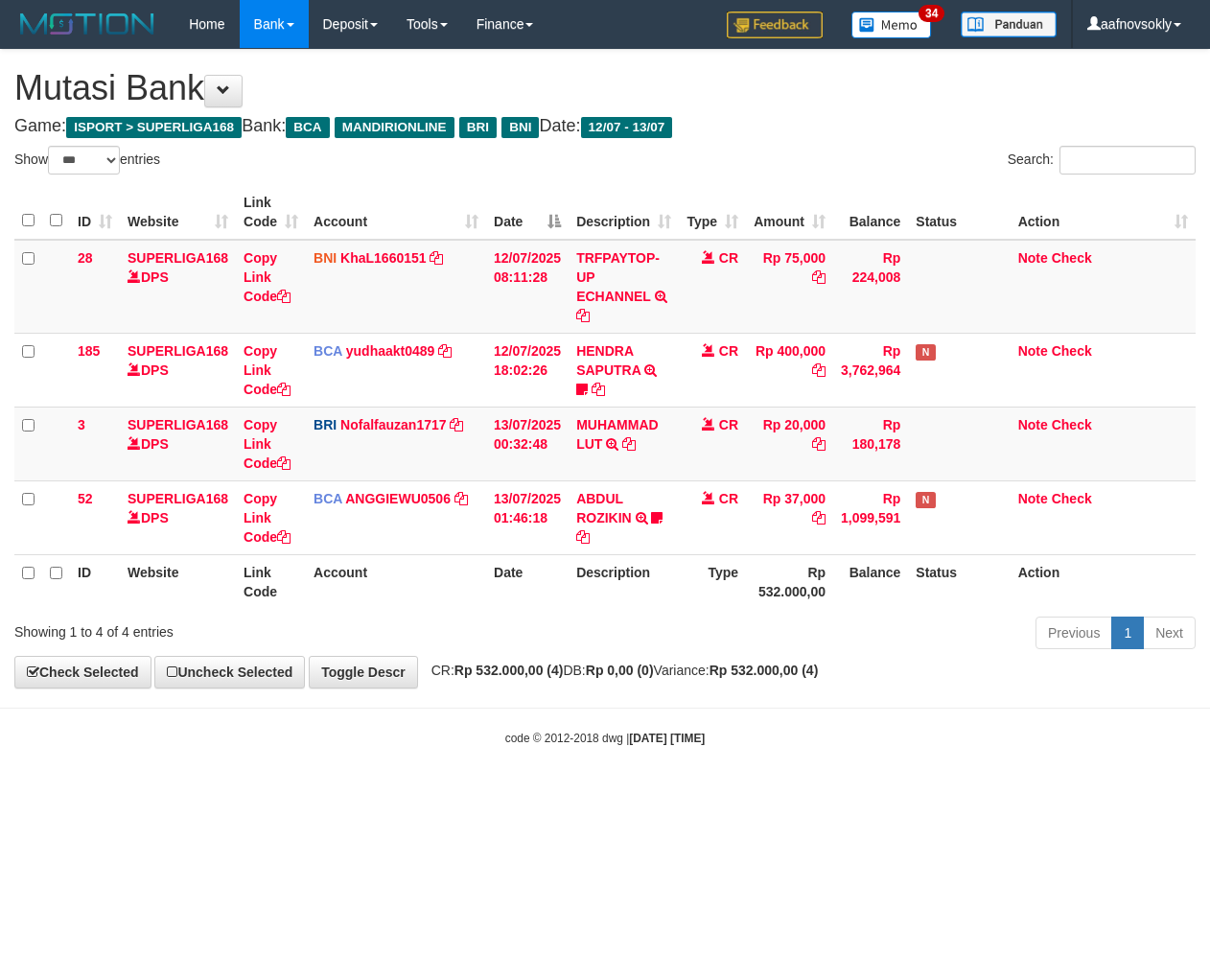 select on "***" 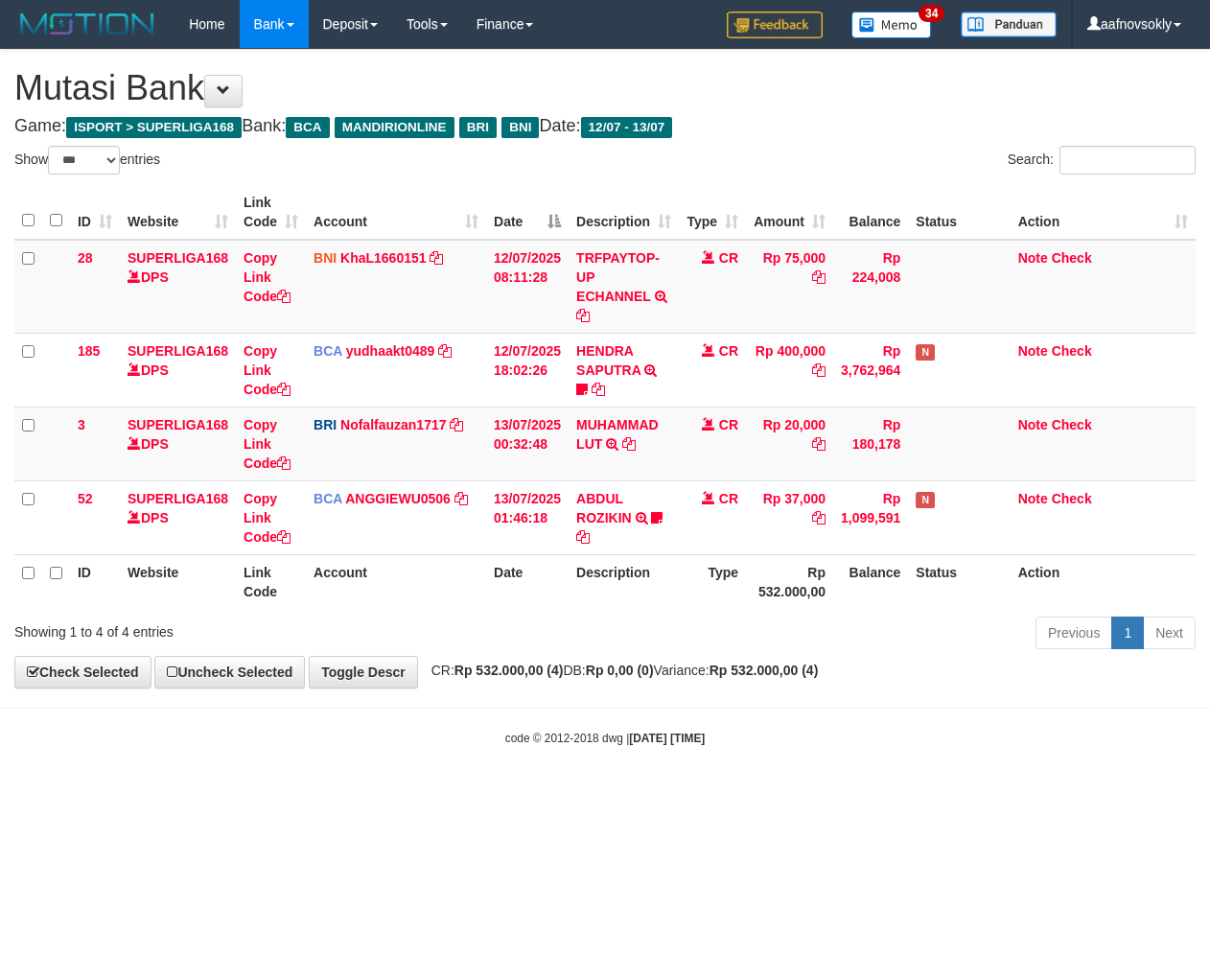 scroll, scrollTop: 0, scrollLeft: 0, axis: both 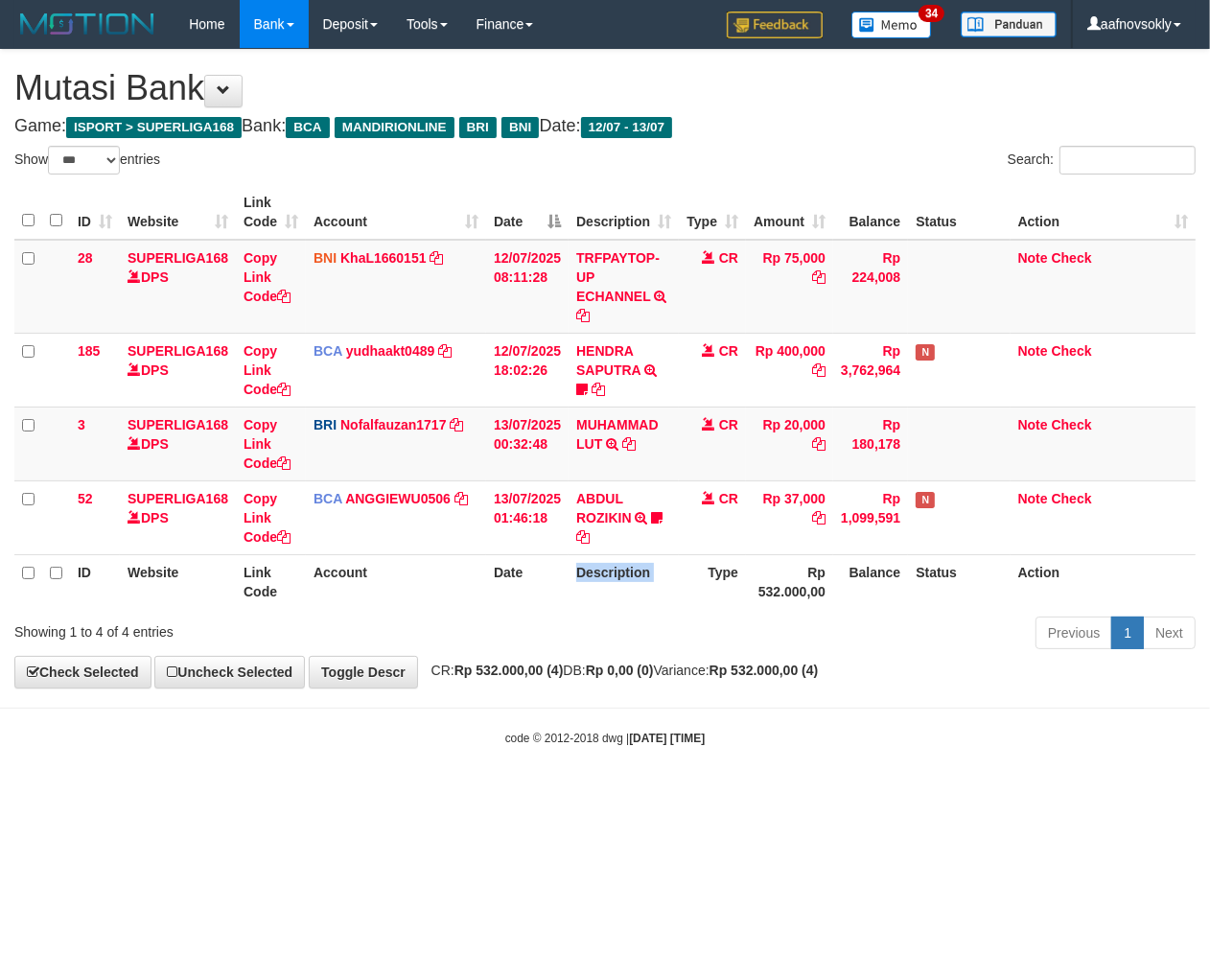 click on "Description" at bounding box center [623, 581] 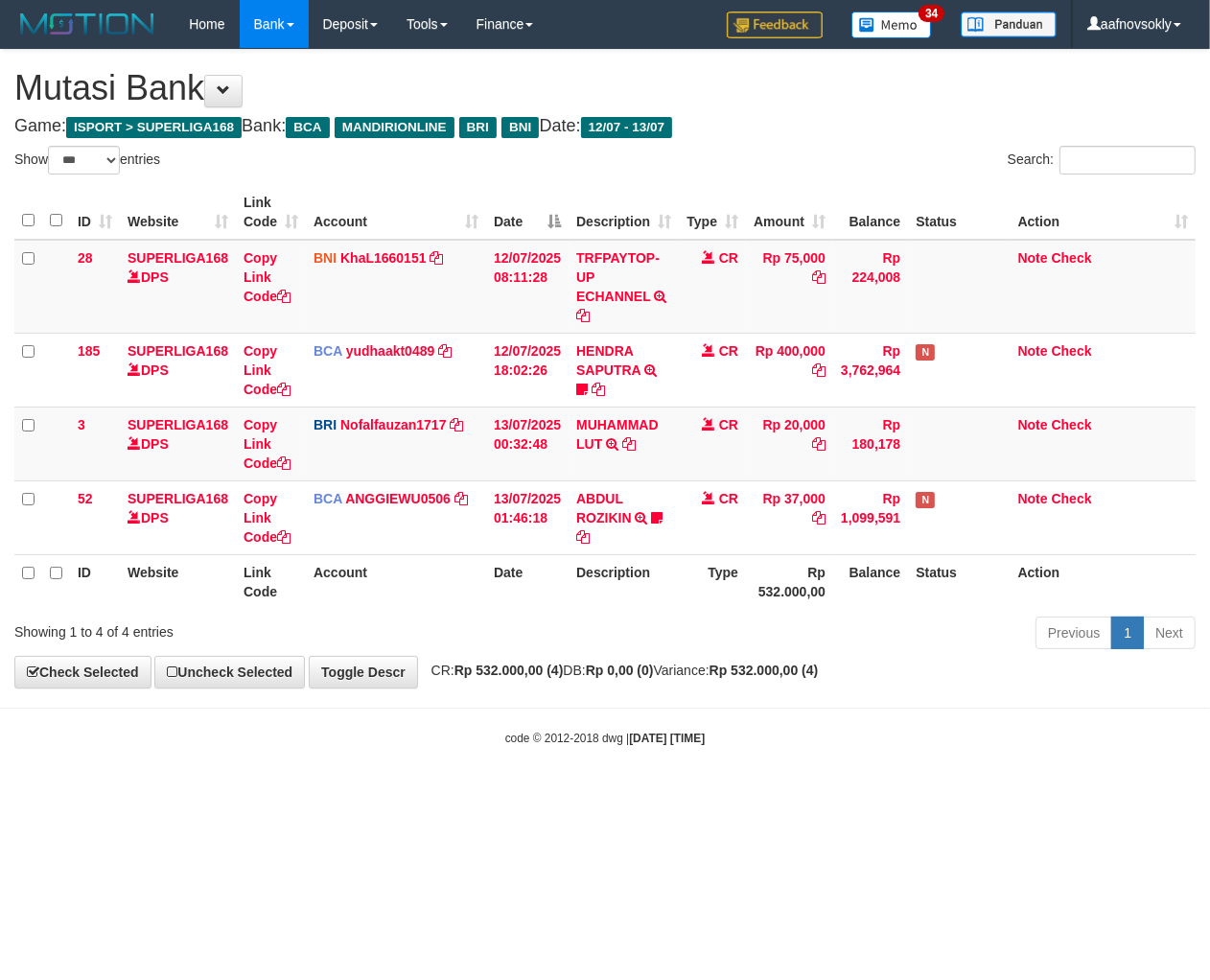 click on "Type" at bounding box center [712, 581] 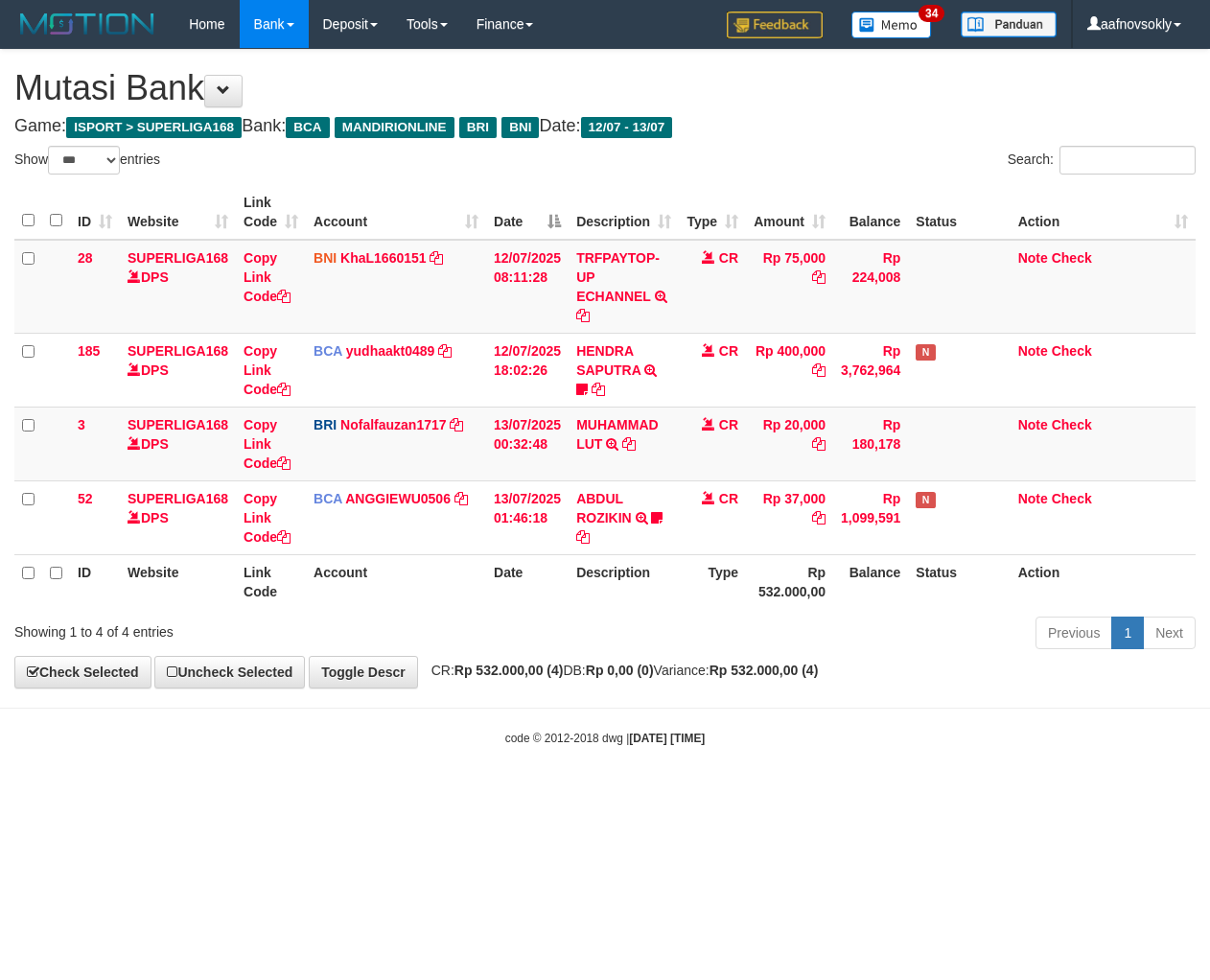 select on "***" 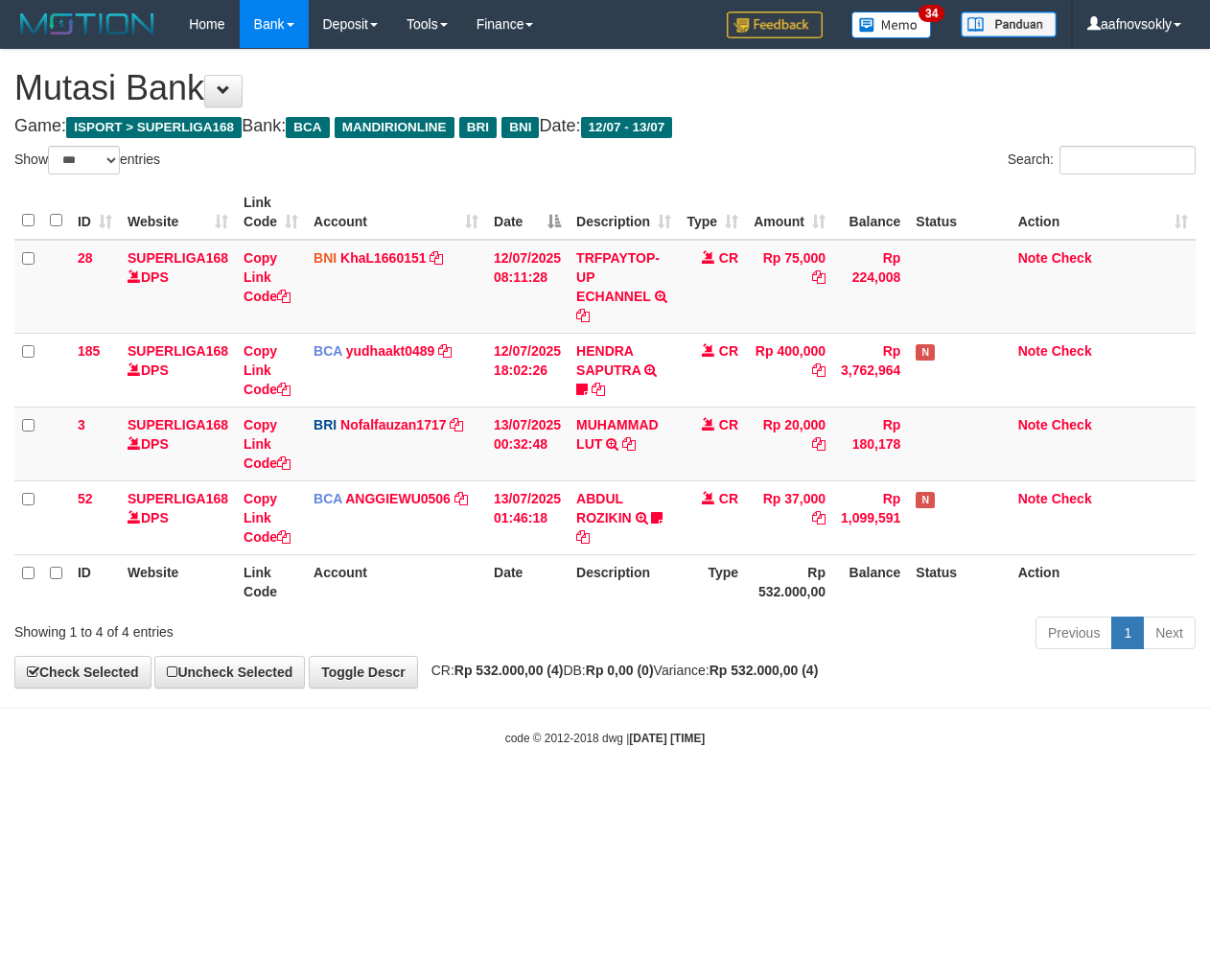 scroll, scrollTop: 0, scrollLeft: 0, axis: both 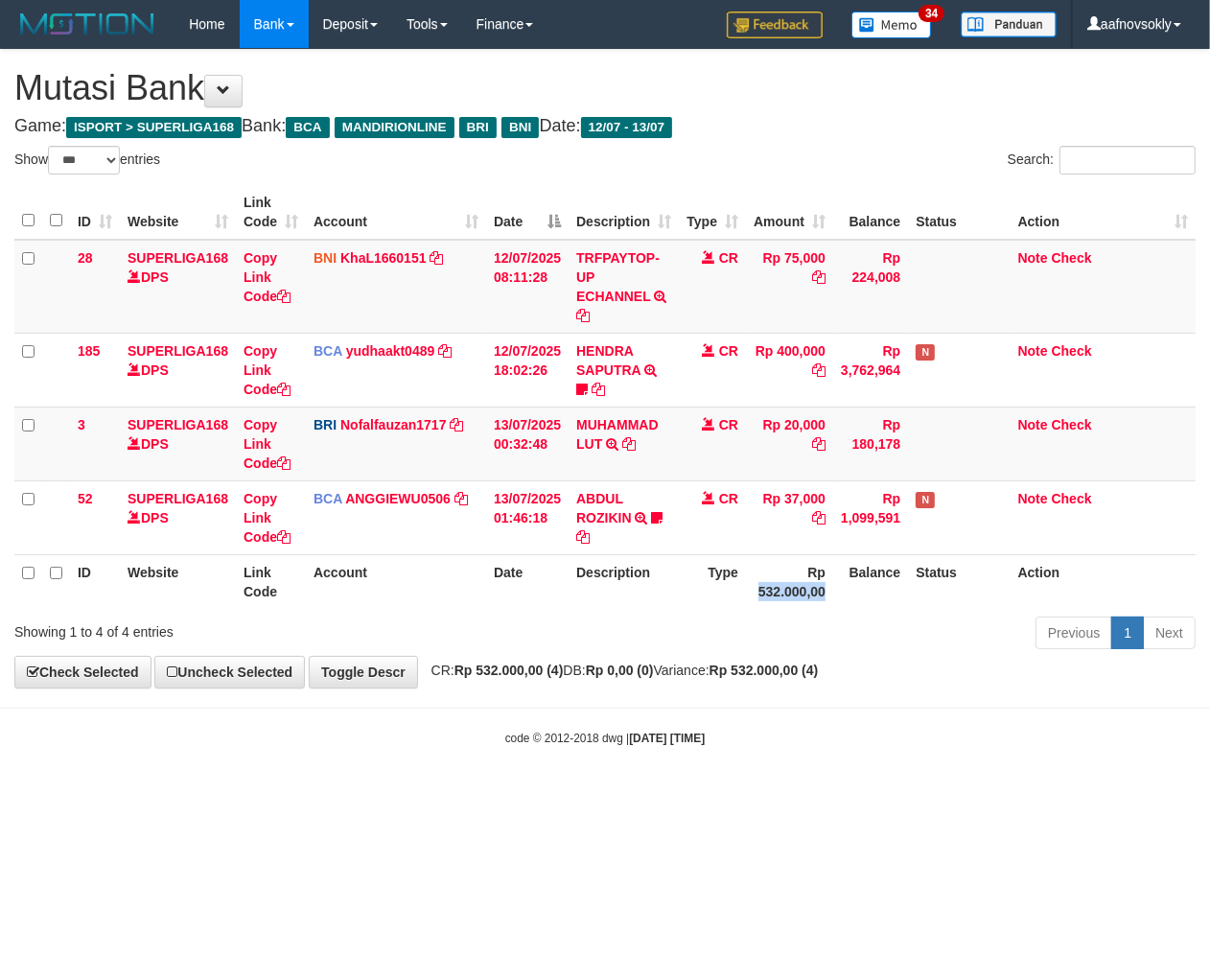 click on "Rp 532.000,00" at bounding box center (789, 581) 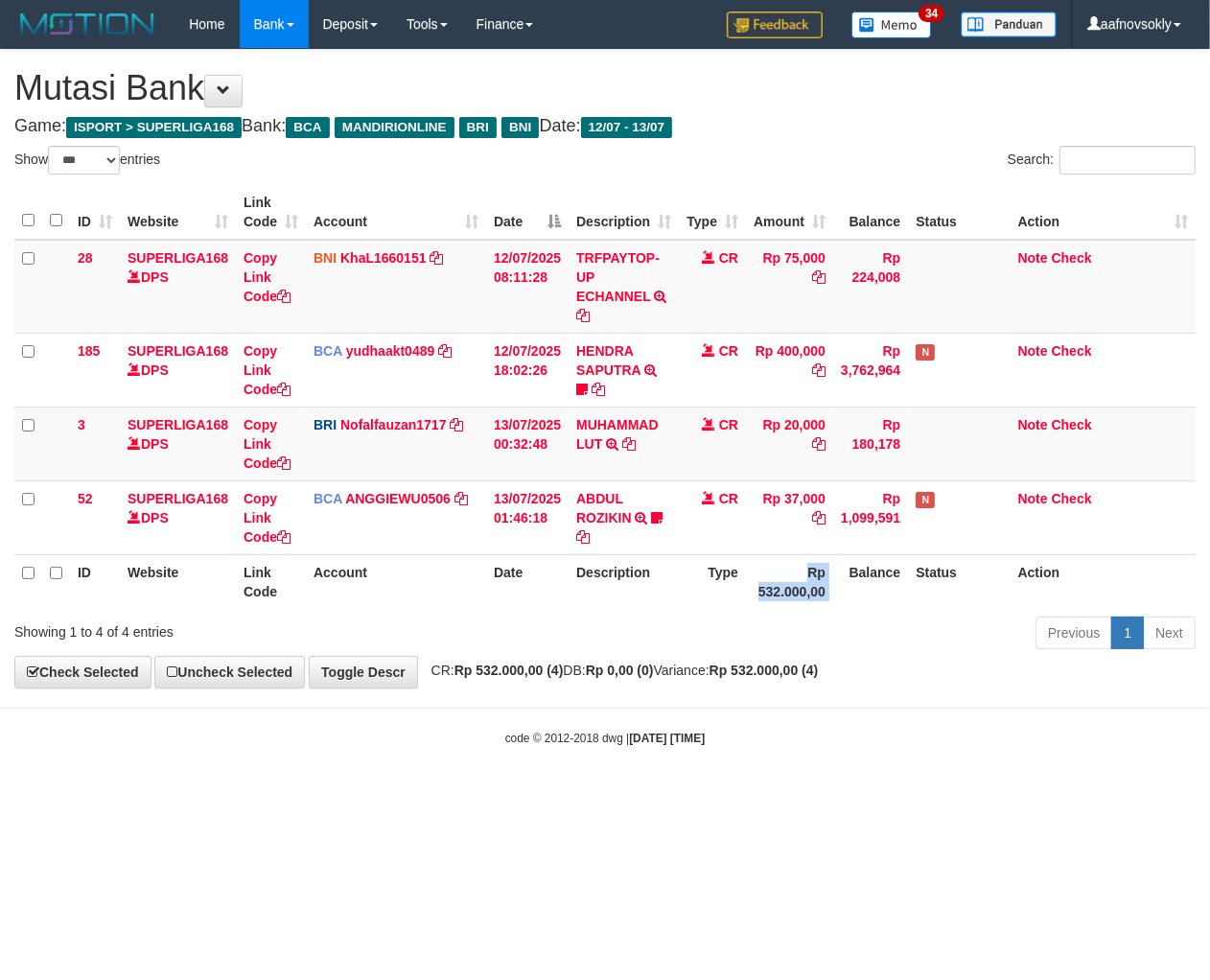 click on "Rp 532.000,00" at bounding box center (789, 581) 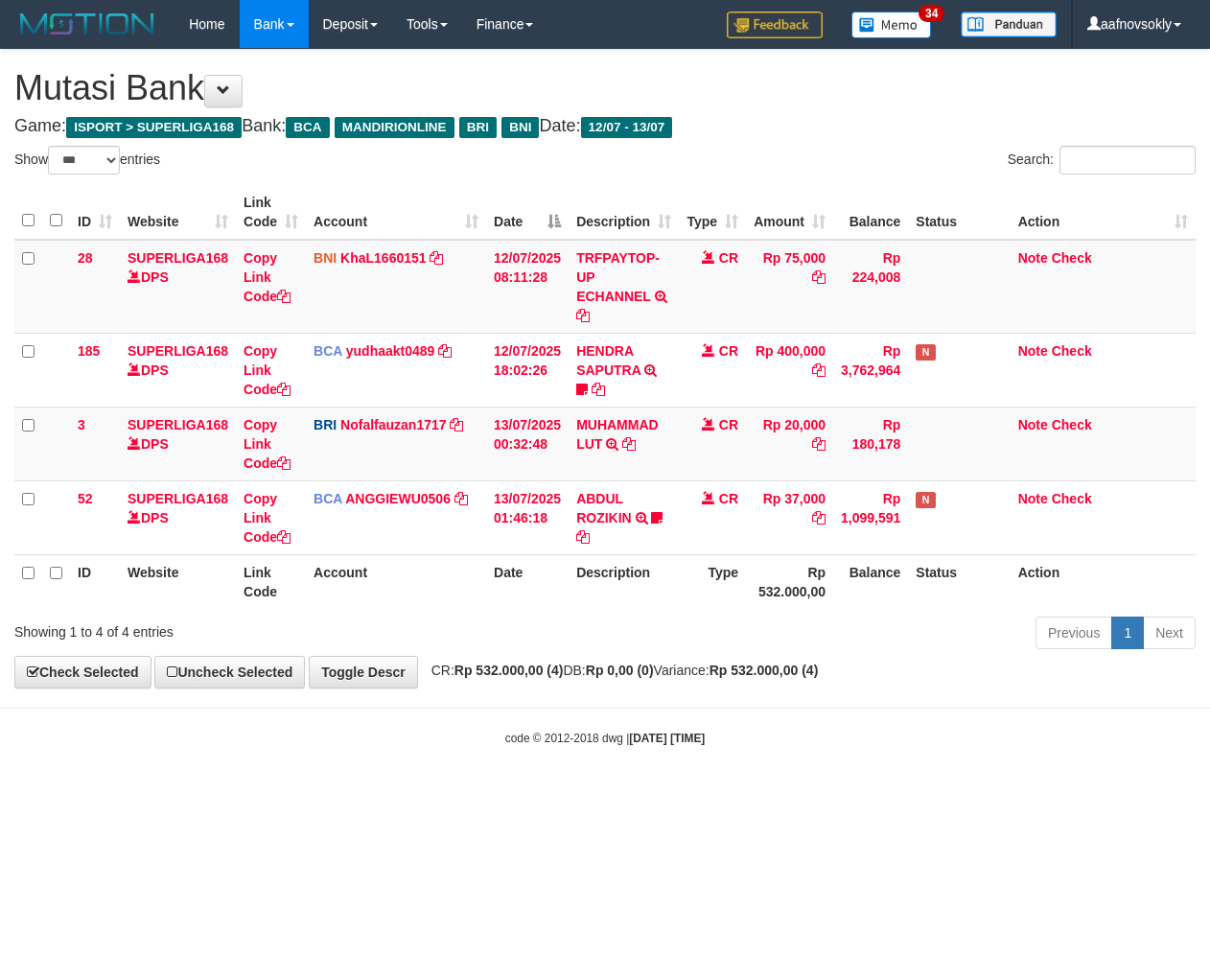 select on "***" 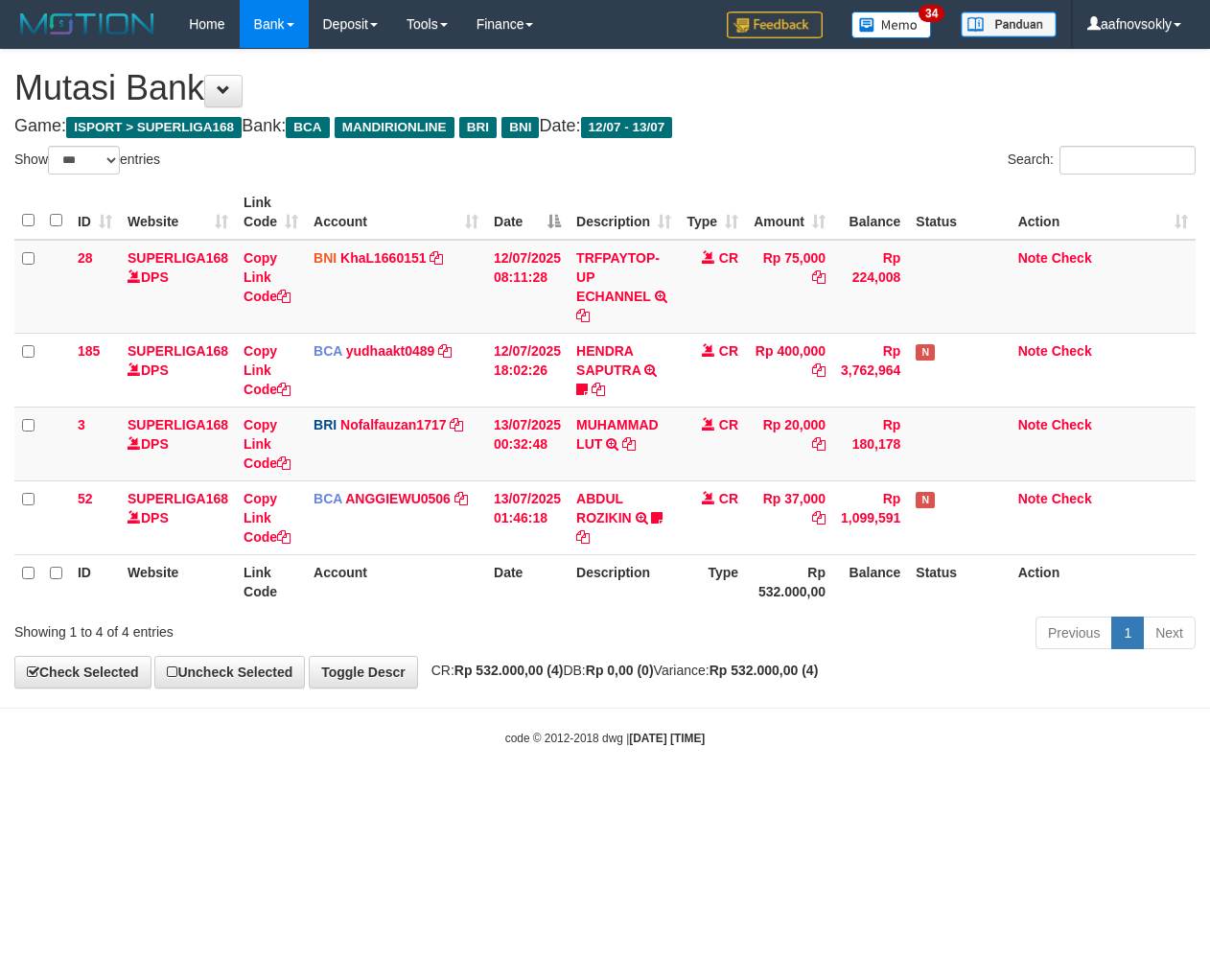 scroll, scrollTop: 0, scrollLeft: 0, axis: both 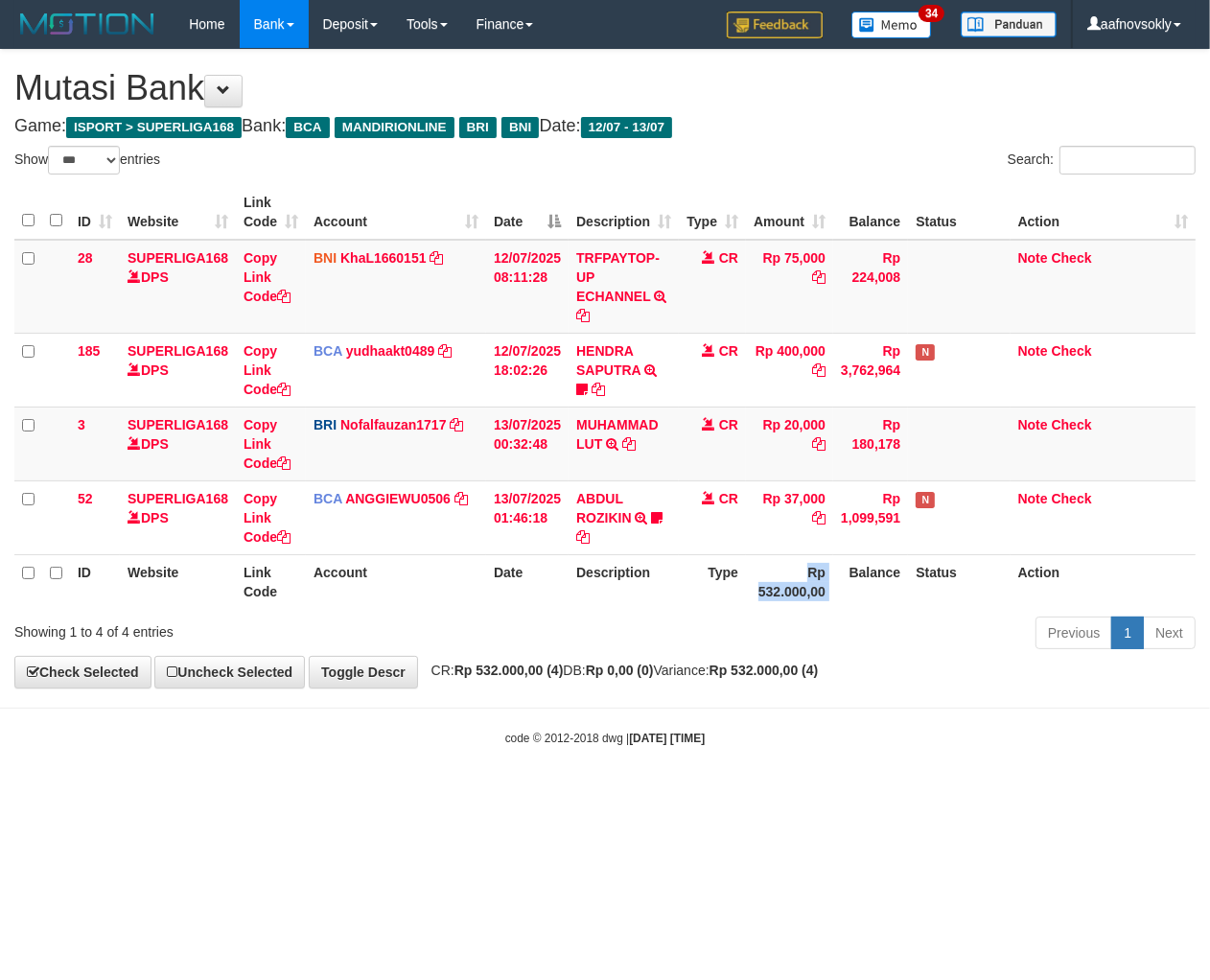 click on "Rp 532.000,00" at bounding box center [789, 581] 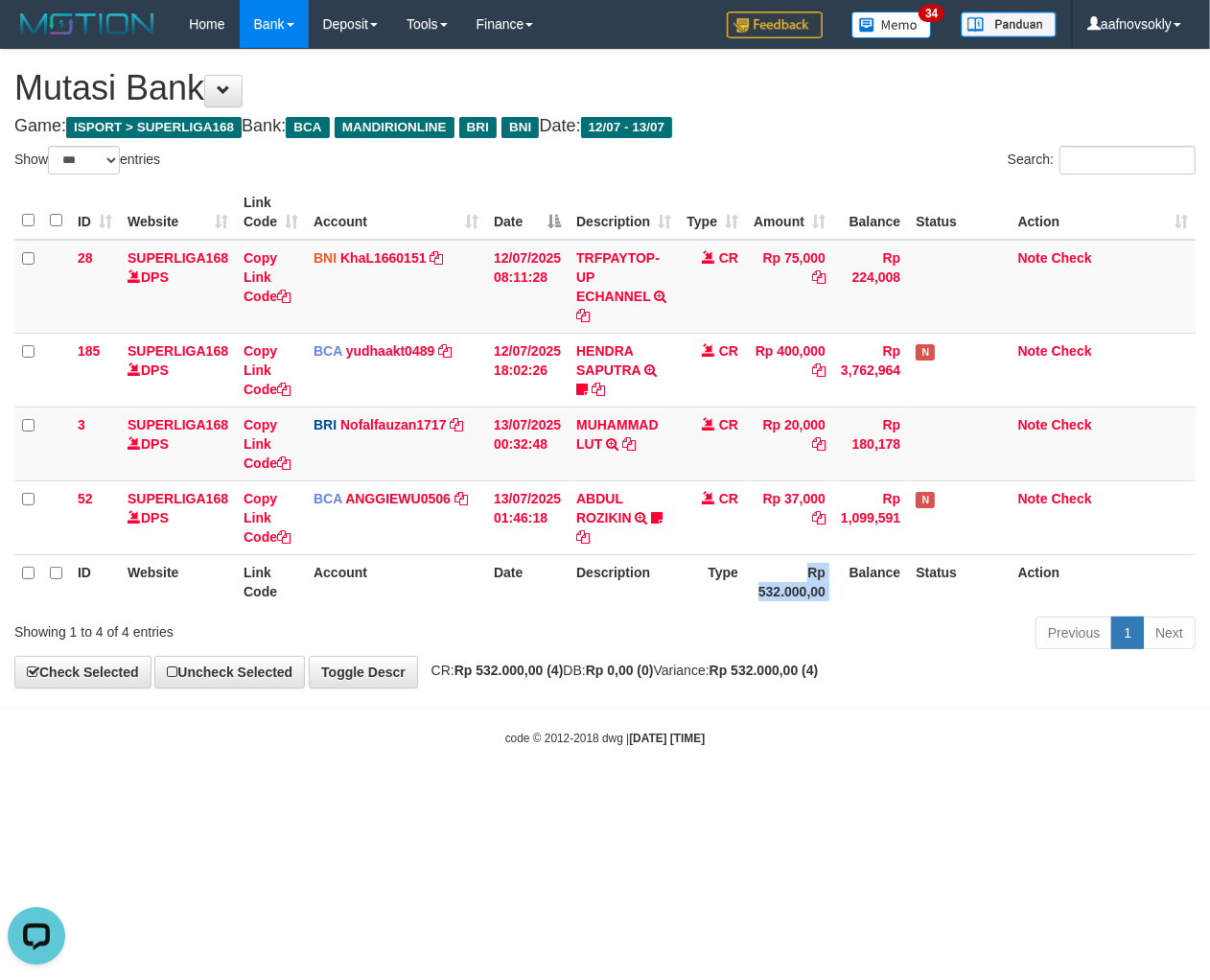 scroll, scrollTop: 0, scrollLeft: 0, axis: both 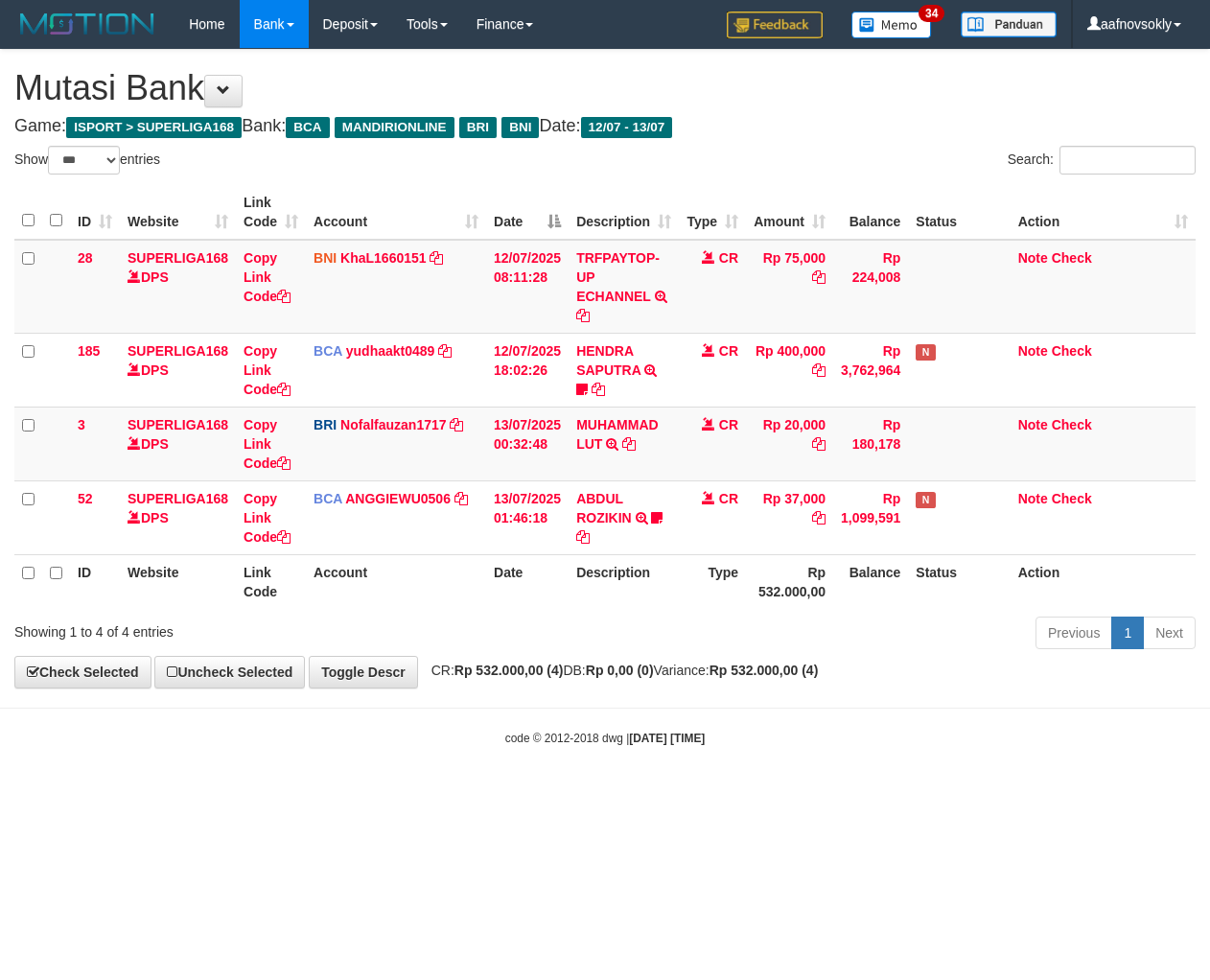 select on "***" 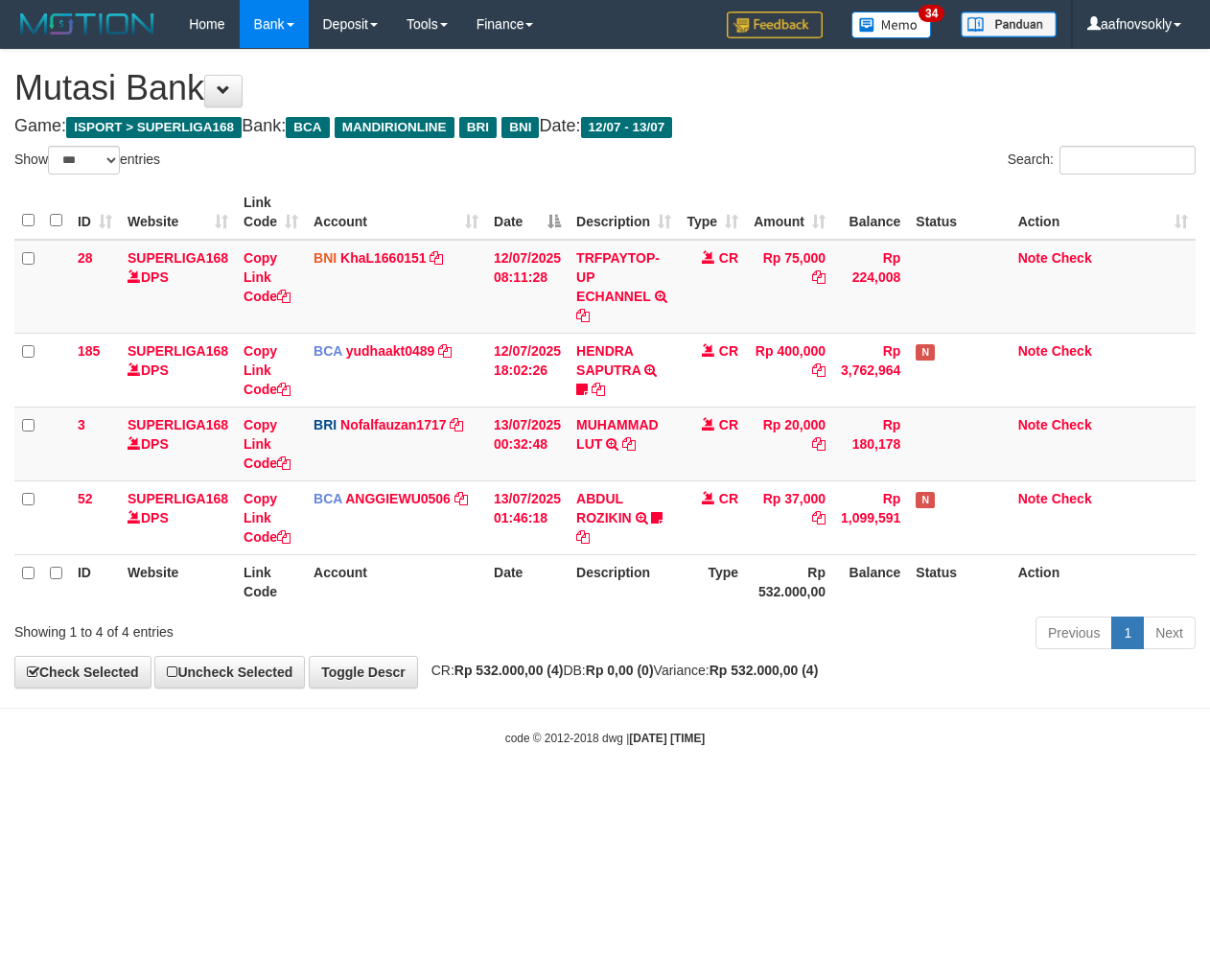 scroll, scrollTop: 0, scrollLeft: 0, axis: both 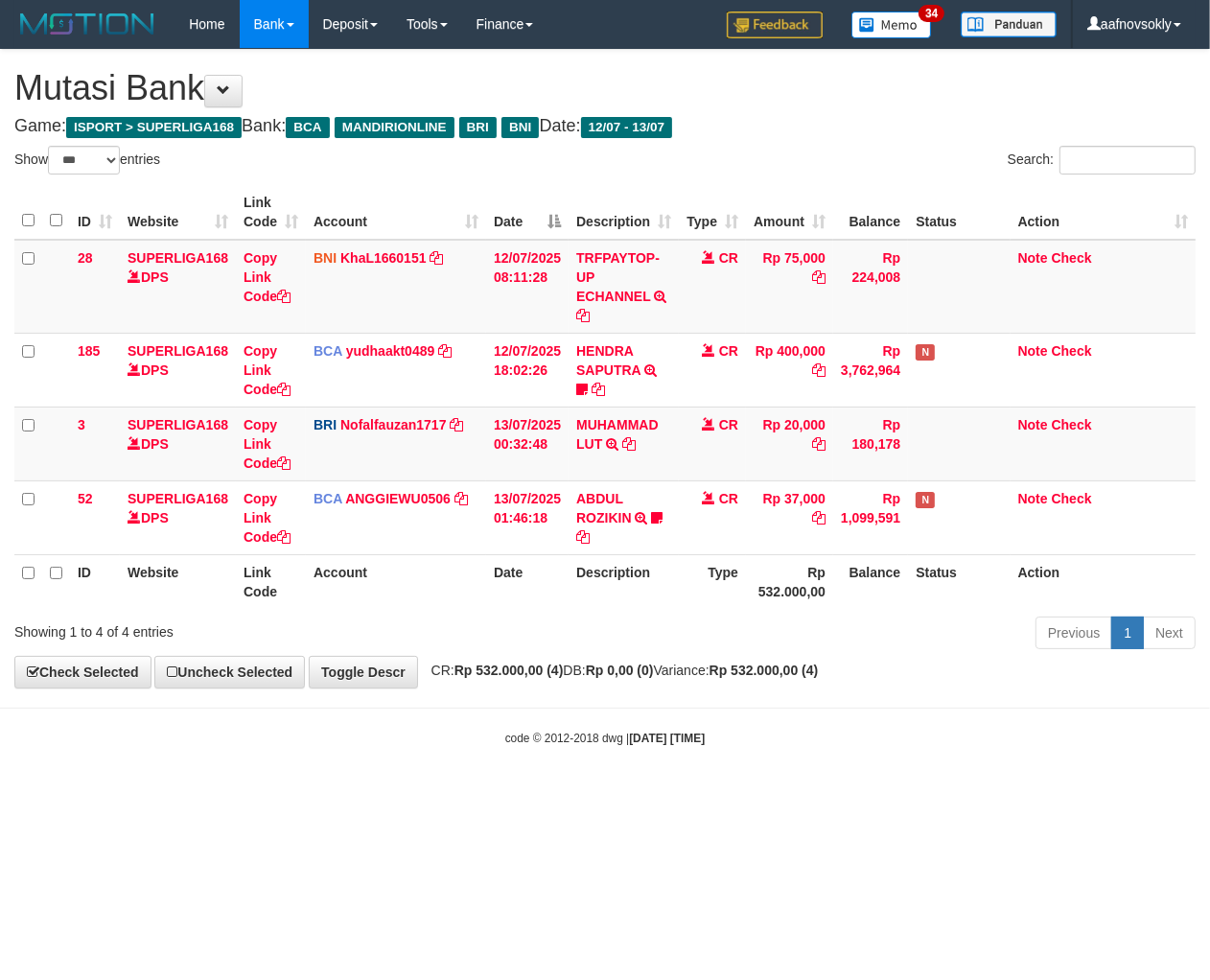 drag, startPoint x: 0, startPoint y: 0, endPoint x: 678, endPoint y: 674, distance: 956.0126 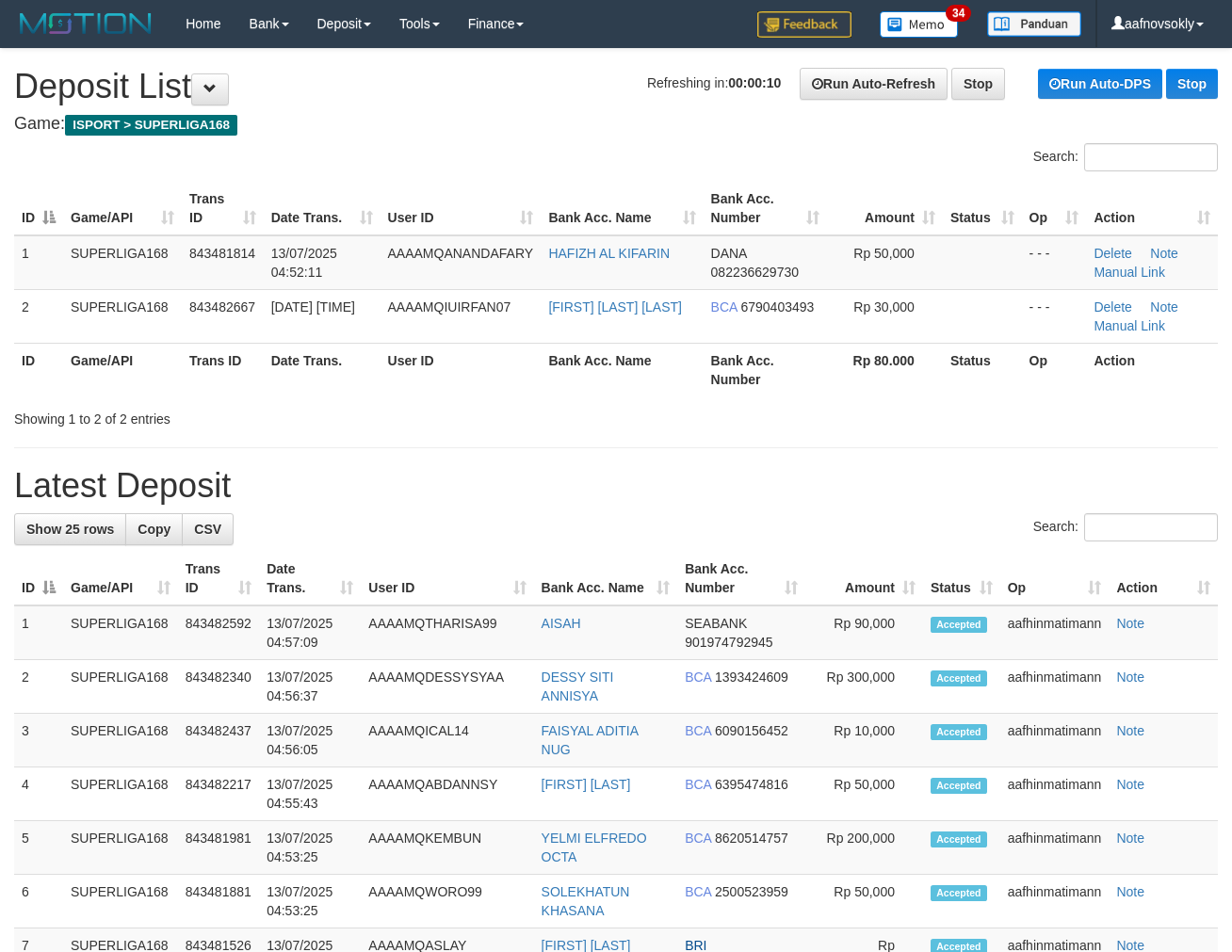 scroll, scrollTop: 0, scrollLeft: 0, axis: both 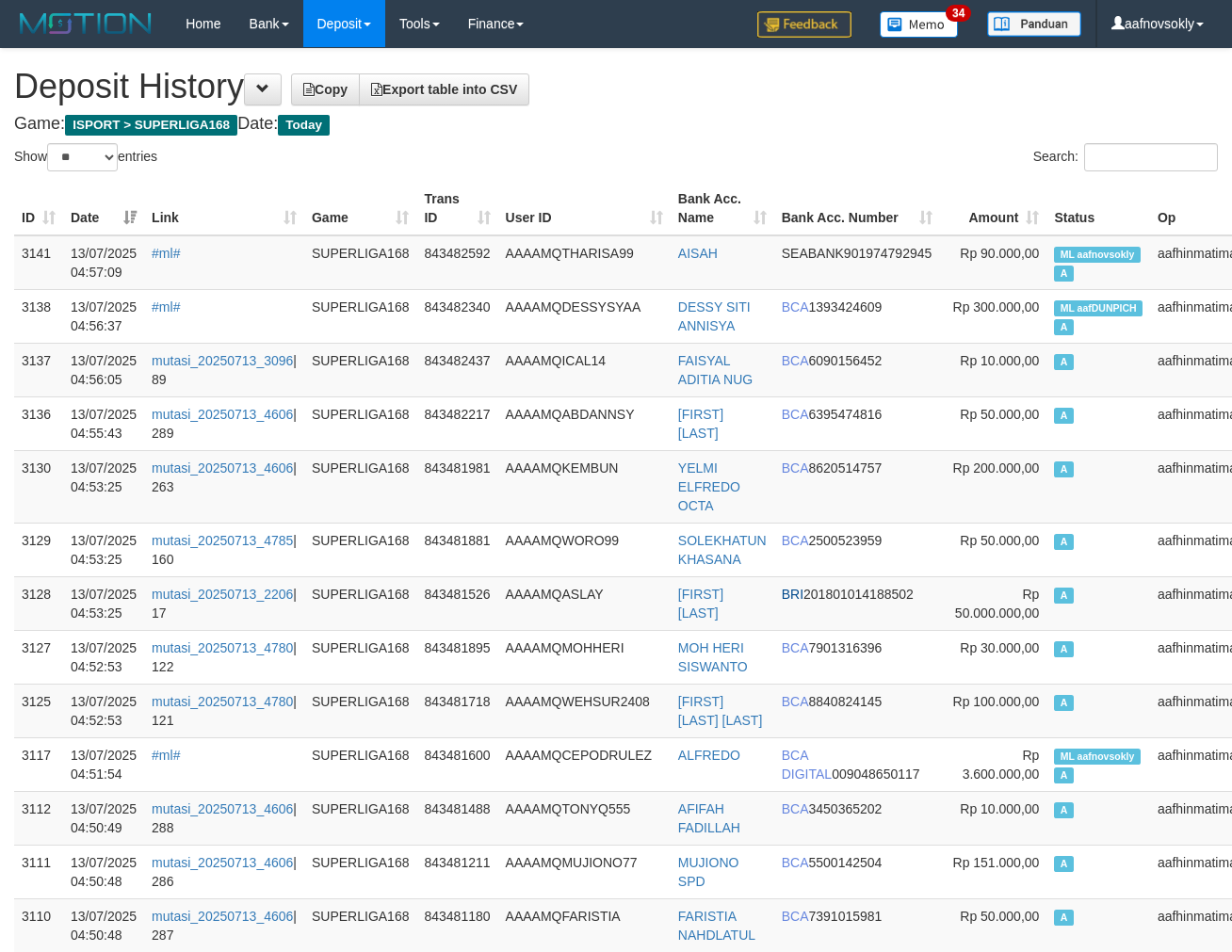 select on "**" 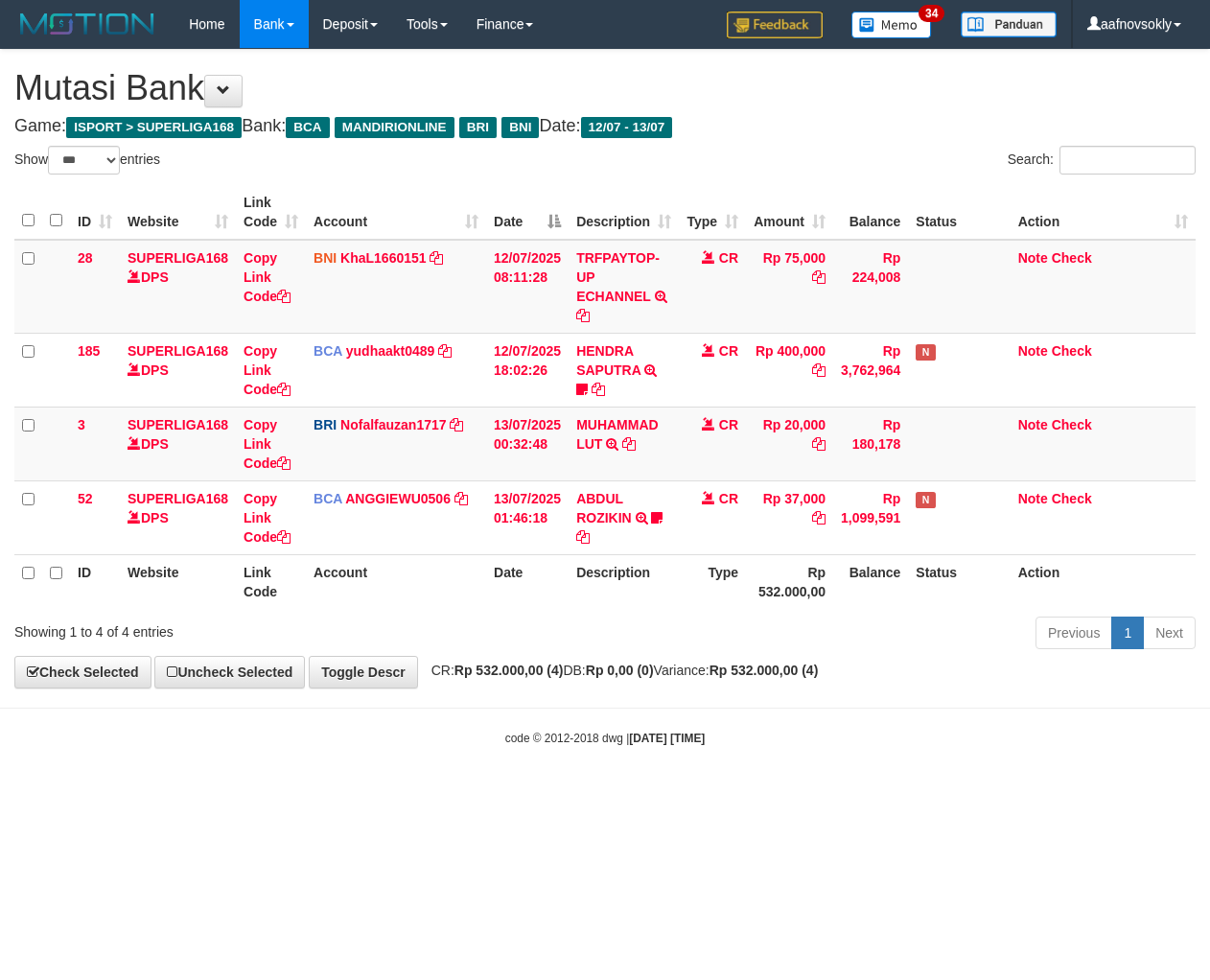 select on "***" 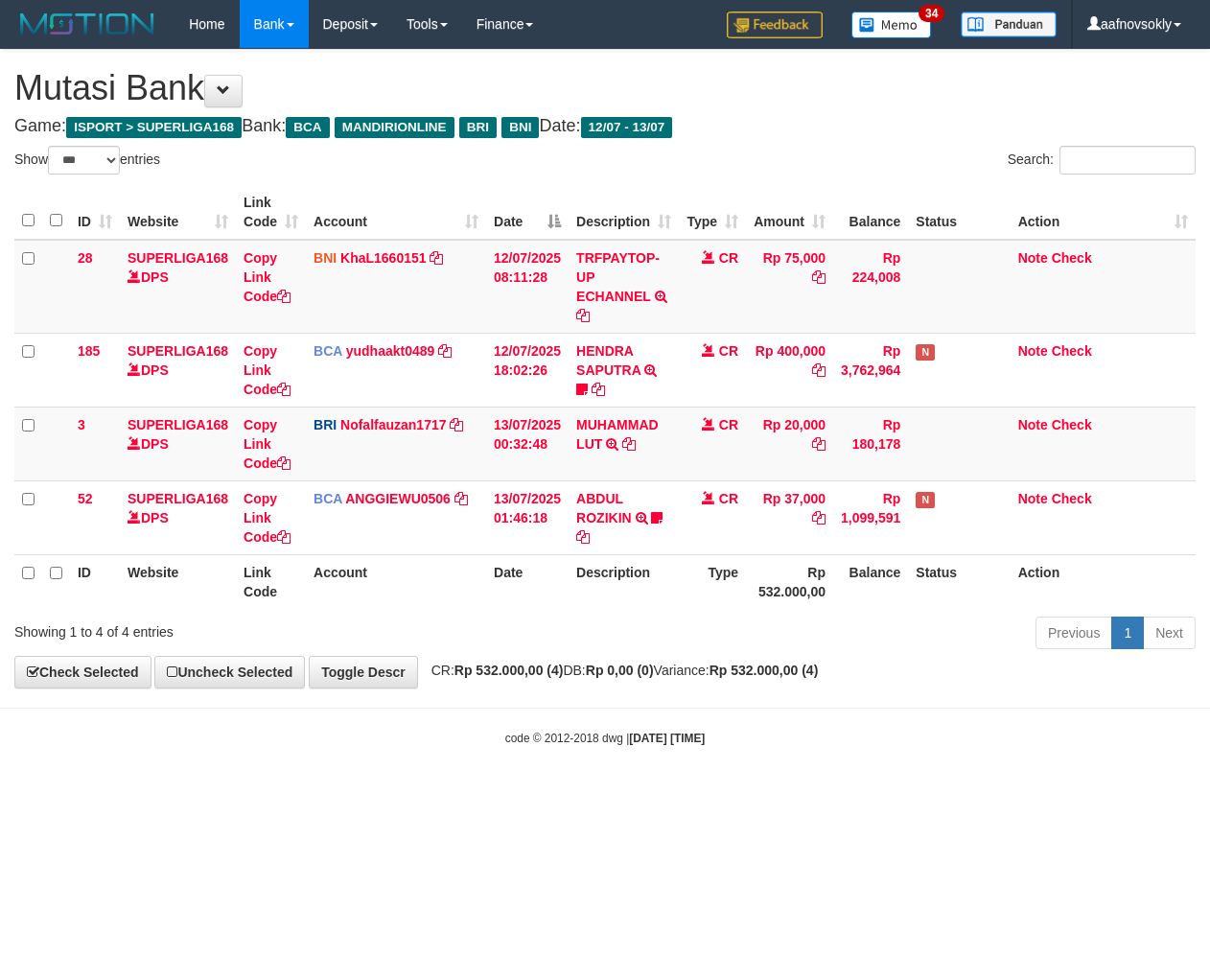 scroll, scrollTop: 0, scrollLeft: 0, axis: both 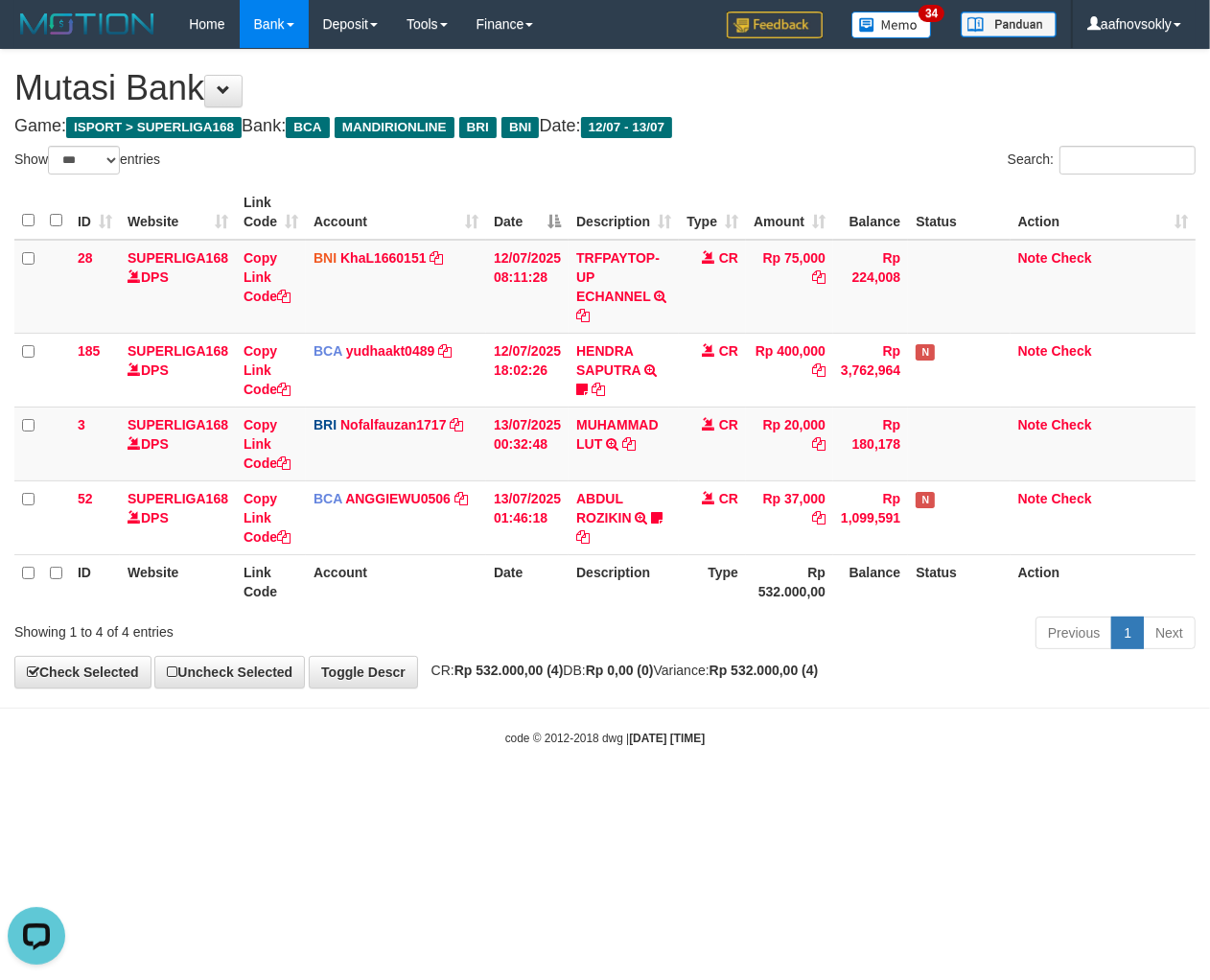 click on "**********" at bounding box center (605, 368) 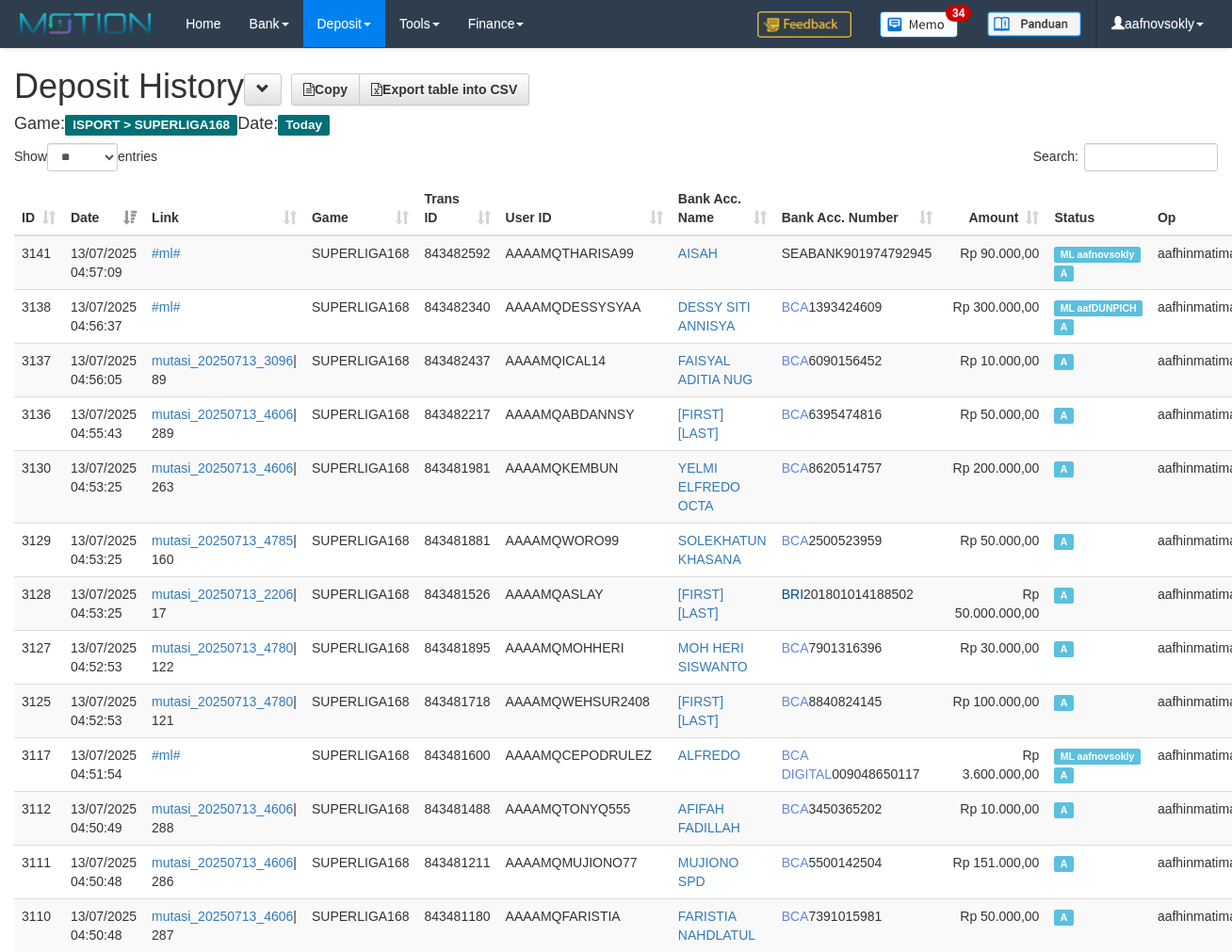 select on "**" 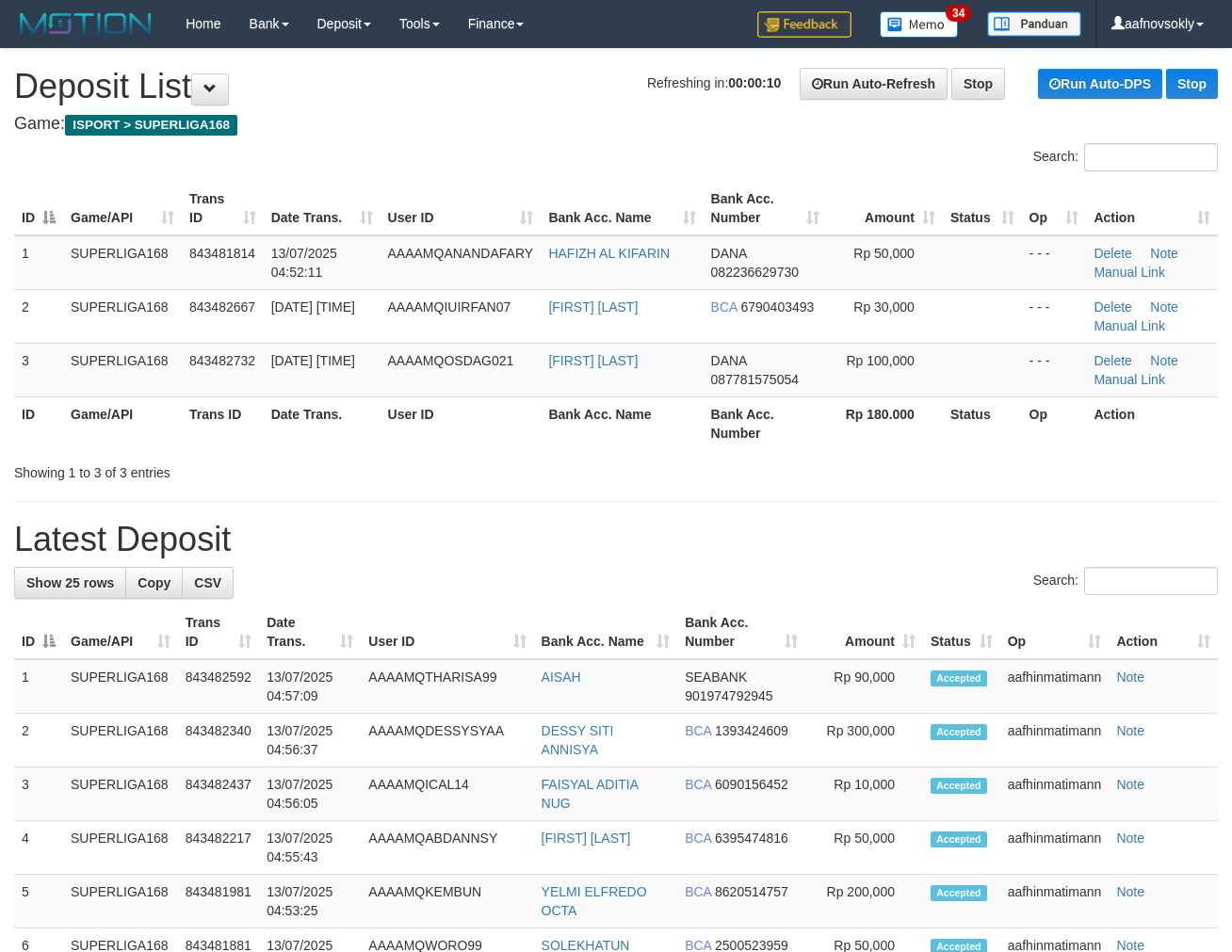 scroll, scrollTop: 0, scrollLeft: 0, axis: both 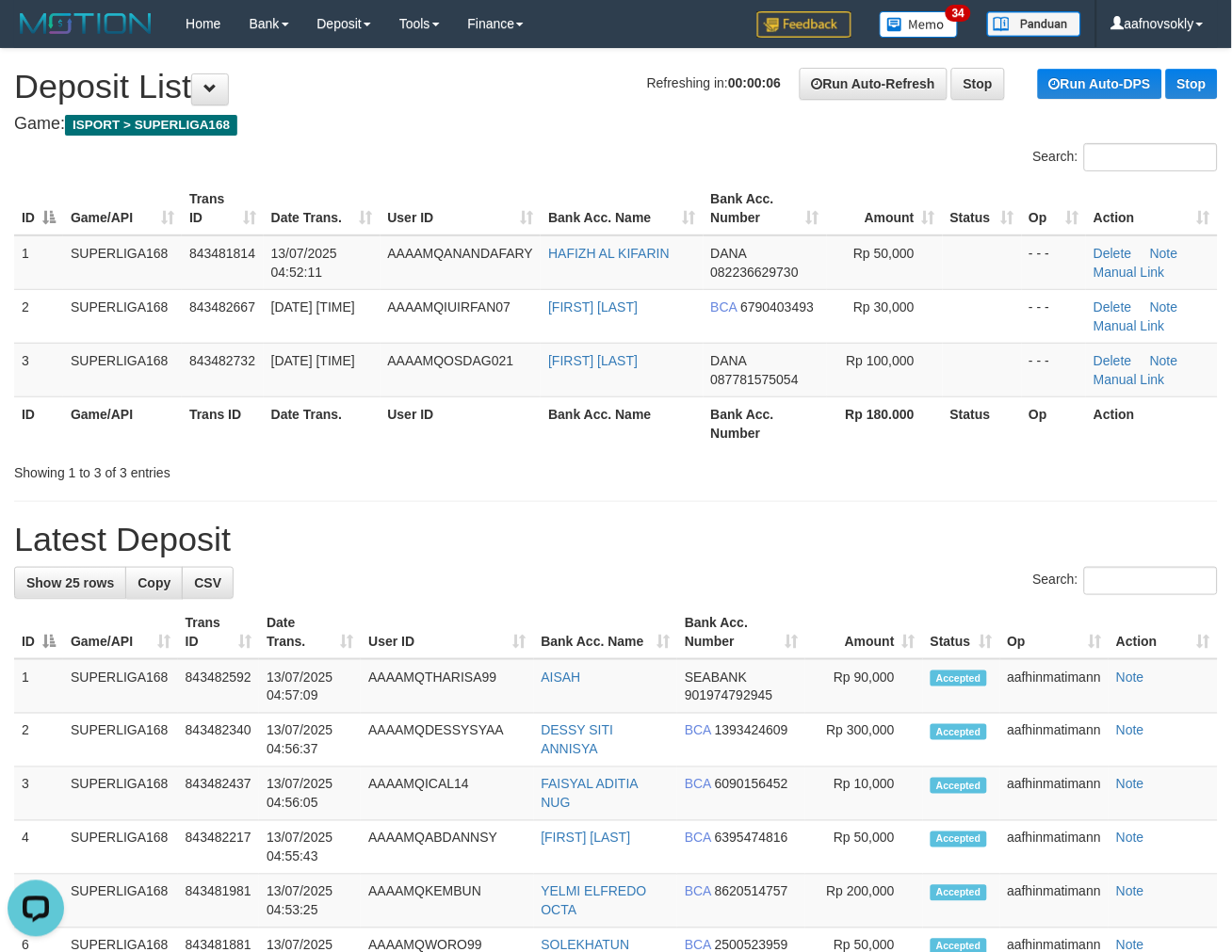 click on "Showing 1 to 3 of 3 entries" at bounding box center [616, 469] 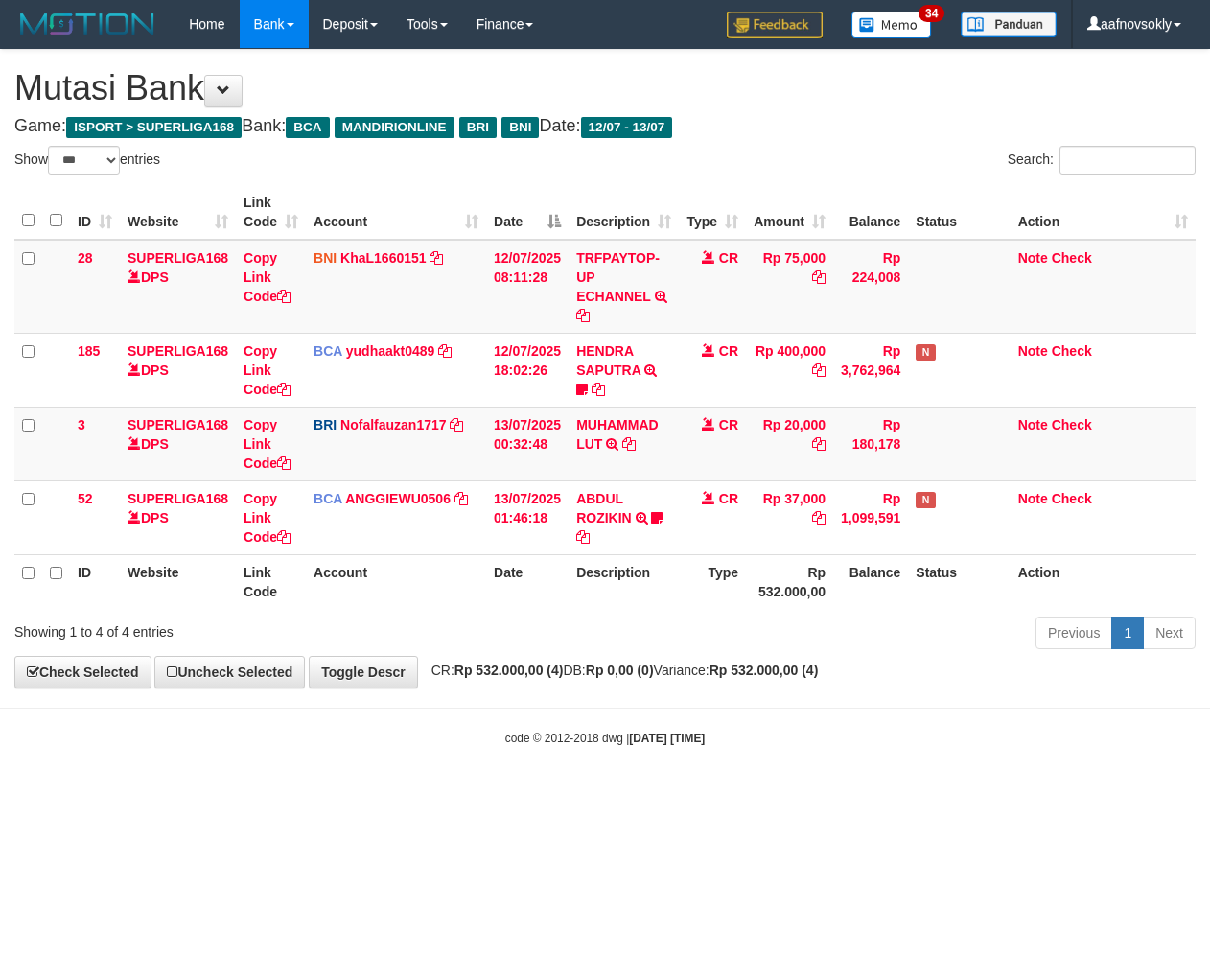 select on "***" 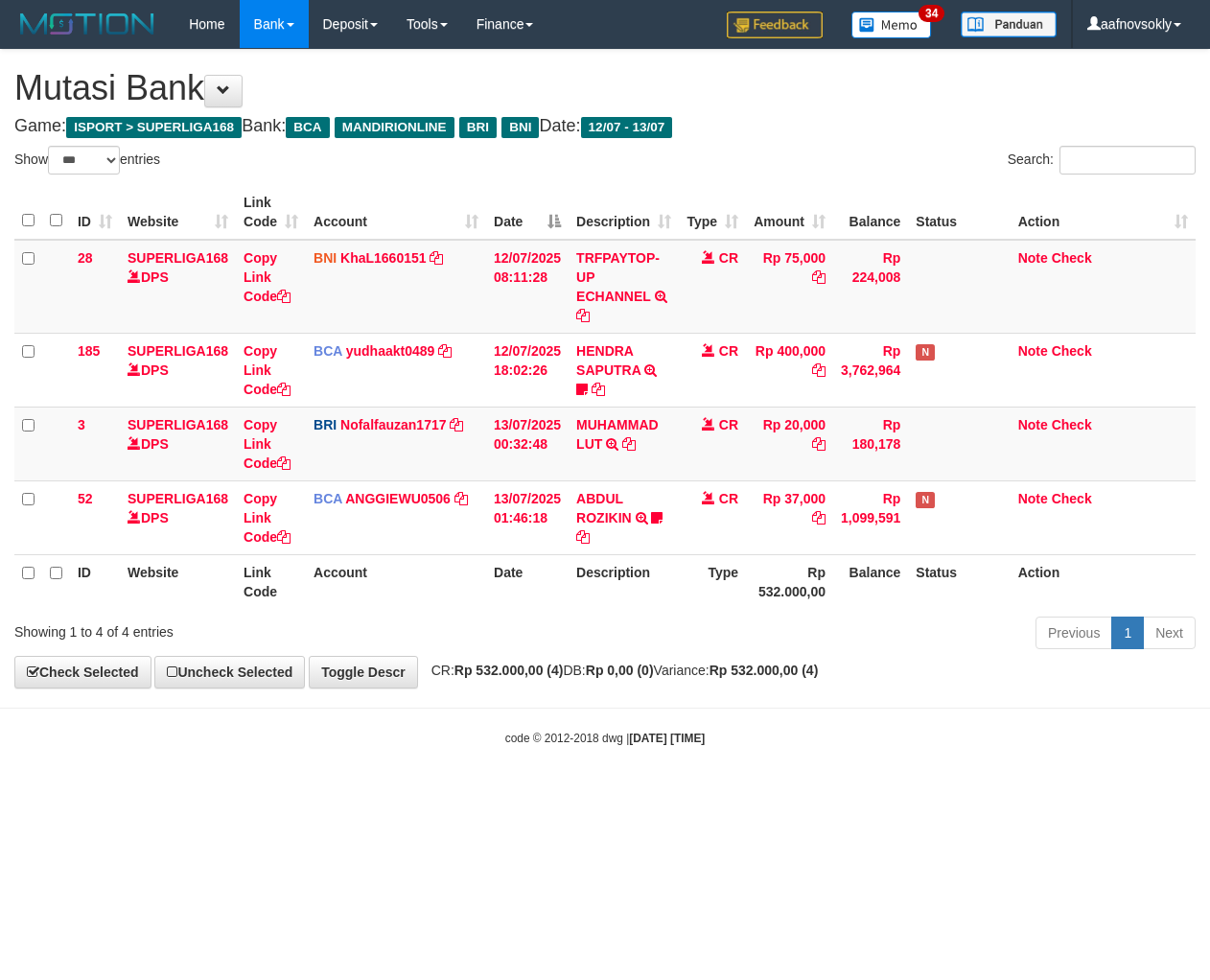 scroll, scrollTop: 0, scrollLeft: 0, axis: both 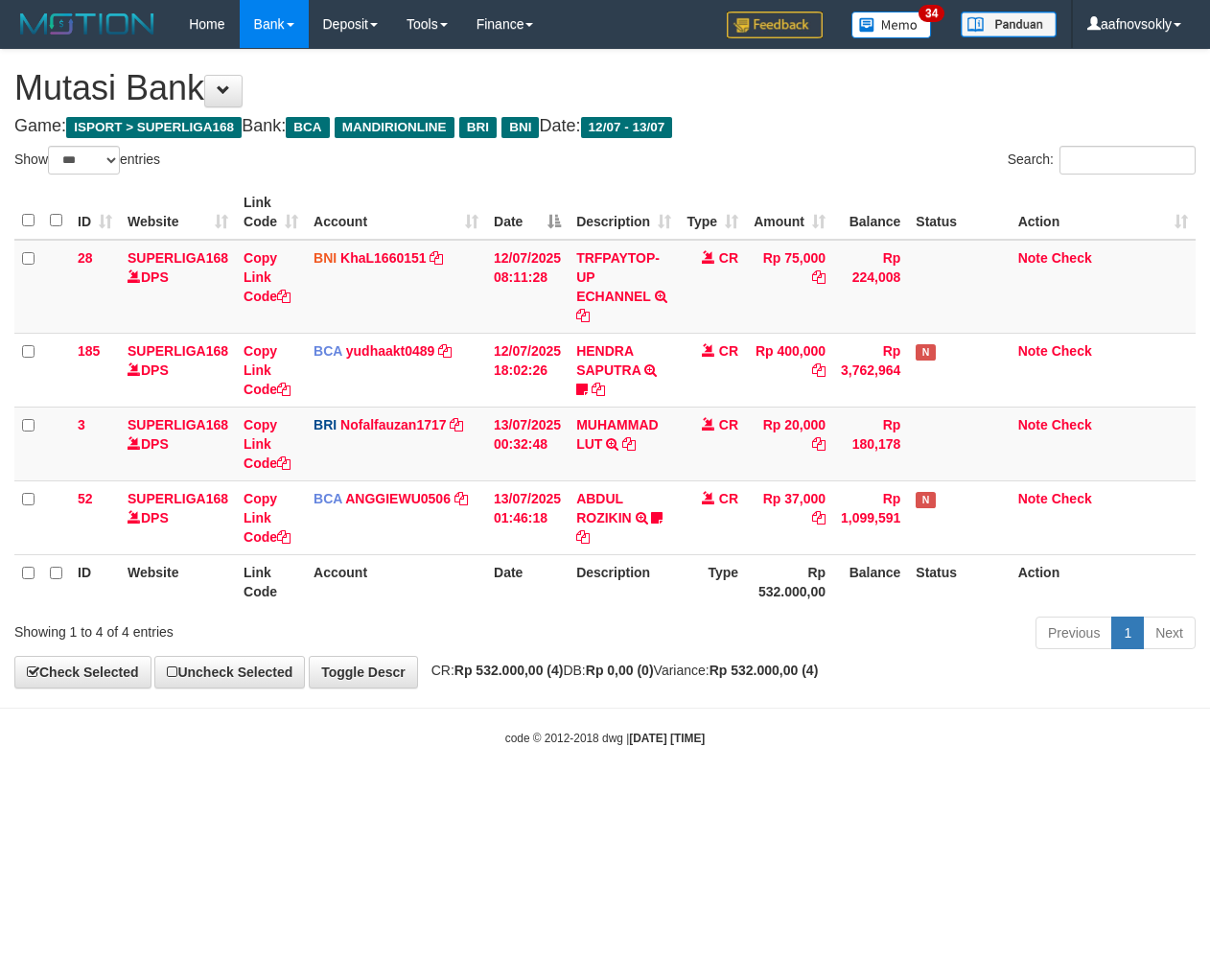 select on "***" 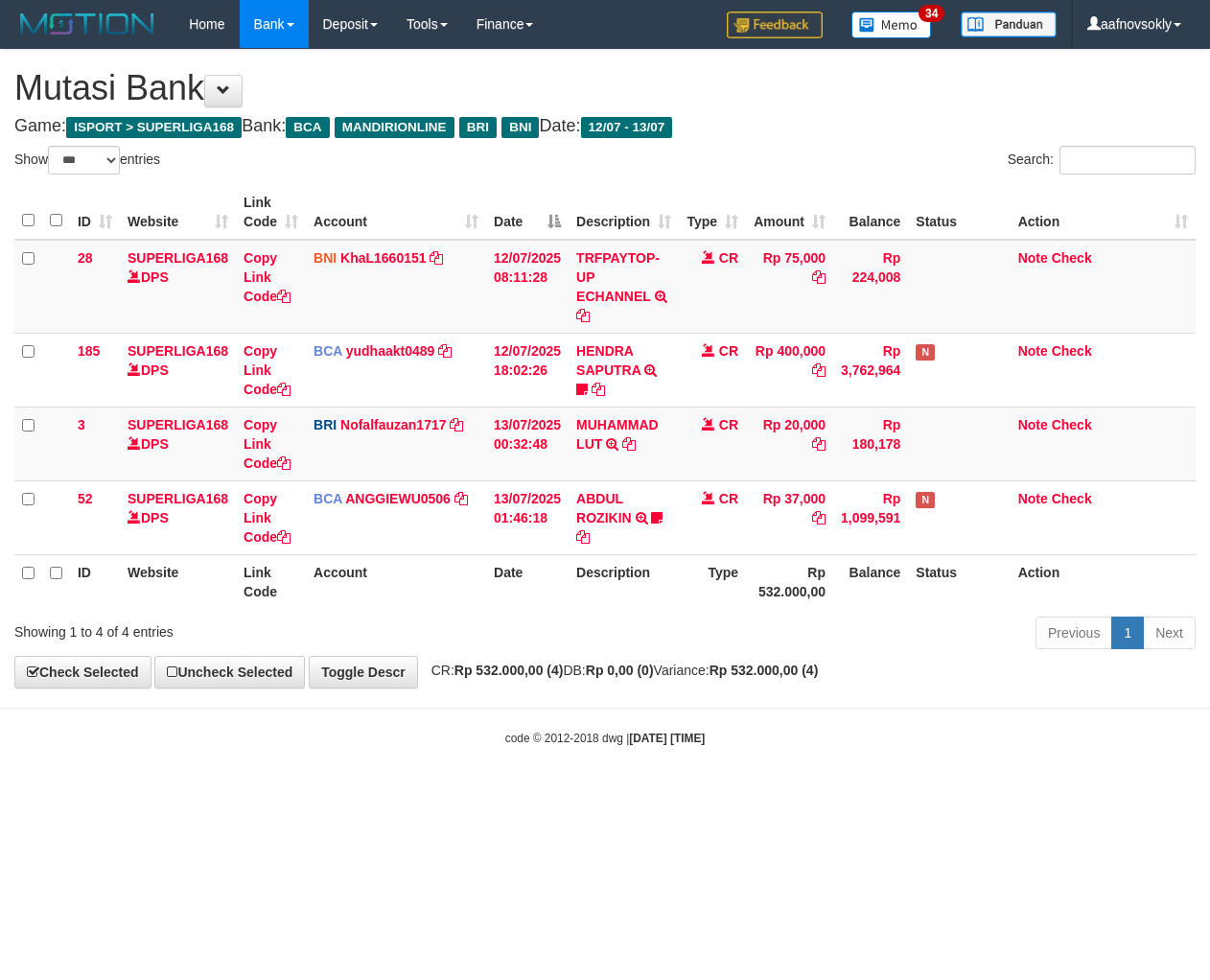 scroll, scrollTop: 0, scrollLeft: 0, axis: both 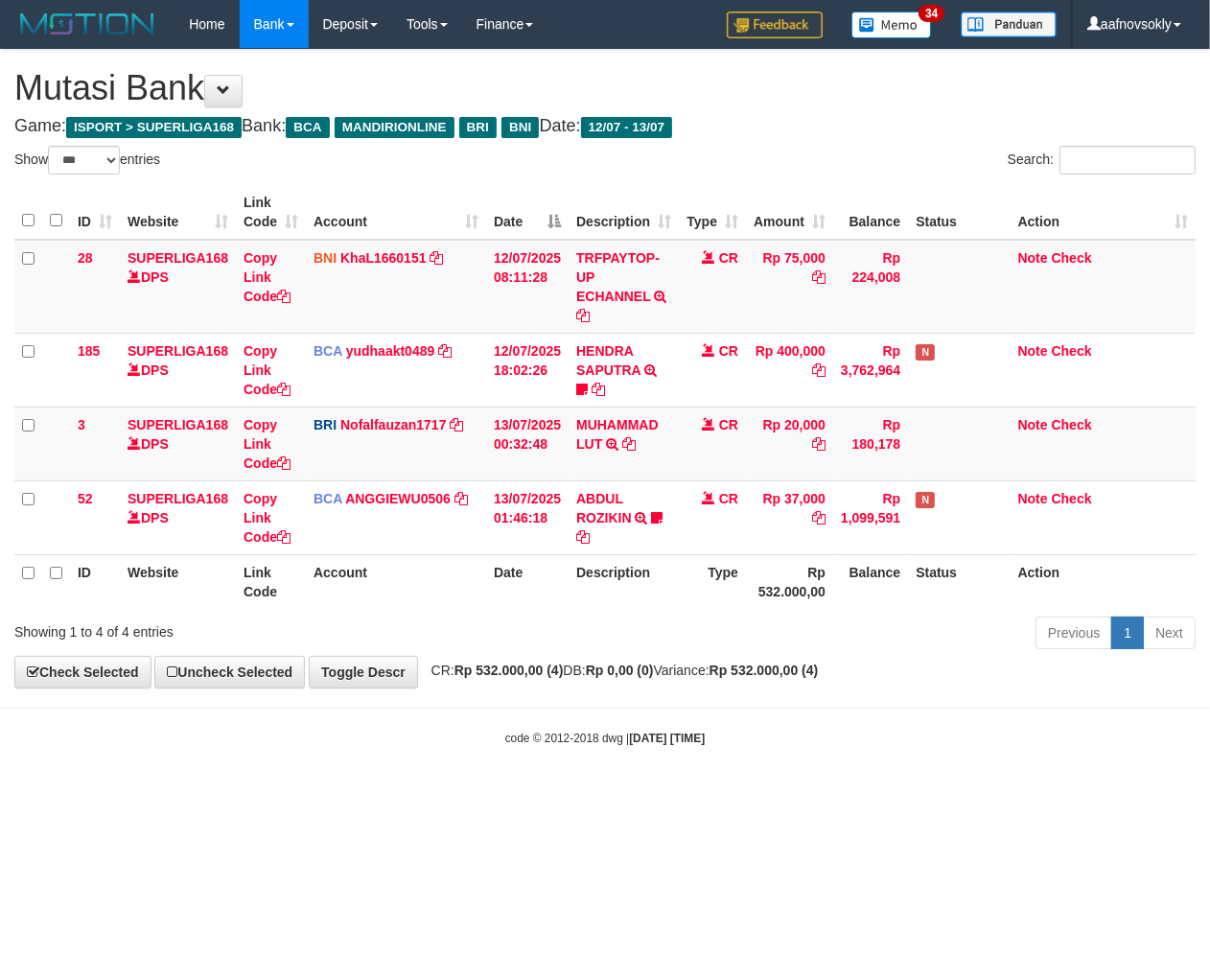 click on "code © 2012-2018 dwg |  2025/07/13 04:58:01" at bounding box center (605, 737) 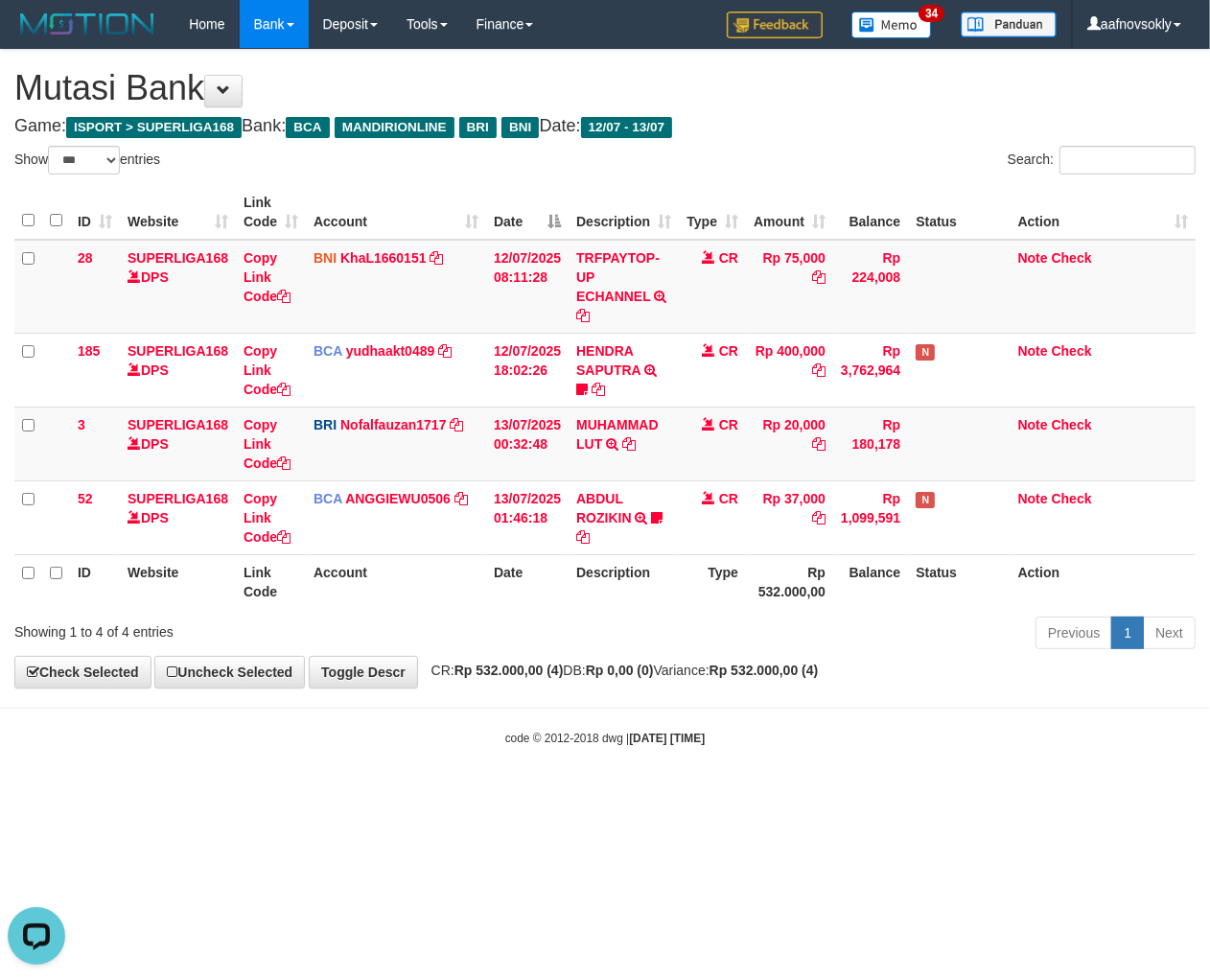 scroll, scrollTop: 0, scrollLeft: 0, axis: both 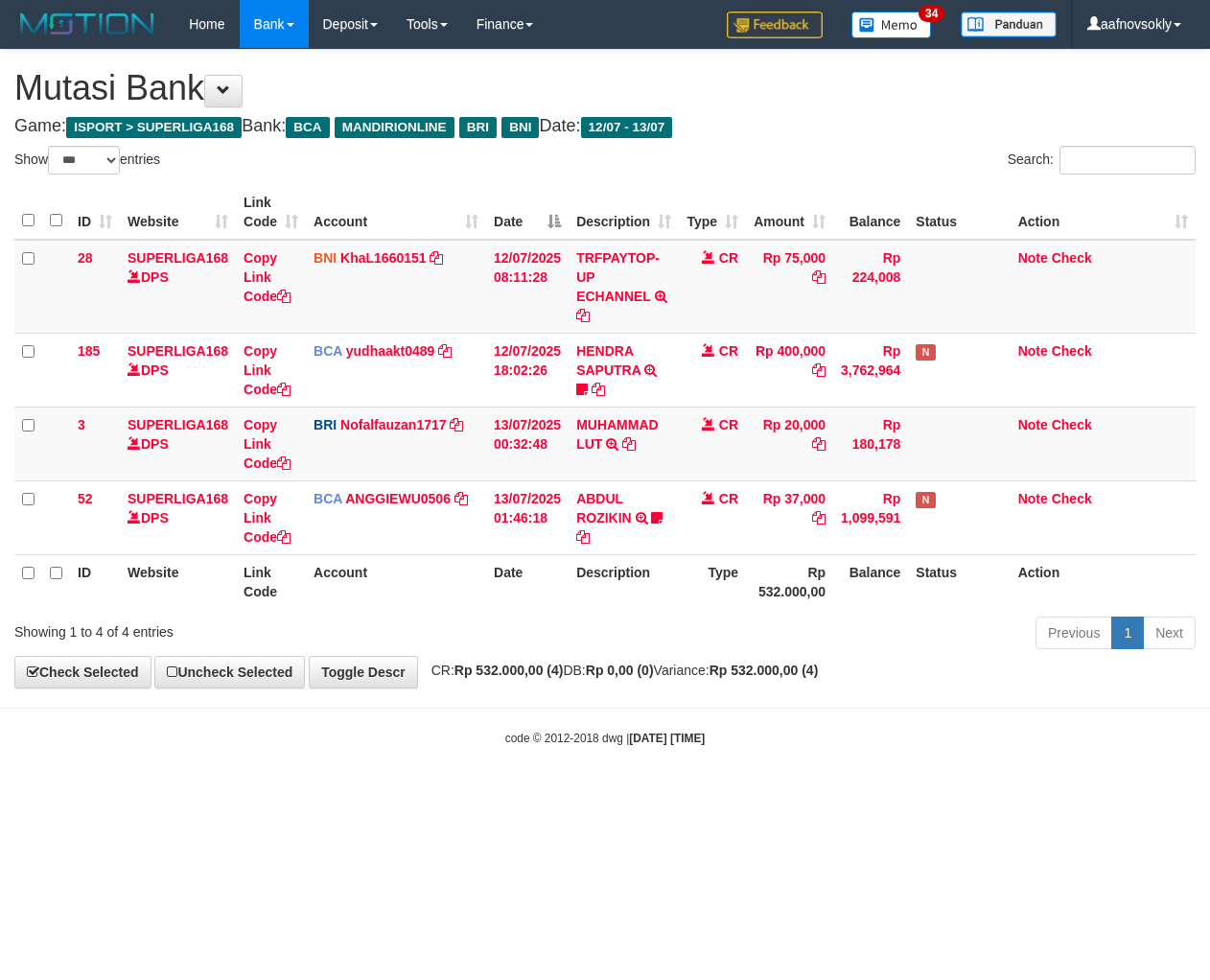 select on "***" 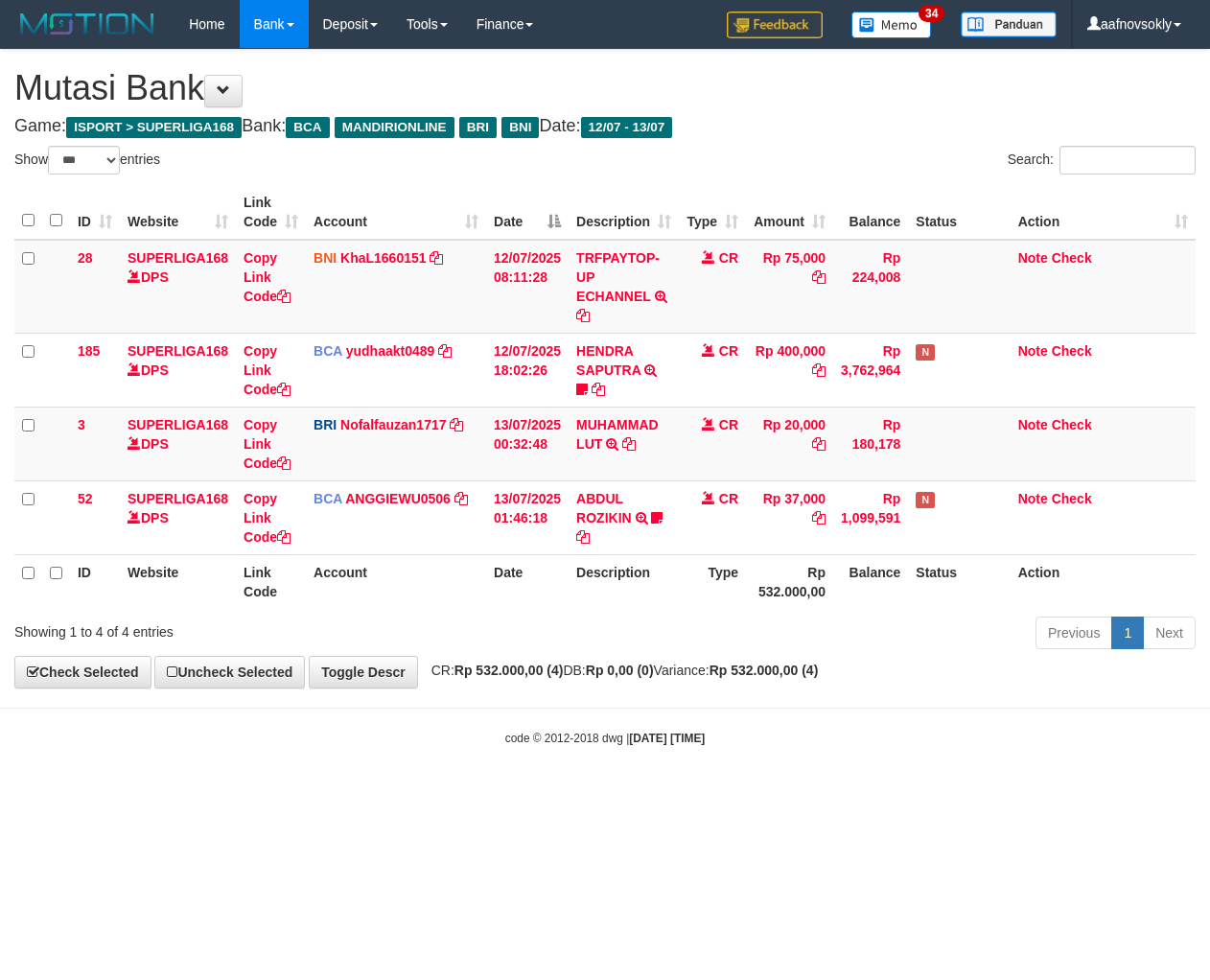 scroll, scrollTop: 0, scrollLeft: 0, axis: both 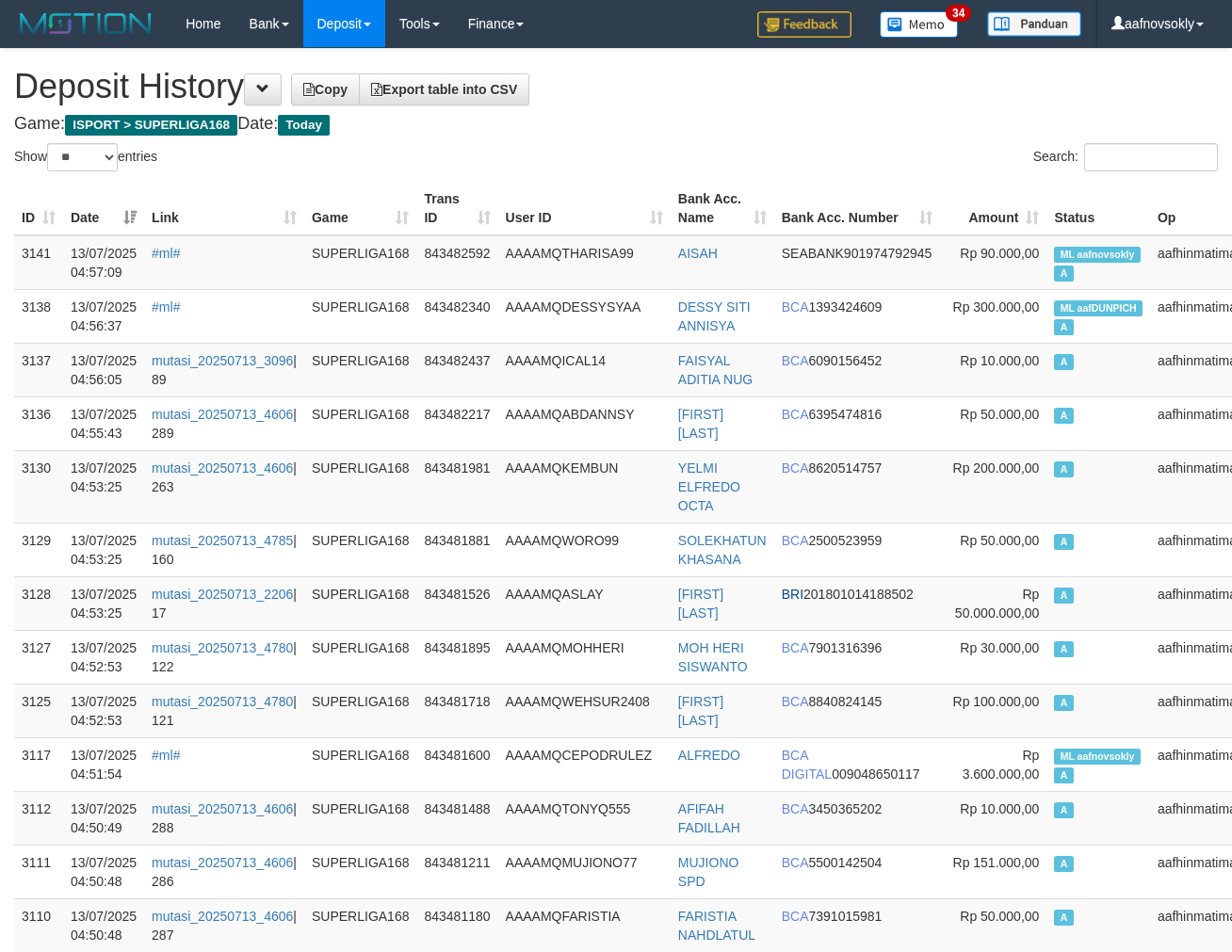 select on "**" 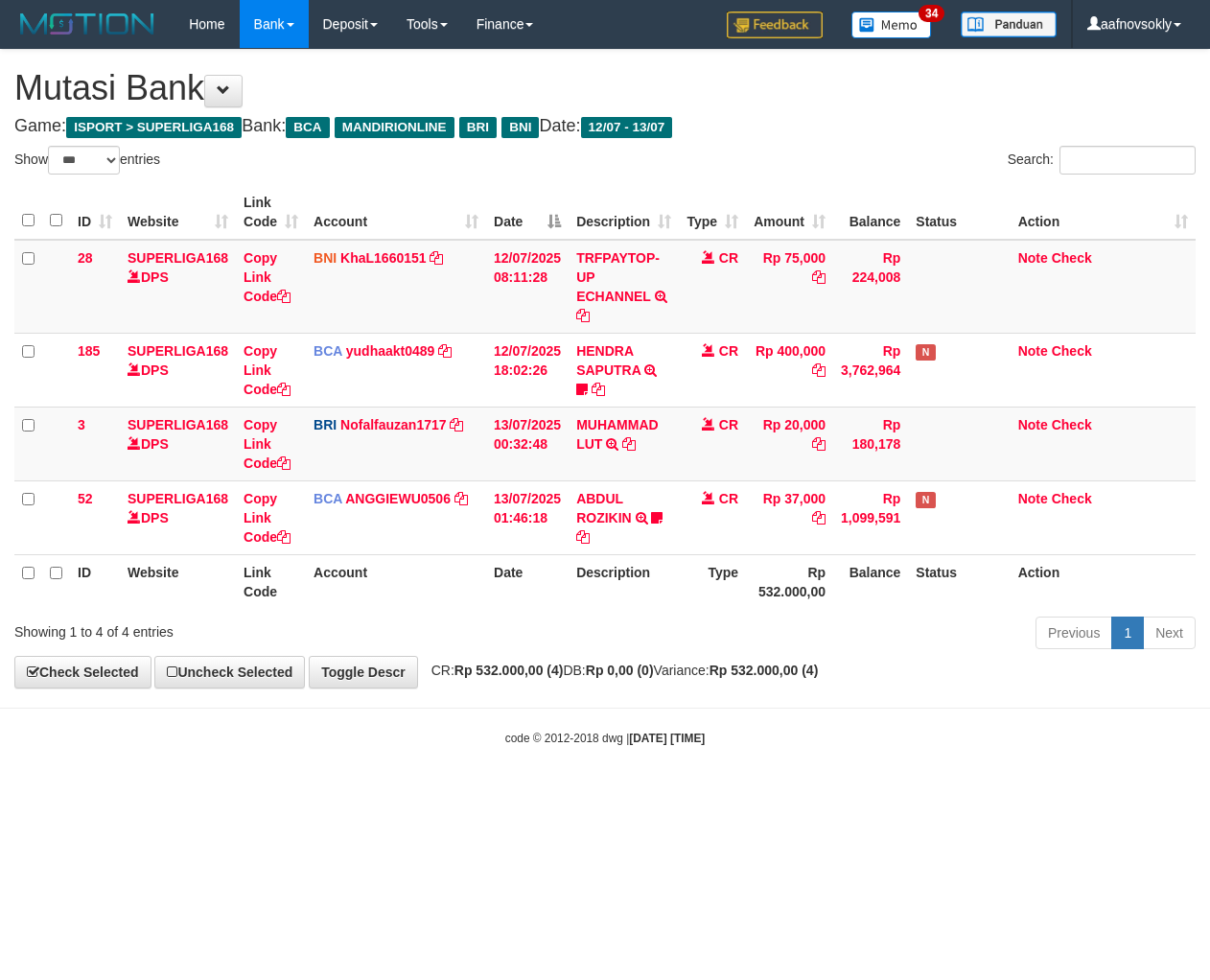 select on "***" 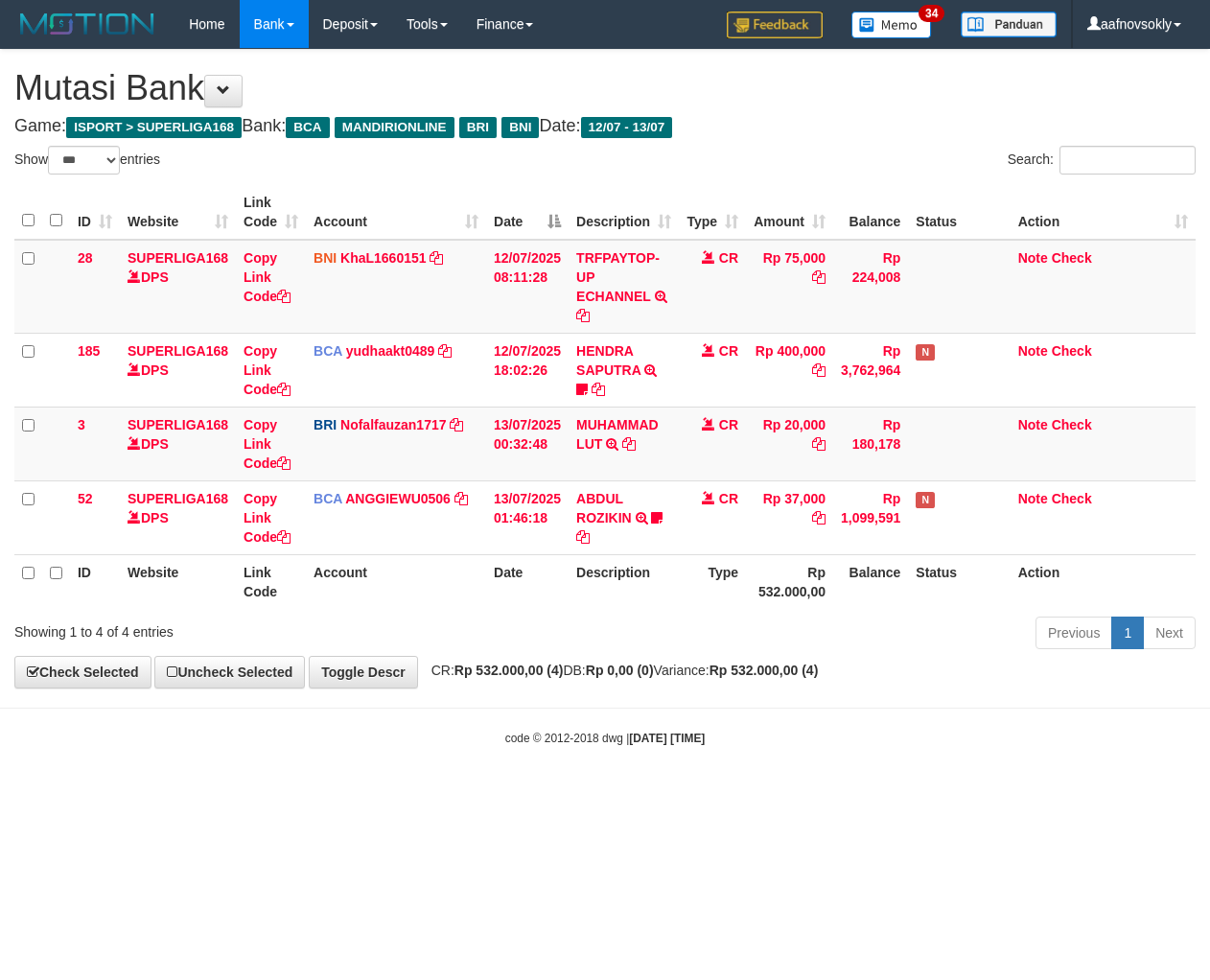 scroll, scrollTop: 0, scrollLeft: 0, axis: both 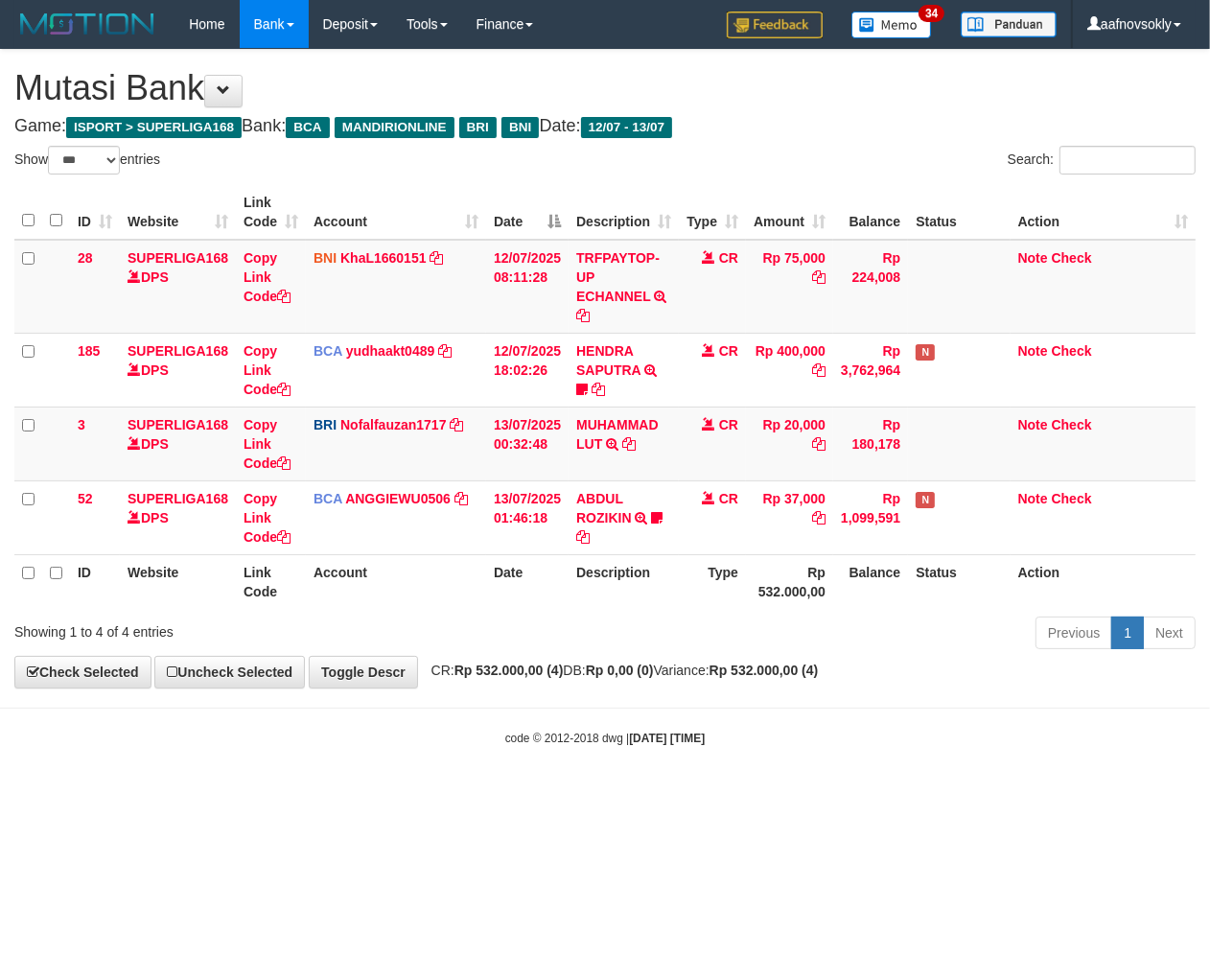 click on "Toggle navigation
Home
Bank
Account List
Load
By Website
Group
[ISPORT]													SUPERLIGA168
By Load Group (DPS)" at bounding box center (605, 397) 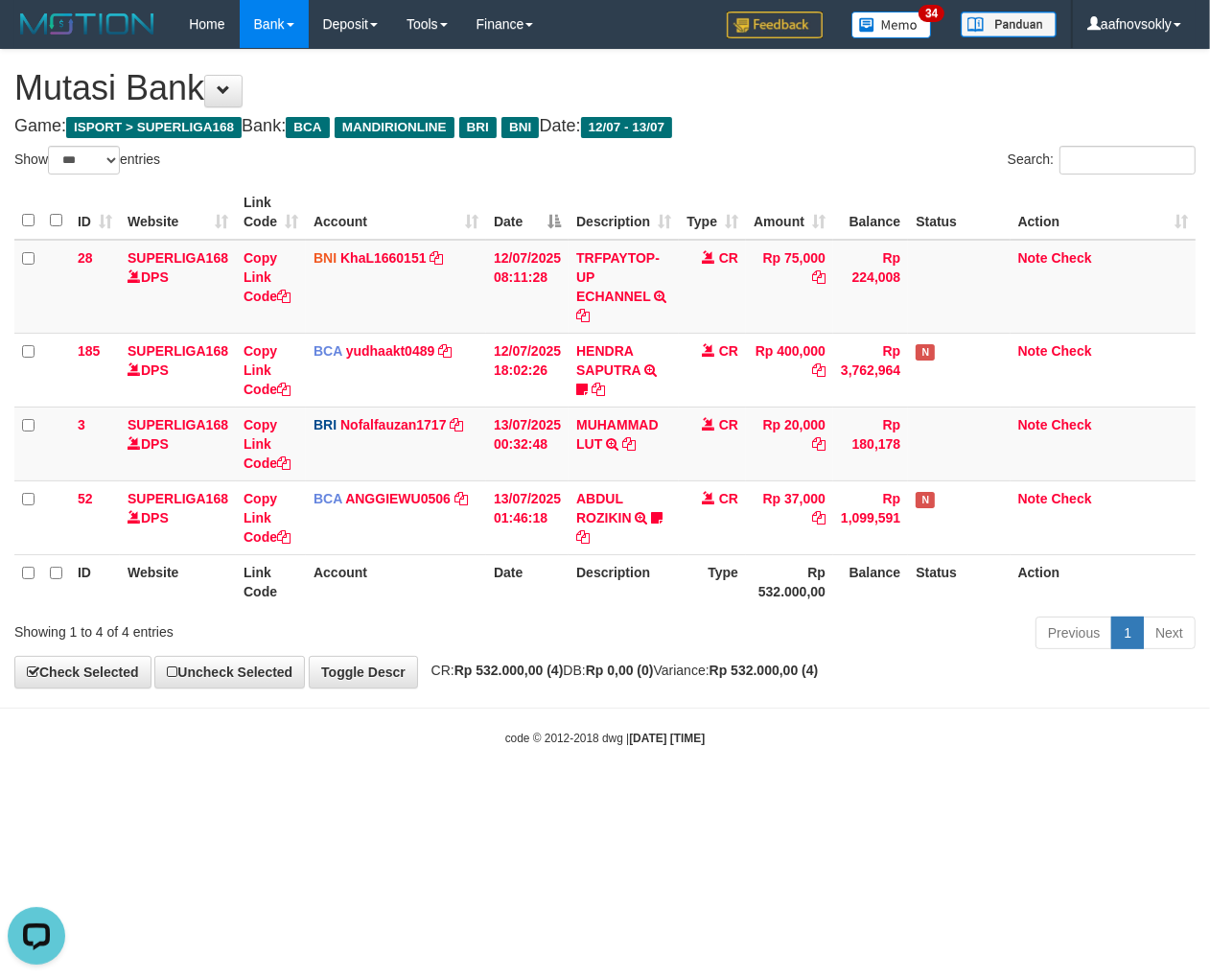 scroll, scrollTop: 0, scrollLeft: 0, axis: both 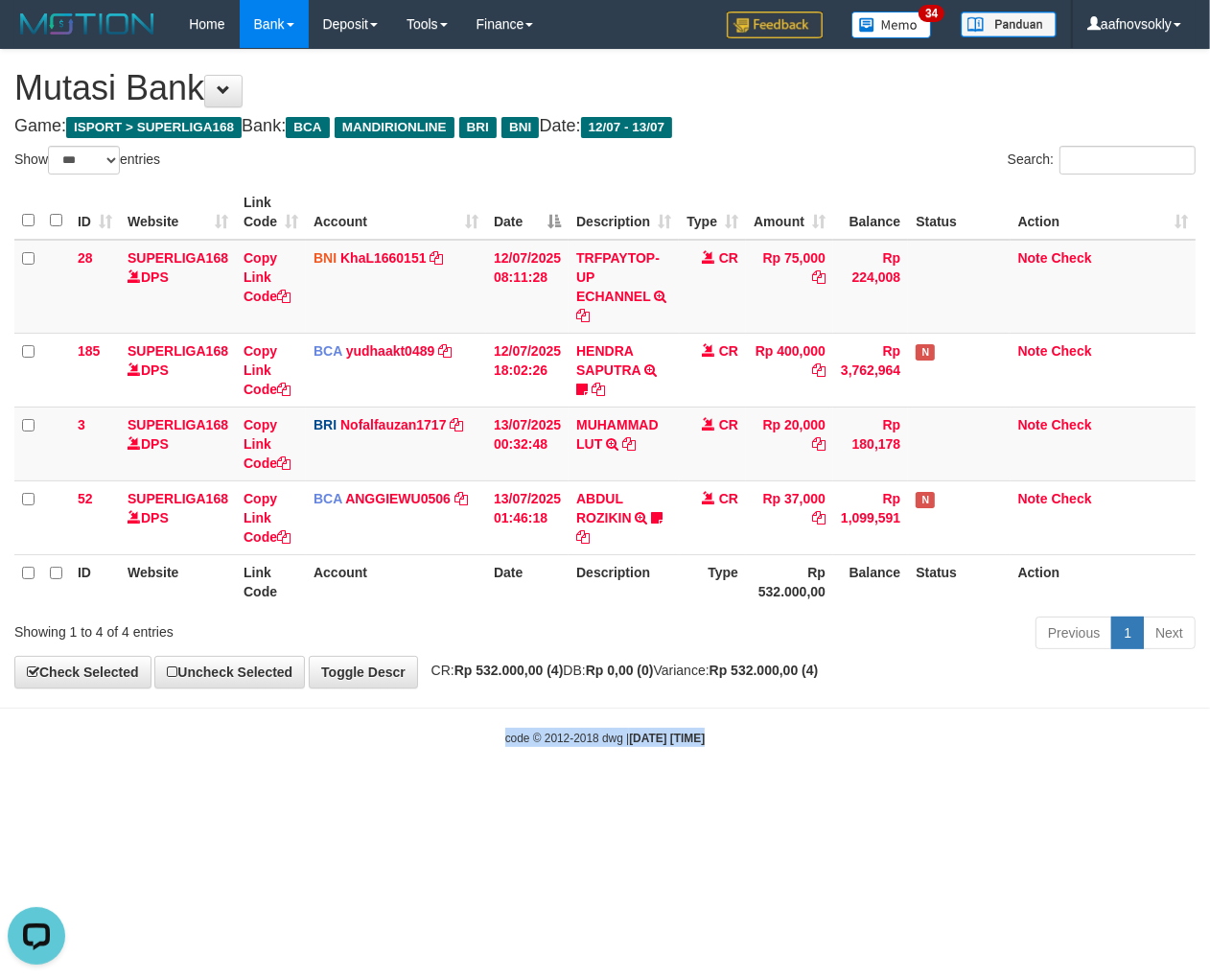 click on "Toggle navigation
Home
Bank
Account List
Load
By Website
Group
[ISPORT]													SUPERLIGA168
By Load Group (DPS)" at bounding box center [605, 397] 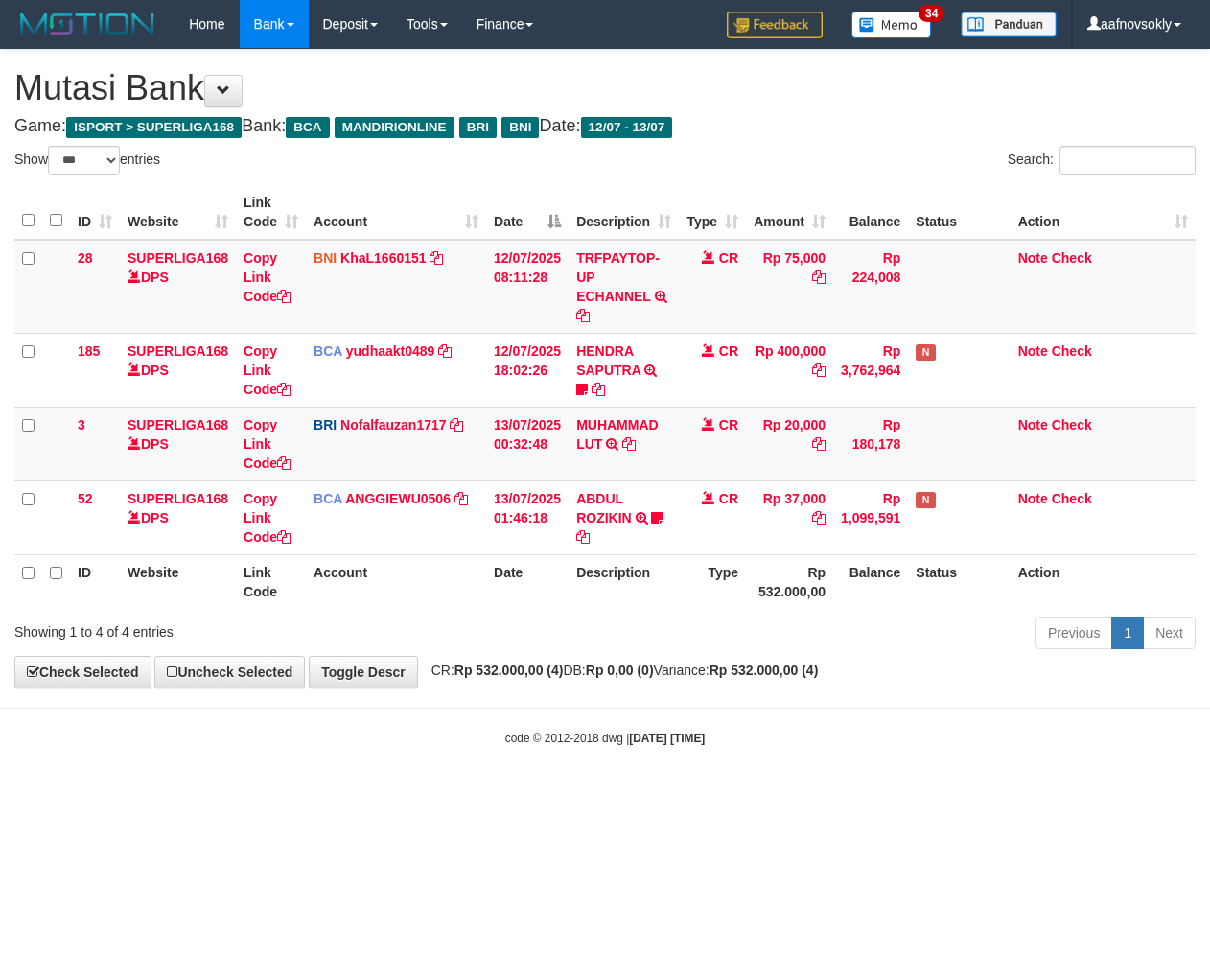 select on "***" 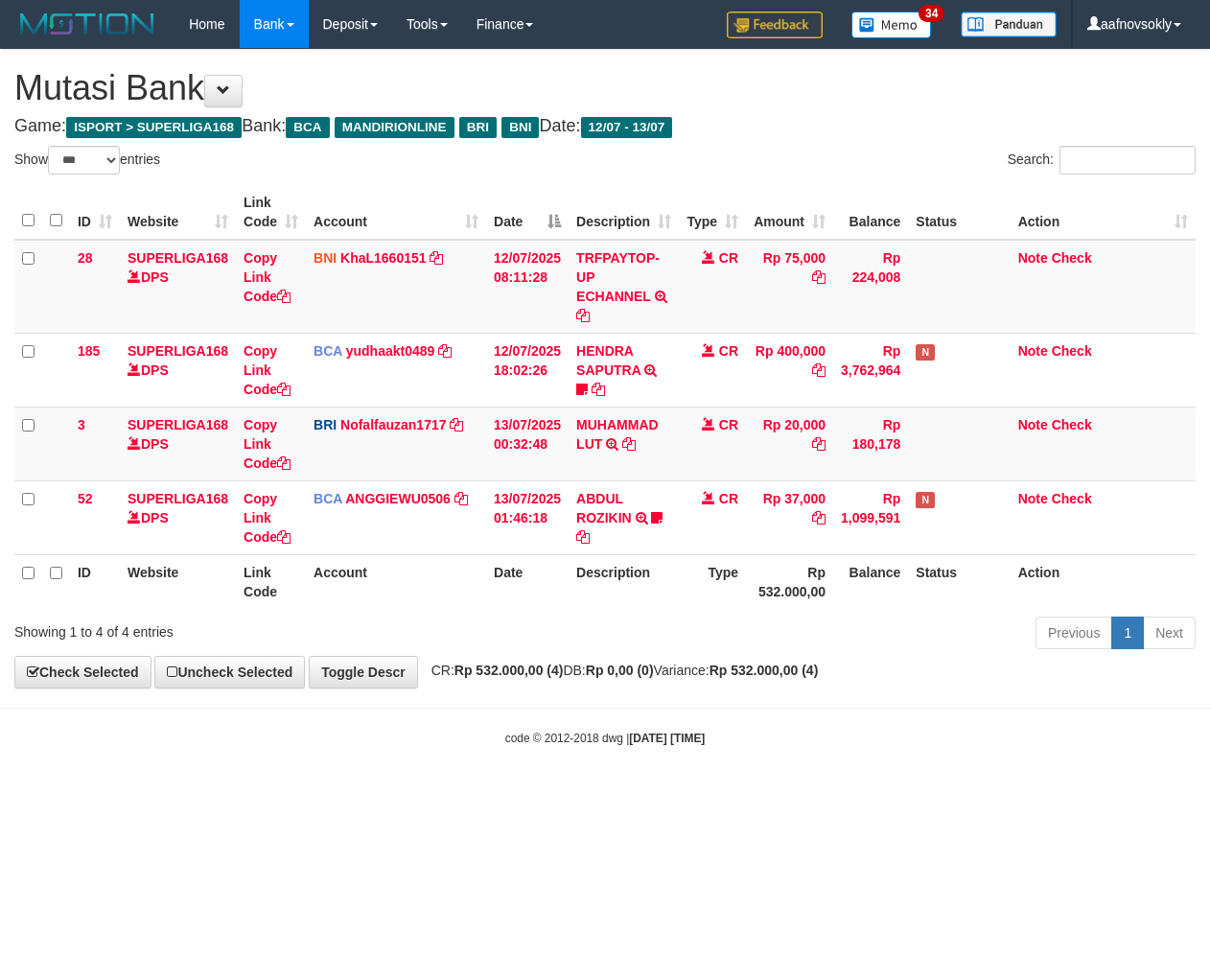 scroll, scrollTop: 0, scrollLeft: 0, axis: both 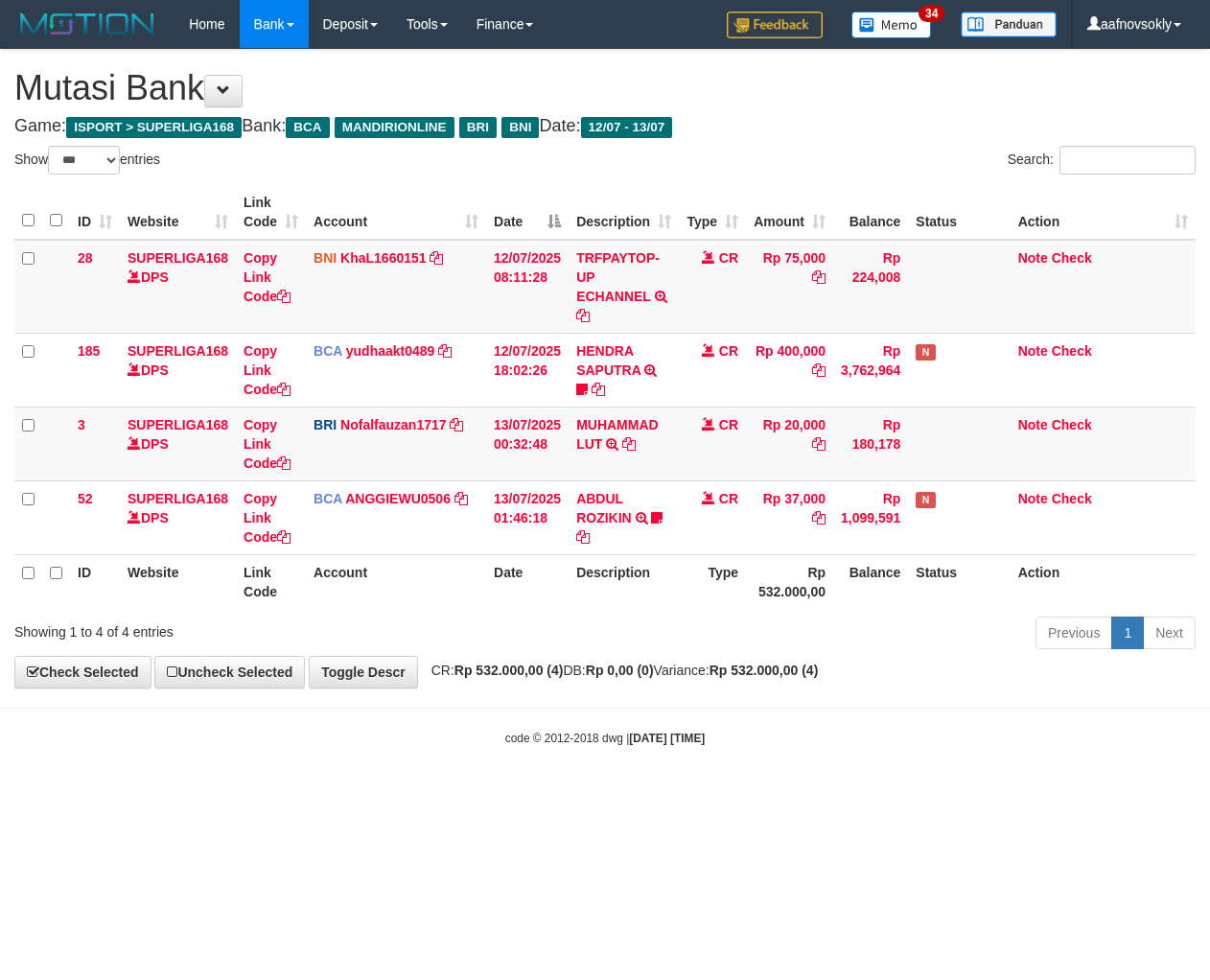 select on "***" 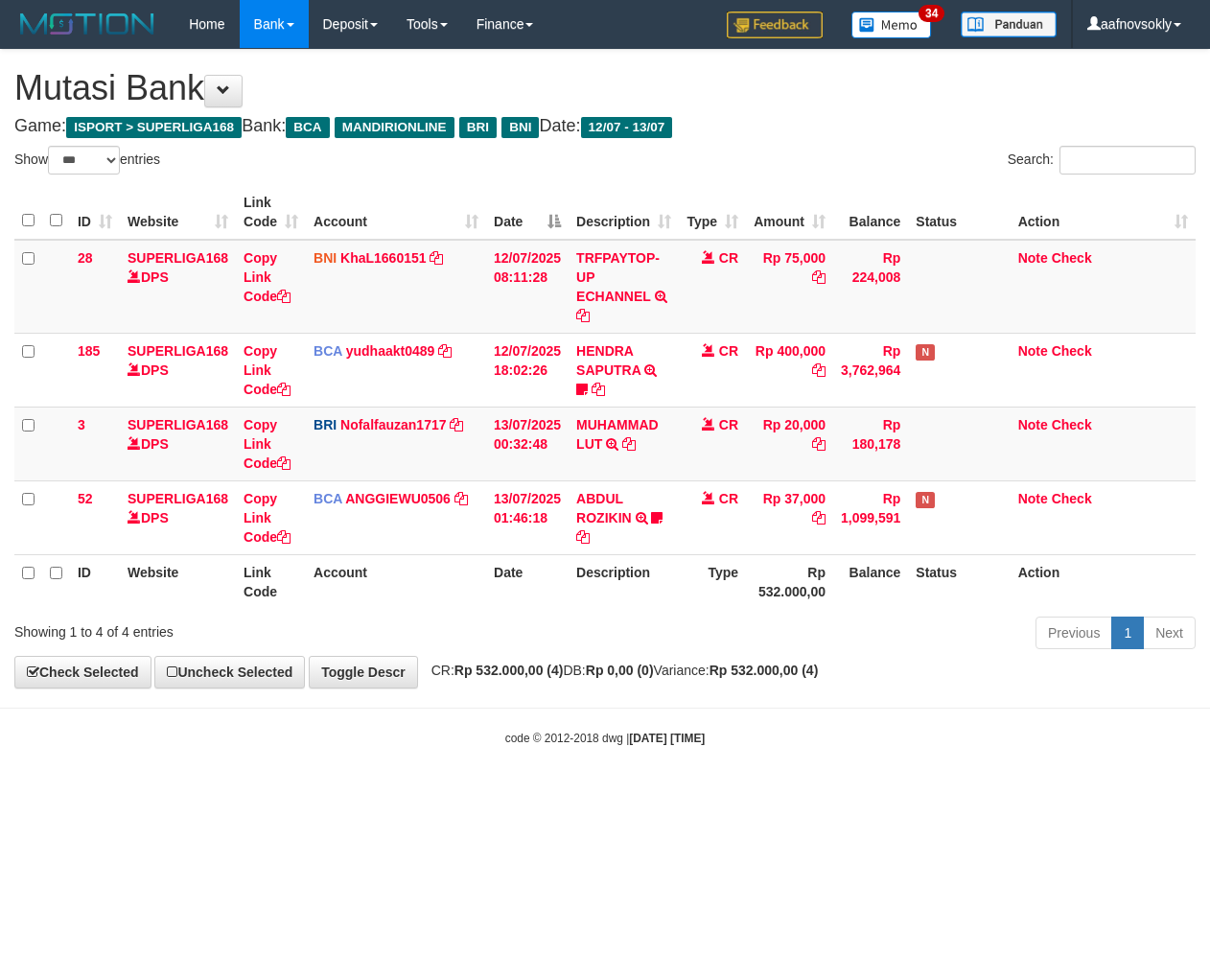 scroll, scrollTop: 0, scrollLeft: 0, axis: both 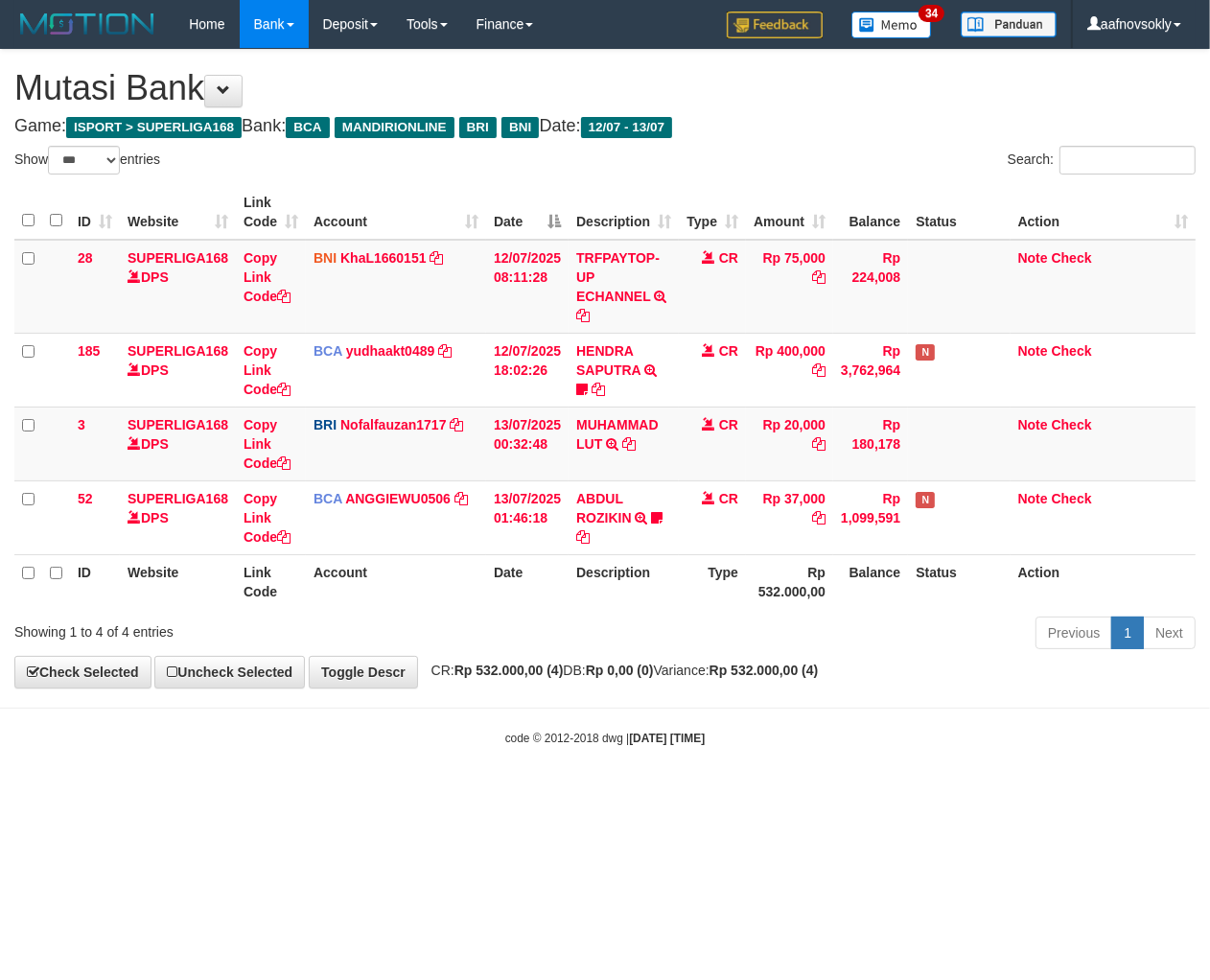 click on "Toggle navigation
Home
Bank
Account List
Load
By Website
Group
[ISPORT]													SUPERLIGA168
By Load Group (DPS)" at bounding box center (605, 397) 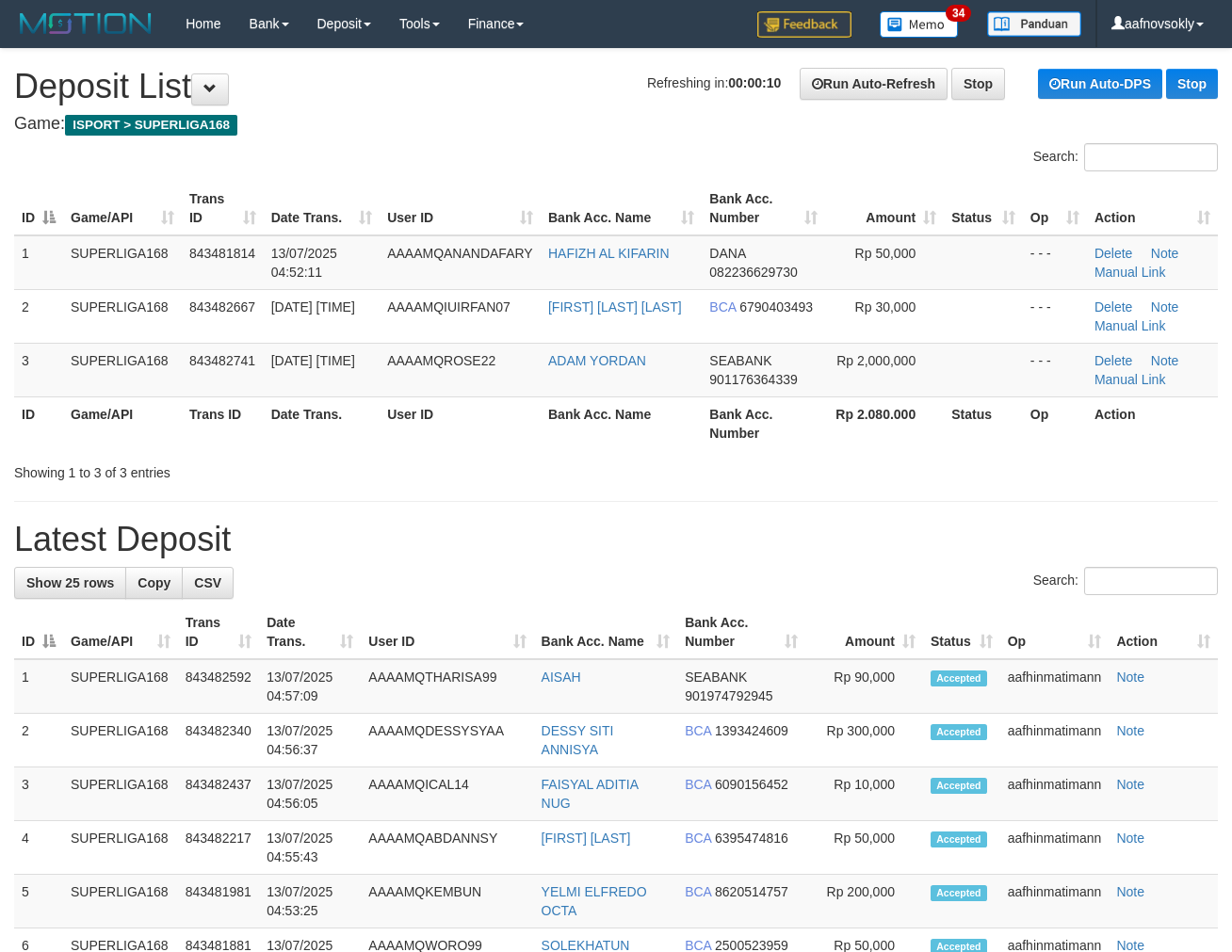 scroll, scrollTop: 0, scrollLeft: 0, axis: both 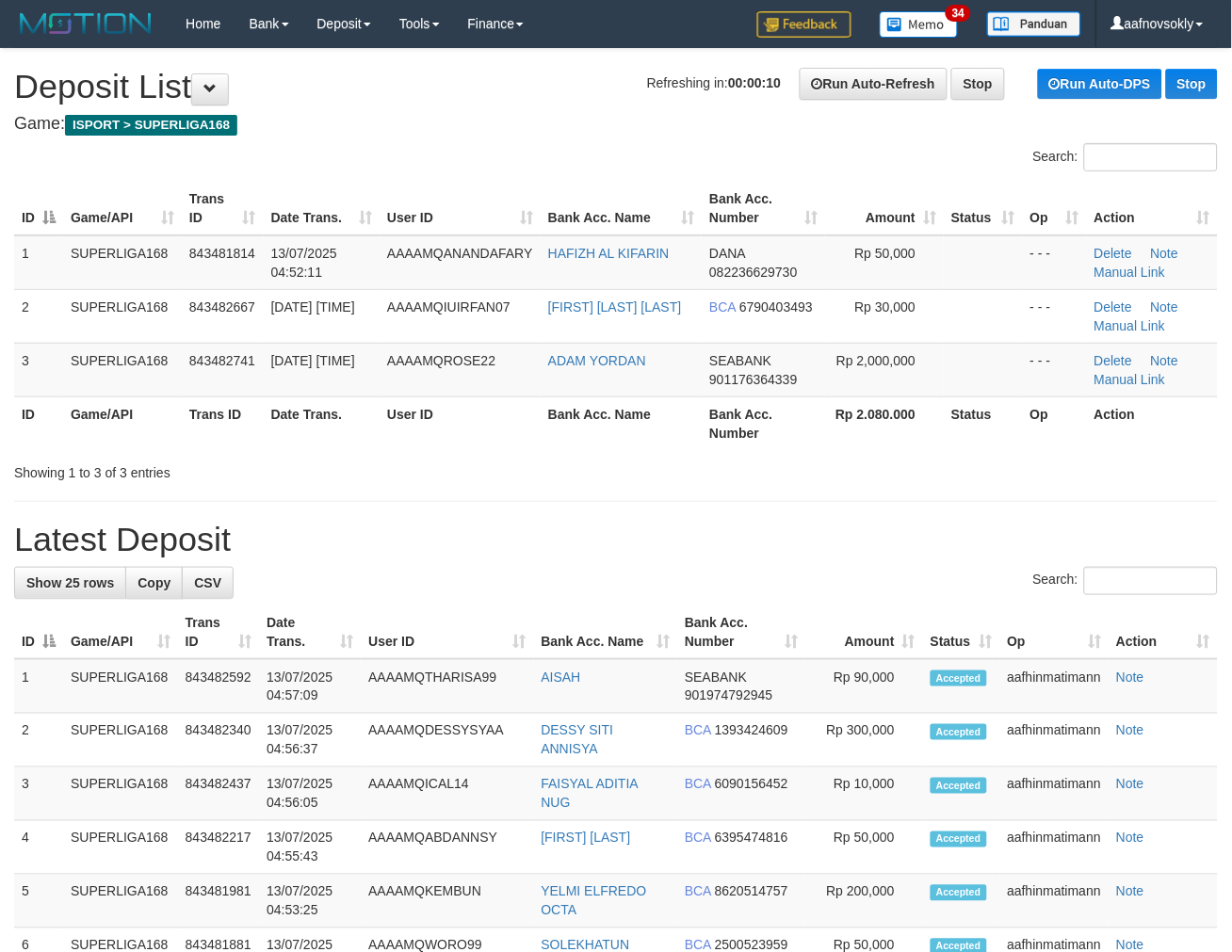 click on "Show 25 rows Copy CSV Search:
ID Game/API Trans ID Date Trans. User ID Bank Acc. Name Bank Acc. Number Amount Status Op Action
1
SUPERLIGA168
2" at bounding box center [616, 1347] 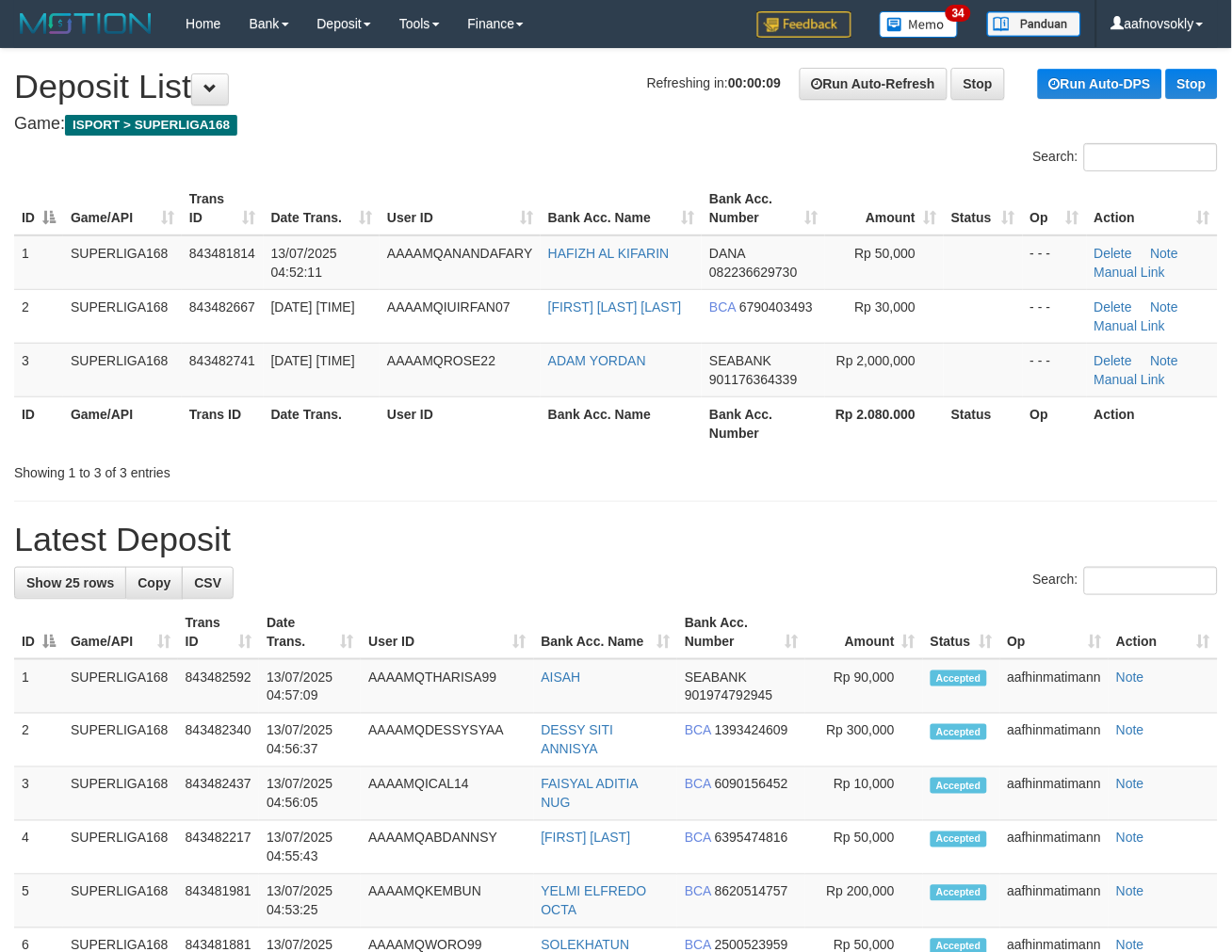 click on "Latest Deposit" at bounding box center (616, 540) 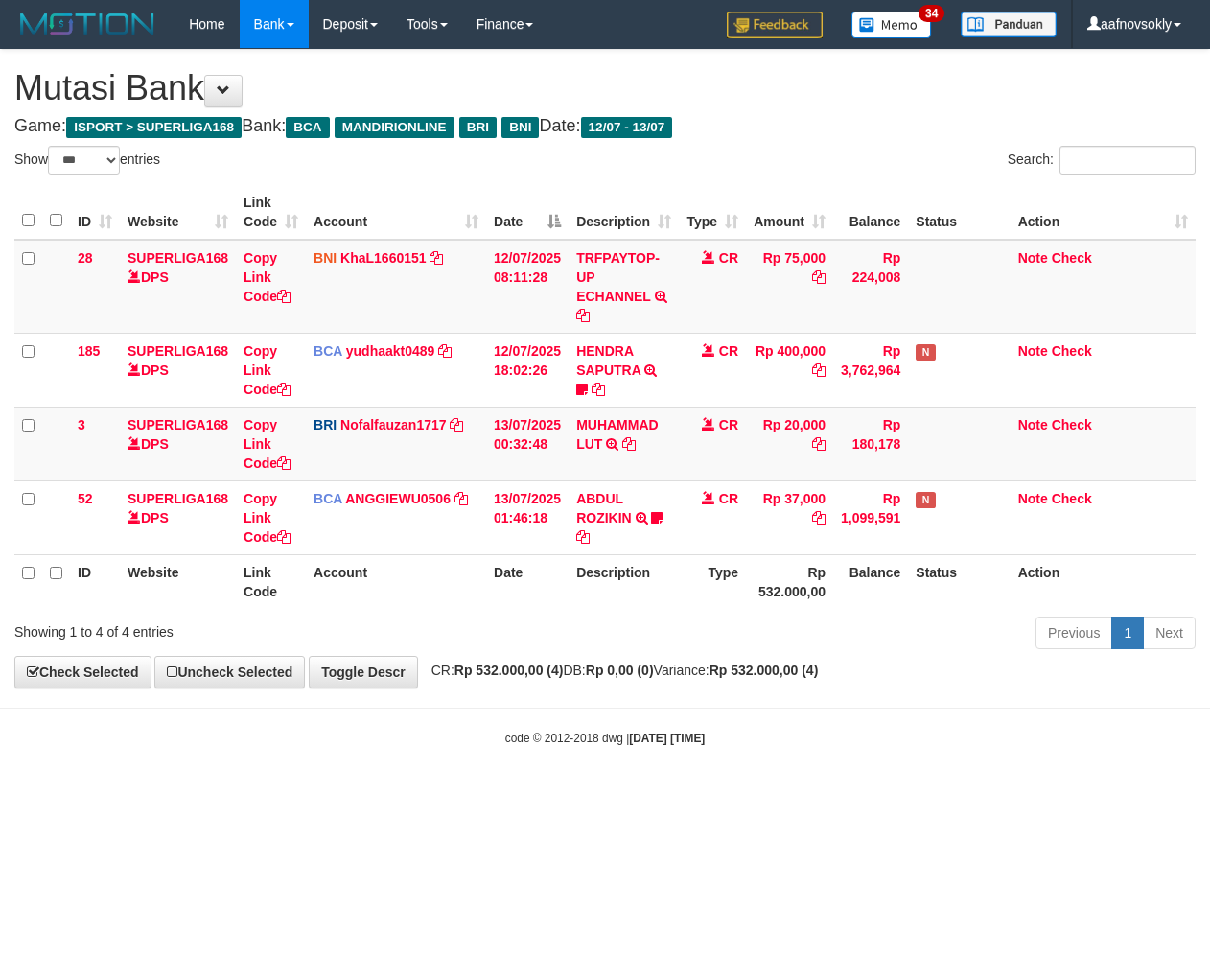 select on "***" 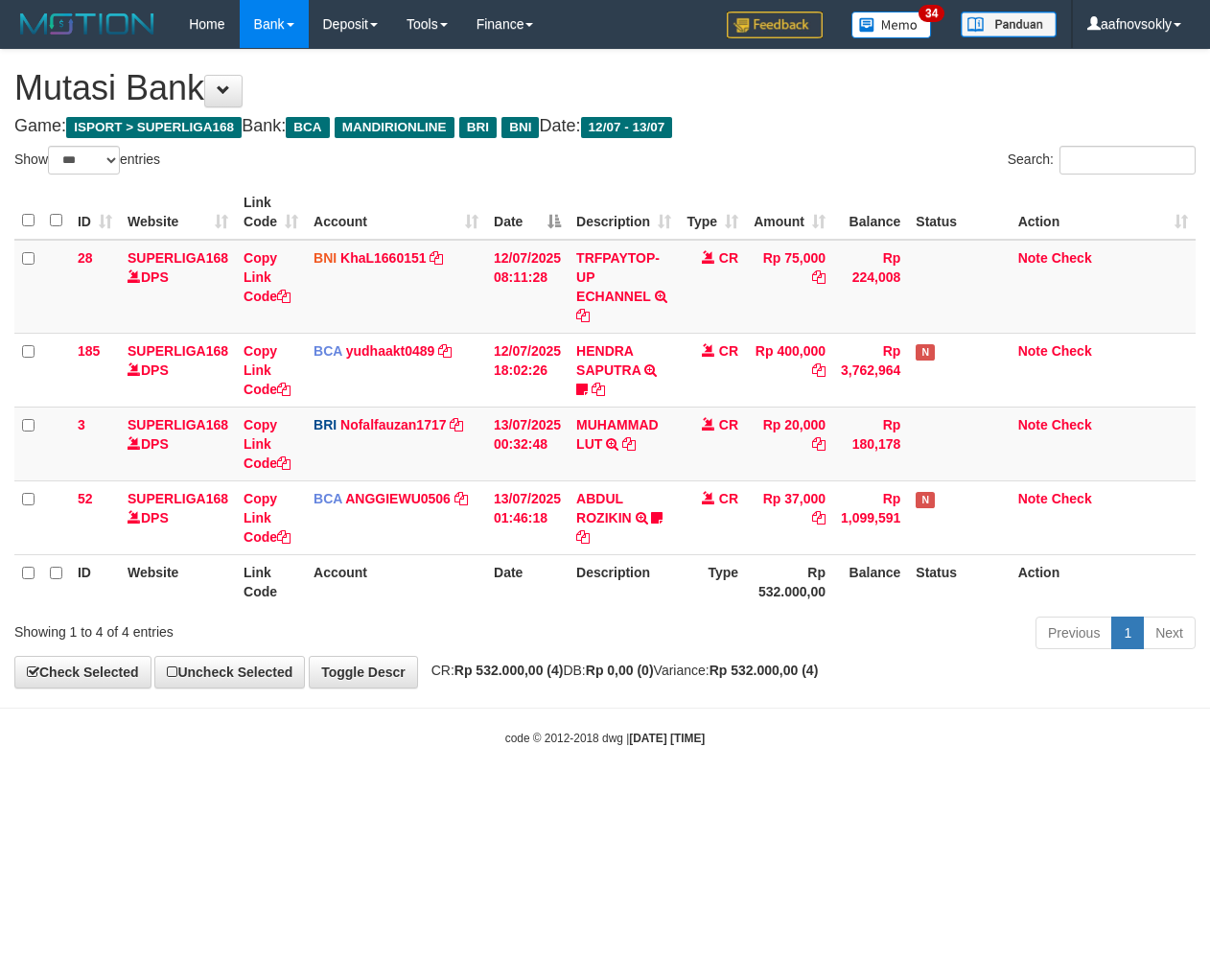 scroll, scrollTop: 0, scrollLeft: 0, axis: both 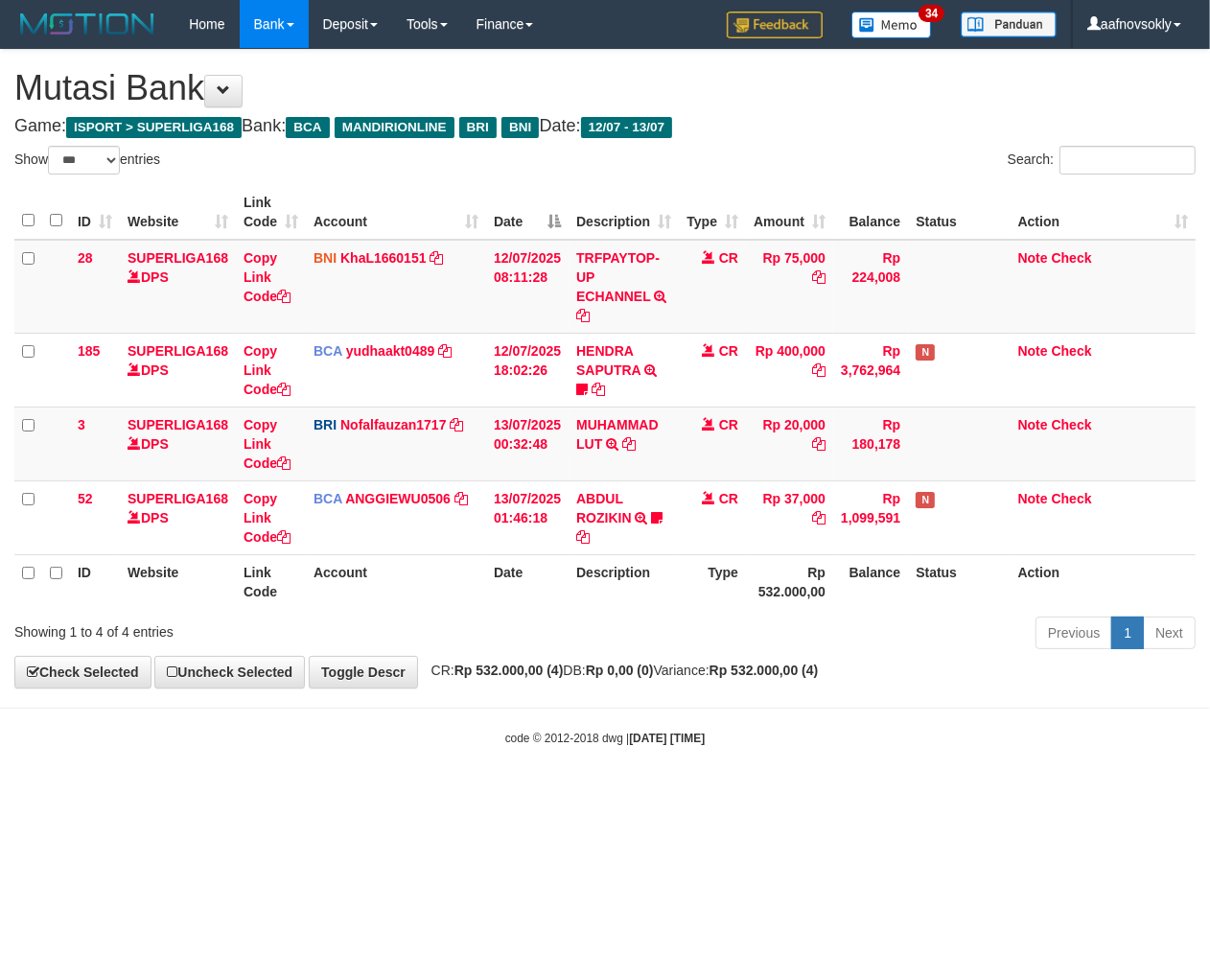 drag, startPoint x: 749, startPoint y: 727, endPoint x: 871, endPoint y: 768, distance: 128.70509 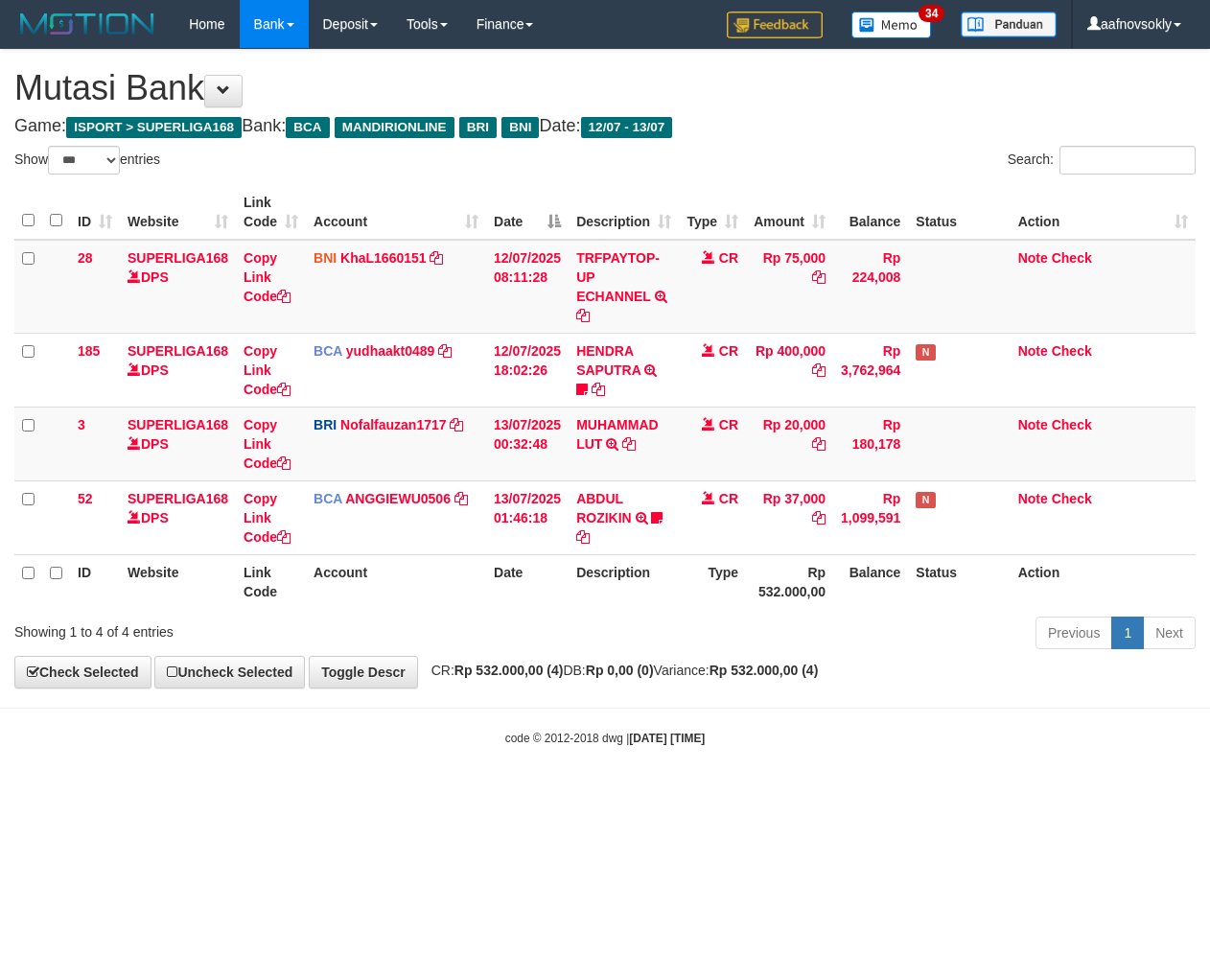 select on "***" 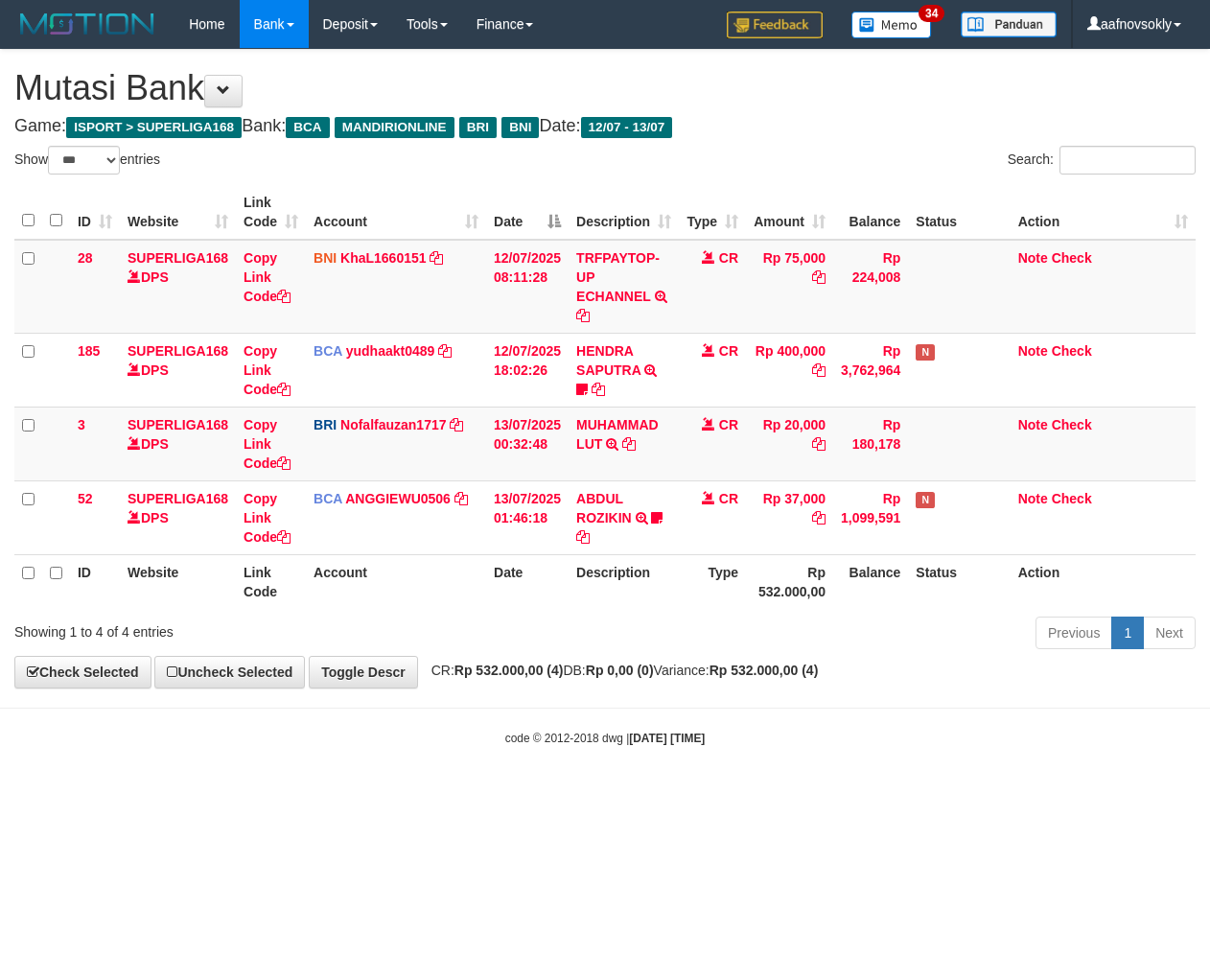 scroll, scrollTop: 0, scrollLeft: 0, axis: both 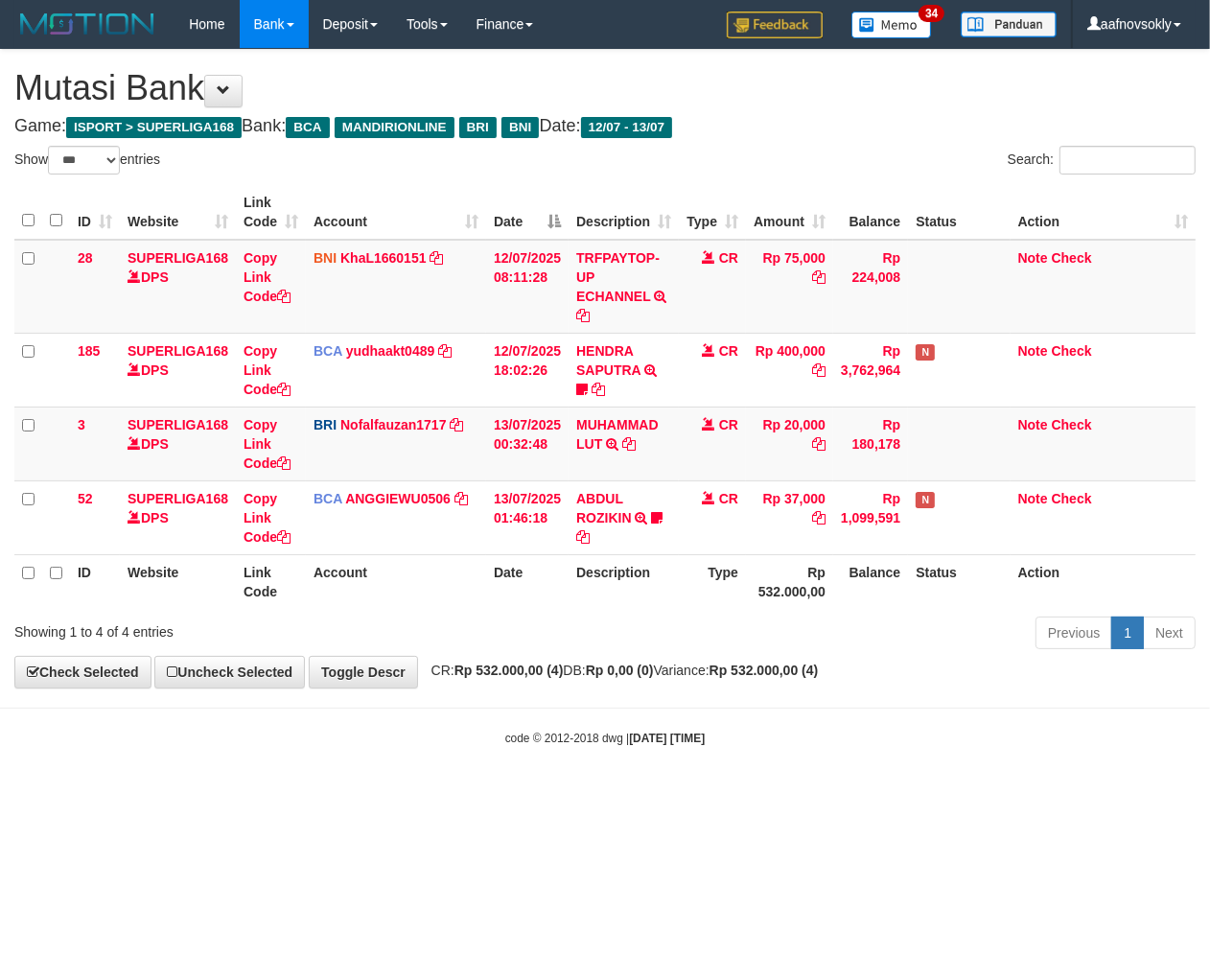 click on "Toggle navigation
Home
Bank
Account List
Load
By Website
Group
[ISPORT]													SUPERLIGA168
By Load Group (DPS)
34" at bounding box center [605, 397] 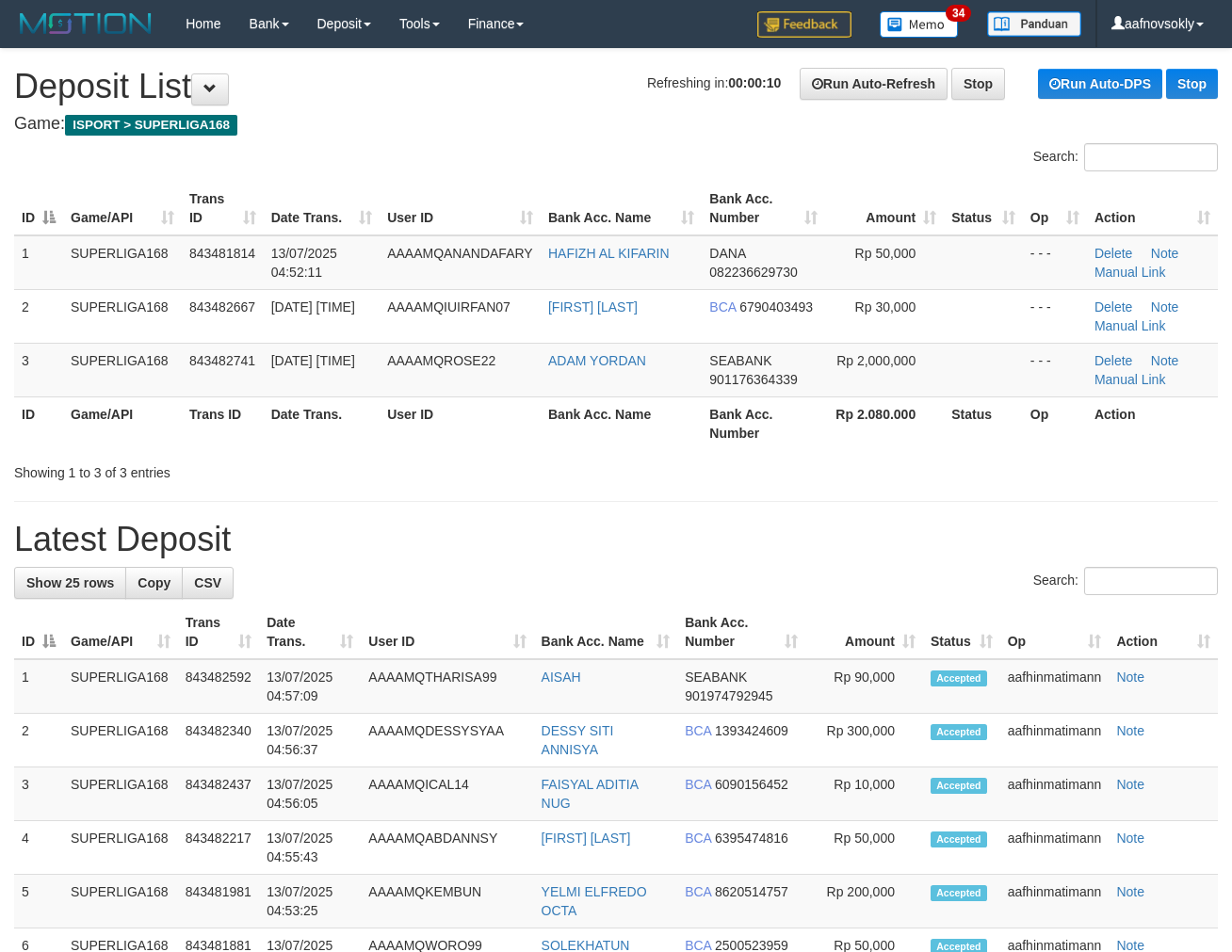 scroll, scrollTop: 0, scrollLeft: 0, axis: both 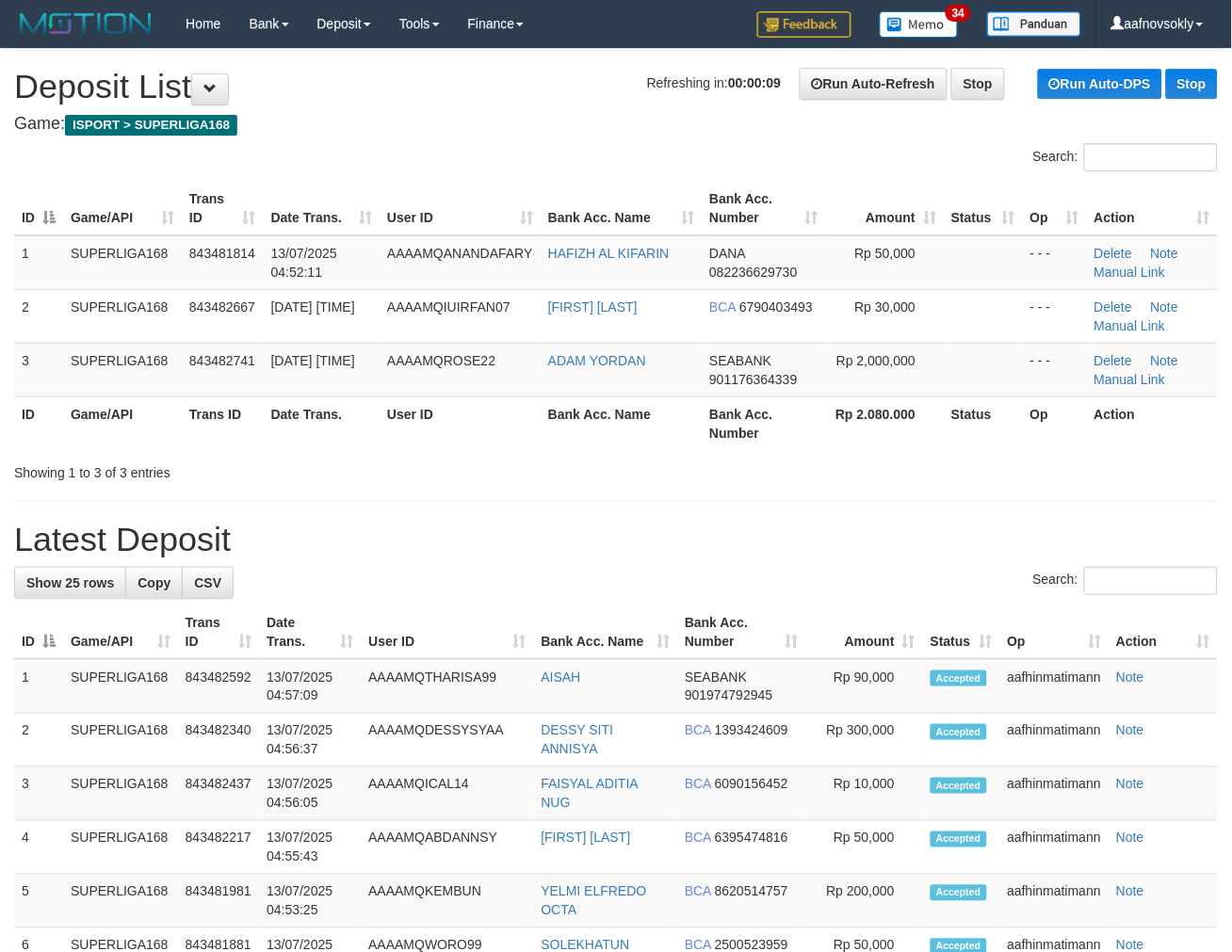 click on "Rp 2.080.000" at bounding box center (884, 423) 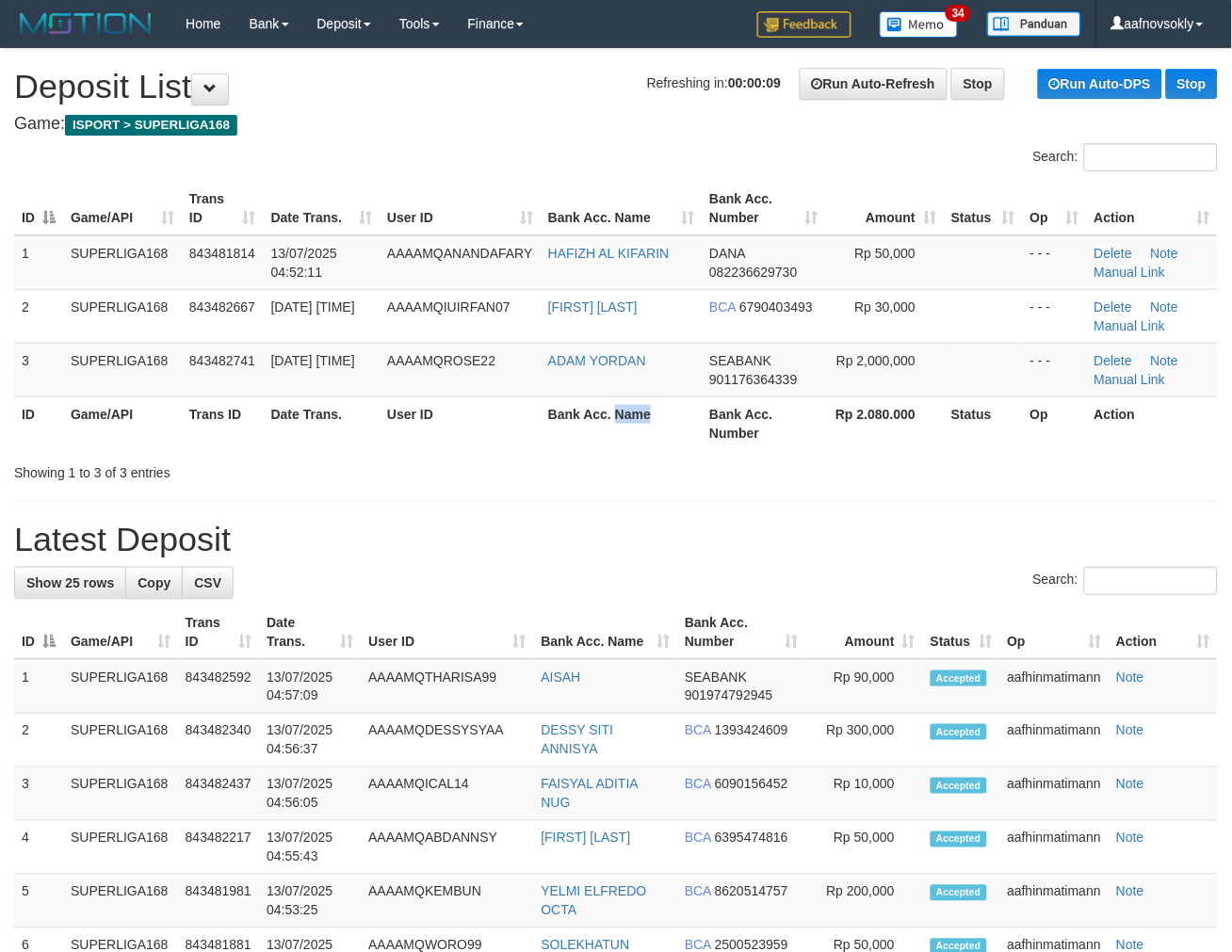 click on "Bank Acc. Name" at bounding box center [621, 423] 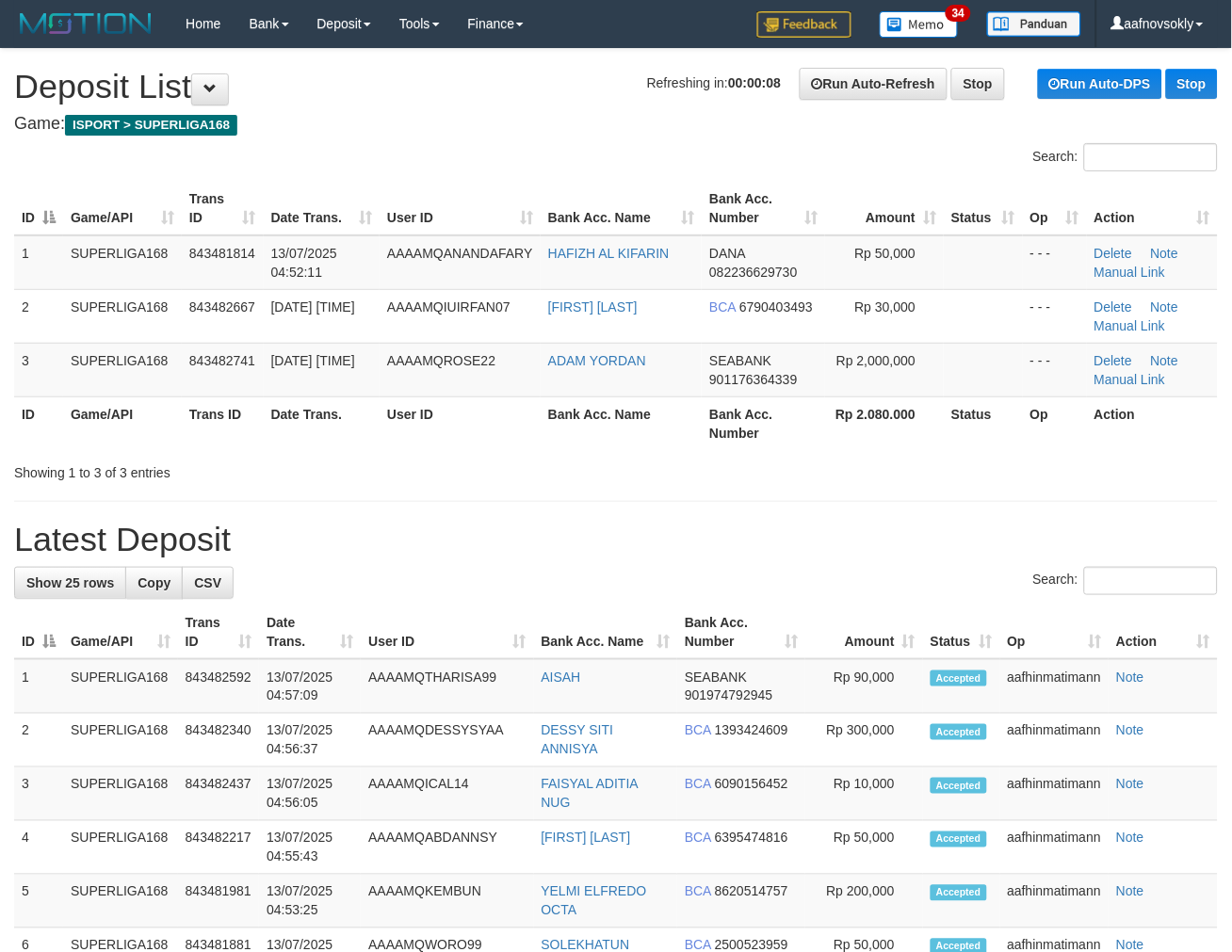 click on "Bank Acc. Name" at bounding box center (621, 423) 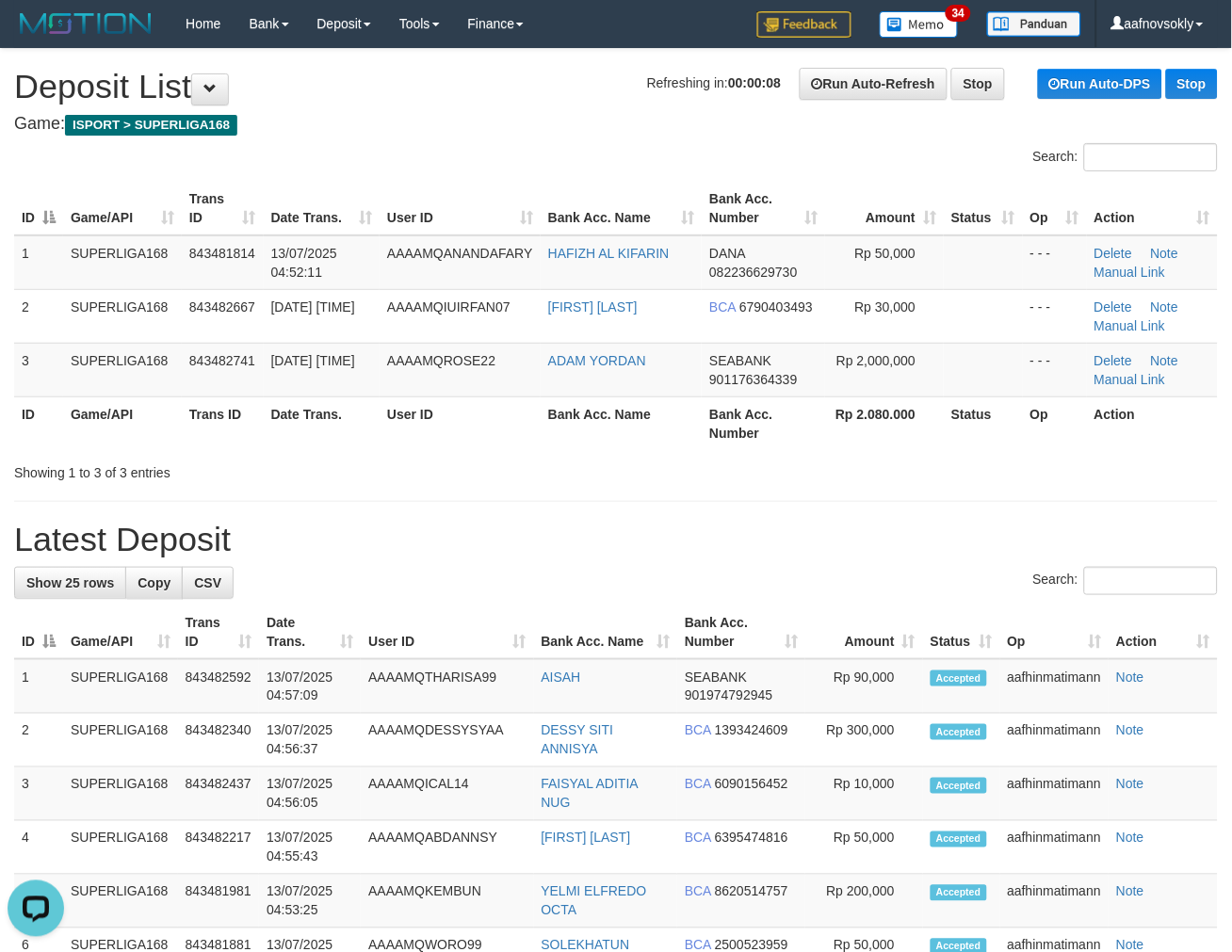 scroll, scrollTop: 0, scrollLeft: 0, axis: both 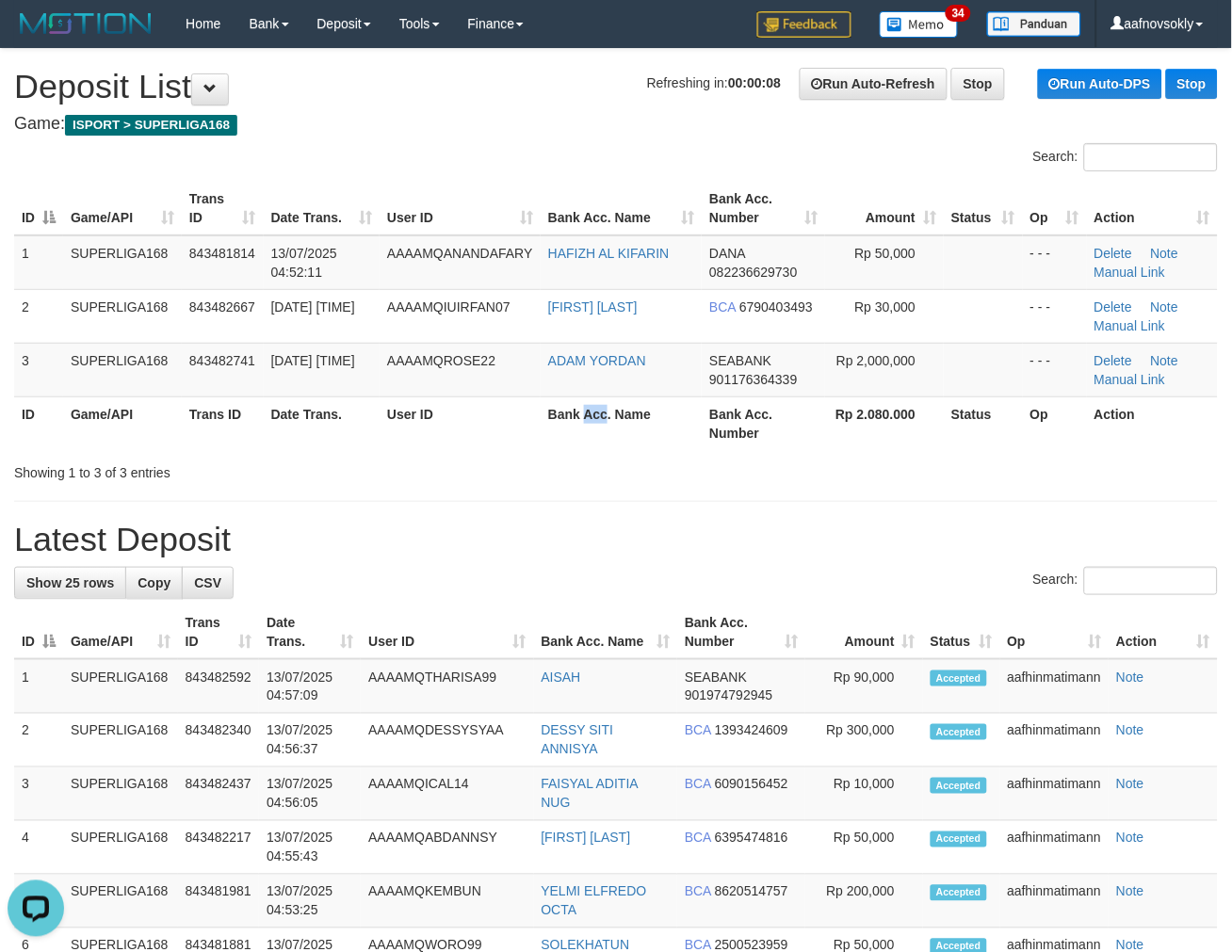 click on "Bank Acc. Name" at bounding box center (621, 423) 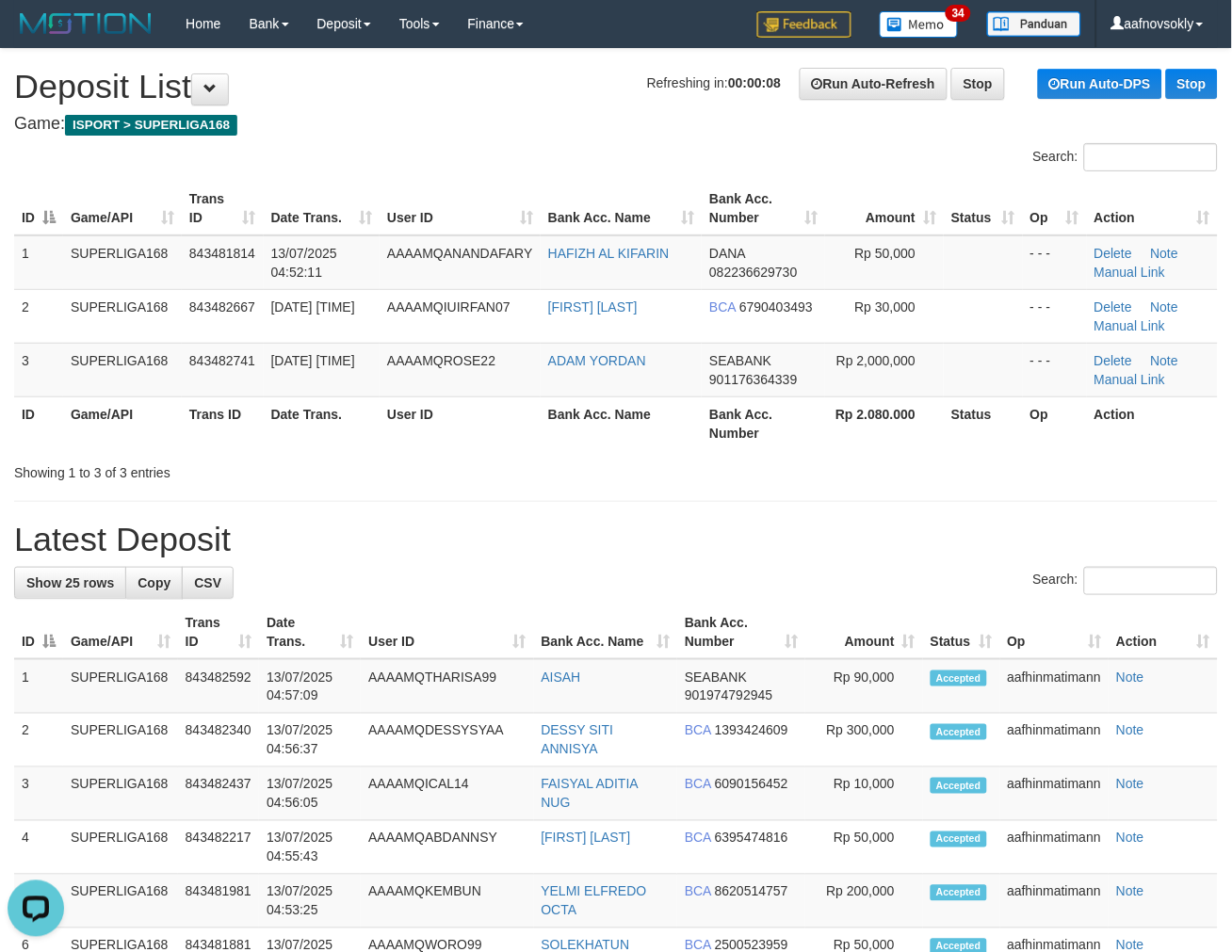 click on "Bank Acc. Name" at bounding box center (621, 423) 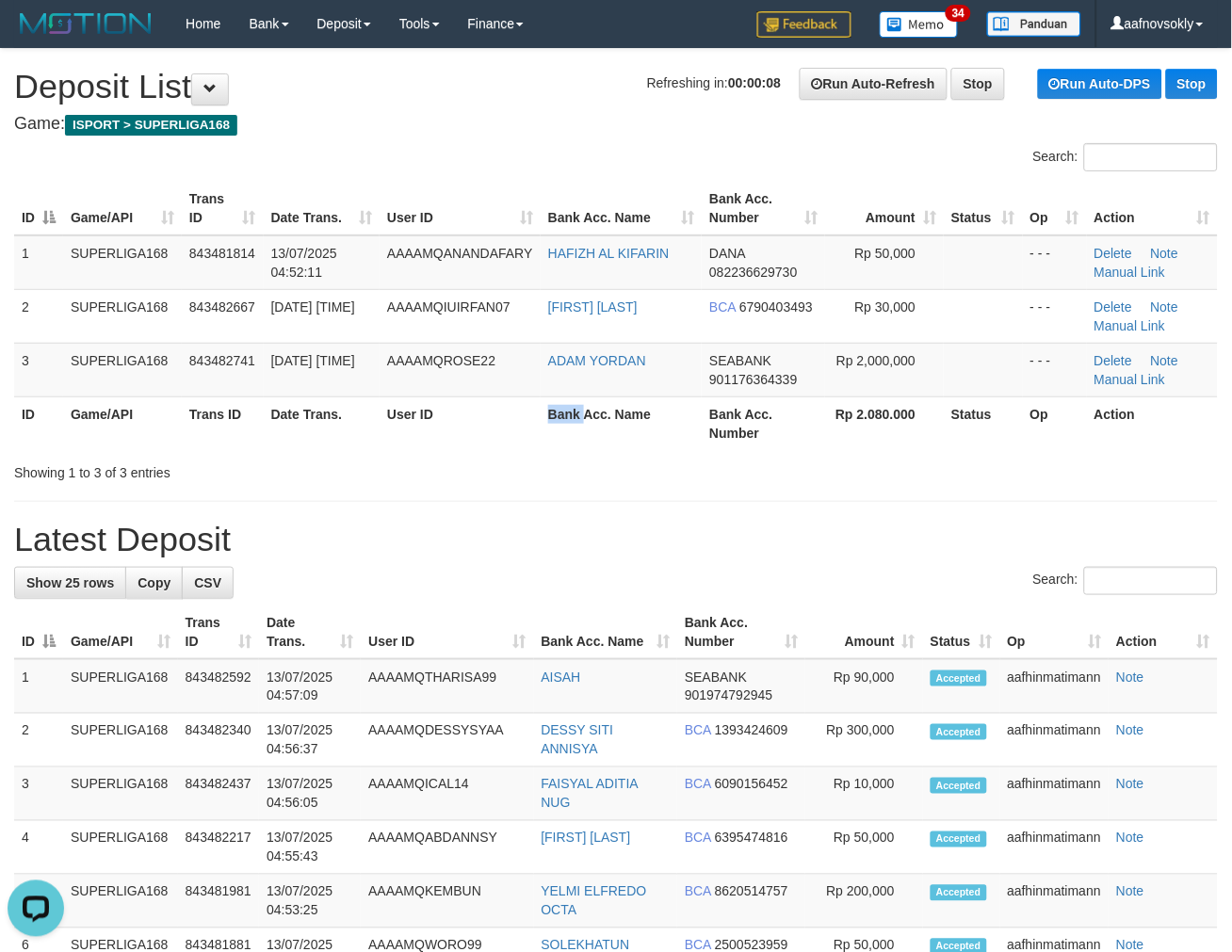 click on "Bank Acc. Name" at bounding box center [621, 423] 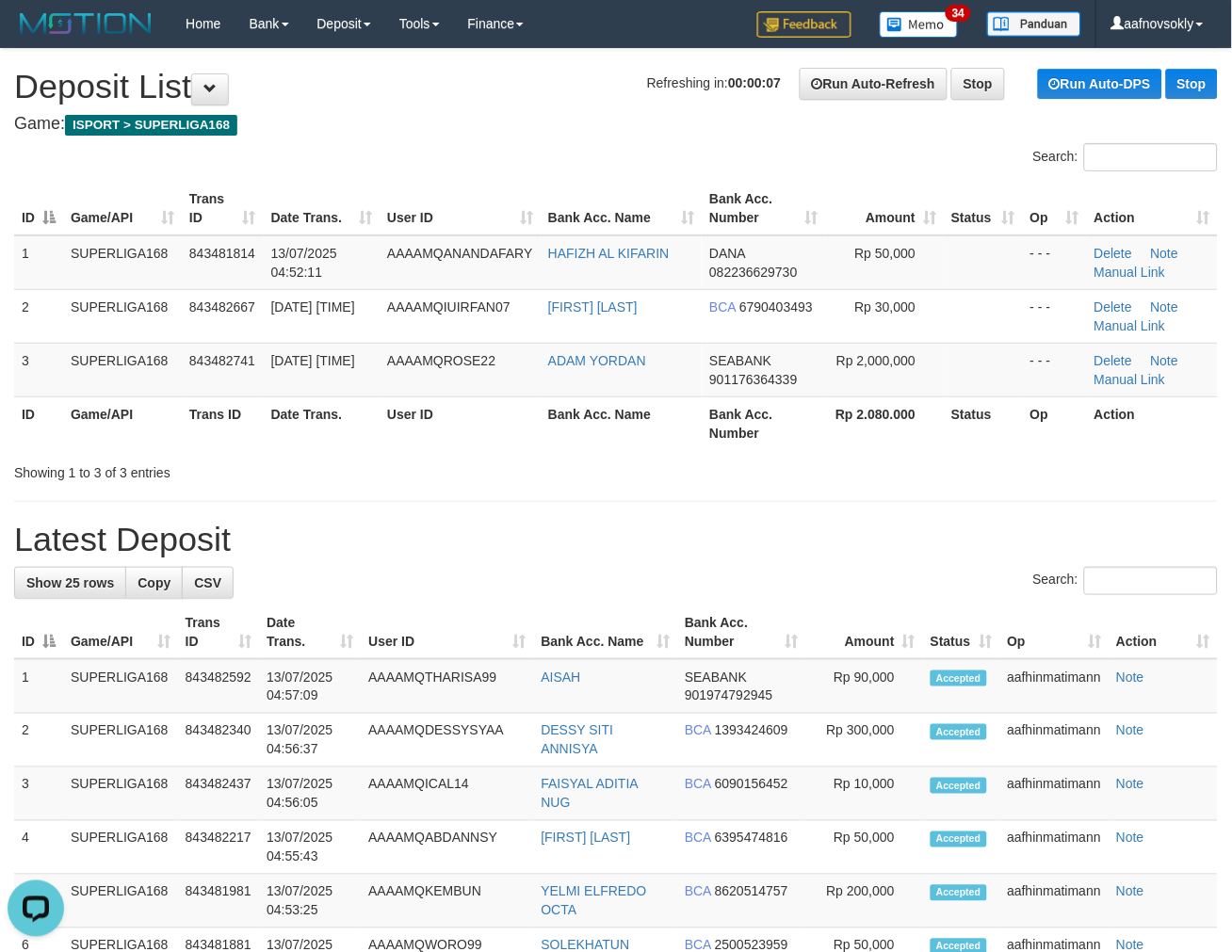 click on "Showing 1 to 3 of 3 entries" at bounding box center [616, 469] 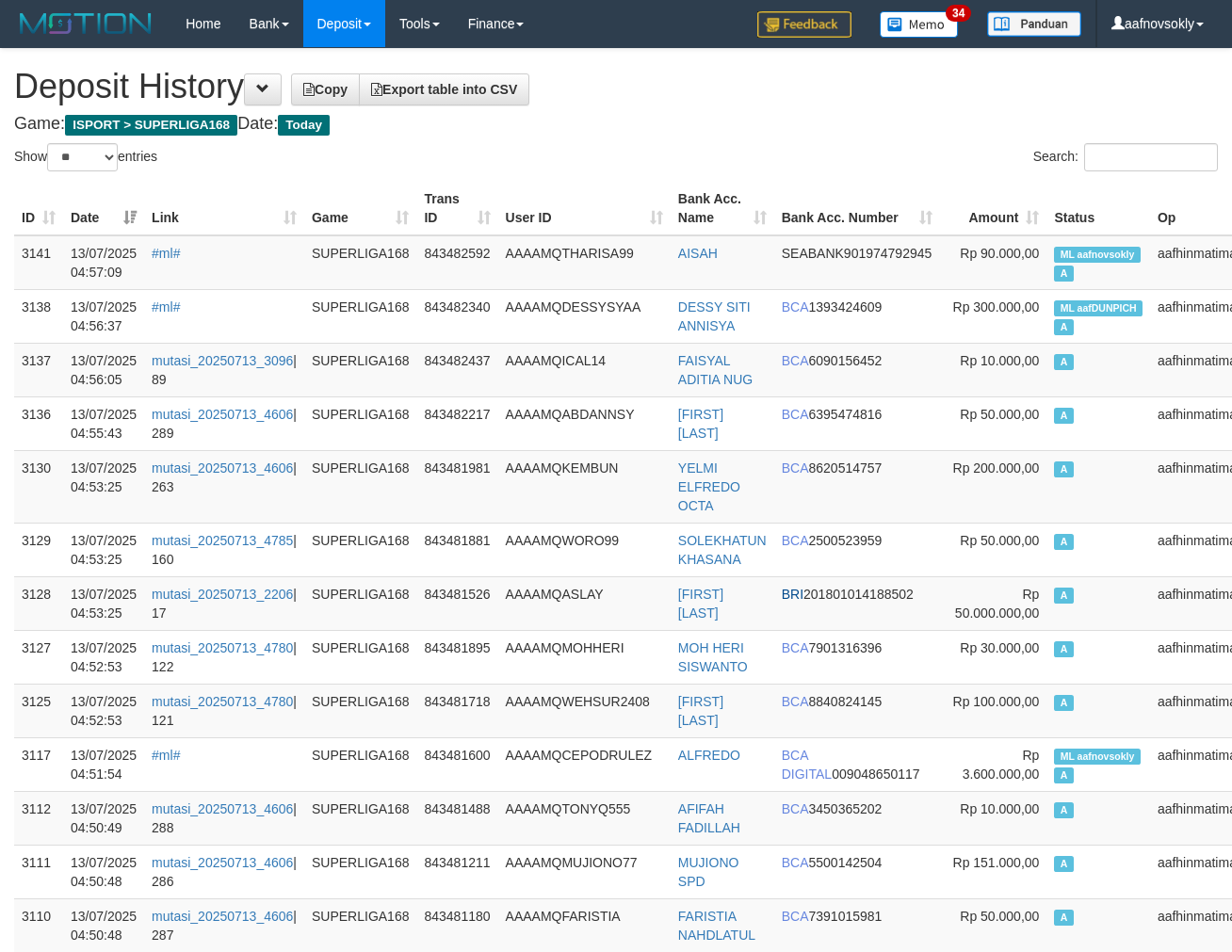 select on "**" 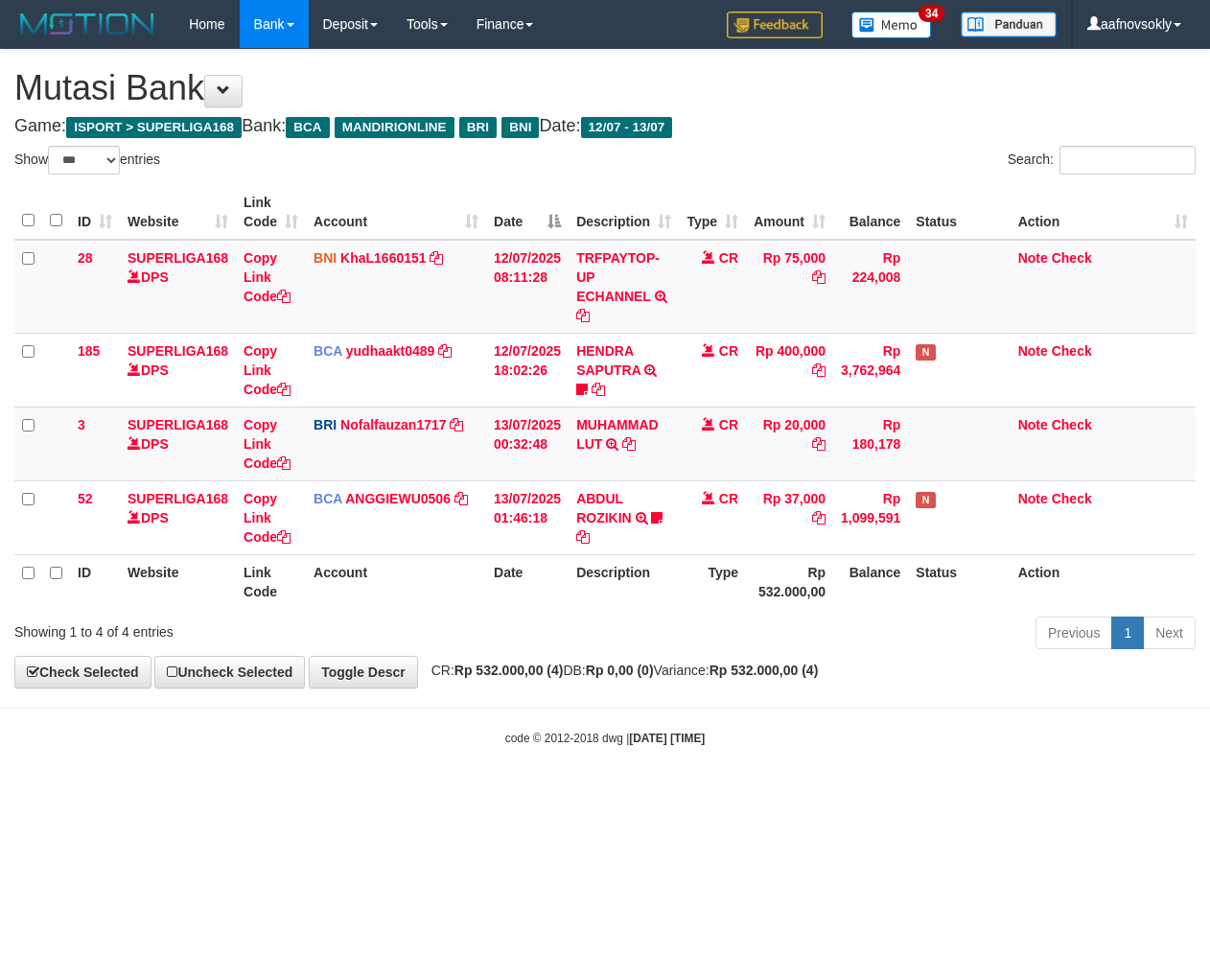 select on "***" 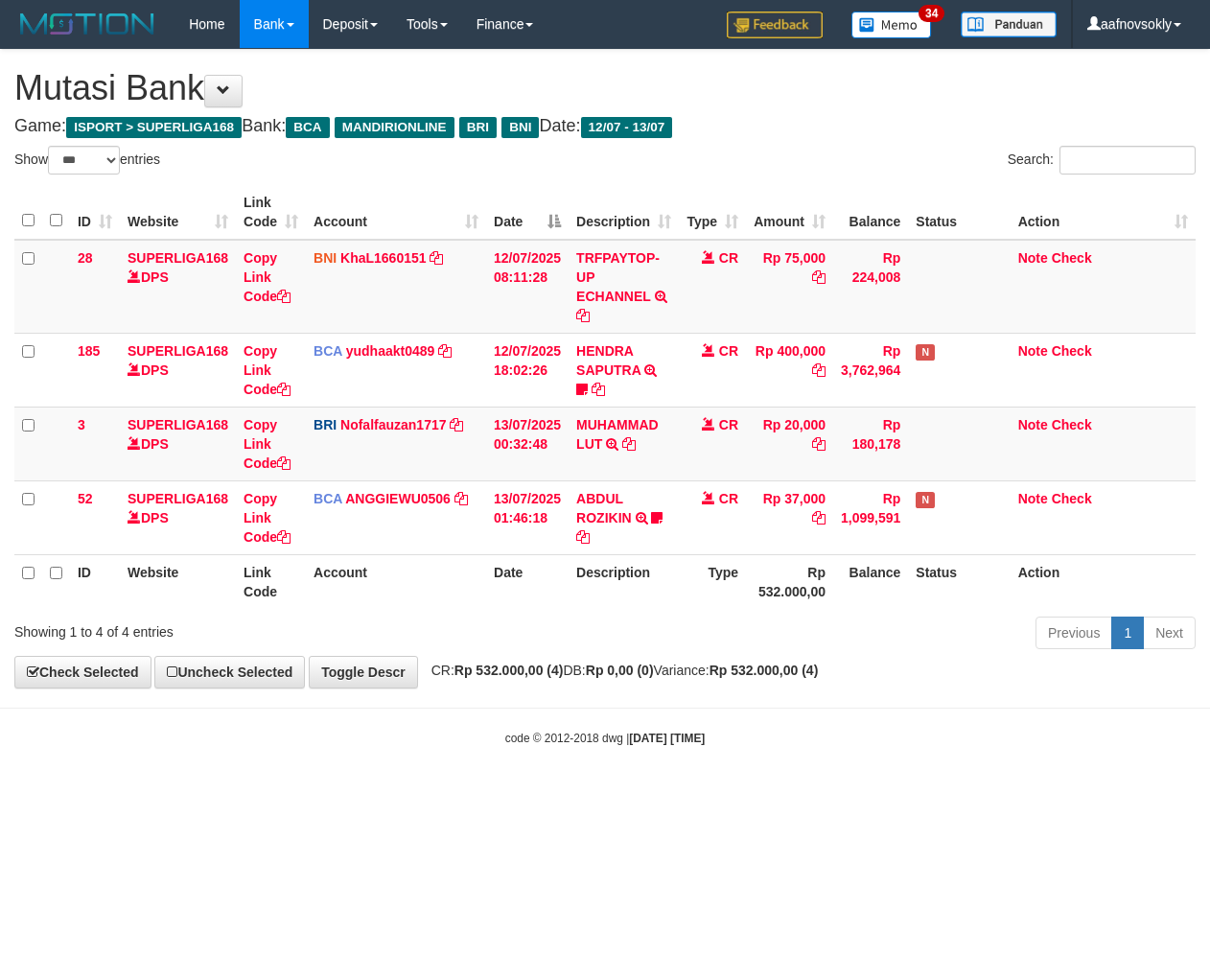 scroll, scrollTop: 0, scrollLeft: 0, axis: both 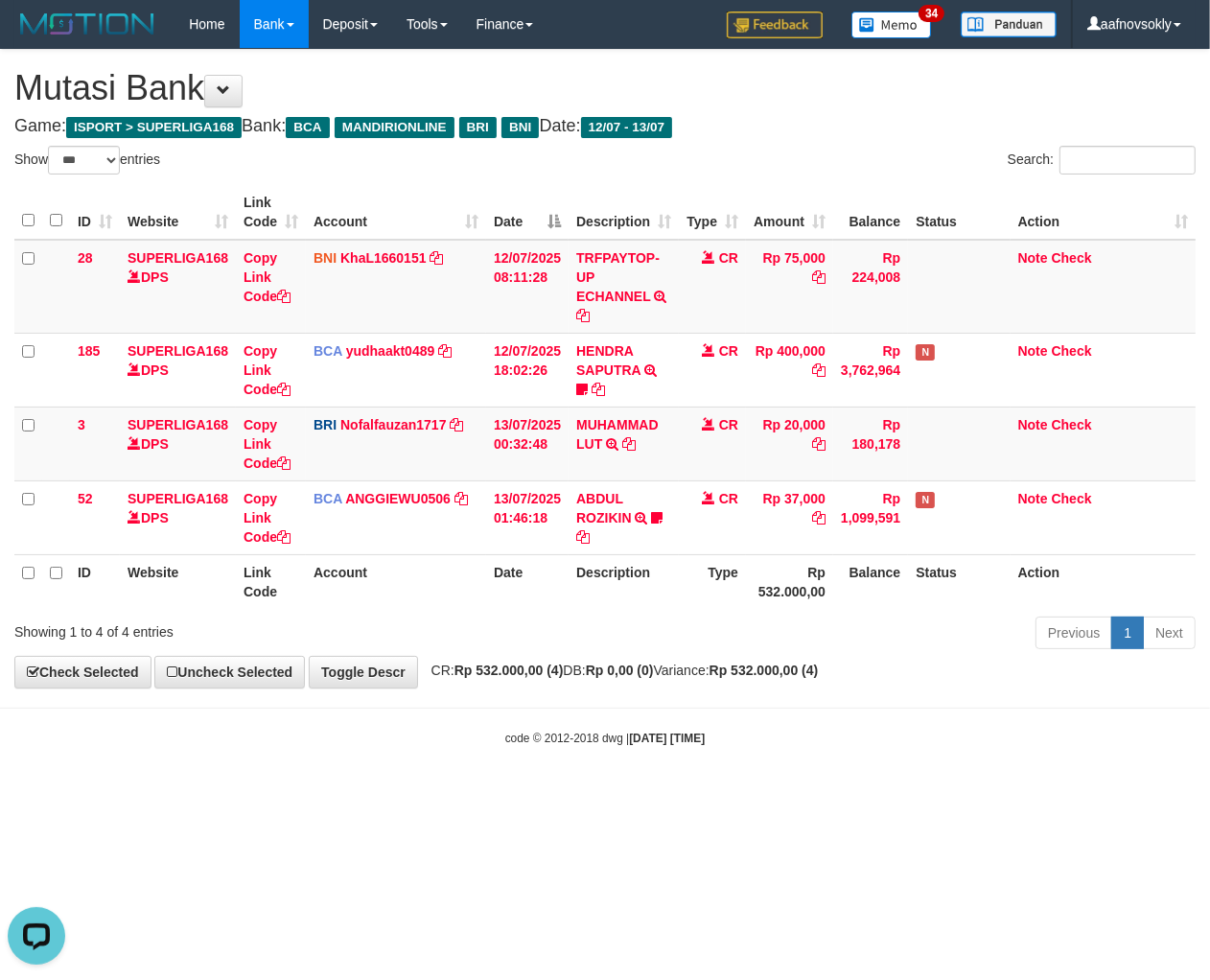 click on "Toggle navigation
Home
Bank
Account List
Load
By Website
Group
[ISPORT]													SUPERLIGA168
By Load Group (DPS)
34" at bounding box center (605, 397) 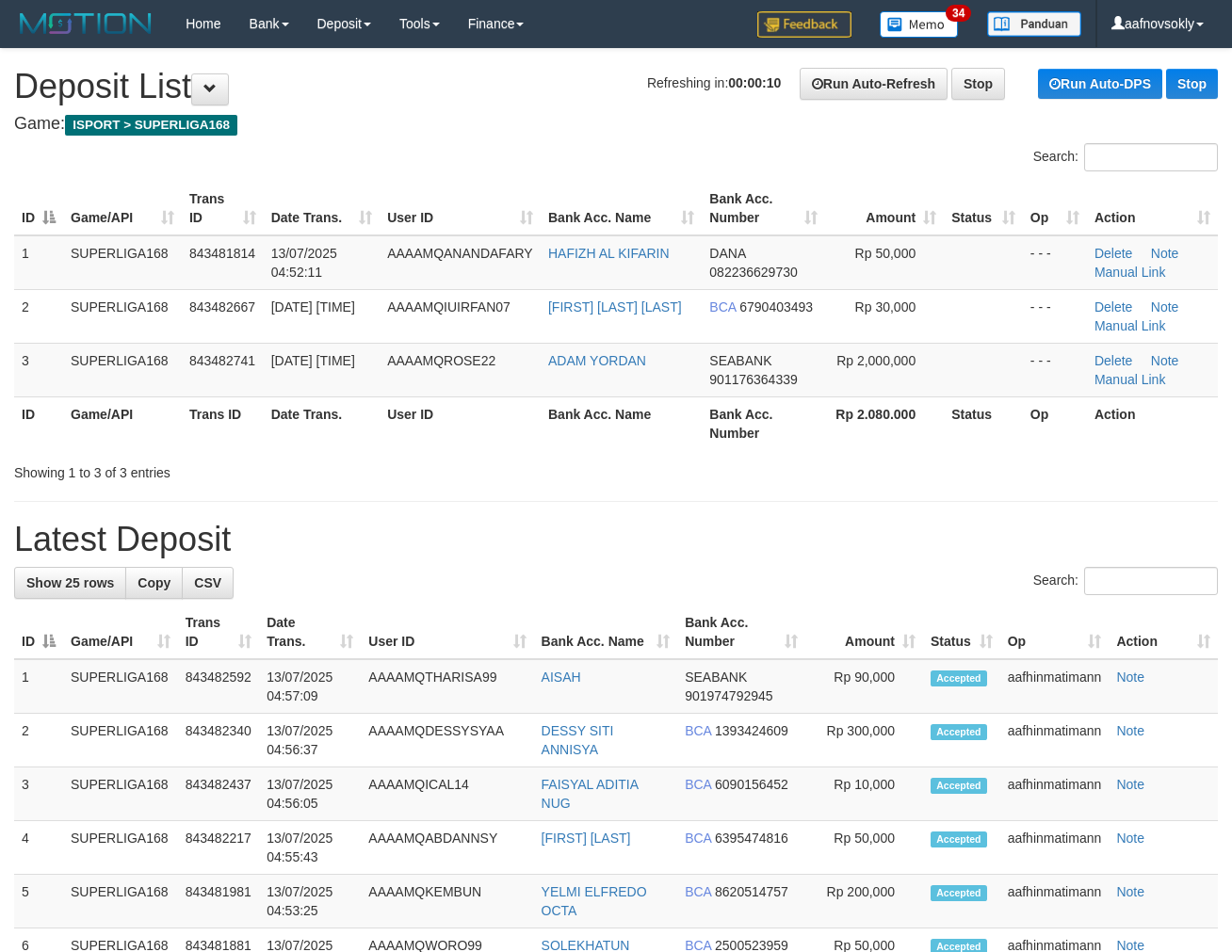 scroll, scrollTop: 0, scrollLeft: 0, axis: both 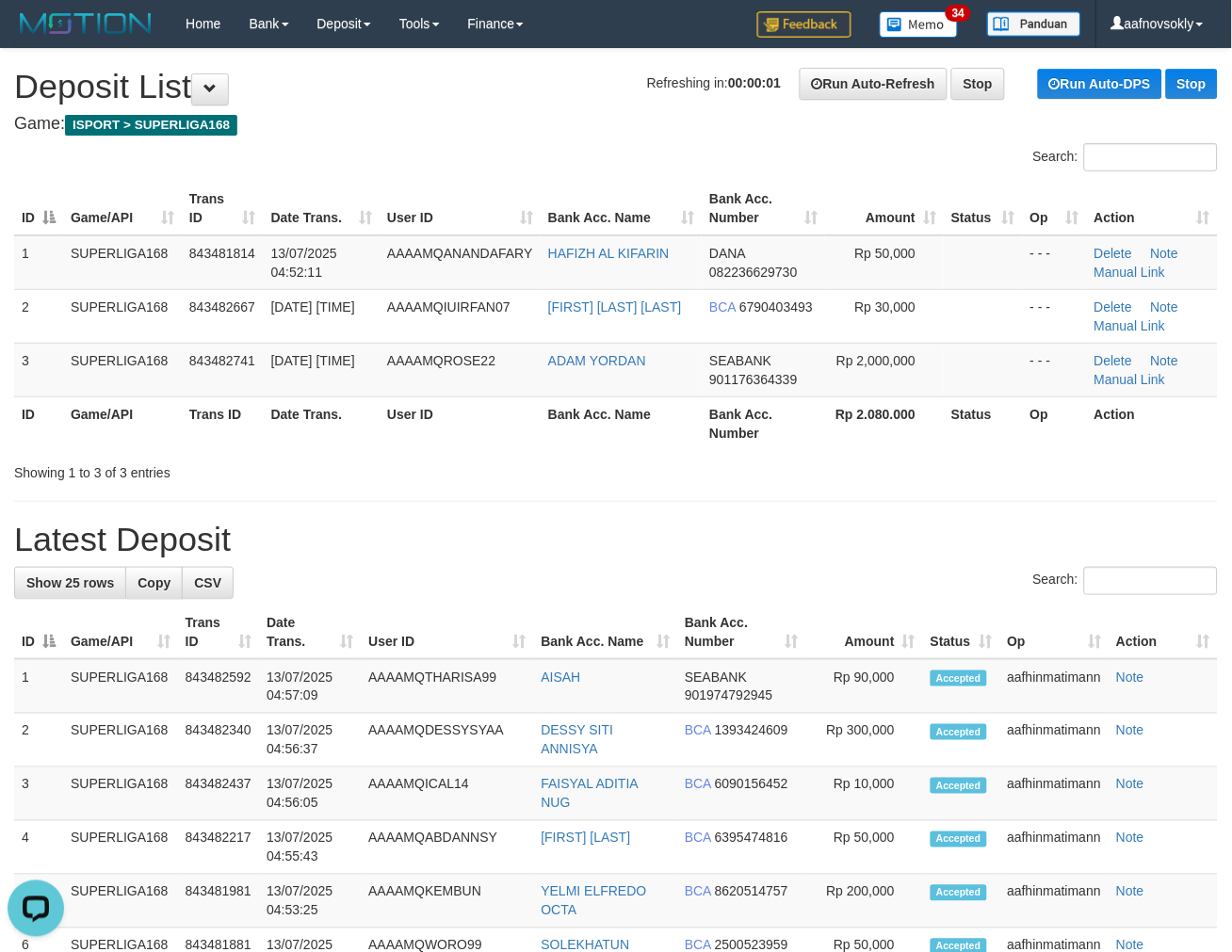 click on "Bank Acc. Name" at bounding box center [621, 423] 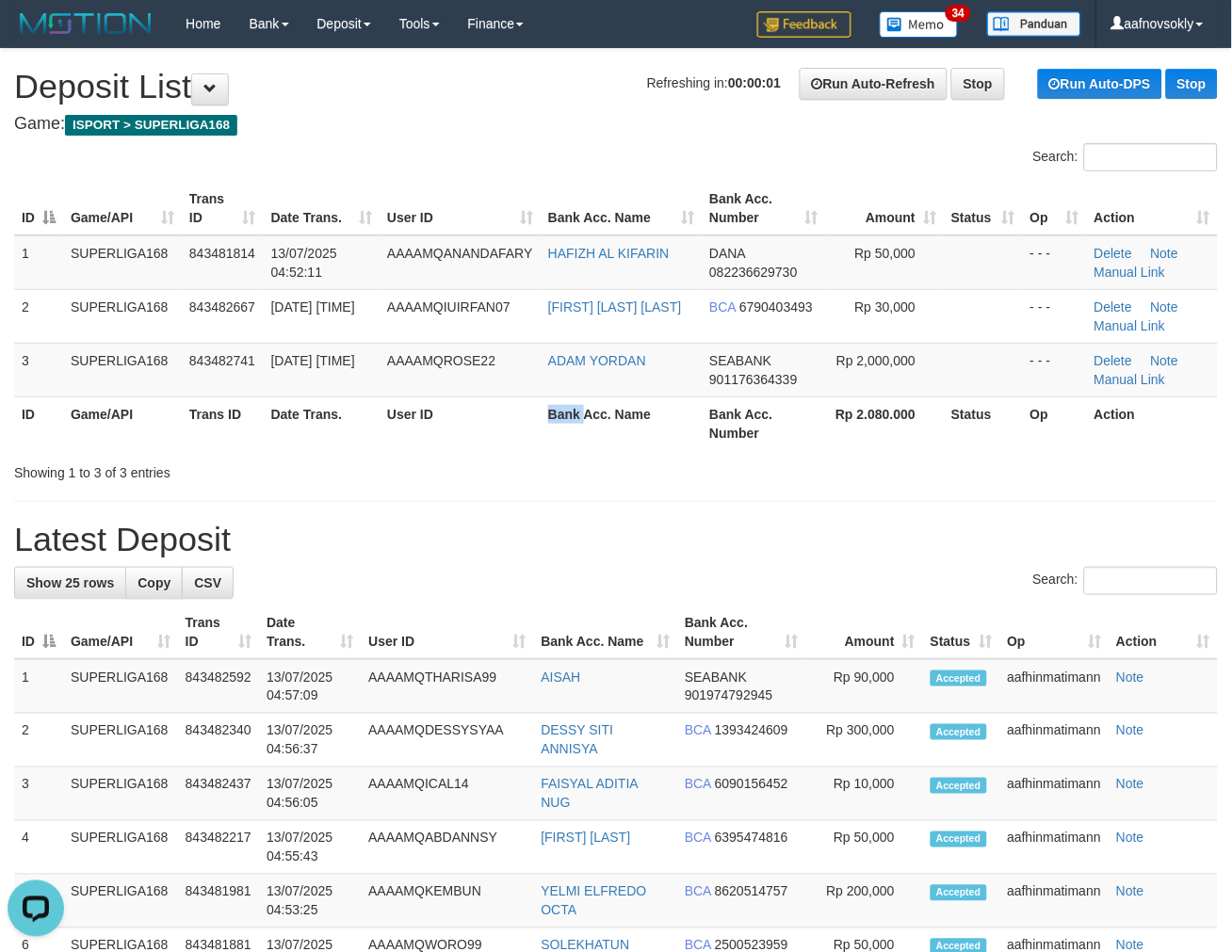 click on "Bank Acc. Name" at bounding box center [621, 423] 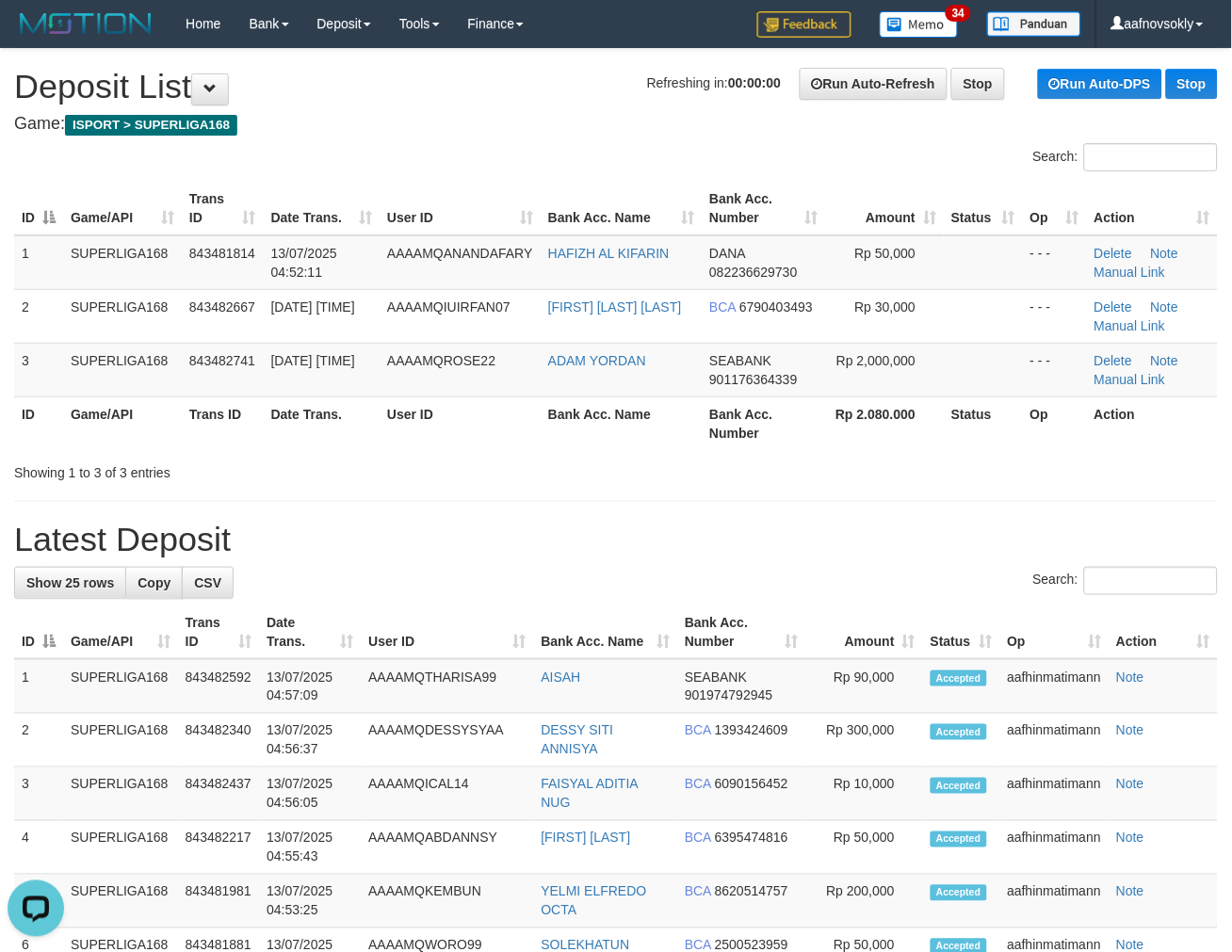 click on "Bank Acc. Name" at bounding box center (621, 423) 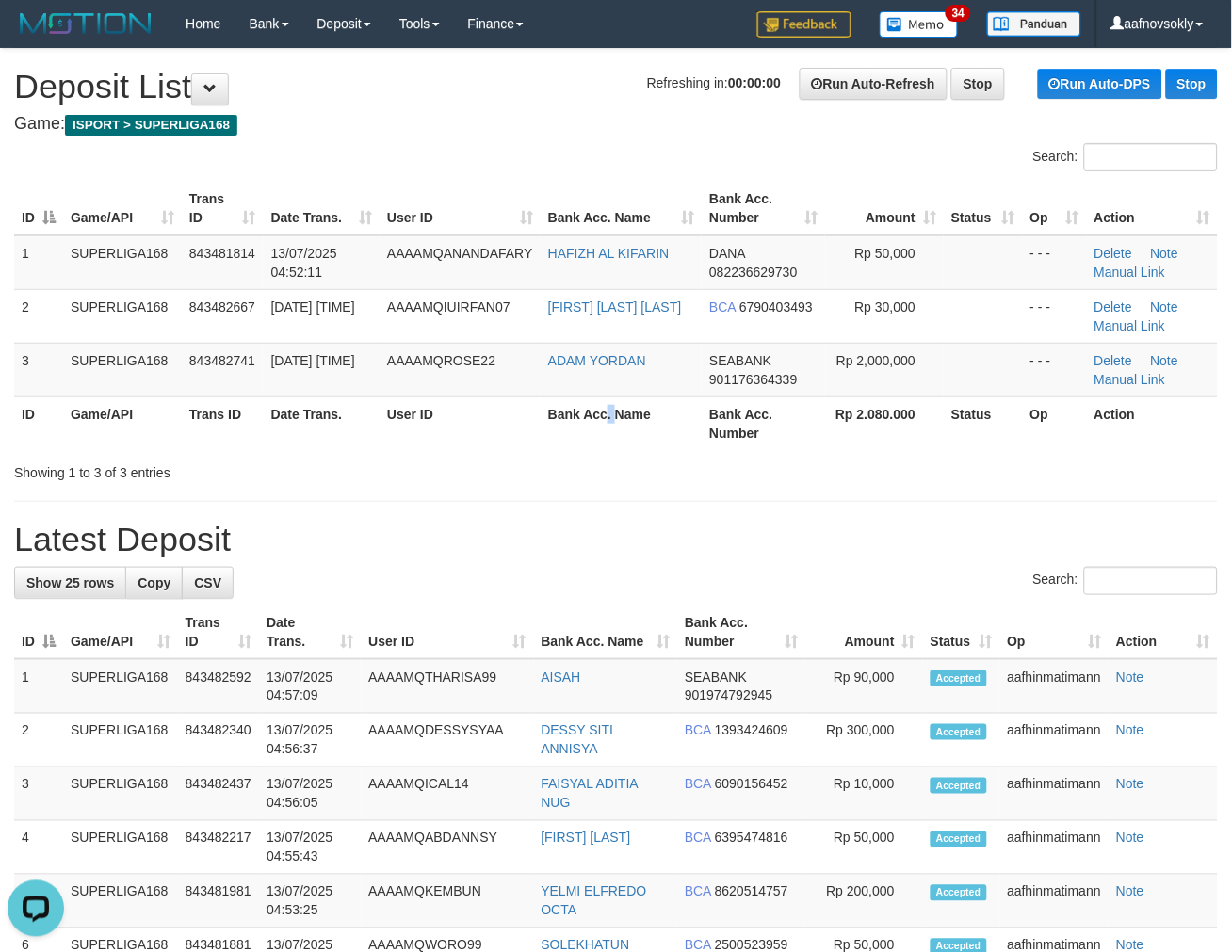 click on "Bank Acc. Name" at bounding box center (621, 423) 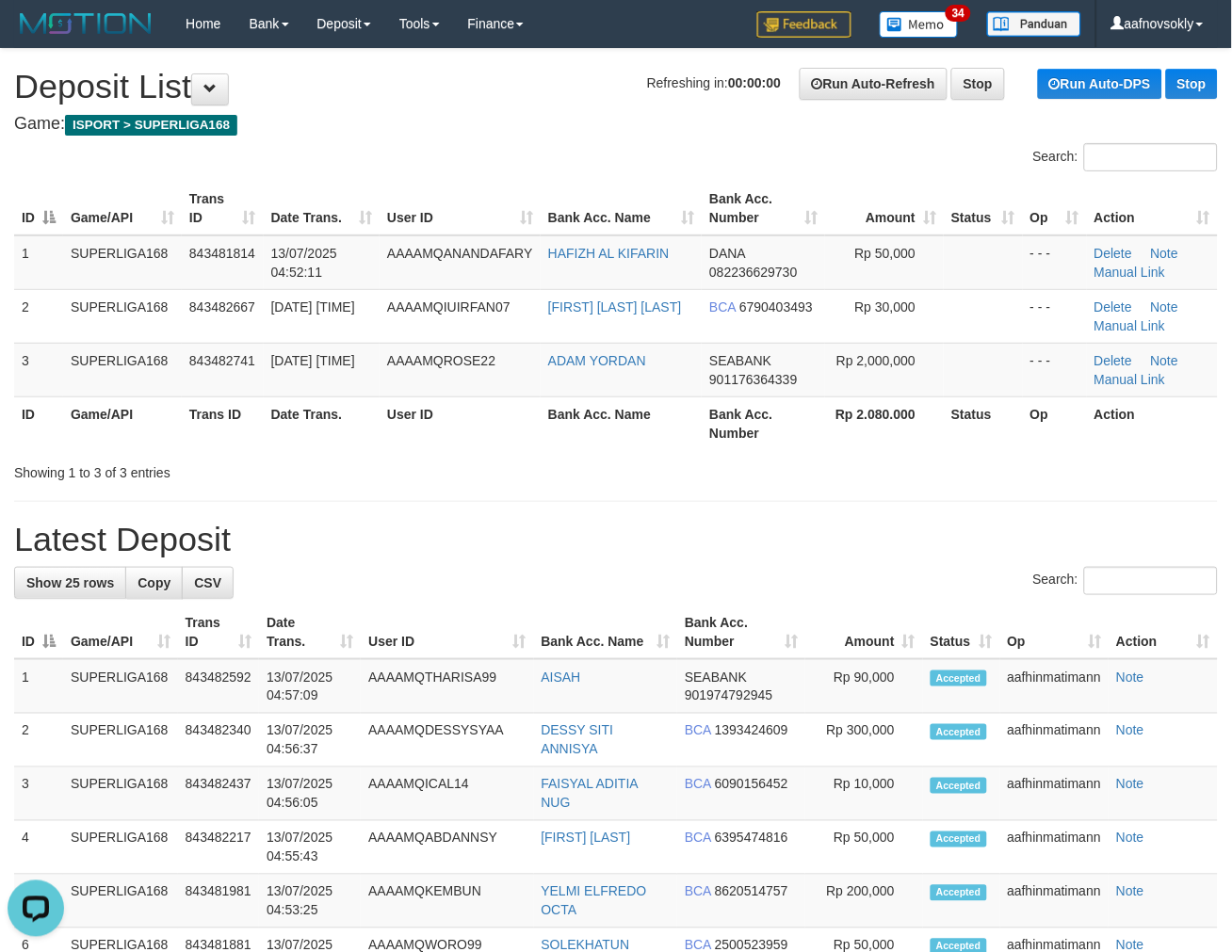 click on "Bank Acc. Name" at bounding box center (621, 423) 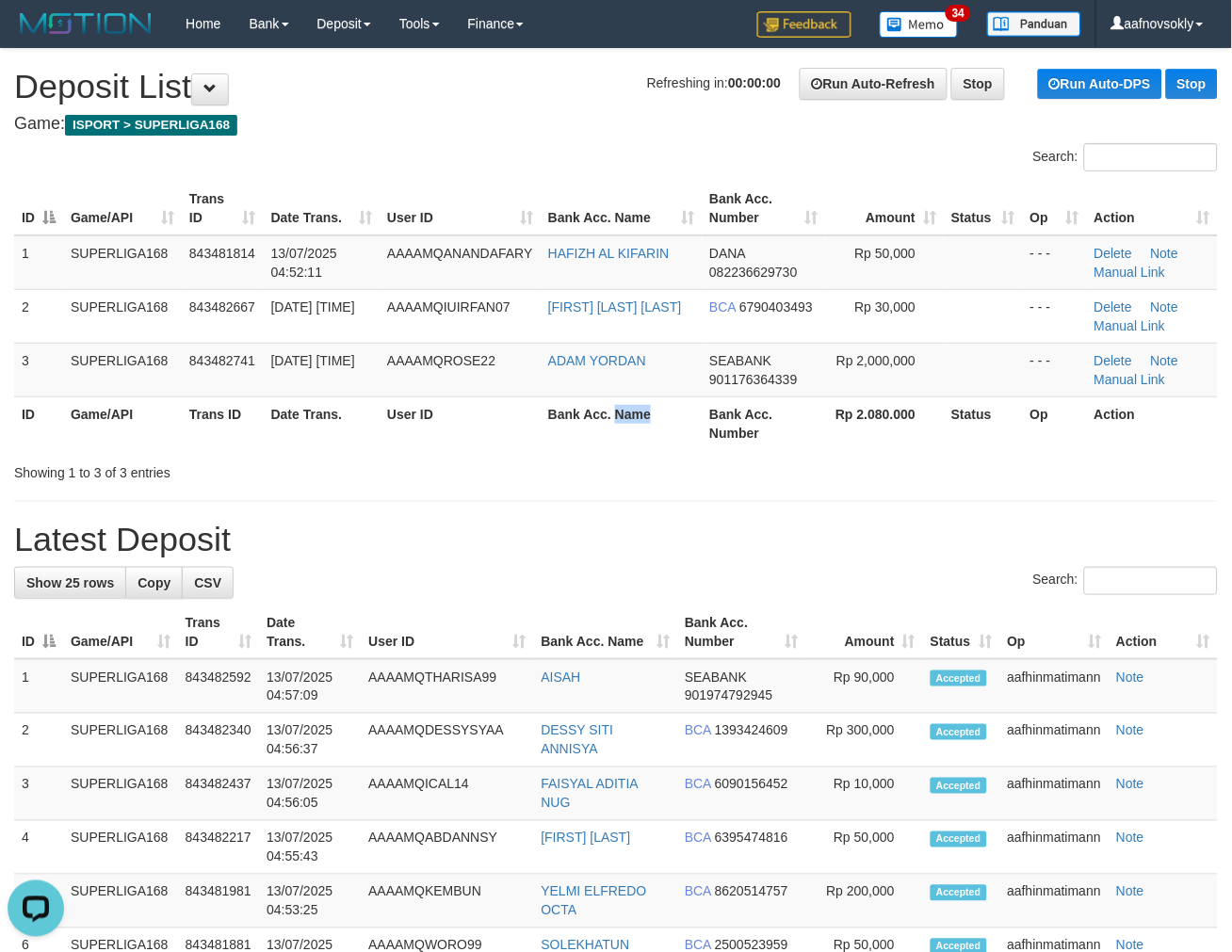click on "Bank Acc. Name" at bounding box center (621, 423) 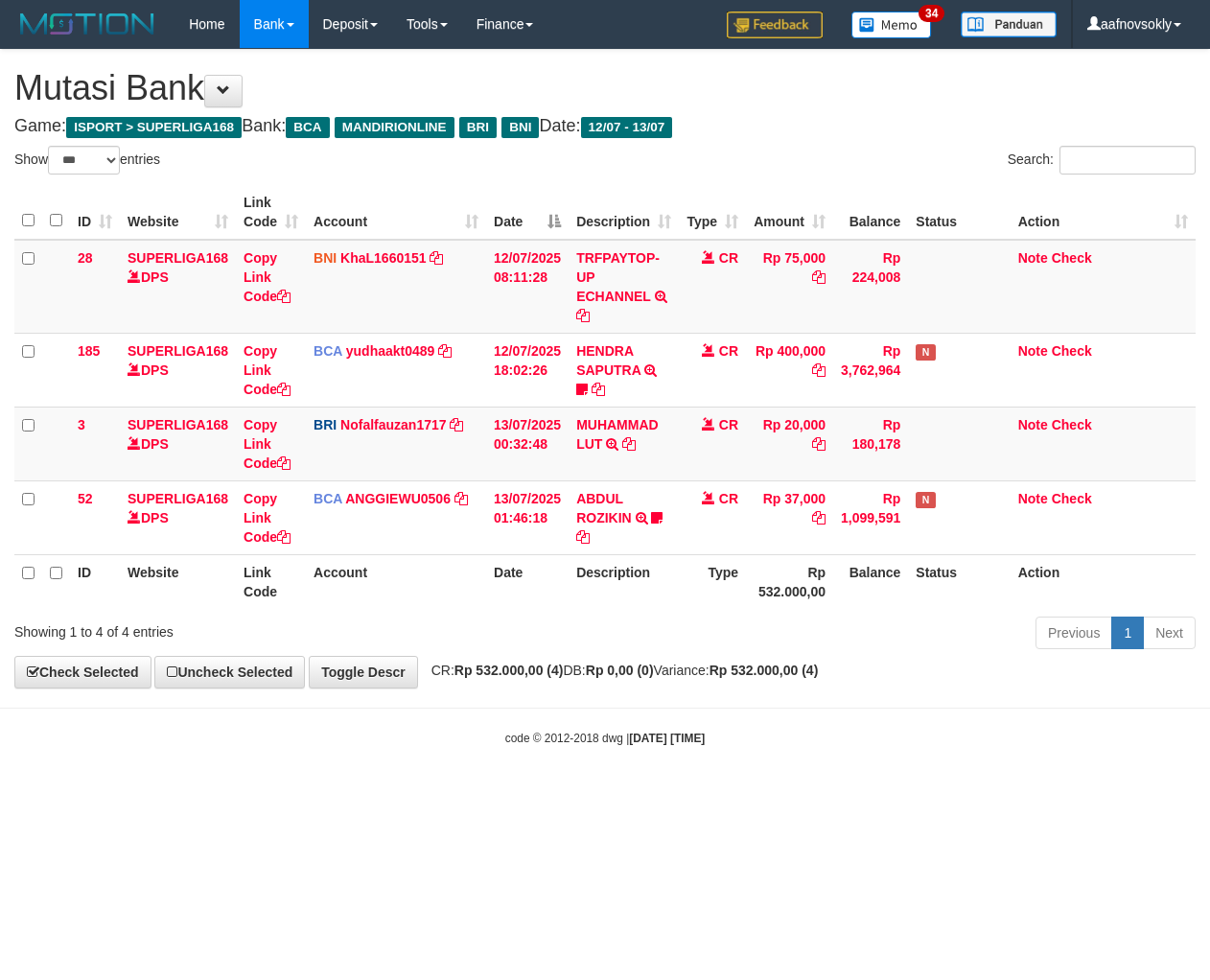 select on "***" 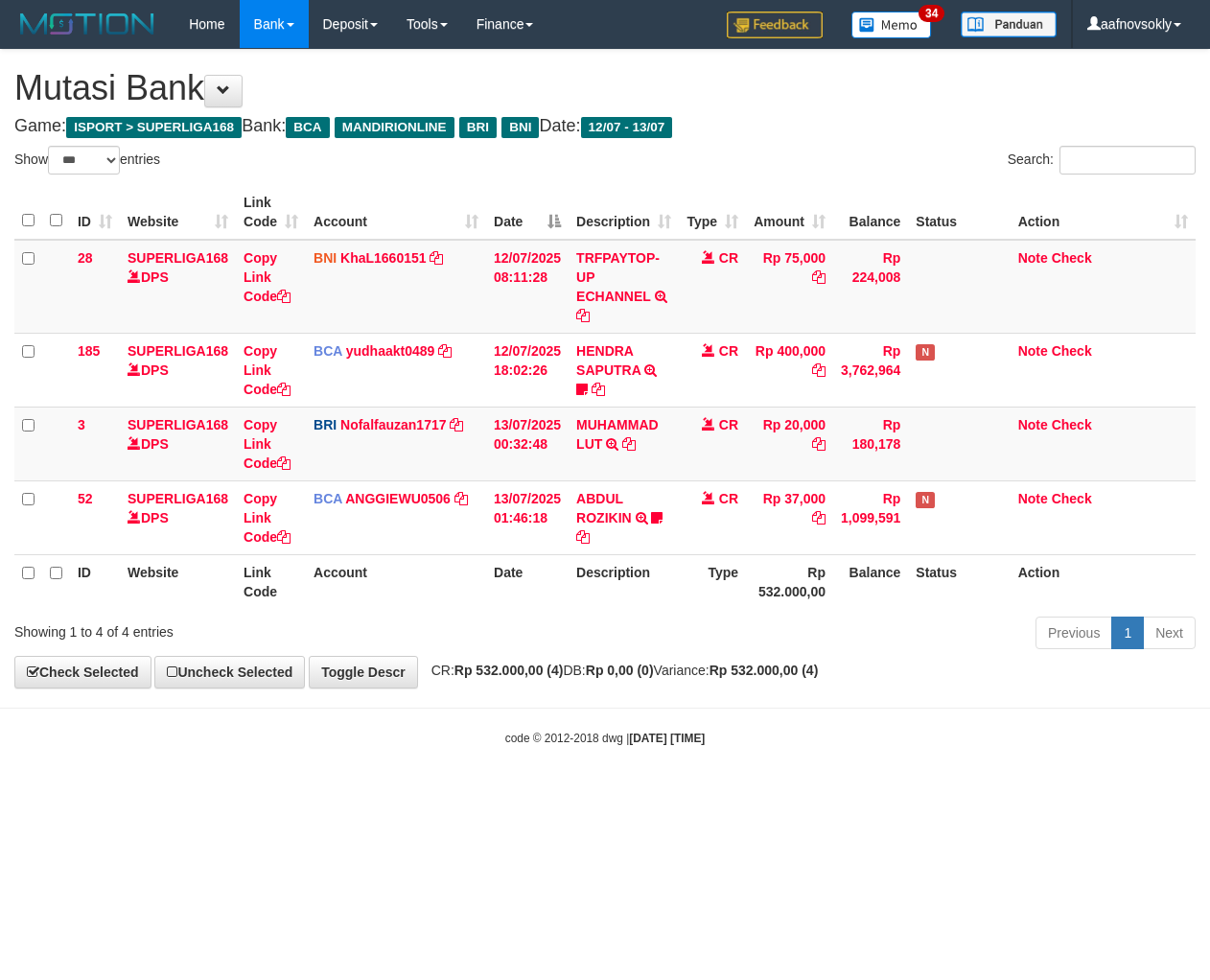 scroll, scrollTop: 0, scrollLeft: 0, axis: both 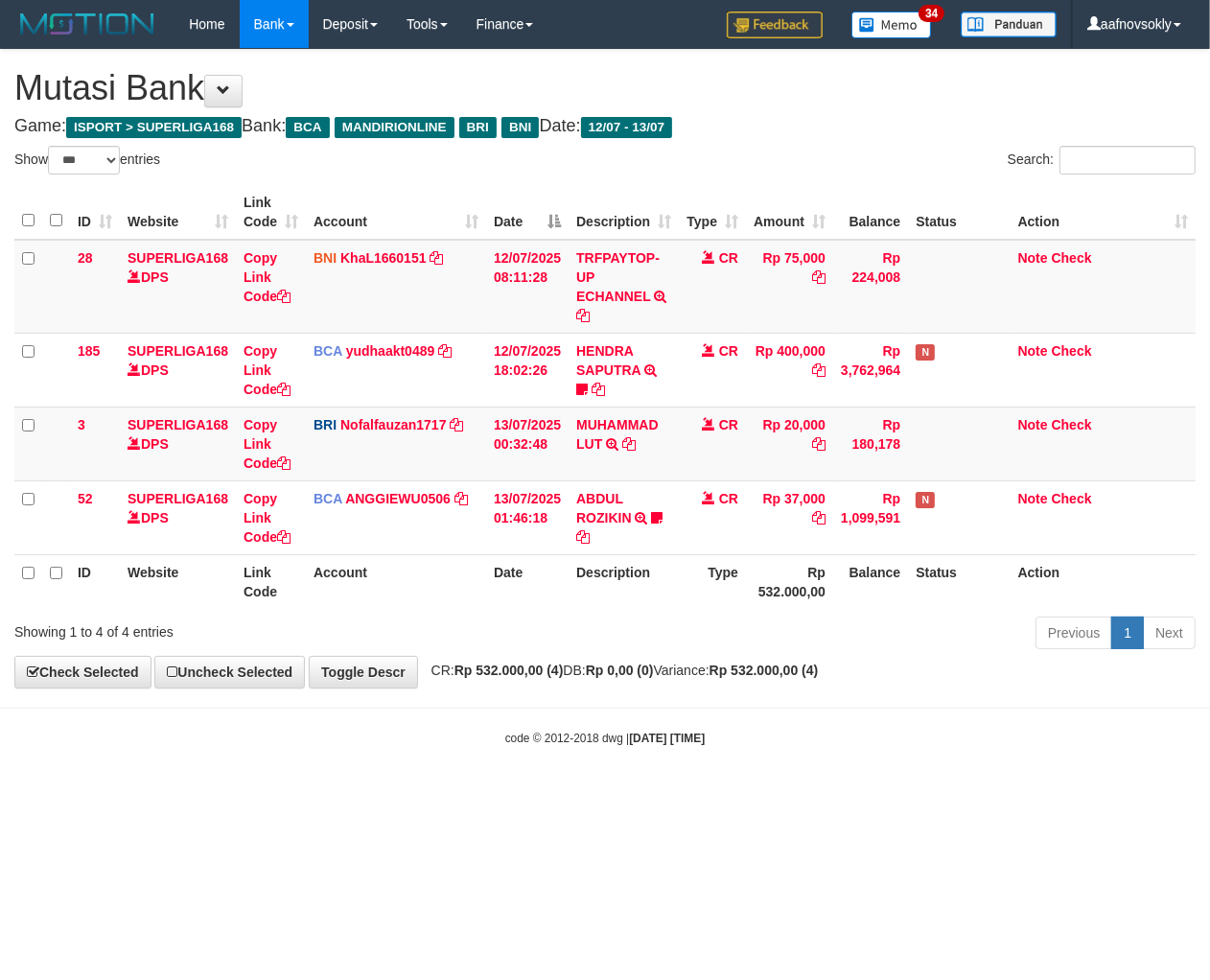 click on "Toggle navigation
Home
Bank
Account List
Load
By Website
Group
[ISPORT]													SUPERLIGA168
By Load Group (DPS)
34" at bounding box center [605, 397] 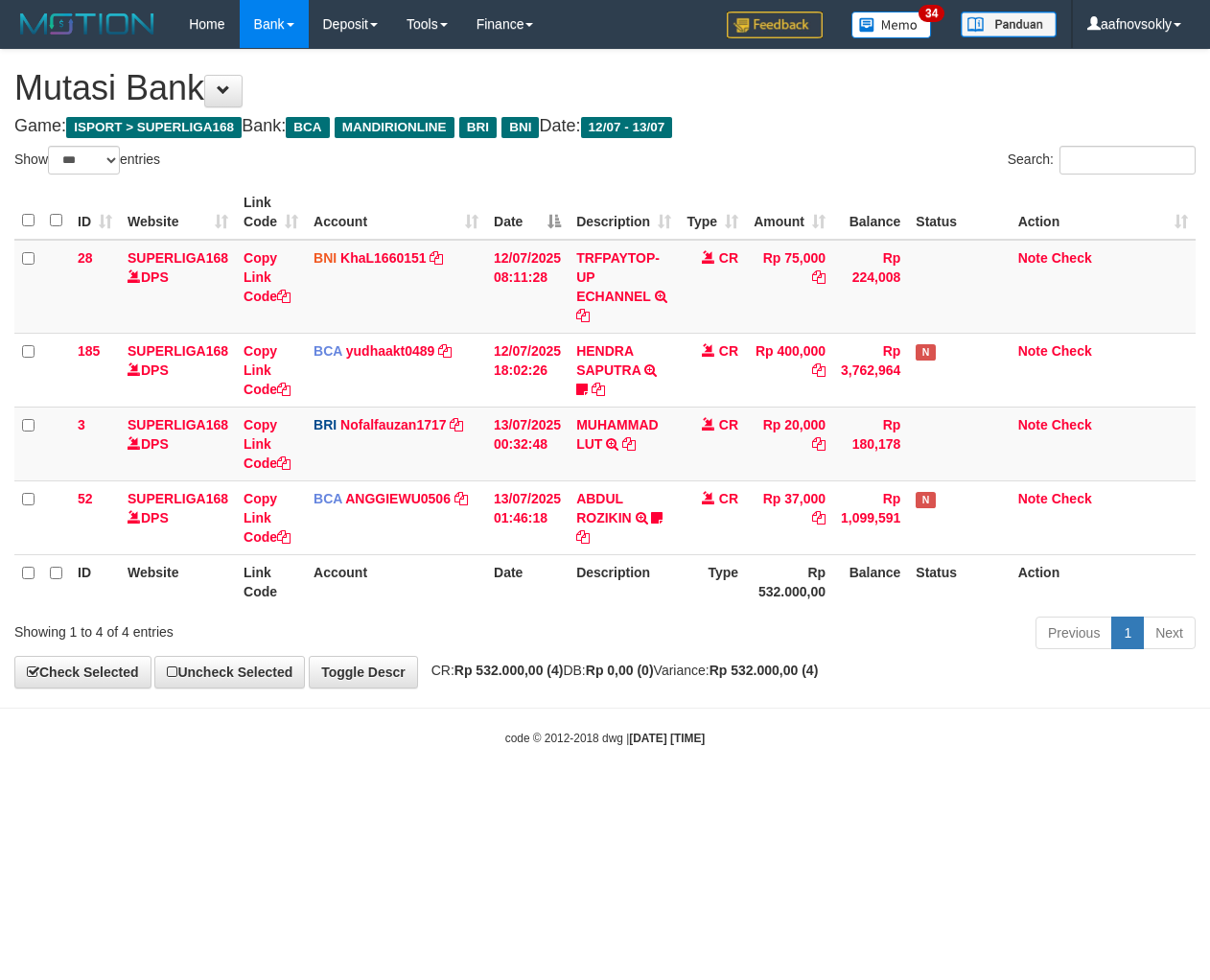 select on "***" 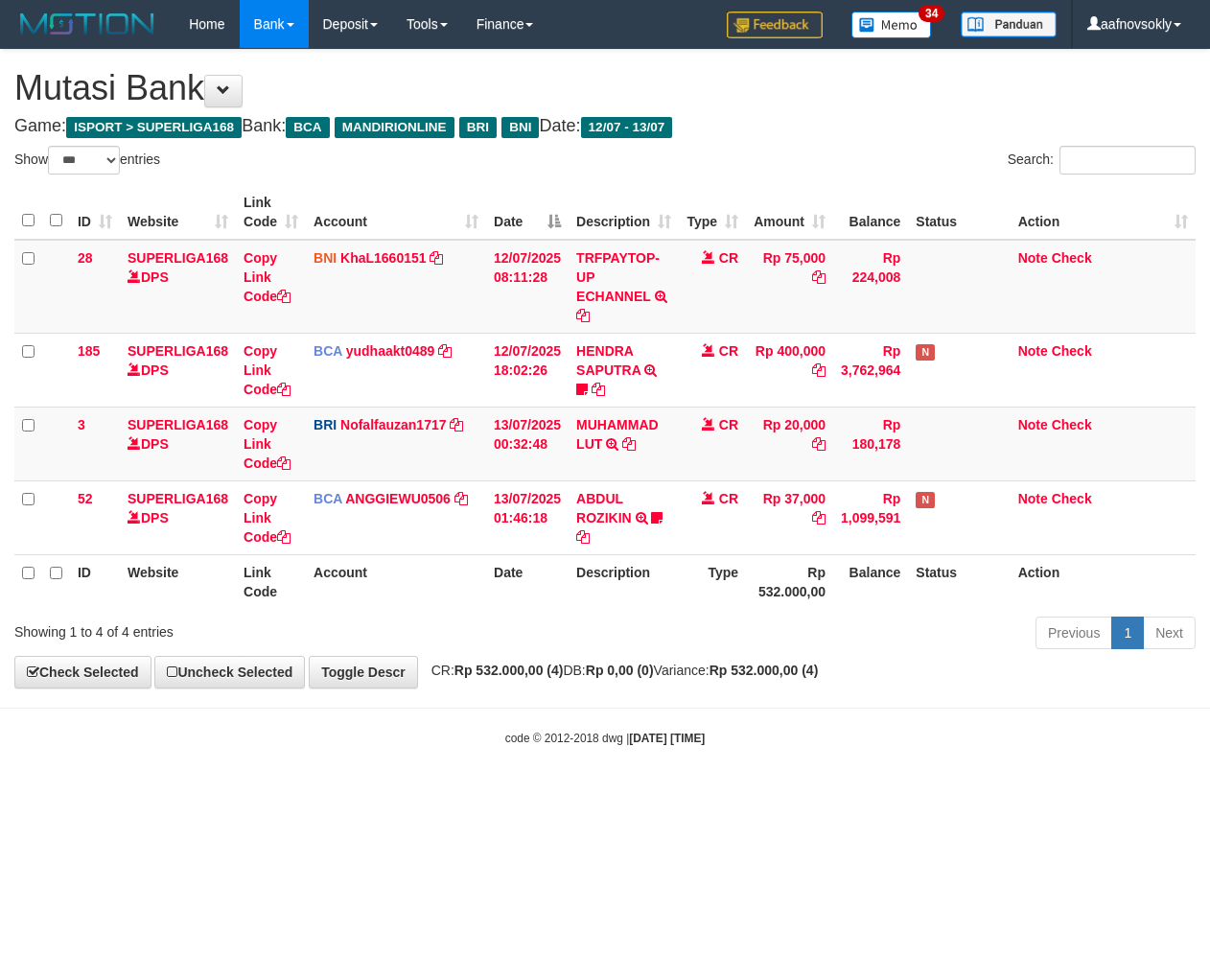 scroll, scrollTop: 0, scrollLeft: 0, axis: both 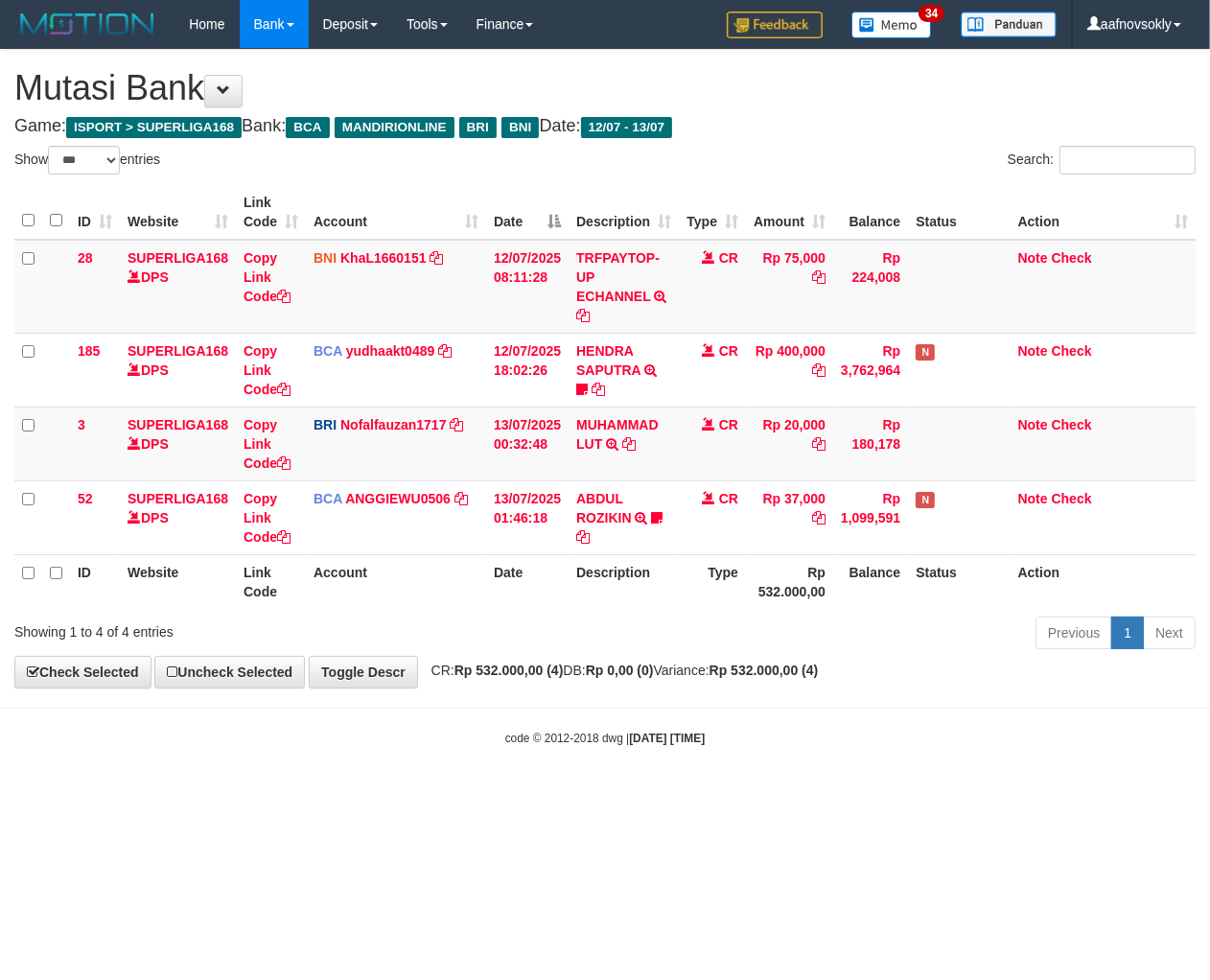 click on "Toggle navigation
Home
Bank
Account List
Load
By Website
Group
[ISPORT]													SUPERLIGA168
By Load Group (DPS)
34" at bounding box center [605, 397] 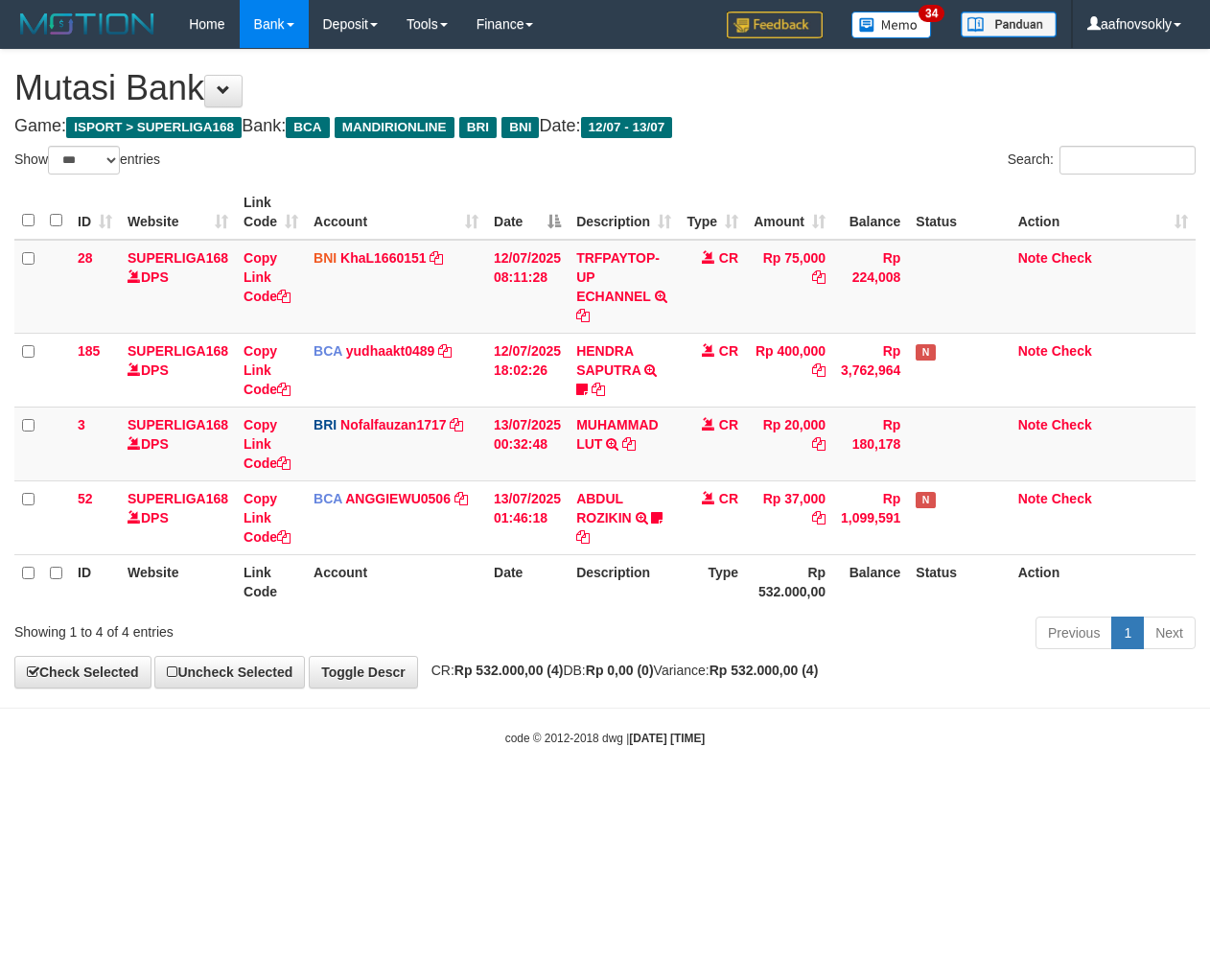 select on "***" 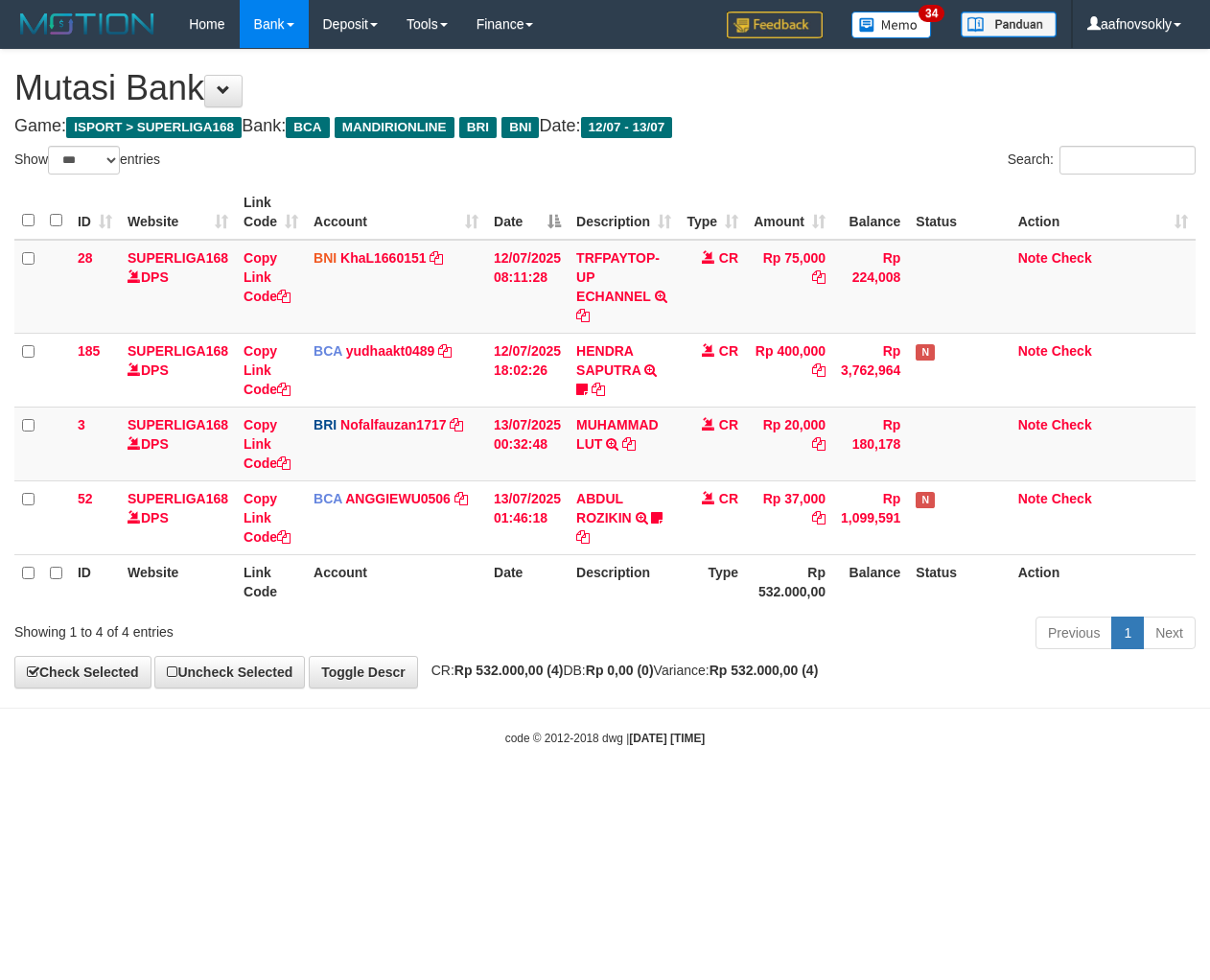 scroll, scrollTop: 0, scrollLeft: 0, axis: both 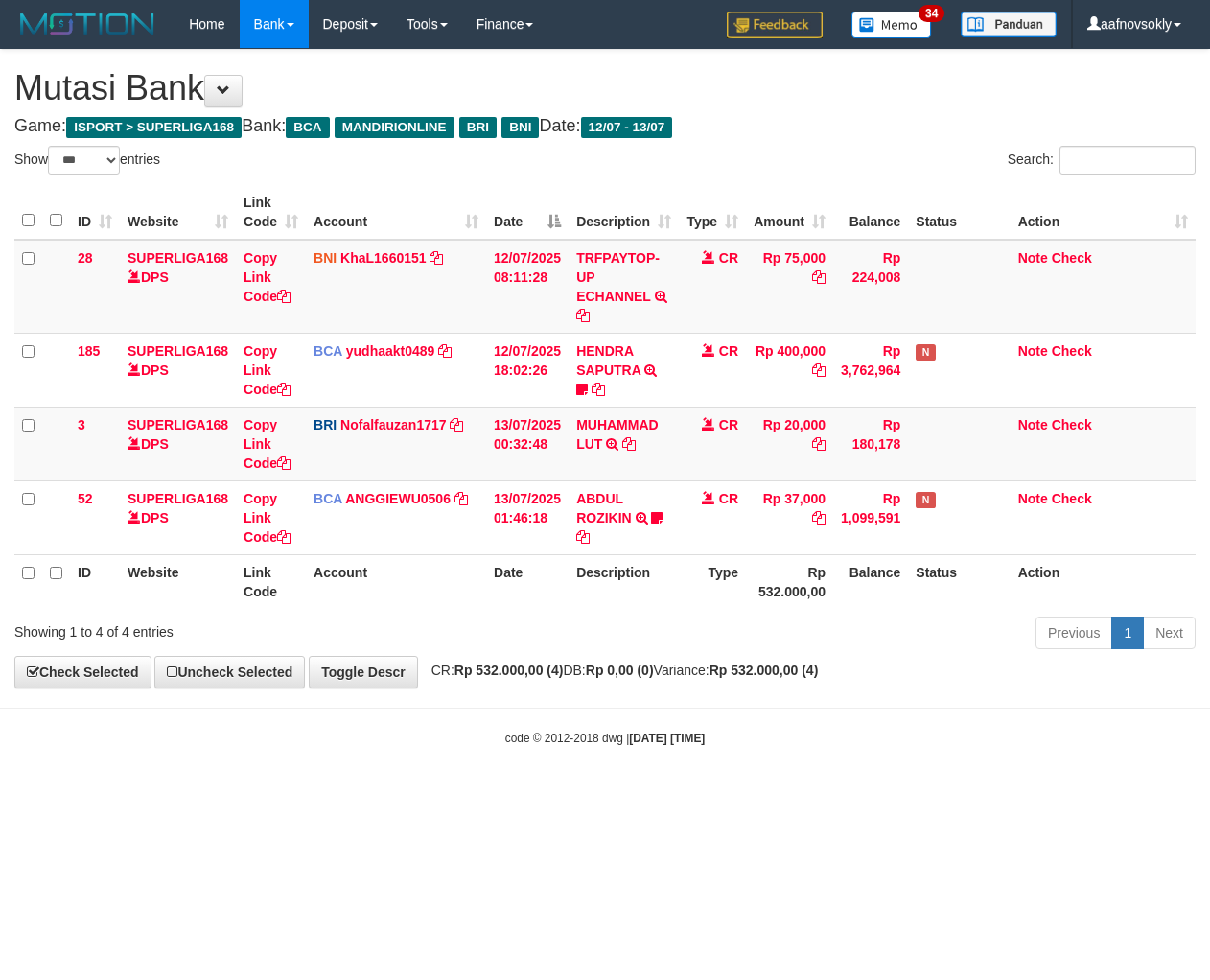 select on "***" 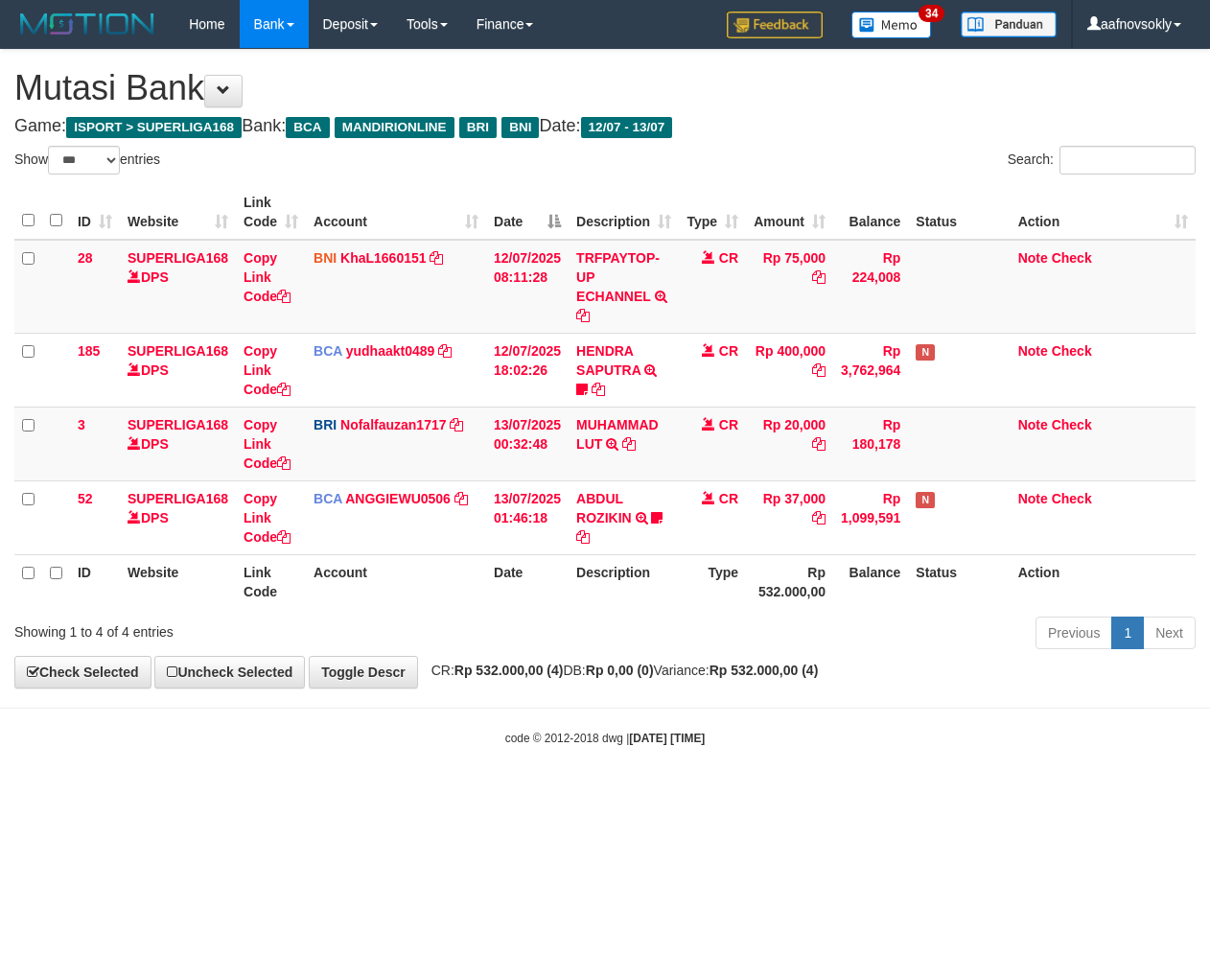 scroll, scrollTop: 0, scrollLeft: 0, axis: both 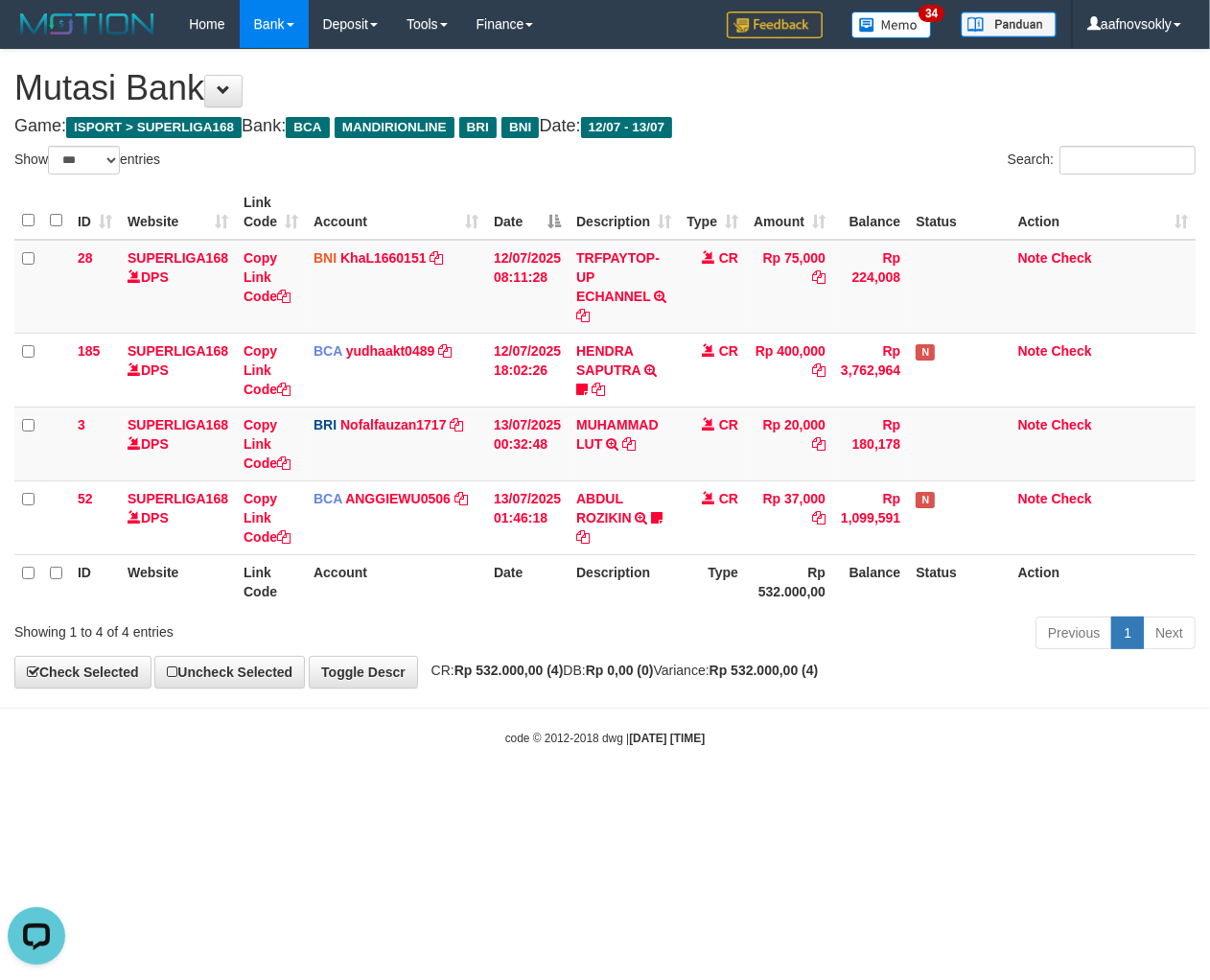 click on "Toggle navigation
Home
Bank
Account List
Load
By Website
Group
[ISPORT]													SUPERLIGA168
By Load Group (DPS)
34" at bounding box center (605, 397) 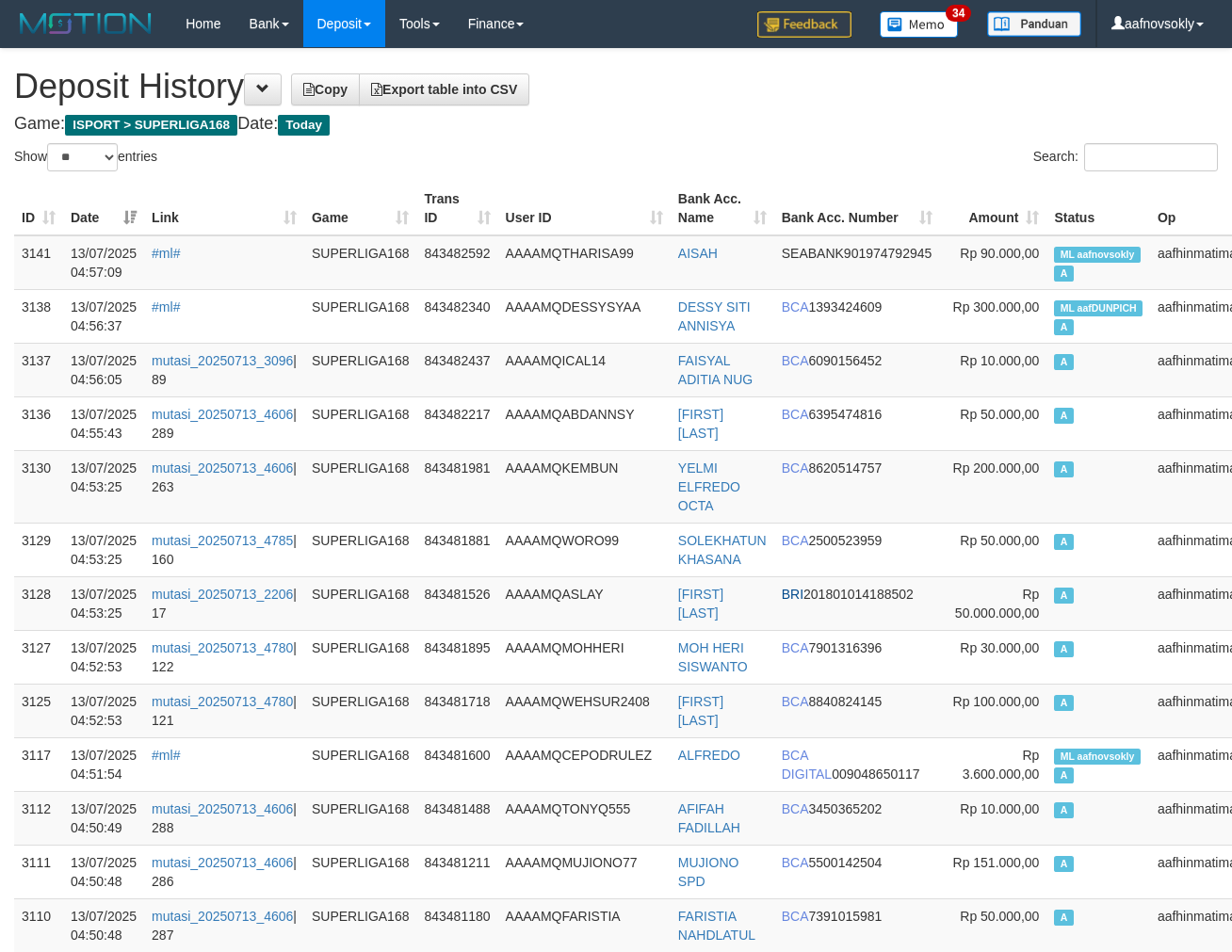 select on "**" 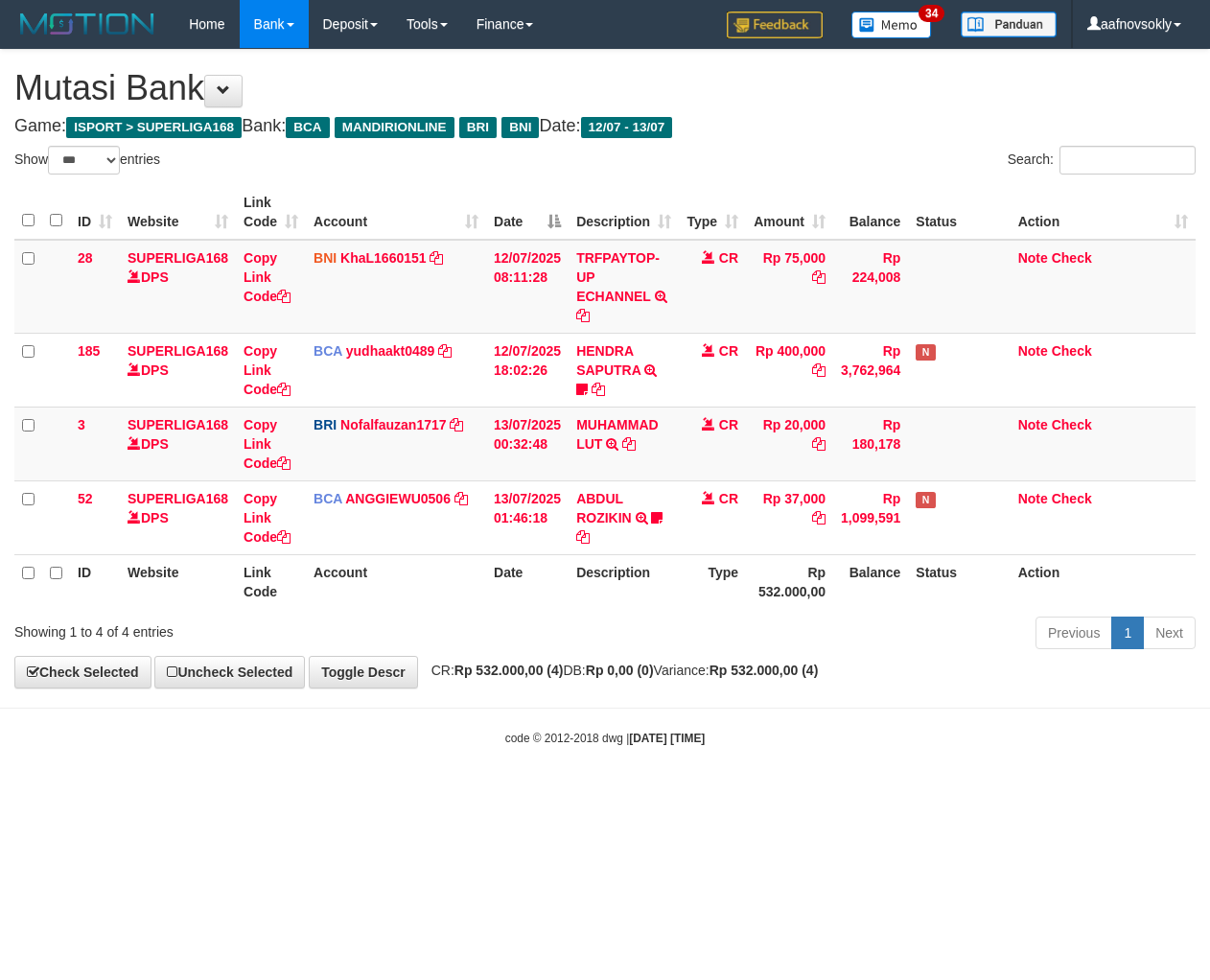 select on "***" 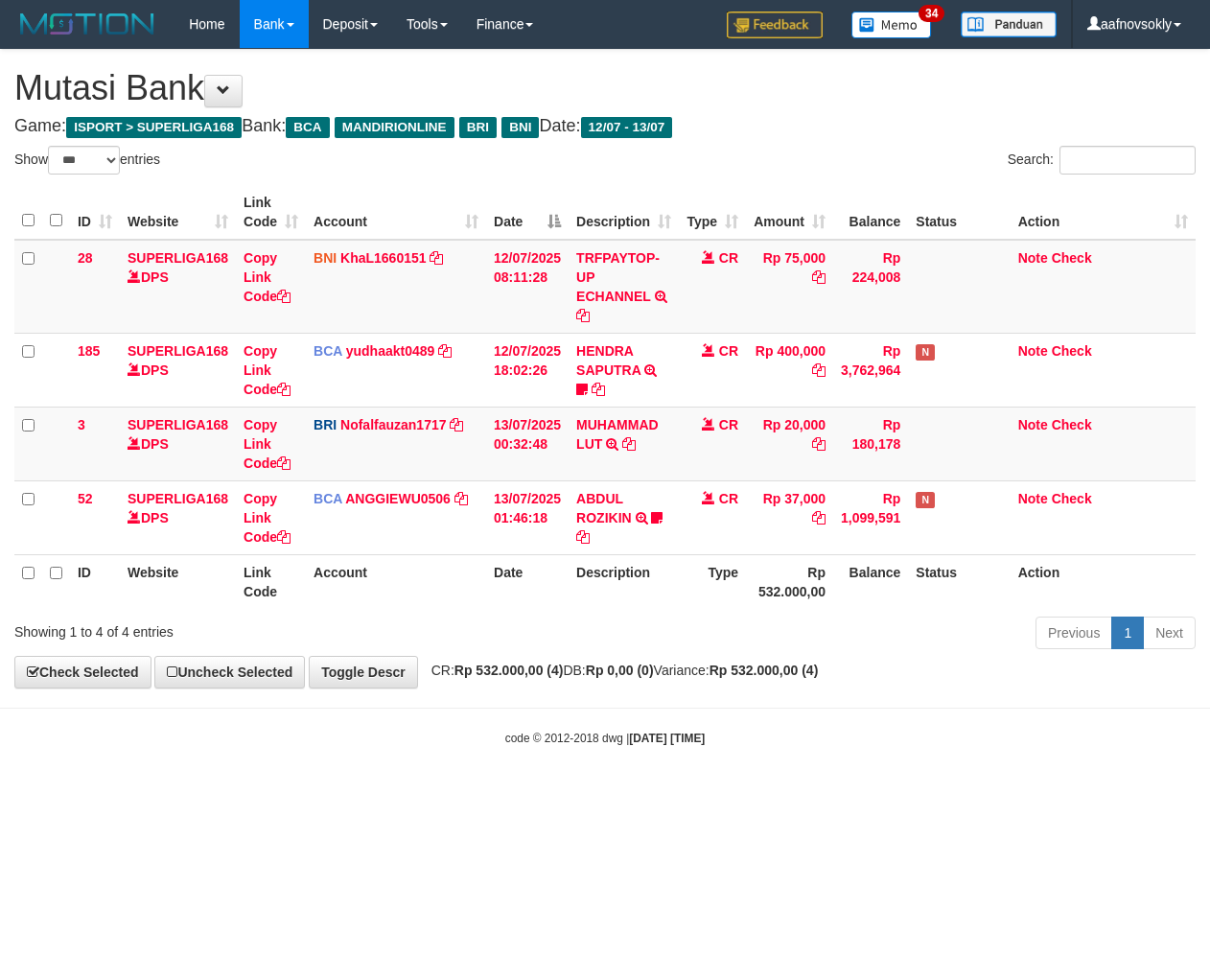 scroll, scrollTop: 0, scrollLeft: 0, axis: both 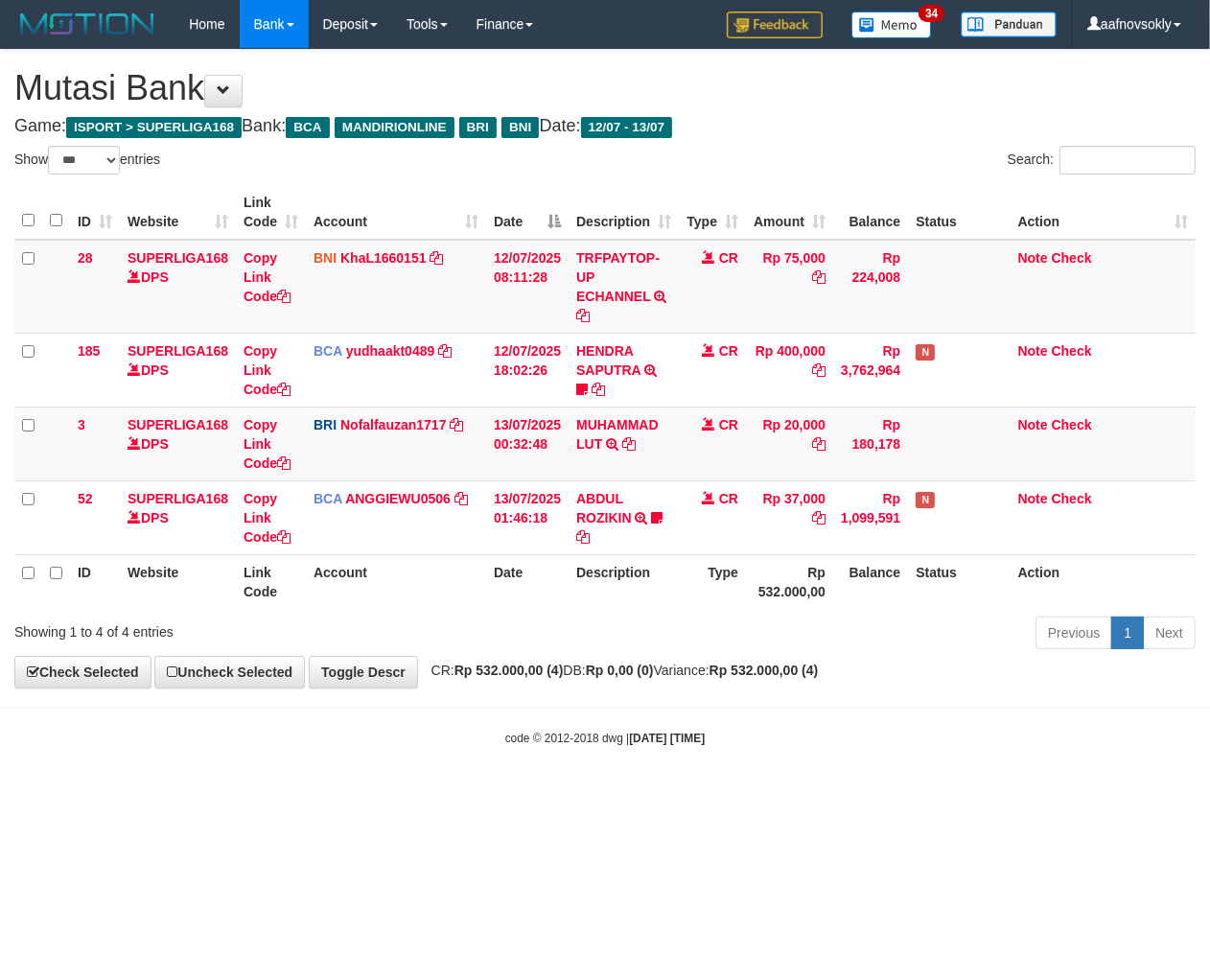 click on "Toggle navigation
Home
Bank
Account List
Load
By Website
Group
[ISPORT]													SUPERLIGA168
By Load Group (DPS)
34" at bounding box center (605, 397) 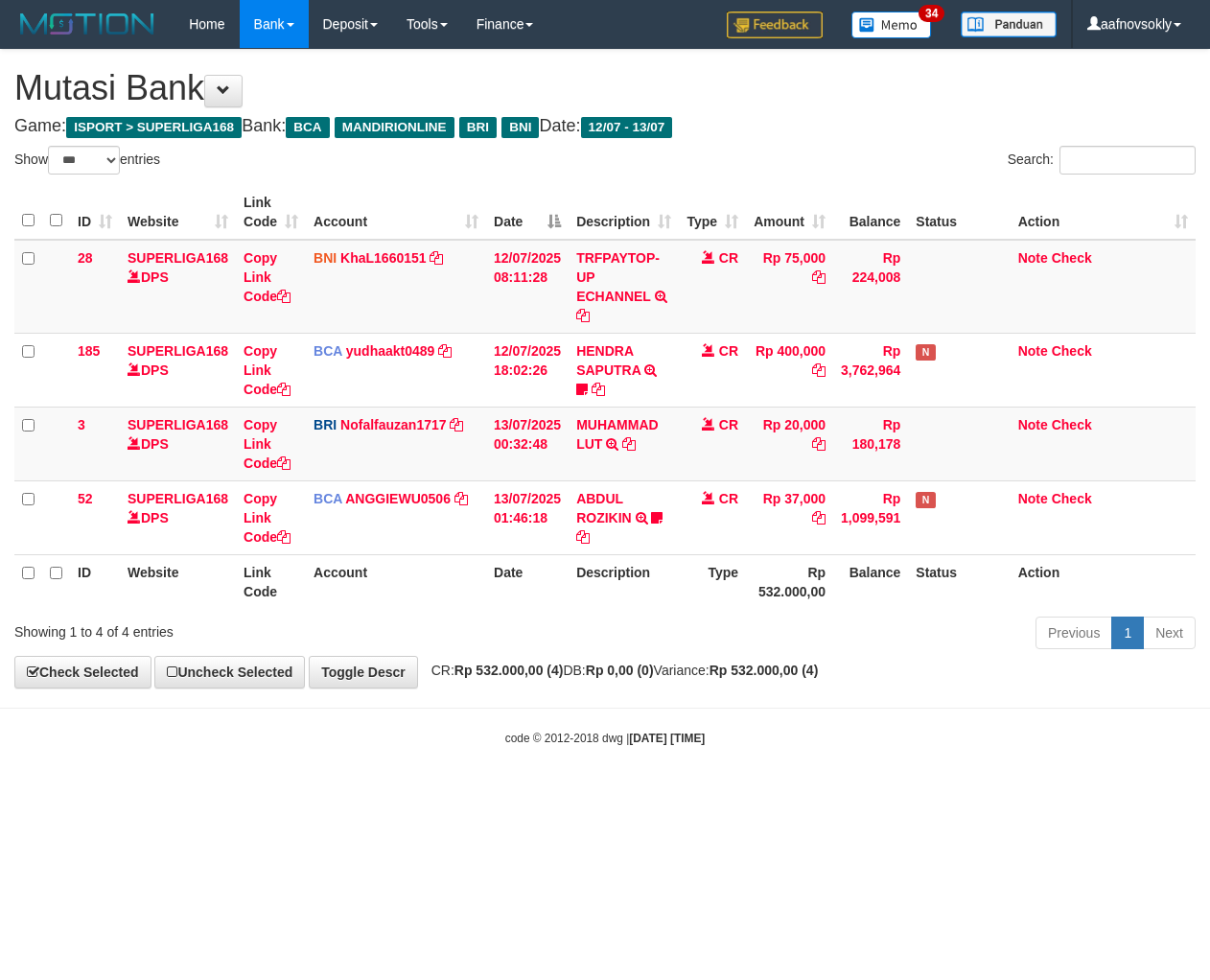 select on "***" 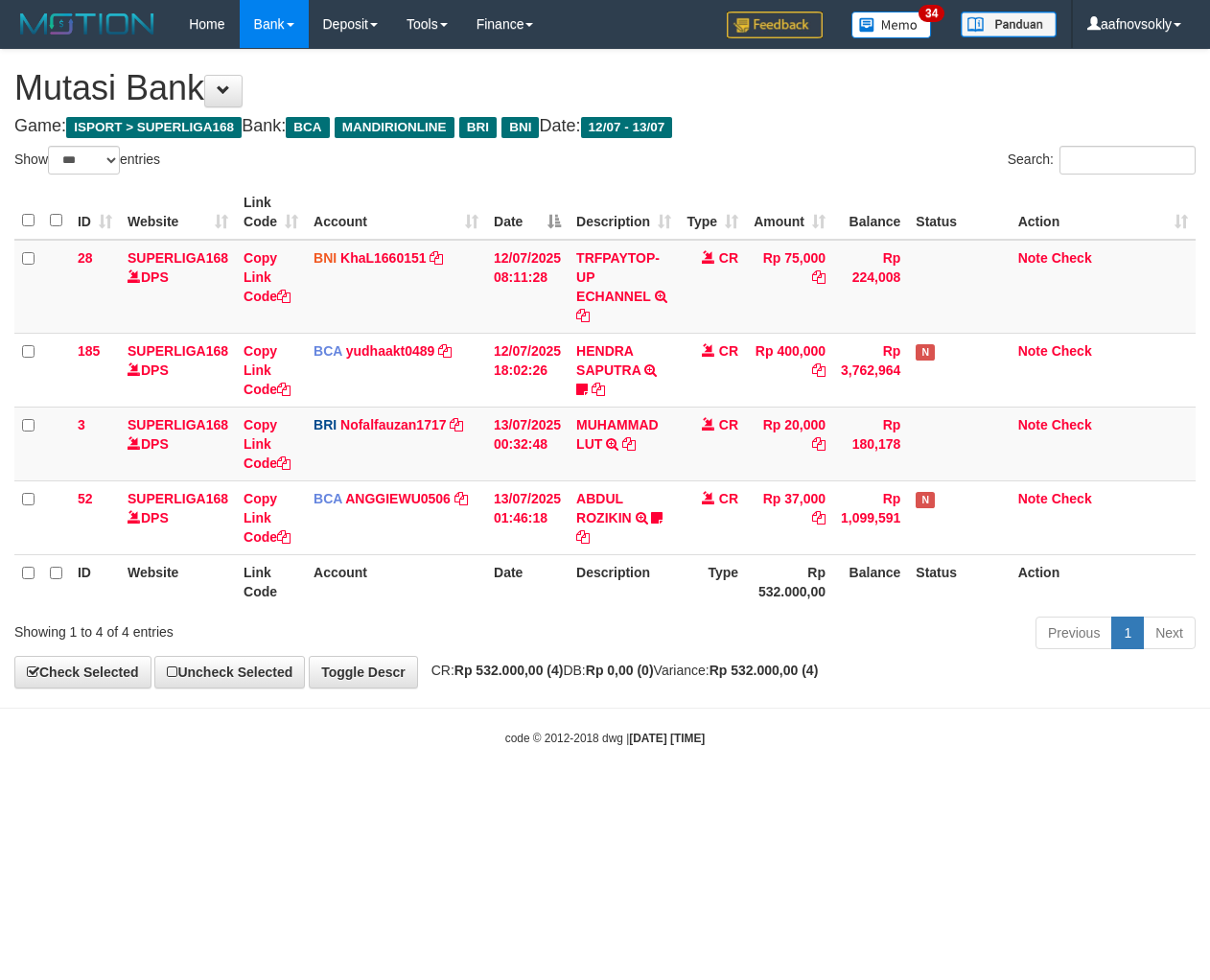 scroll, scrollTop: 0, scrollLeft: 0, axis: both 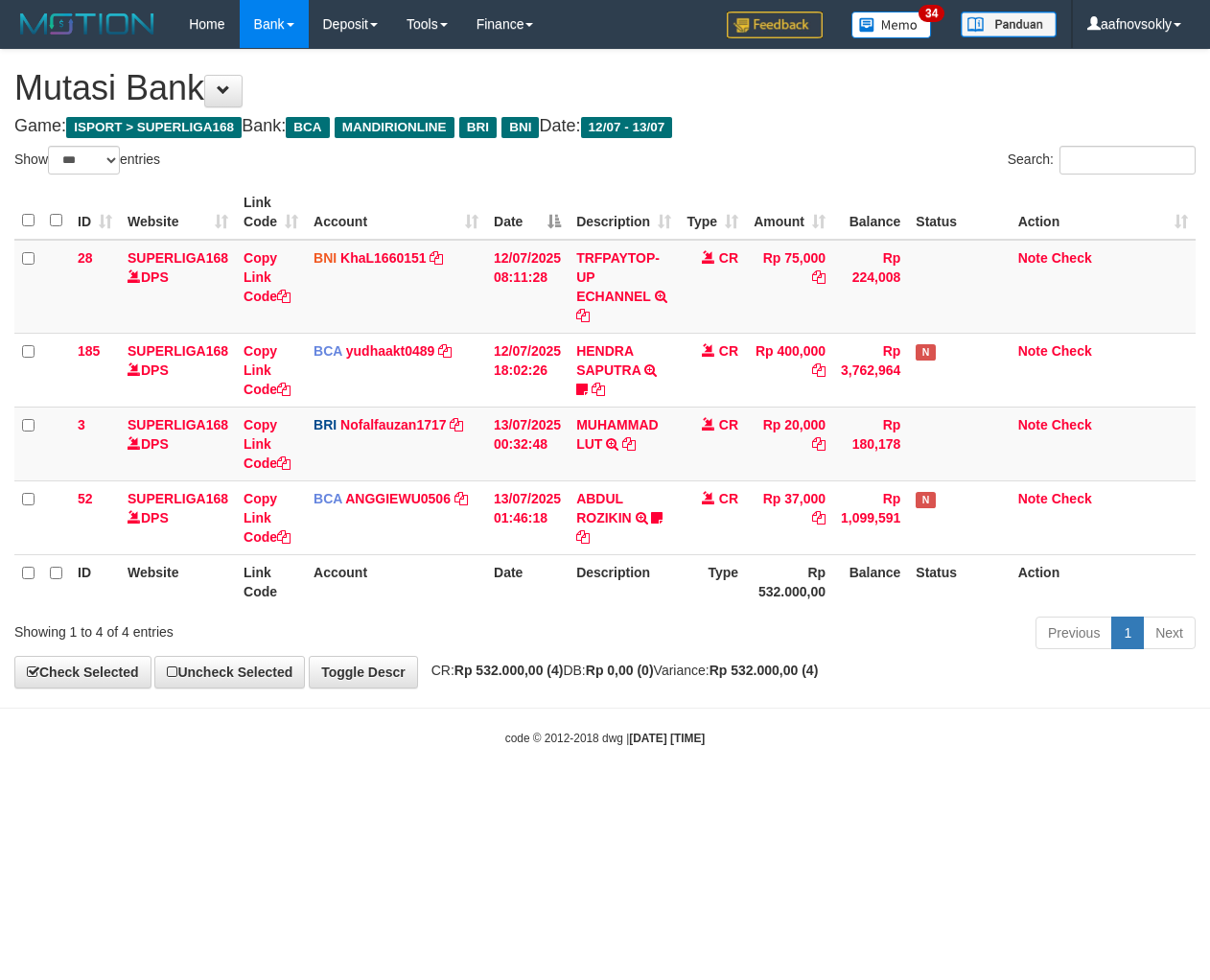 select on "***" 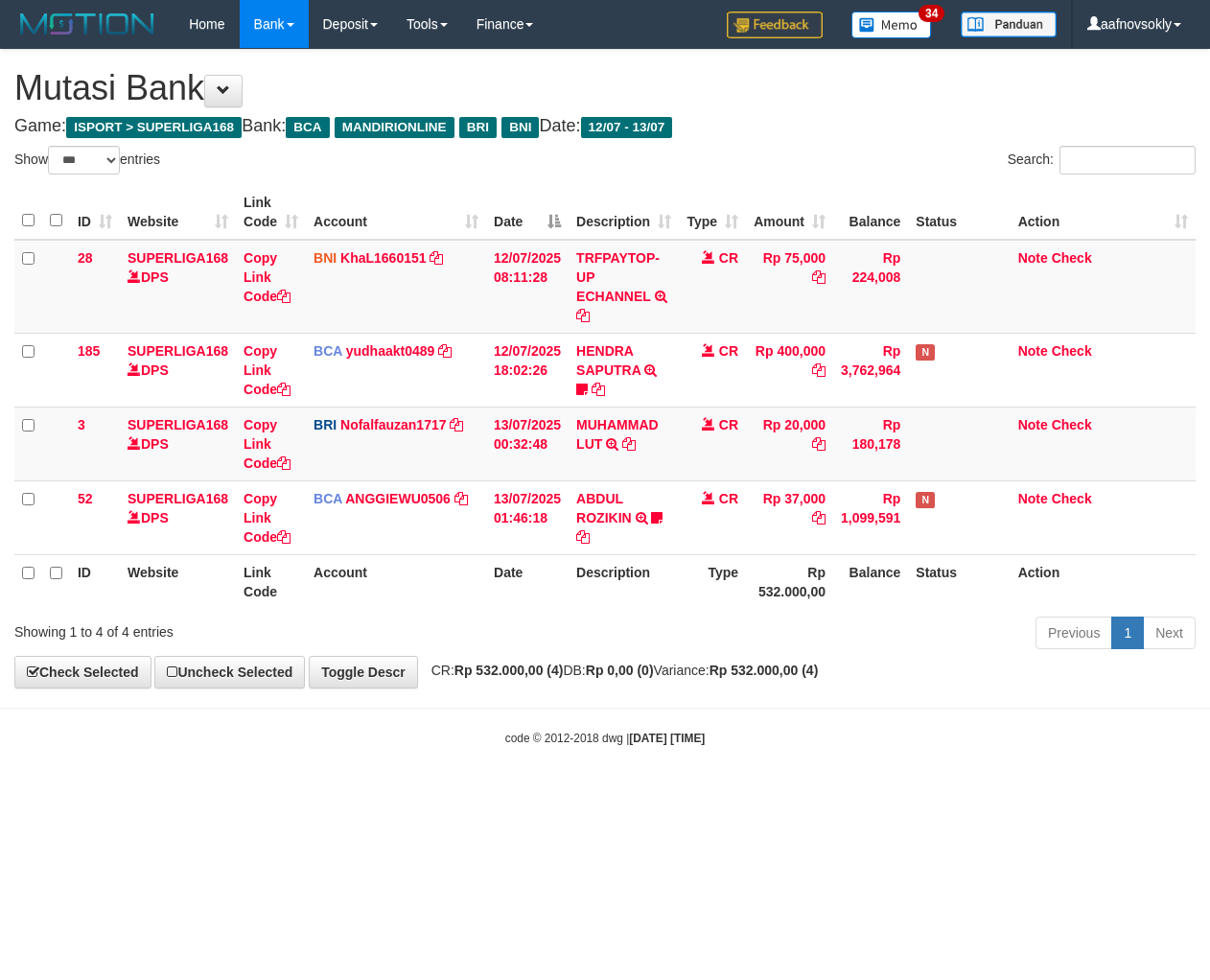 click on "Toggle navigation
Home
Bank
Account List
Load
By Website
Group
[ISPORT]													SUPERLIGA168
By Load Group (DPS)
34" at bounding box center (605, 397) 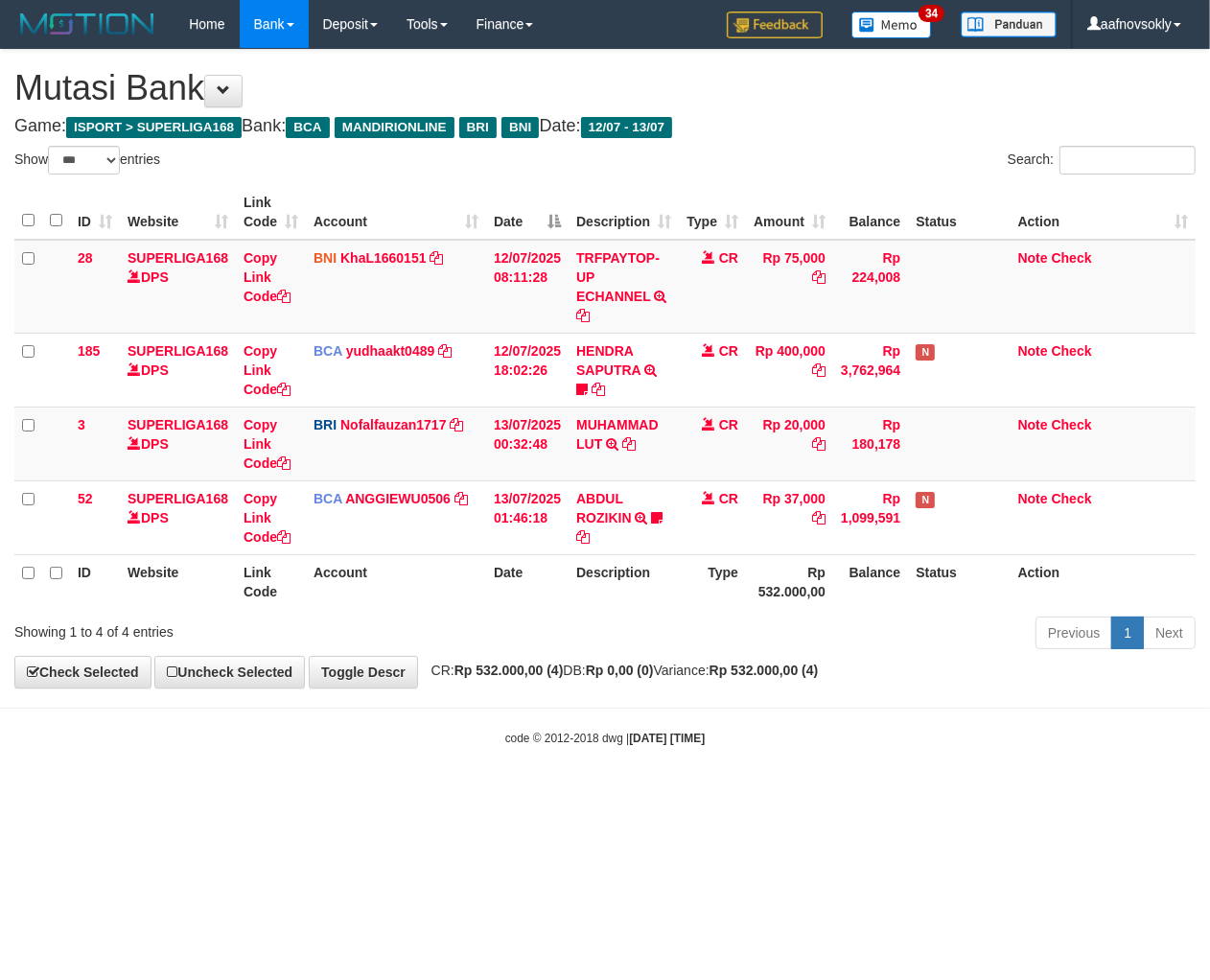 click on "Toggle navigation
Home
Bank
Account List
Load
By Website
Group
[ISPORT]													SUPERLIGA168
By Load Group (DPS)
34" at bounding box center [605, 397] 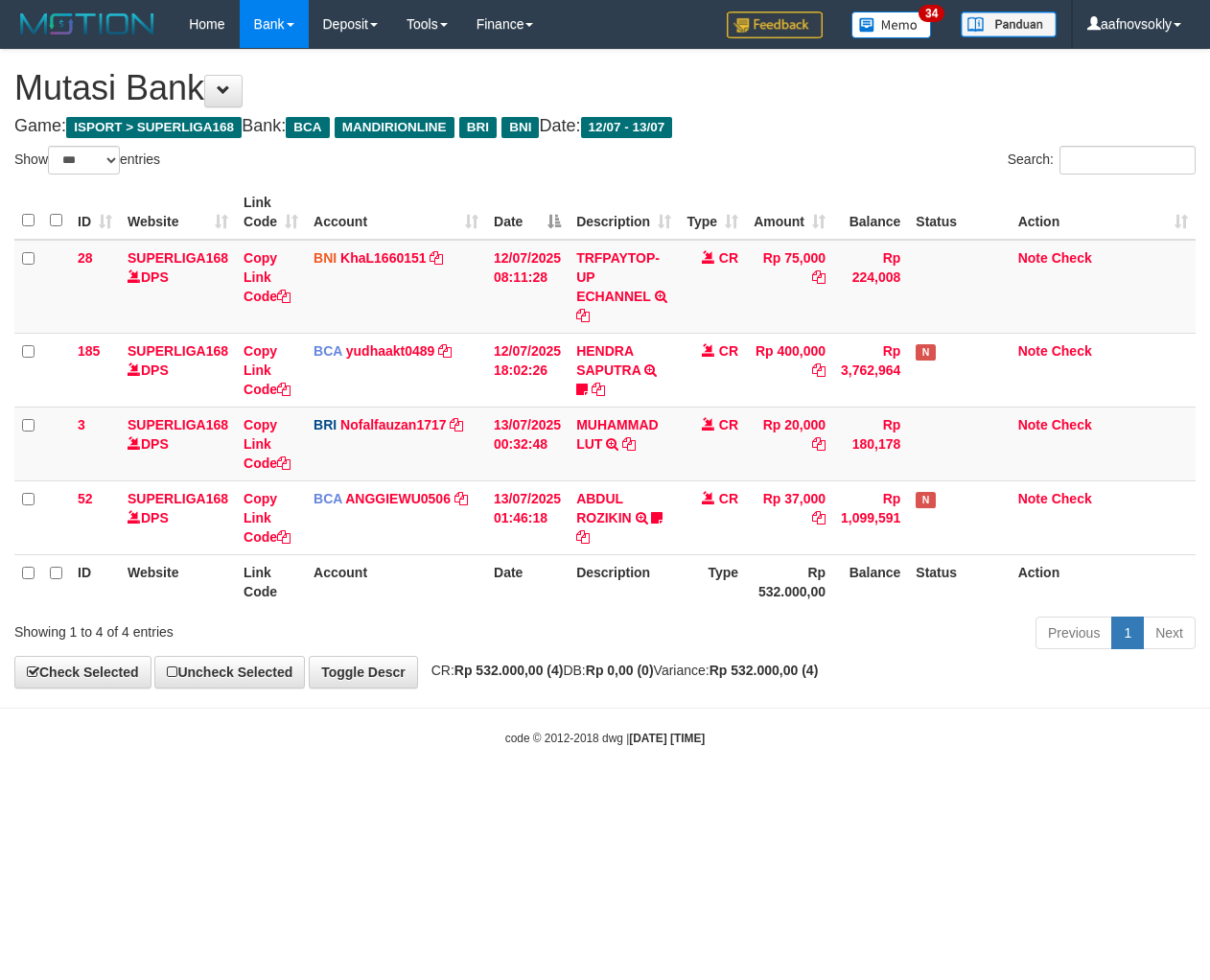 select on "***" 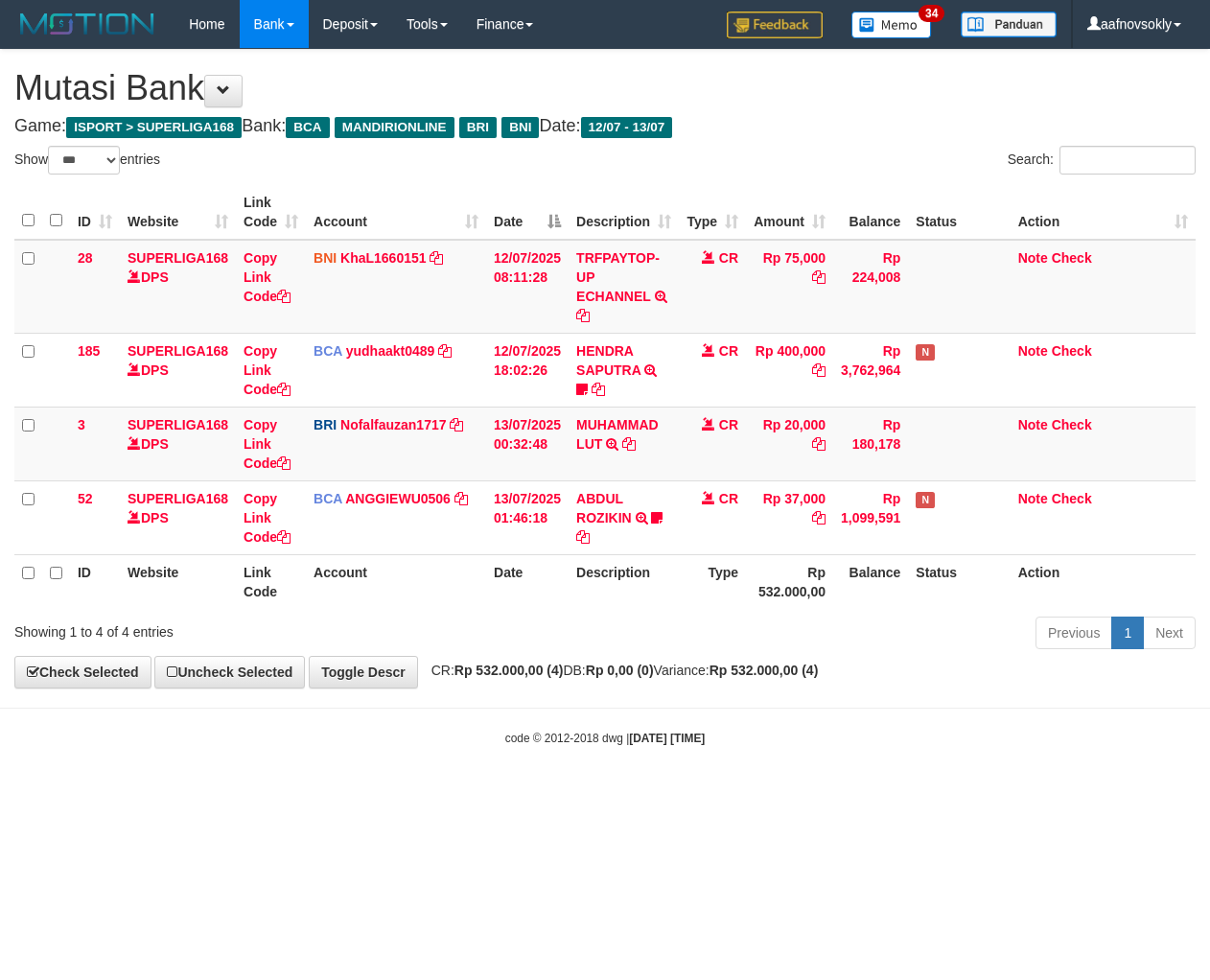 scroll, scrollTop: 0, scrollLeft: 0, axis: both 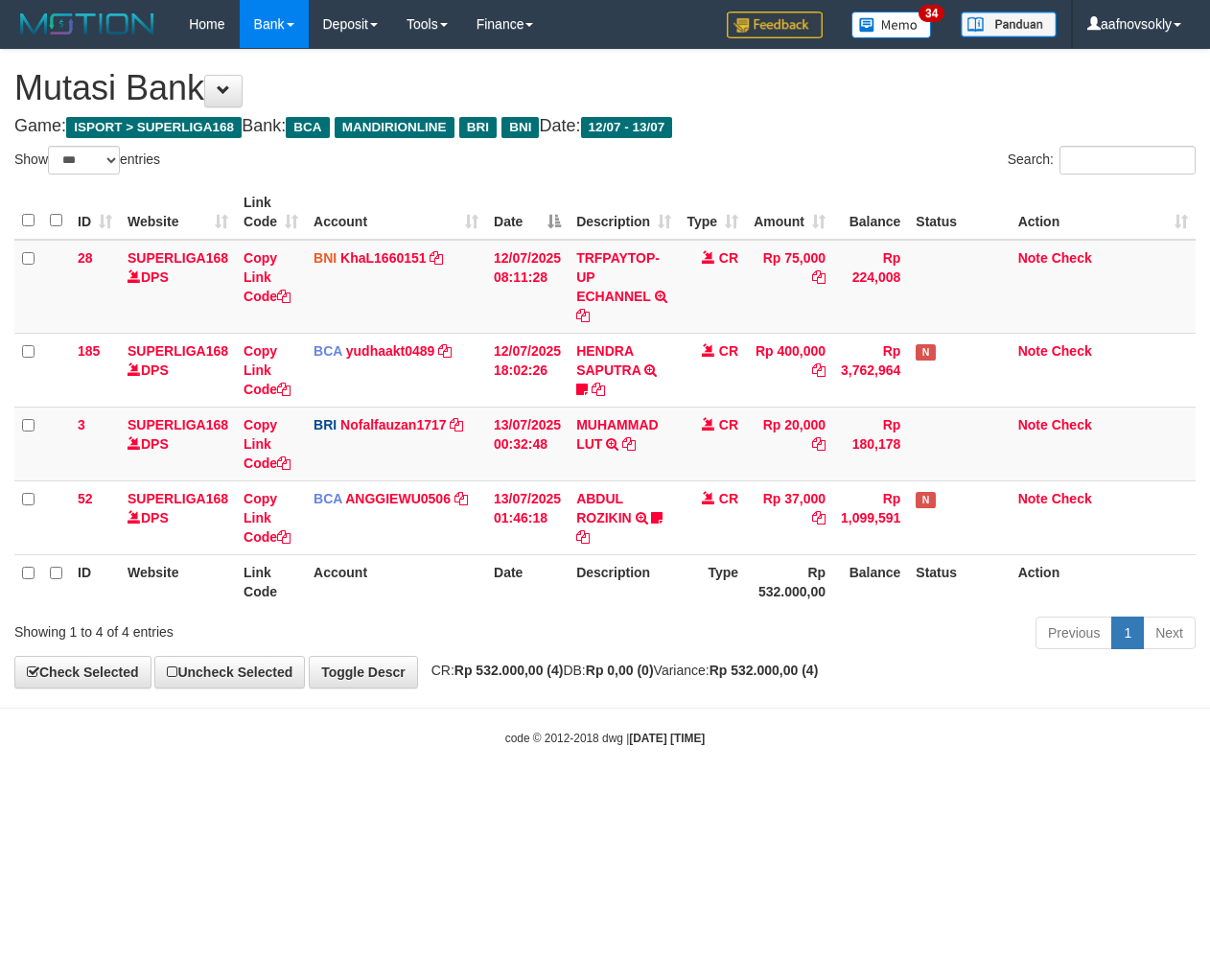 select on "***" 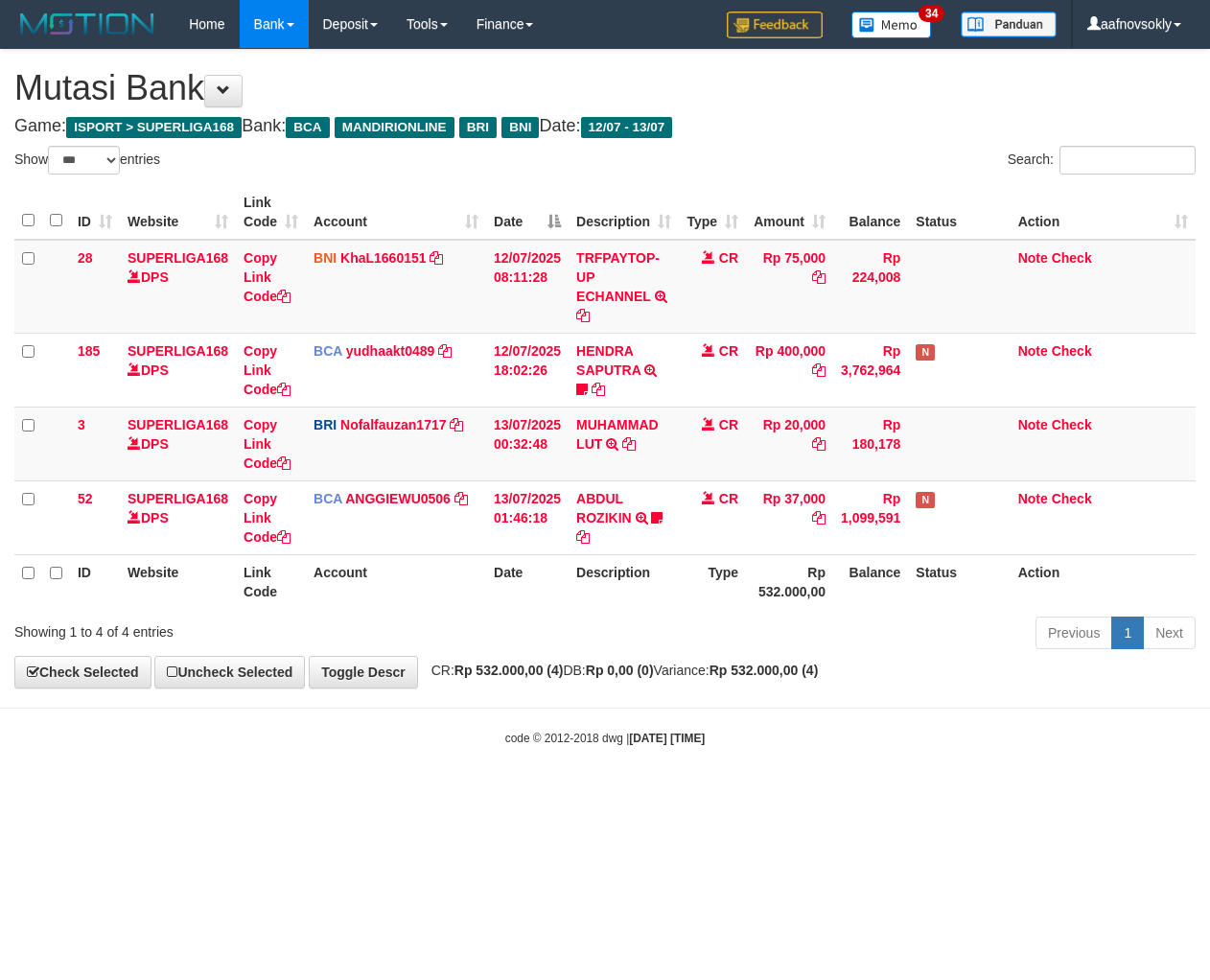 click on "Toggle navigation
Home
Bank
Account List
Load
By Website
Group
[ISPORT]													SUPERLIGA168
By Load Group (DPS)
34" at bounding box center (605, 397) 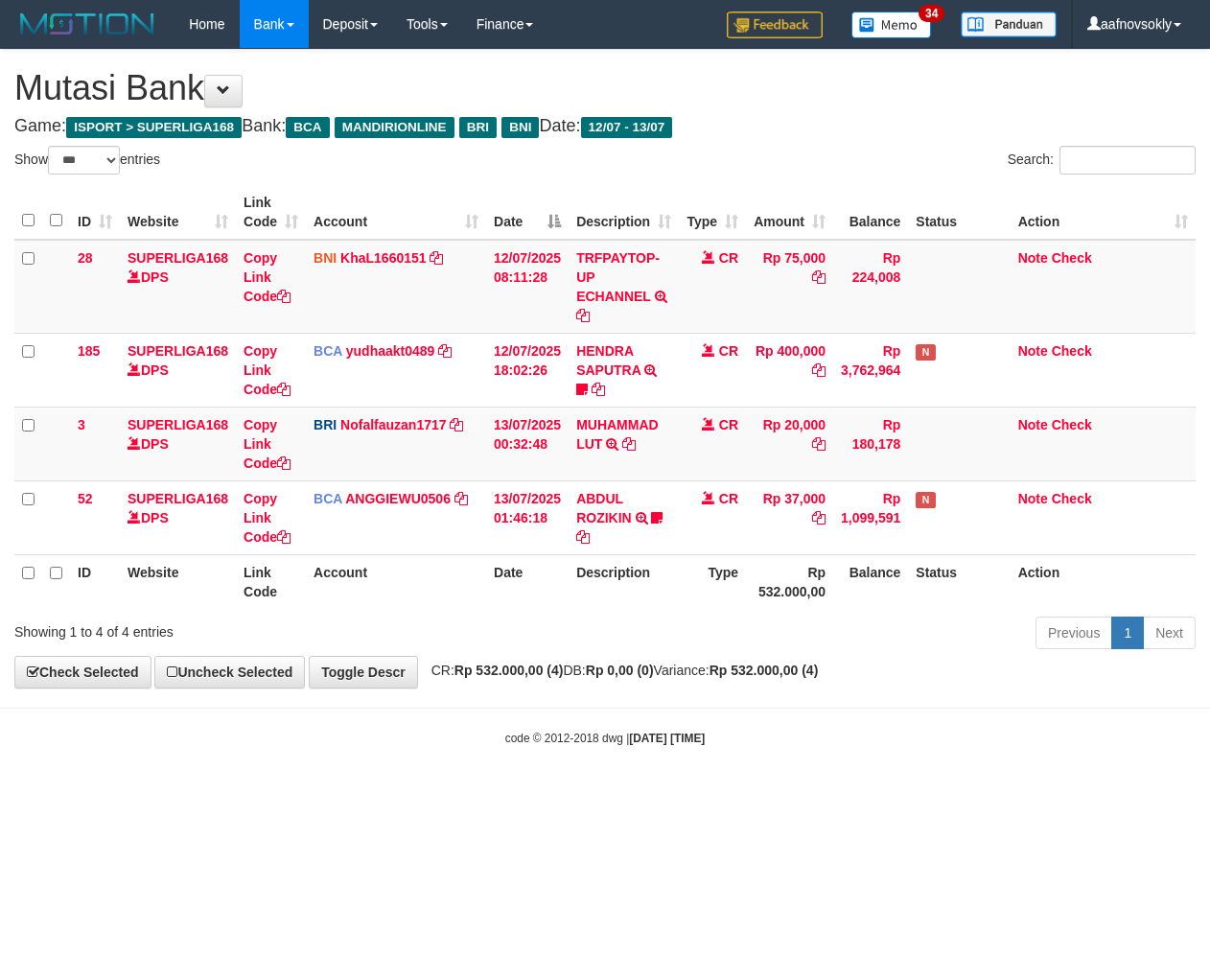 select on "***" 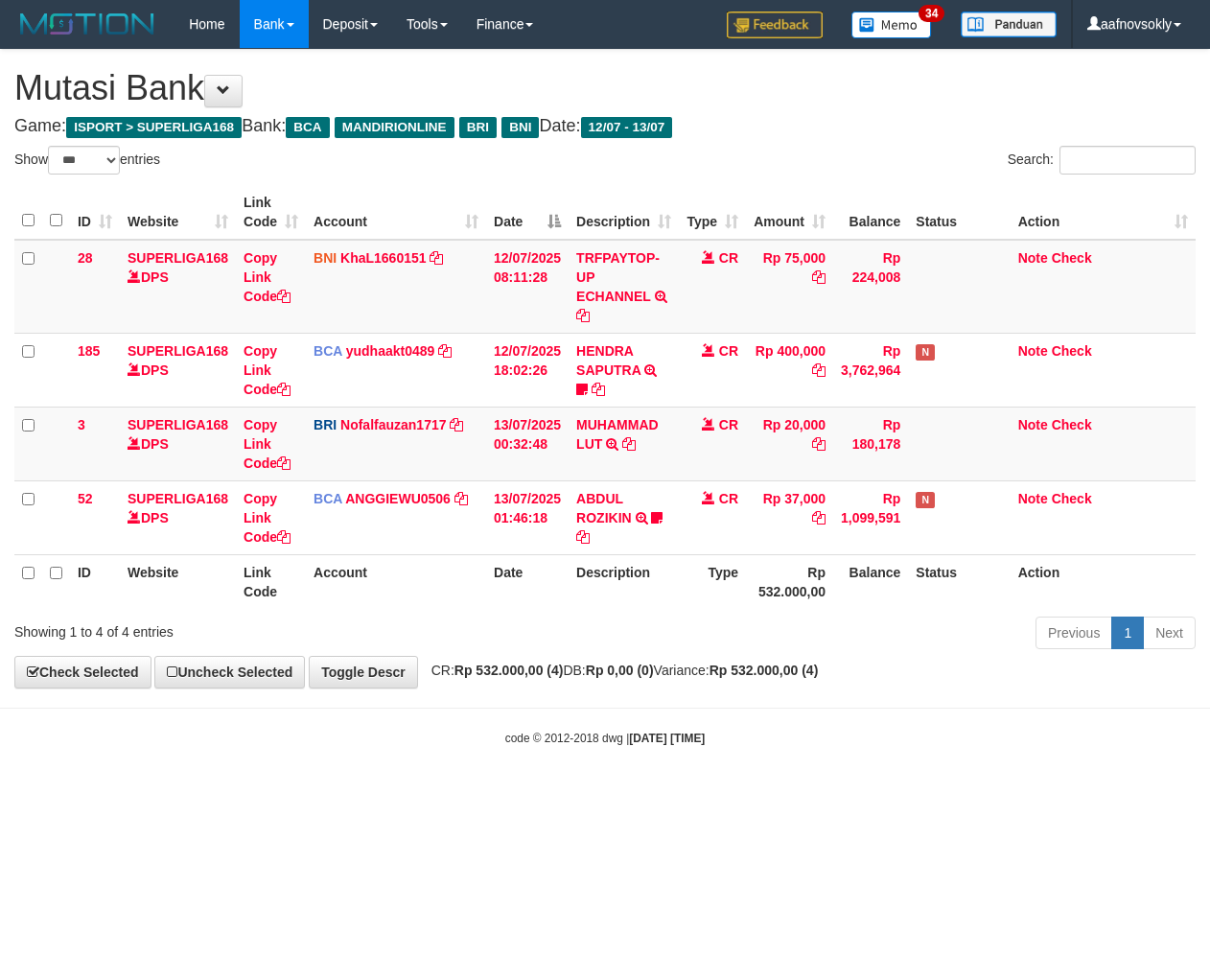 scroll, scrollTop: 0, scrollLeft: 0, axis: both 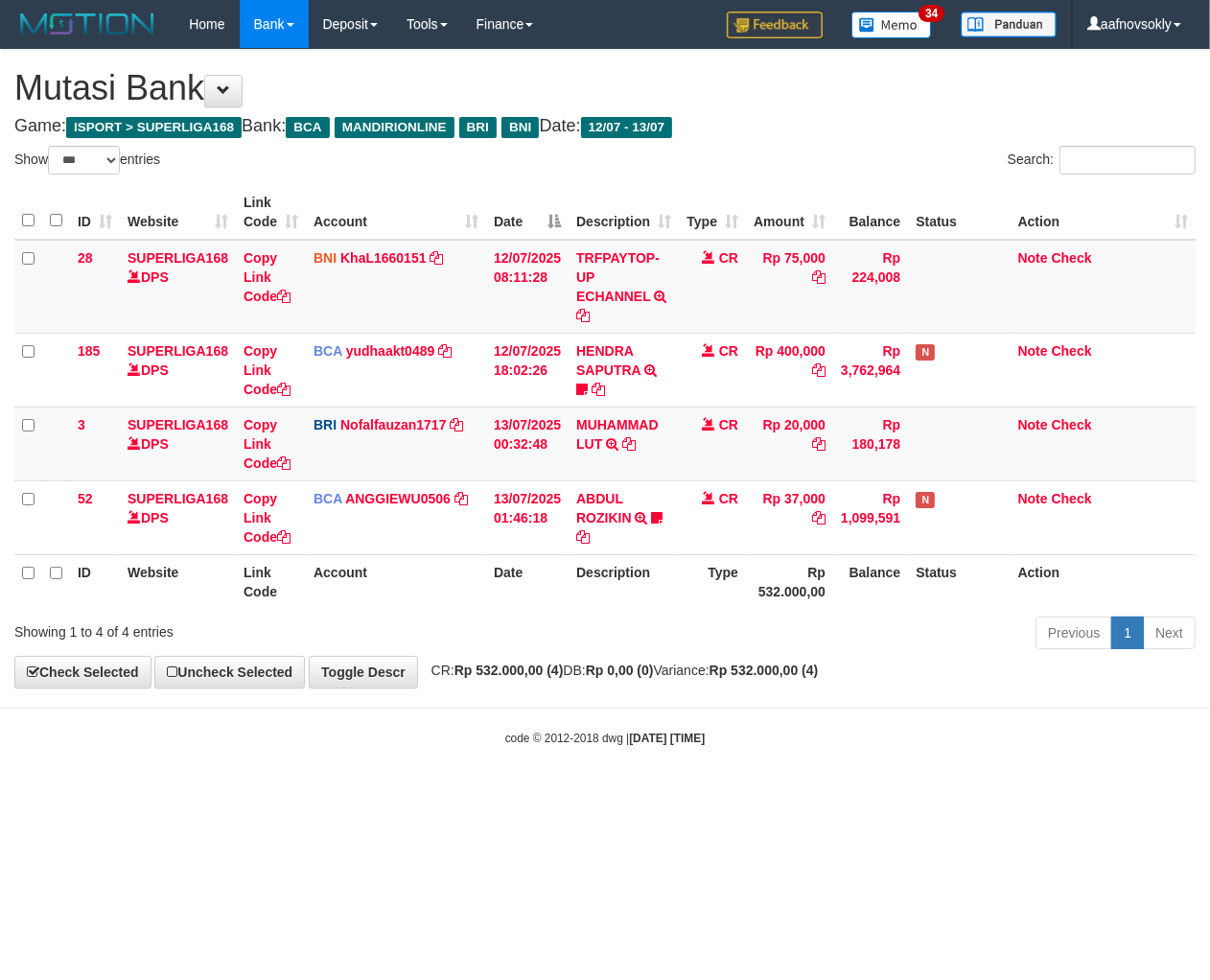 drag, startPoint x: 782, startPoint y: 750, endPoint x: 829, endPoint y: 768, distance: 50.328918 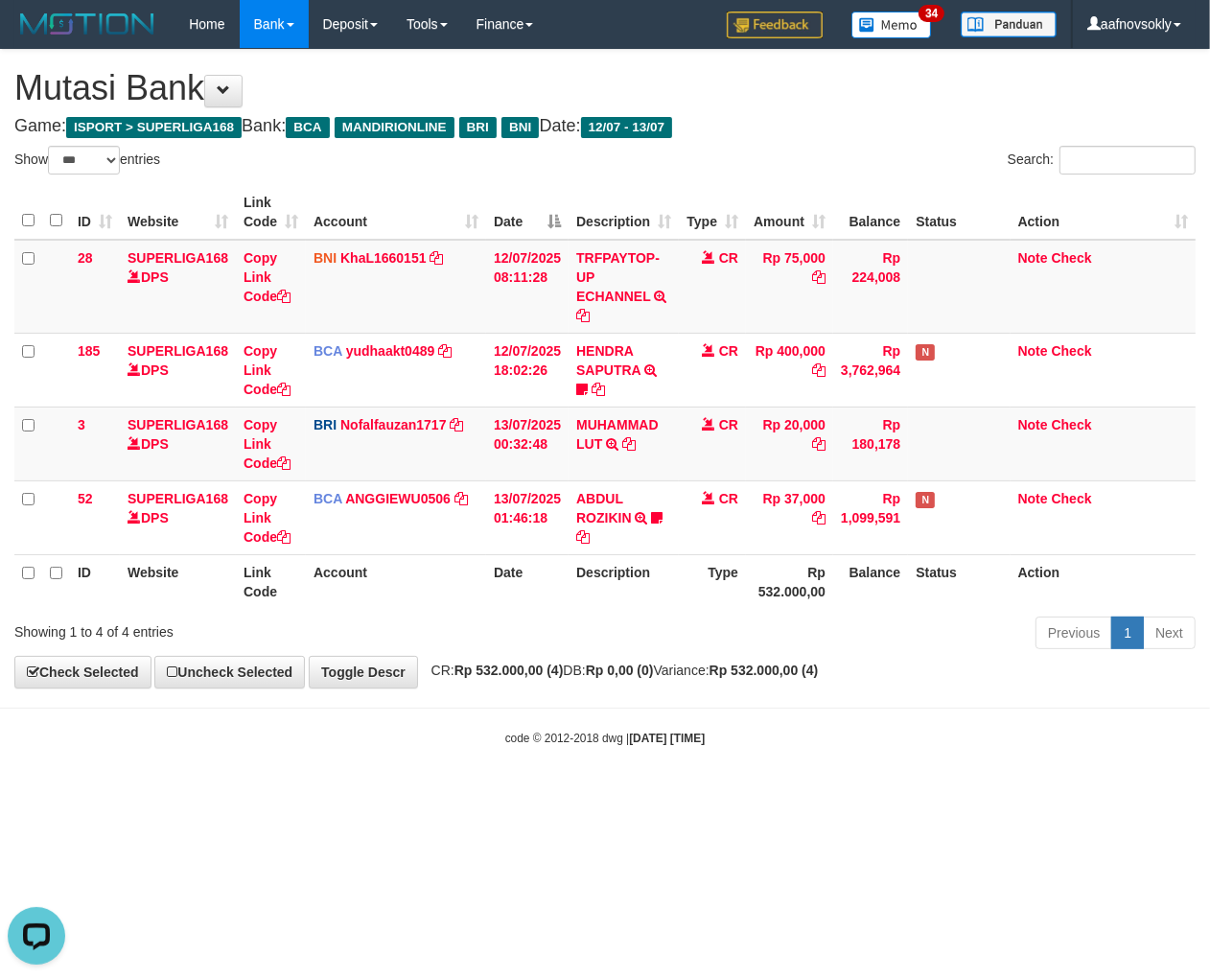 scroll, scrollTop: 0, scrollLeft: 0, axis: both 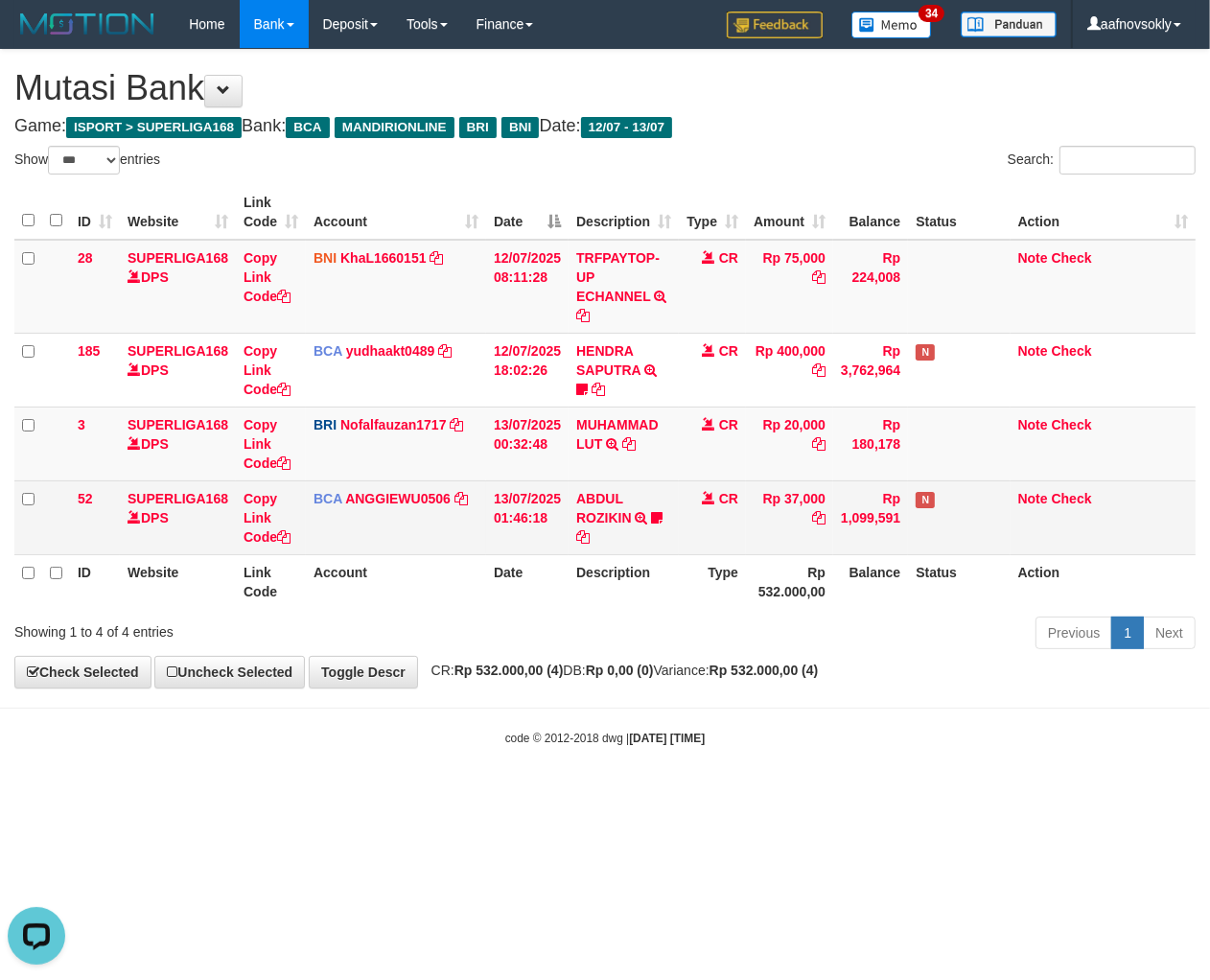 click on "ABDUL ROZIKIN            TRSF E-BANKING CR 1307/FTSCY/WS95031
37000.00ABDUL ROZIKIN    abdul1599 DI ARAHKAN ISI FORM SESUAI" at bounding box center (623, 517) 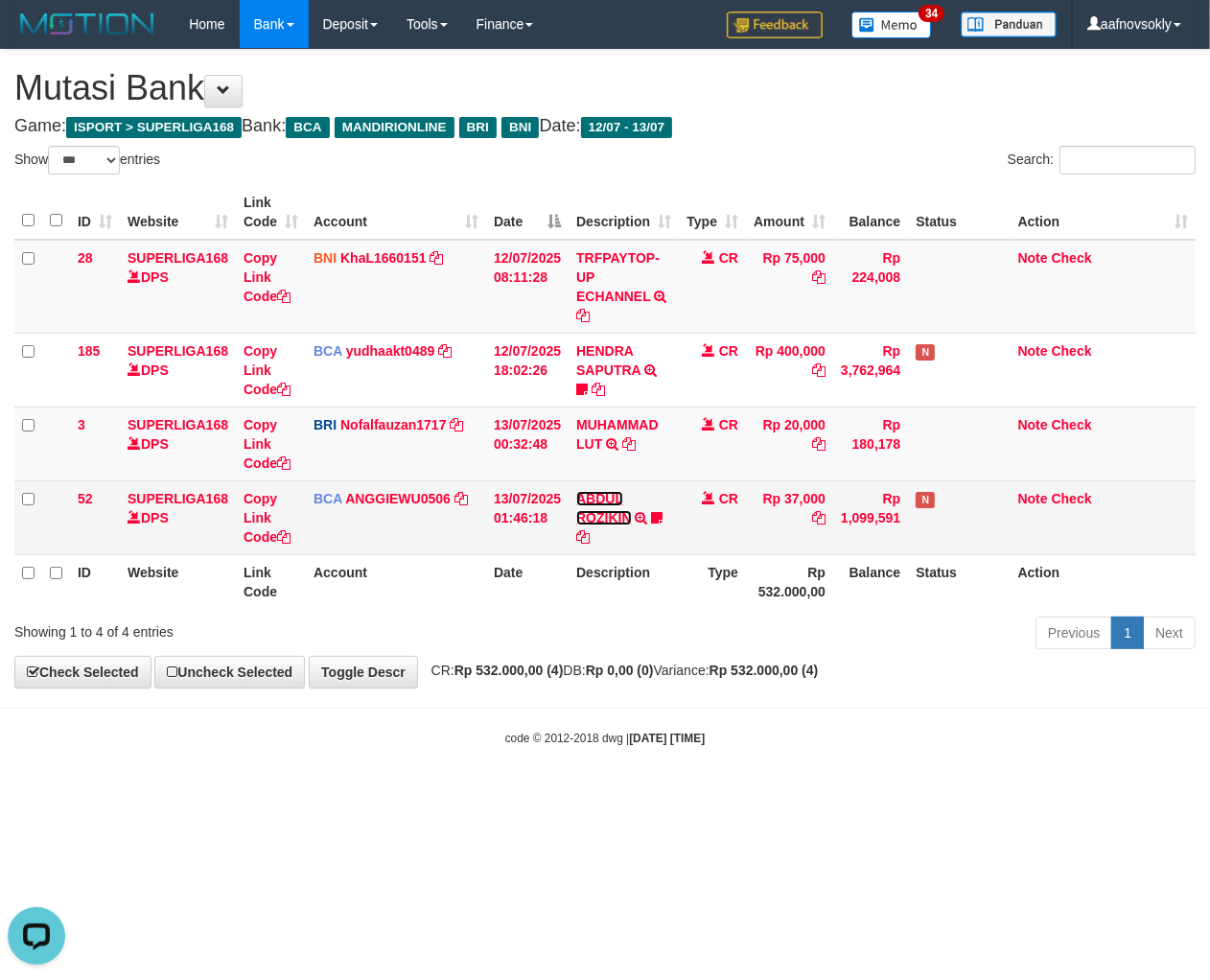 click on "ABDUL ROZIKIN" at bounding box center [604, 508] 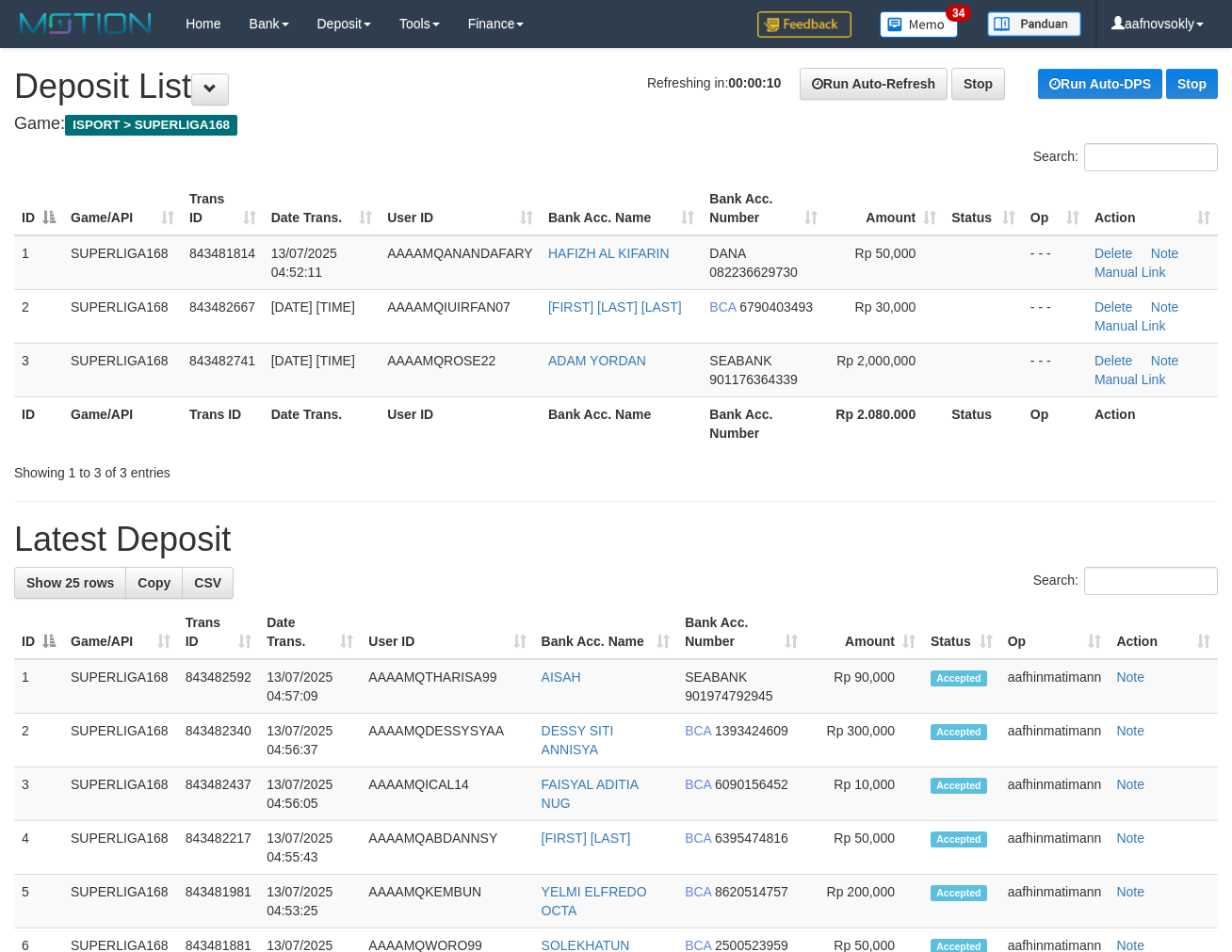 scroll, scrollTop: 0, scrollLeft: 0, axis: both 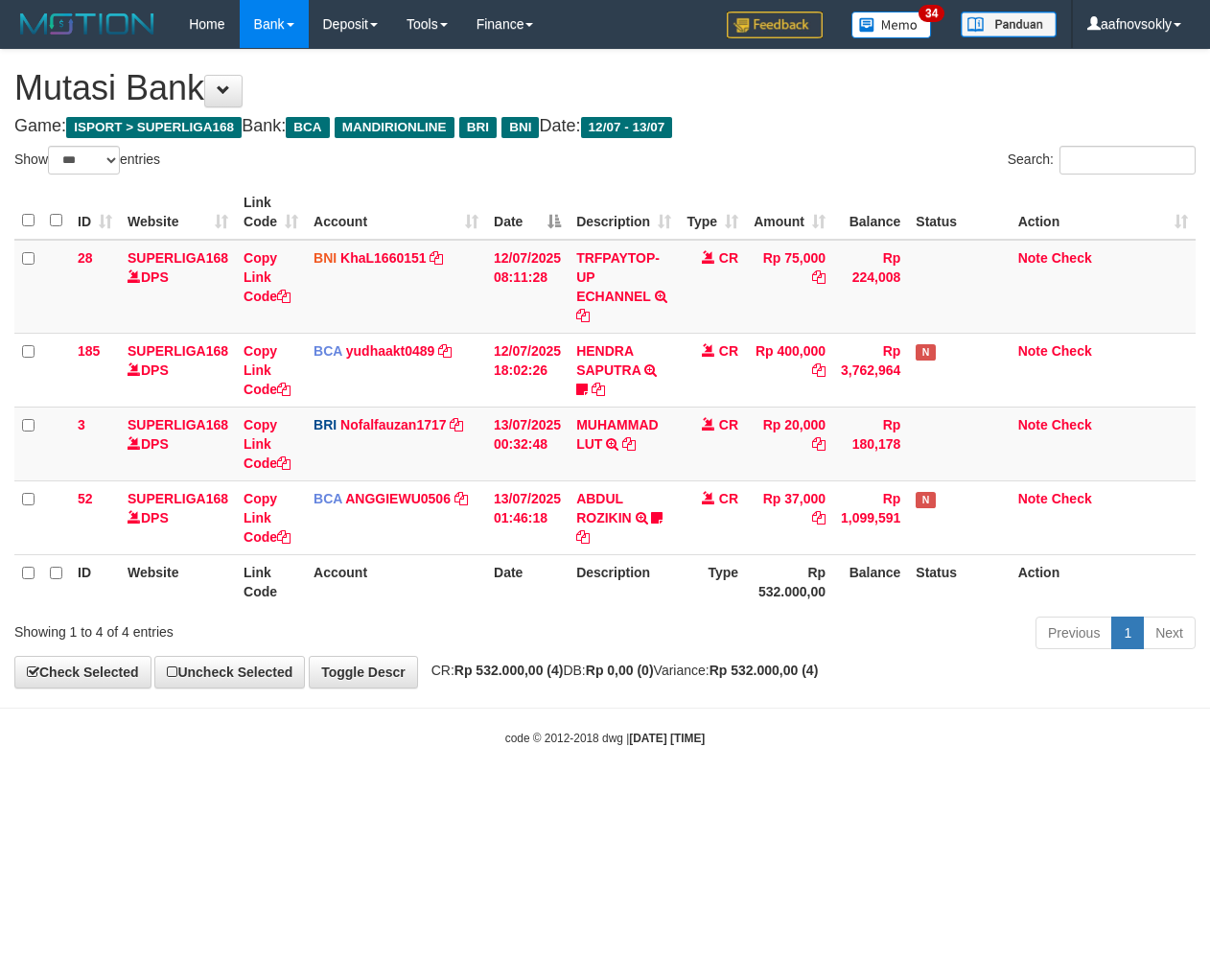select on "***" 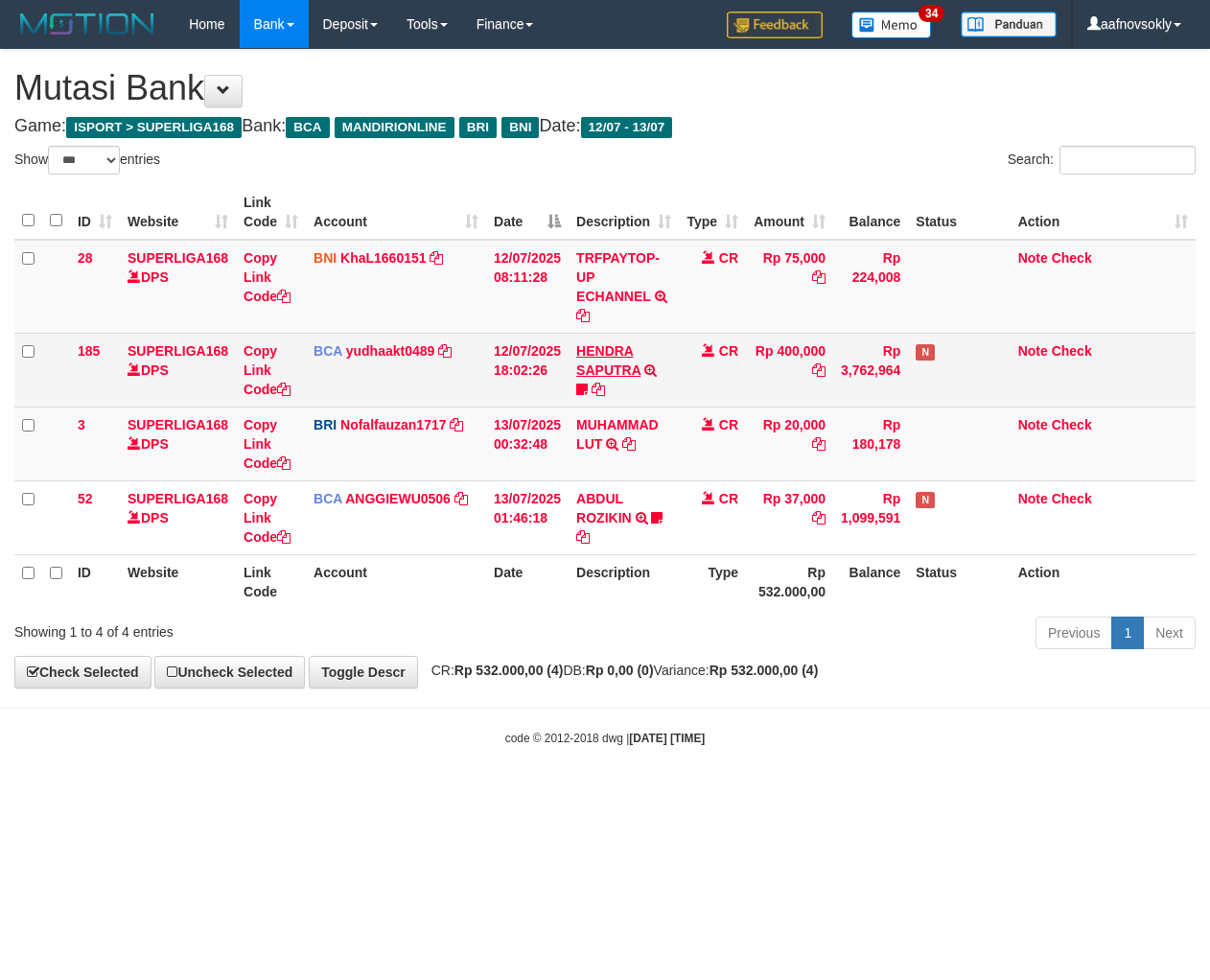 scroll, scrollTop: 0, scrollLeft: 0, axis: both 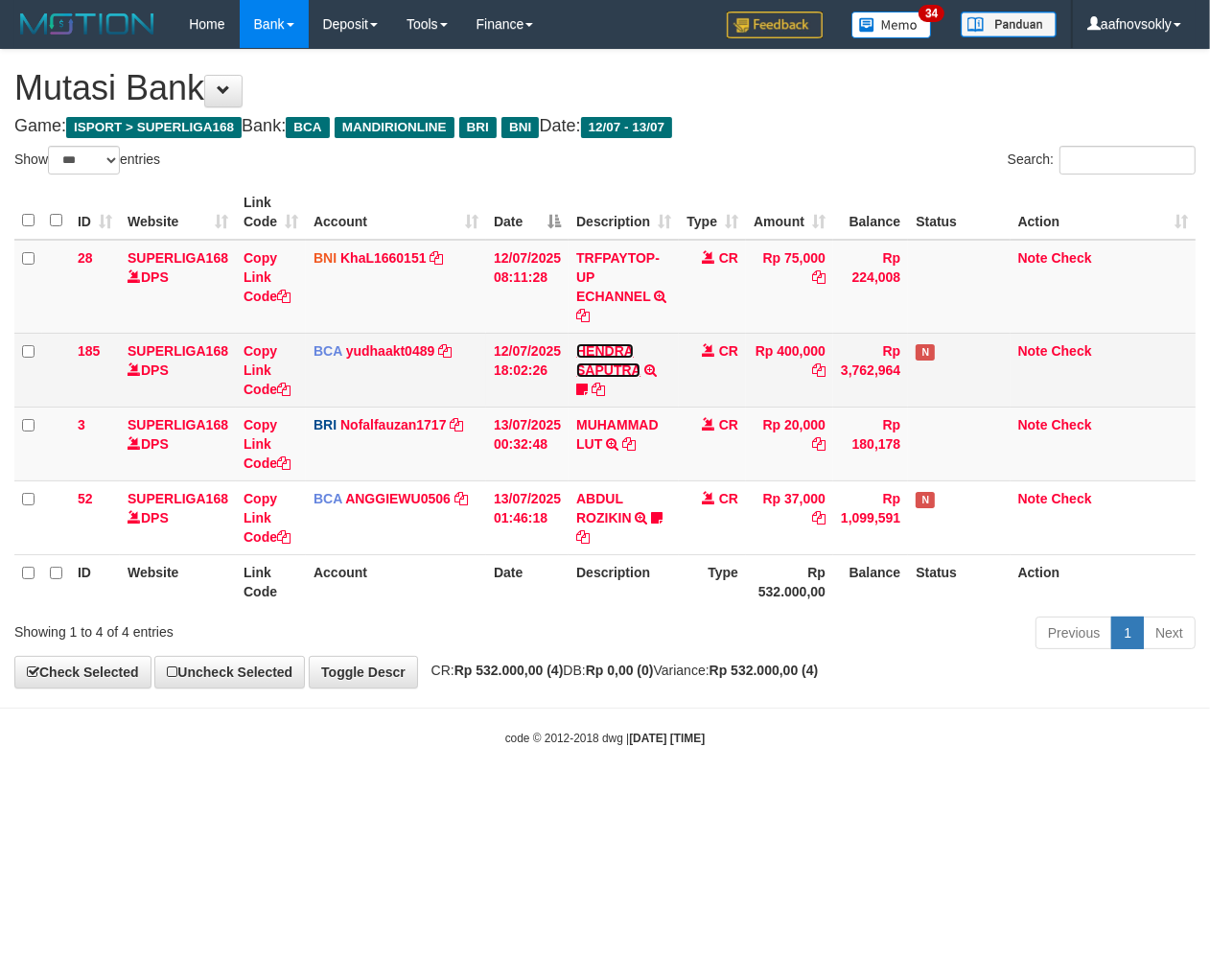 click on "HENDRA SAPUTRA" at bounding box center (608, 361) 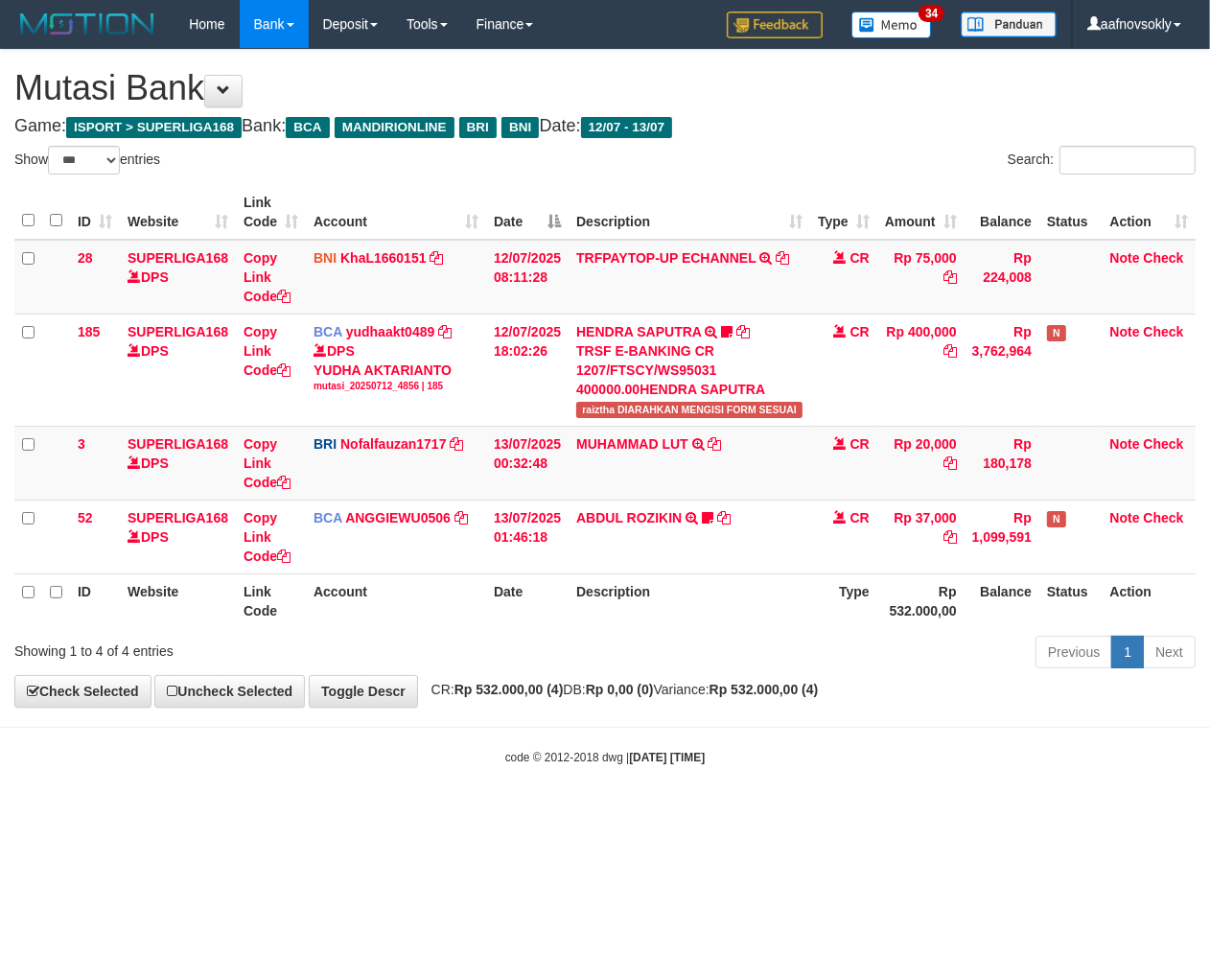 click on "**********" at bounding box center (605, 378) 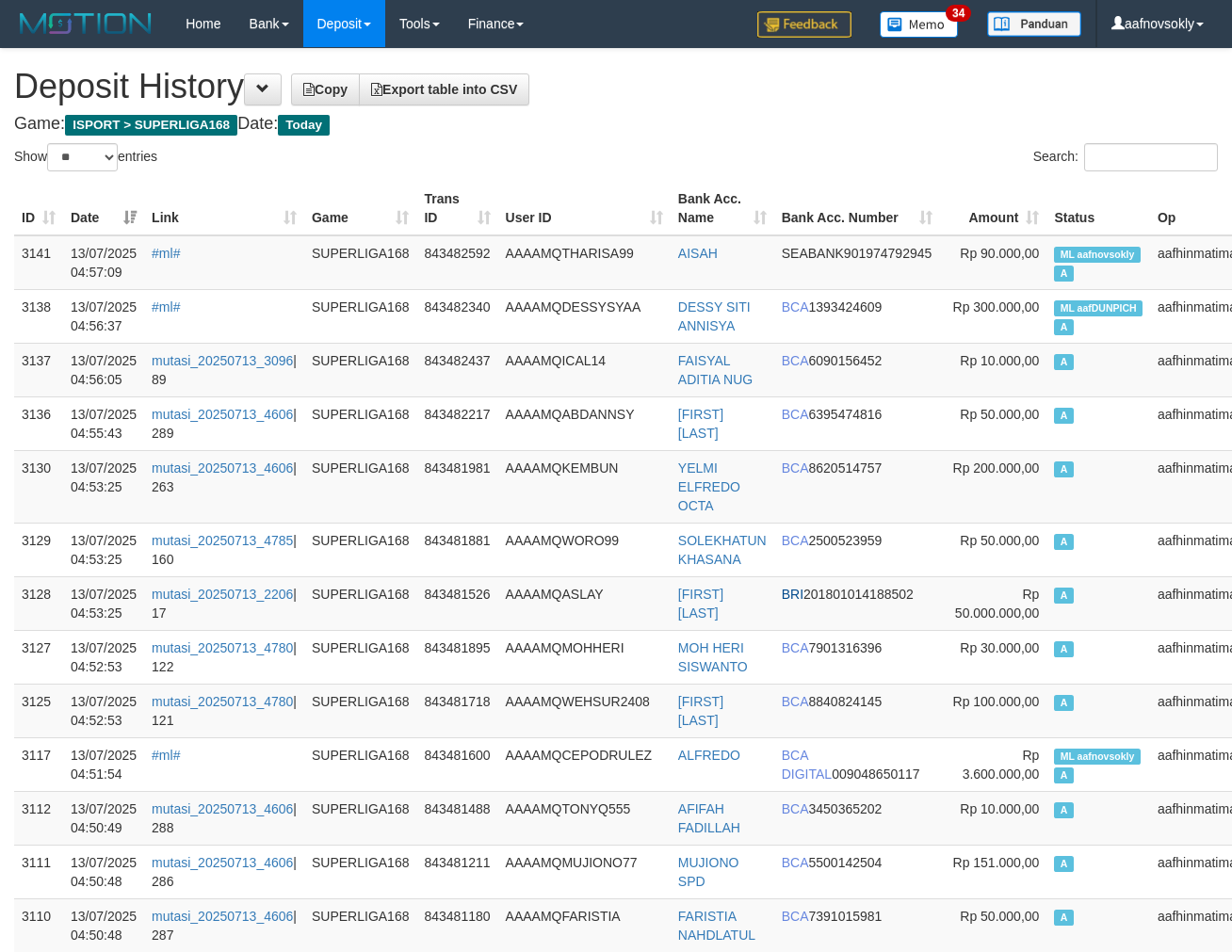 select on "**" 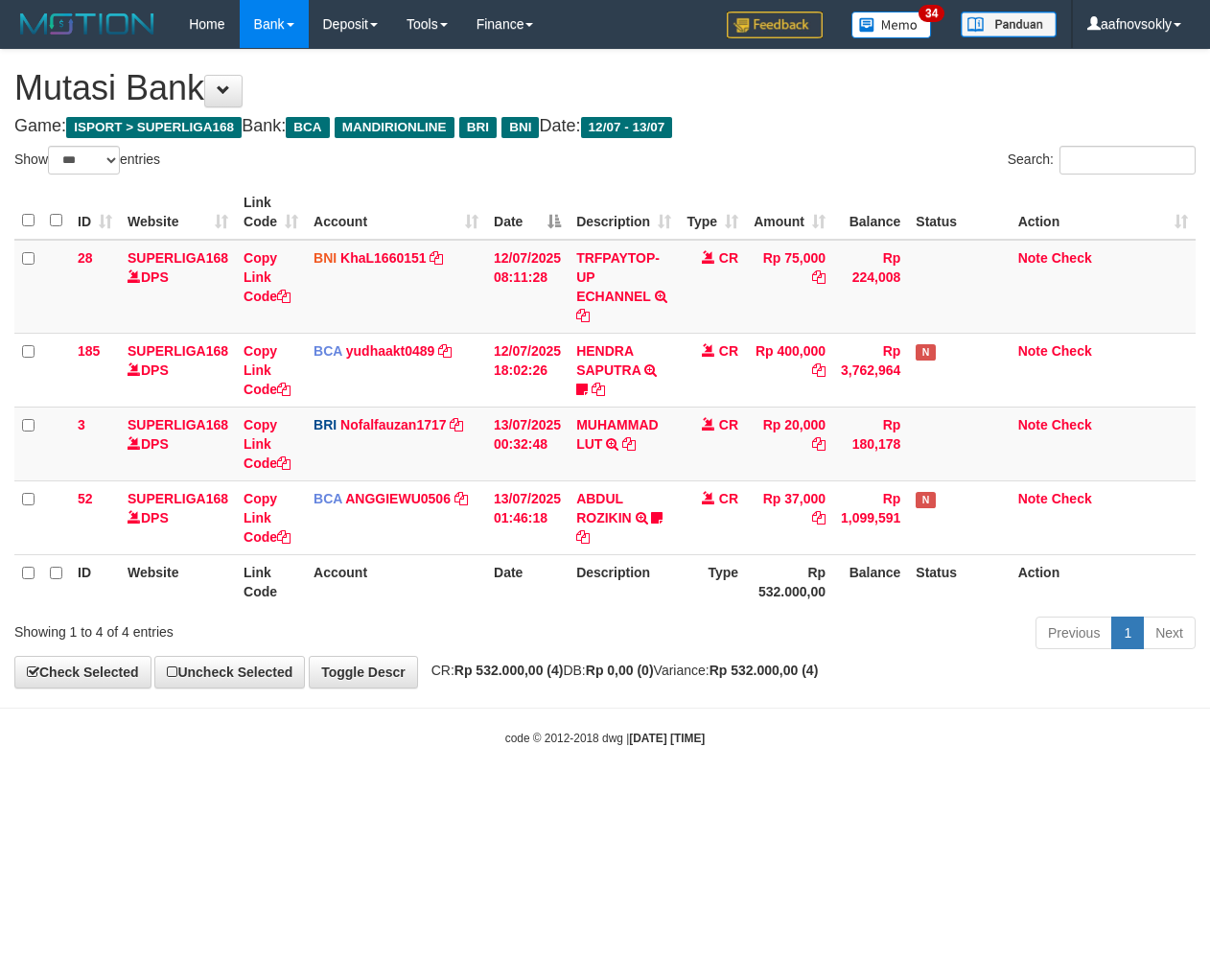 select on "***" 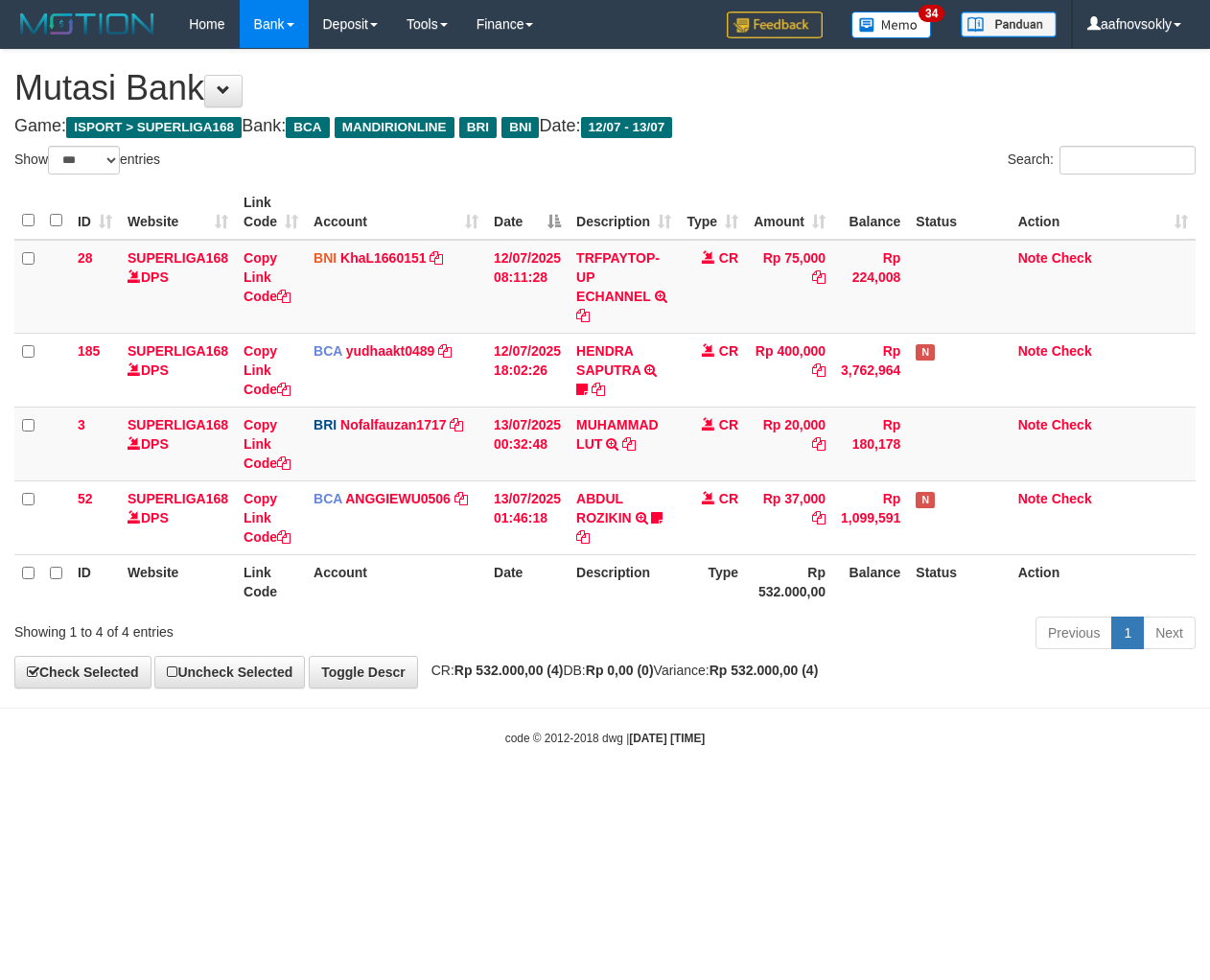 scroll, scrollTop: 0, scrollLeft: 0, axis: both 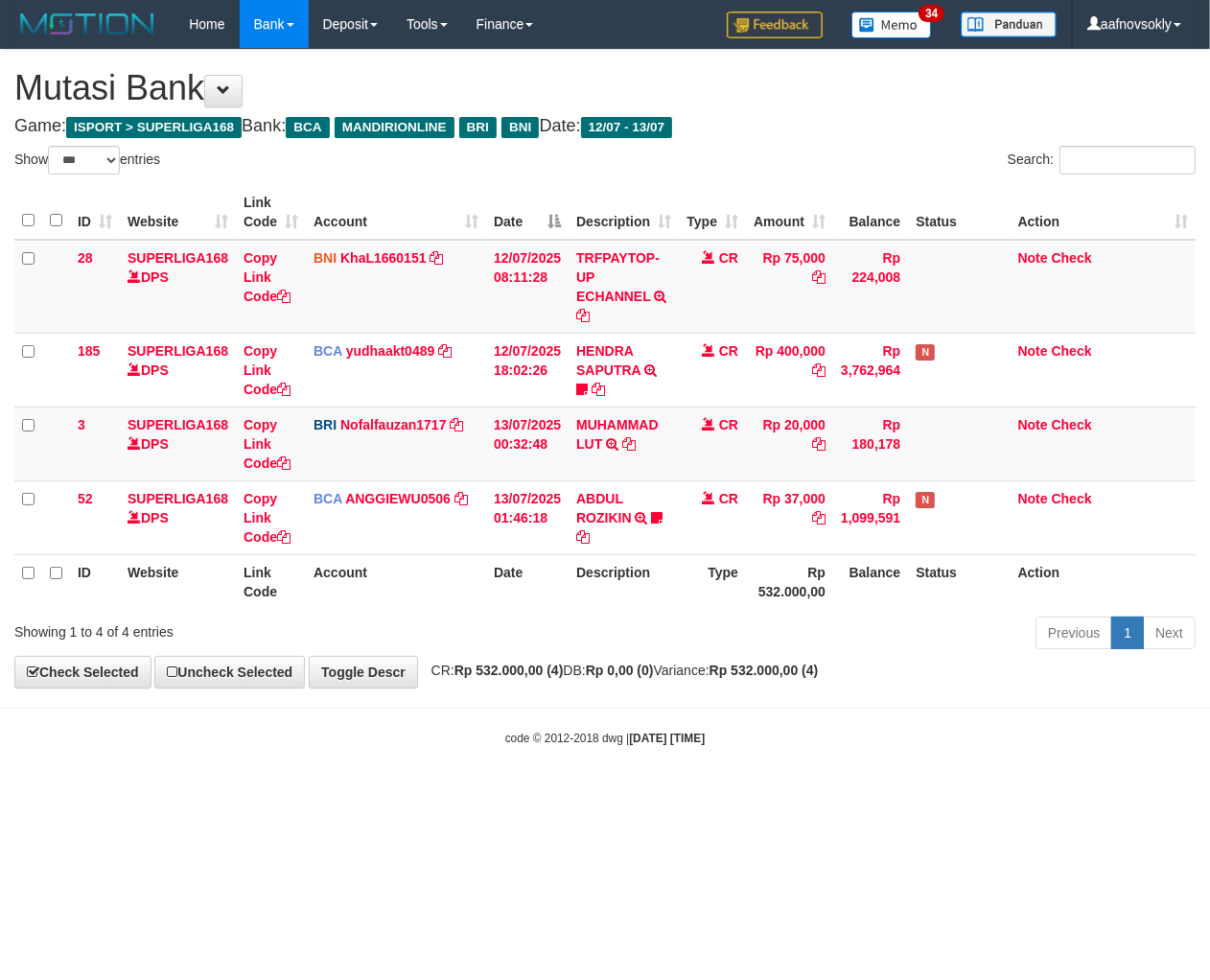 click on "Balance" at bounding box center [871, 581] 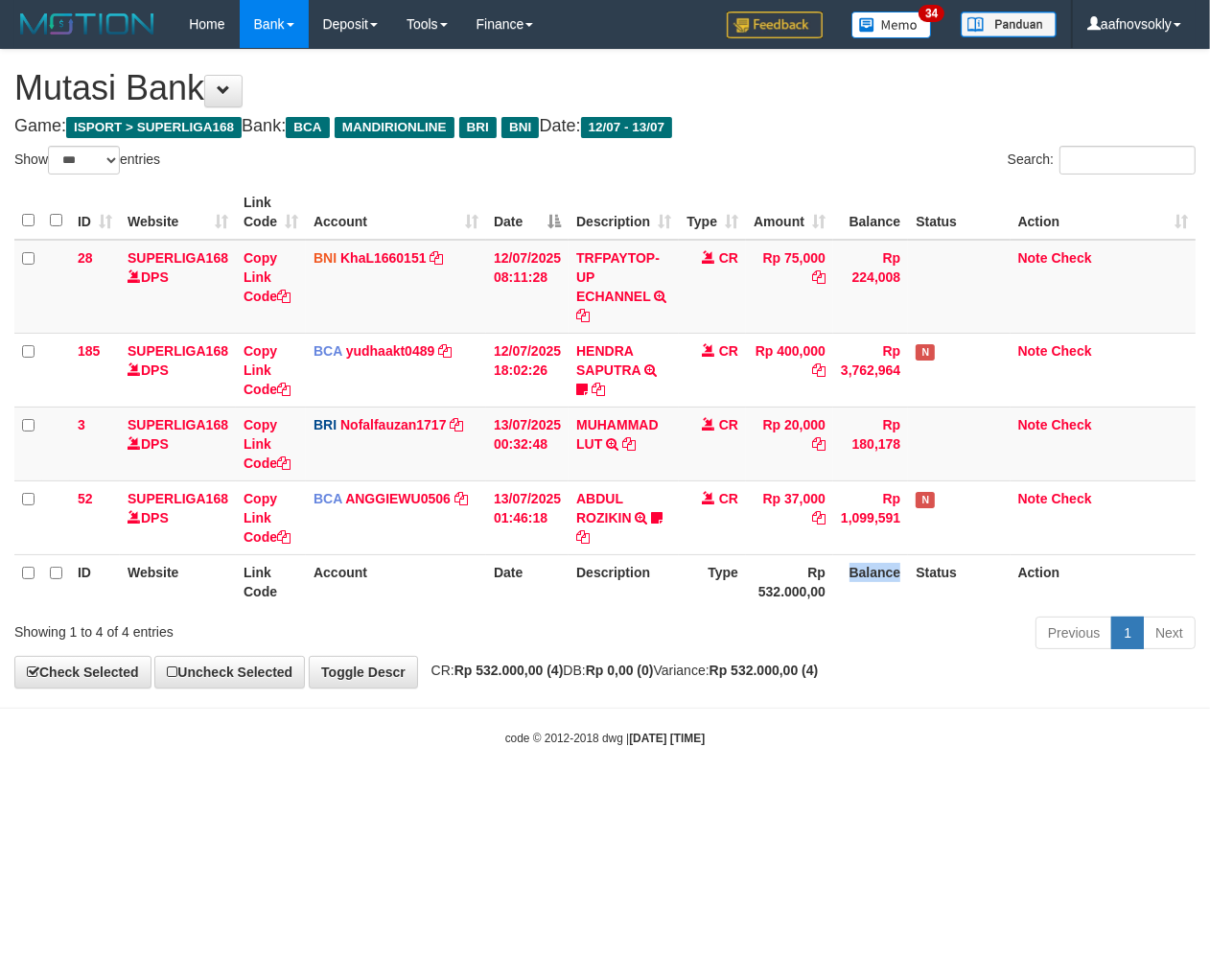 click on "Balance" at bounding box center (871, 581) 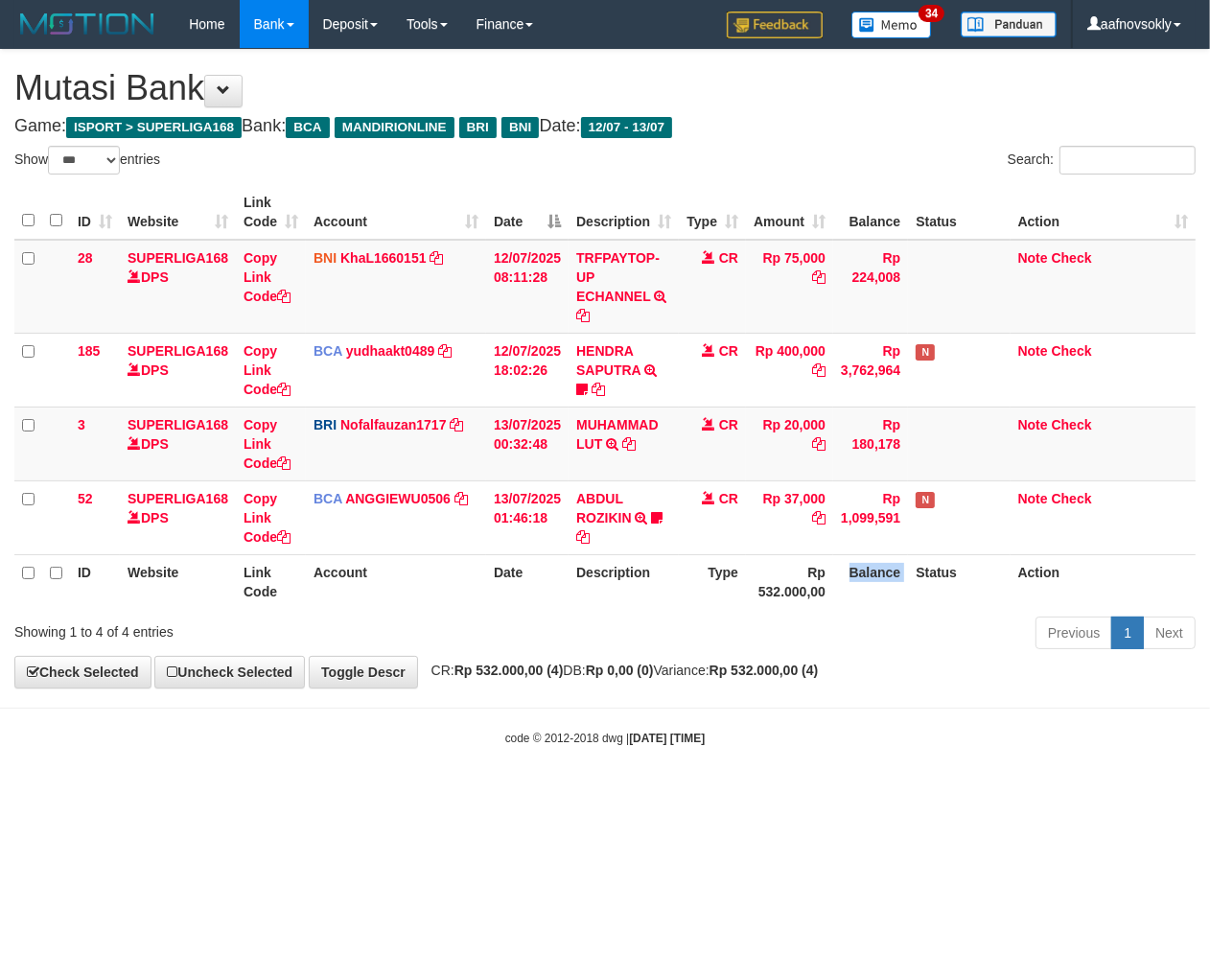 click on "Balance" at bounding box center (871, 581) 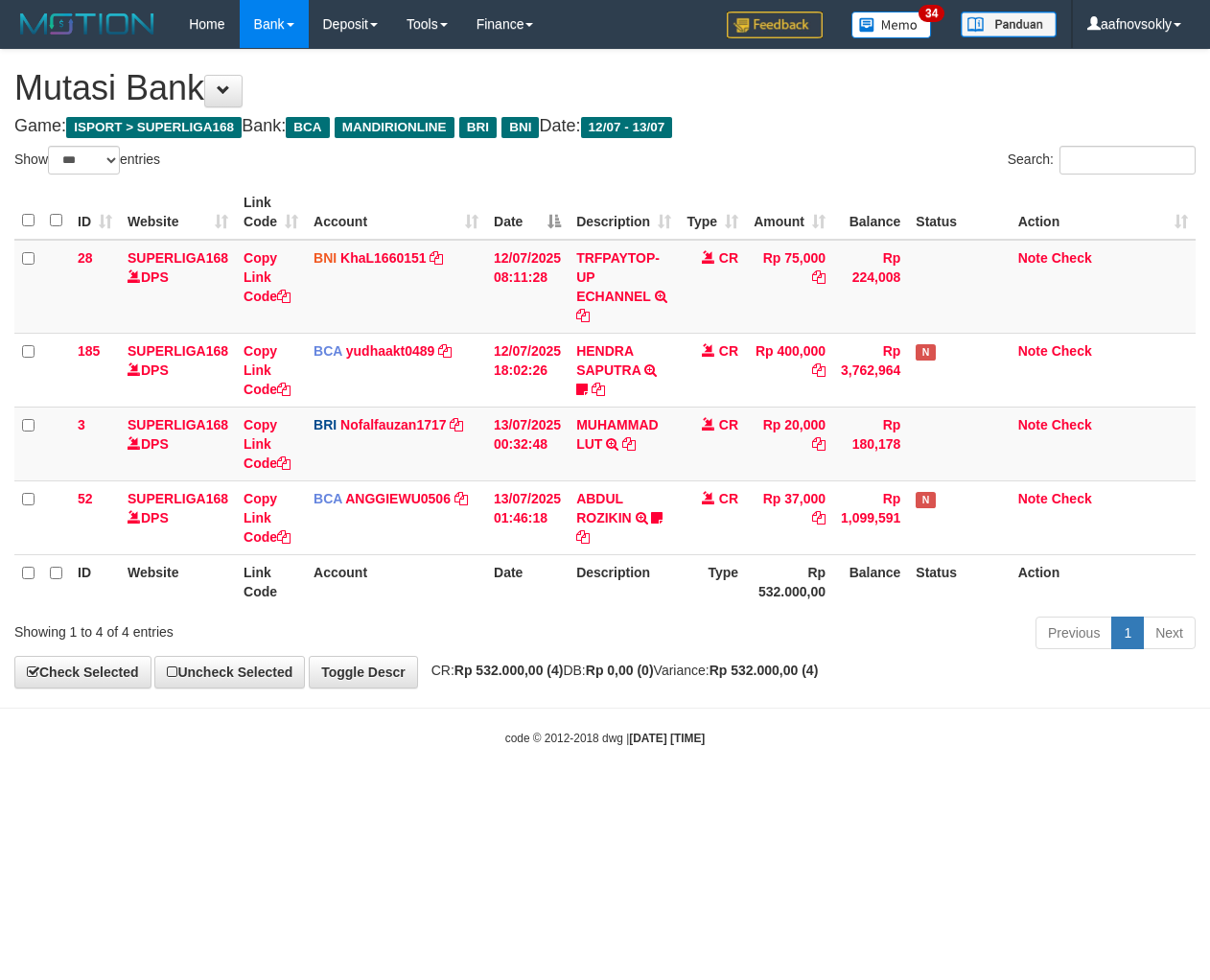 select on "***" 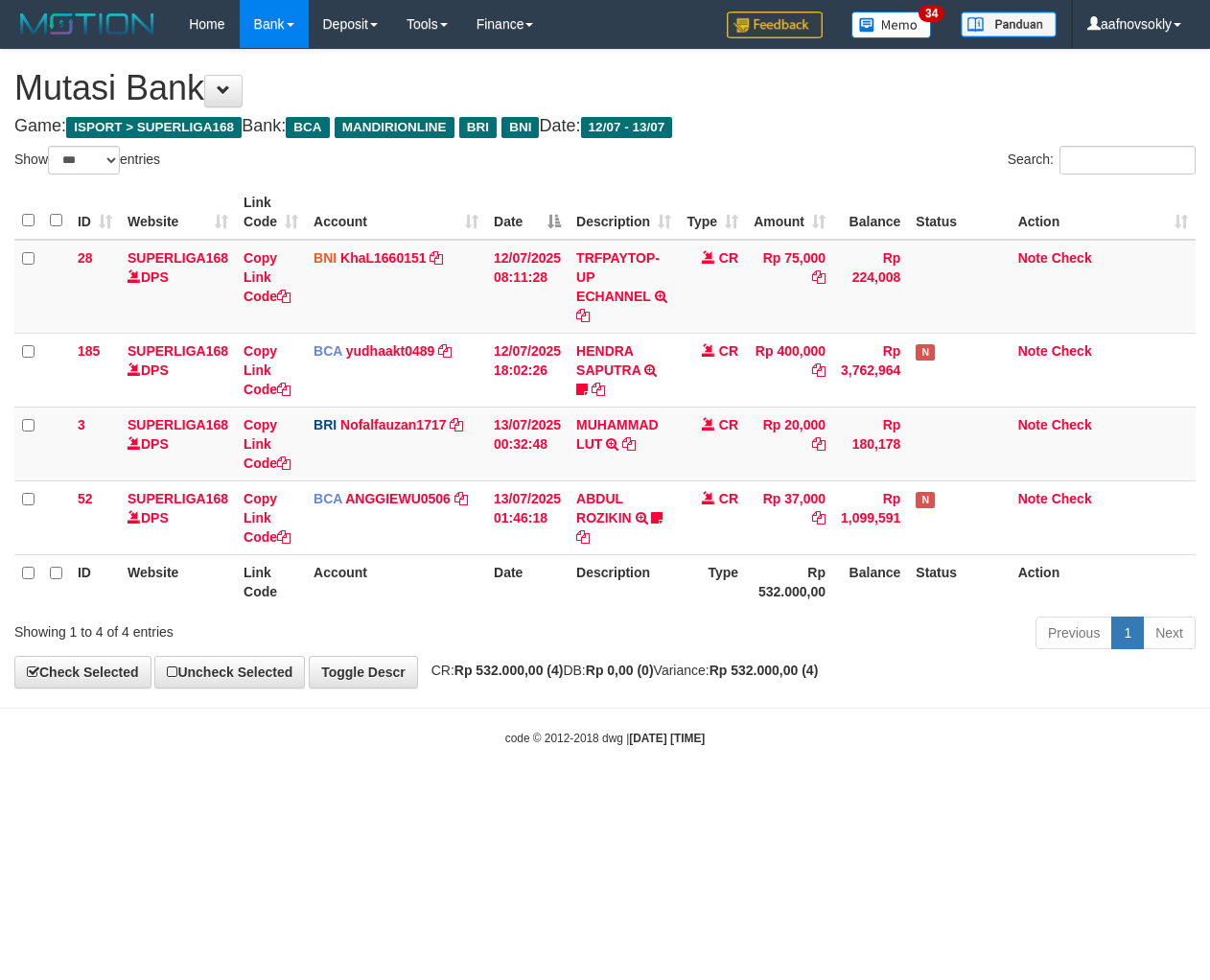 scroll, scrollTop: 0, scrollLeft: 0, axis: both 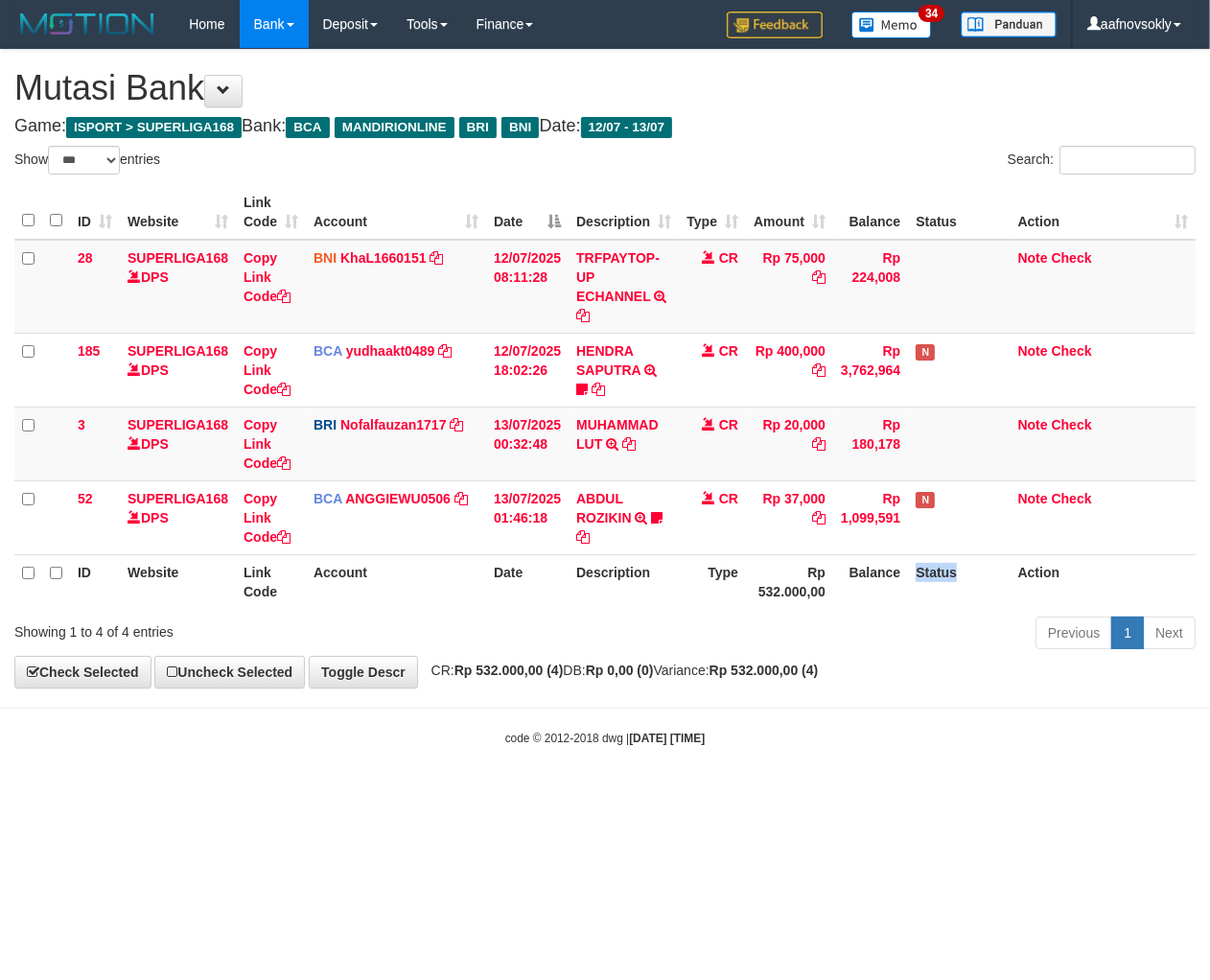 click on "Status" at bounding box center [959, 581] 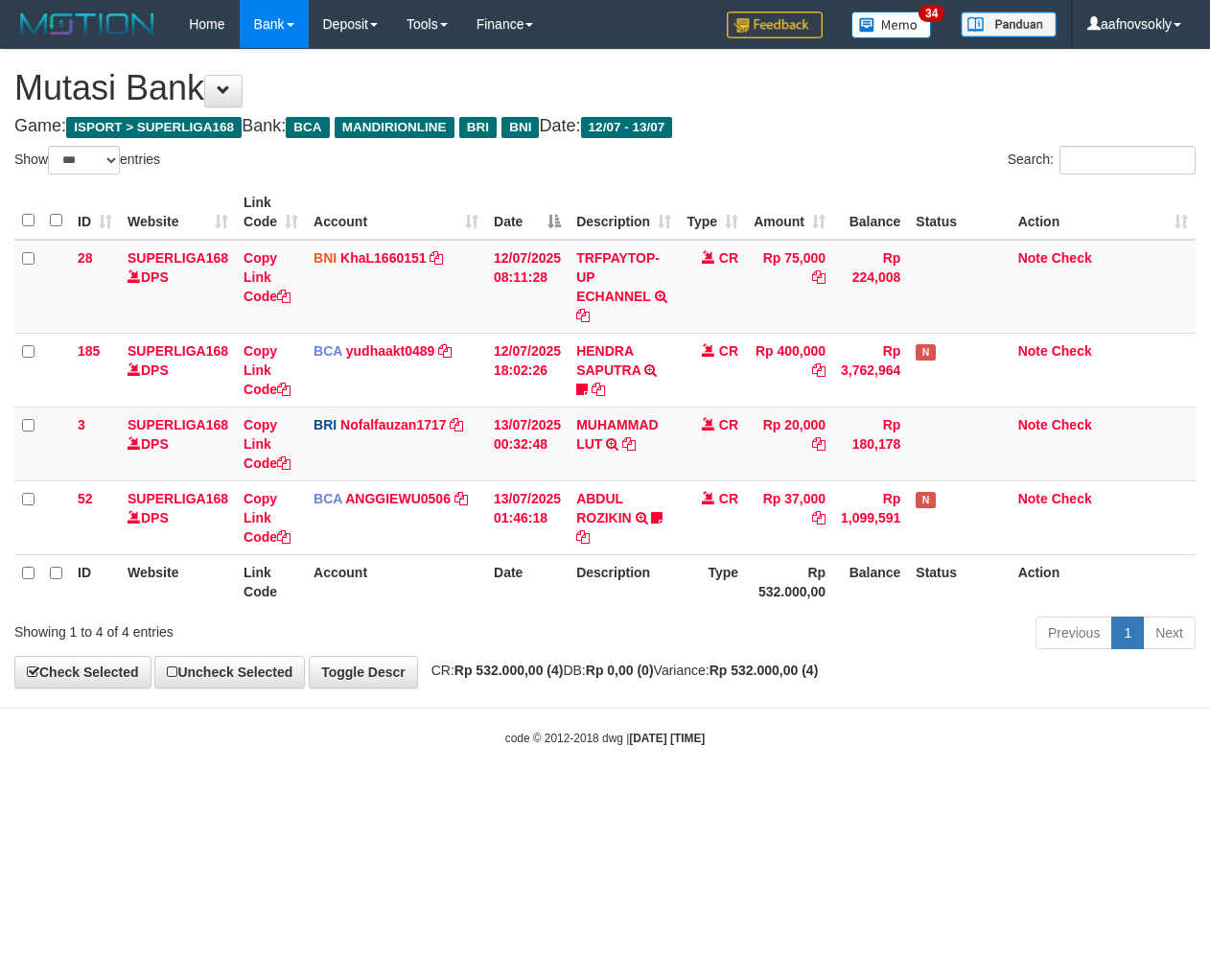 select on "***" 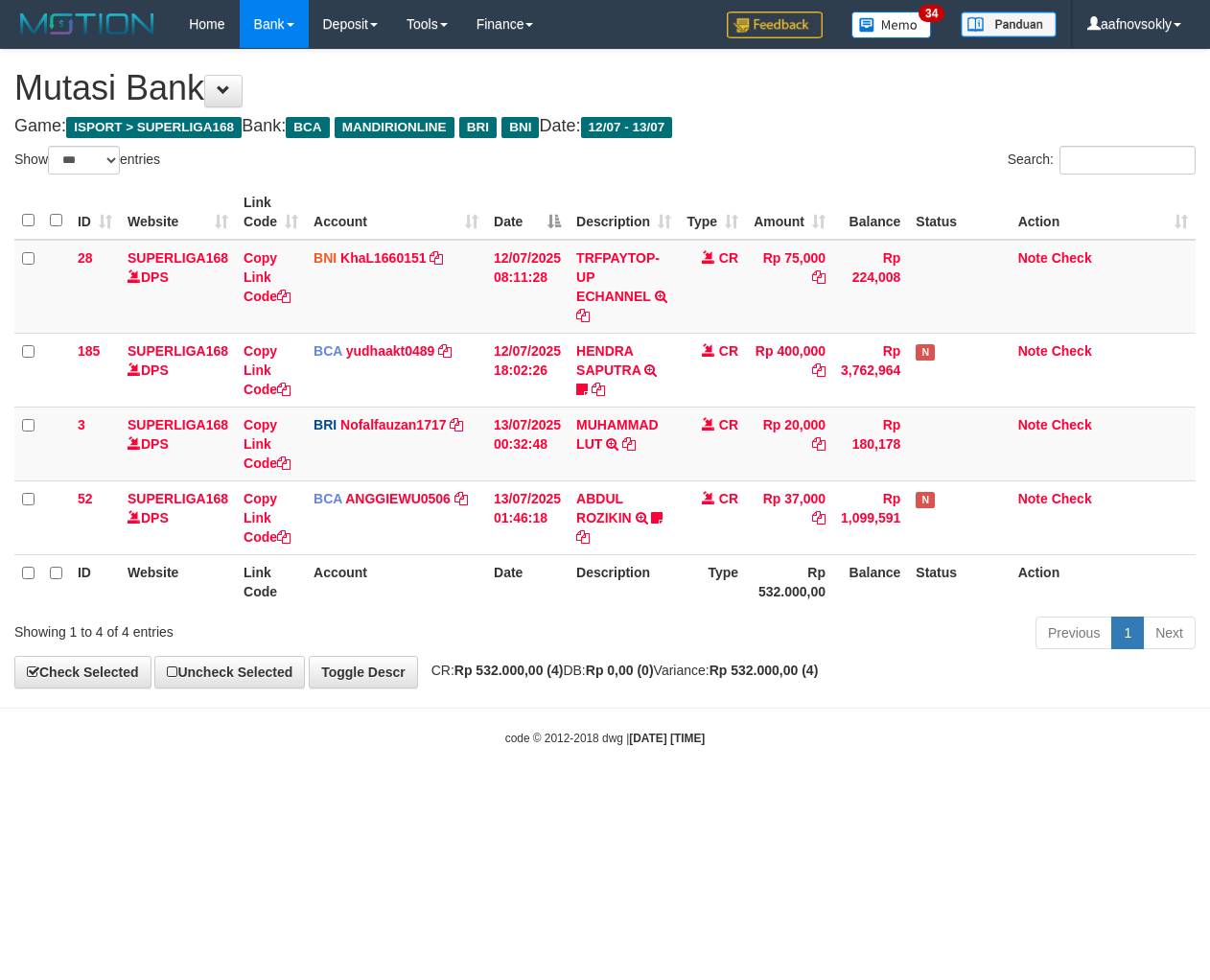 scroll, scrollTop: 0, scrollLeft: 0, axis: both 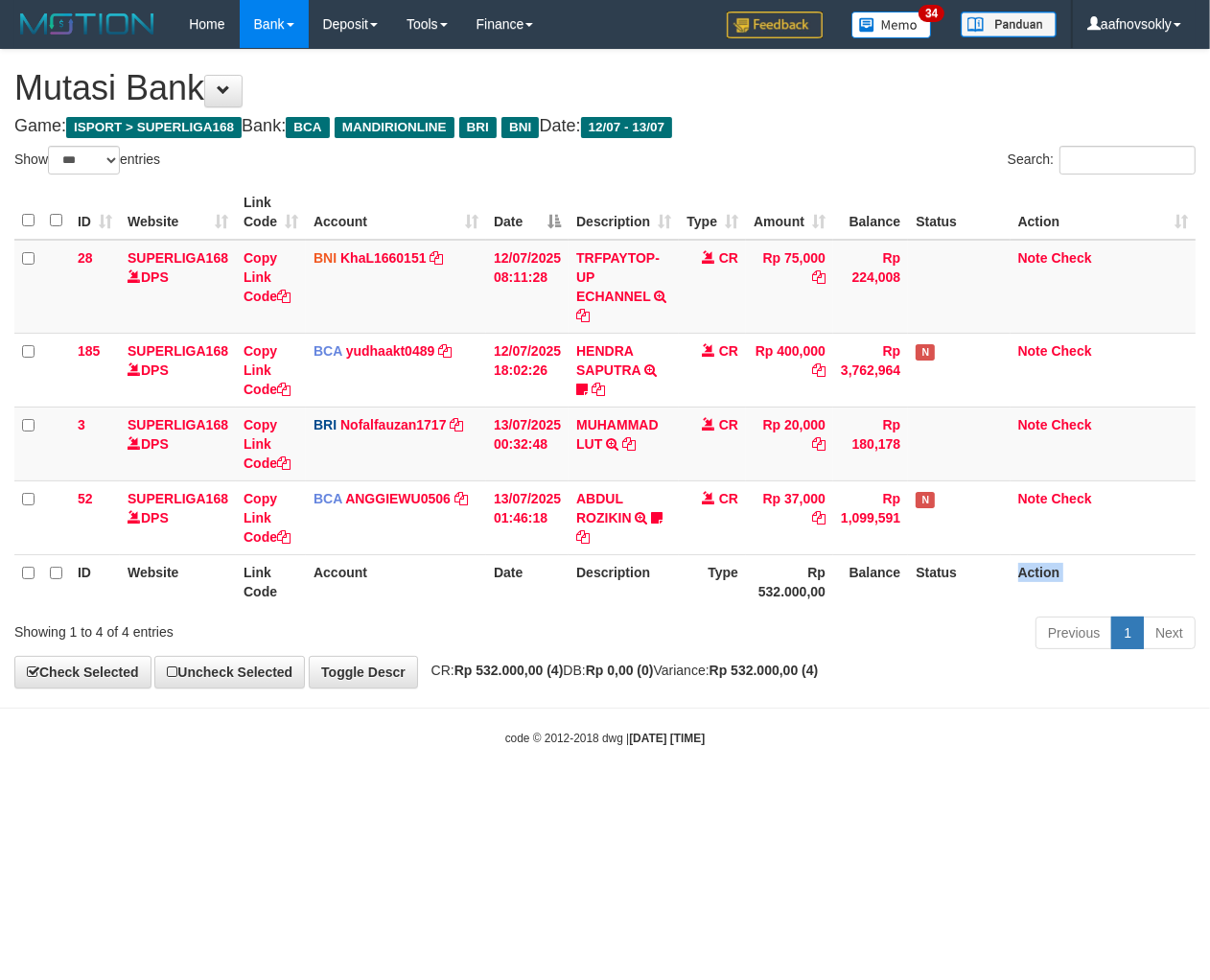 click on "Action" at bounding box center [1103, 581] 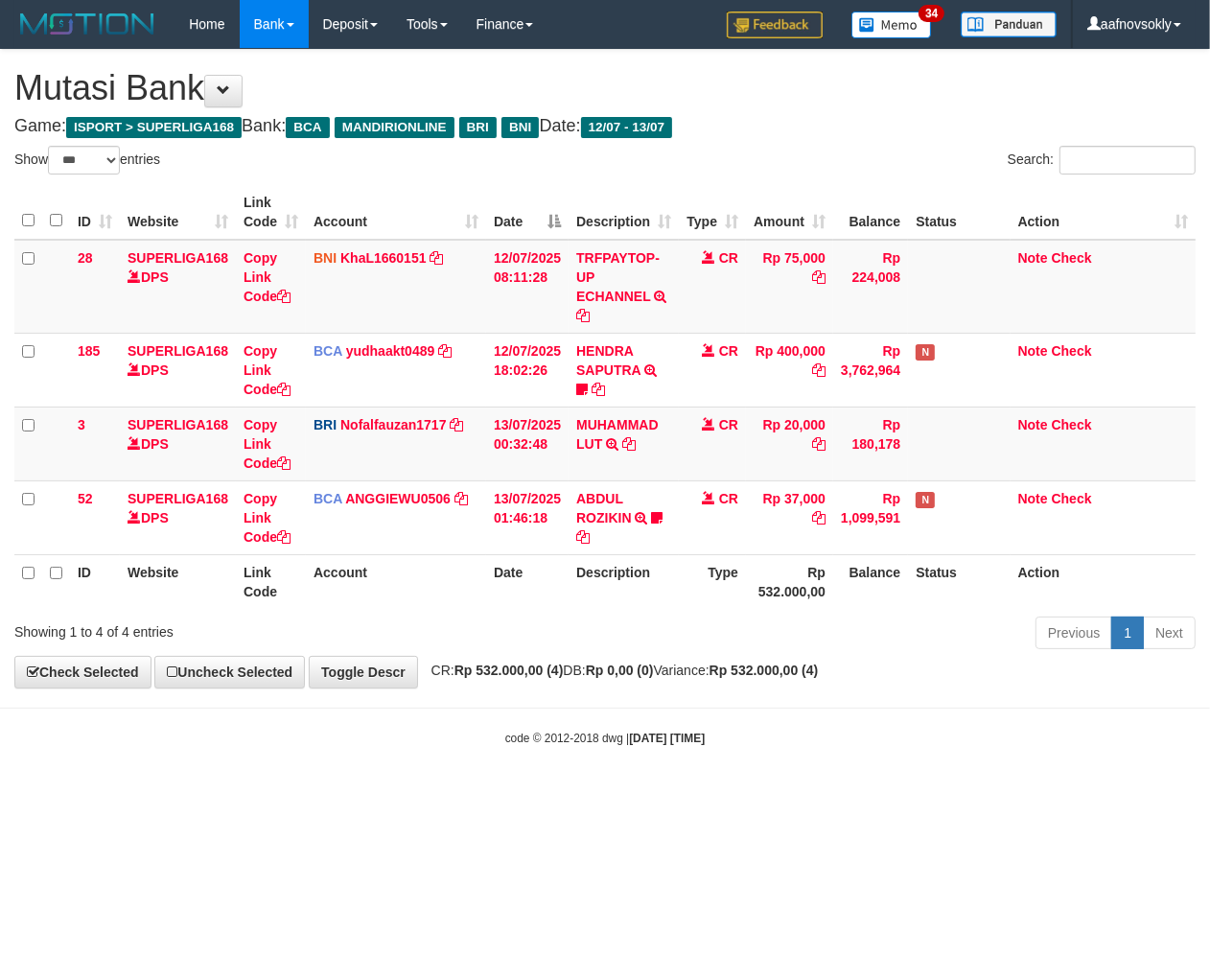 click on "Status" at bounding box center [959, 581] 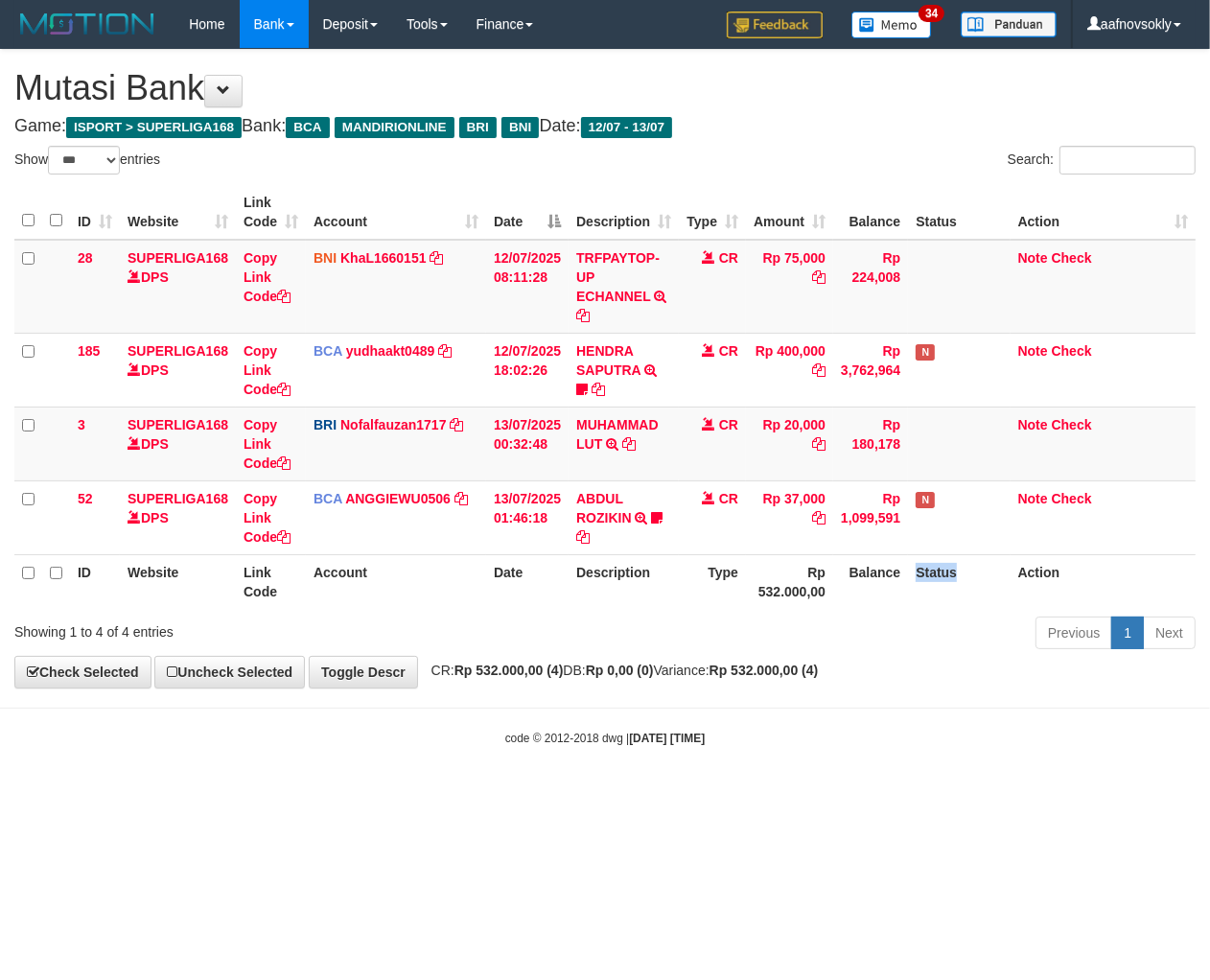 click on "Status" at bounding box center [959, 581] 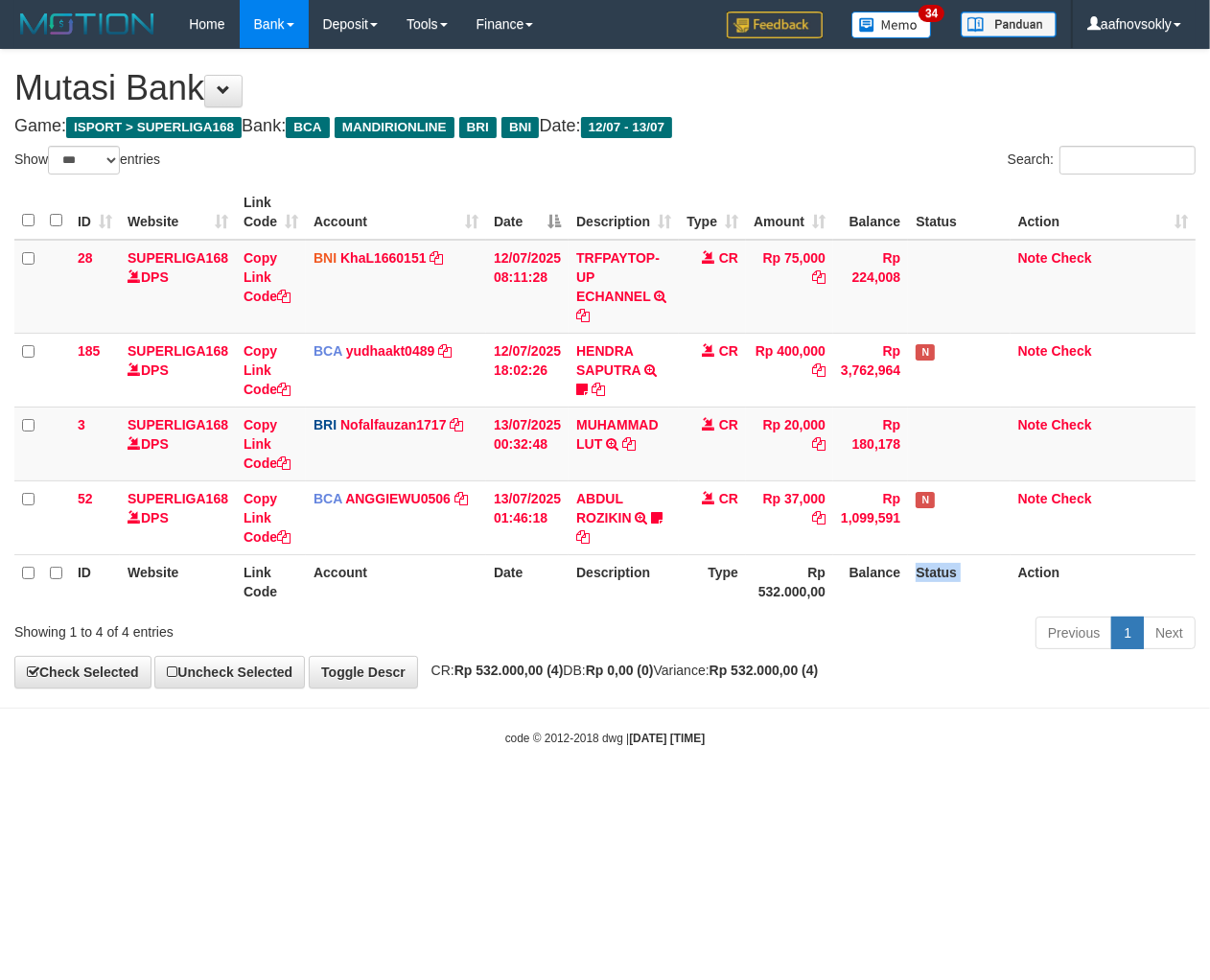 click on "Status" at bounding box center (959, 581) 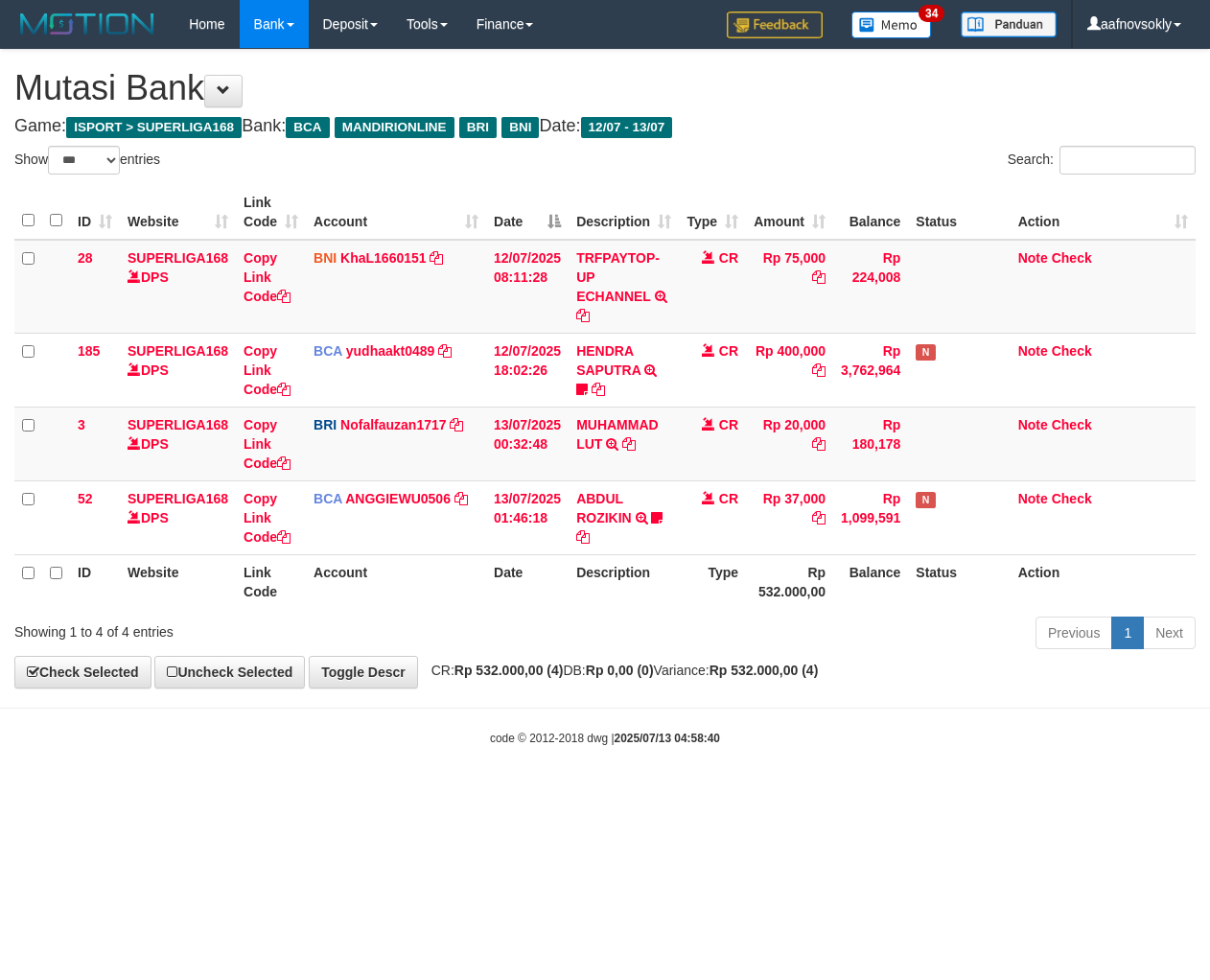 select on "***" 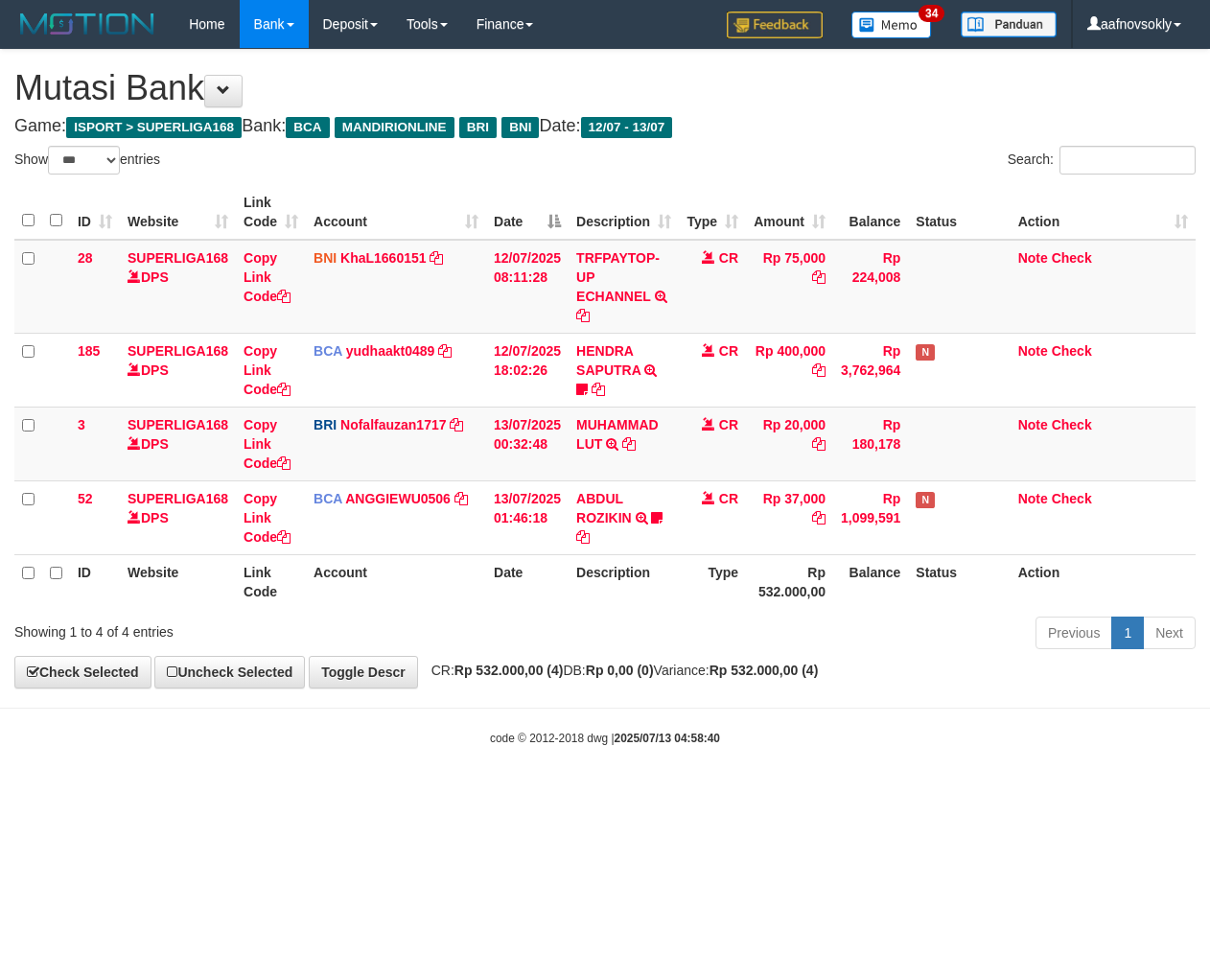 scroll, scrollTop: 0, scrollLeft: 0, axis: both 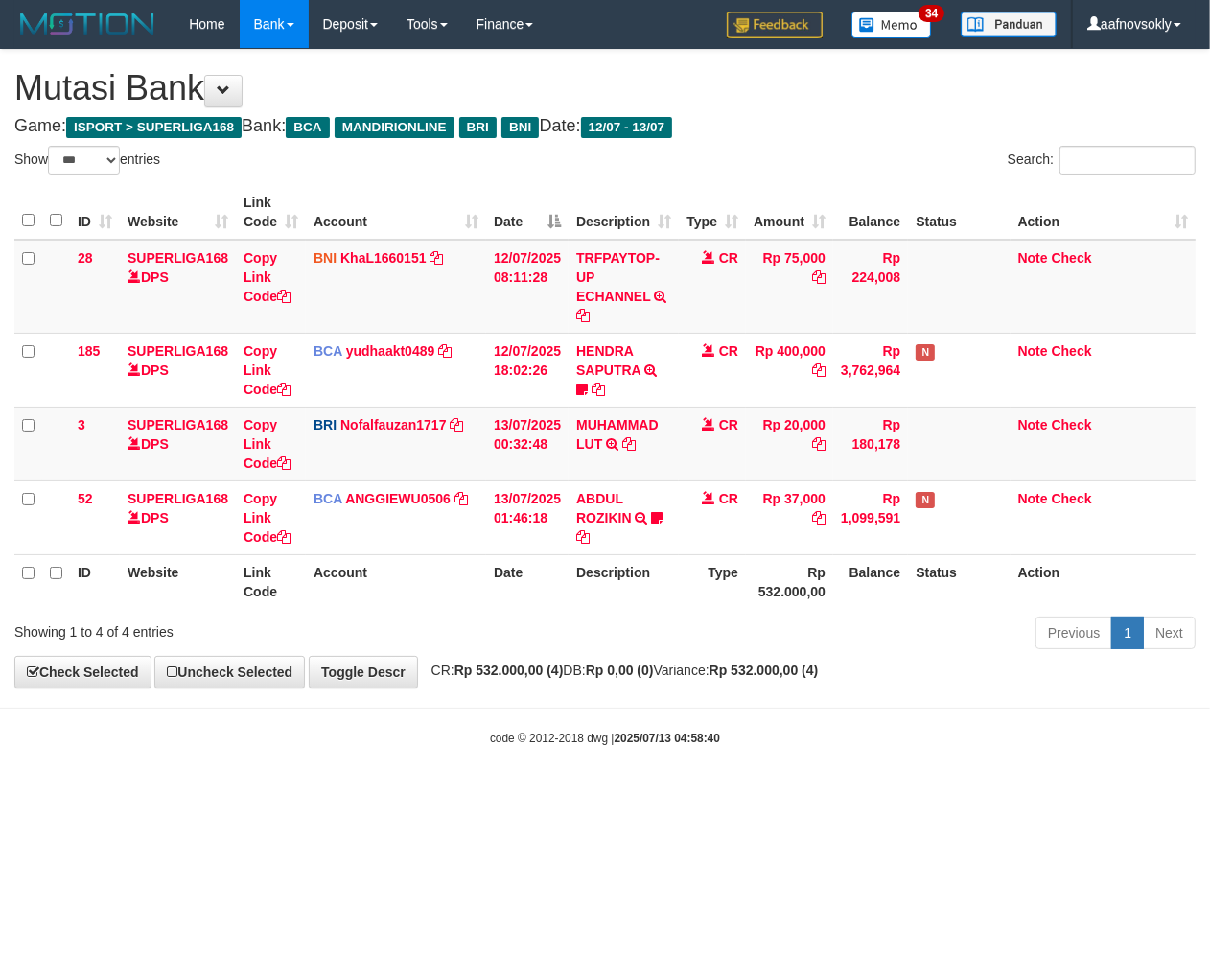 click on "Balance" at bounding box center (871, 581) 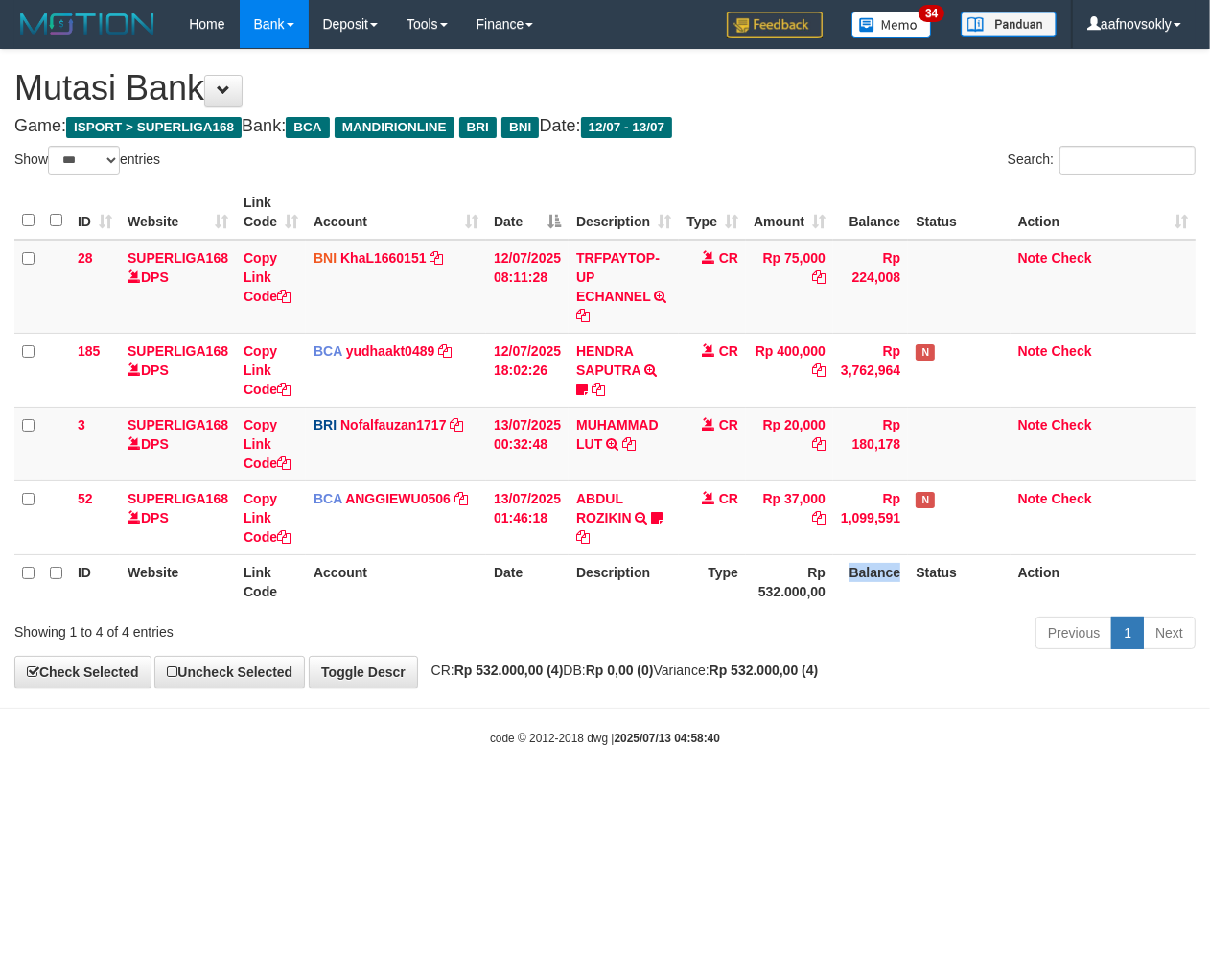 click on "Balance" at bounding box center (871, 581) 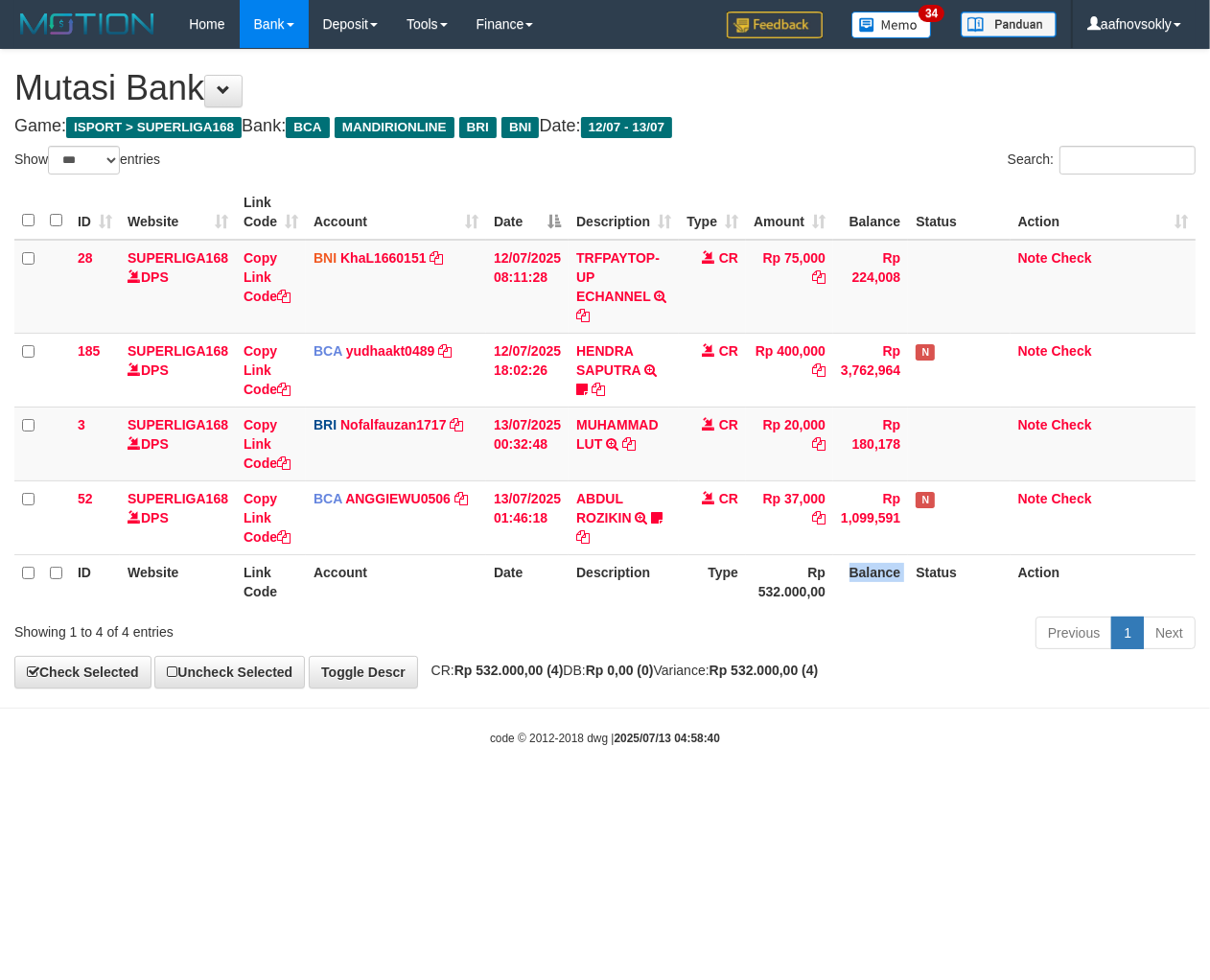 click on "Balance" at bounding box center [871, 581] 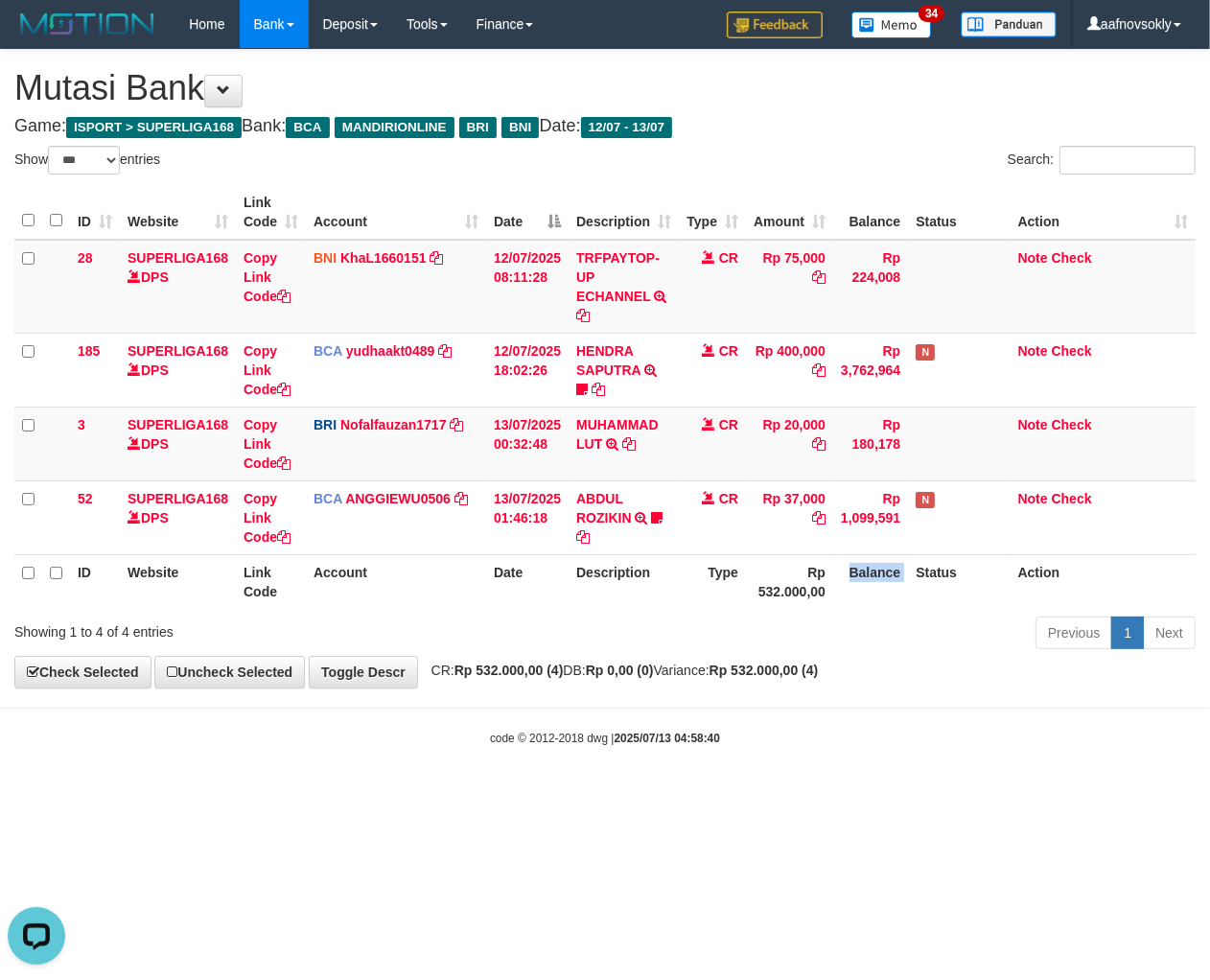 scroll, scrollTop: 0, scrollLeft: 0, axis: both 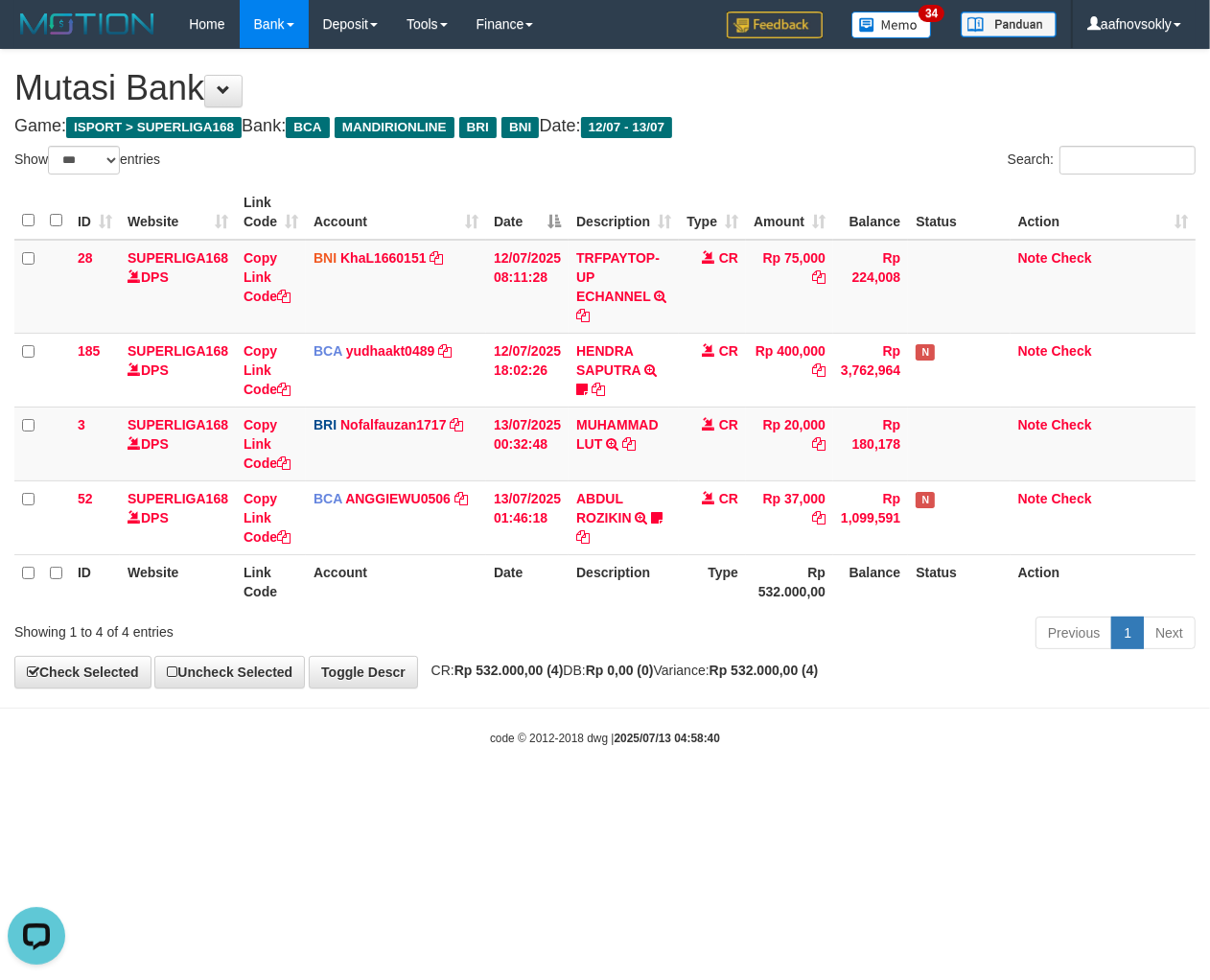 click on "Rp 532.000,00" at bounding box center [789, 581] 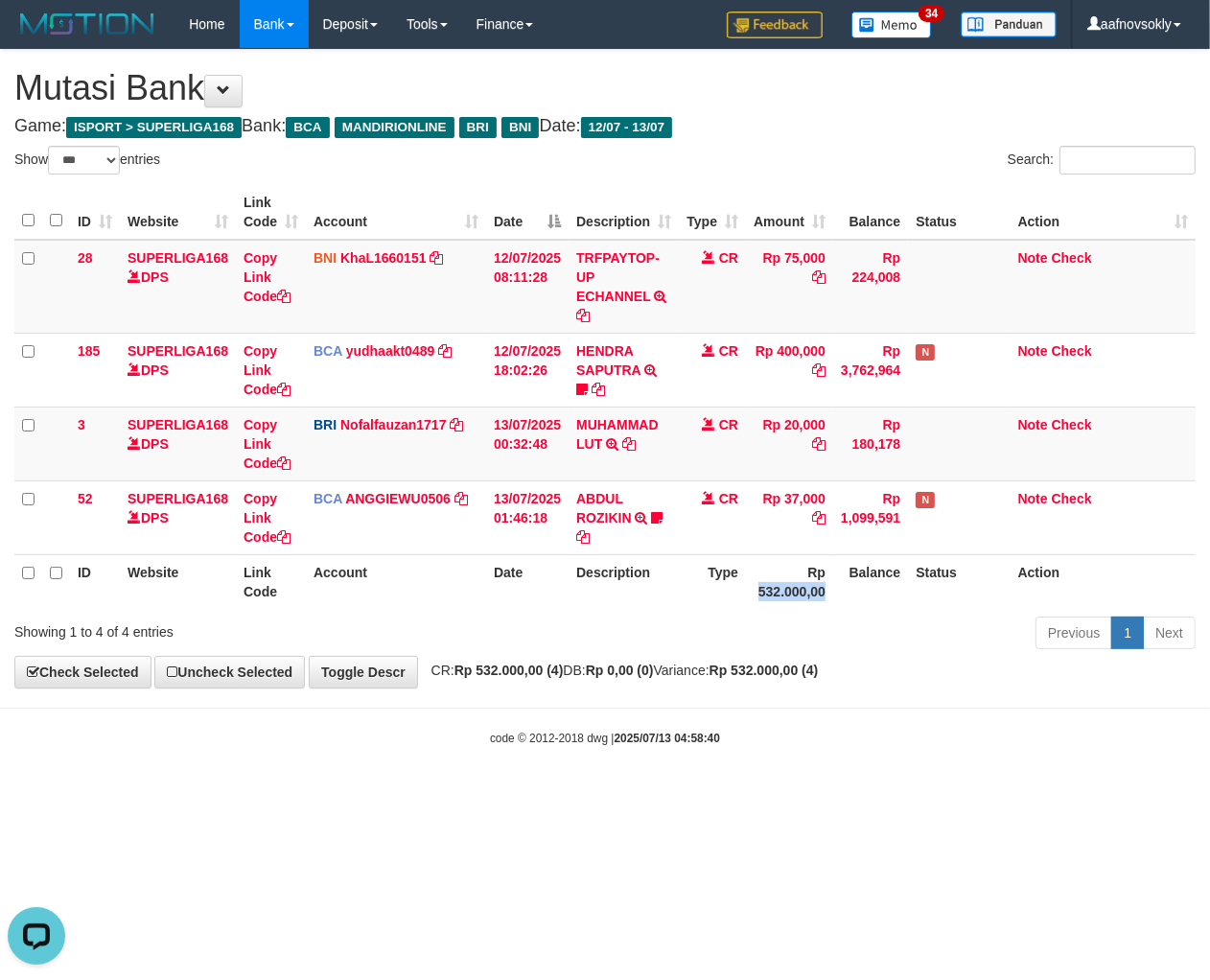 click on "Rp 532.000,00" at bounding box center [789, 581] 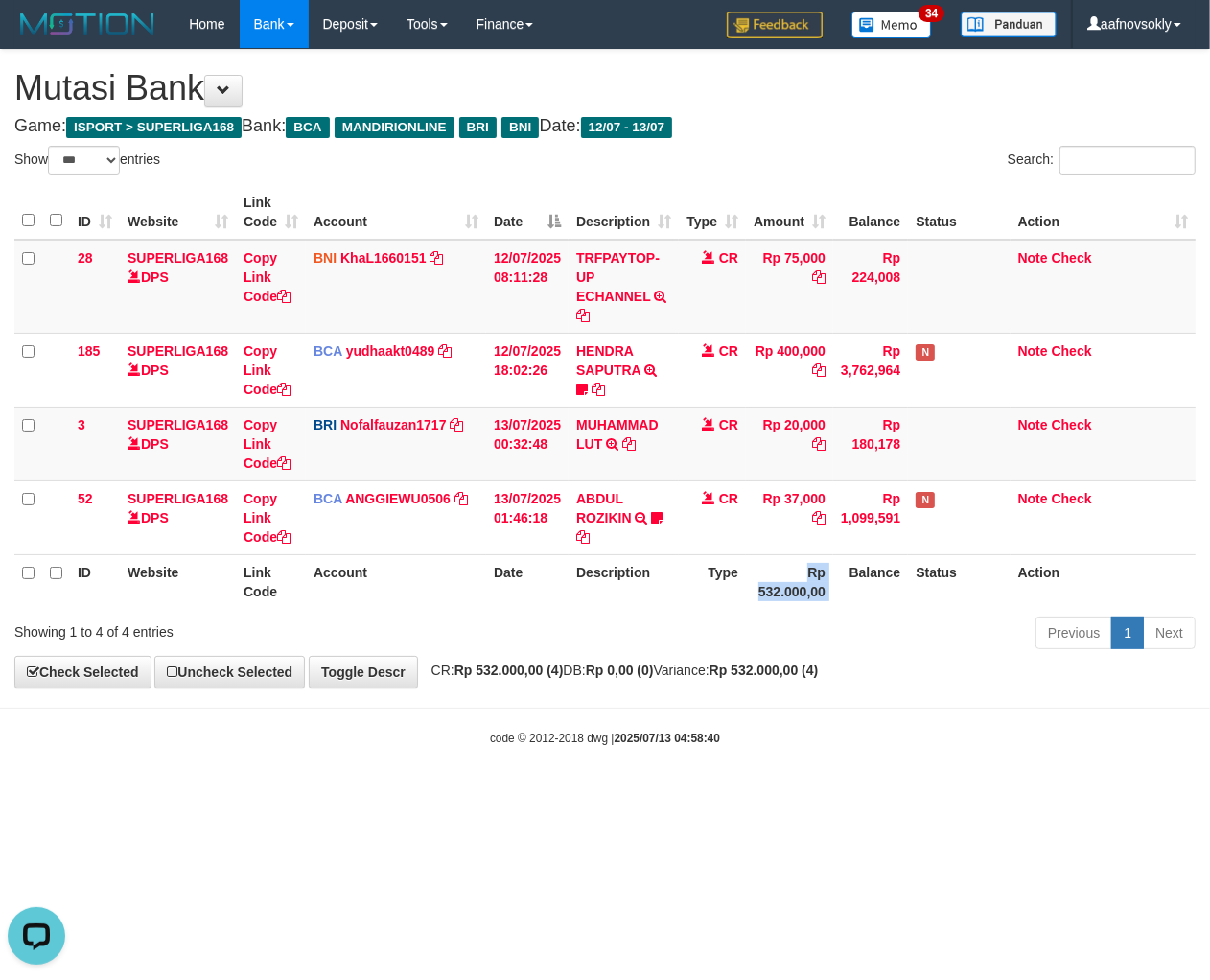 click on "Rp 532.000,00" at bounding box center [789, 581] 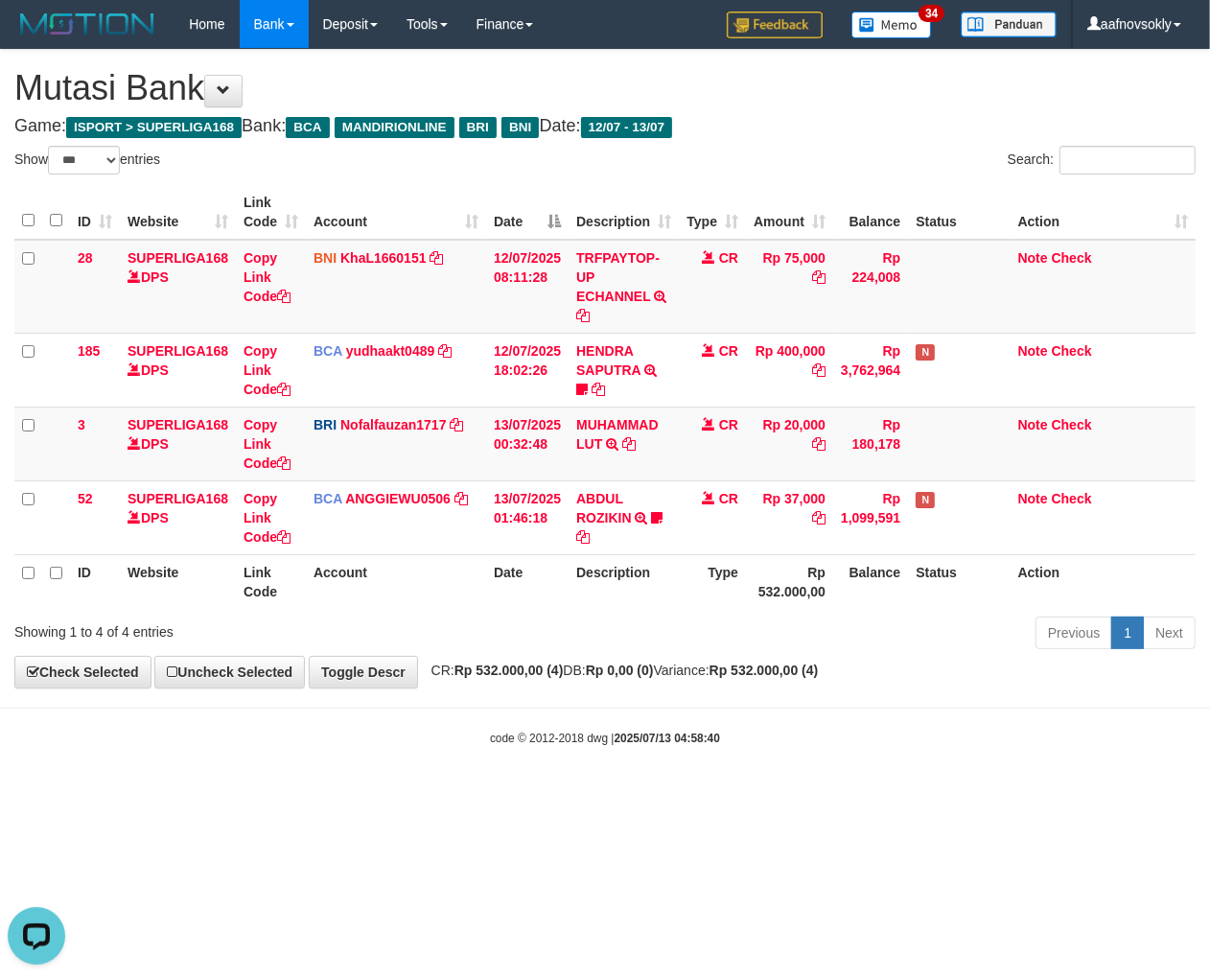 click on "Type" at bounding box center [712, 581] 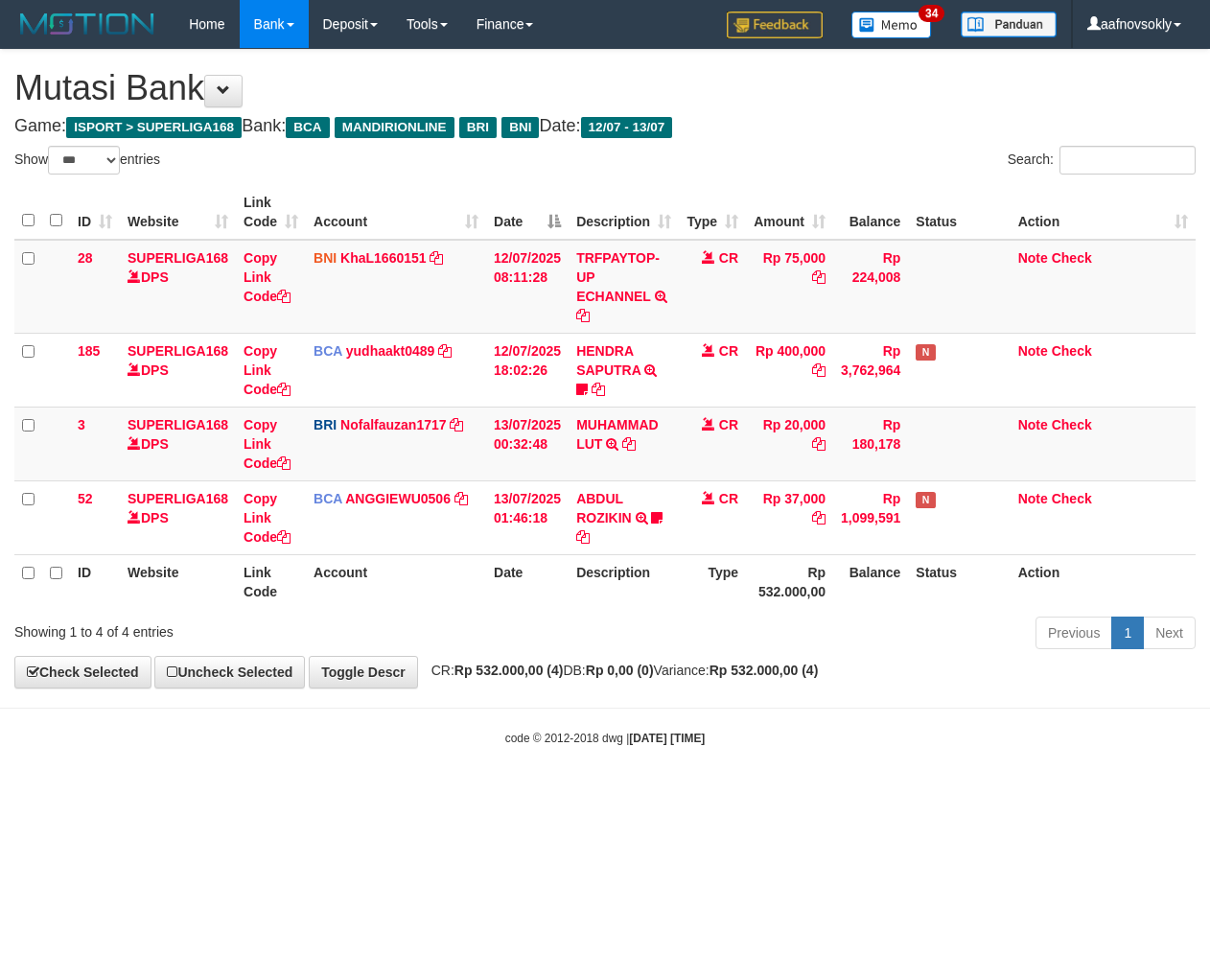 select on "***" 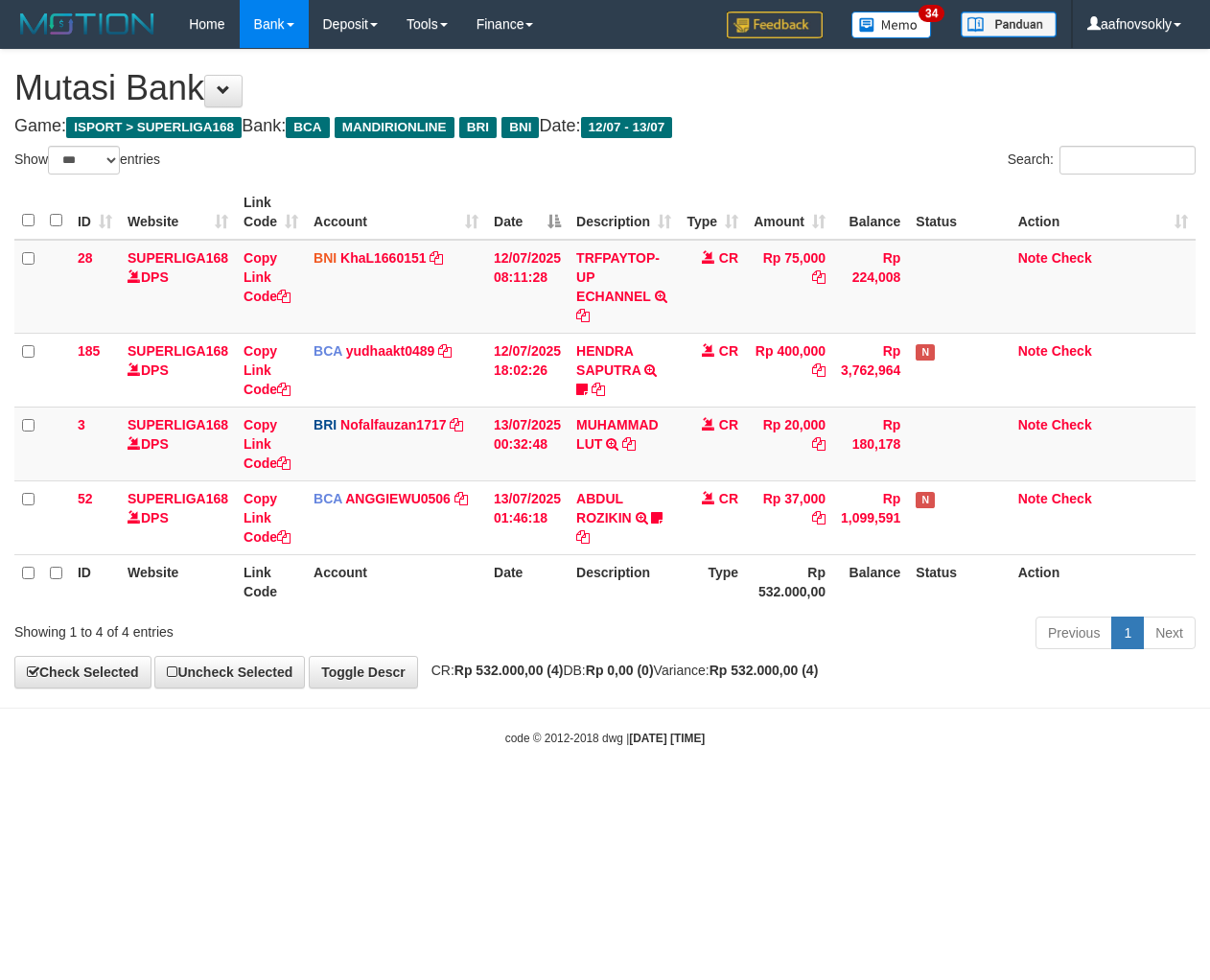 scroll, scrollTop: 0, scrollLeft: 0, axis: both 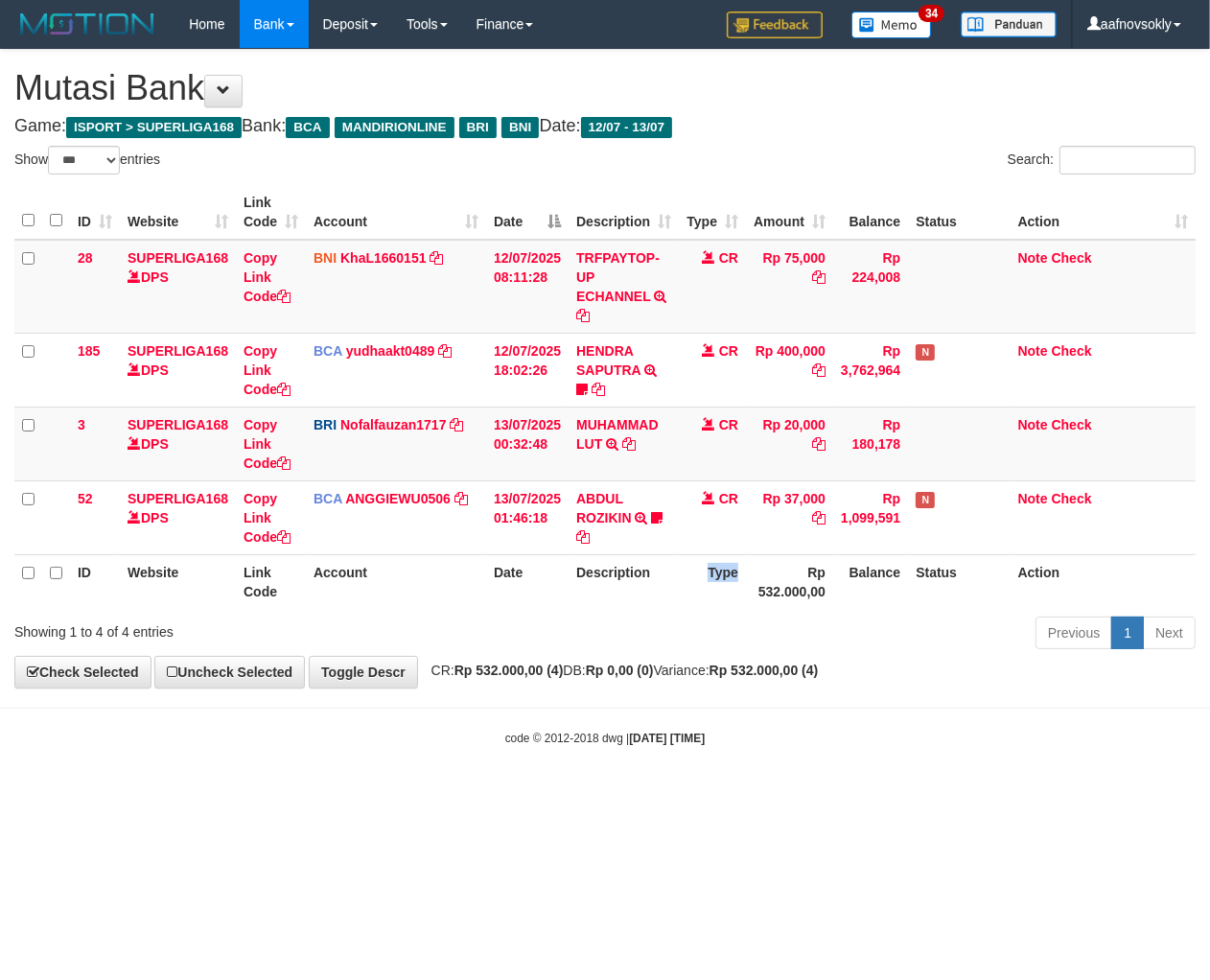 click on "Type" at bounding box center [712, 581] 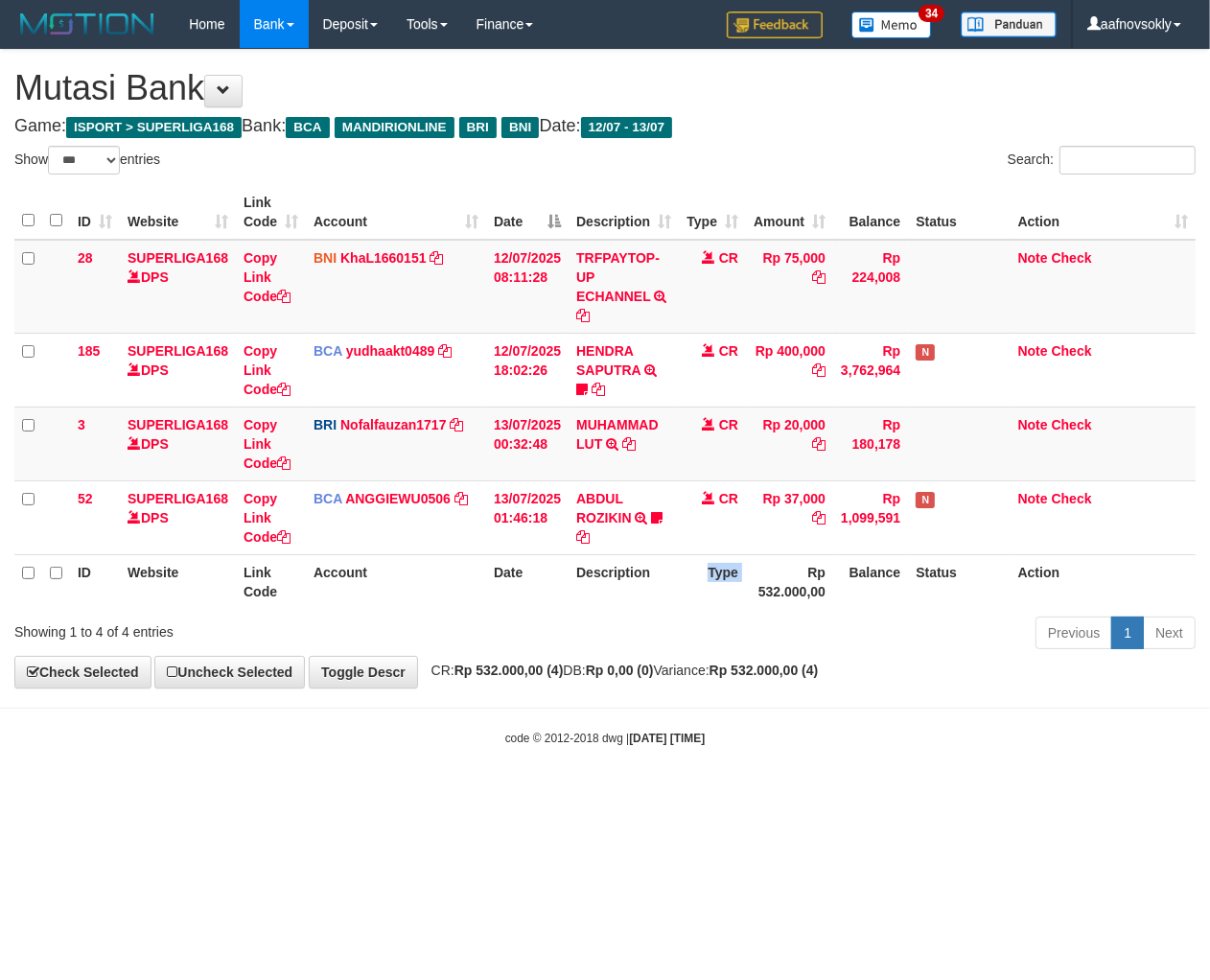 click on "Type" at bounding box center [712, 581] 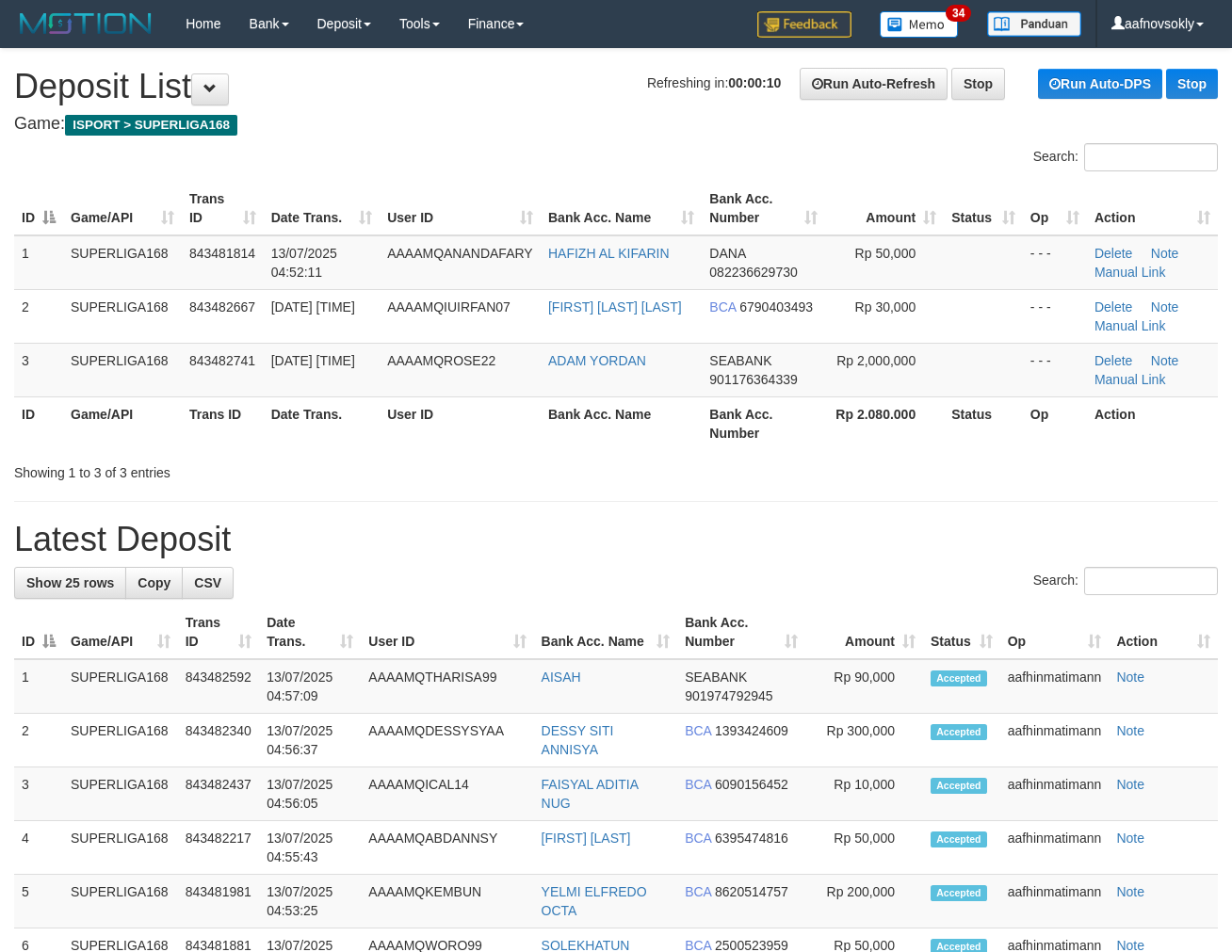 scroll, scrollTop: 0, scrollLeft: 0, axis: both 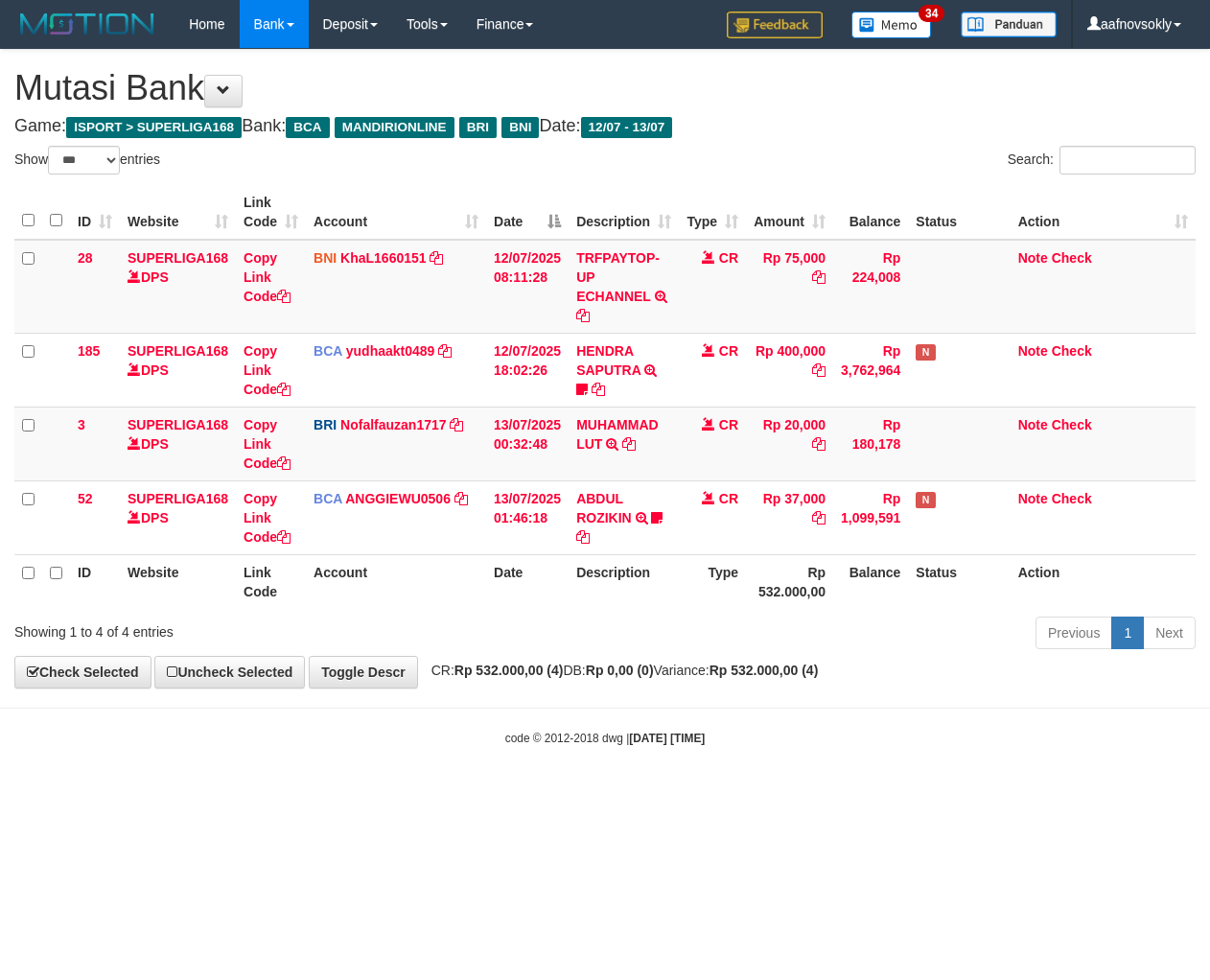 select on "***" 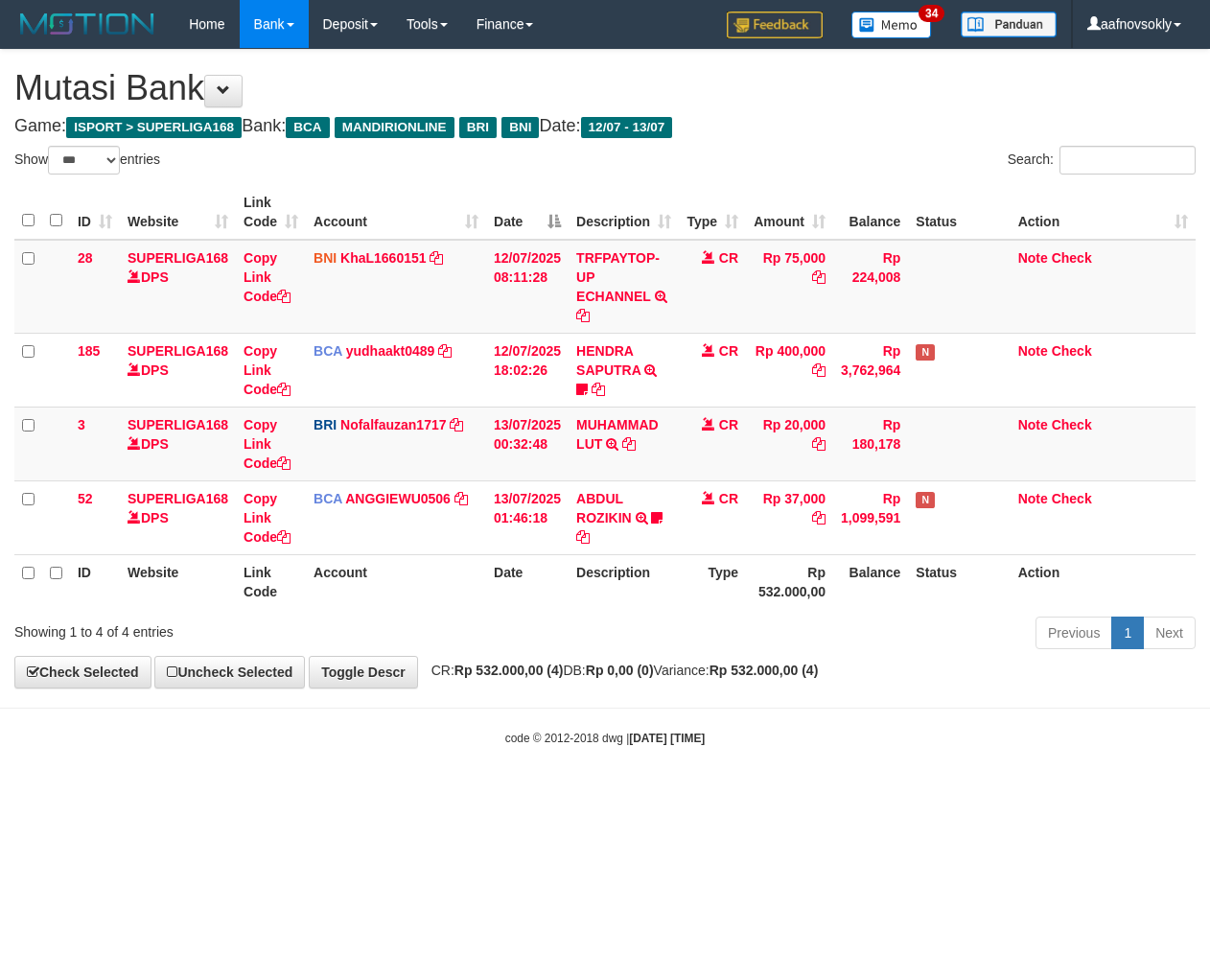 scroll, scrollTop: 0, scrollLeft: 0, axis: both 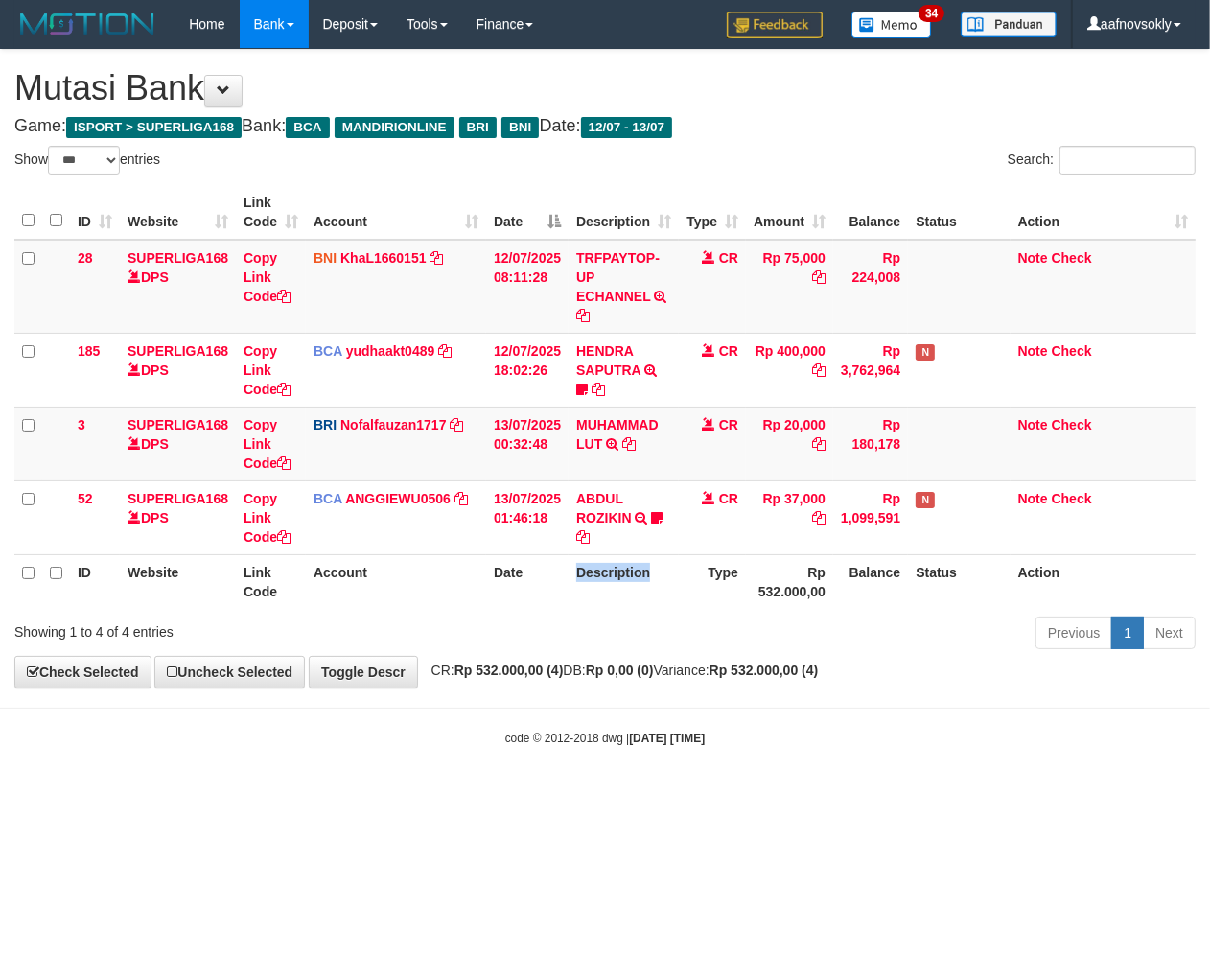 click on "Description" at bounding box center [623, 581] 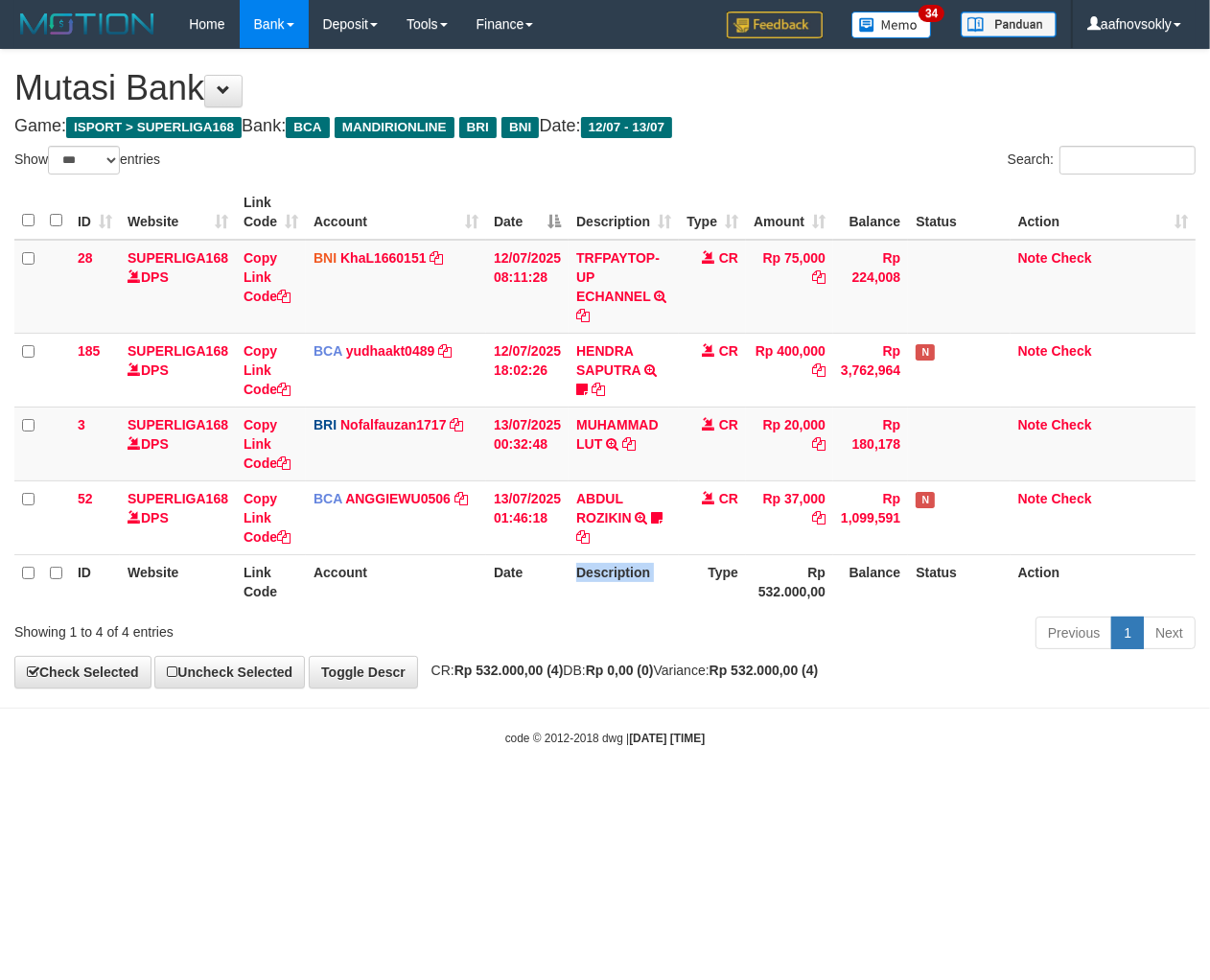 click on "Description" at bounding box center [623, 581] 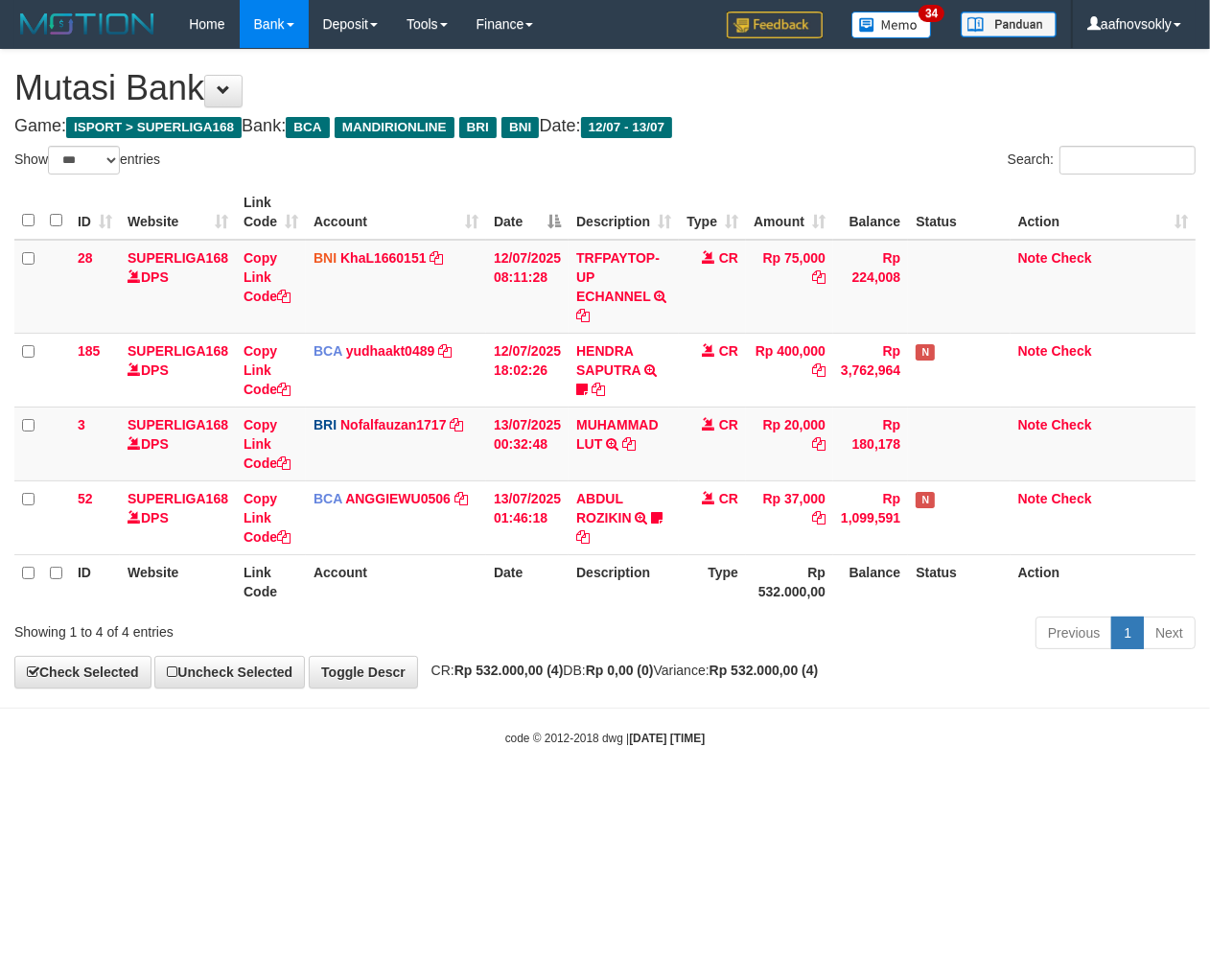 click on "Date" at bounding box center (527, 581) 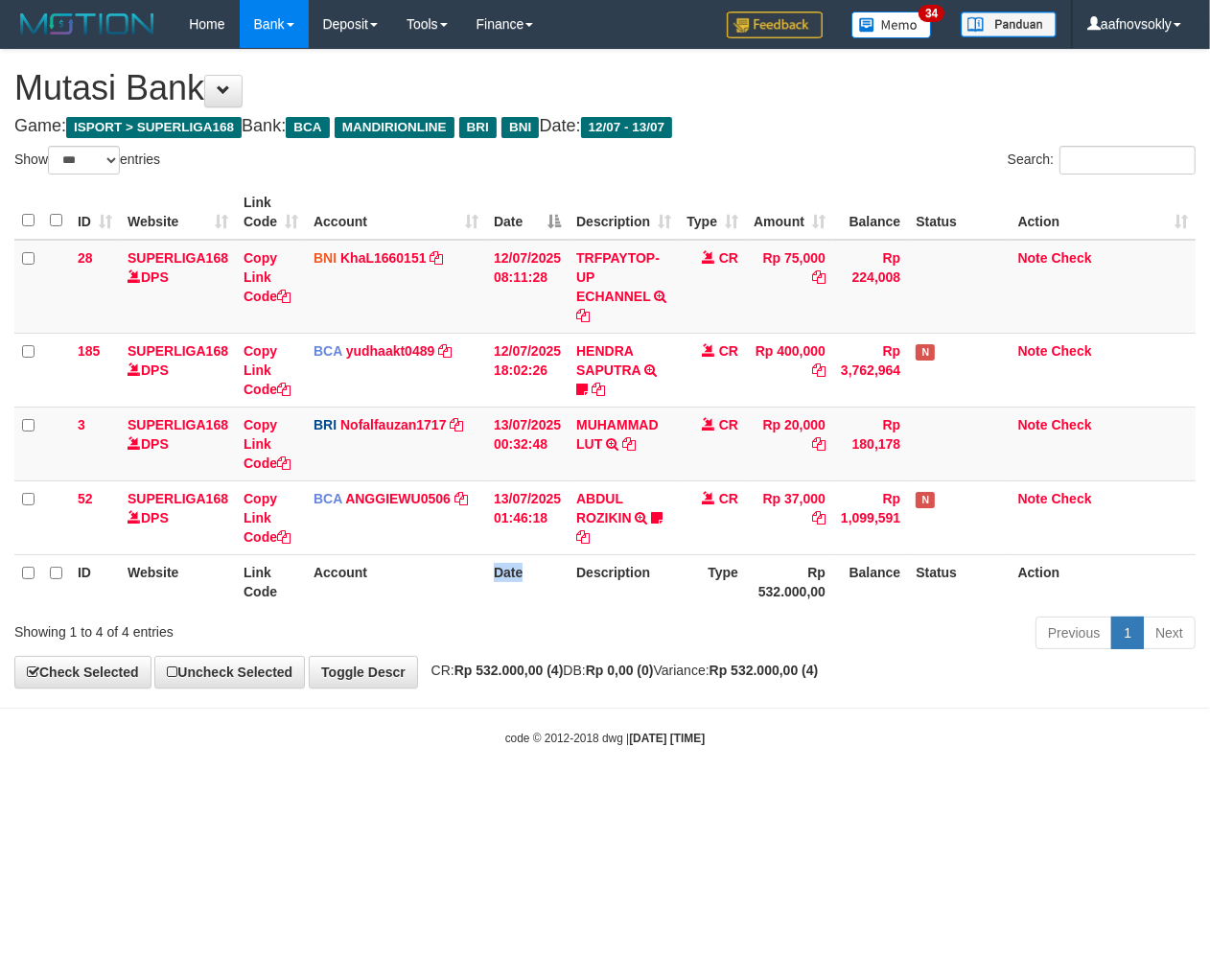 click on "Date" at bounding box center [527, 581] 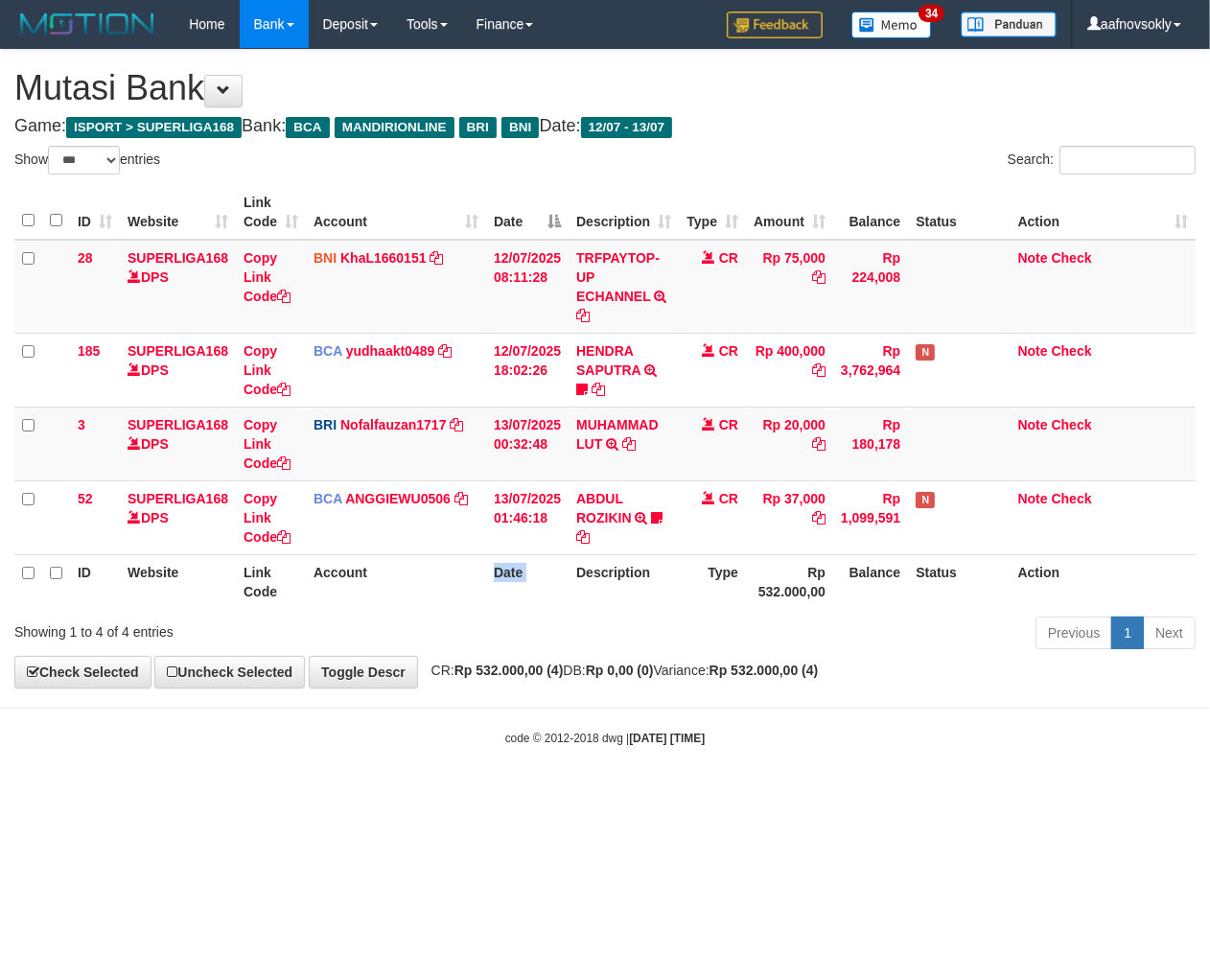 click on "Date" at bounding box center [527, 581] 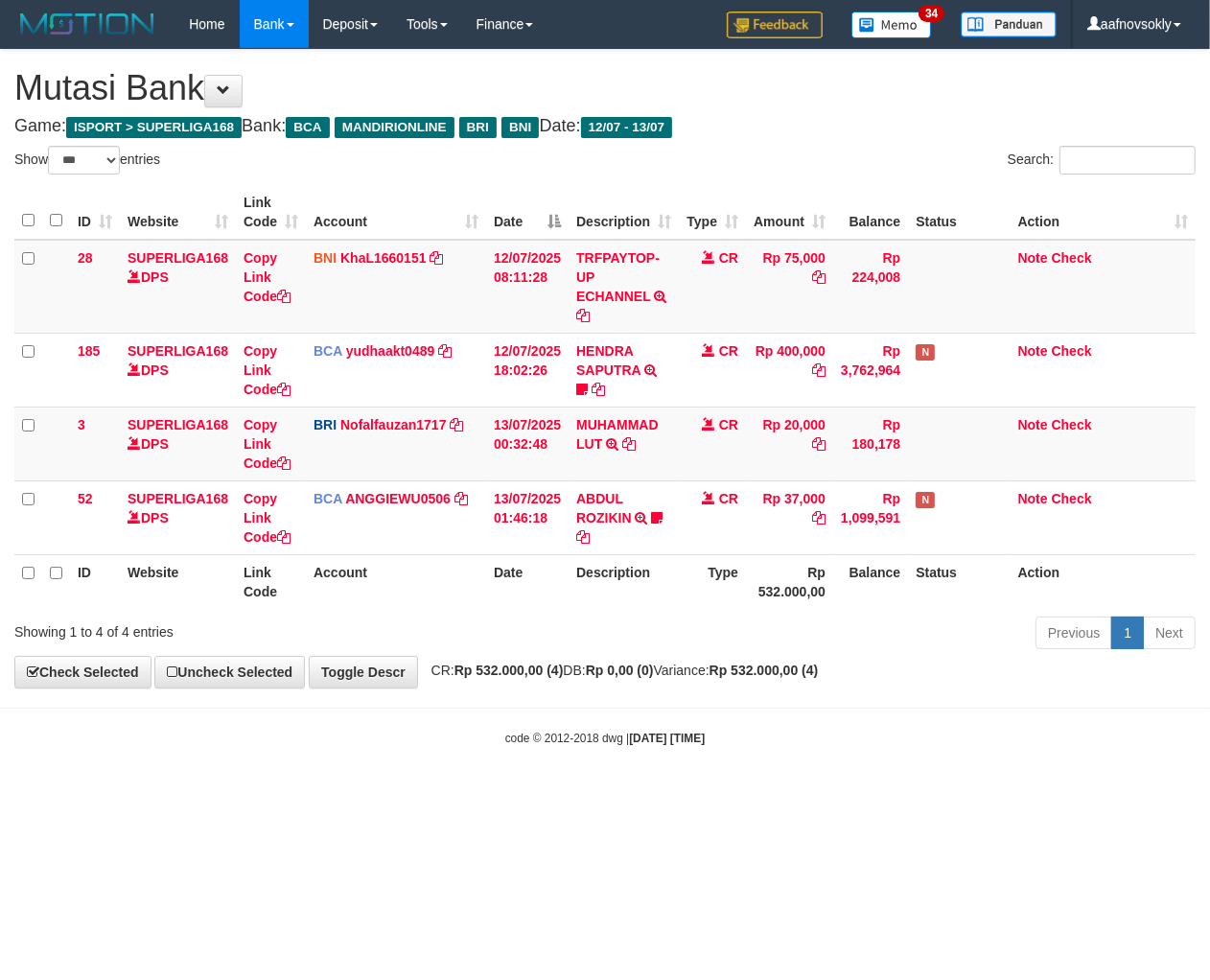 click on "Description" at bounding box center (623, 581) 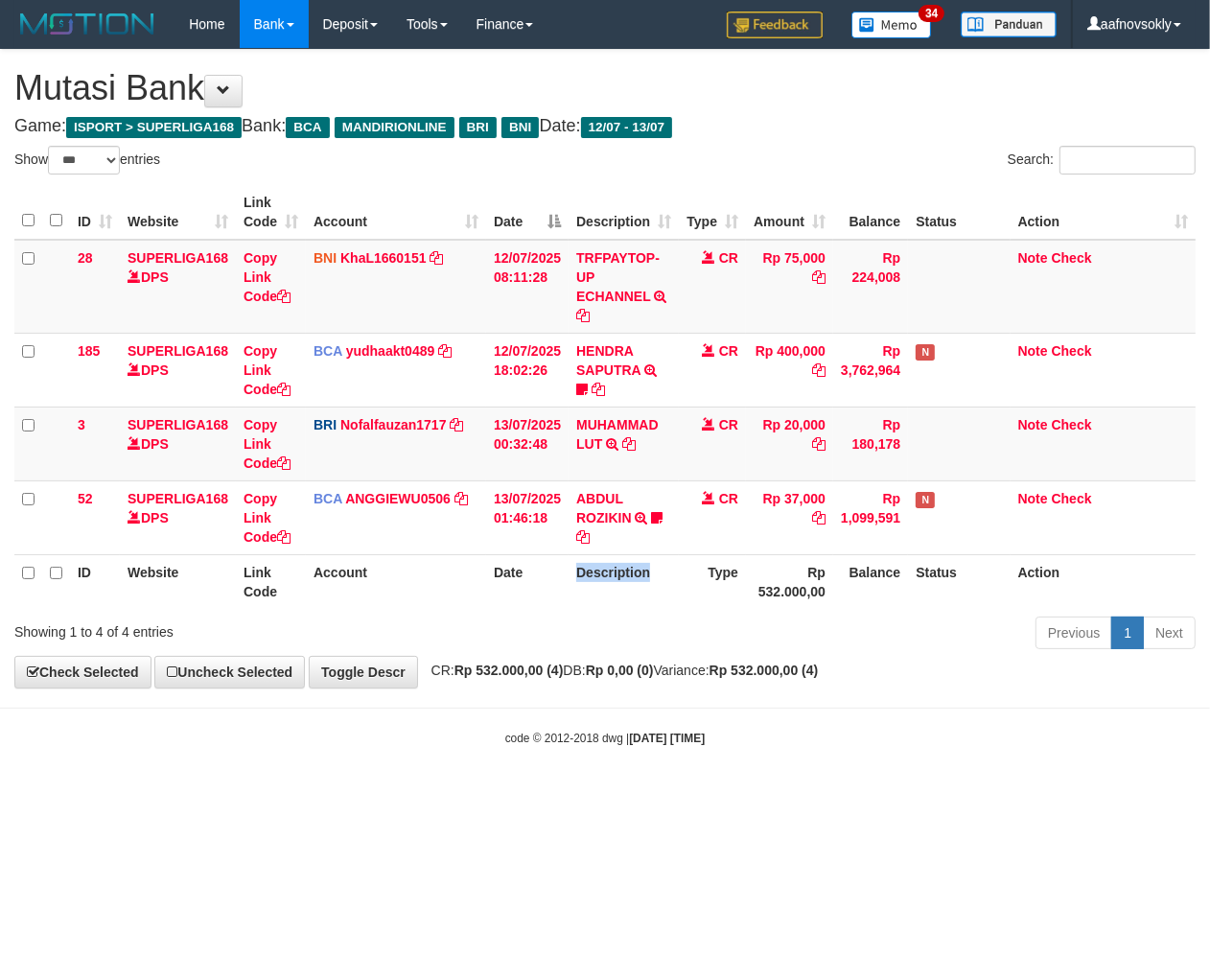 click on "Description" at bounding box center [623, 581] 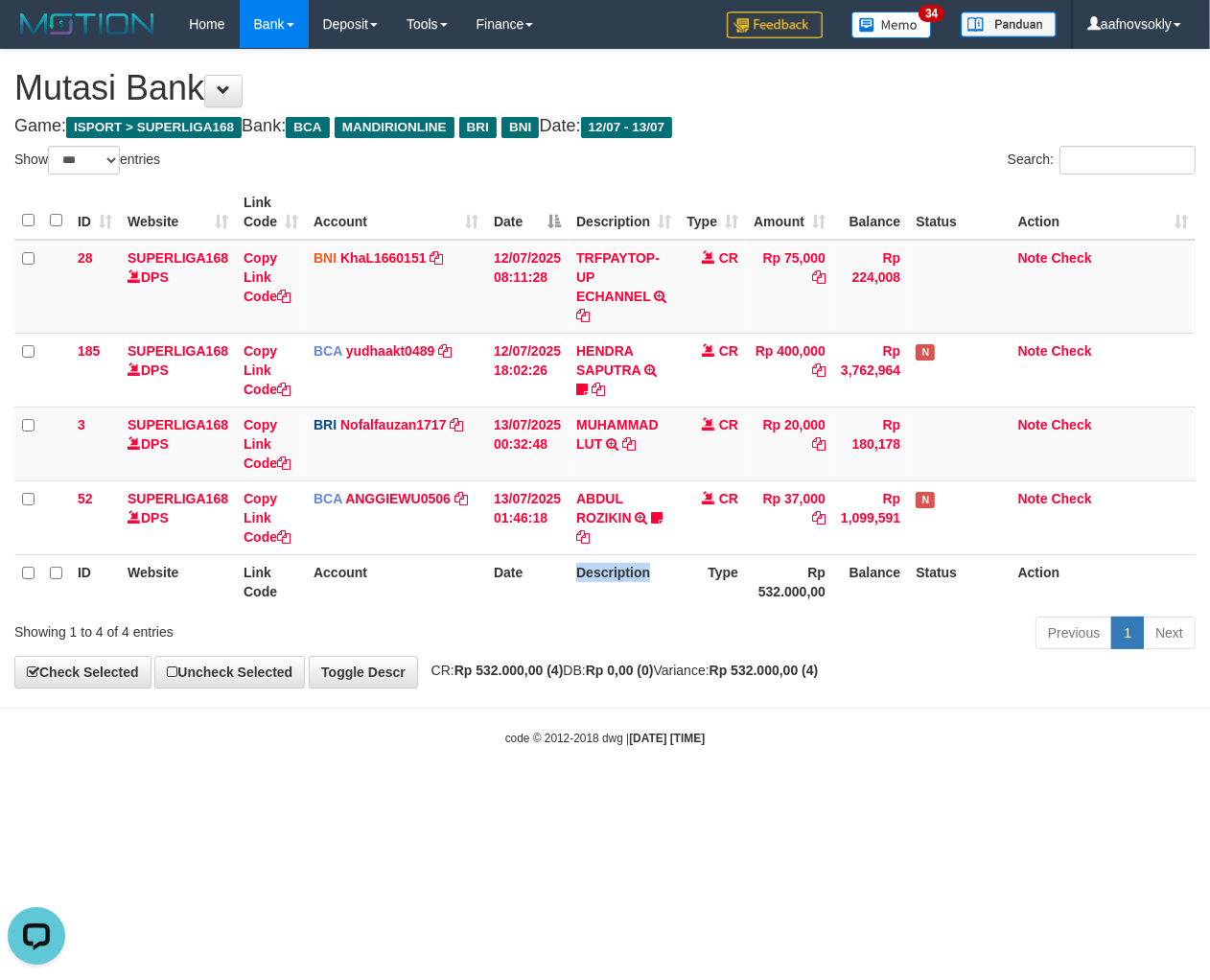scroll, scrollTop: 0, scrollLeft: 0, axis: both 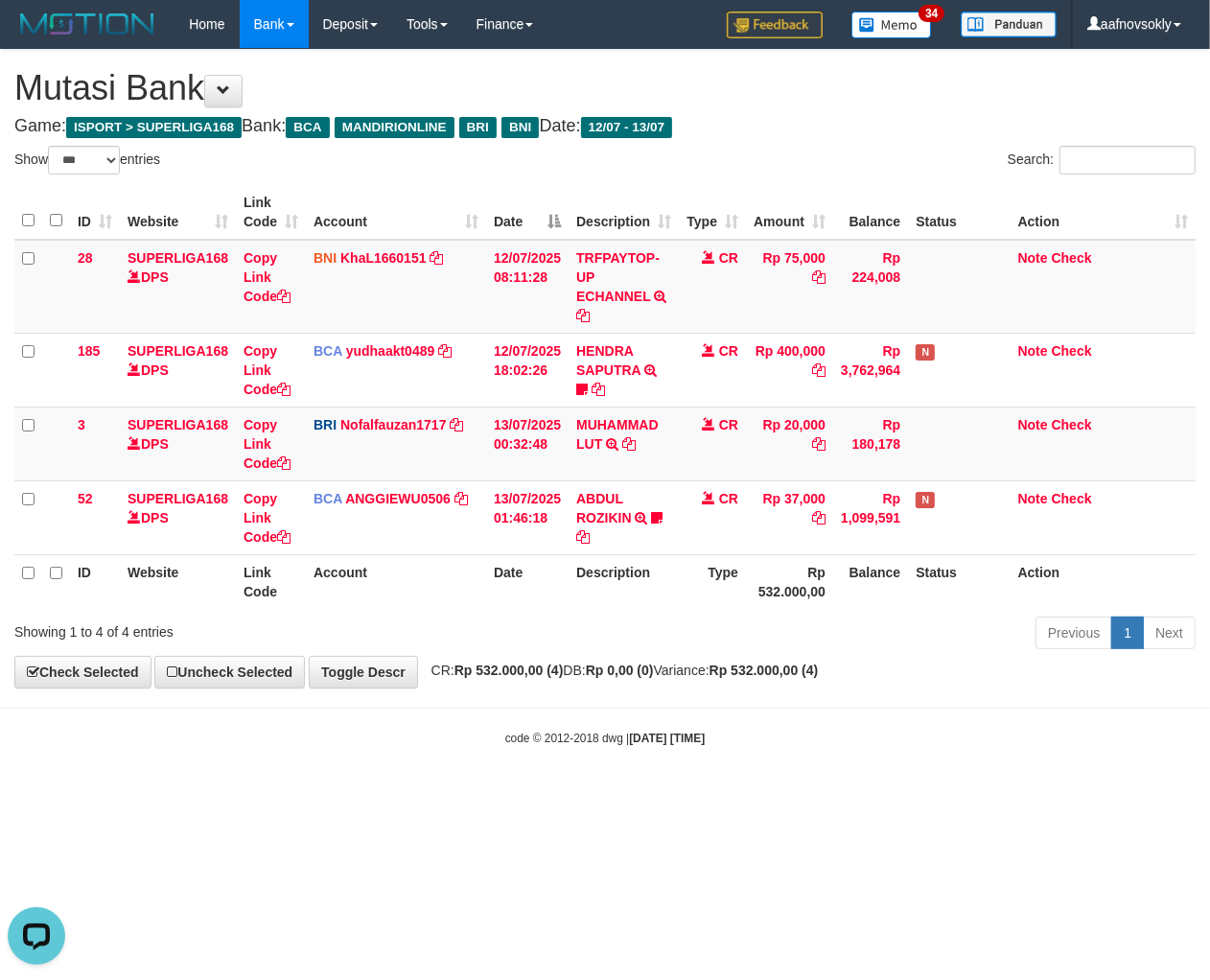 click on "Type" at bounding box center (712, 581) 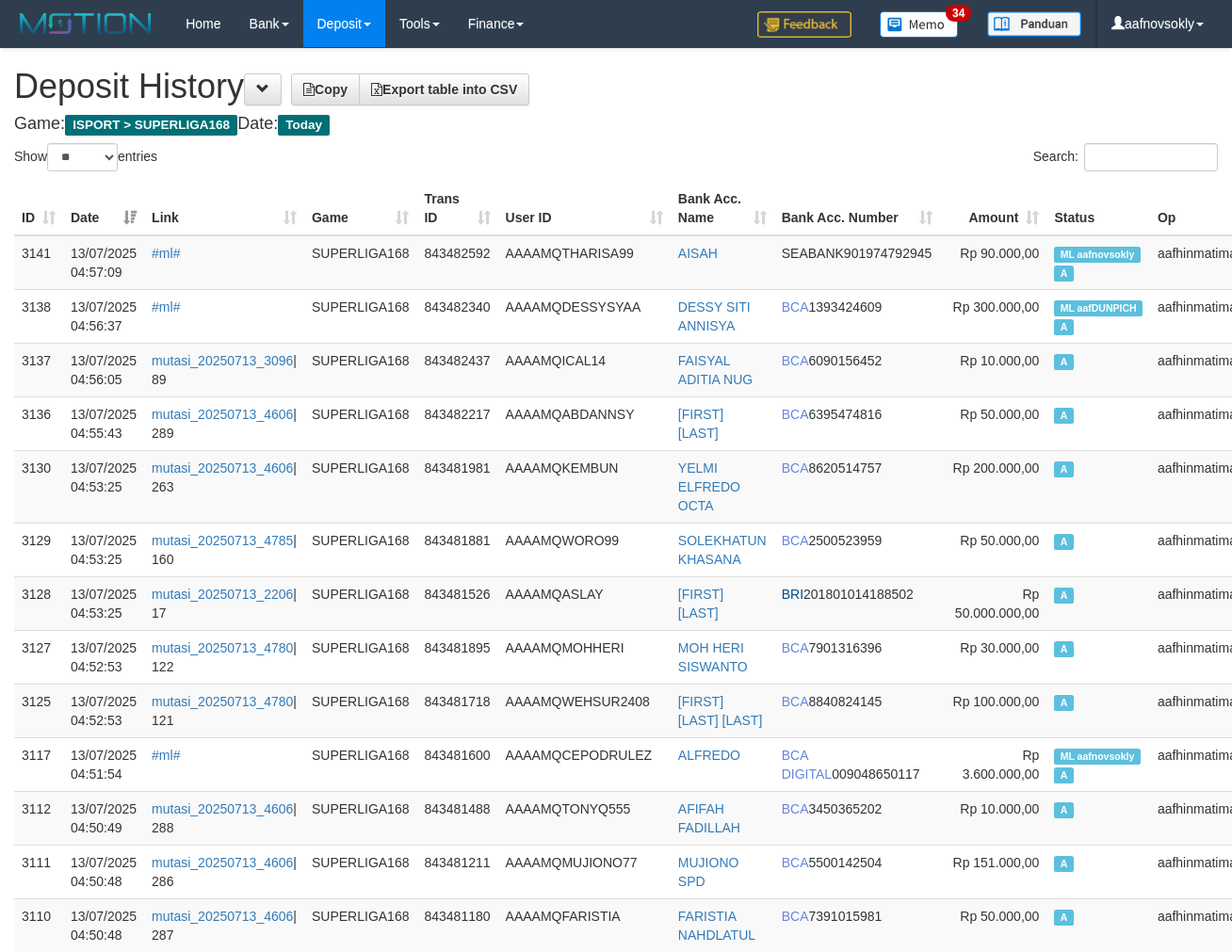 select on "**" 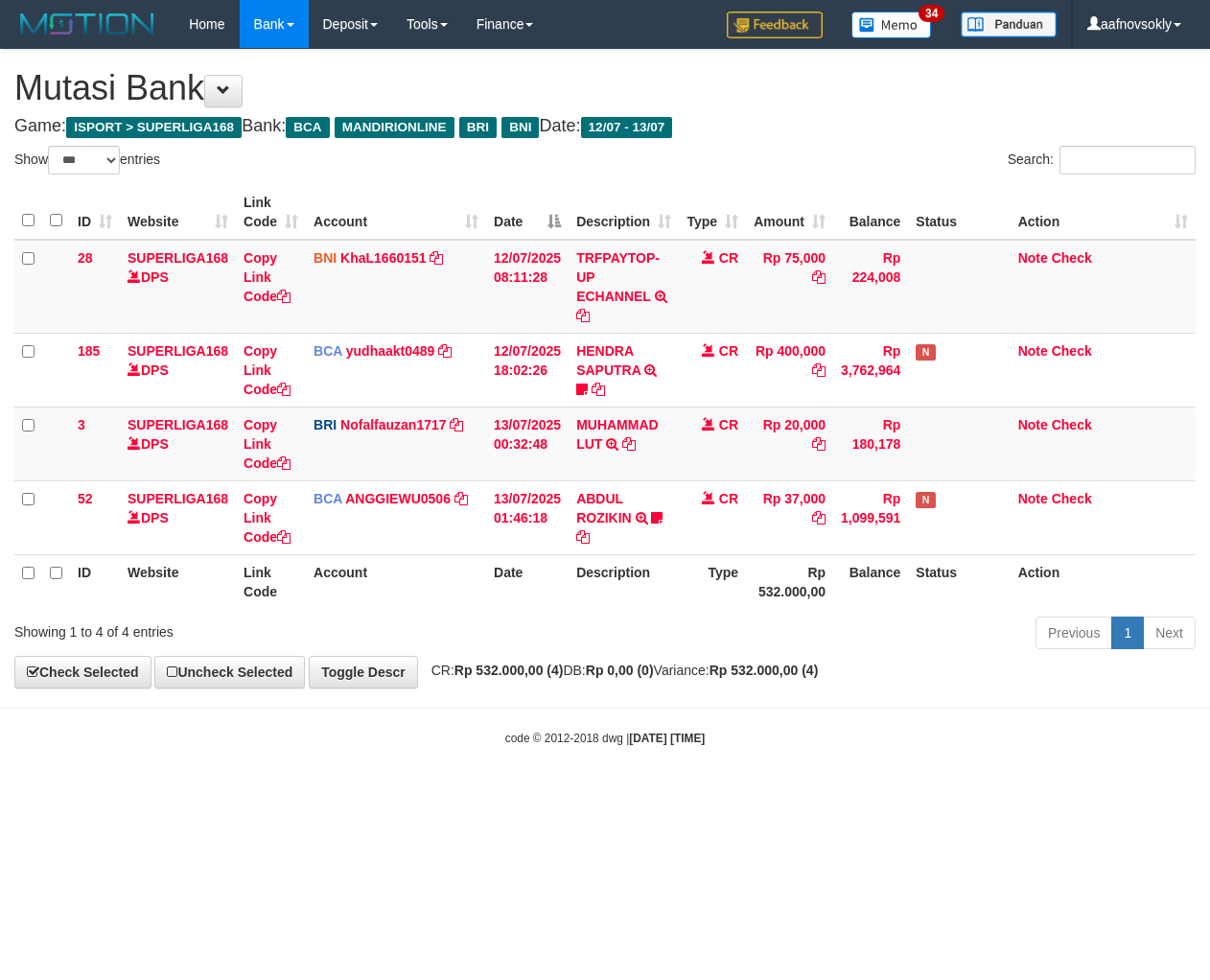 select on "***" 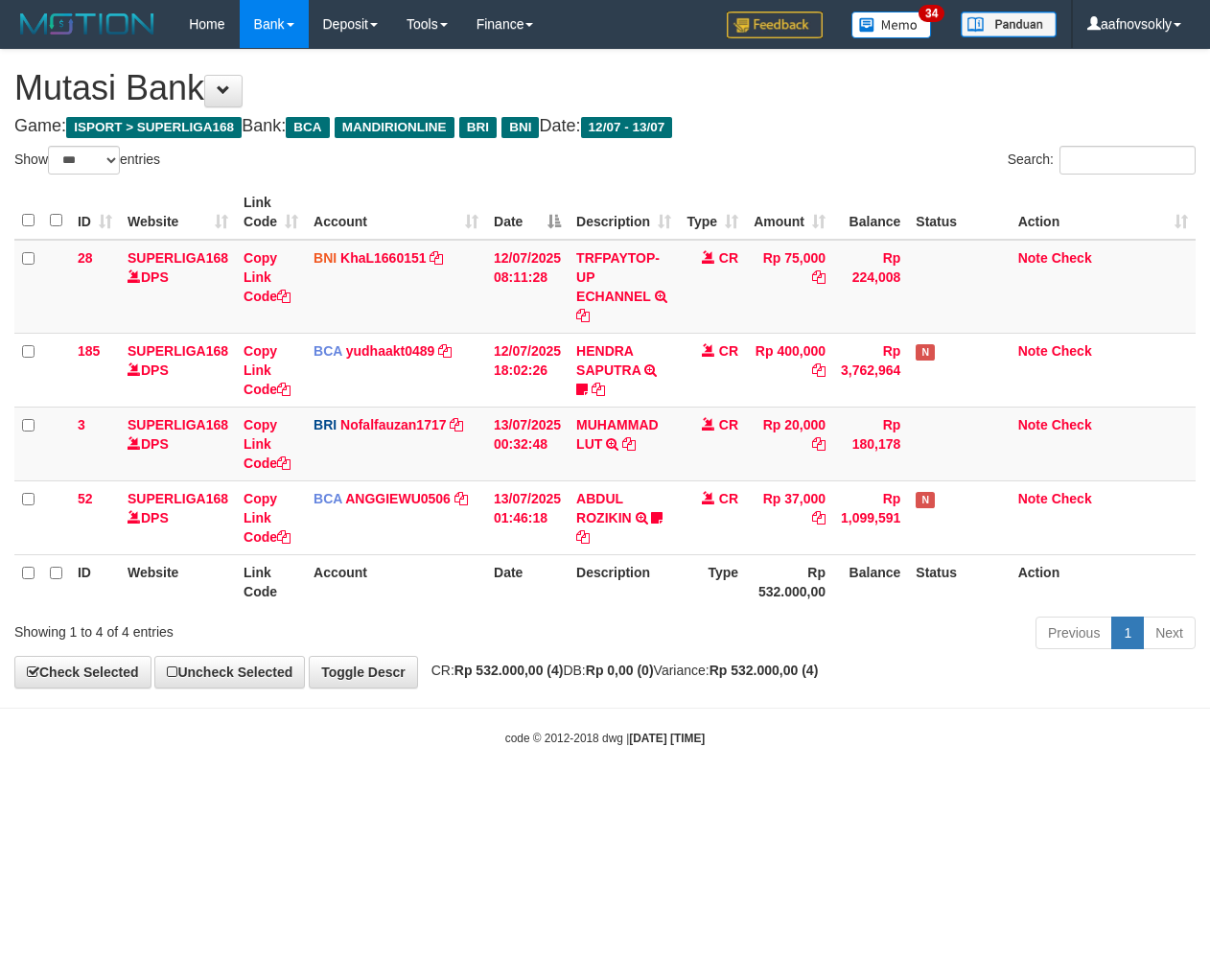 scroll, scrollTop: 0, scrollLeft: 0, axis: both 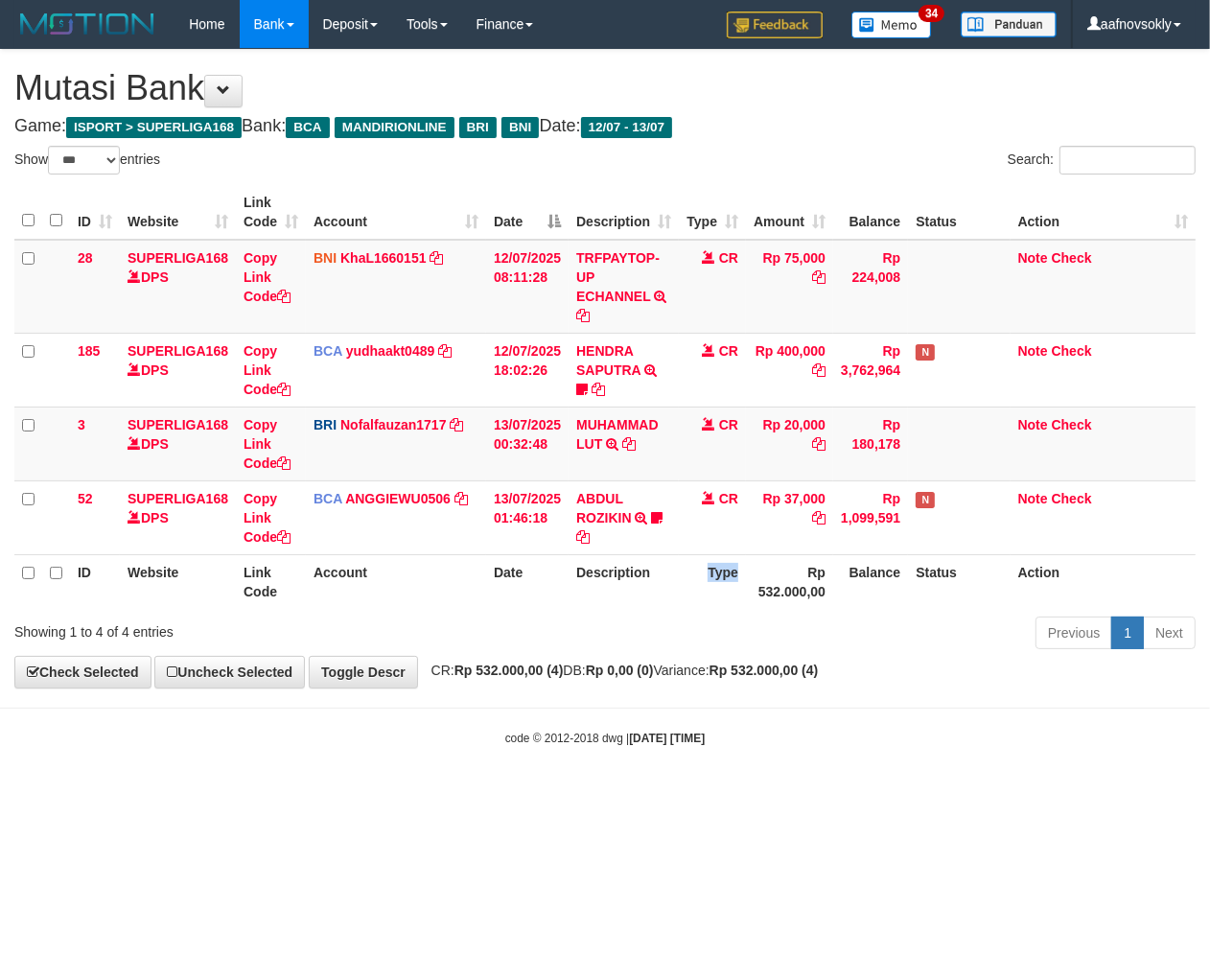 click on "Type" at bounding box center (712, 581) 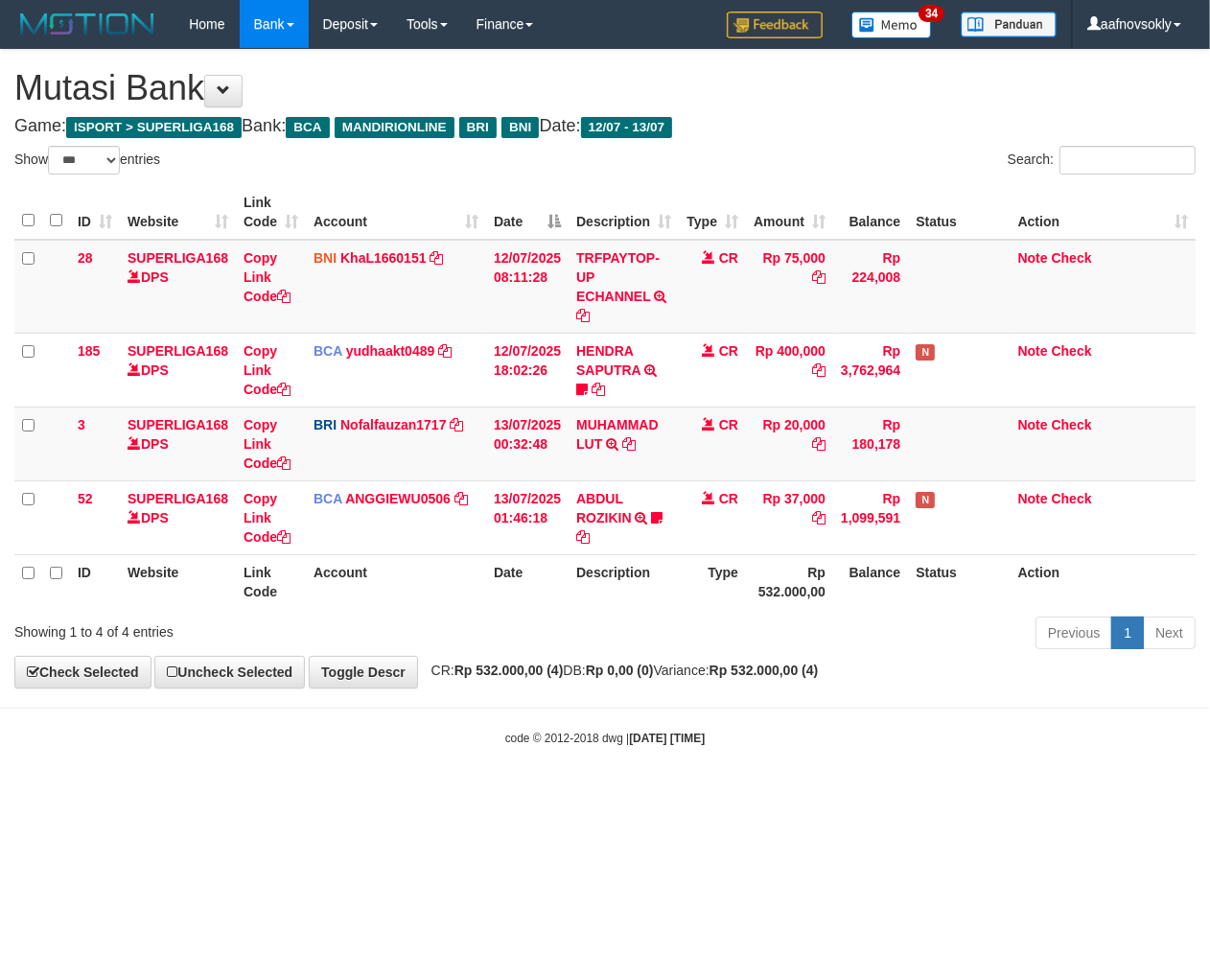 click on "Rp 532.000,00" at bounding box center [789, 581] 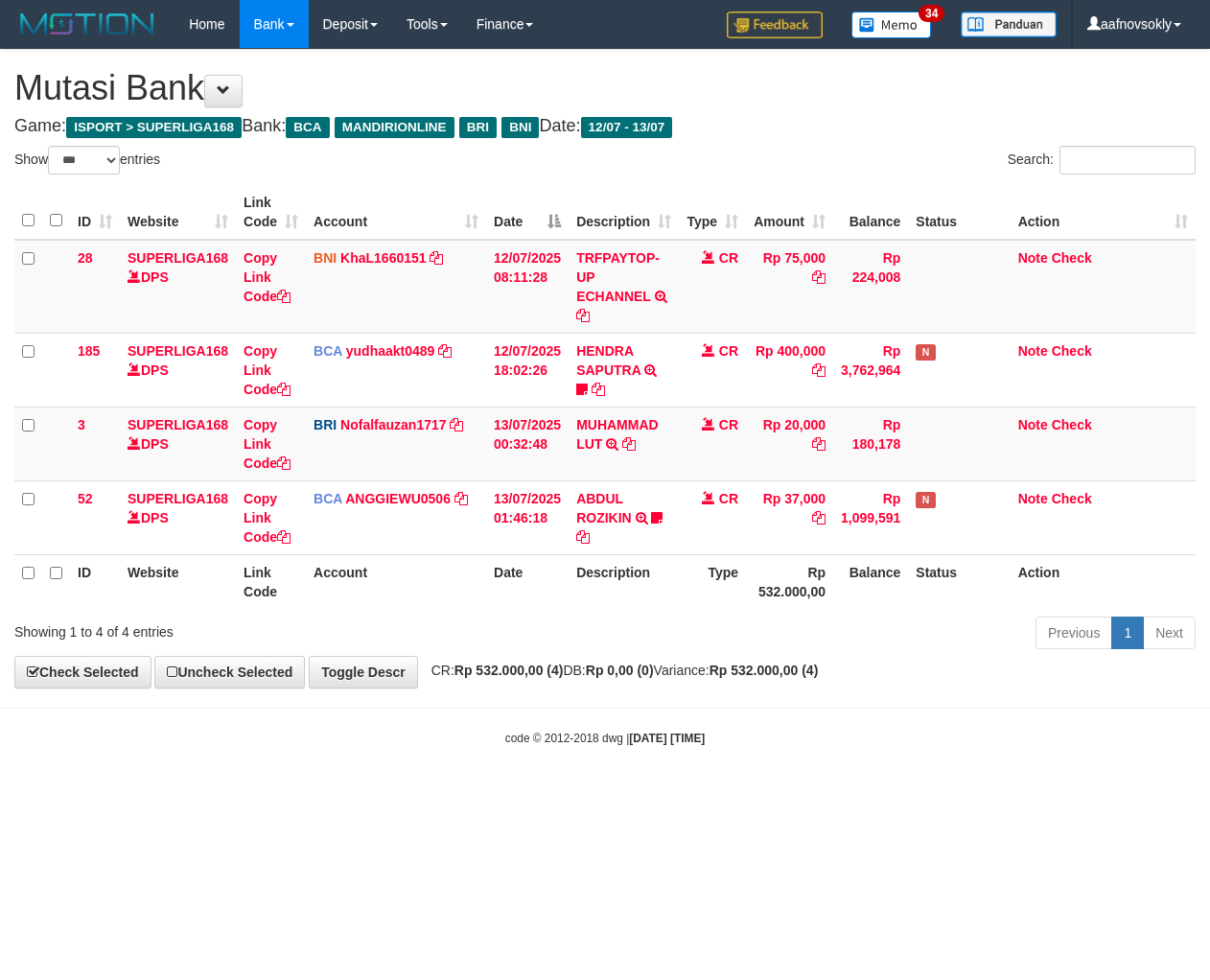 select on "***" 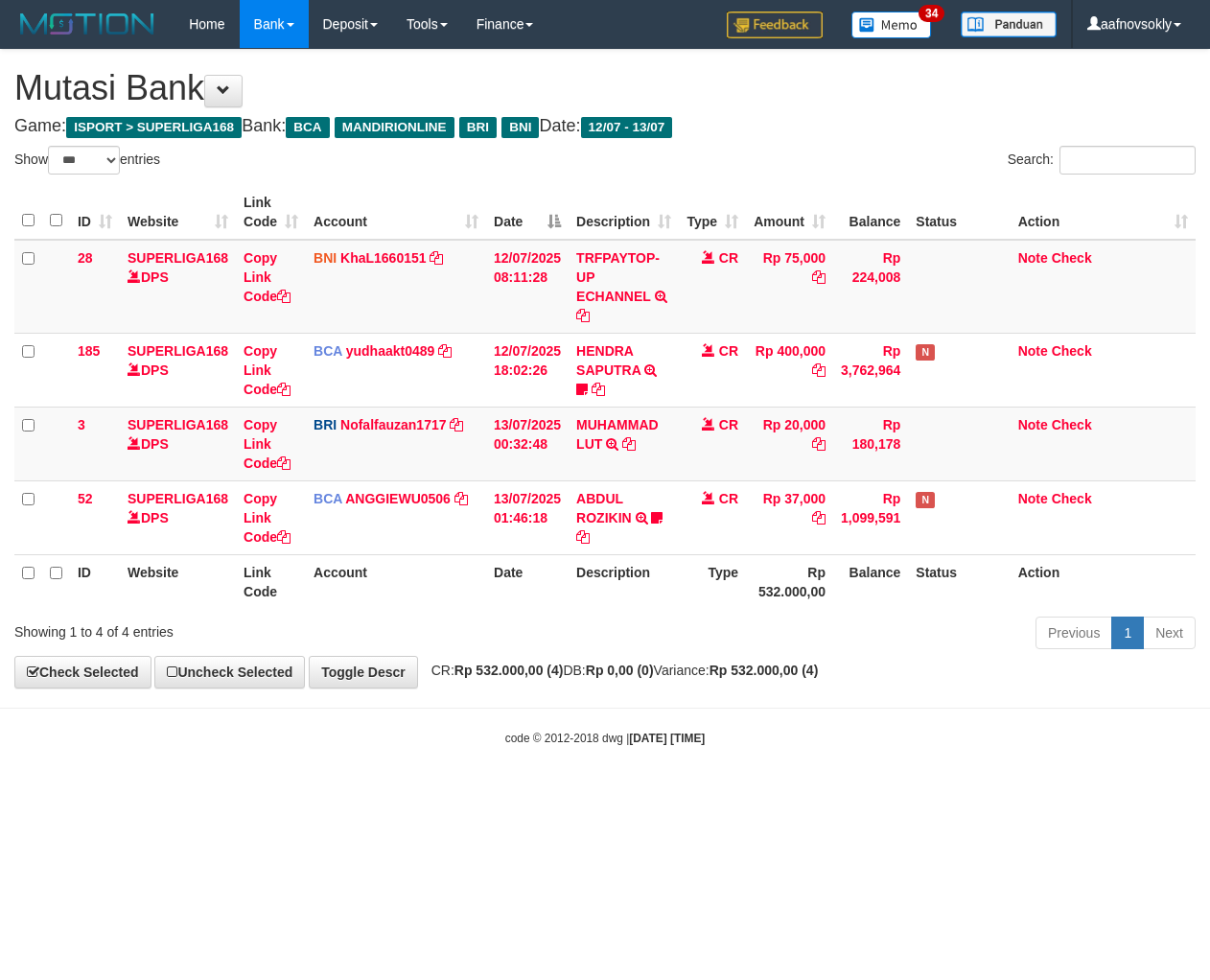scroll, scrollTop: 0, scrollLeft: 0, axis: both 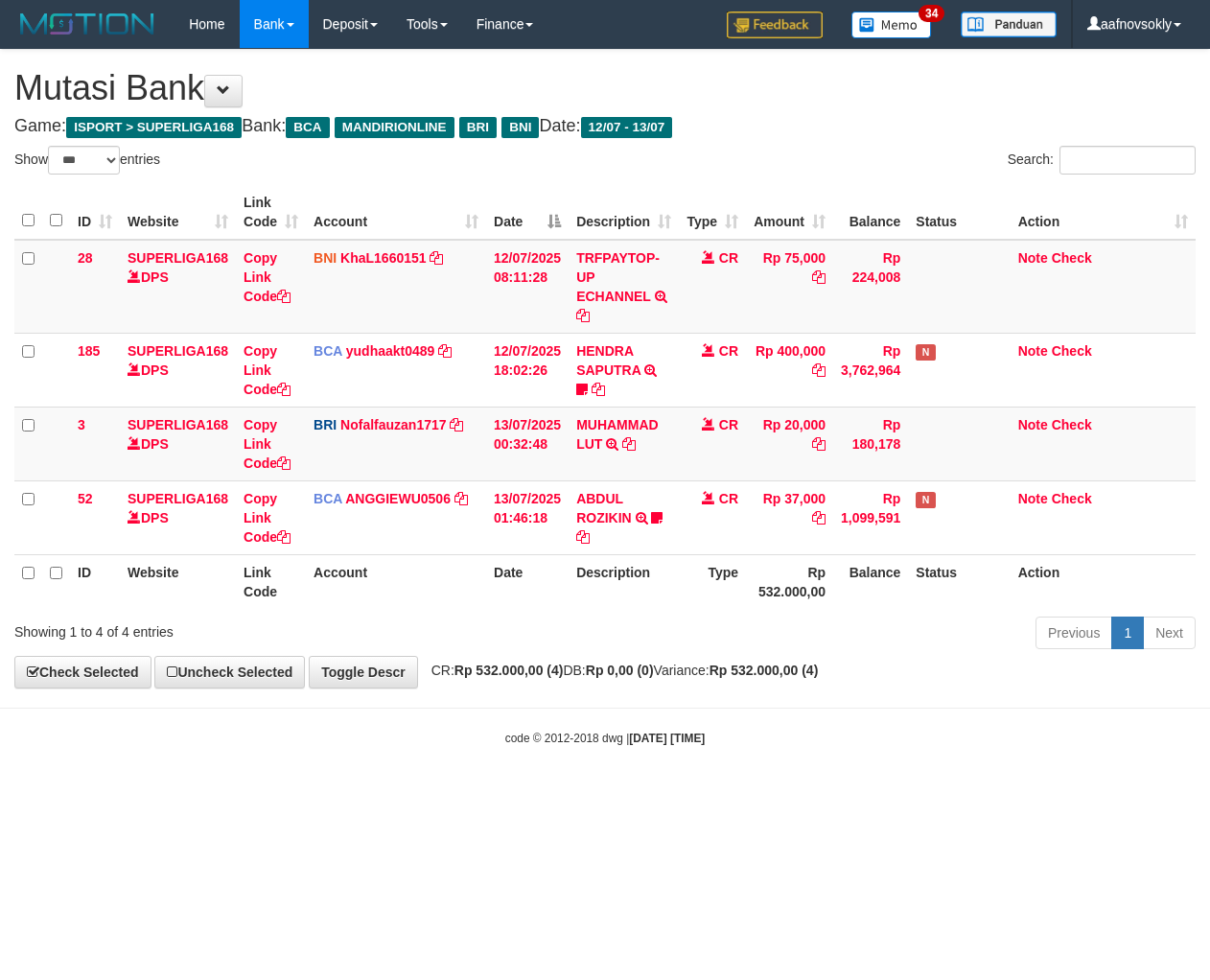 select on "***" 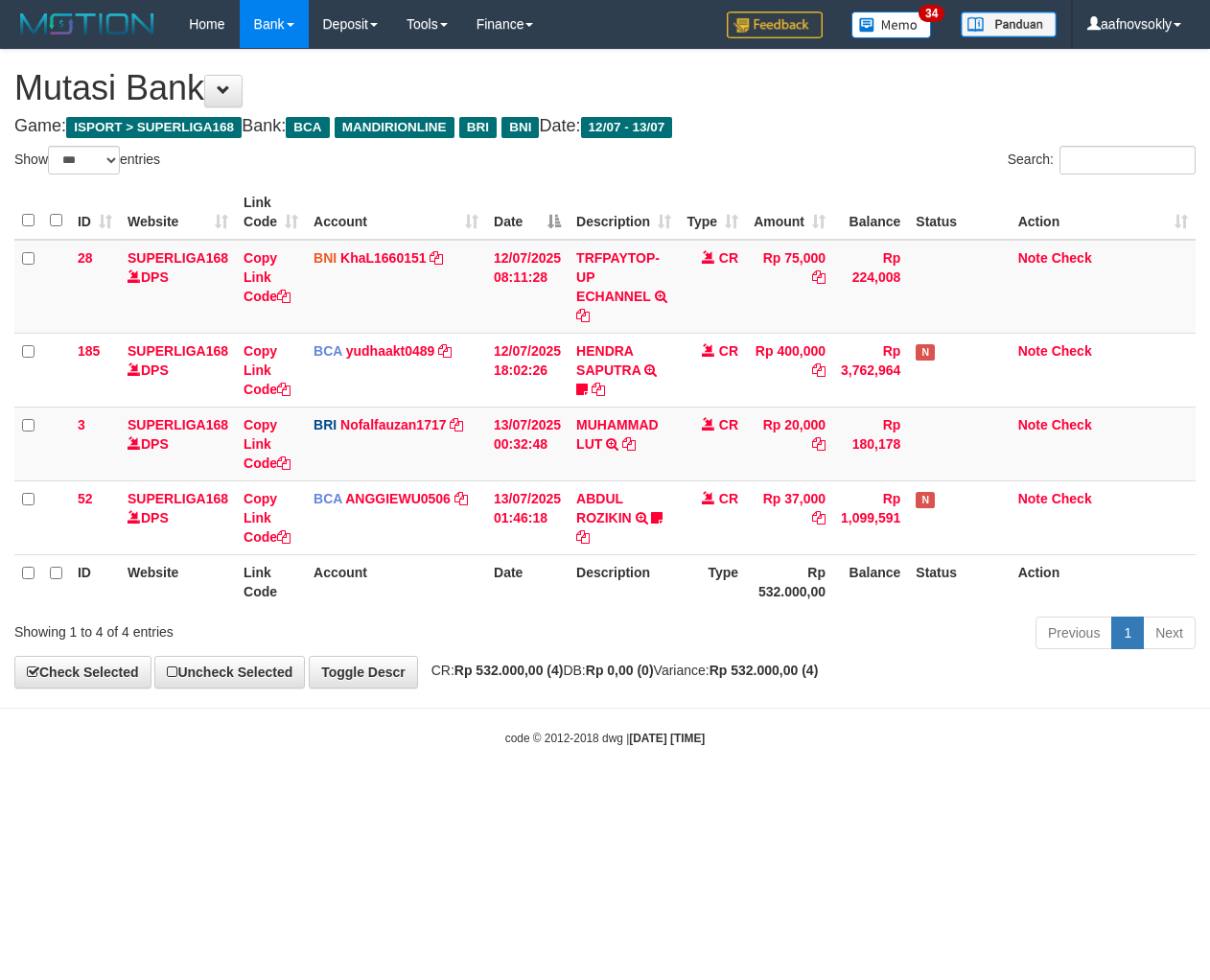 scroll, scrollTop: 0, scrollLeft: 0, axis: both 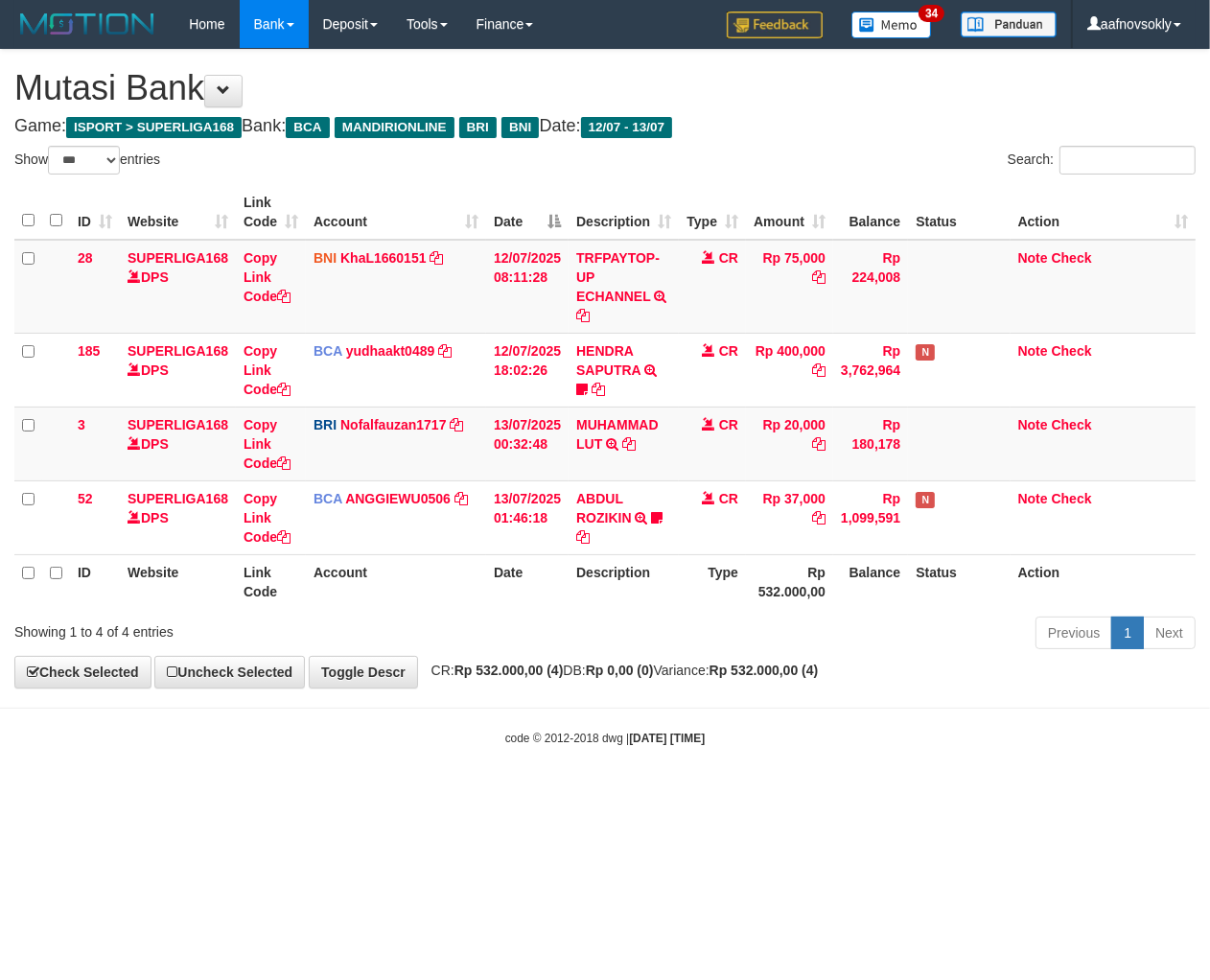 click on "Status" at bounding box center (959, 581) 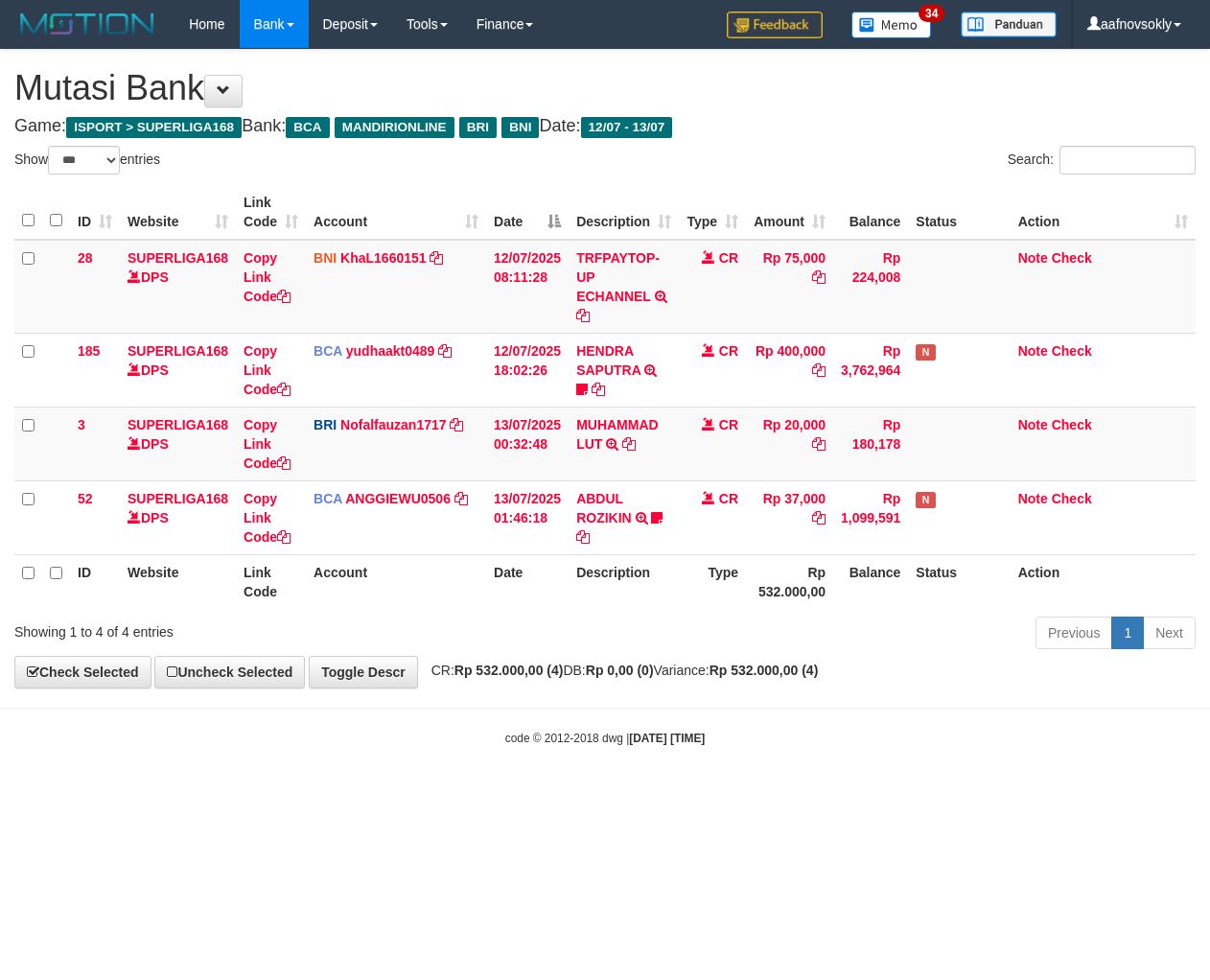 select on "***" 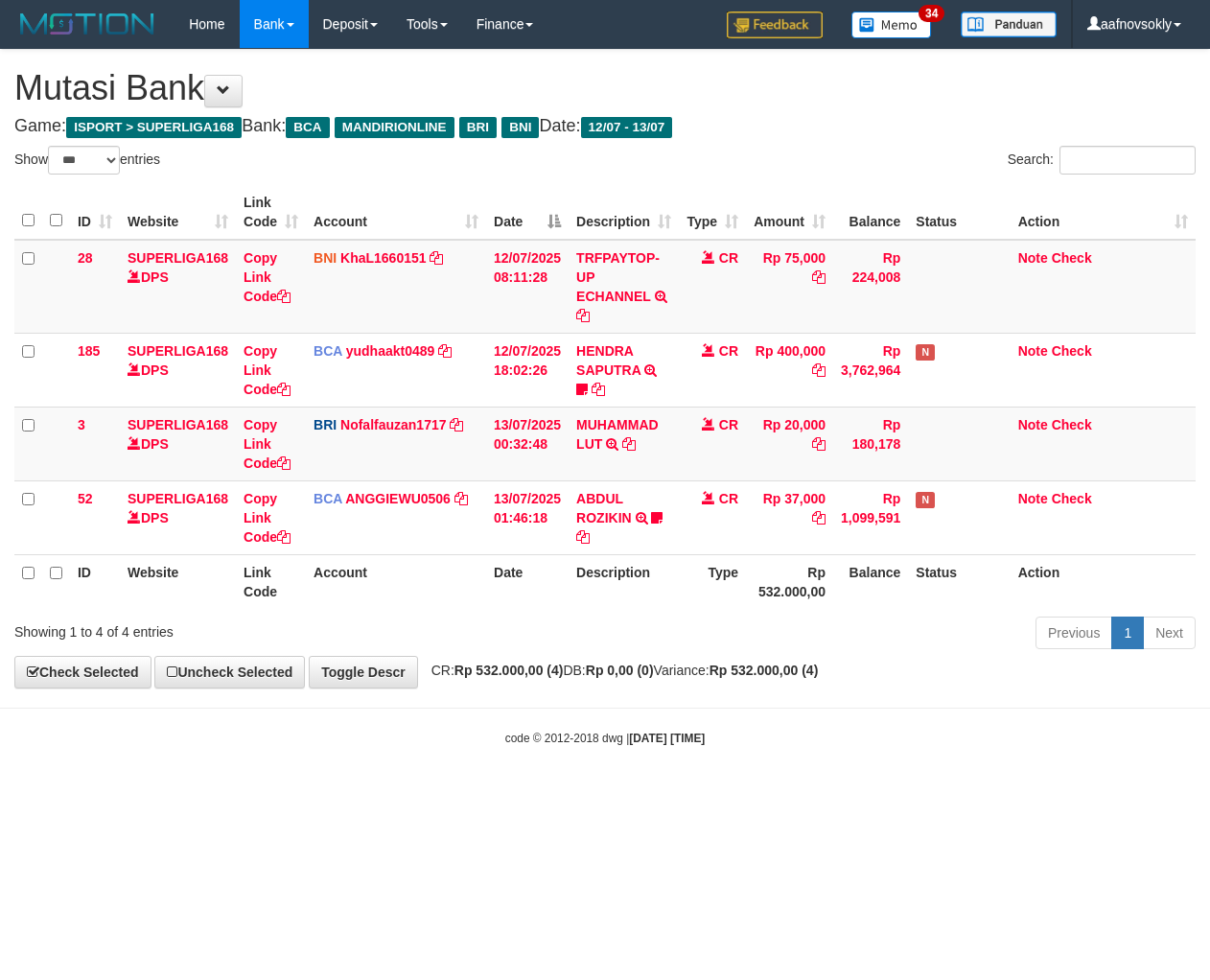 scroll, scrollTop: 0, scrollLeft: 0, axis: both 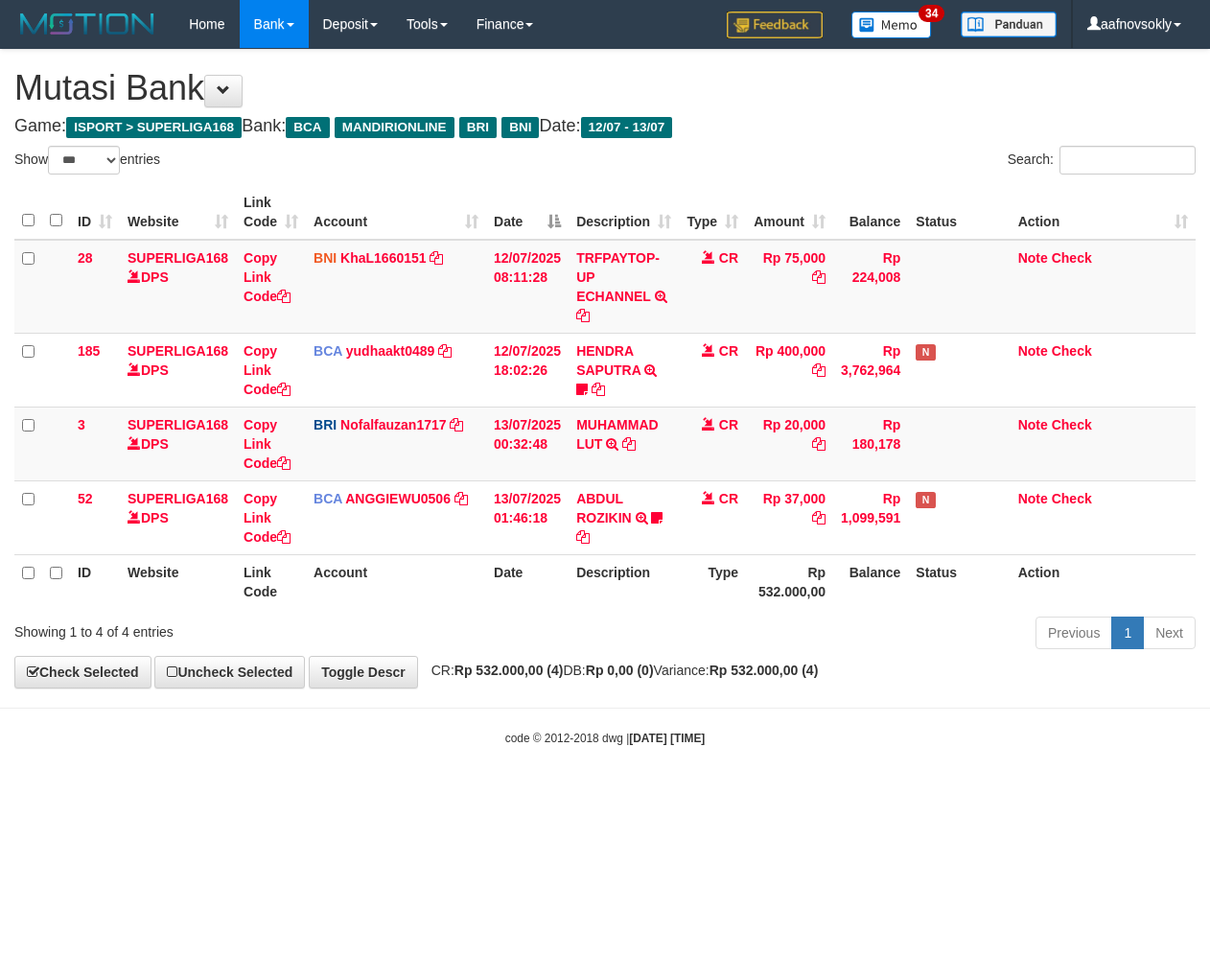 select on "***" 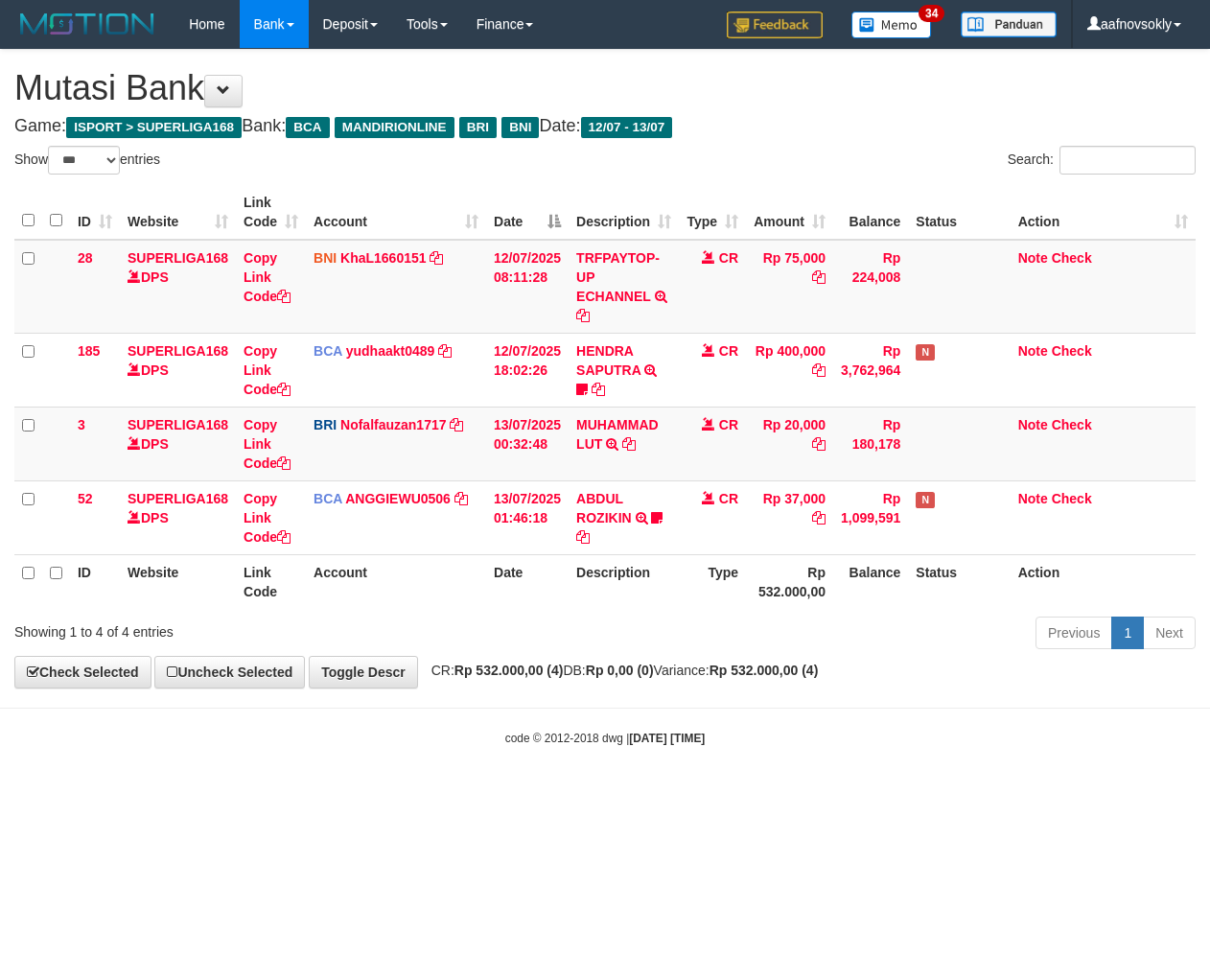 scroll, scrollTop: 0, scrollLeft: 0, axis: both 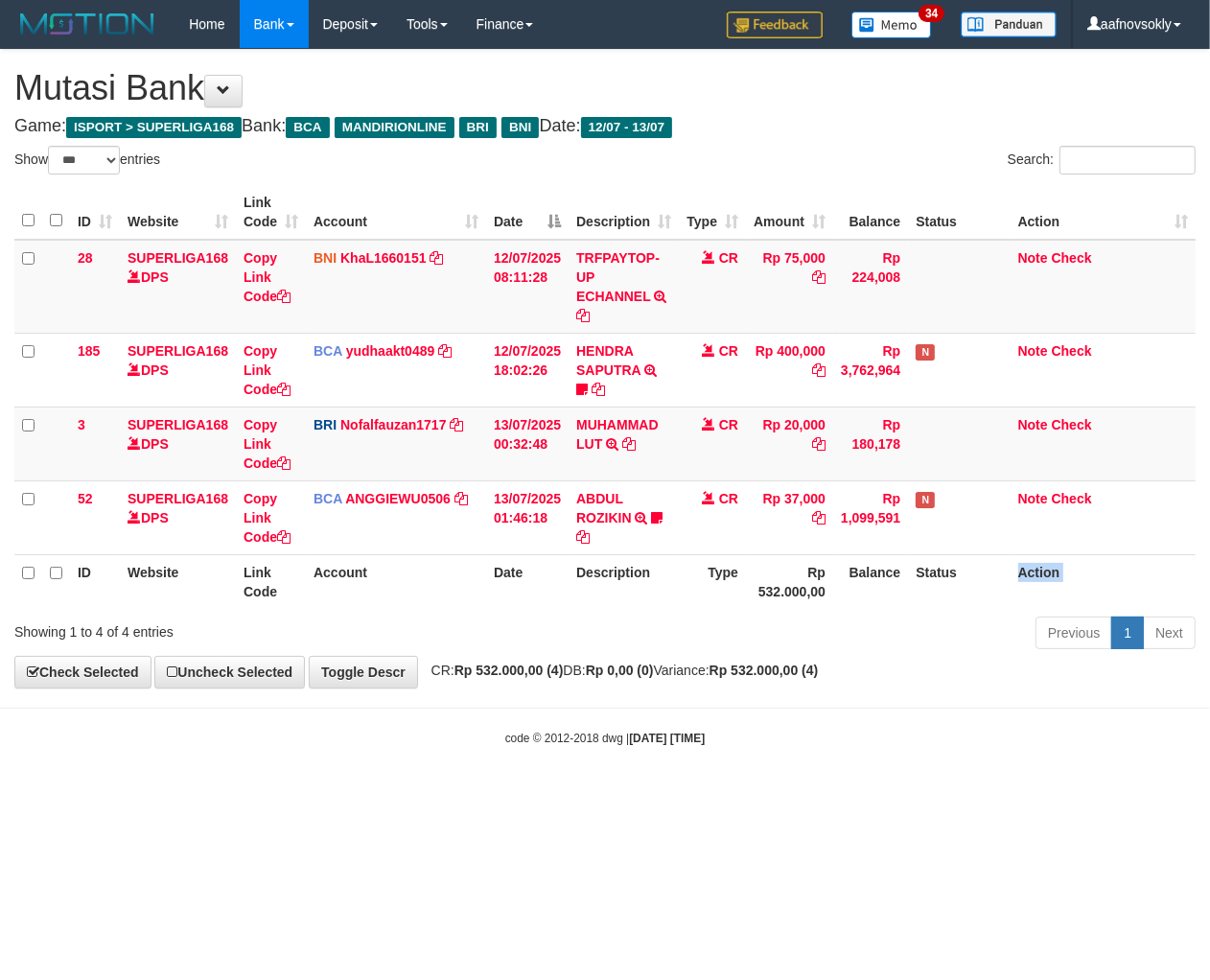 click on "Action" at bounding box center (1103, 581) 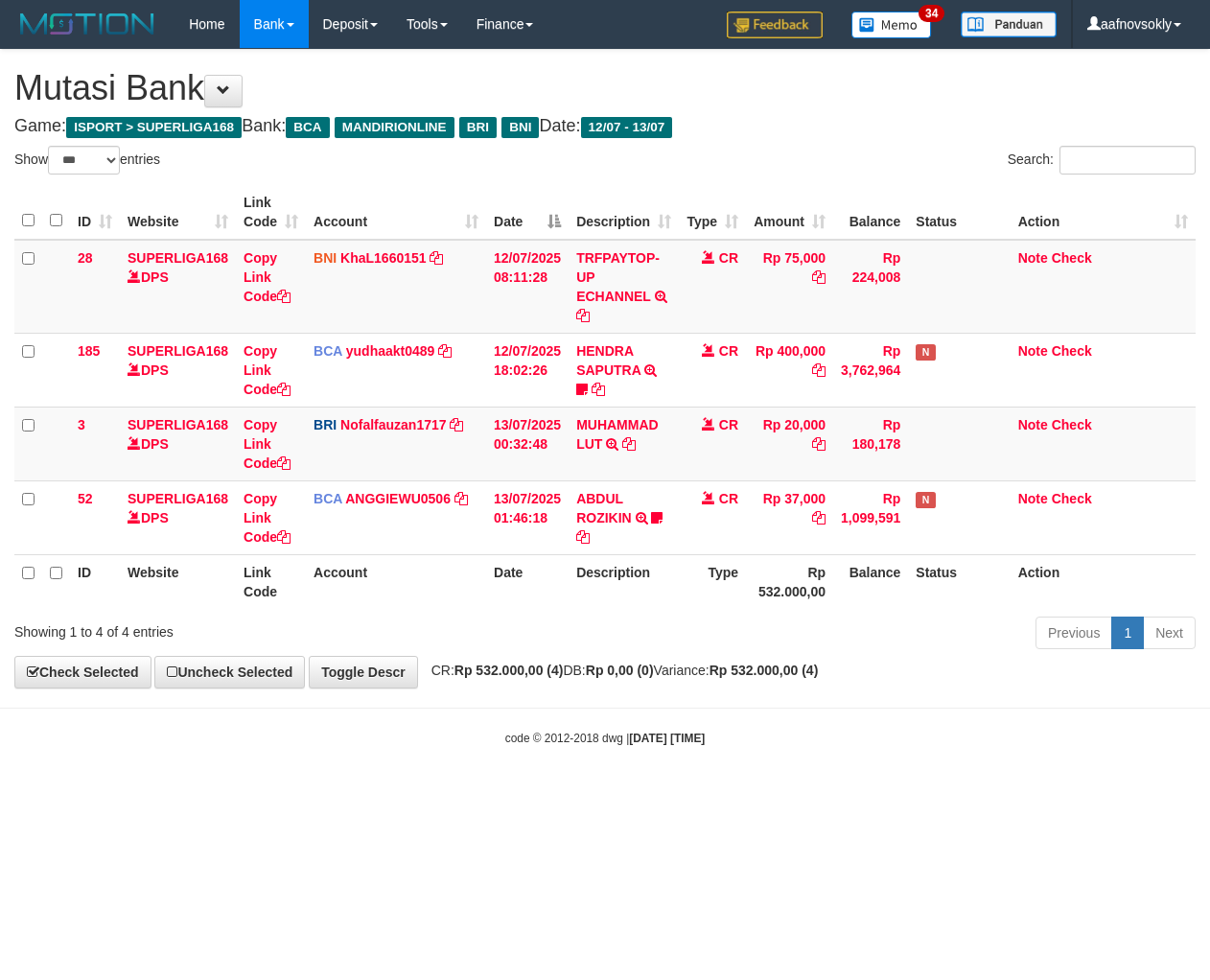 select on "***" 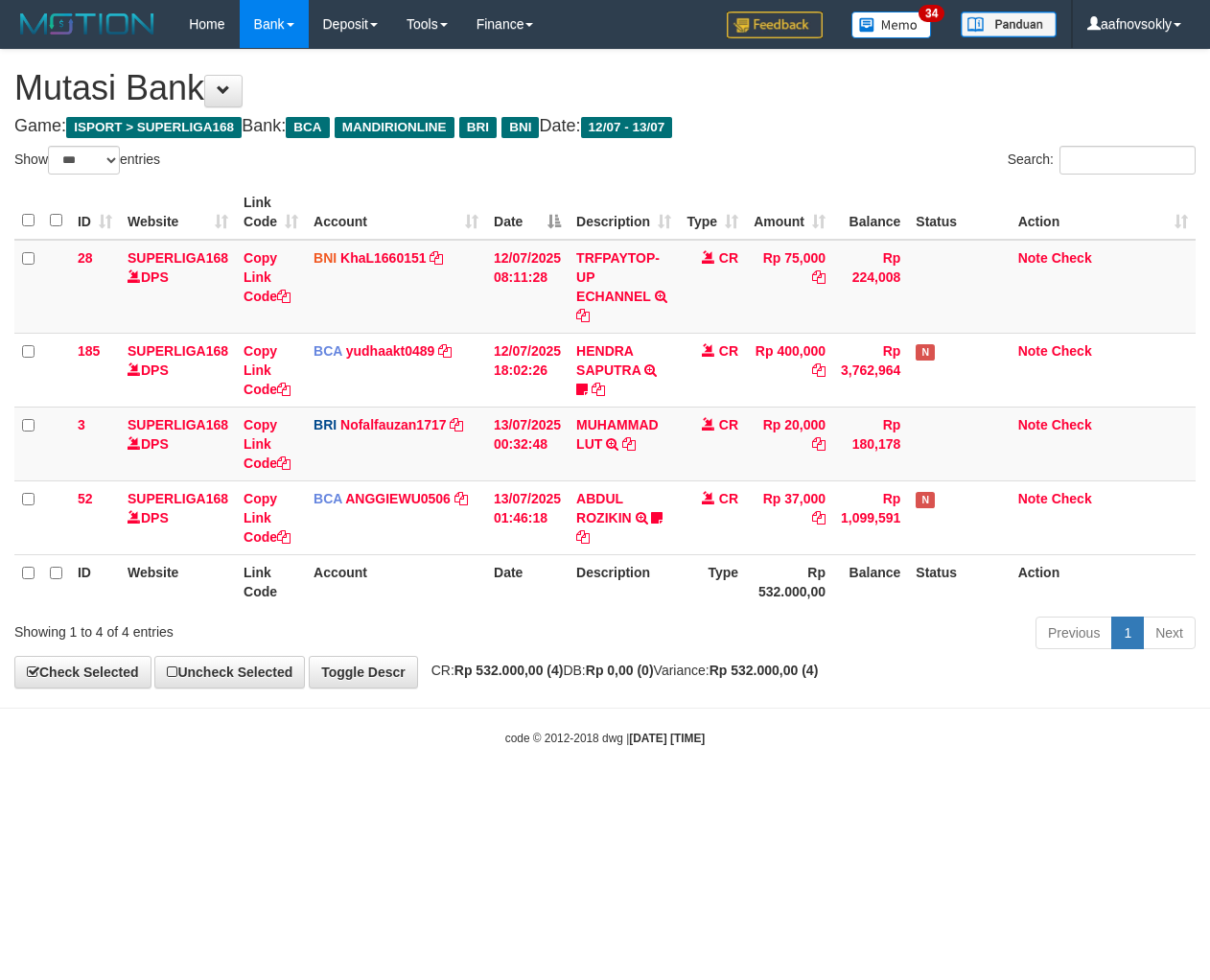 scroll, scrollTop: 0, scrollLeft: 0, axis: both 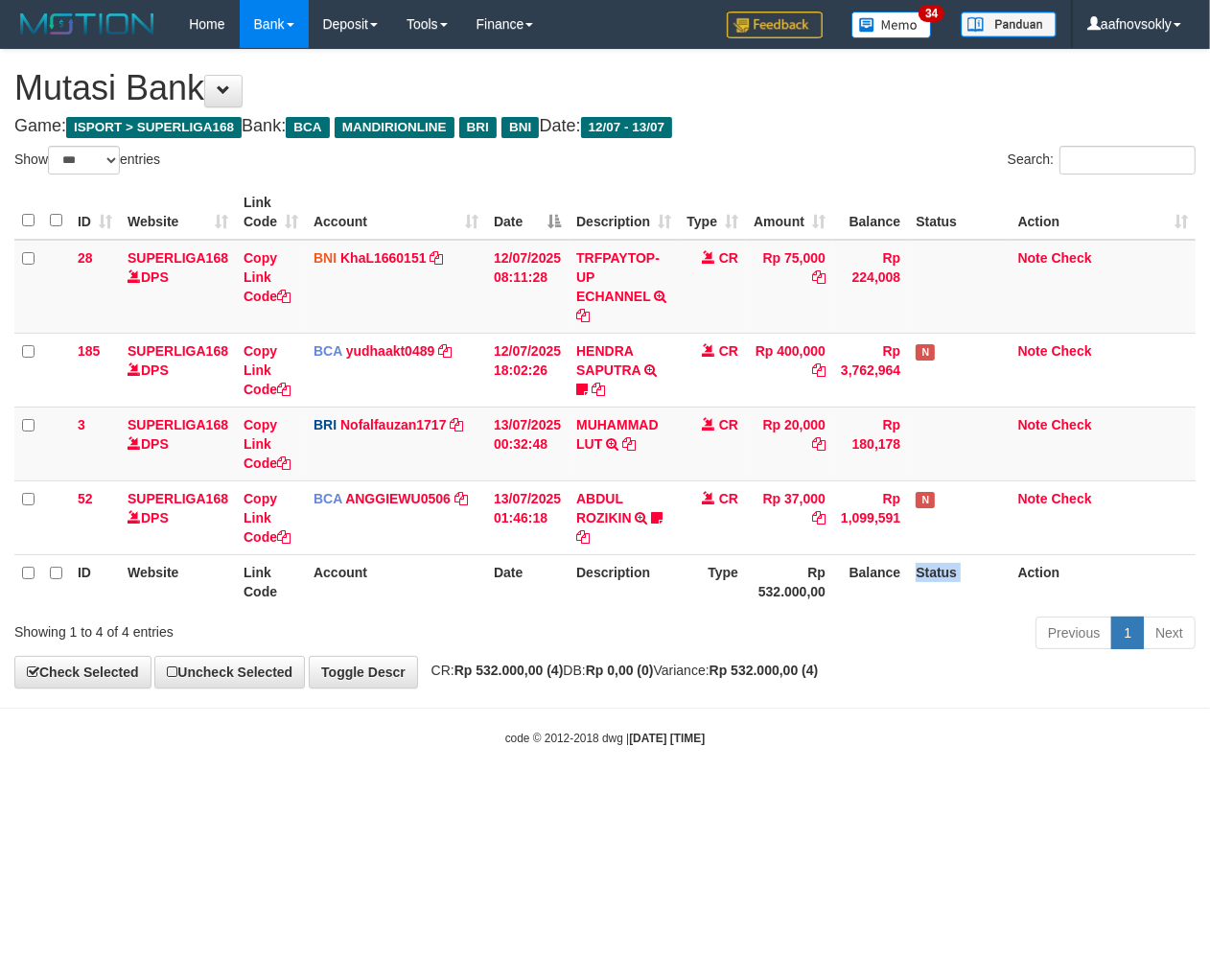 click on "Status" at bounding box center (959, 581) 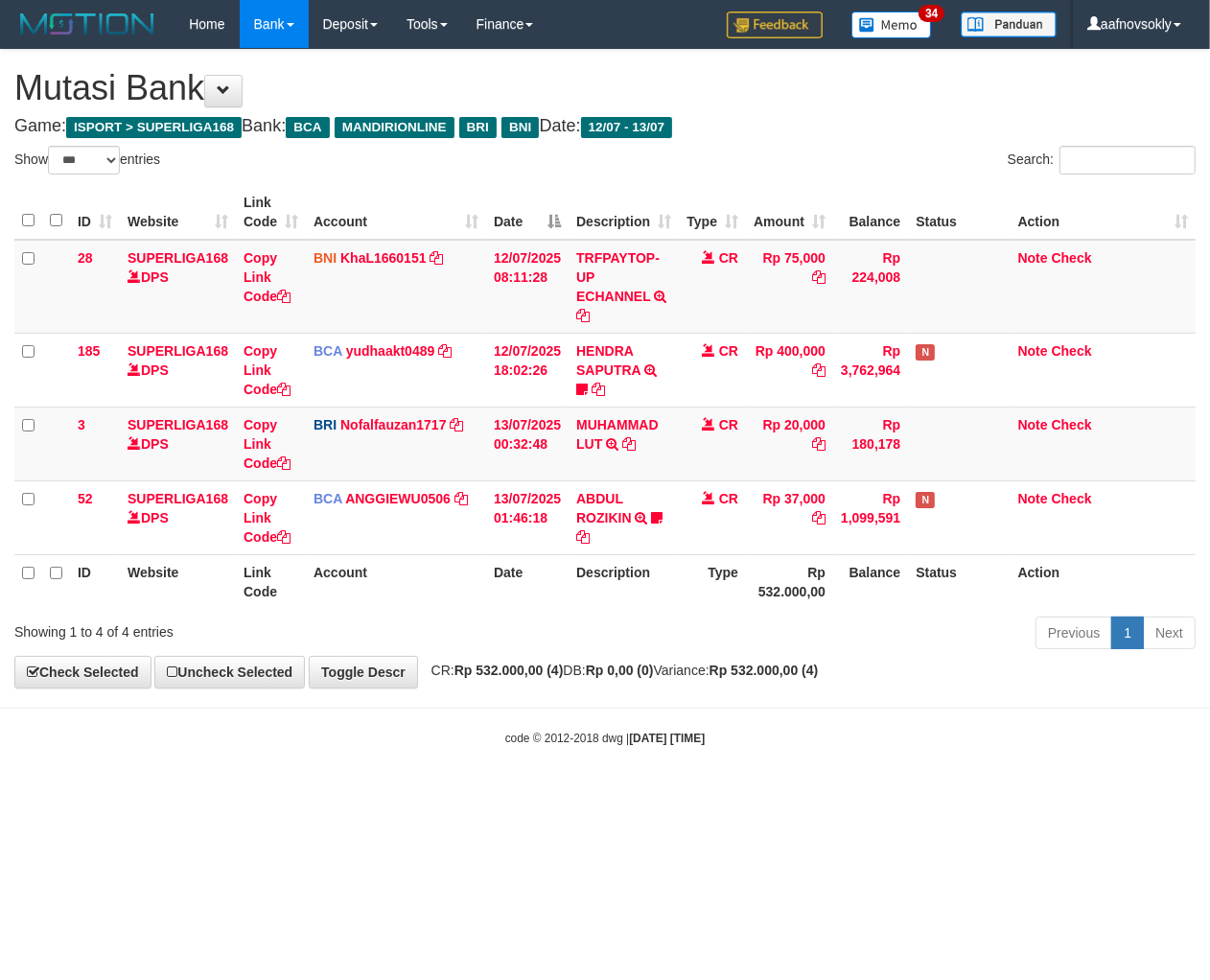 click on "Balance" at bounding box center [871, 581] 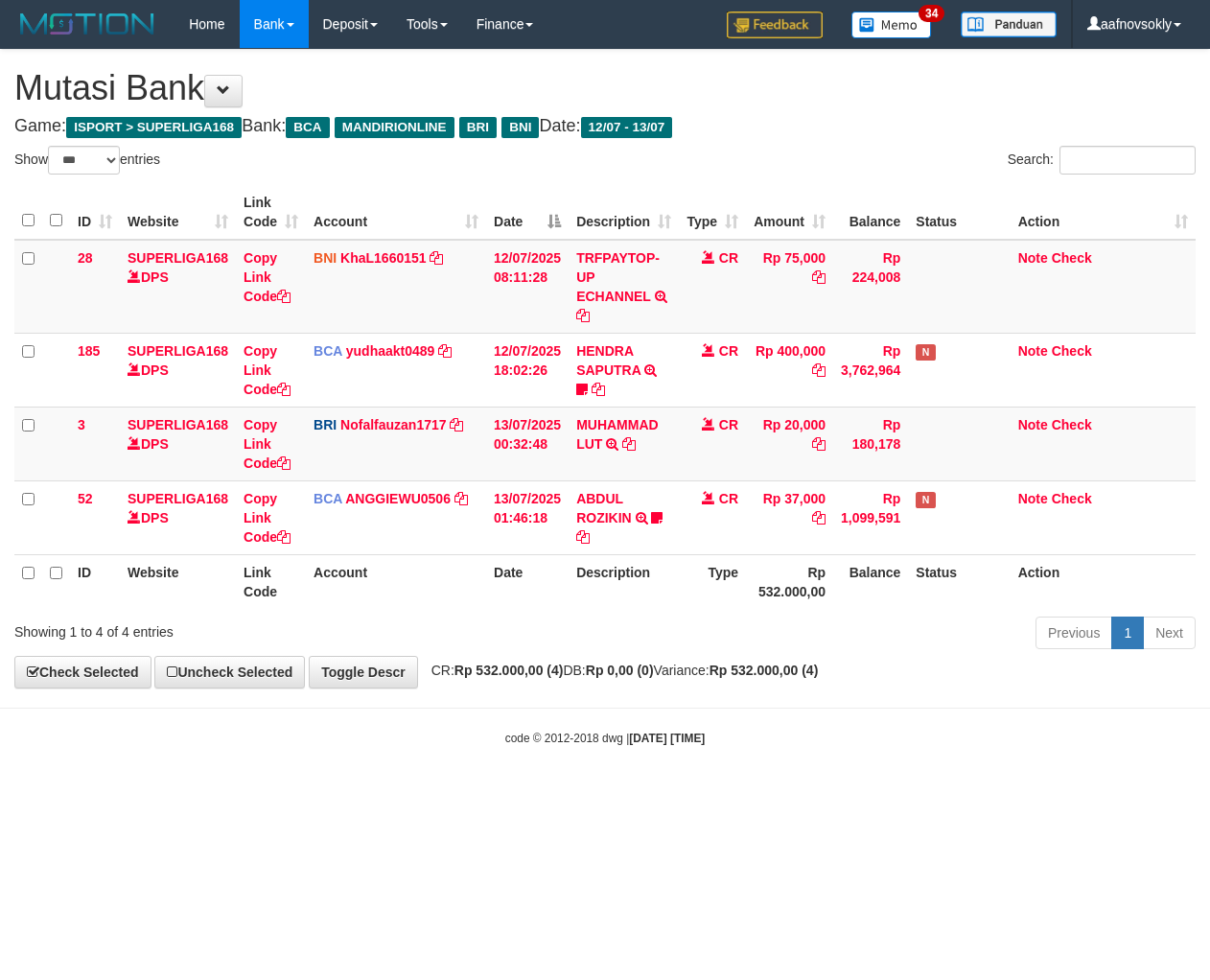 select on "***" 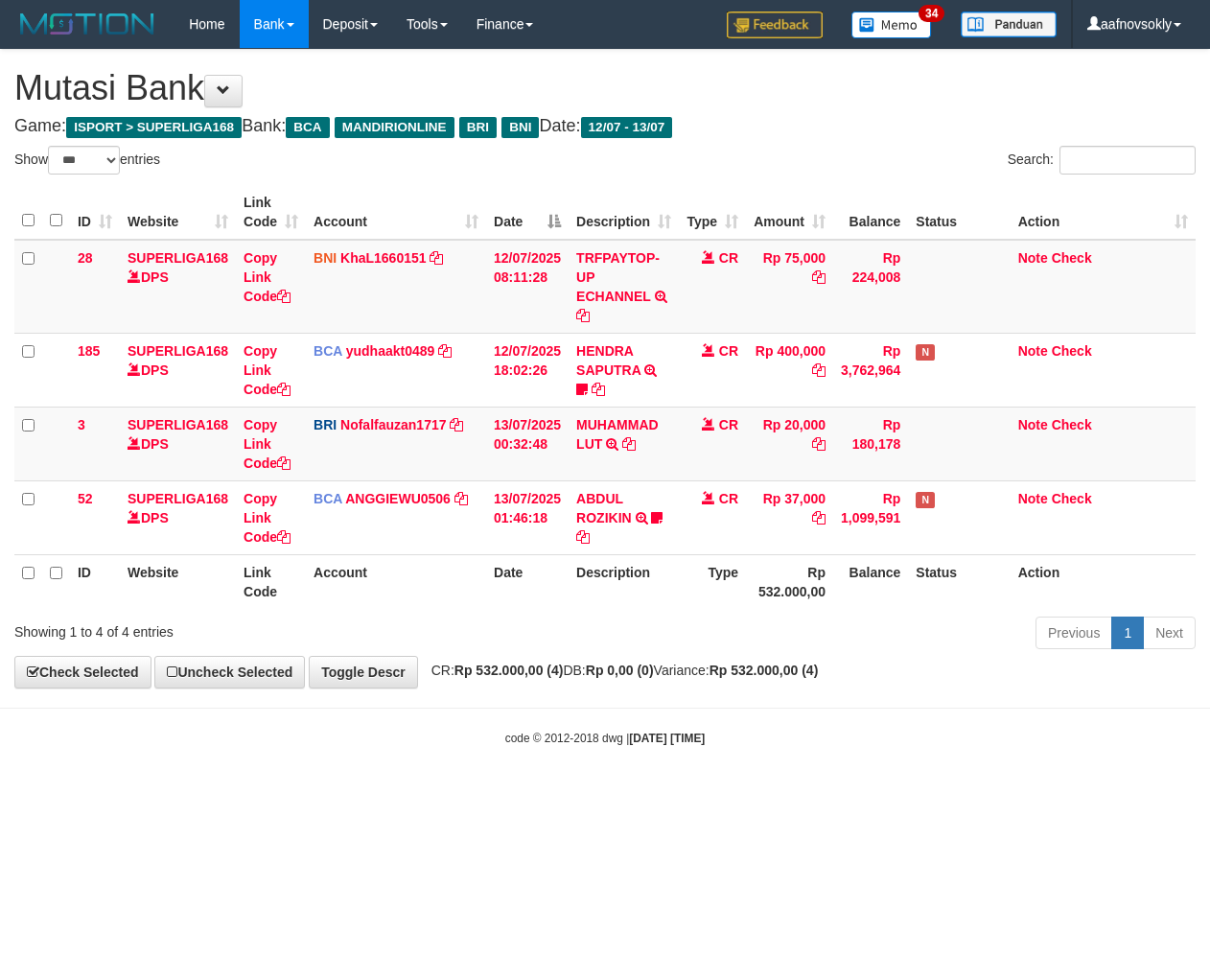 scroll, scrollTop: 0, scrollLeft: 0, axis: both 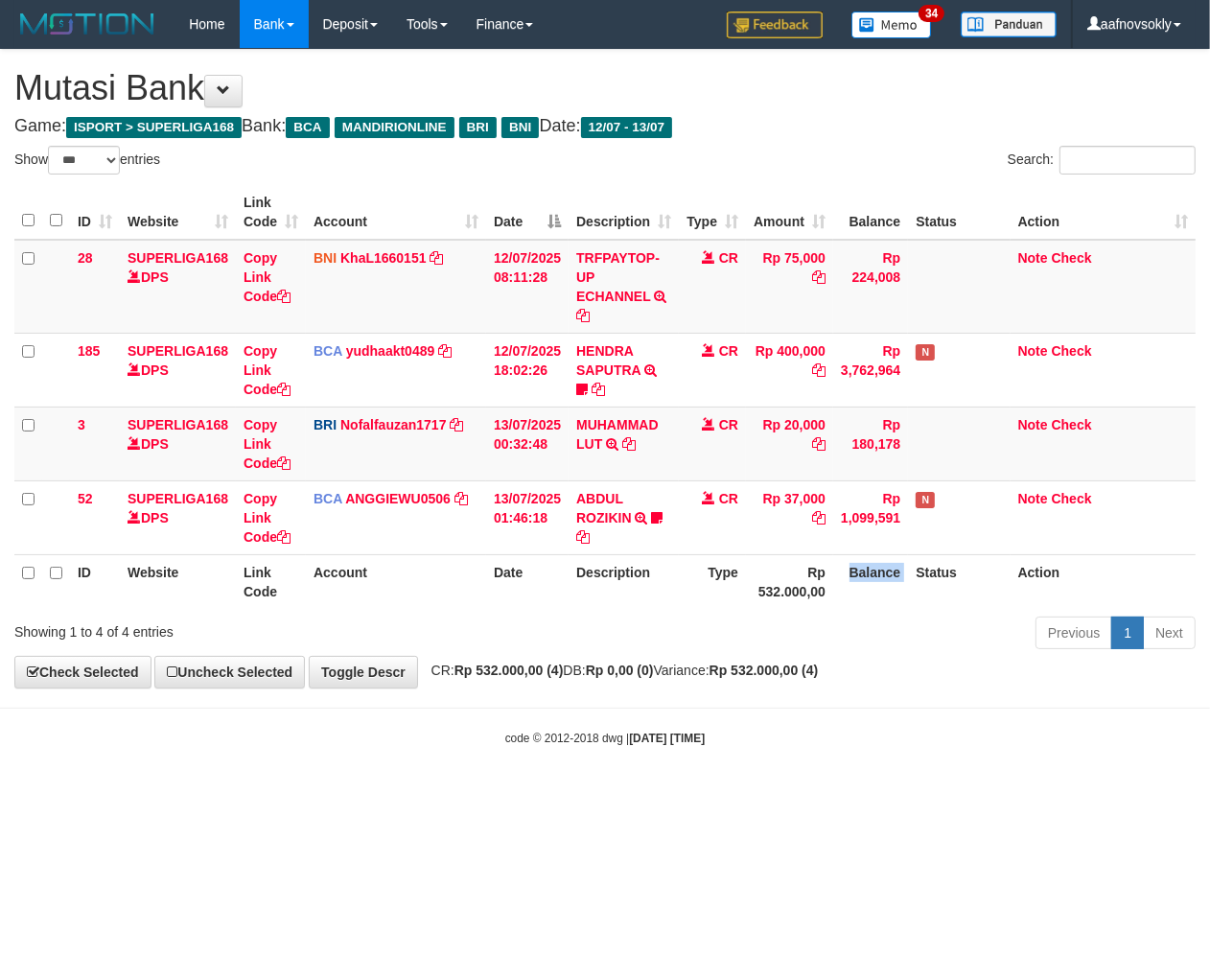 click on "Balance" at bounding box center [871, 581] 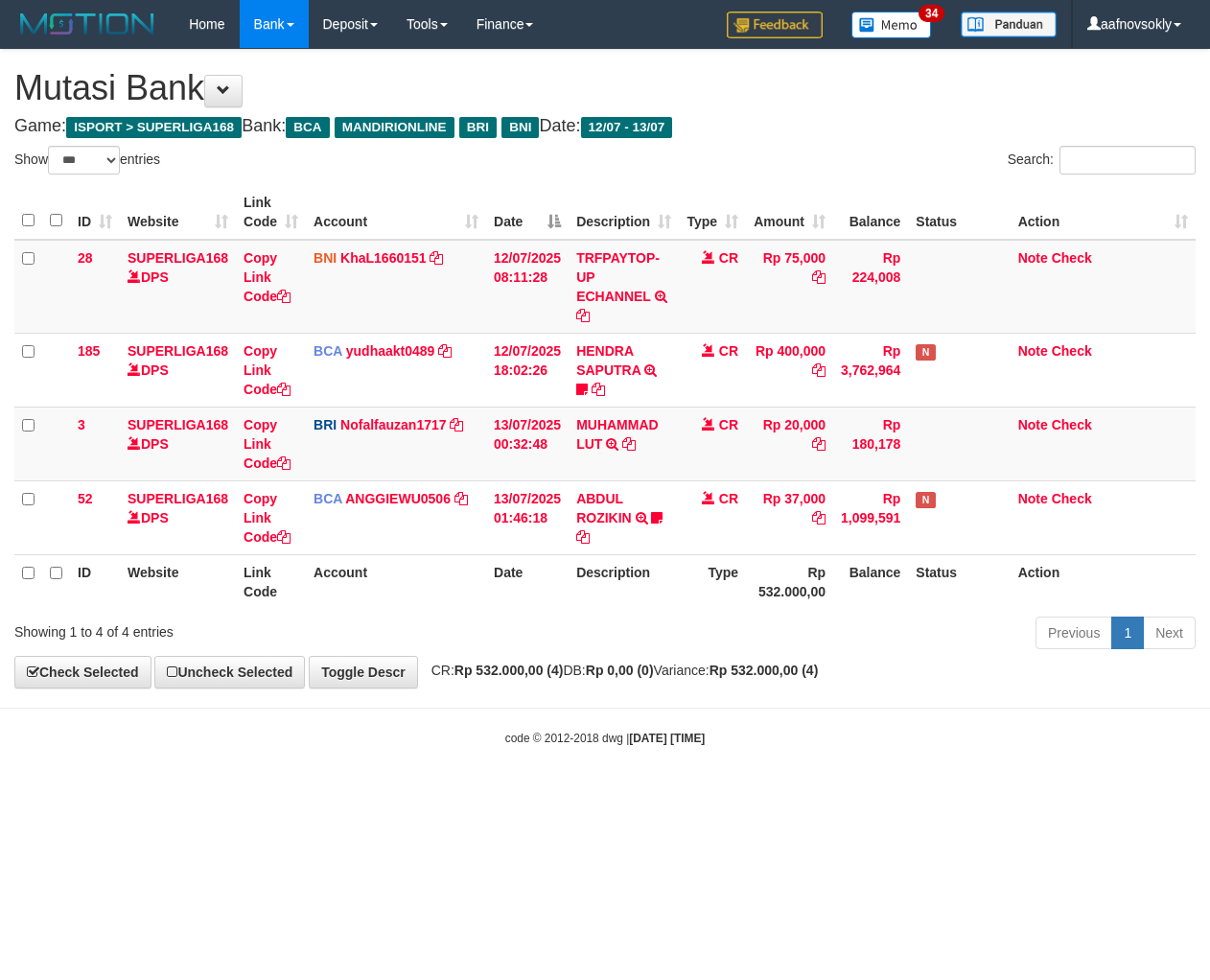 select on "***" 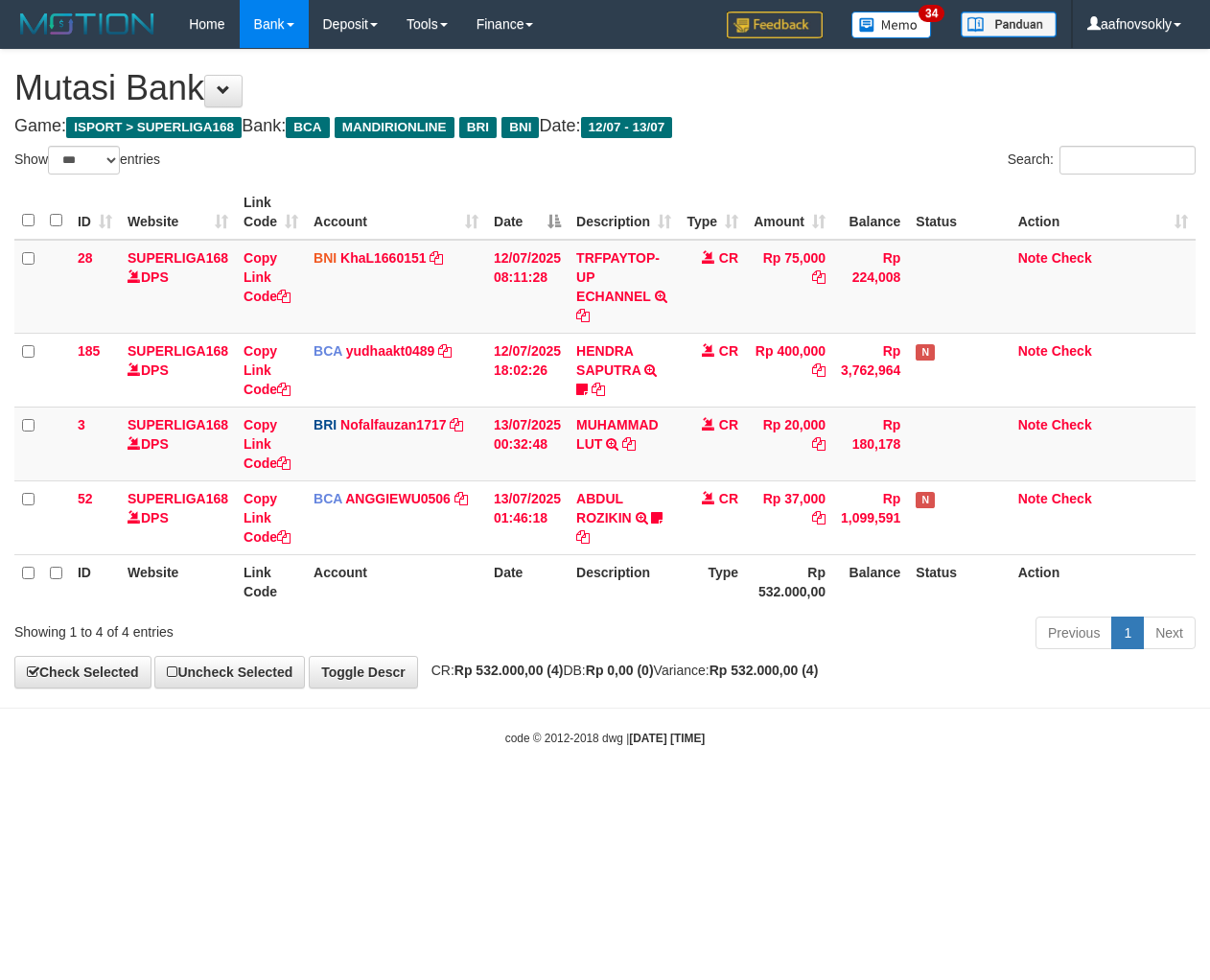 scroll, scrollTop: 0, scrollLeft: 0, axis: both 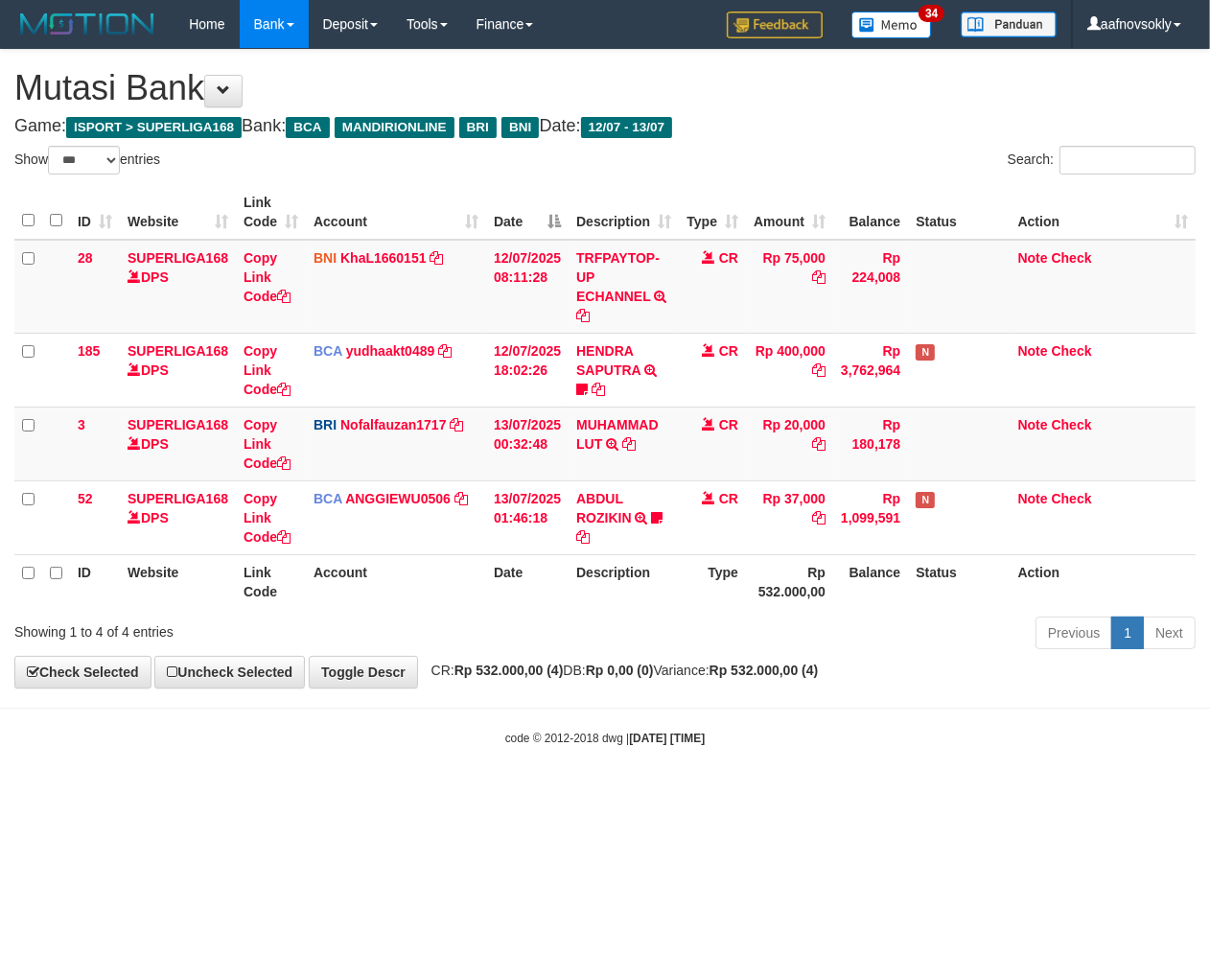 click on "Rp 532.000,00" at bounding box center (789, 581) 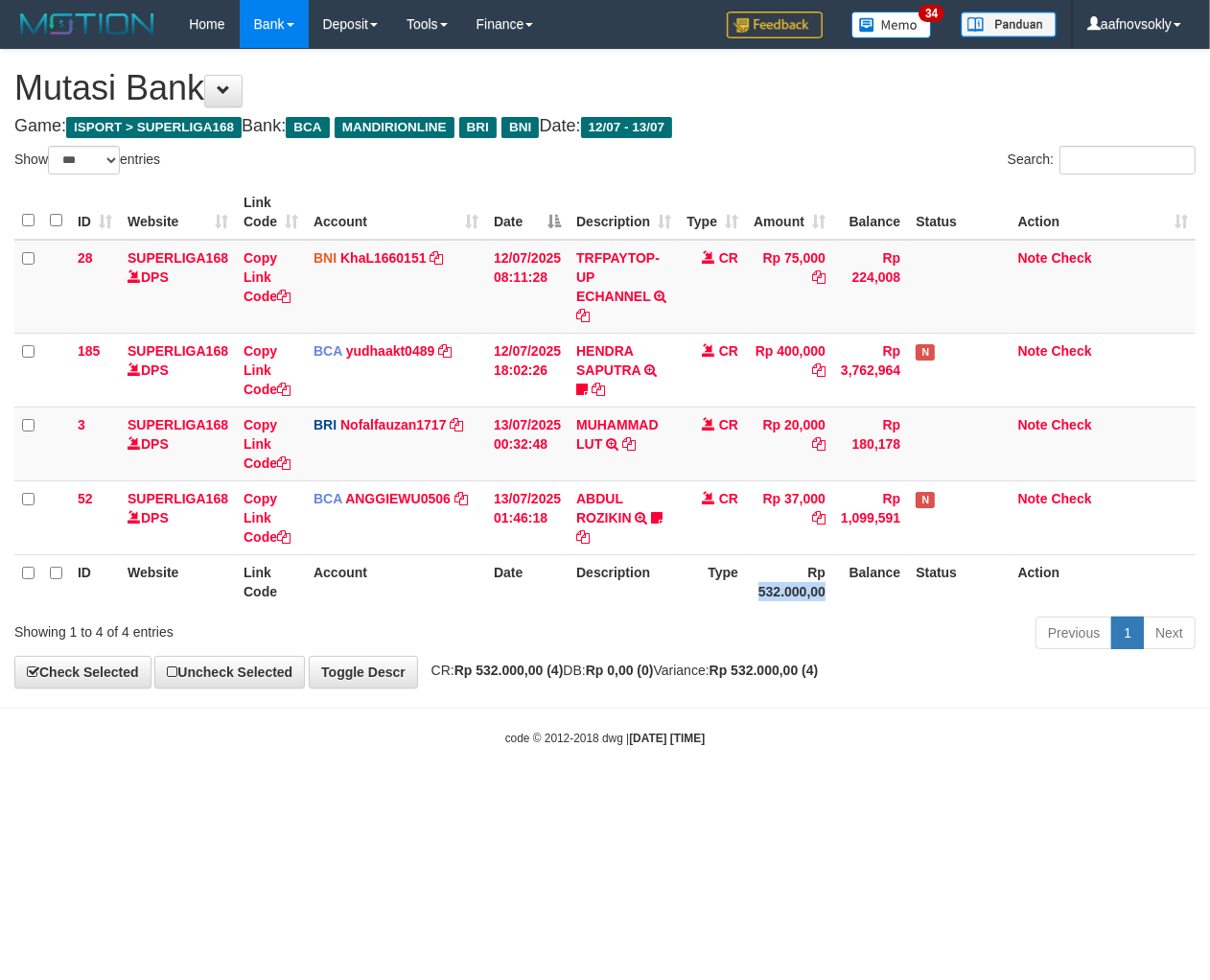 click on "Rp 532.000,00" at bounding box center (789, 581) 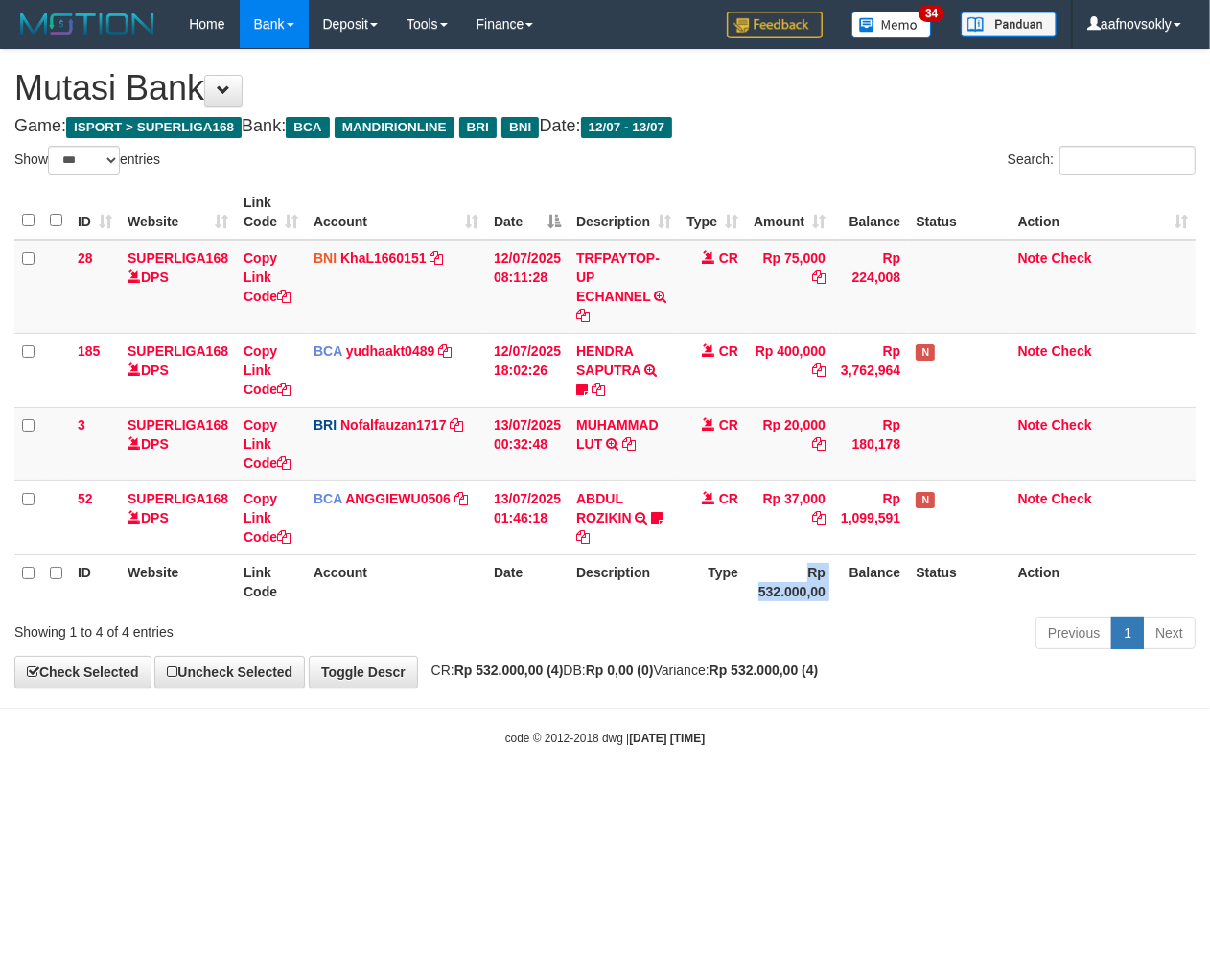 click on "Rp 532.000,00" at bounding box center (789, 581) 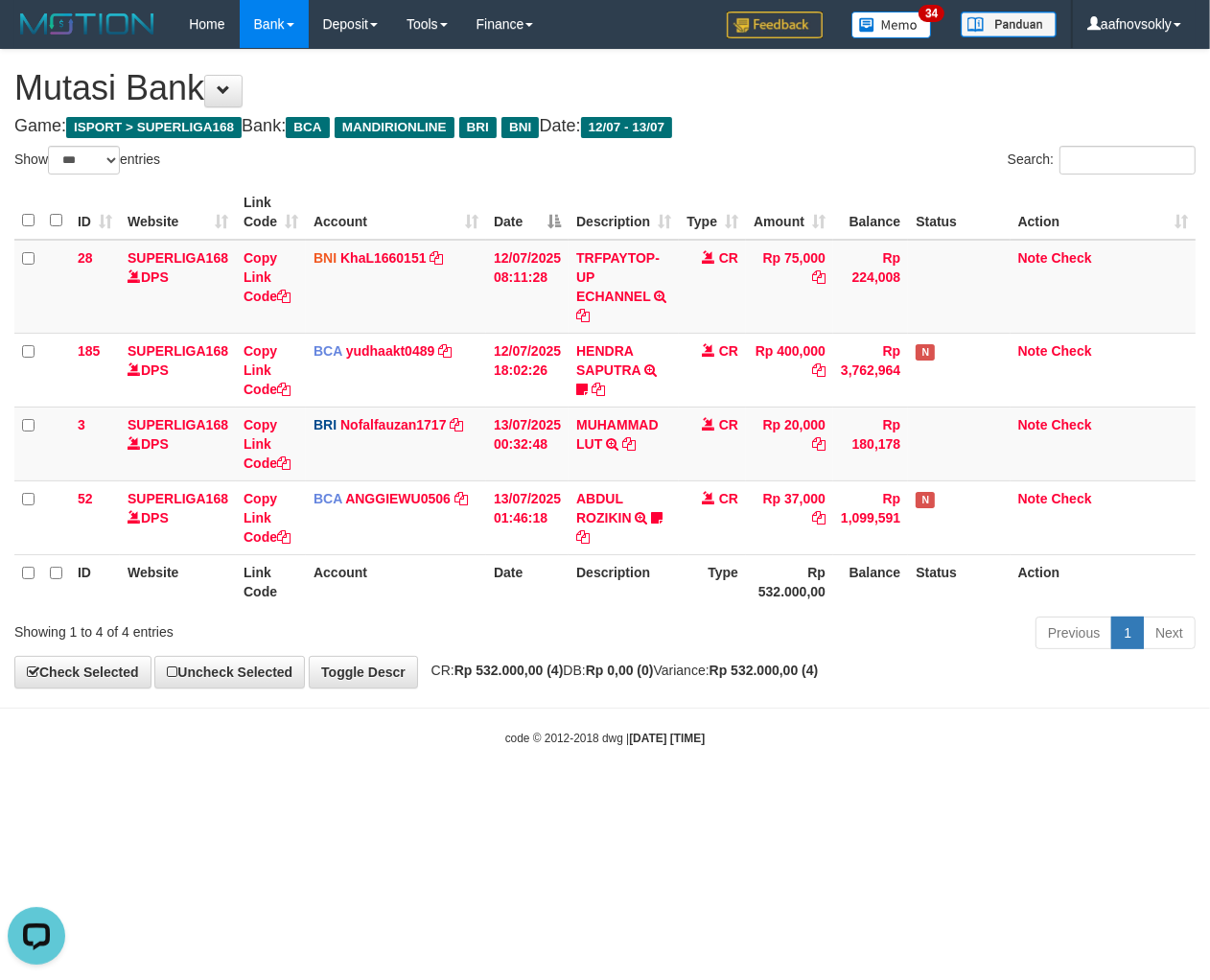 scroll, scrollTop: 0, scrollLeft: 0, axis: both 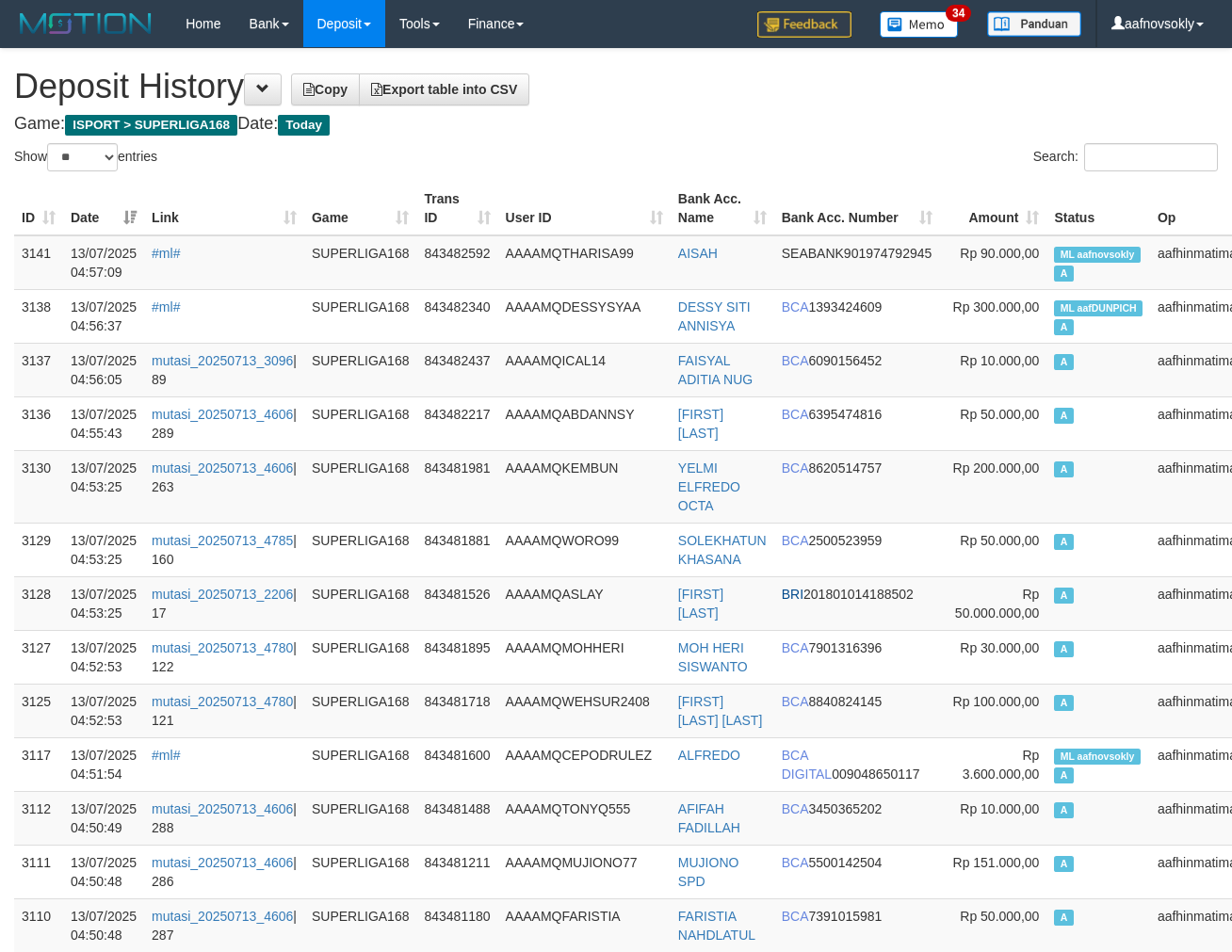 select on "**" 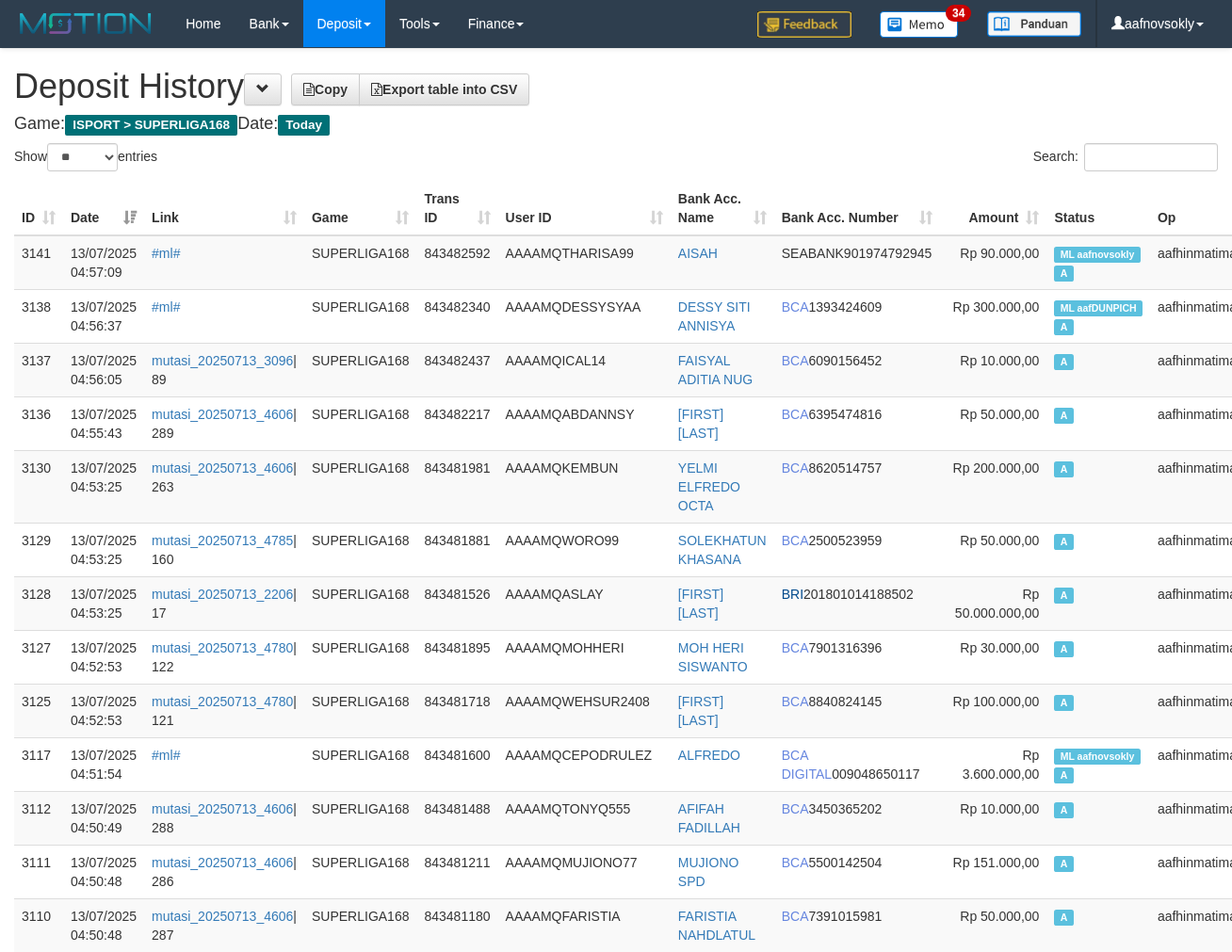 select on "**" 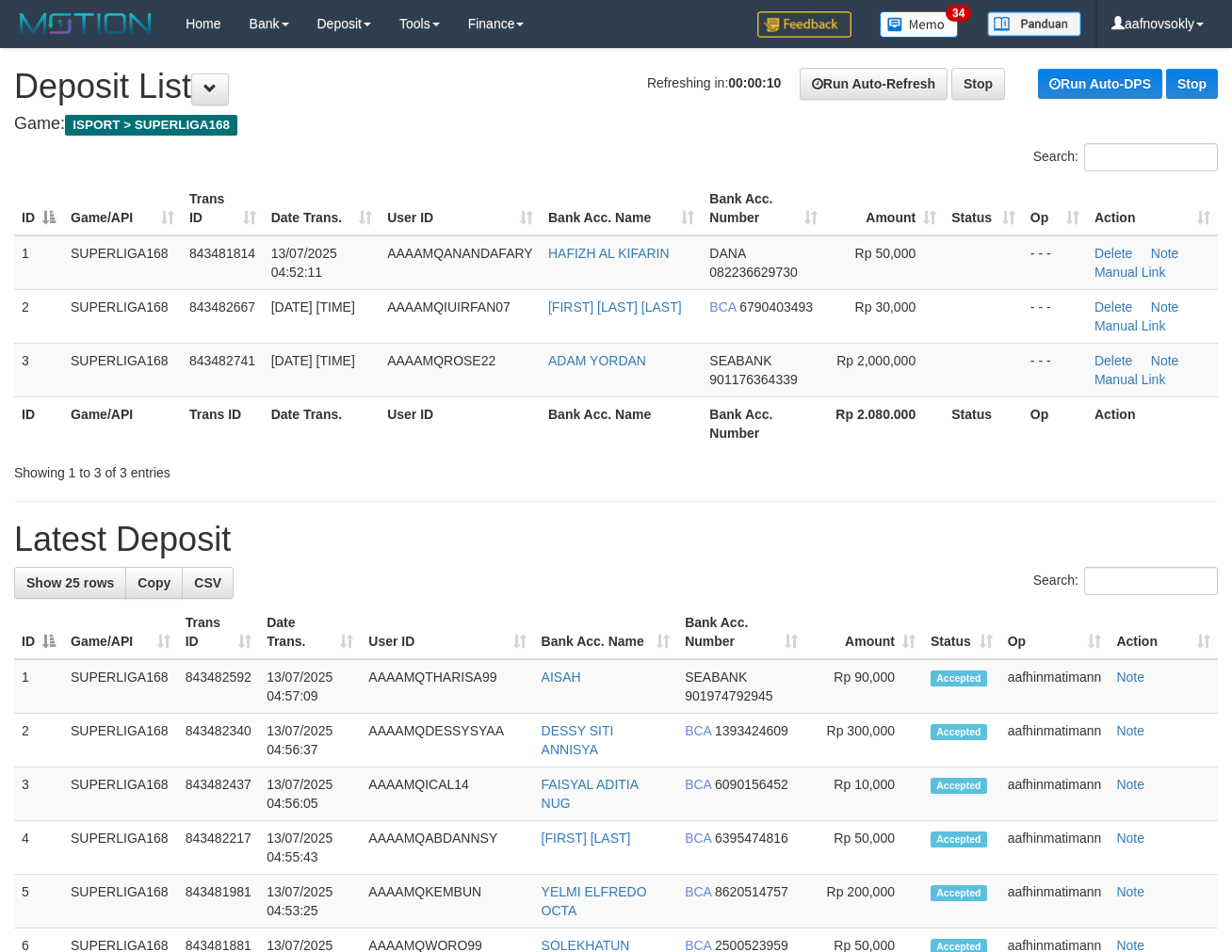 scroll, scrollTop: 0, scrollLeft: 0, axis: both 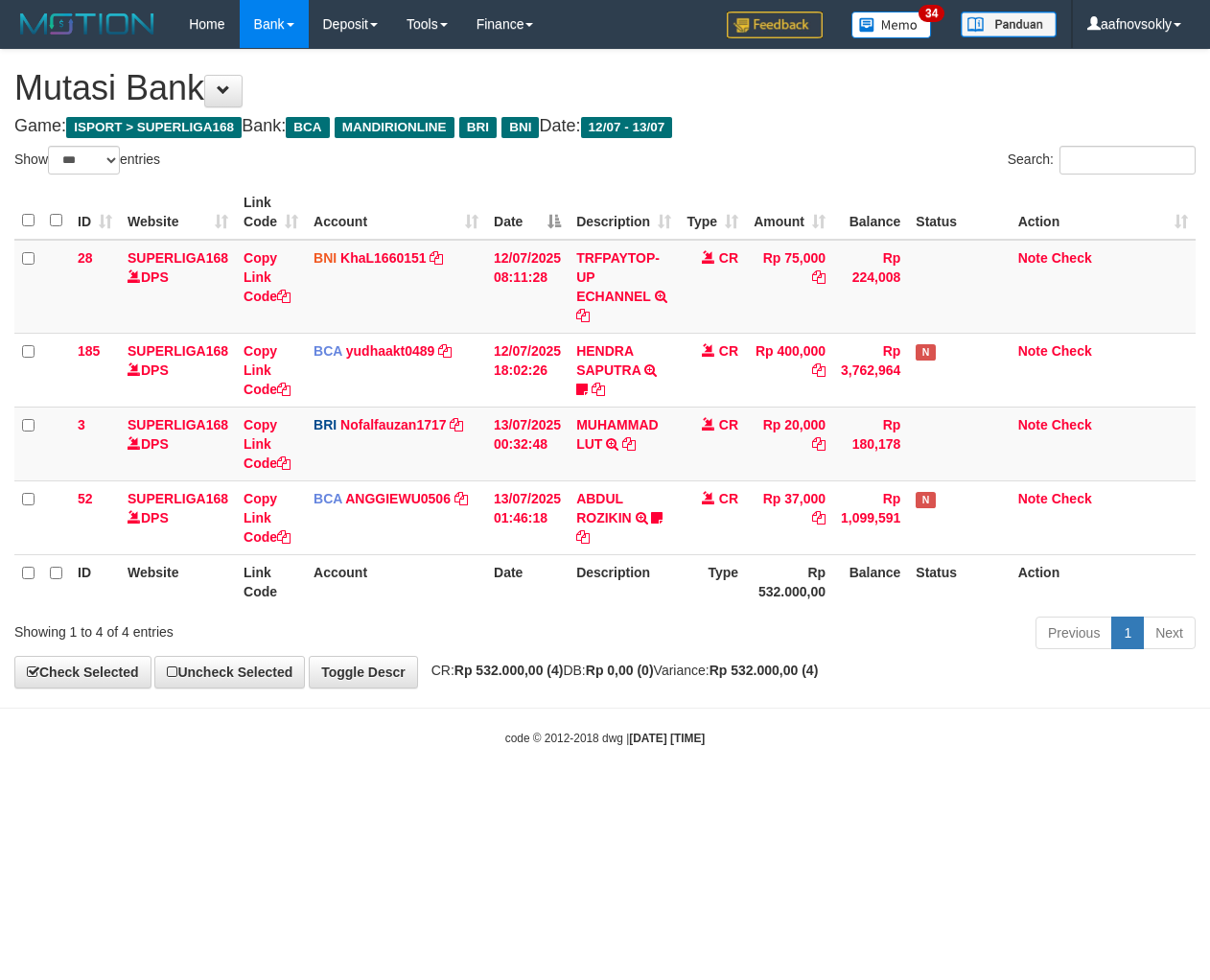 select on "***" 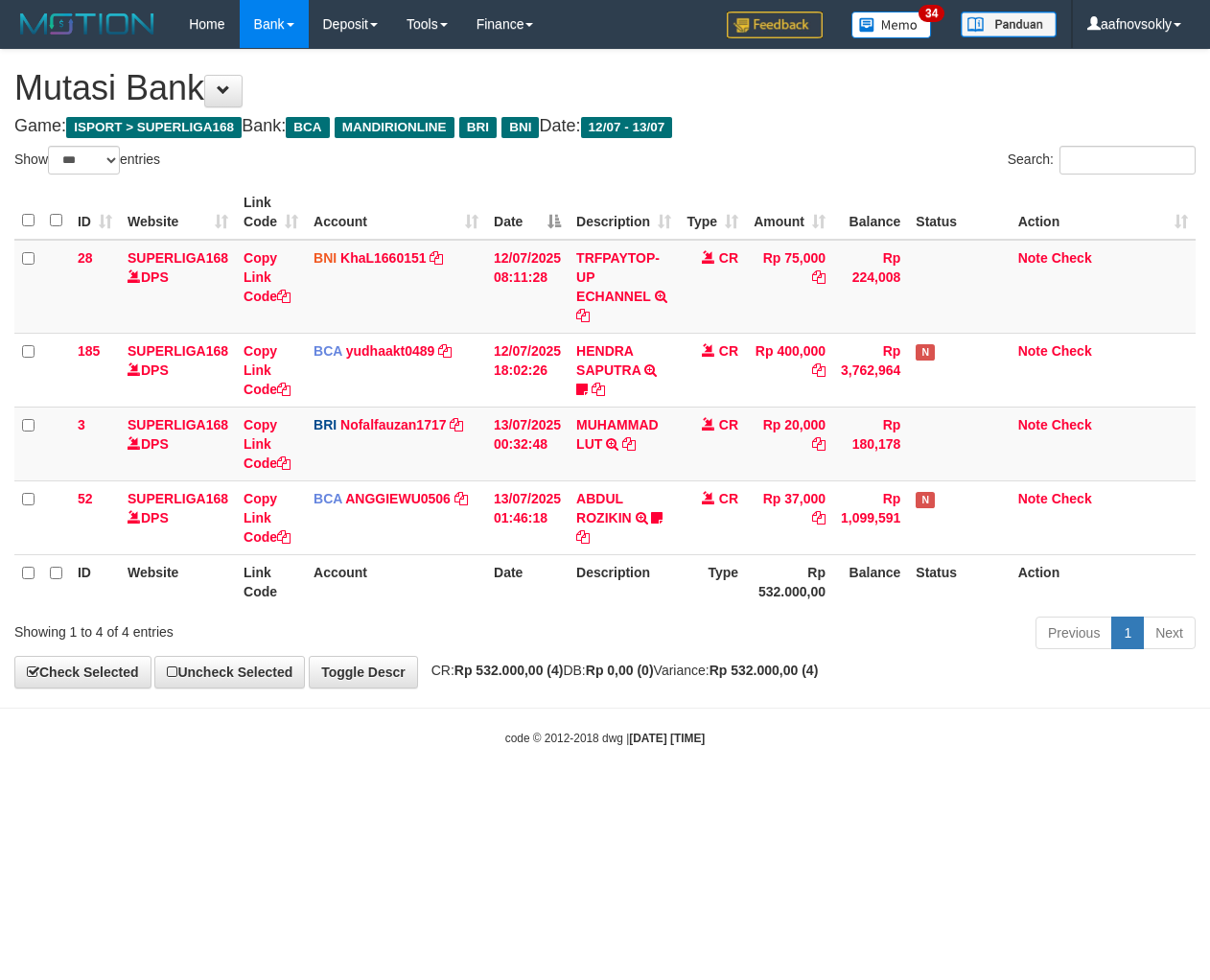 scroll, scrollTop: 0, scrollLeft: 0, axis: both 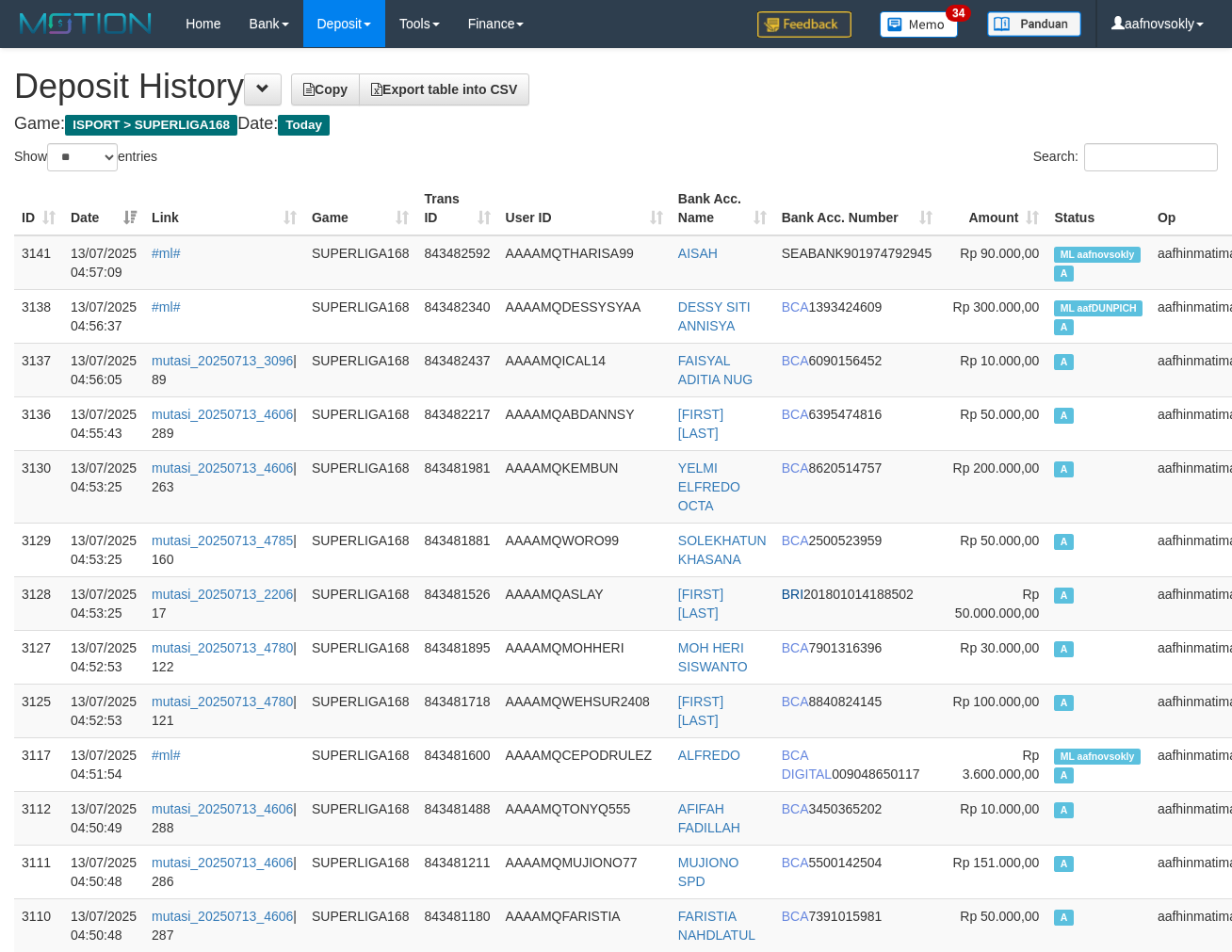 select on "**" 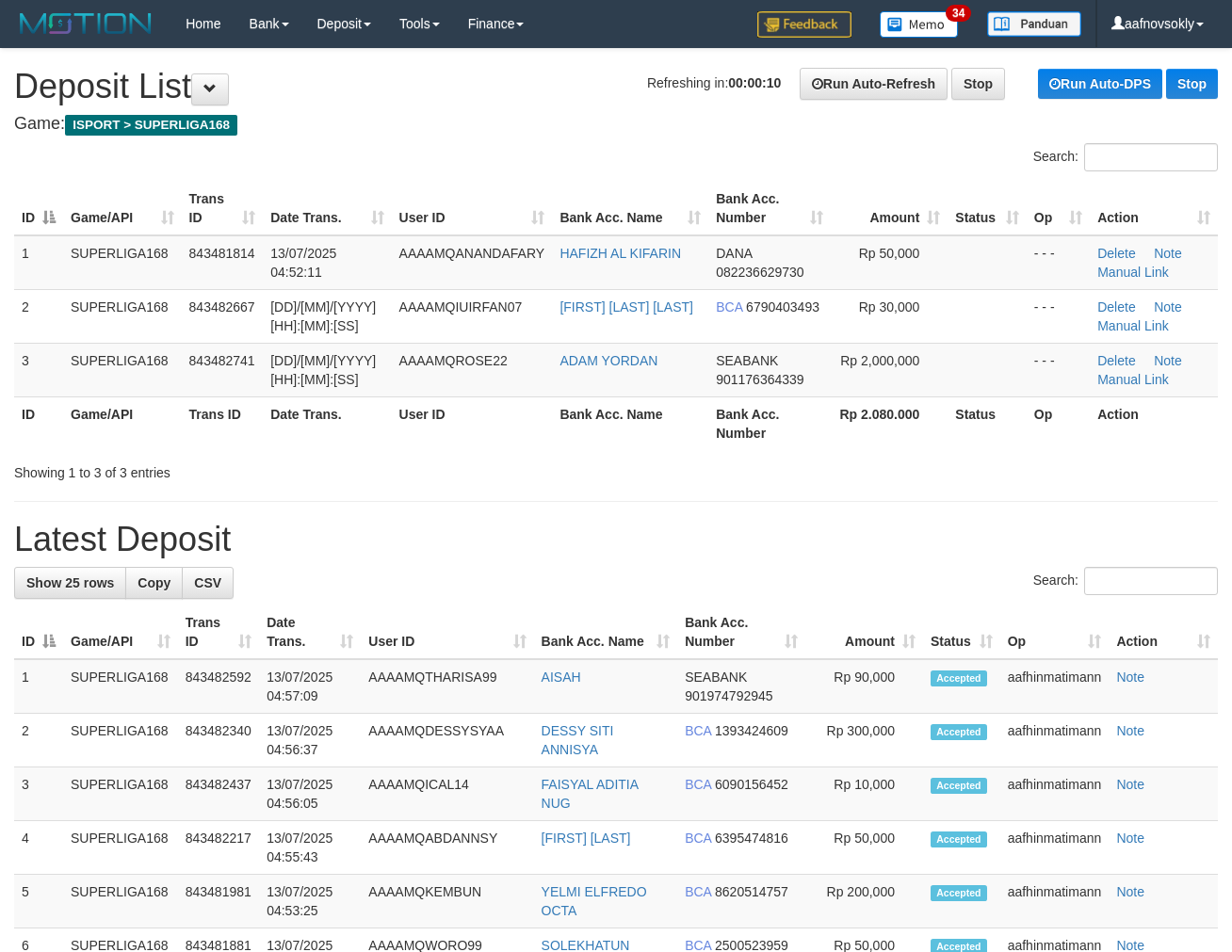 scroll, scrollTop: 0, scrollLeft: 0, axis: both 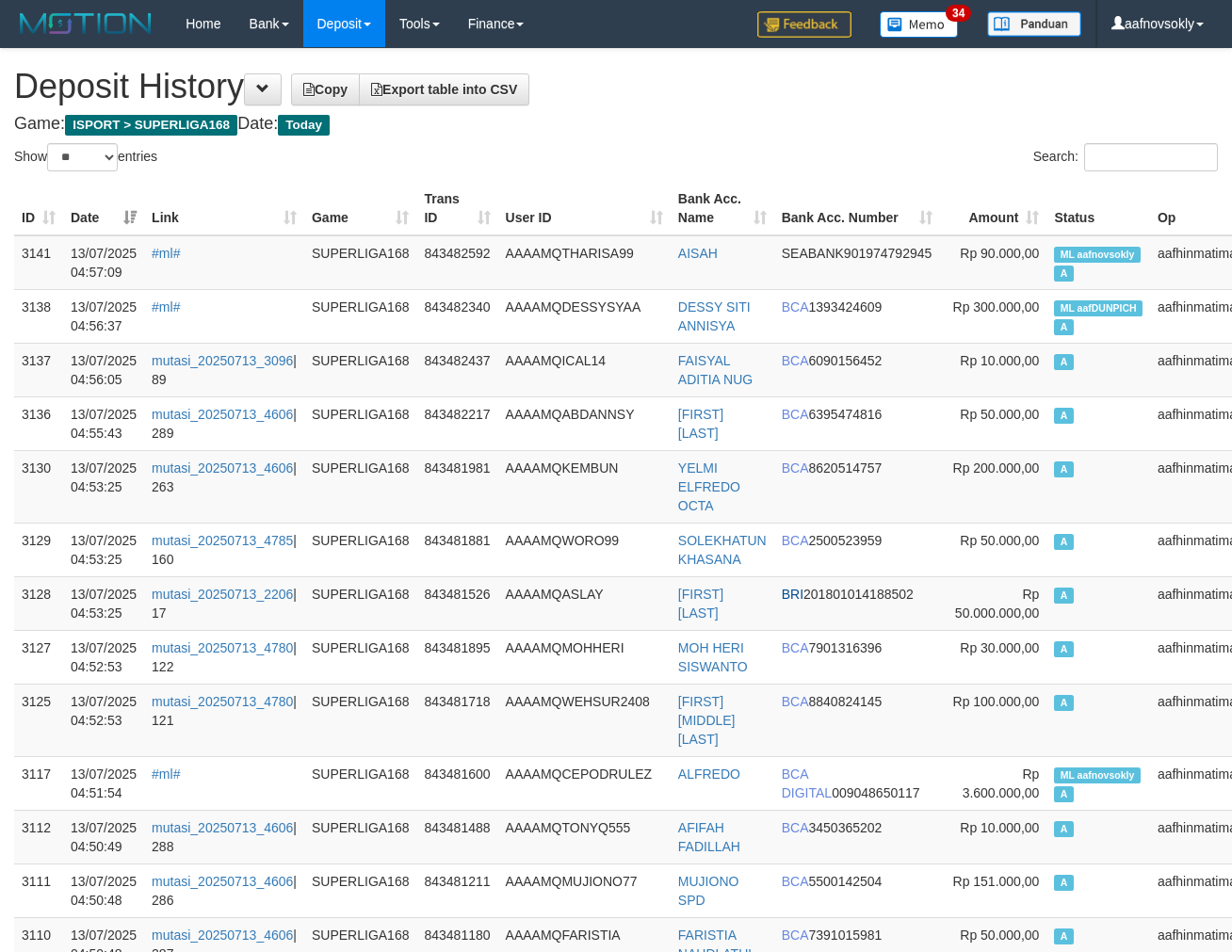 select on "**" 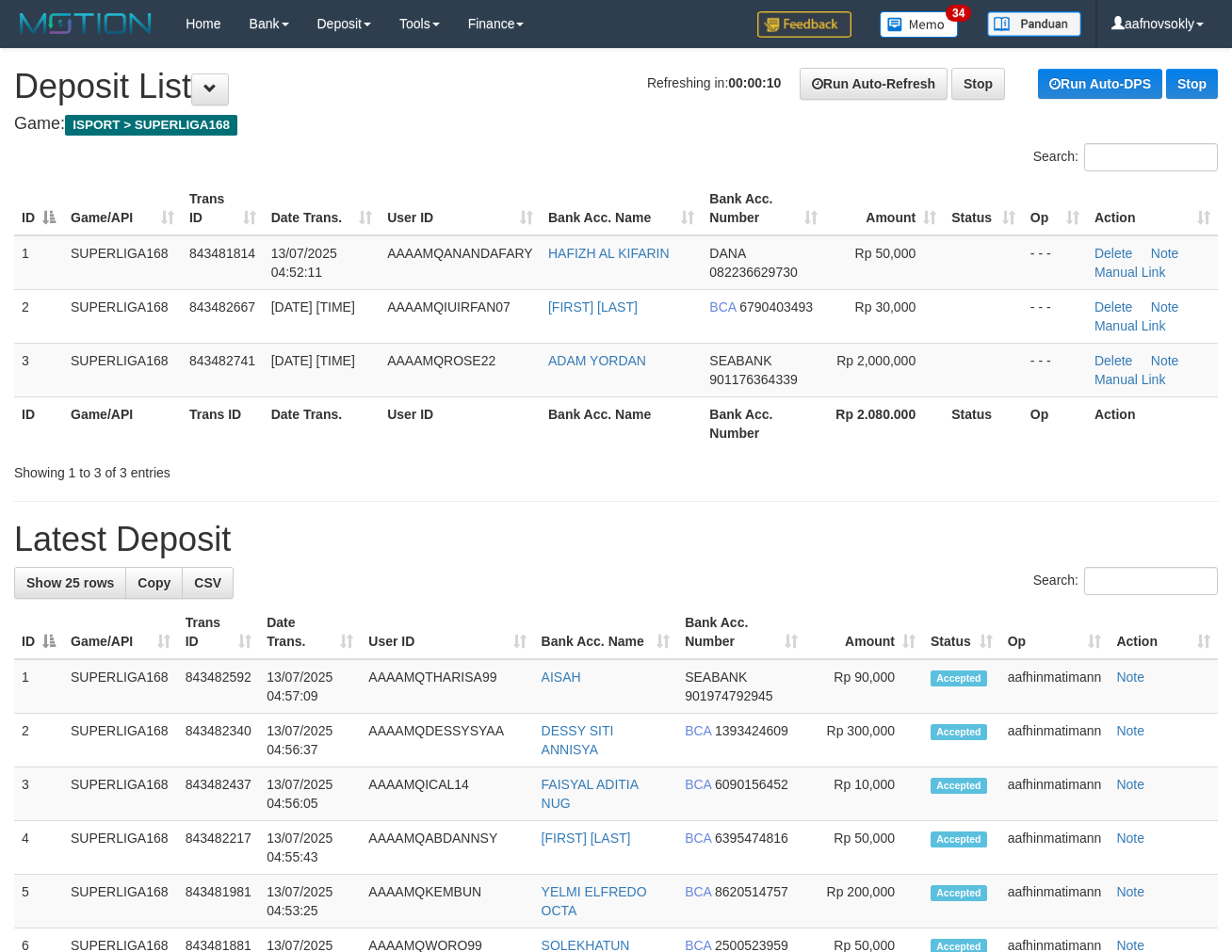 scroll, scrollTop: 0, scrollLeft: 0, axis: both 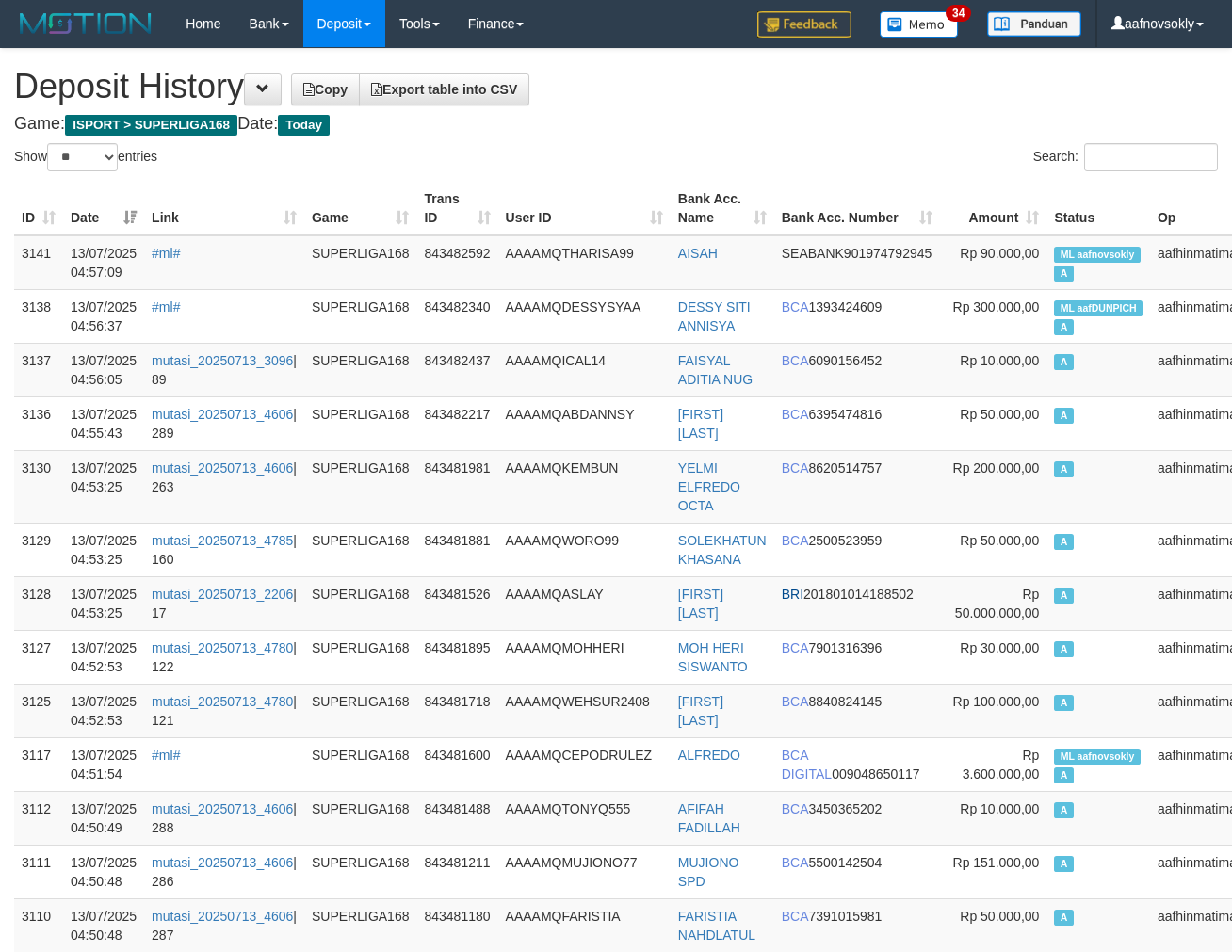 select on "**" 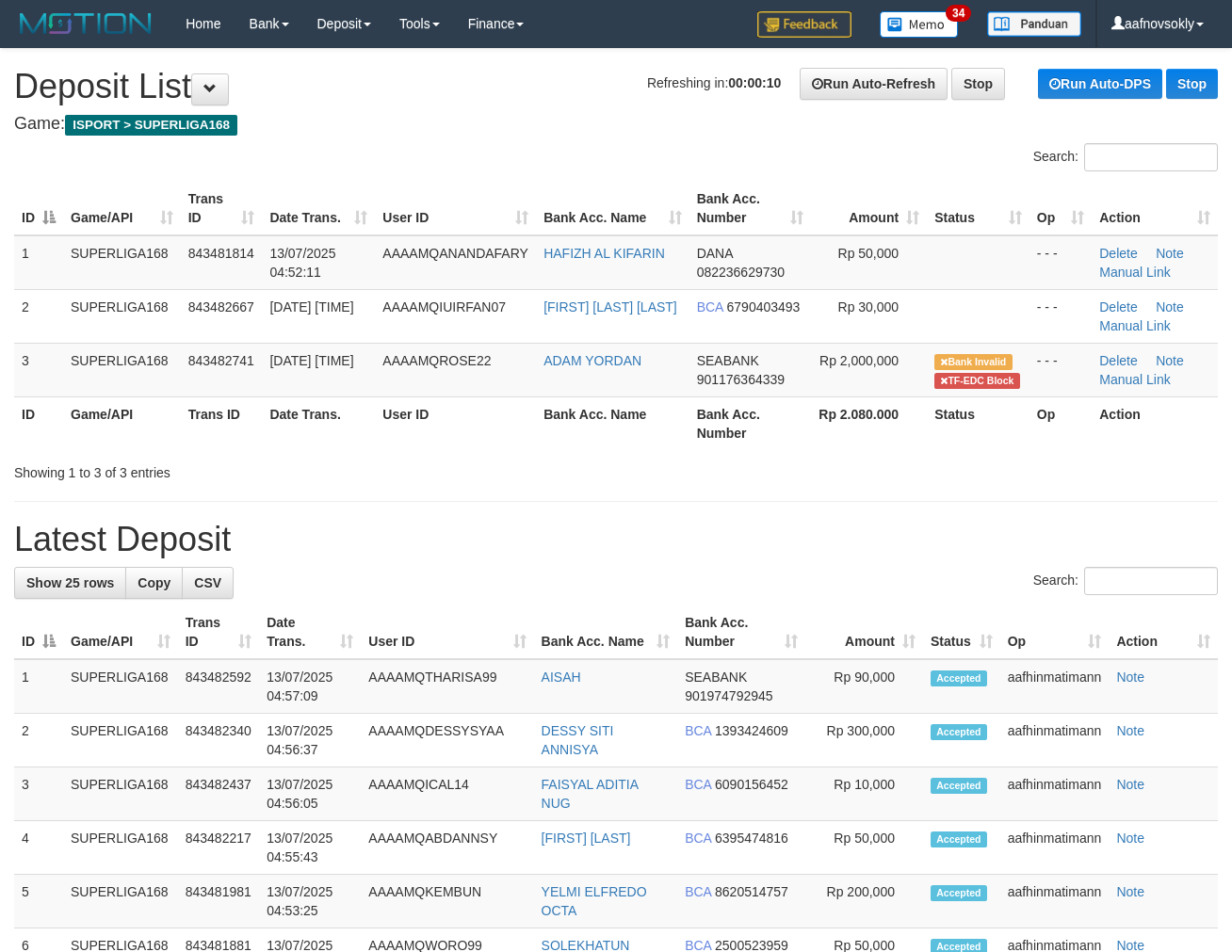 scroll, scrollTop: 0, scrollLeft: 0, axis: both 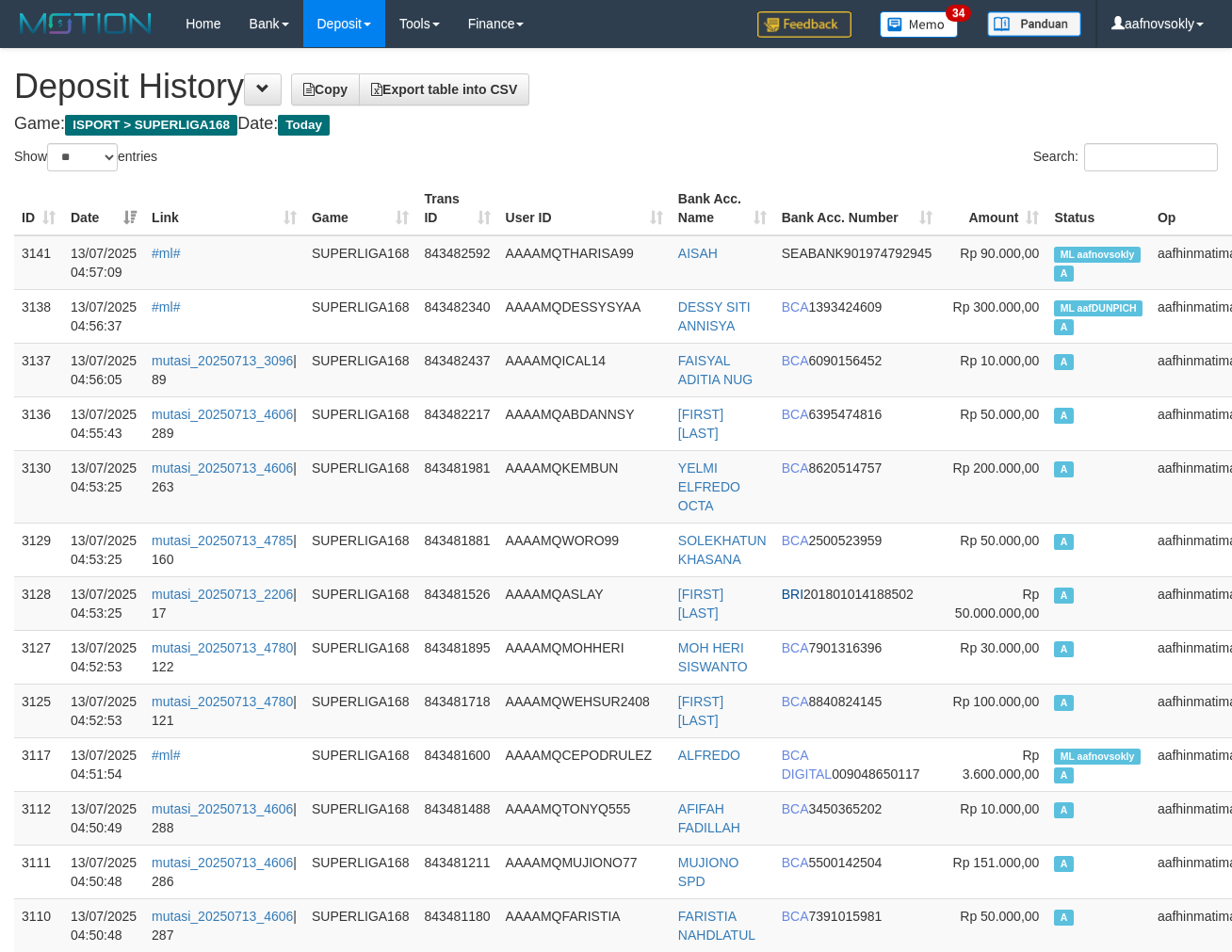 select on "**" 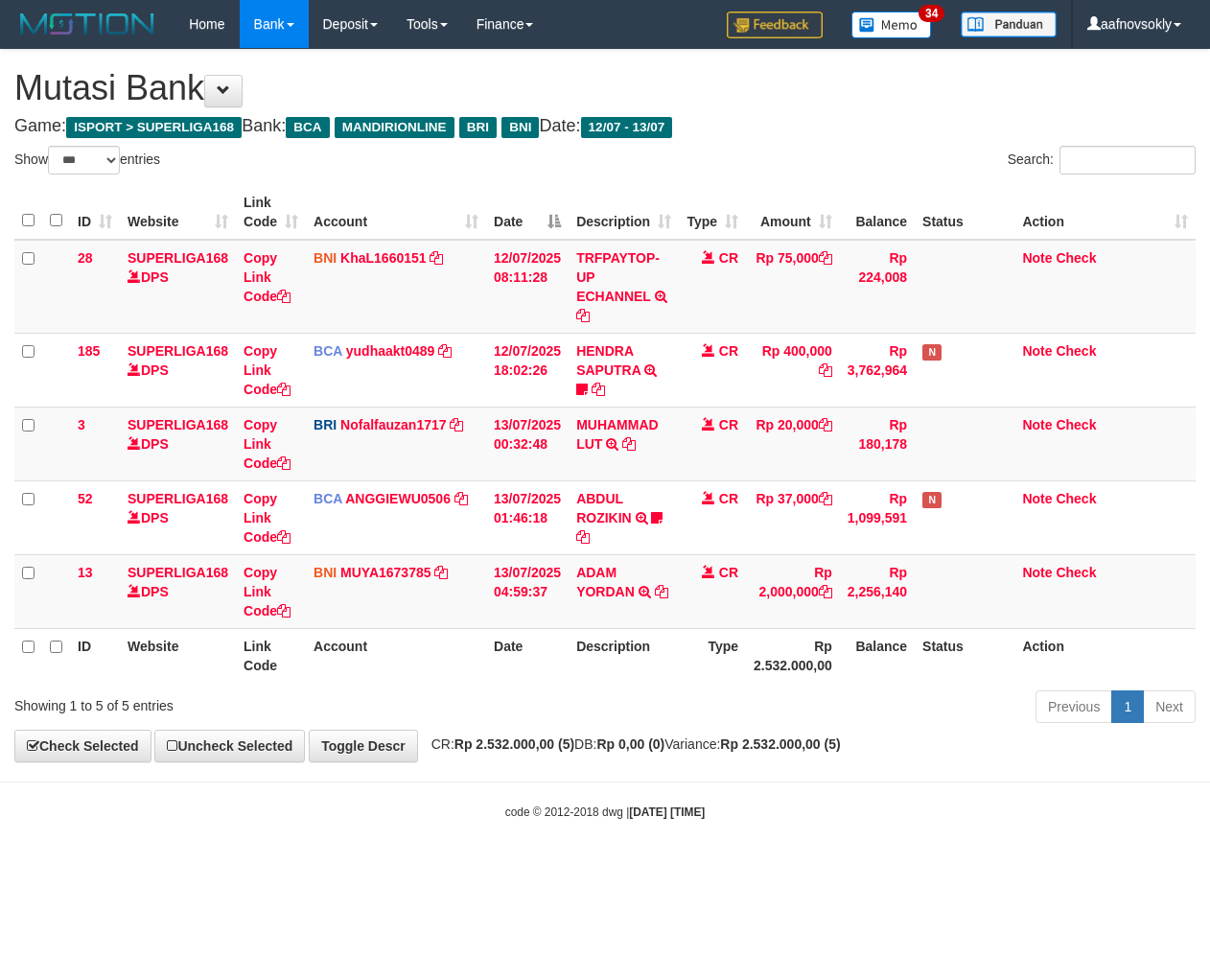 select on "***" 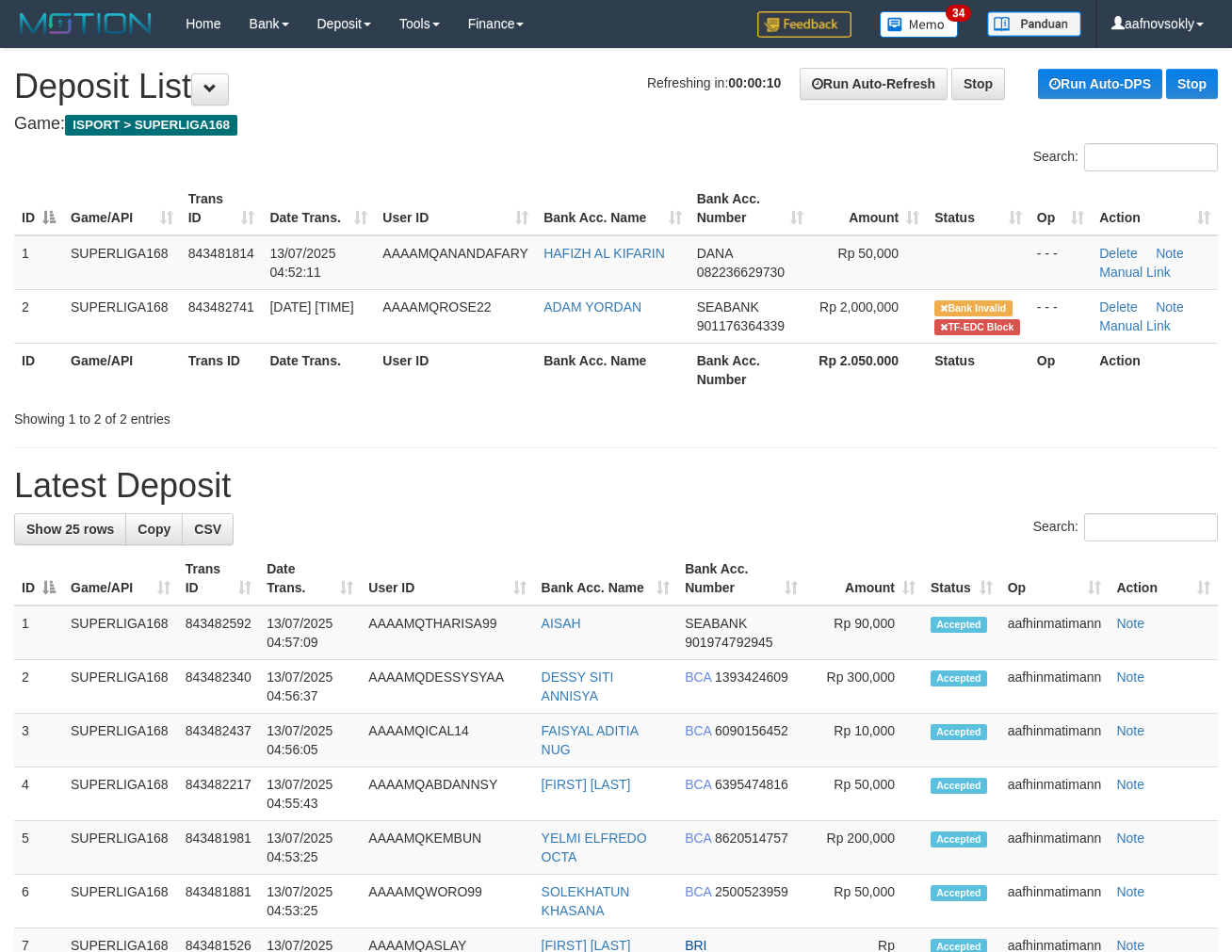 scroll, scrollTop: 0, scrollLeft: 0, axis: both 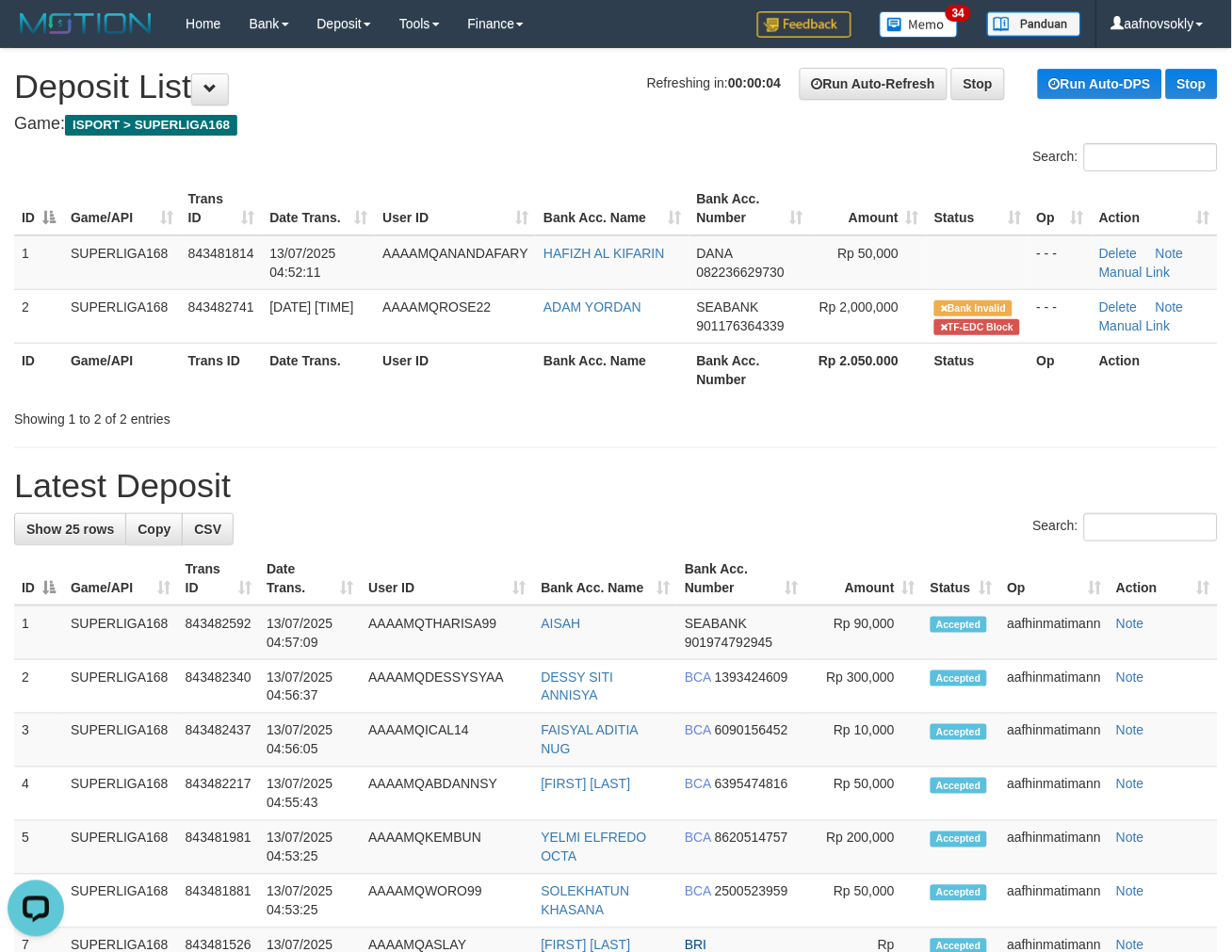 drag, startPoint x: 458, startPoint y: 505, endPoint x: 471, endPoint y: 501, distance: 13.60147 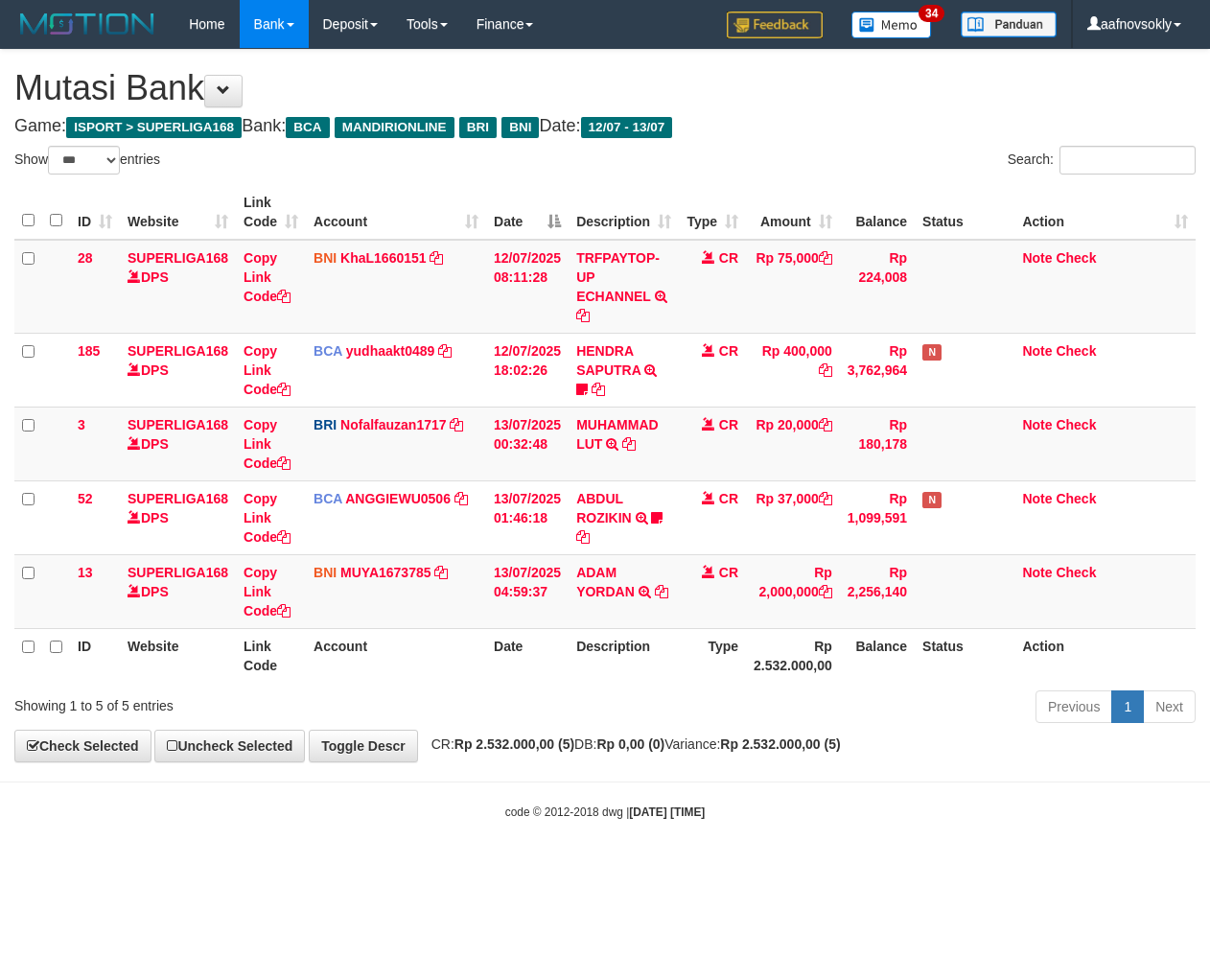 select on "***" 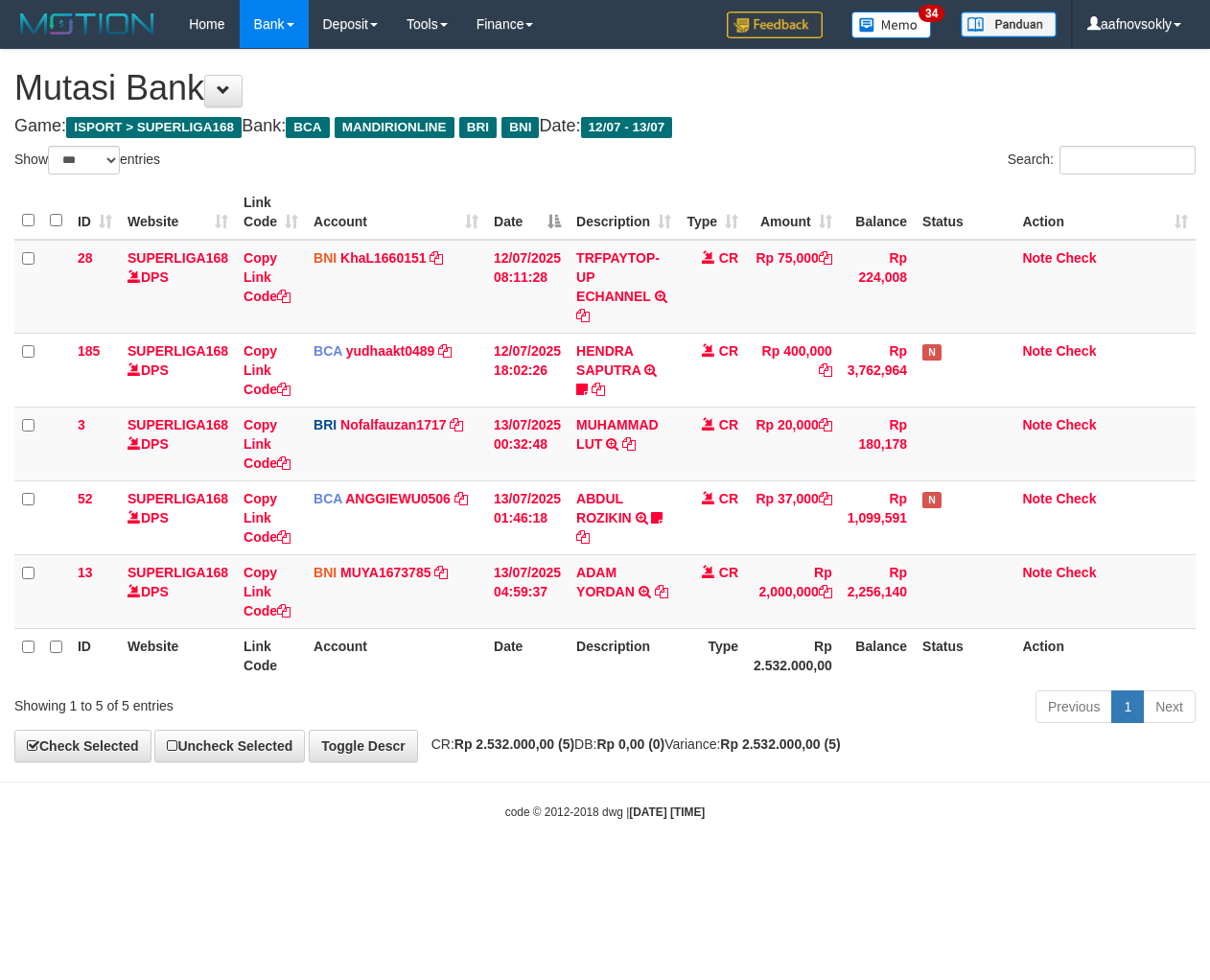 scroll, scrollTop: 0, scrollLeft: 0, axis: both 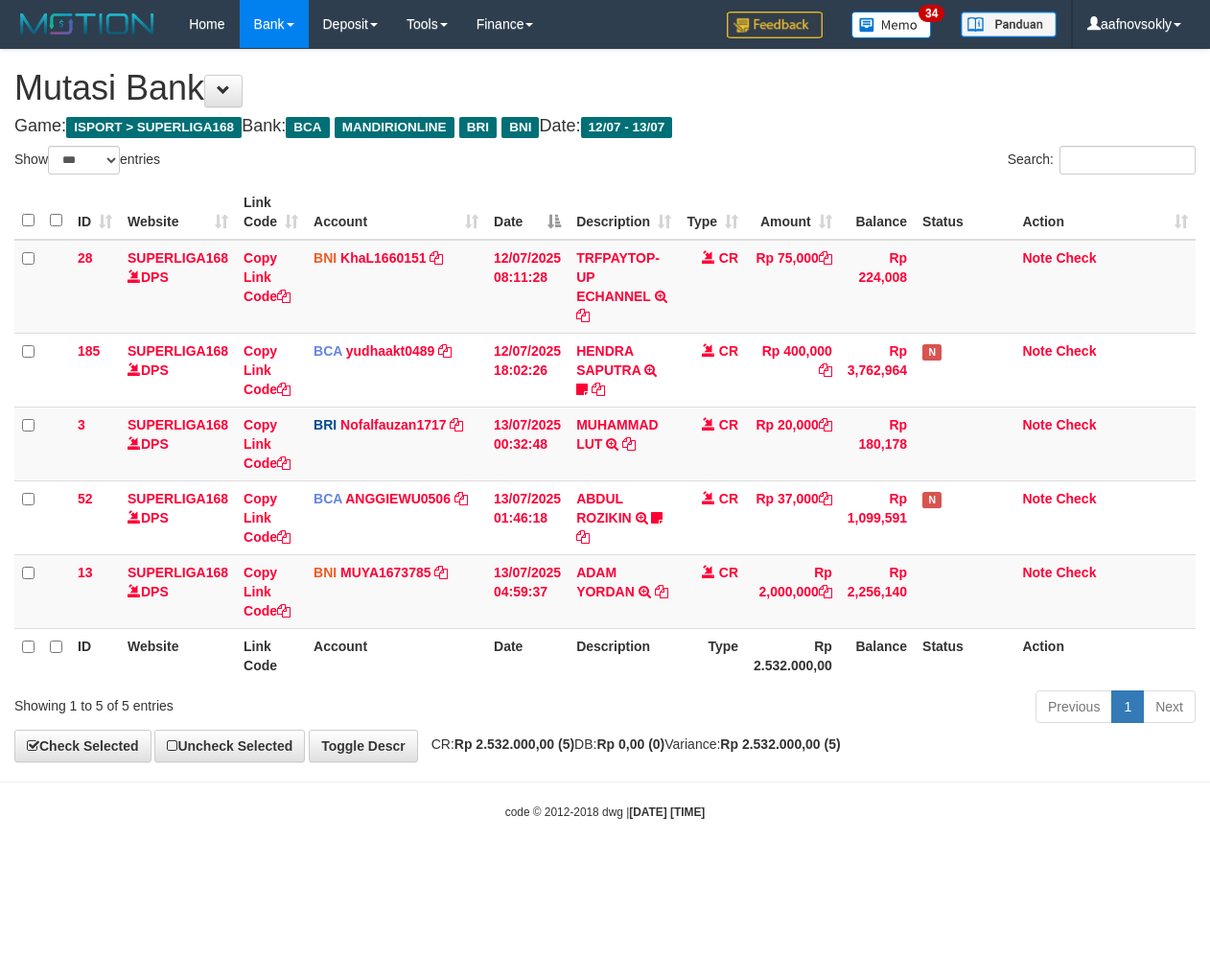 select on "***" 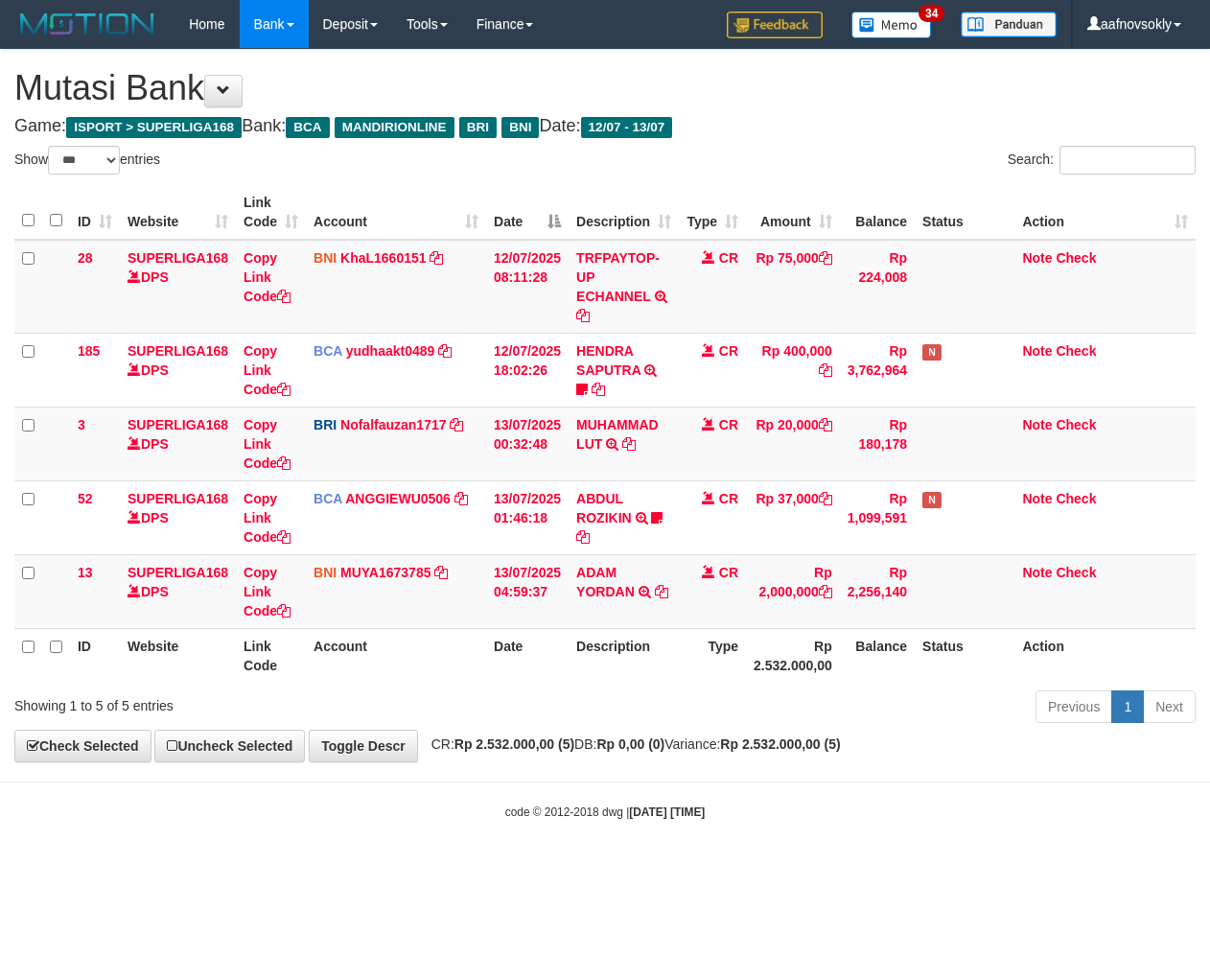 scroll, scrollTop: 0, scrollLeft: 0, axis: both 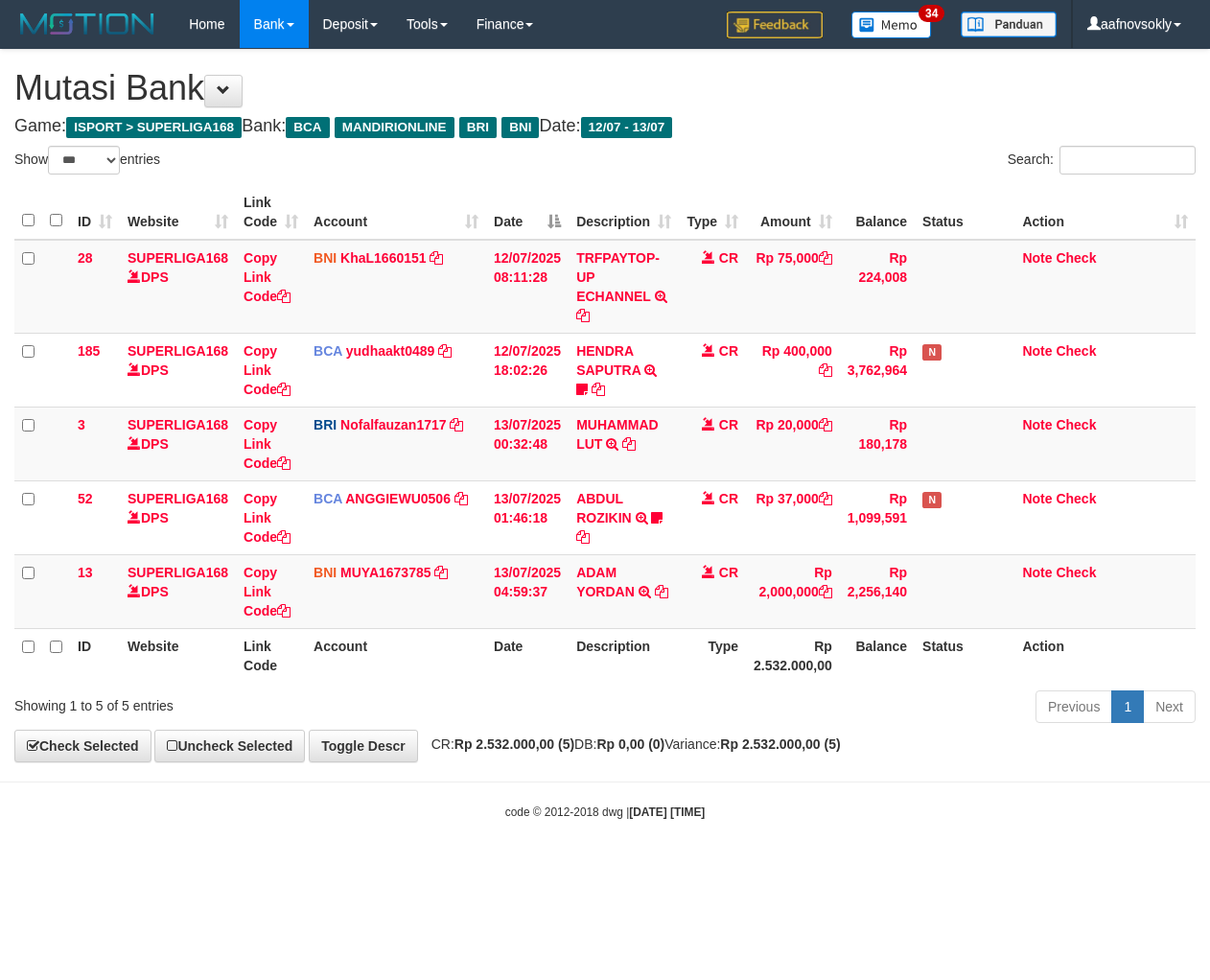 select on "***" 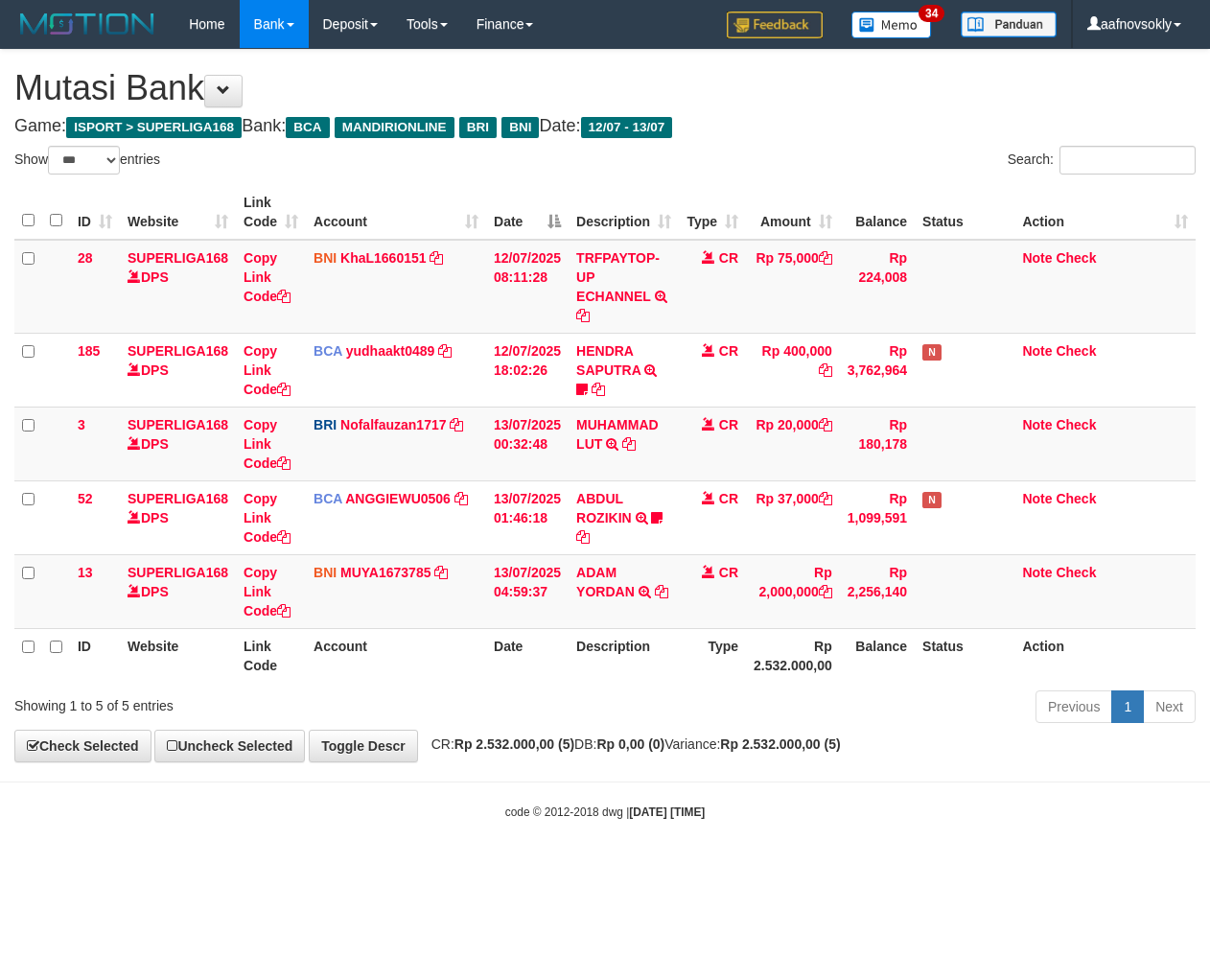 scroll, scrollTop: 0, scrollLeft: 0, axis: both 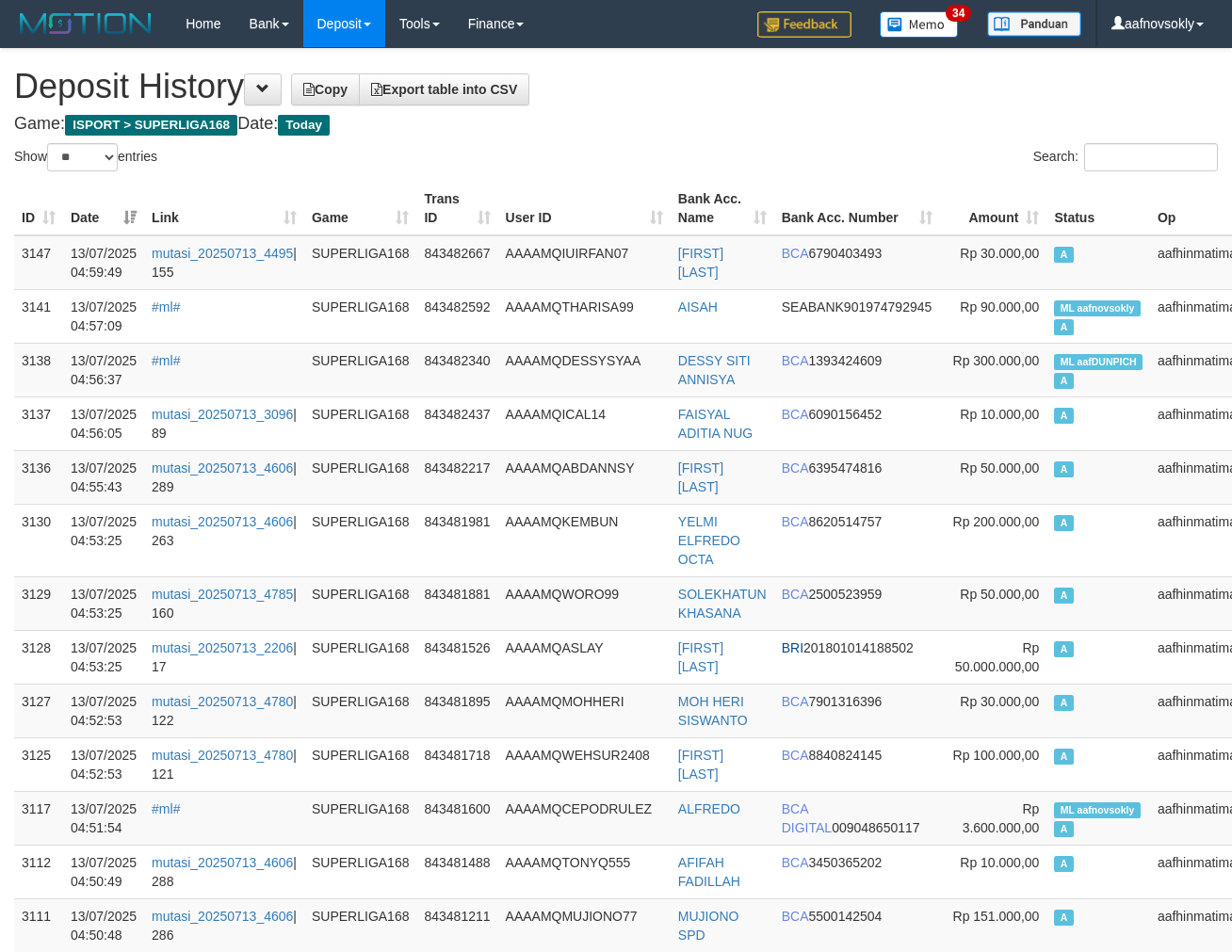 select on "**" 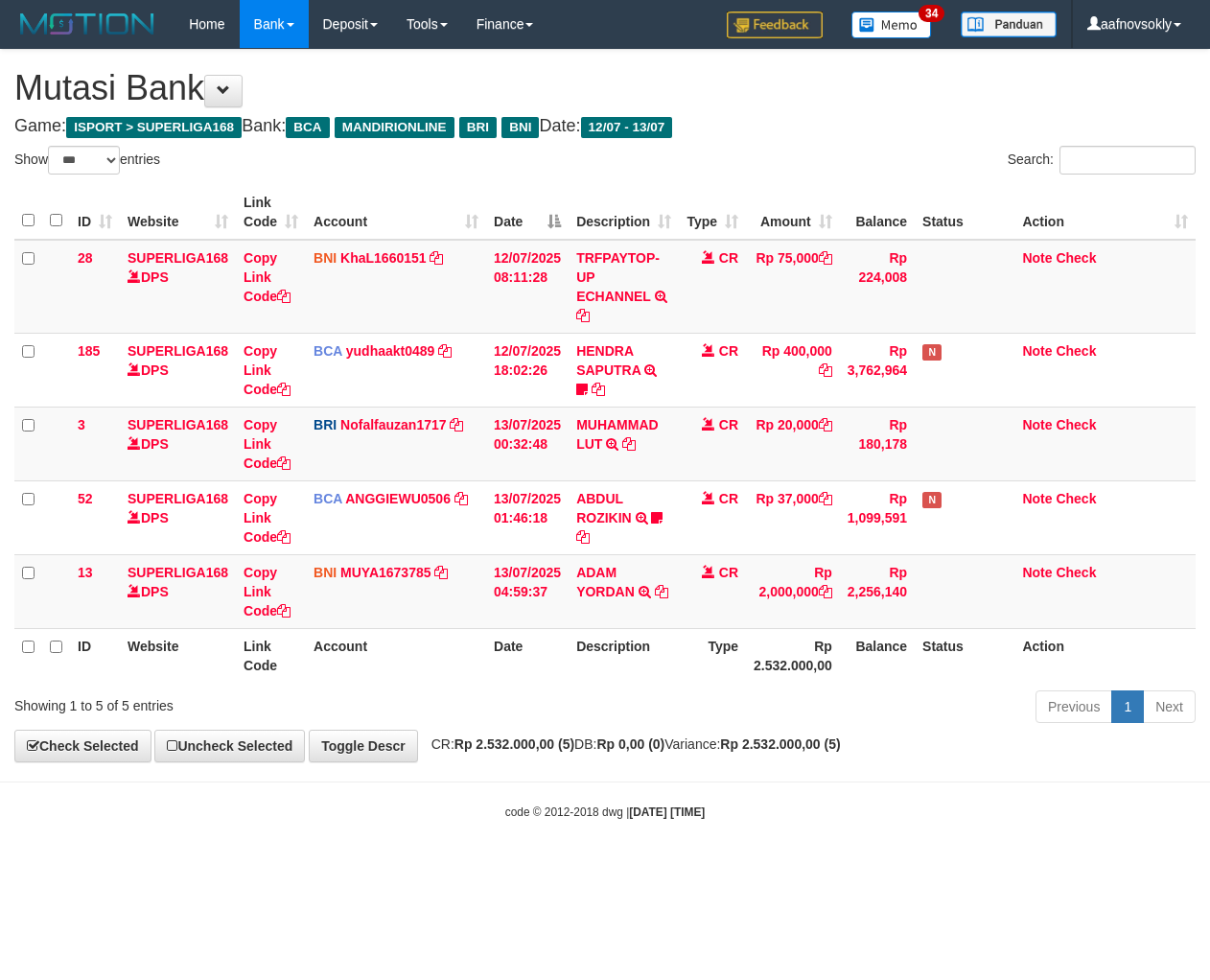 select on "***" 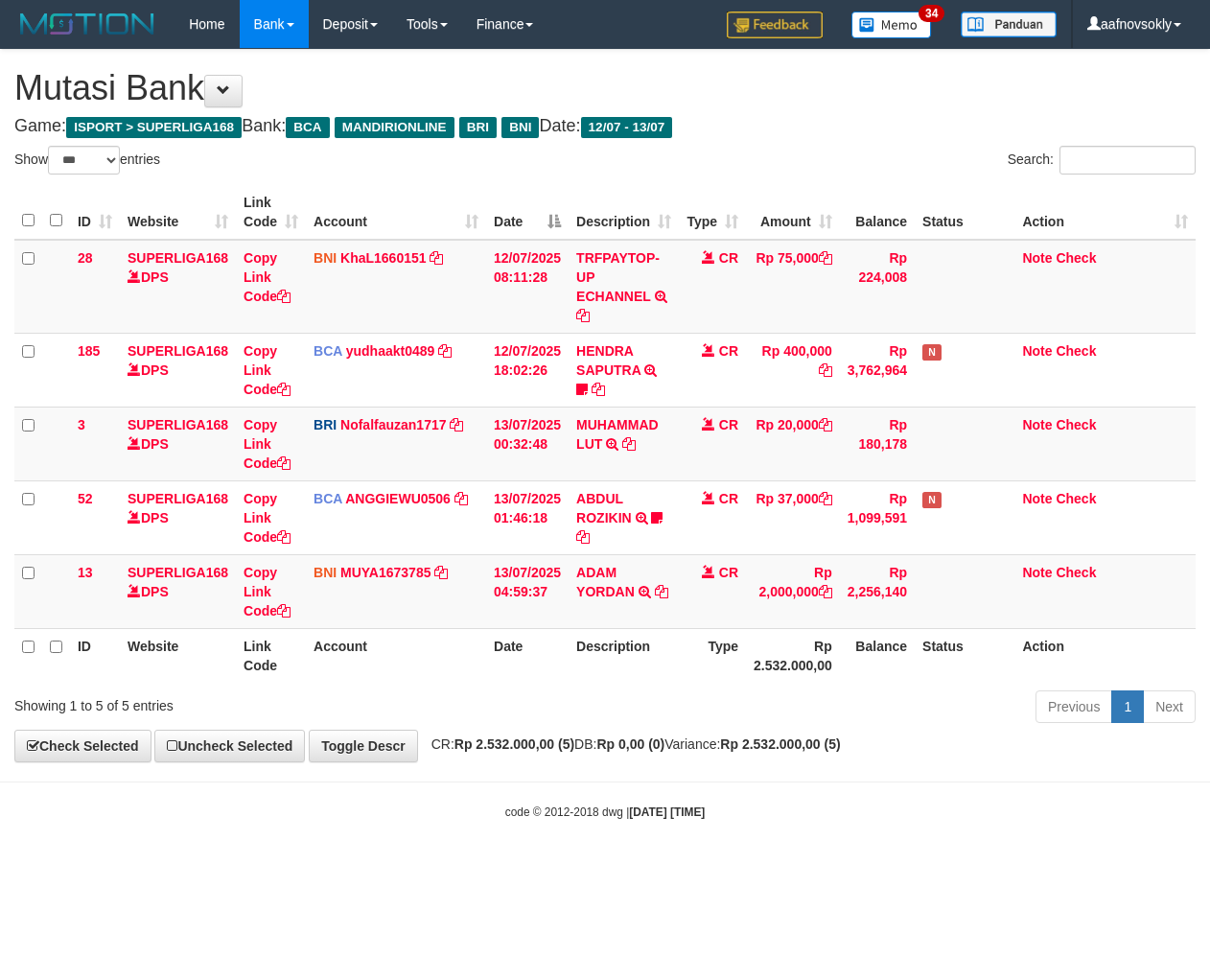 scroll, scrollTop: 0, scrollLeft: 0, axis: both 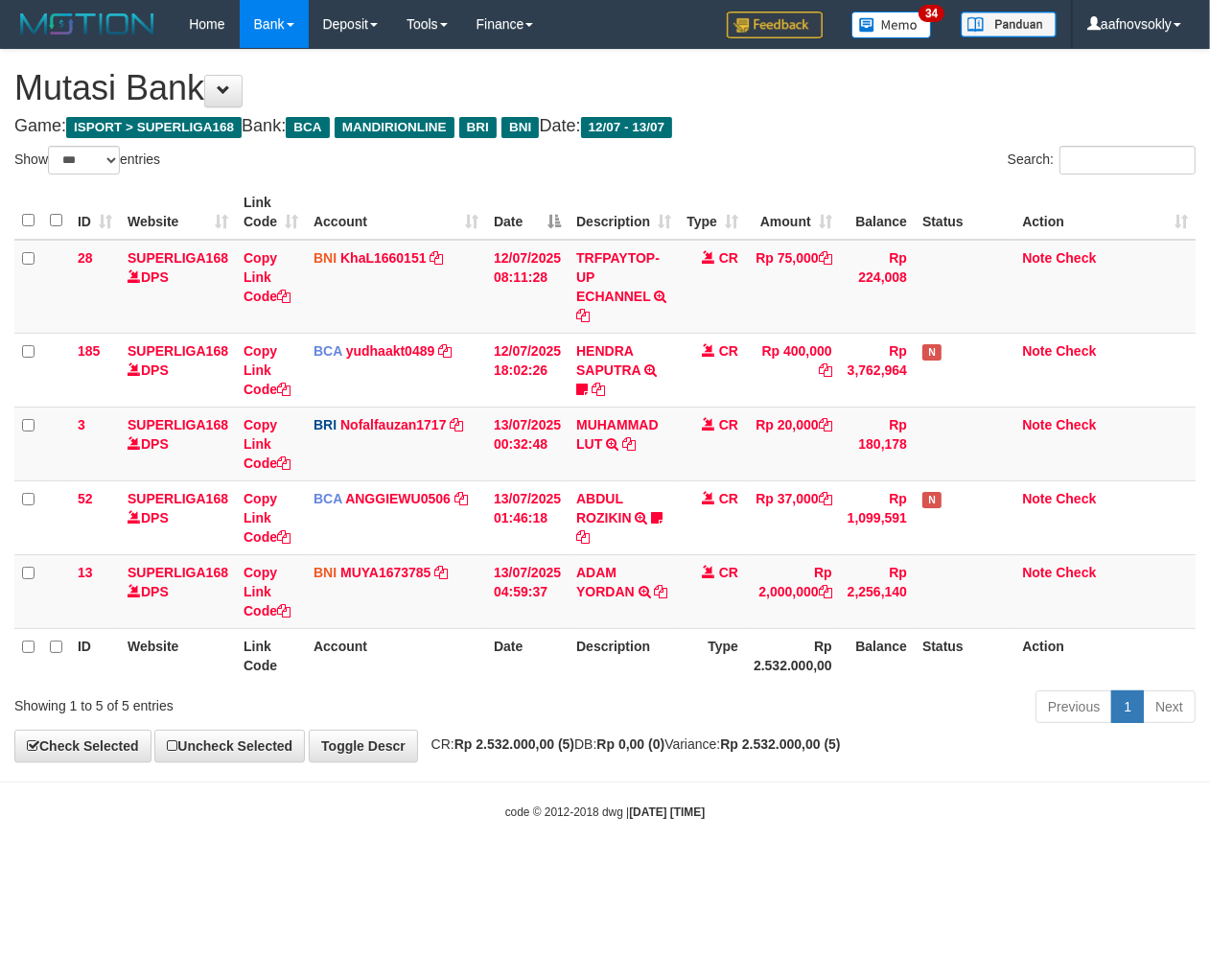 click on "Toggle navigation
Home
Bank
Account List
Load
By Website
Group
[ISPORT]													SUPERLIGA168
By Load Group (DPS)
34" at bounding box center (605, 434) 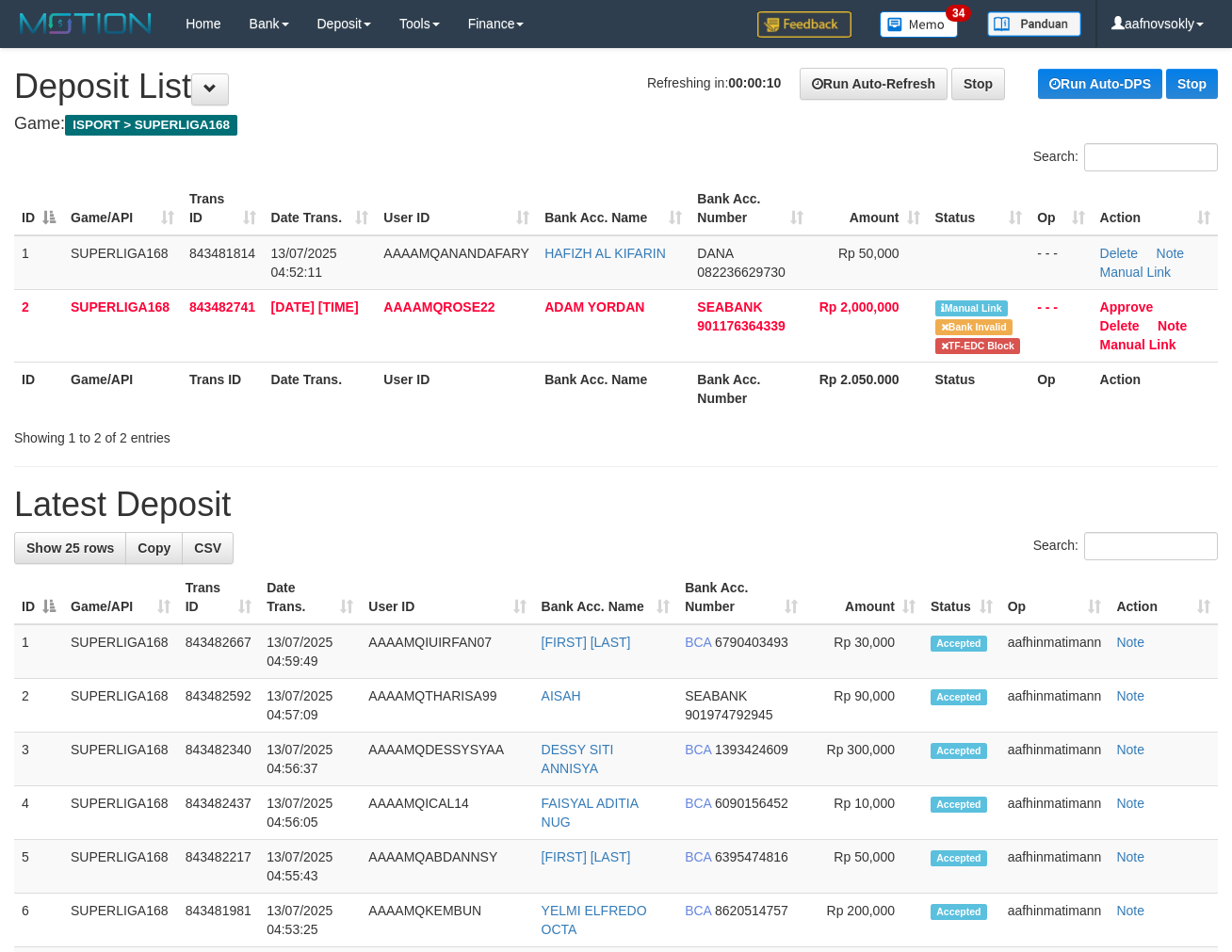 scroll, scrollTop: 0, scrollLeft: 0, axis: both 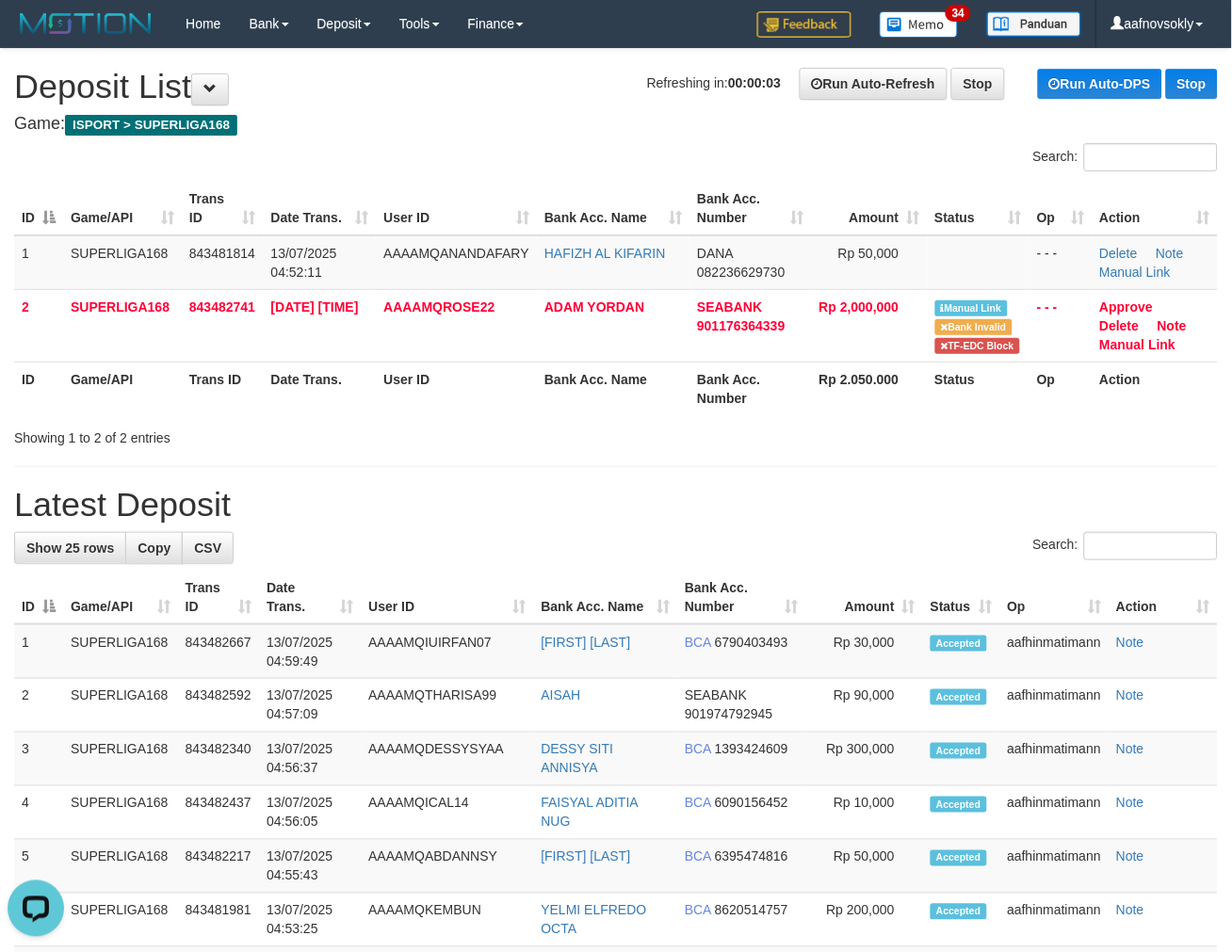 click on "**********" at bounding box center [616, 1071] 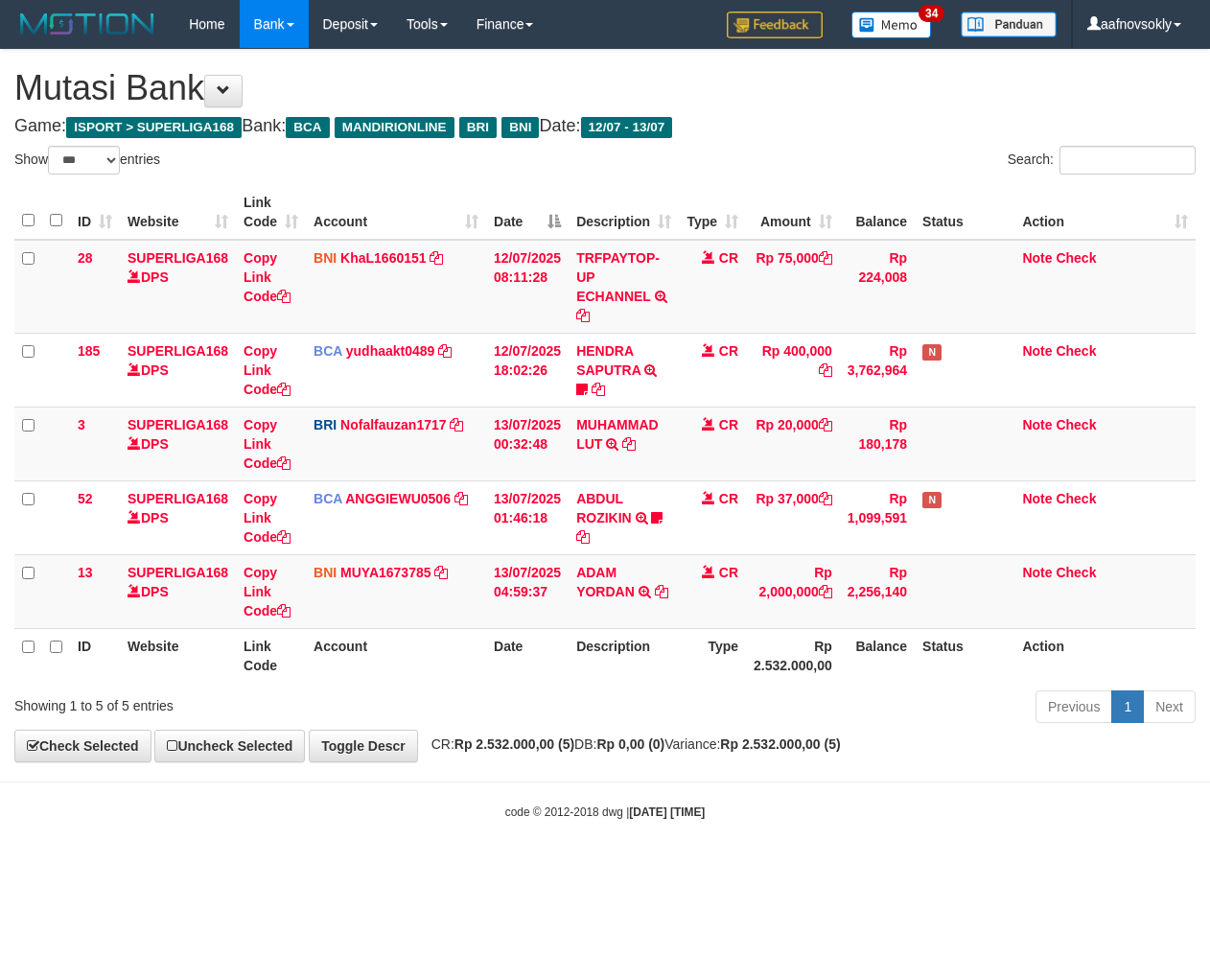 select on "***" 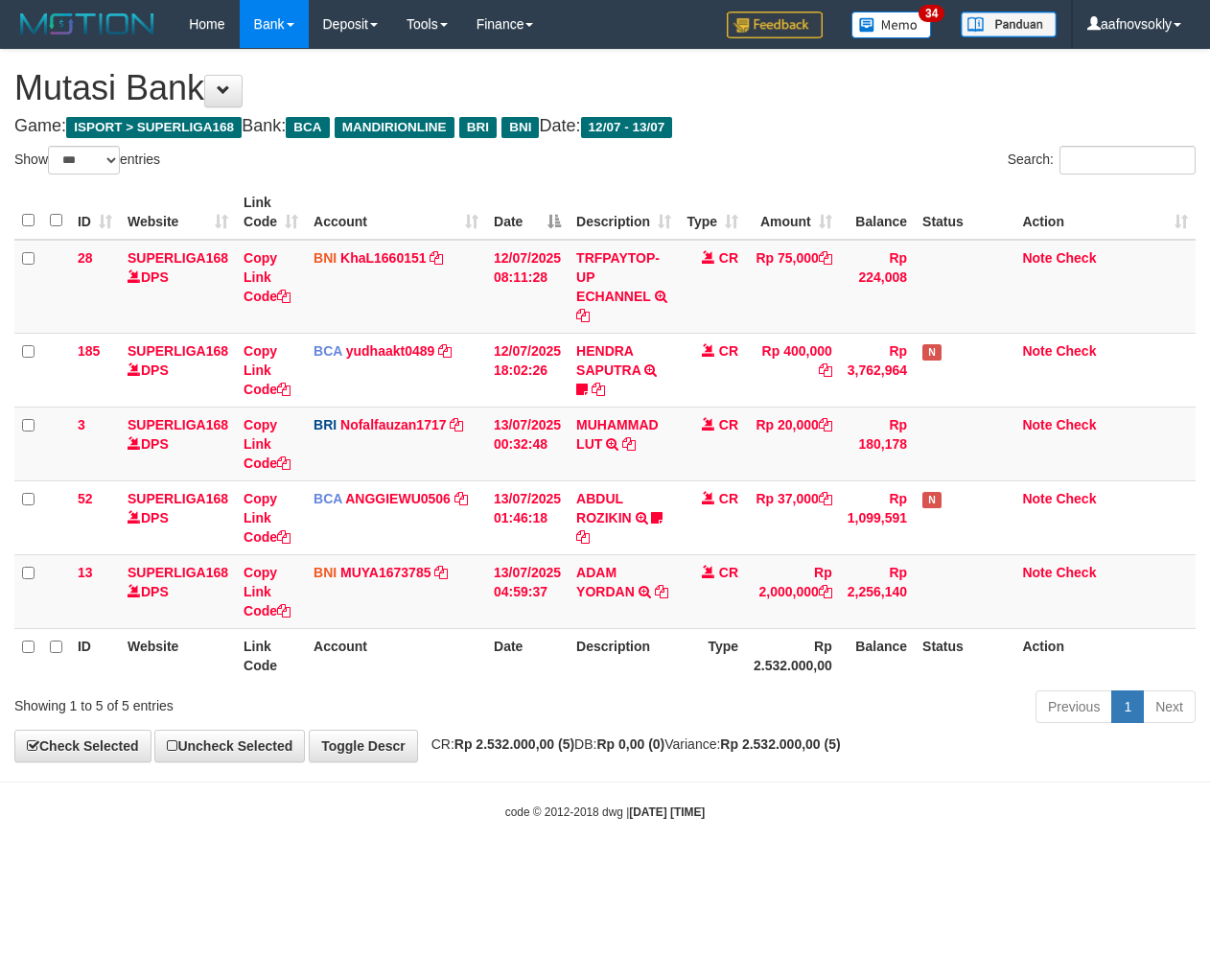 scroll, scrollTop: 0, scrollLeft: 0, axis: both 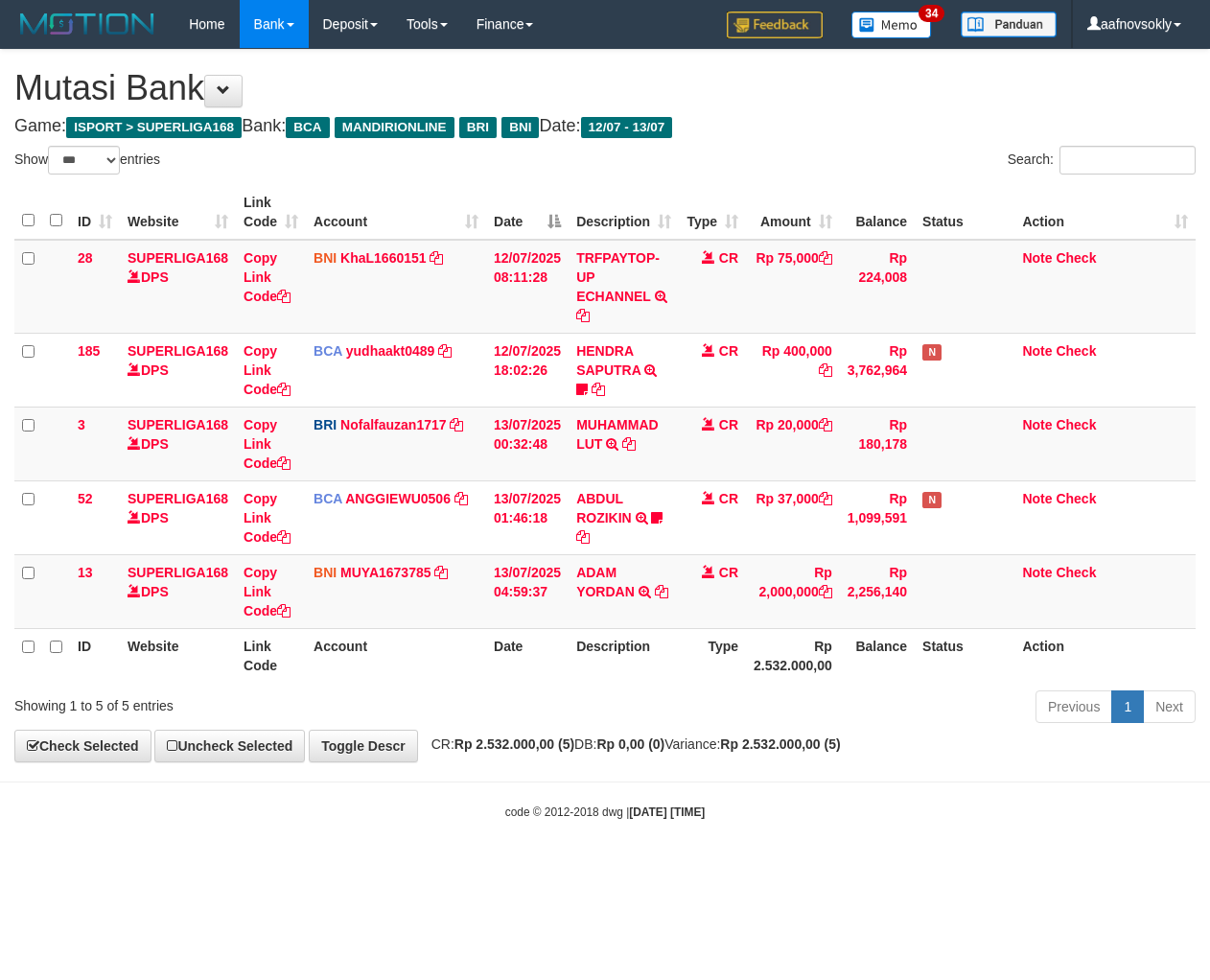 select on "***" 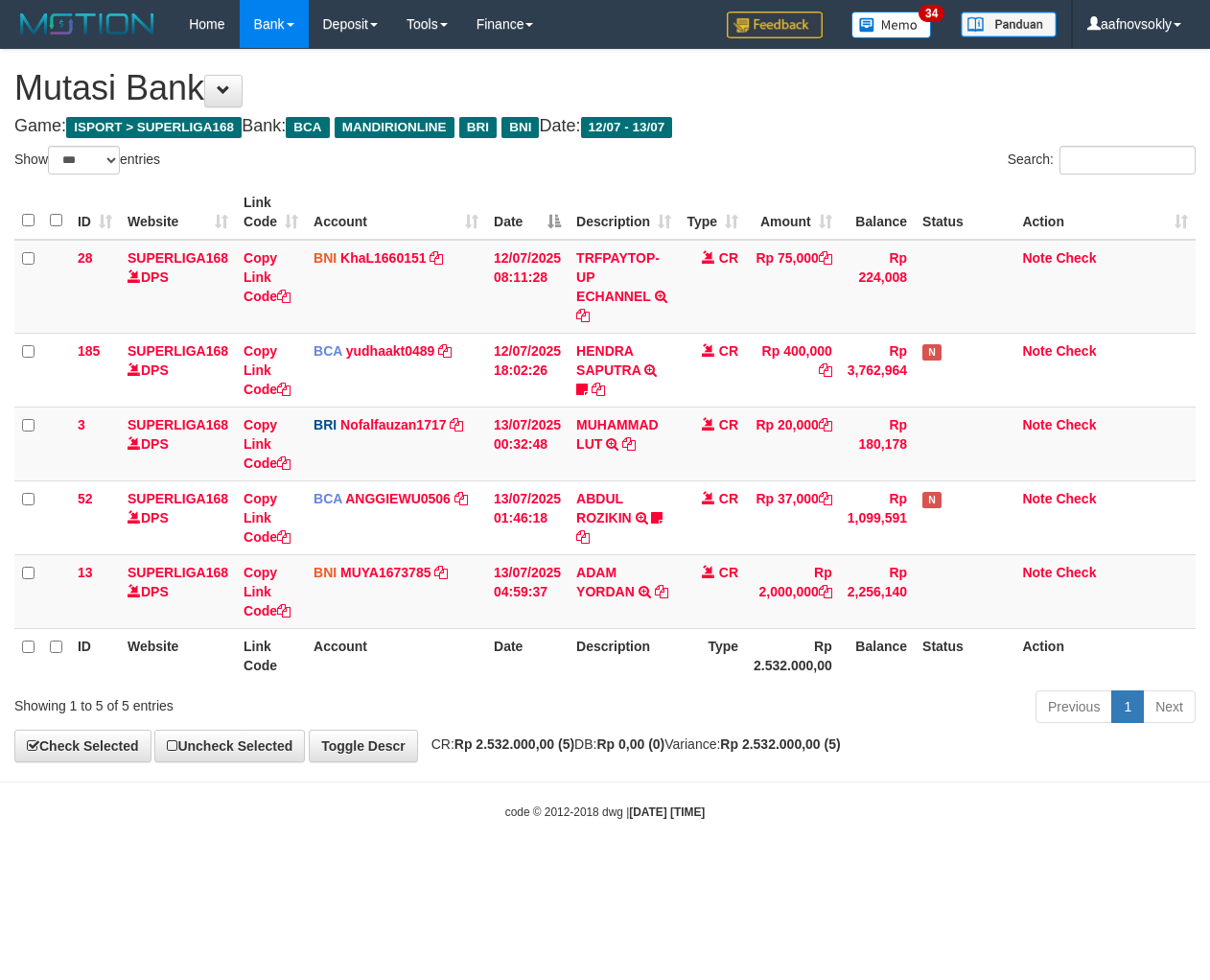 scroll, scrollTop: 0, scrollLeft: 0, axis: both 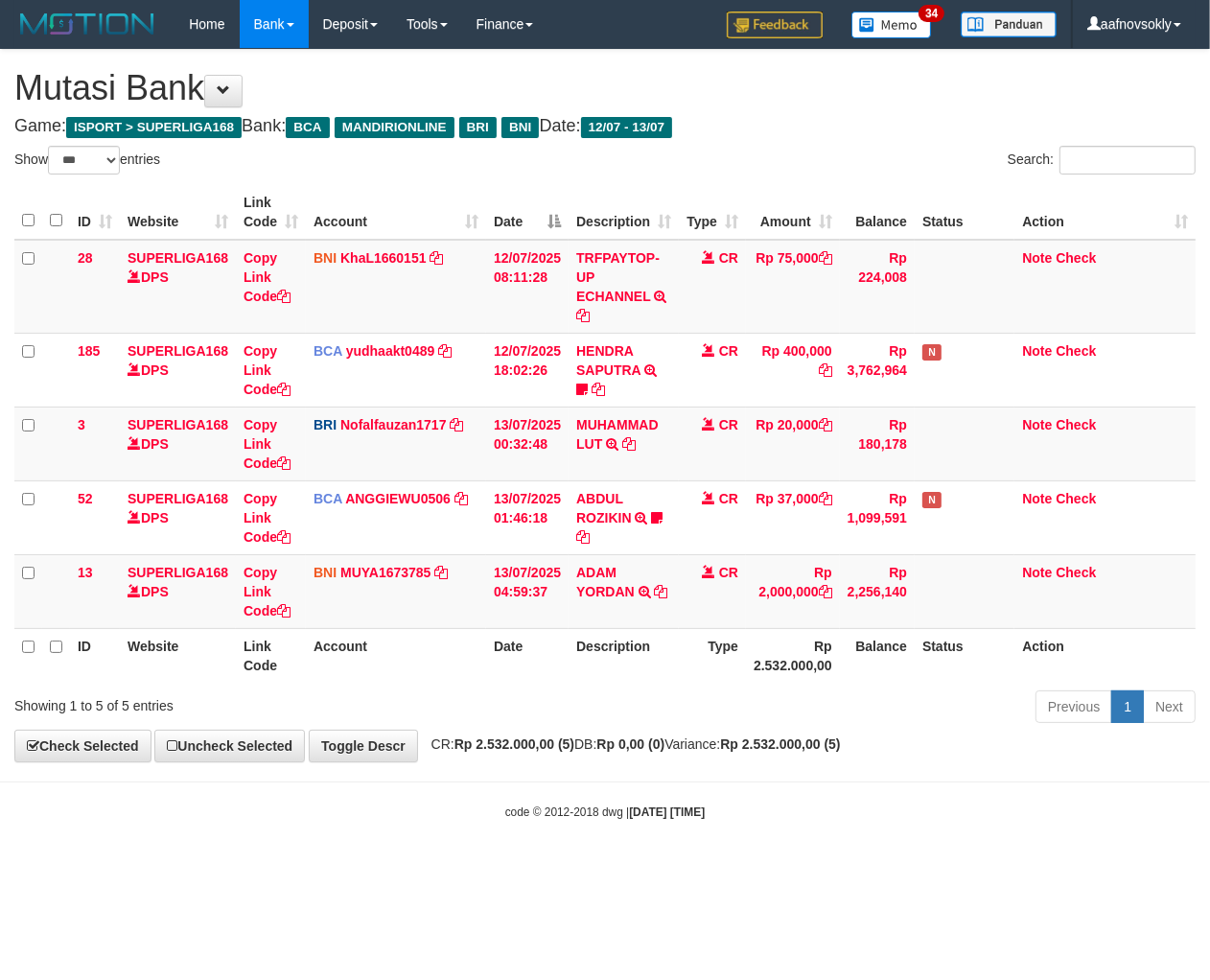 click on "code © 2012-2018 dwg |  [DATE] [TIME]" at bounding box center [605, 811] 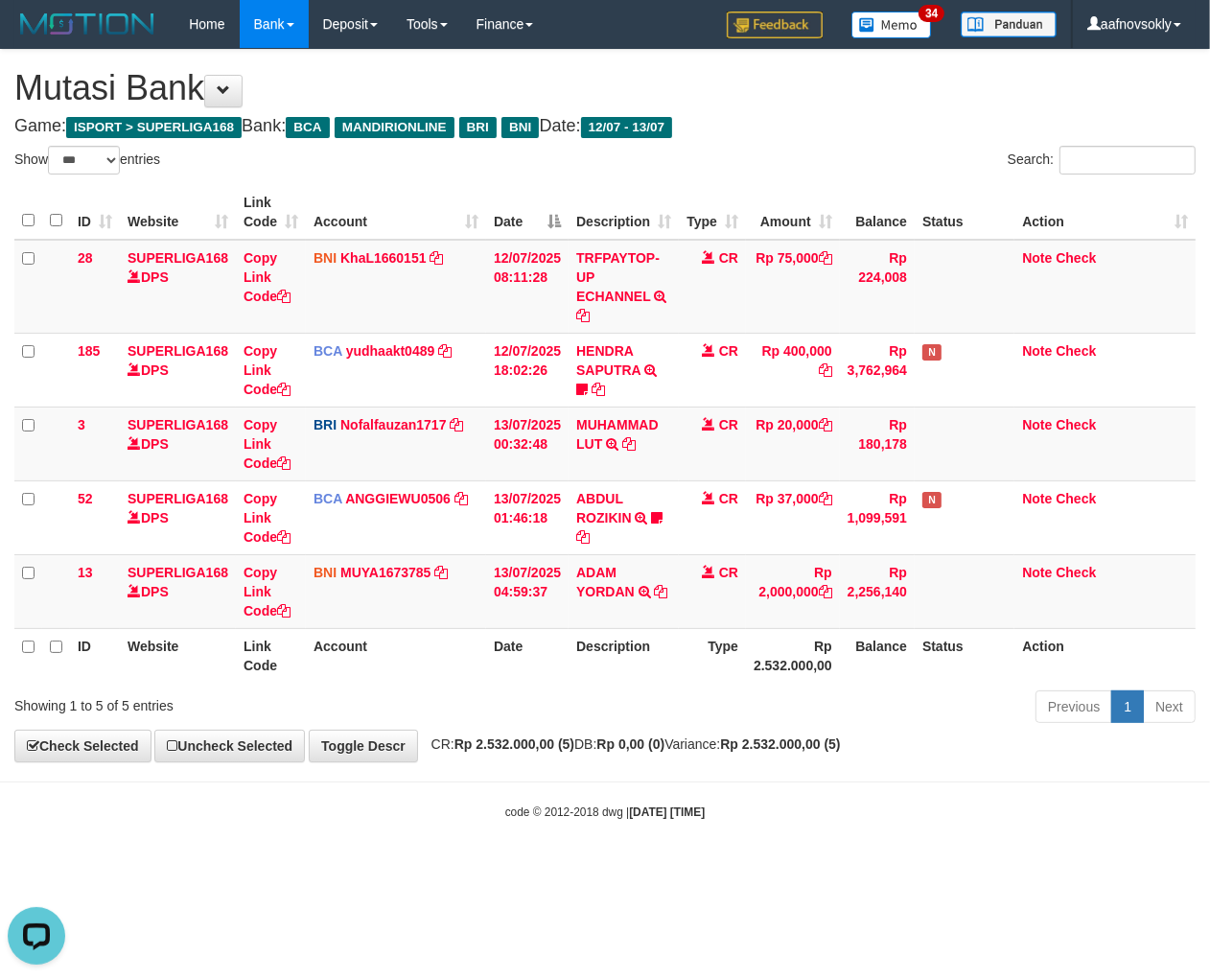 scroll, scrollTop: 0, scrollLeft: 0, axis: both 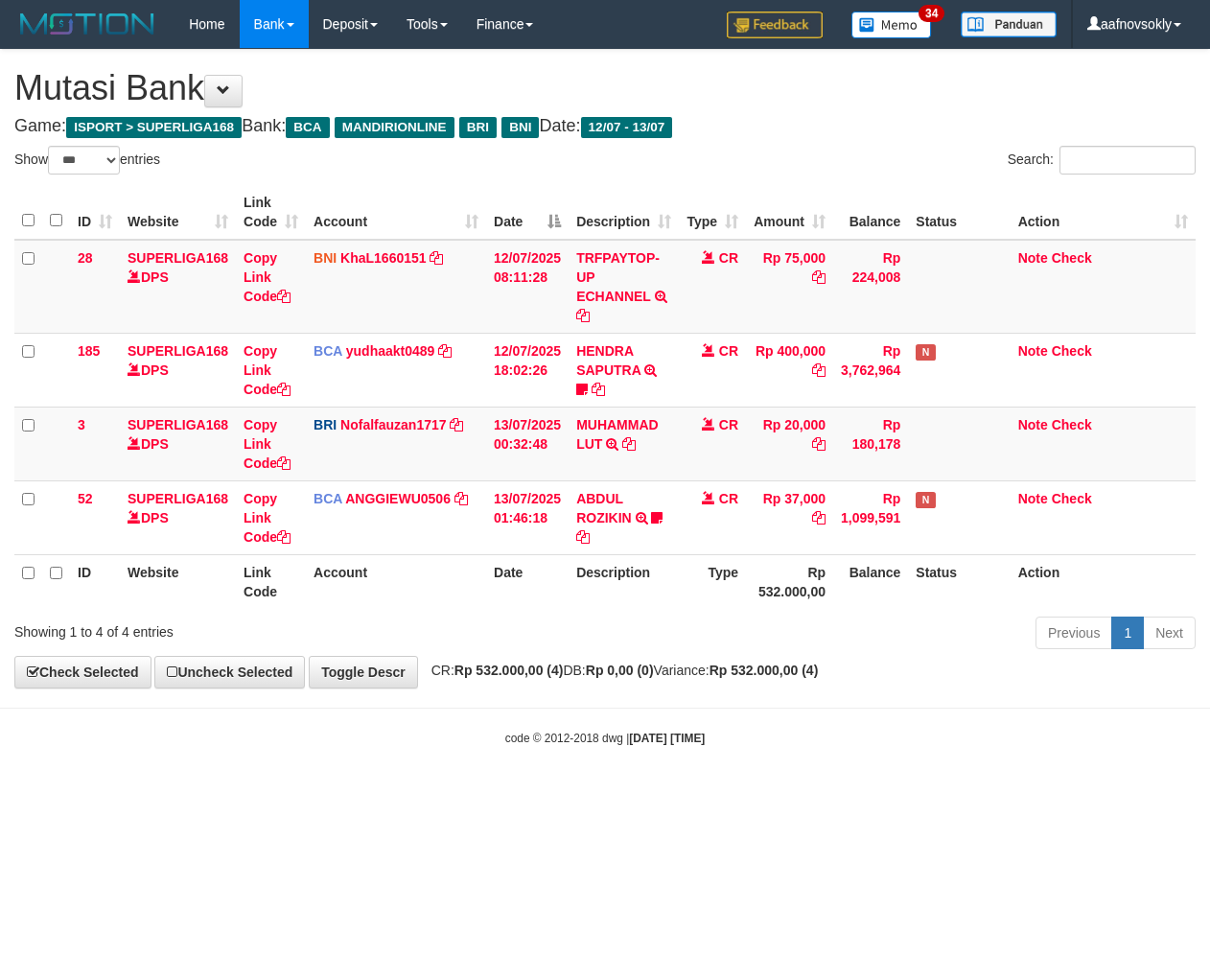 select on "***" 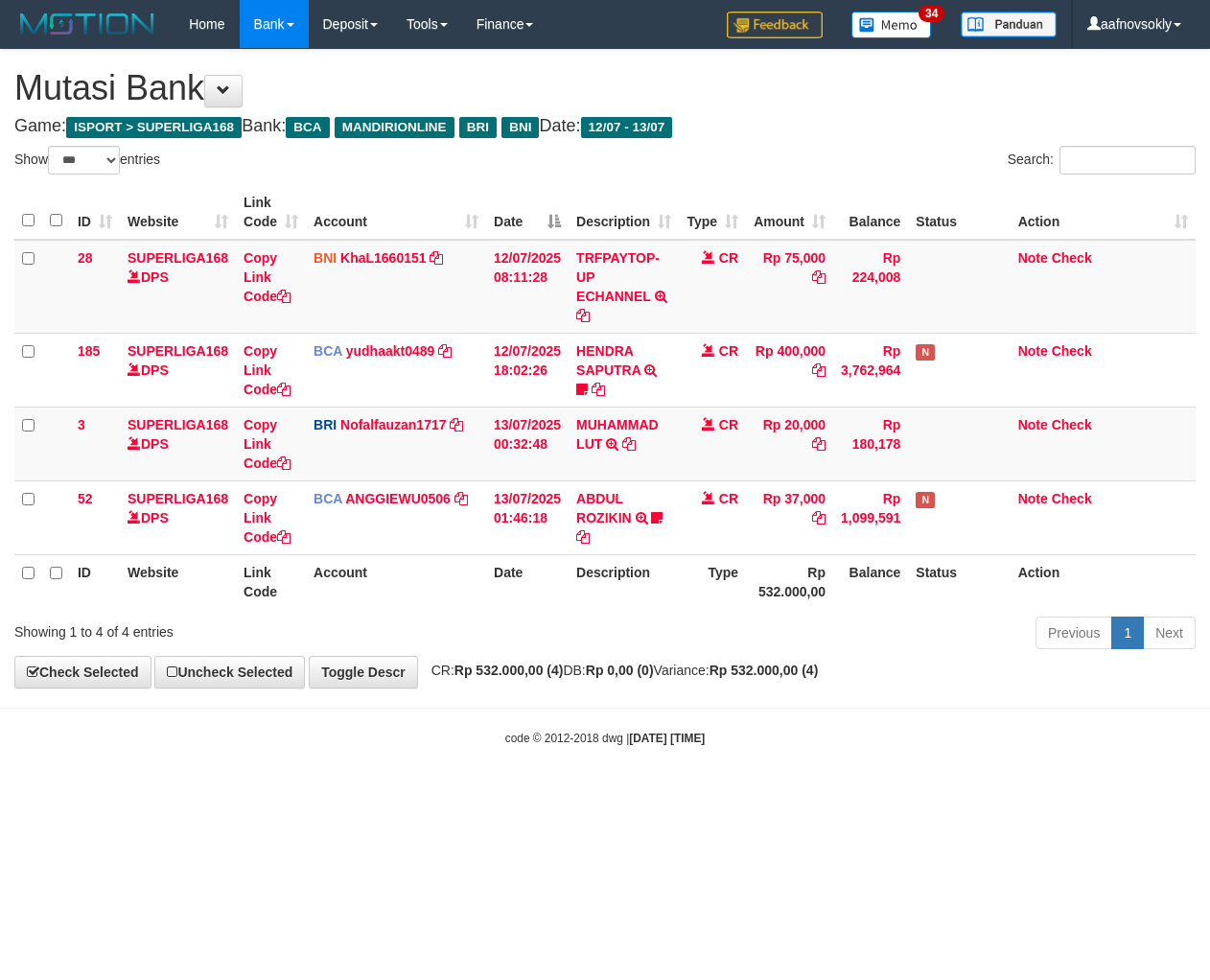 scroll, scrollTop: 0, scrollLeft: 0, axis: both 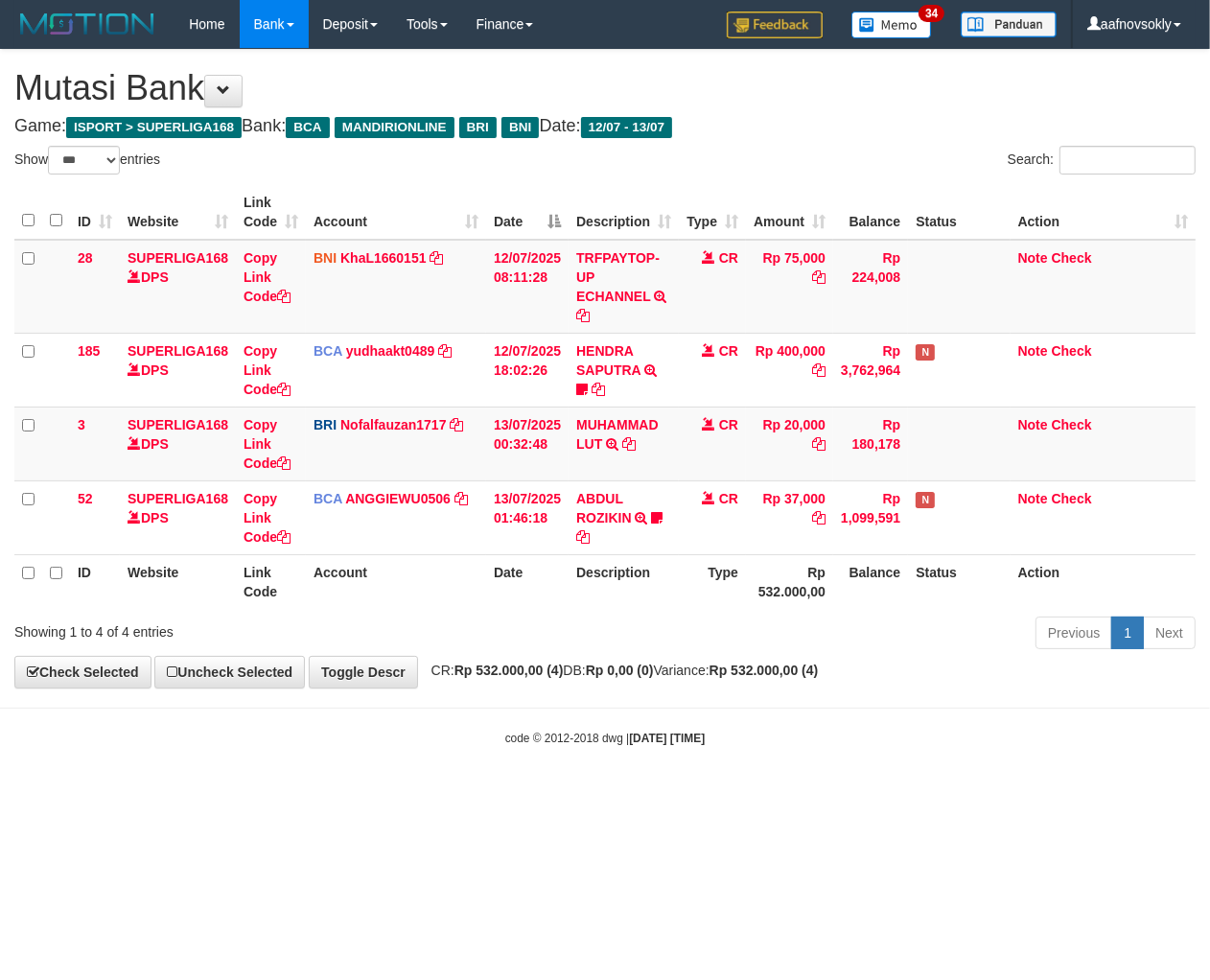 click on "Toggle navigation
Home
Bank
Account List
Load
By Website
Group
[ISPORT]													SUPERLIGA168
By Load Group (DPS)" at bounding box center (605, 397) 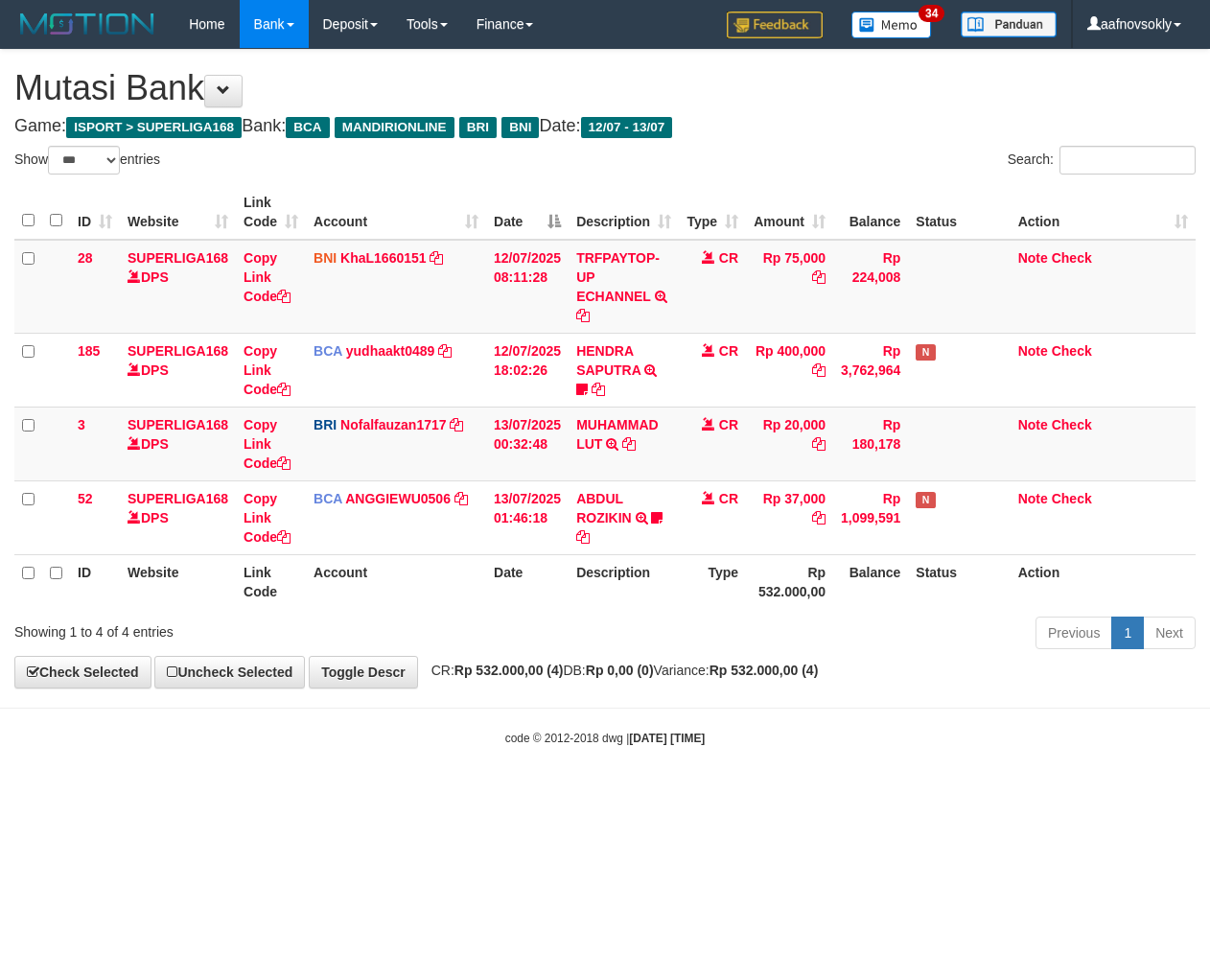 select on "***" 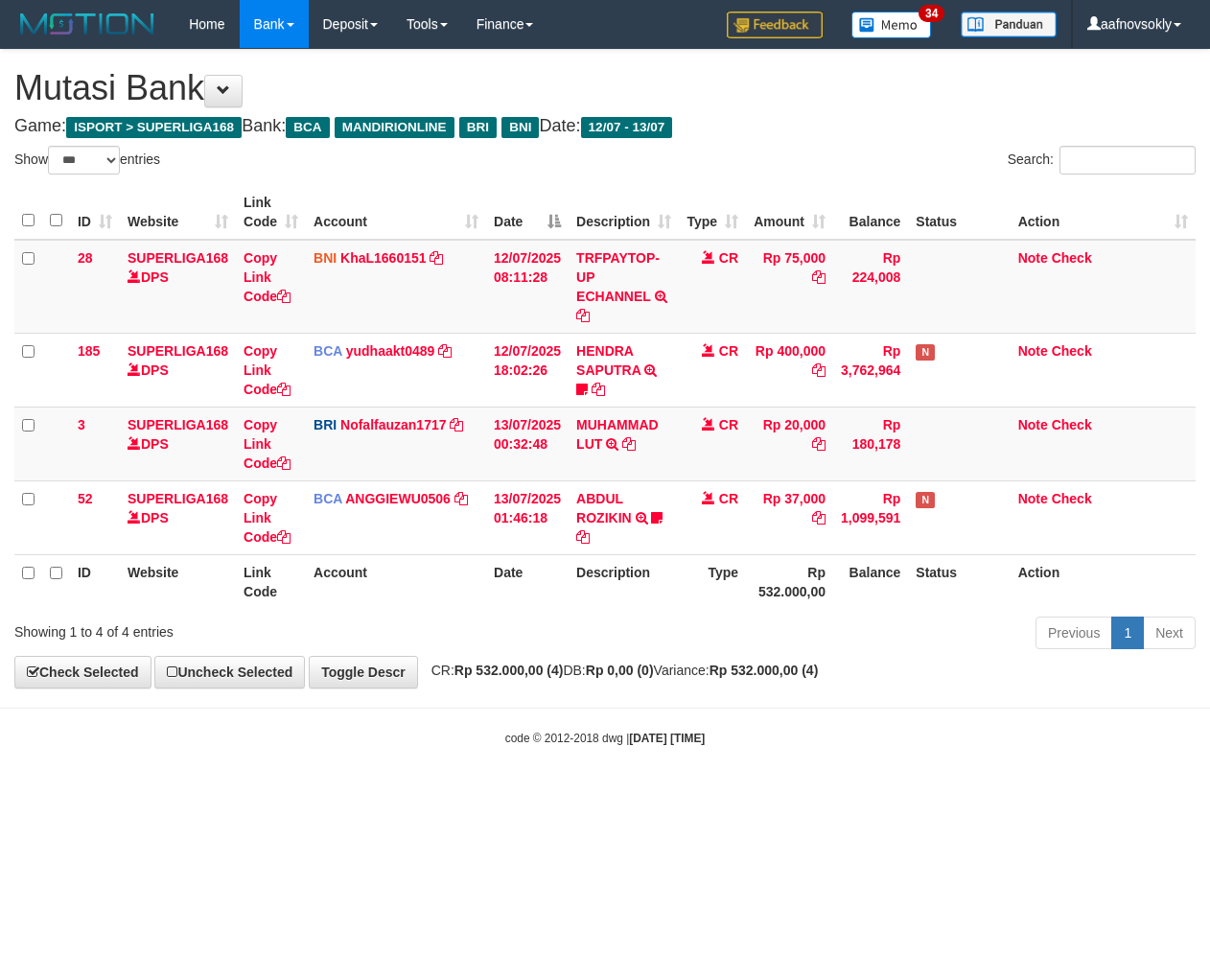 scroll, scrollTop: 0, scrollLeft: 0, axis: both 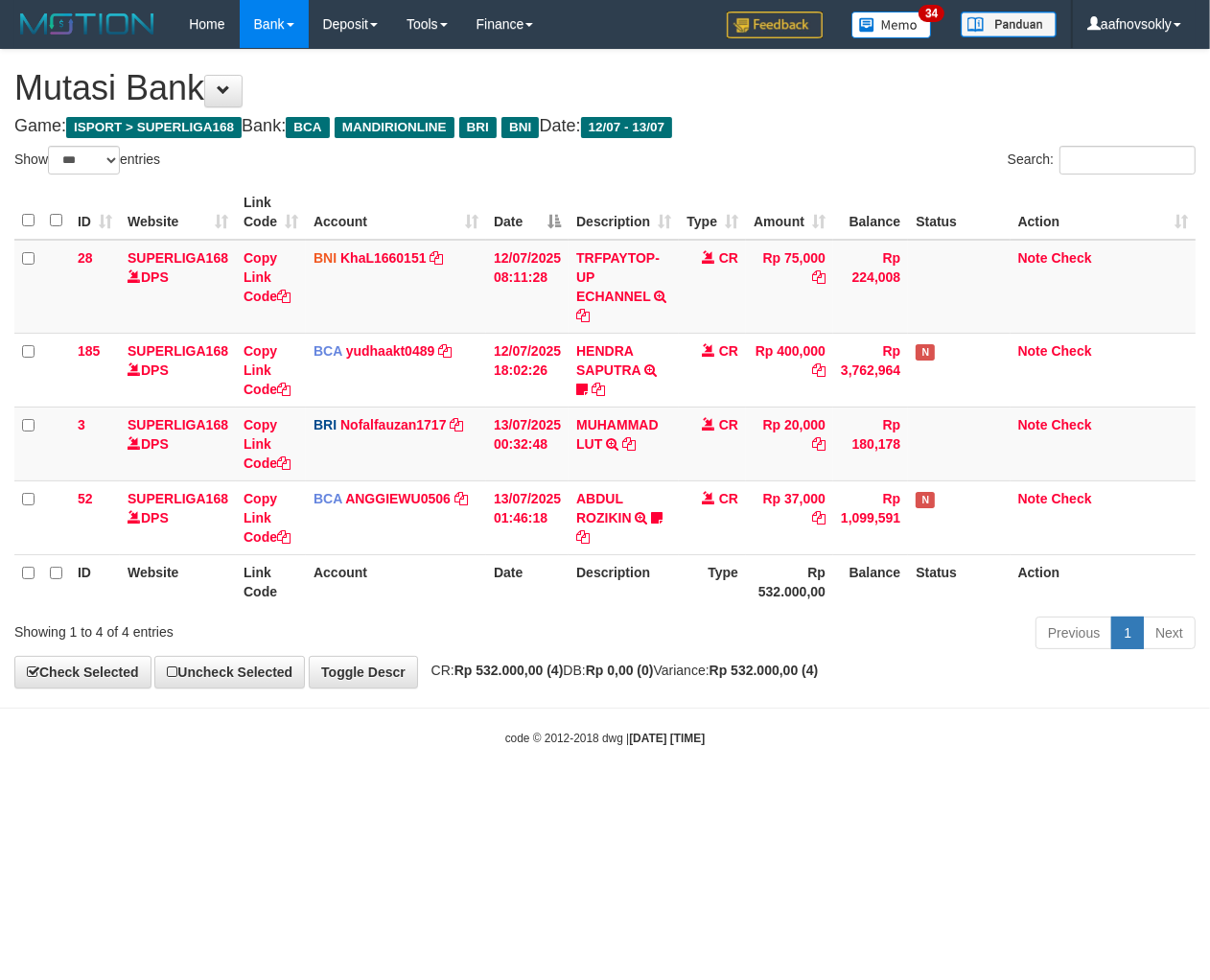 click on "Toggle navigation
Home
Bank
Account List
Load
By Website
Group
[ISPORT]													SUPERLIGA168
By Load Group (DPS)" at bounding box center [605, 397] 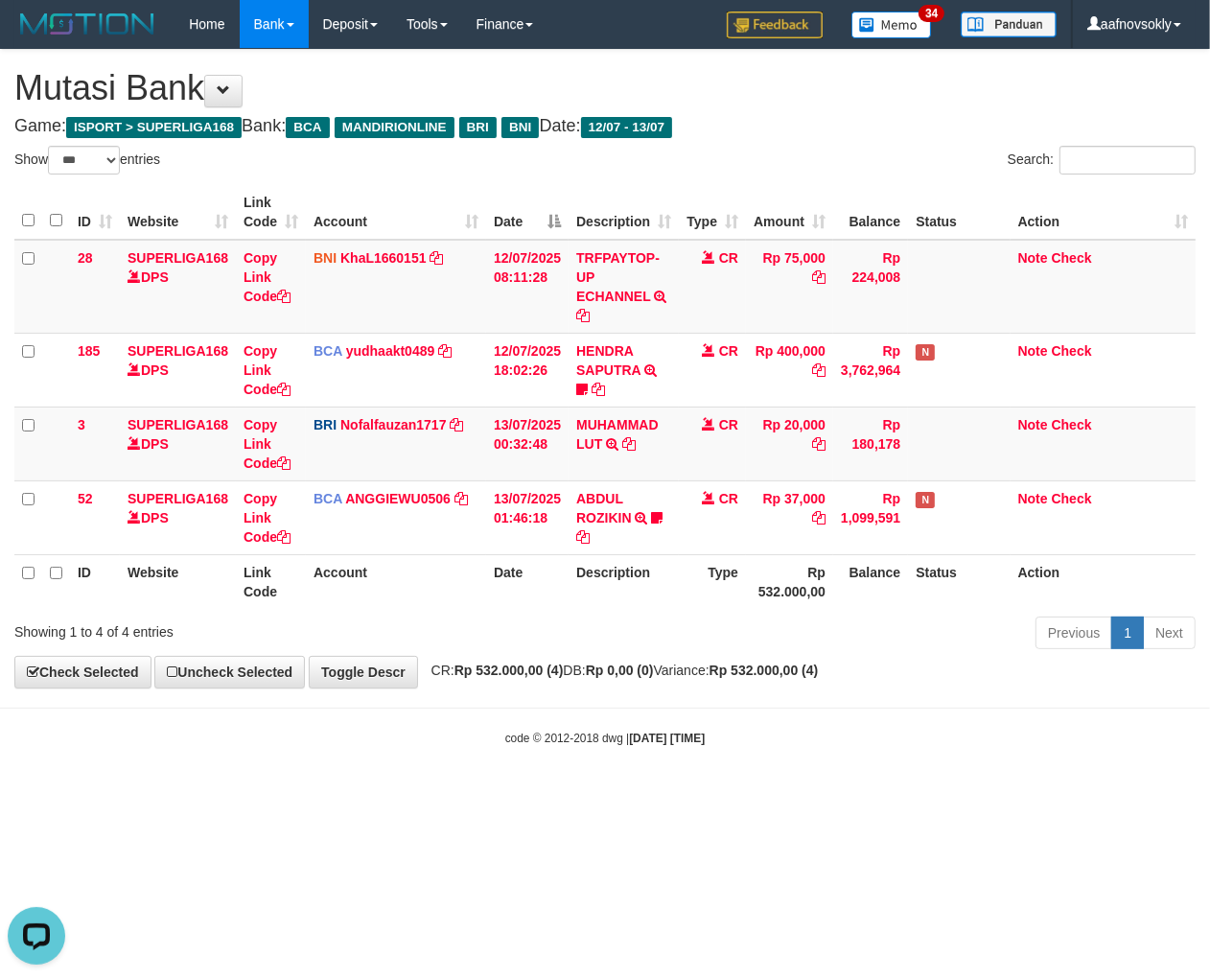 scroll, scrollTop: 0, scrollLeft: 0, axis: both 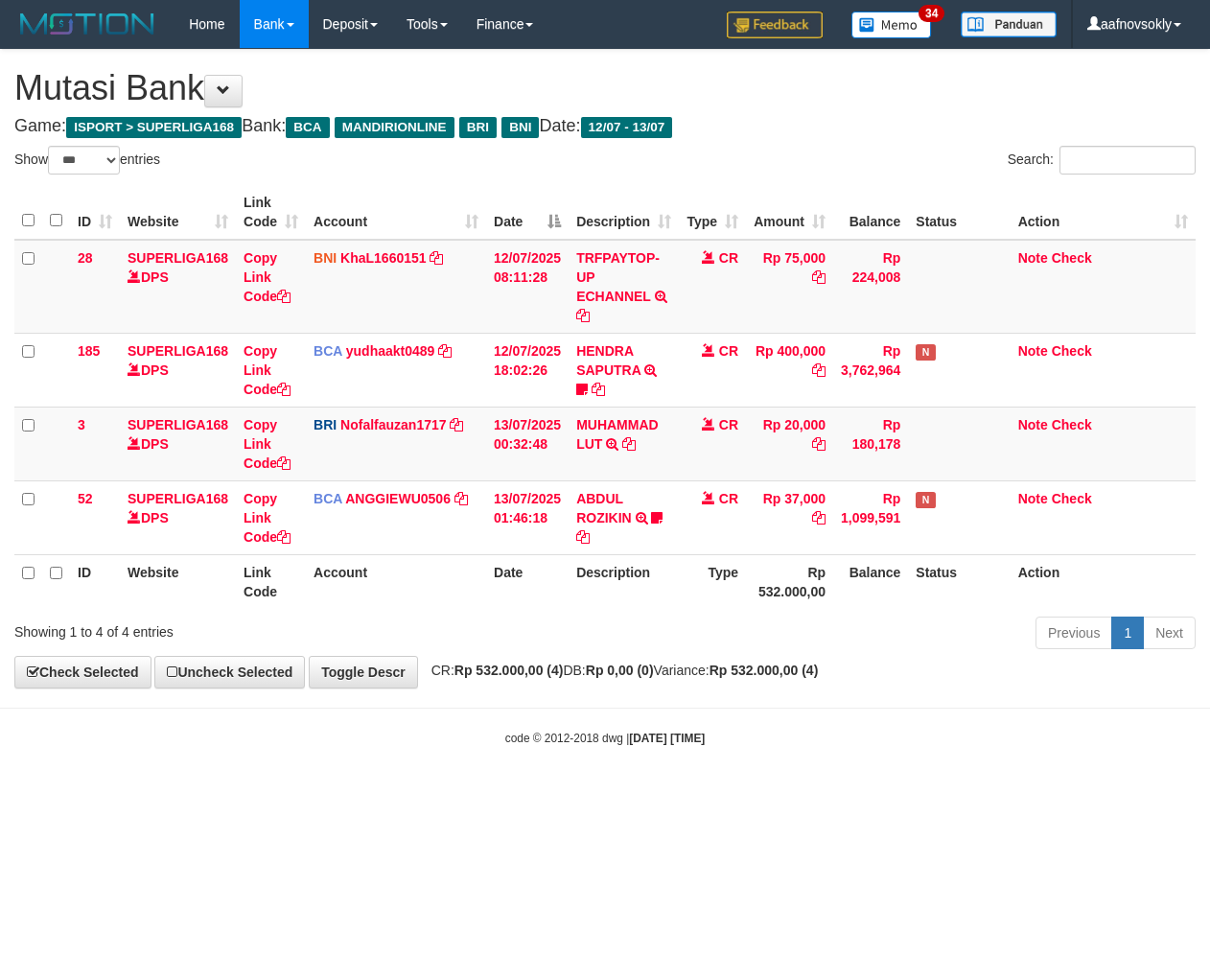 select on "***" 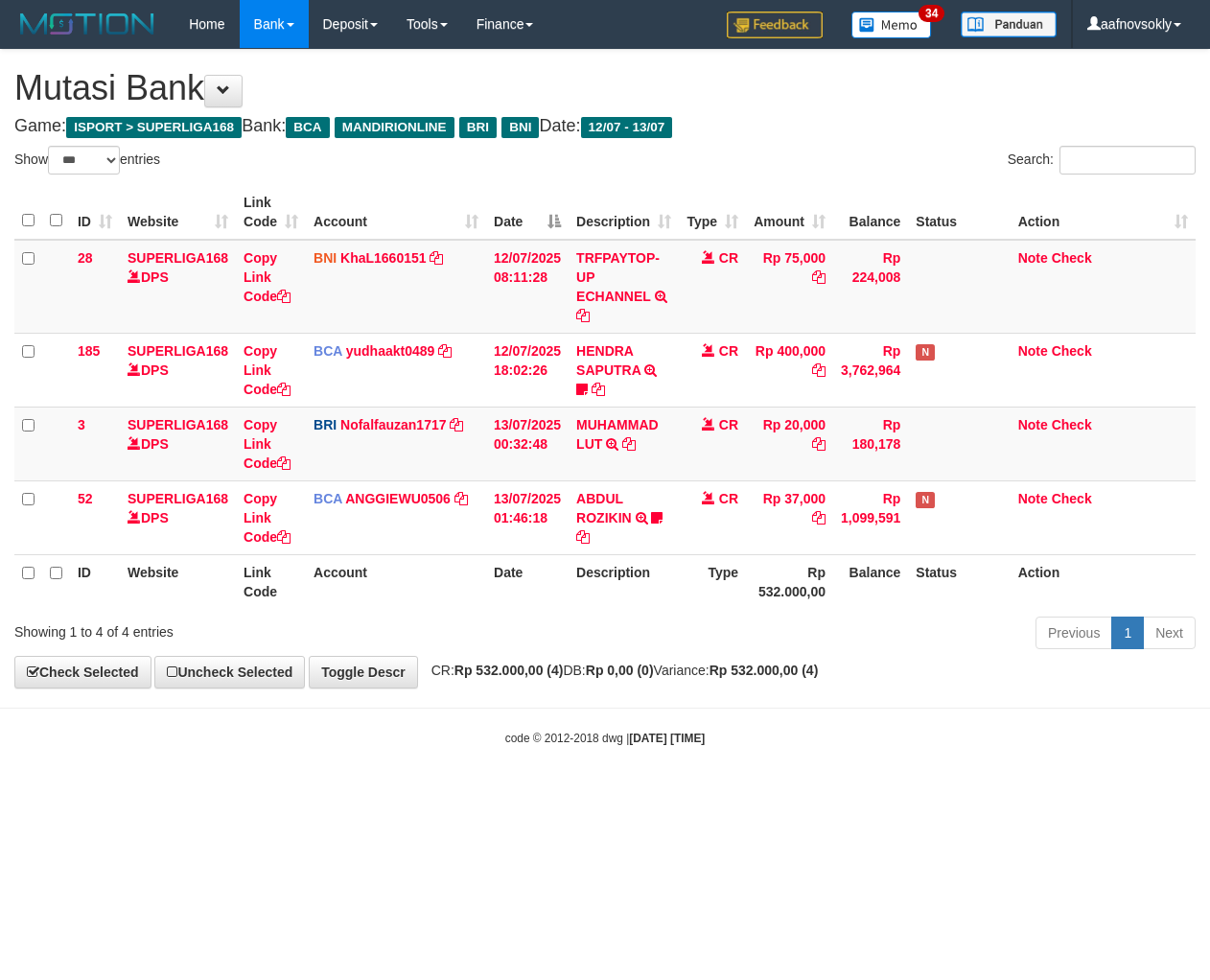 scroll, scrollTop: 0, scrollLeft: 0, axis: both 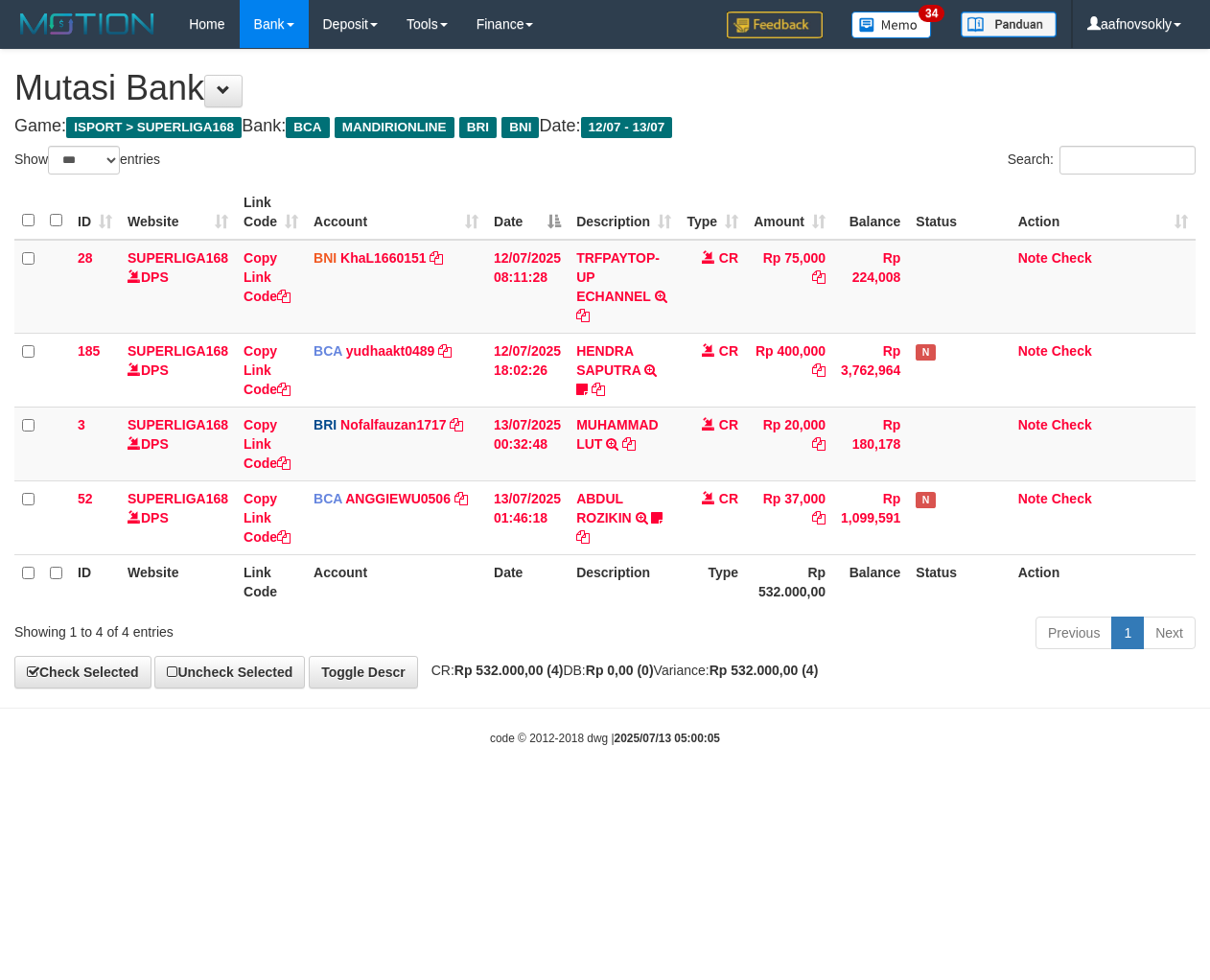 select on "***" 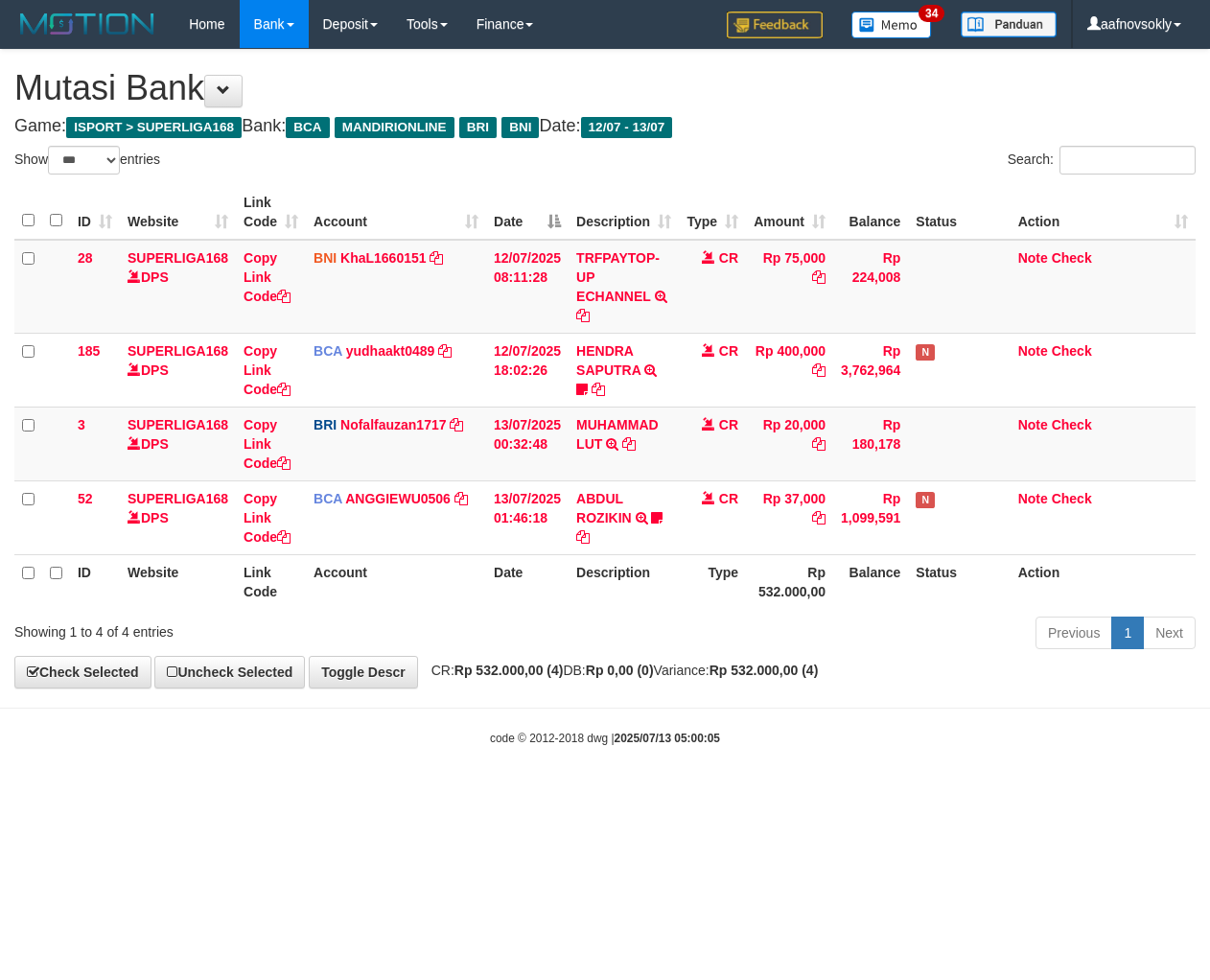 scroll, scrollTop: 0, scrollLeft: 0, axis: both 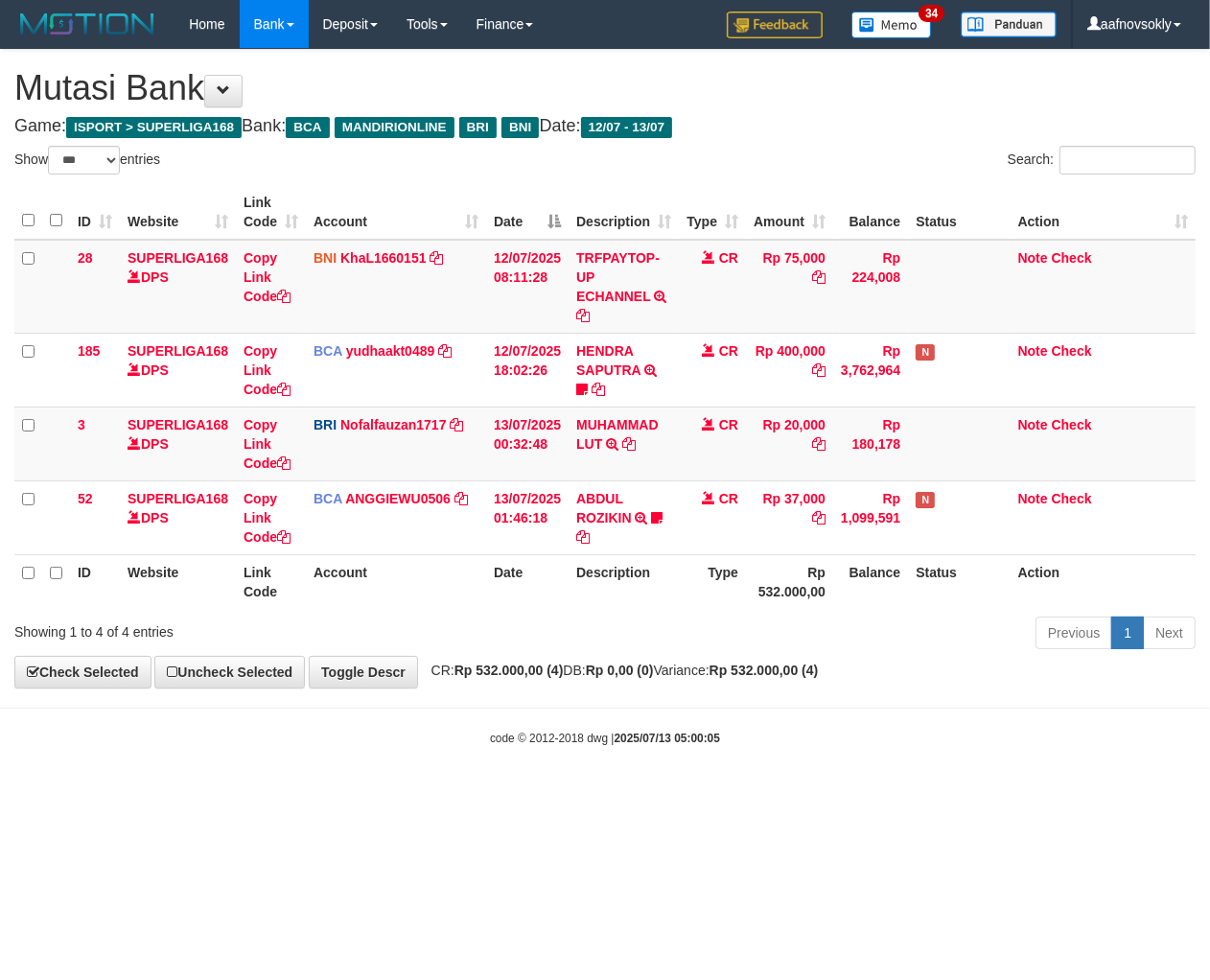click on "Toggle navigation
Home
Bank
Account List
Load
By Website
Group
[ISPORT]													SUPERLIGA168
By Load Group (DPS)" at bounding box center [605, 397] 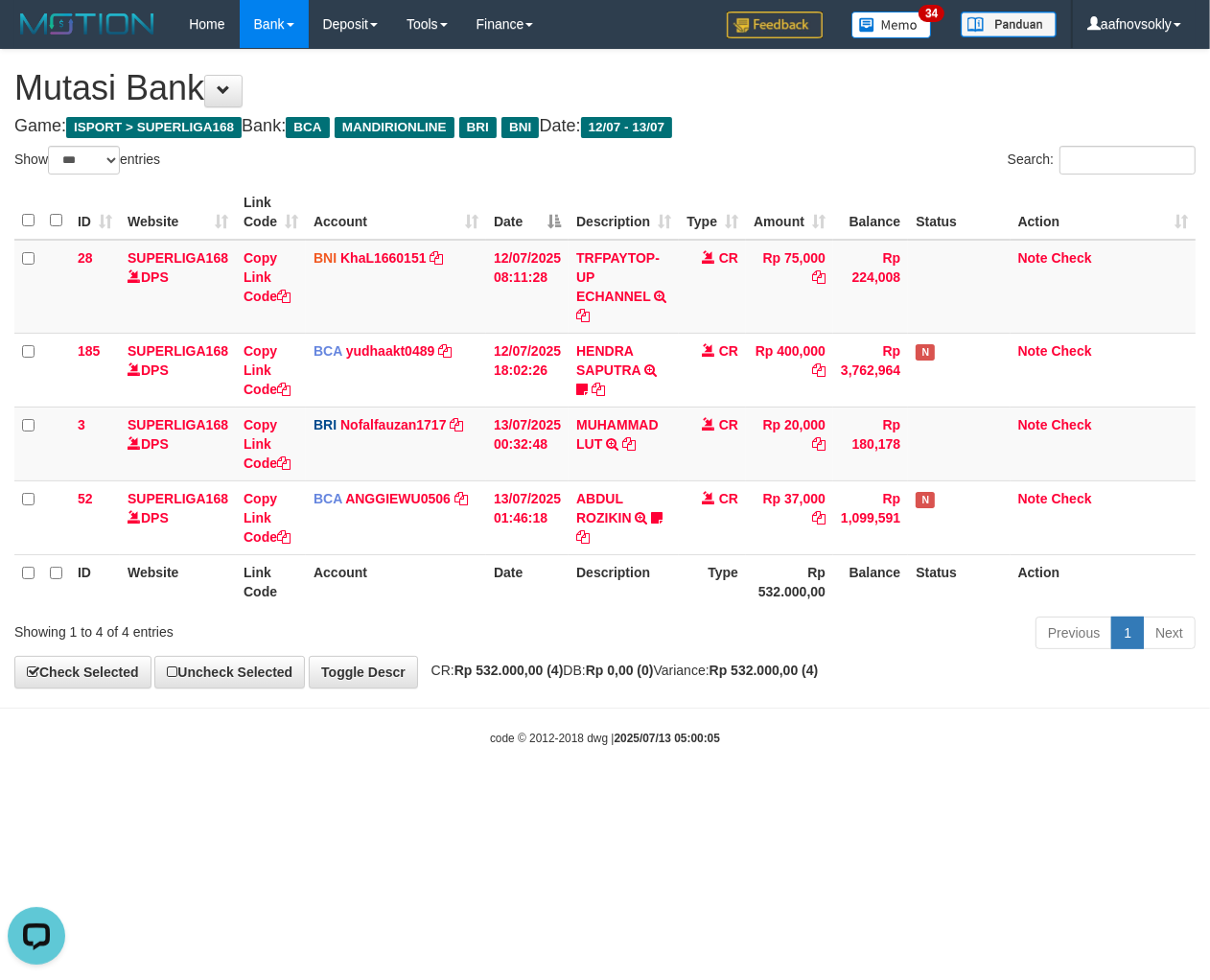 scroll, scrollTop: 0, scrollLeft: 0, axis: both 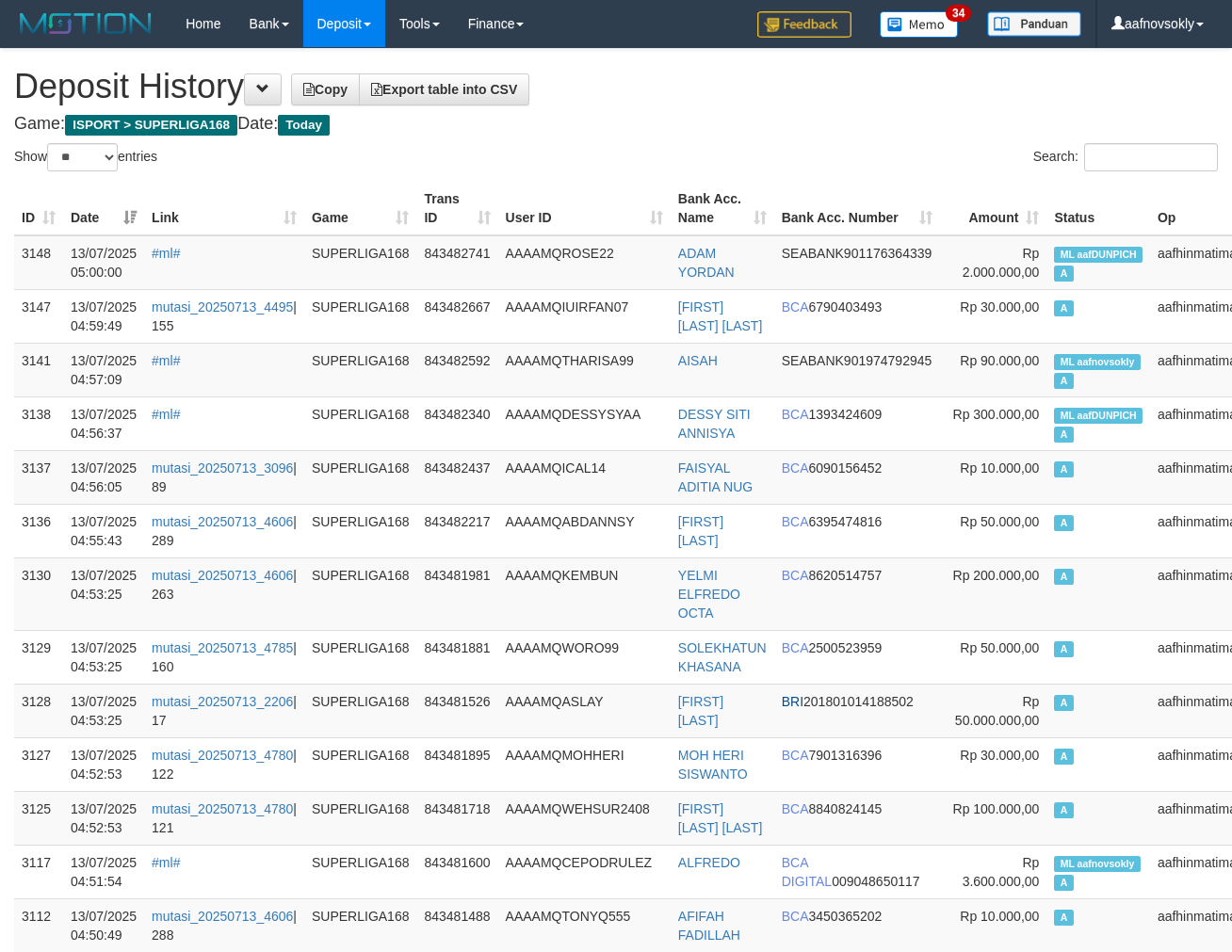 select on "**" 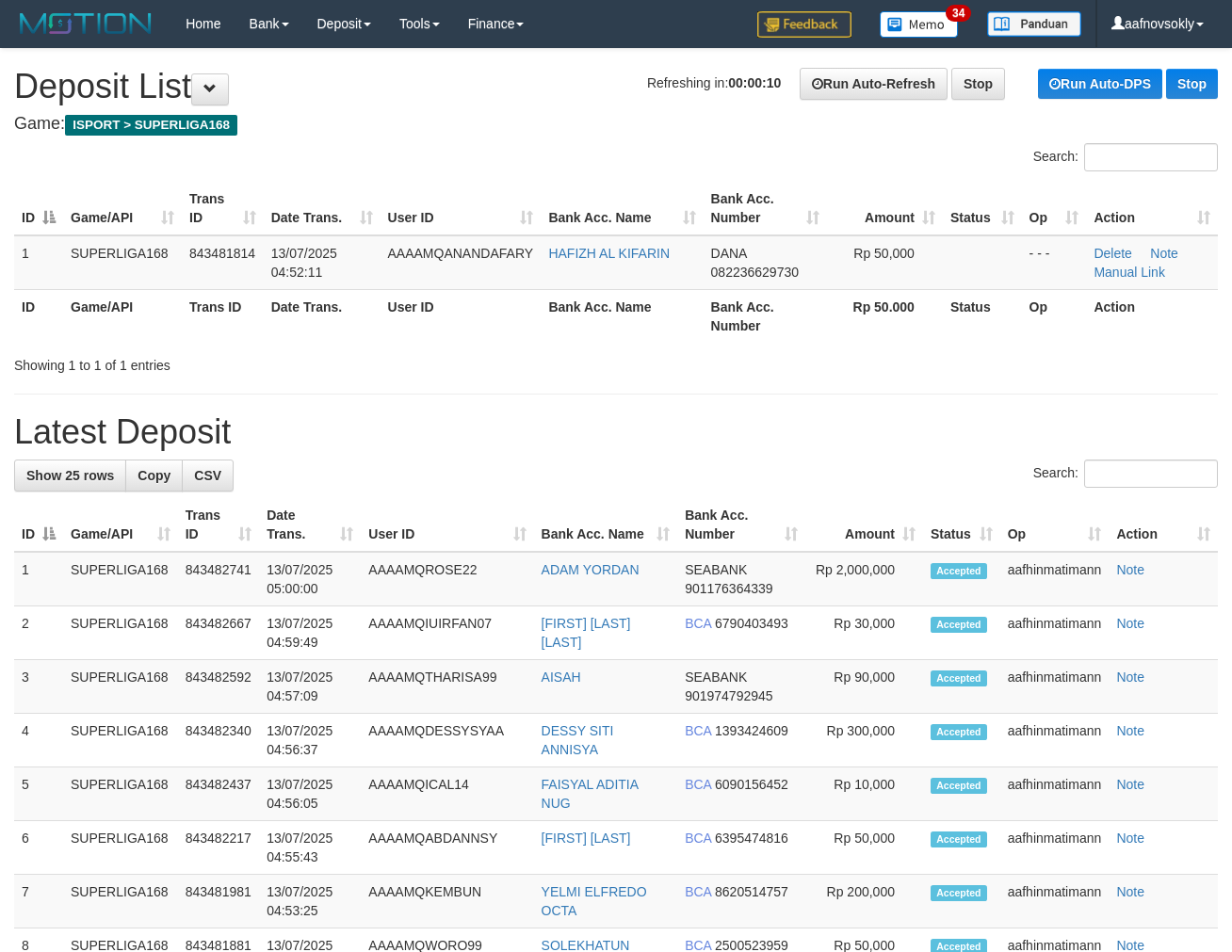scroll, scrollTop: 0, scrollLeft: 0, axis: both 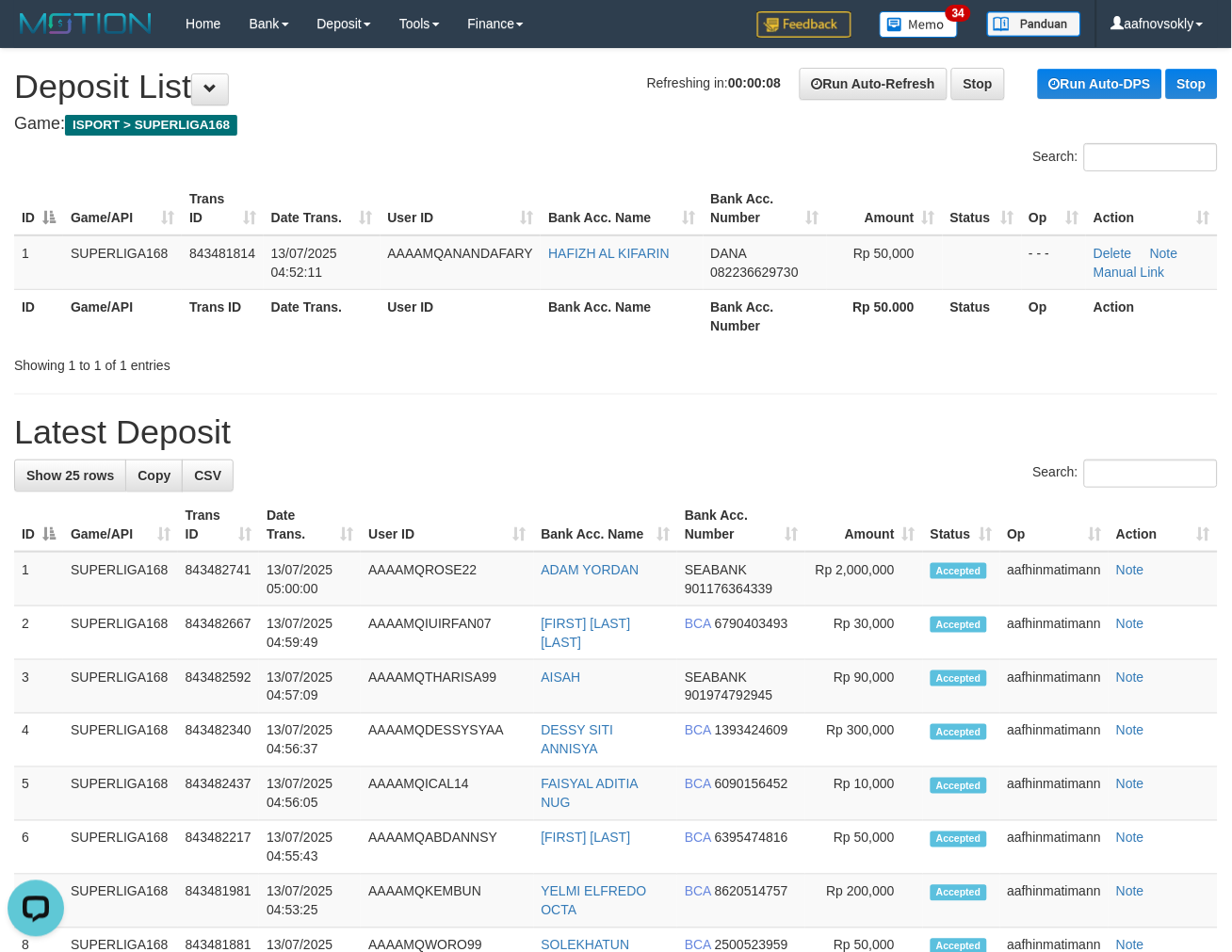 click on "ID Game/API Trans ID Date Trans. User ID Bank Acc. Name Bank Acc. Number Amount Status Op Action
1
SUPERLIGA168
843481814
13/07/2025 04:52:11
AAAAMQANANDAFARY
HAFIZH AL KIFARIN
DANA
082236629730
Rp 50,000
- - -
Delete
Note
Manual Link
ID Game/API Trans ID Date Trans. User ID Bank Acc. Name Bank Acc. Number Rp 50.000 Status Op Action" at bounding box center (616, 262) 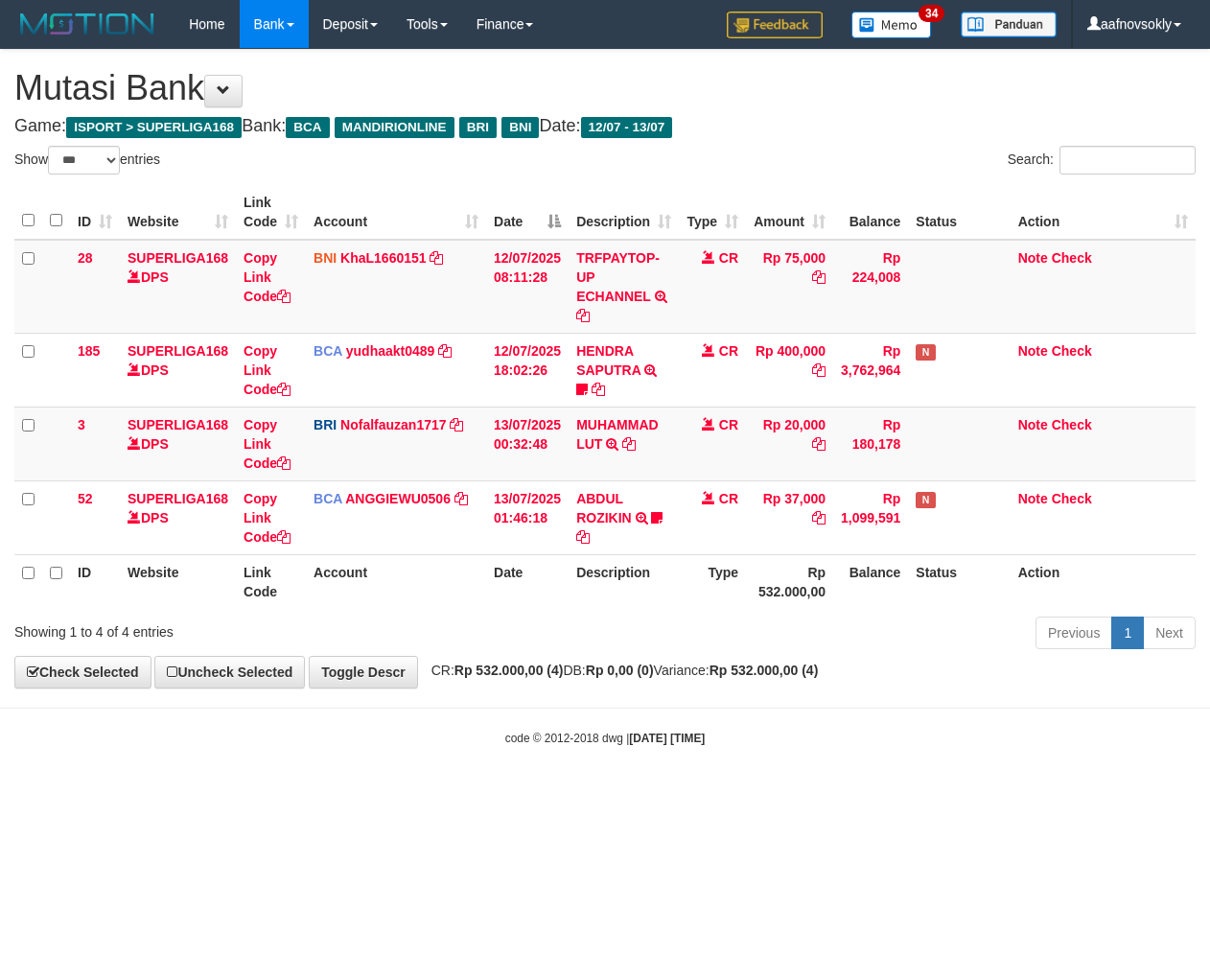 select on "***" 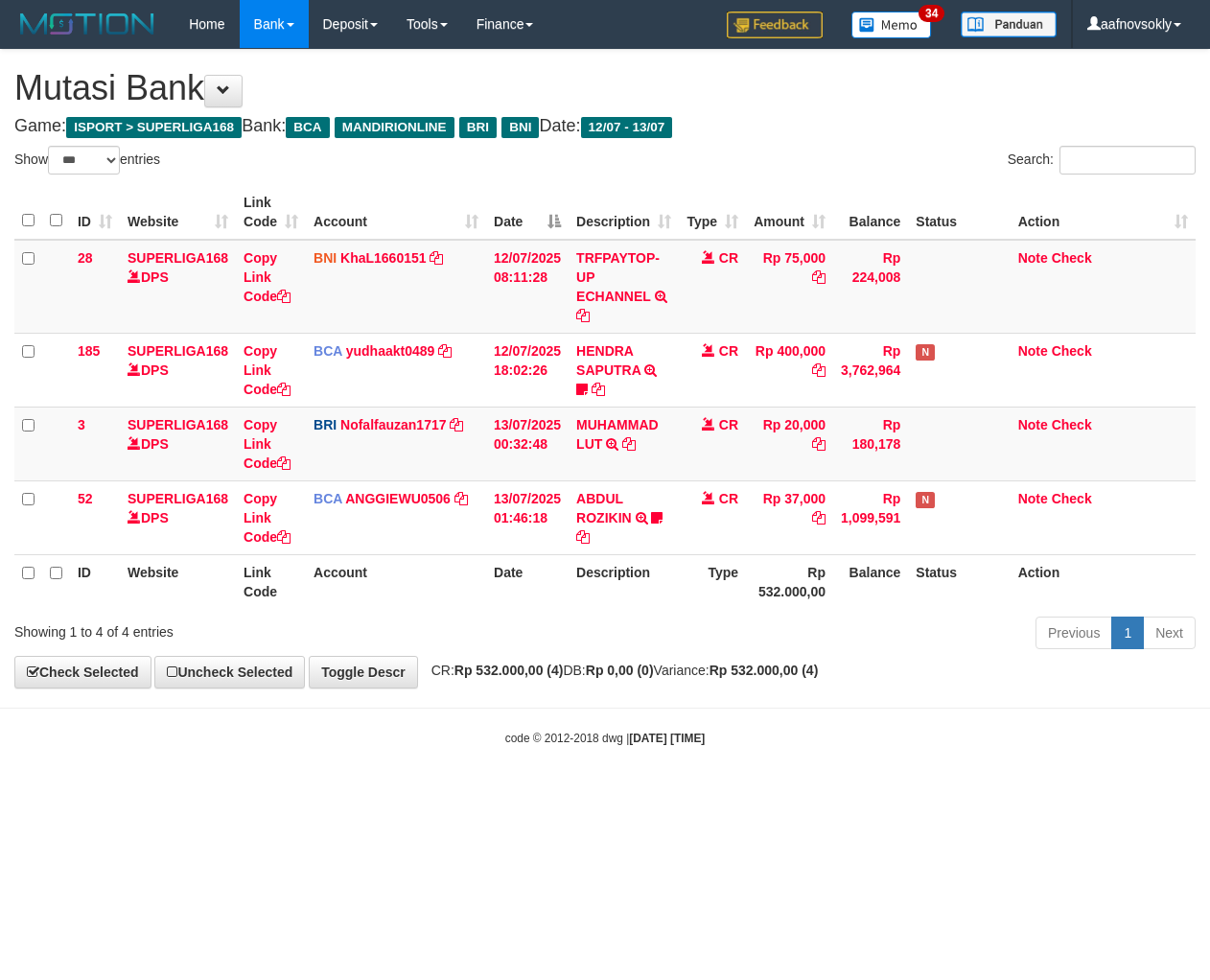 scroll, scrollTop: 0, scrollLeft: 0, axis: both 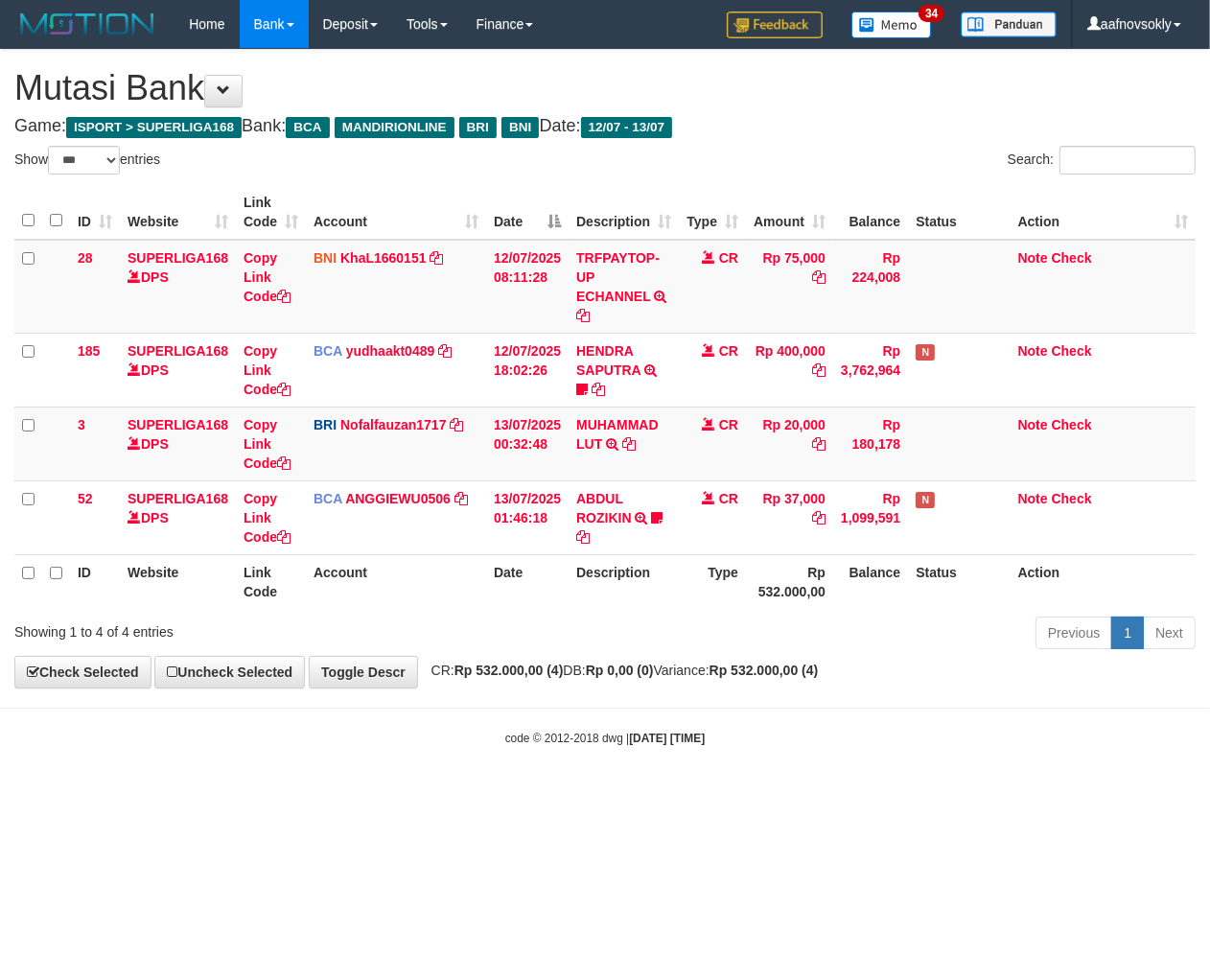 click on "Toggle navigation
Home
Bank
Account List
Load
By Website
Group
[ISPORT]													SUPERLIGA168
By Load Group (DPS)
34" at bounding box center [605, 397] 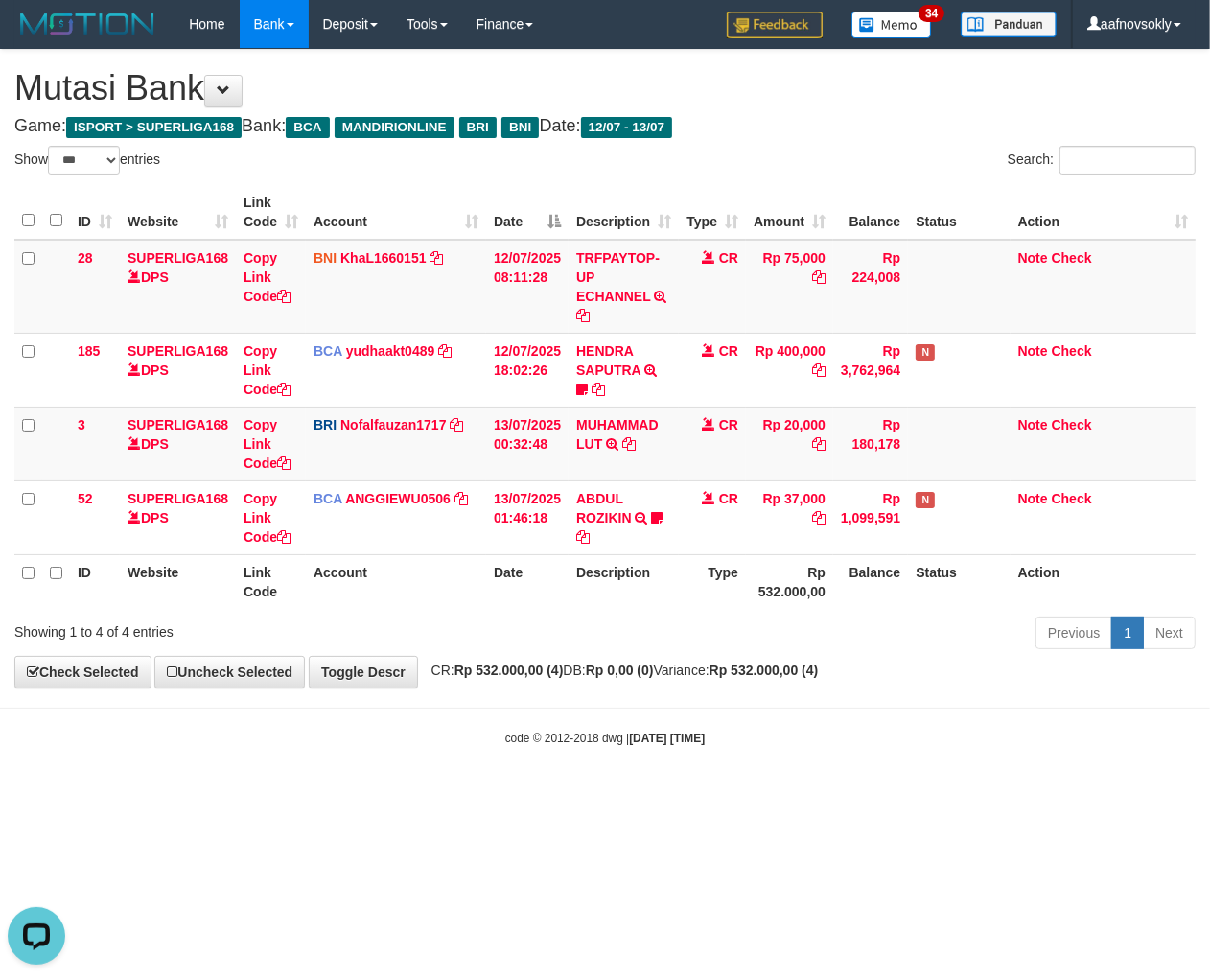 scroll, scrollTop: 0, scrollLeft: 0, axis: both 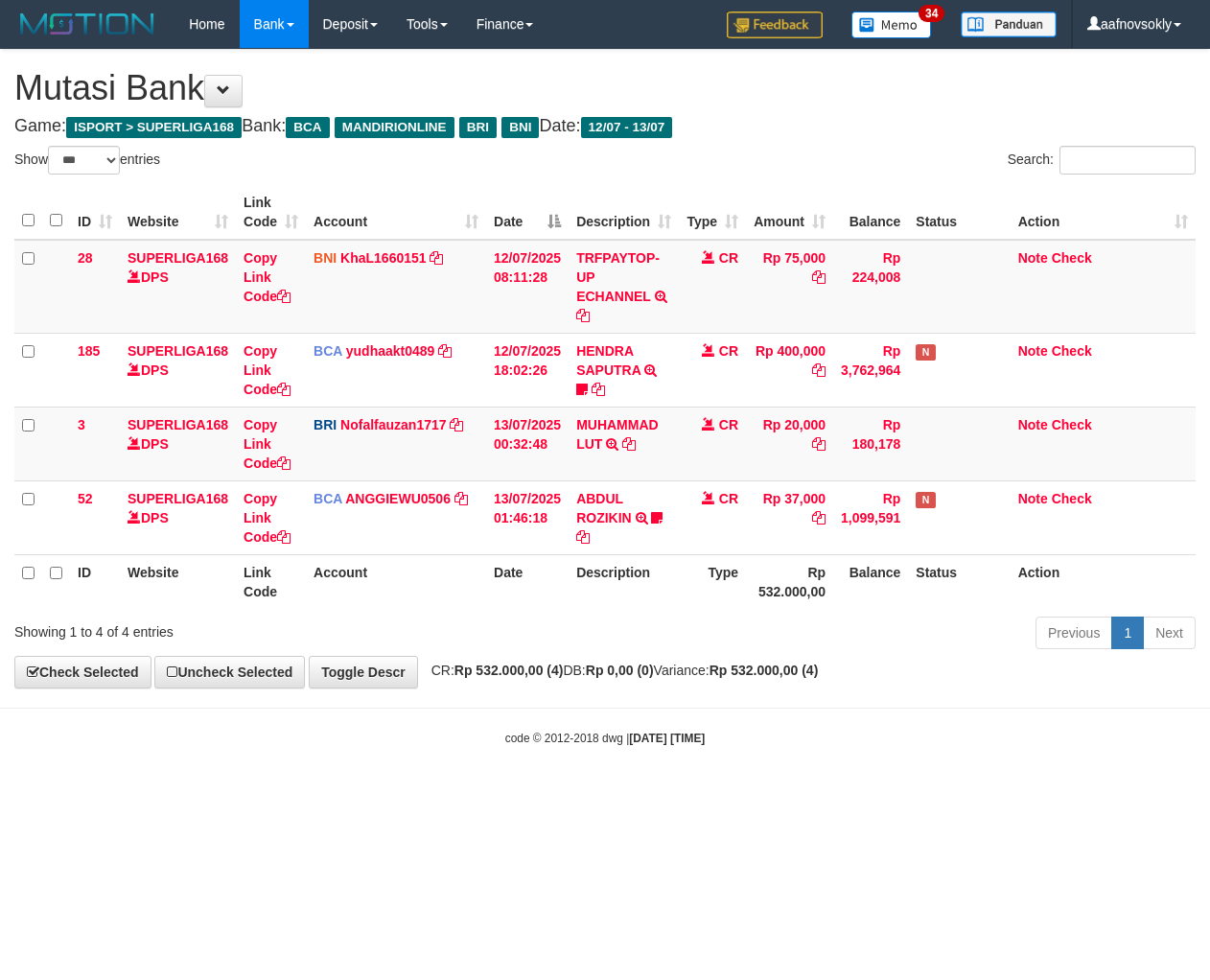 select on "***" 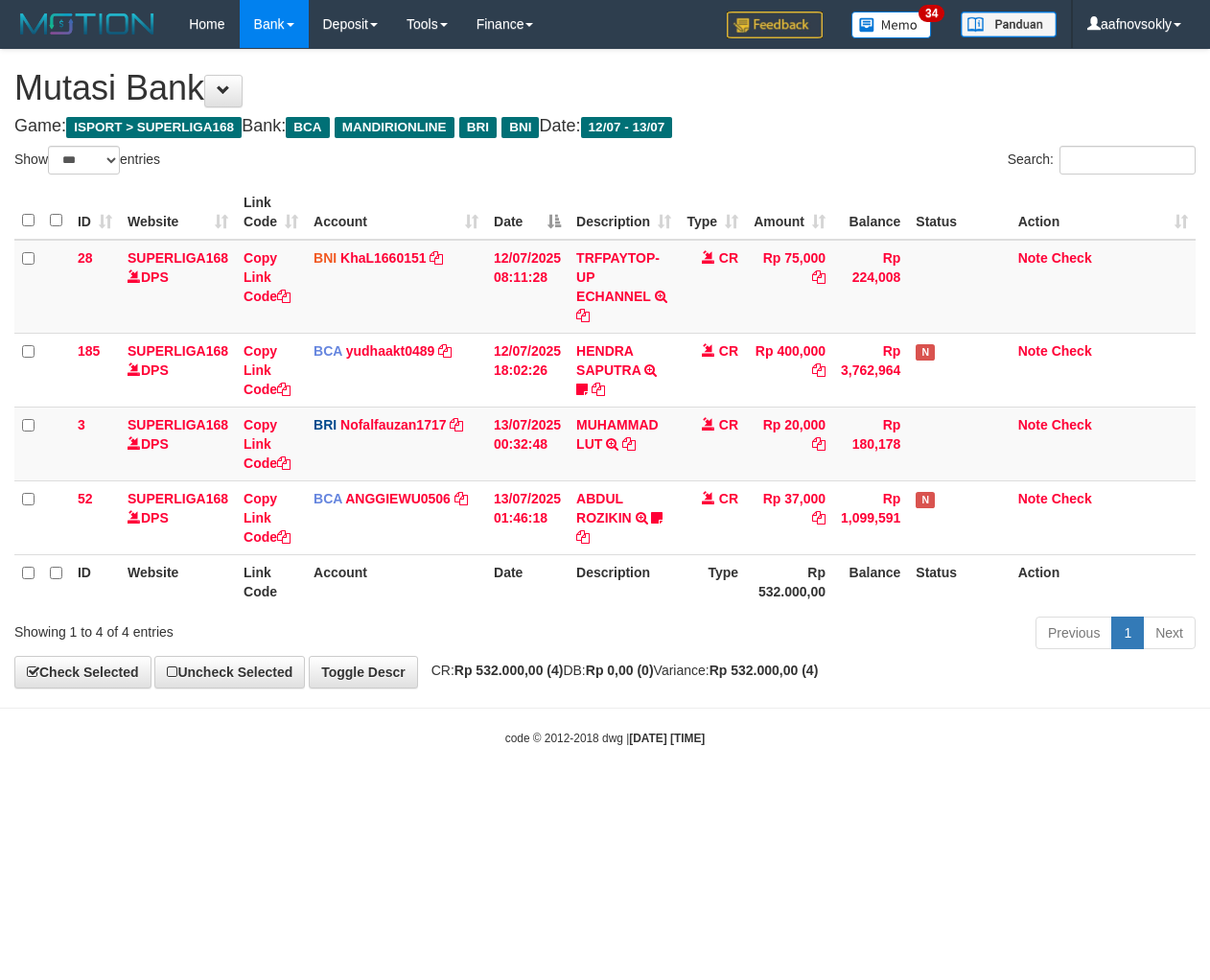 scroll, scrollTop: 0, scrollLeft: 0, axis: both 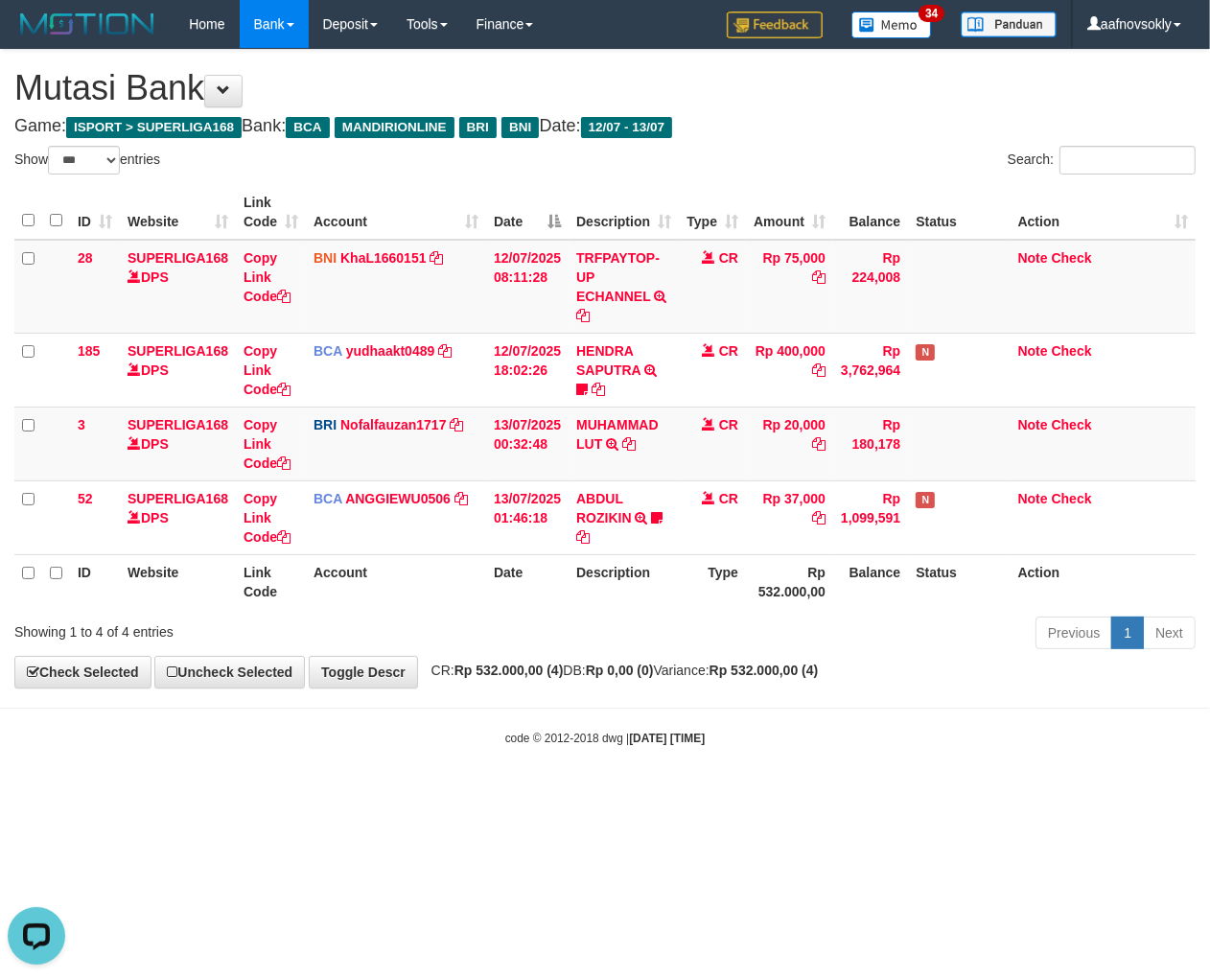 click on "Toggle navigation
Home
Bank
Account List
Load
By Website
Group
[ISPORT]													SUPERLIGA168
By Load Group (DPS)" at bounding box center (605, 397) 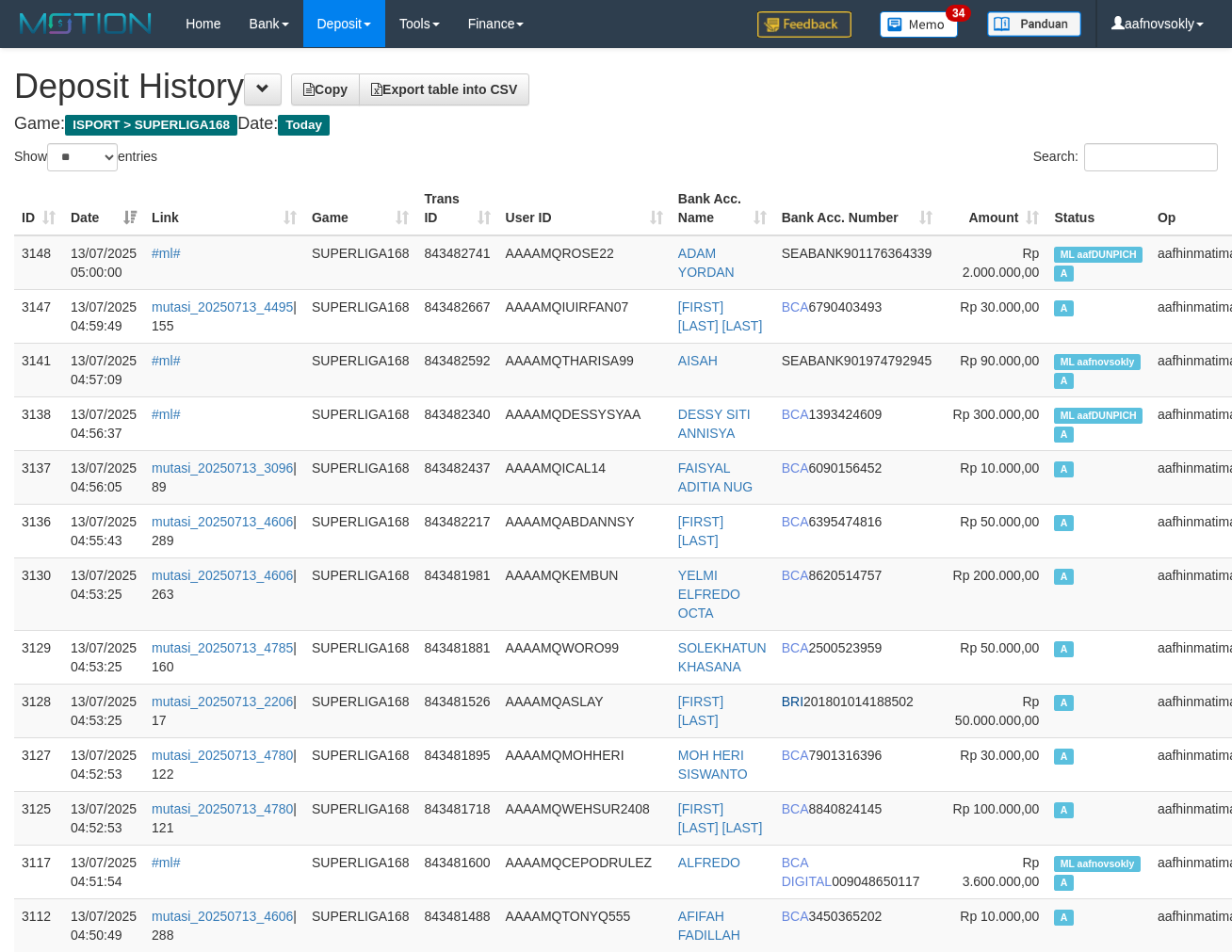 select on "**" 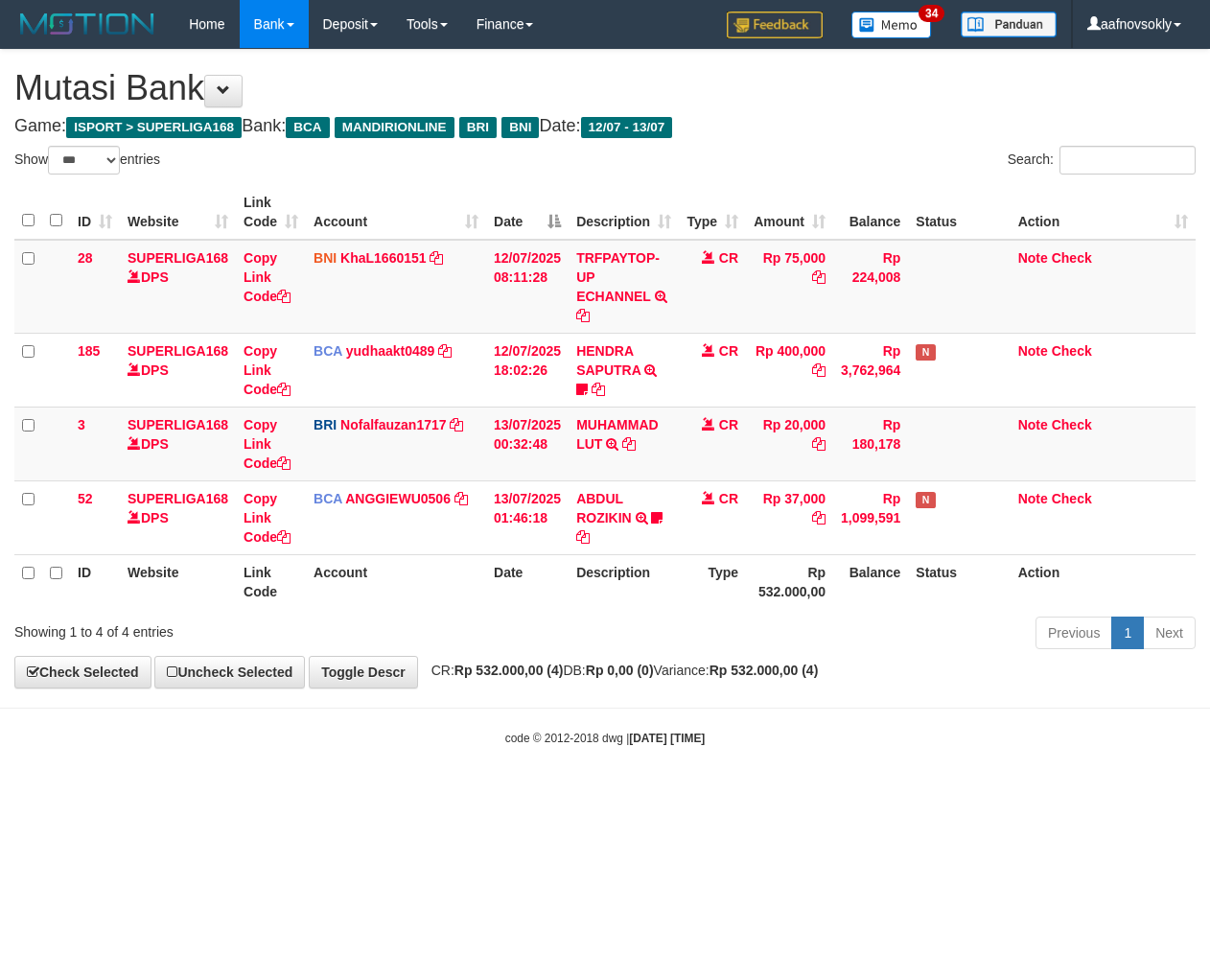 select on "***" 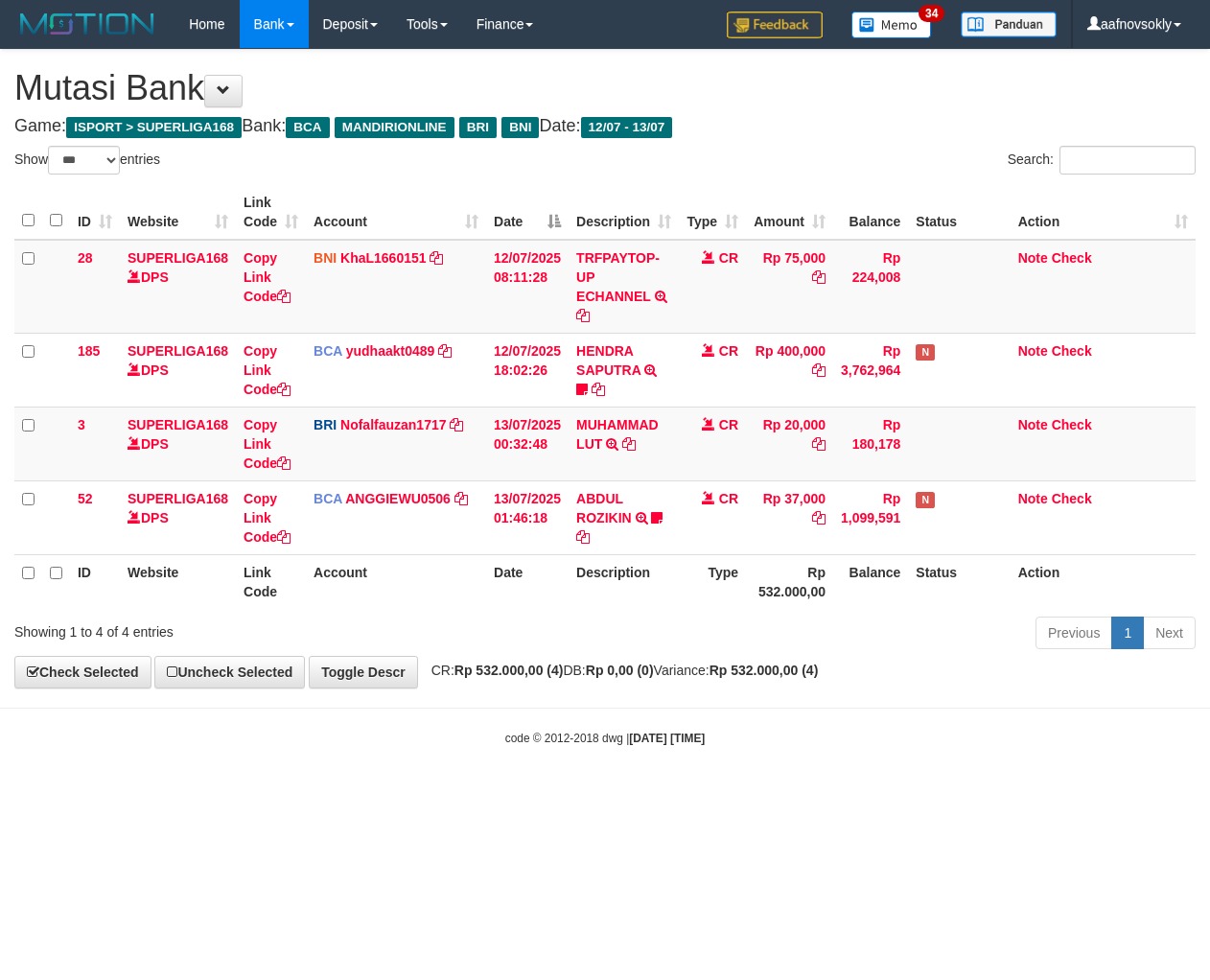 scroll, scrollTop: 0, scrollLeft: 0, axis: both 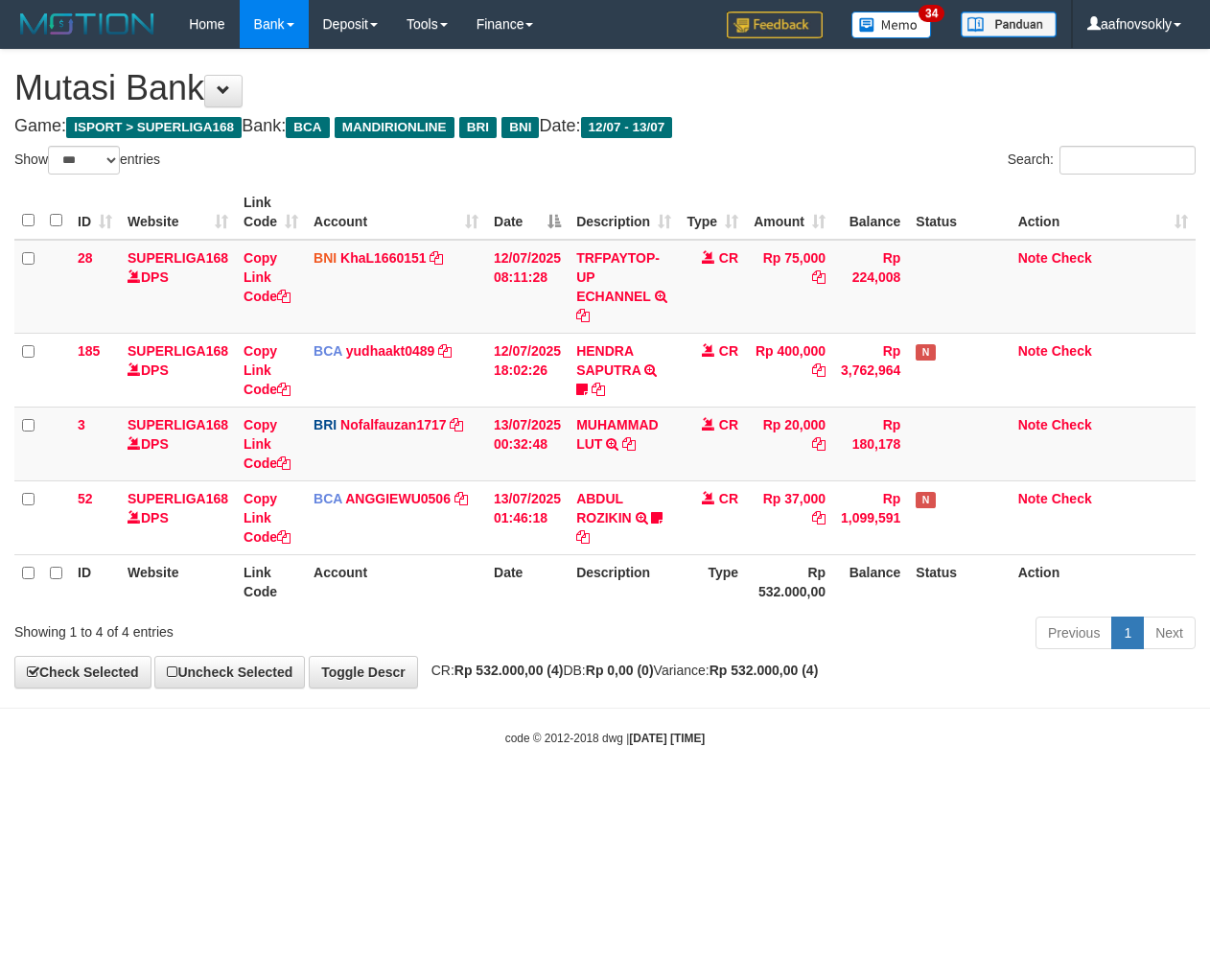 select on "***" 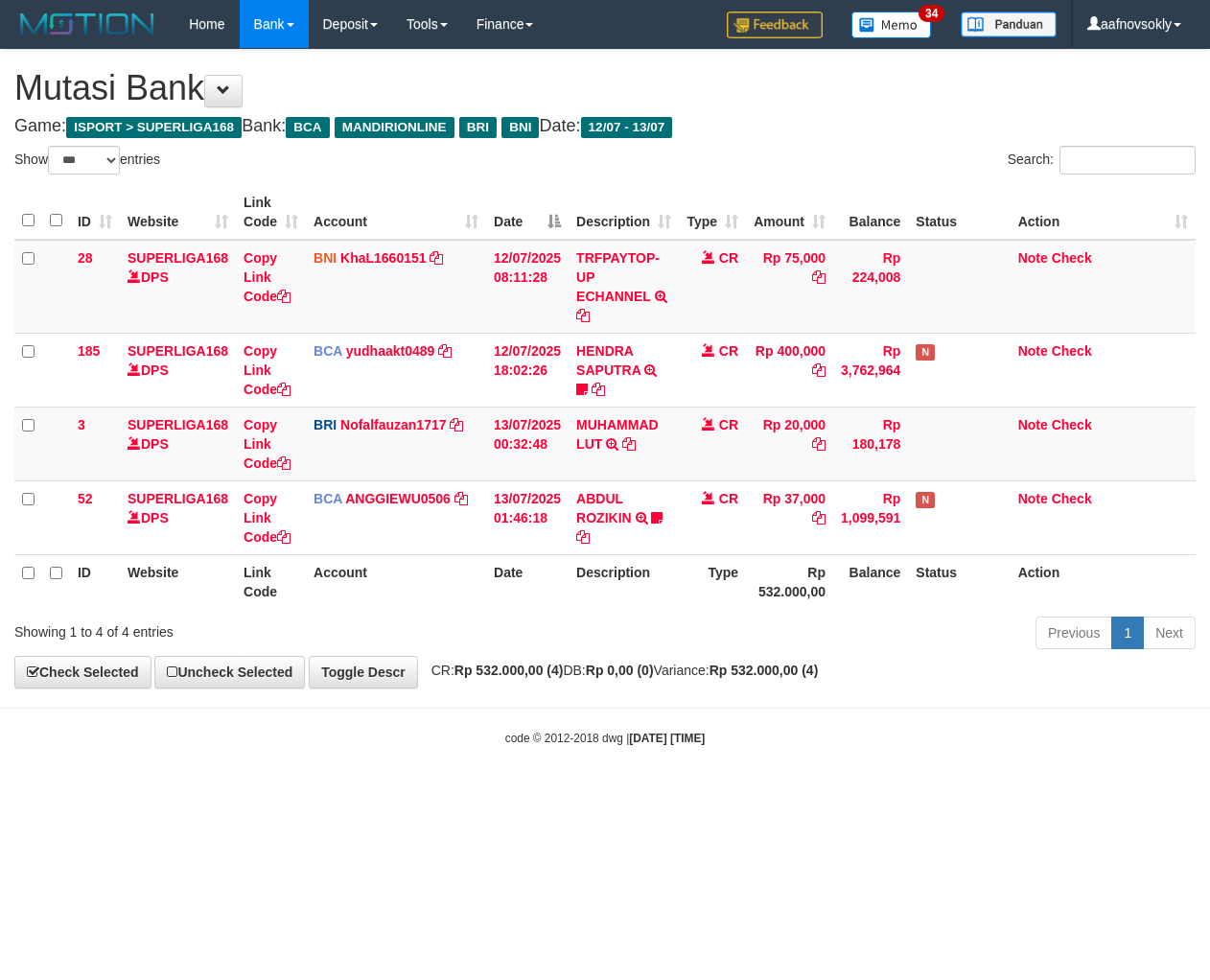 scroll, scrollTop: 0, scrollLeft: 0, axis: both 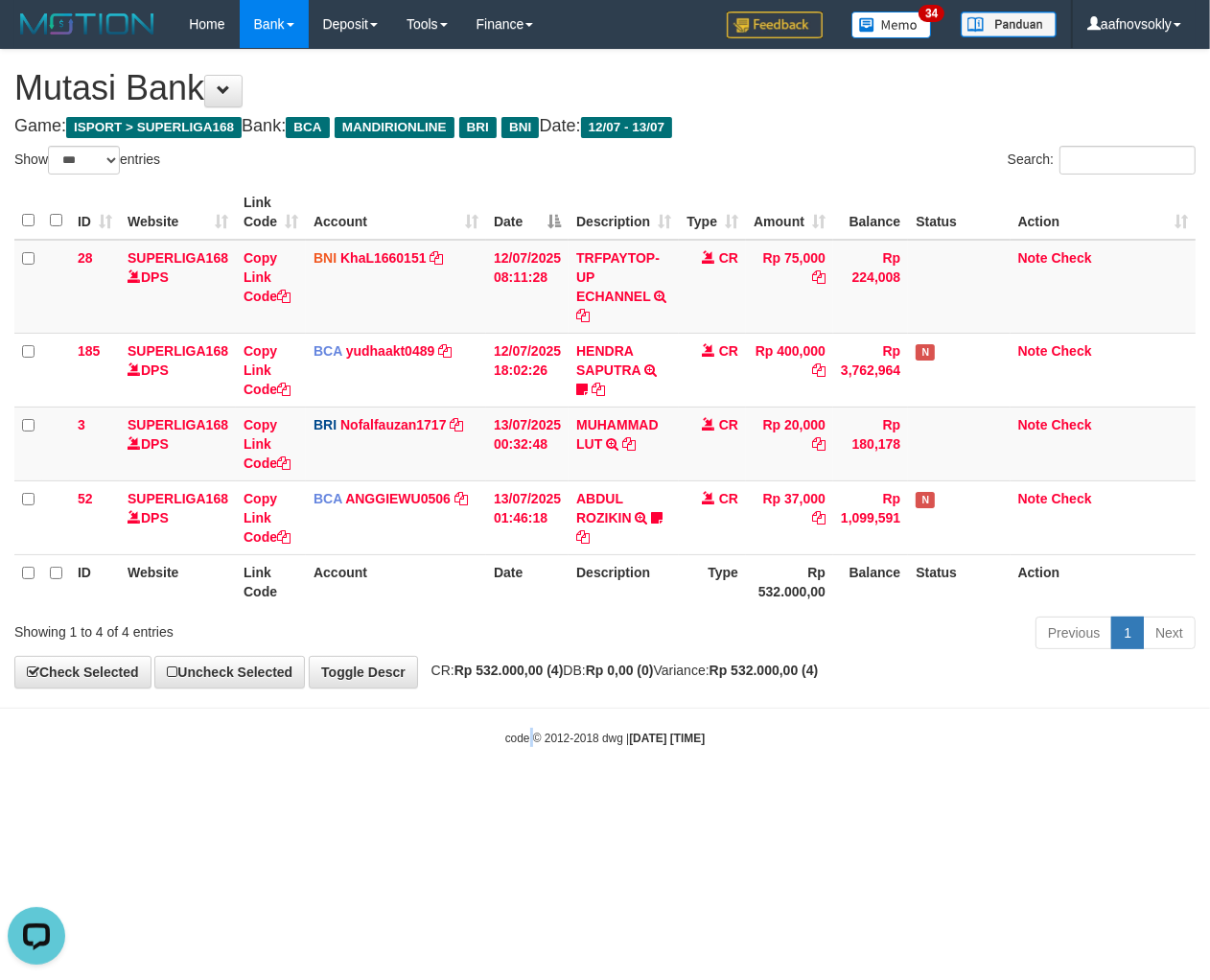 click on "Toggle navigation
Home
Bank
Account List
Load
By Website
Group
[ISPORT]													SUPERLIGA168
By Load Group (DPS)" at bounding box center [605, 397] 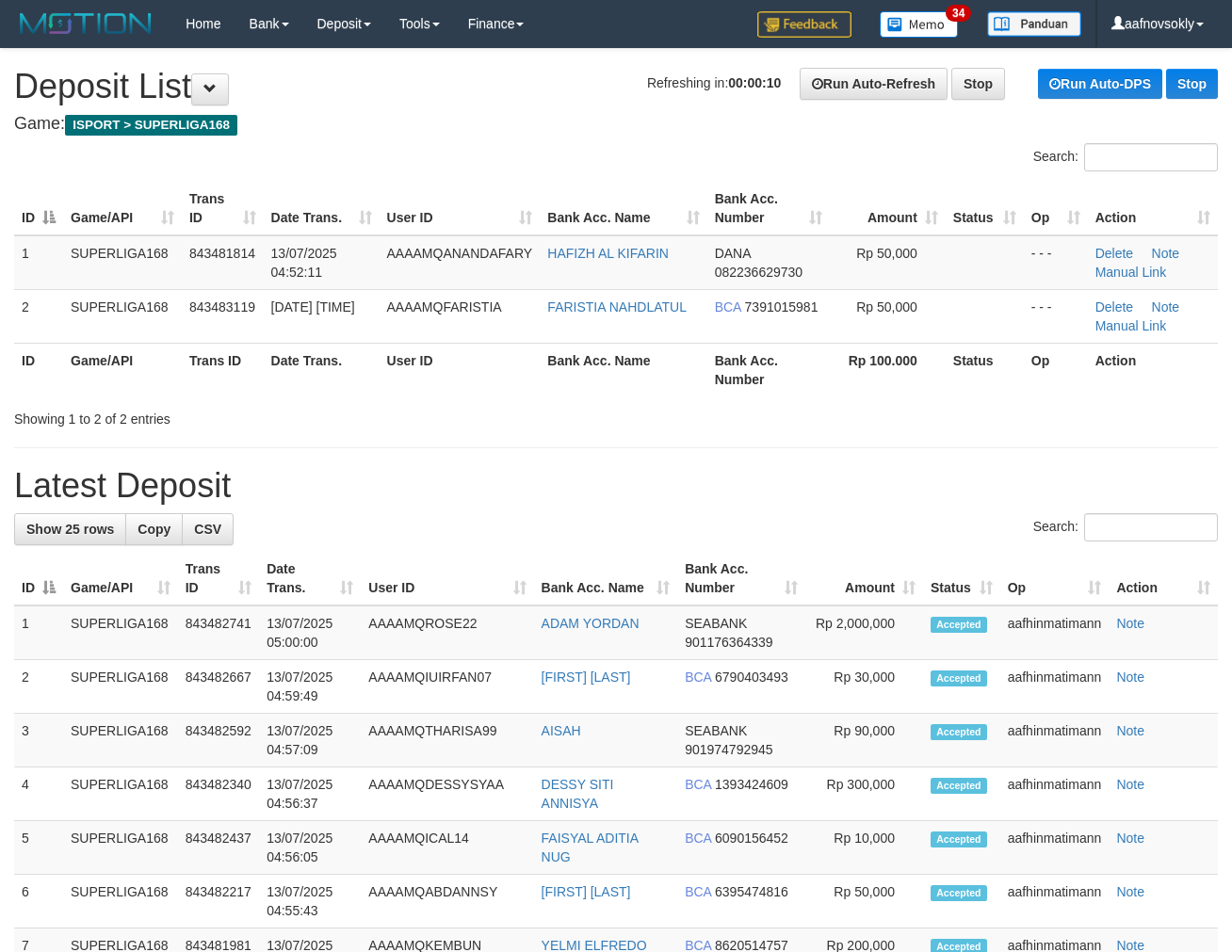 scroll, scrollTop: 0, scrollLeft: 0, axis: both 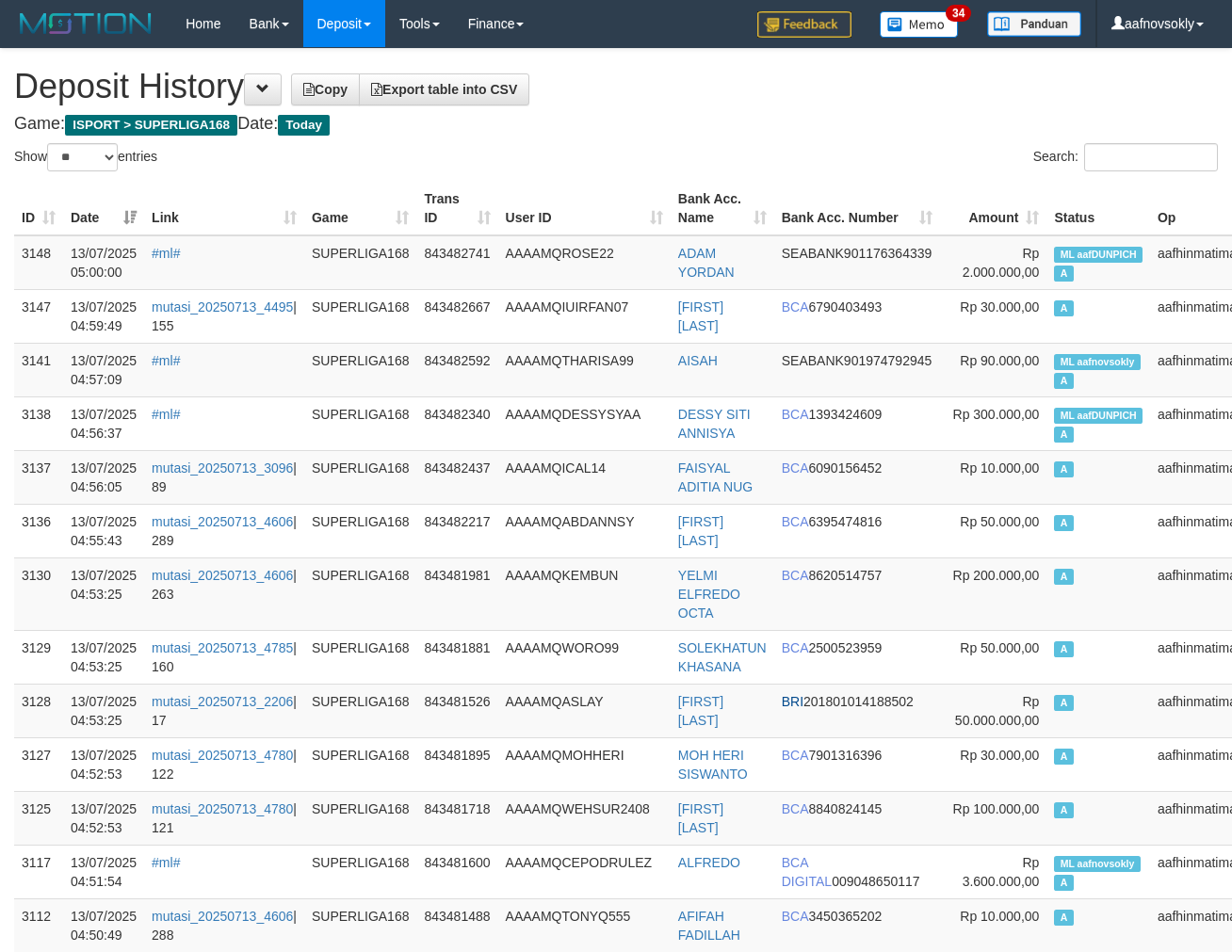 select on "**" 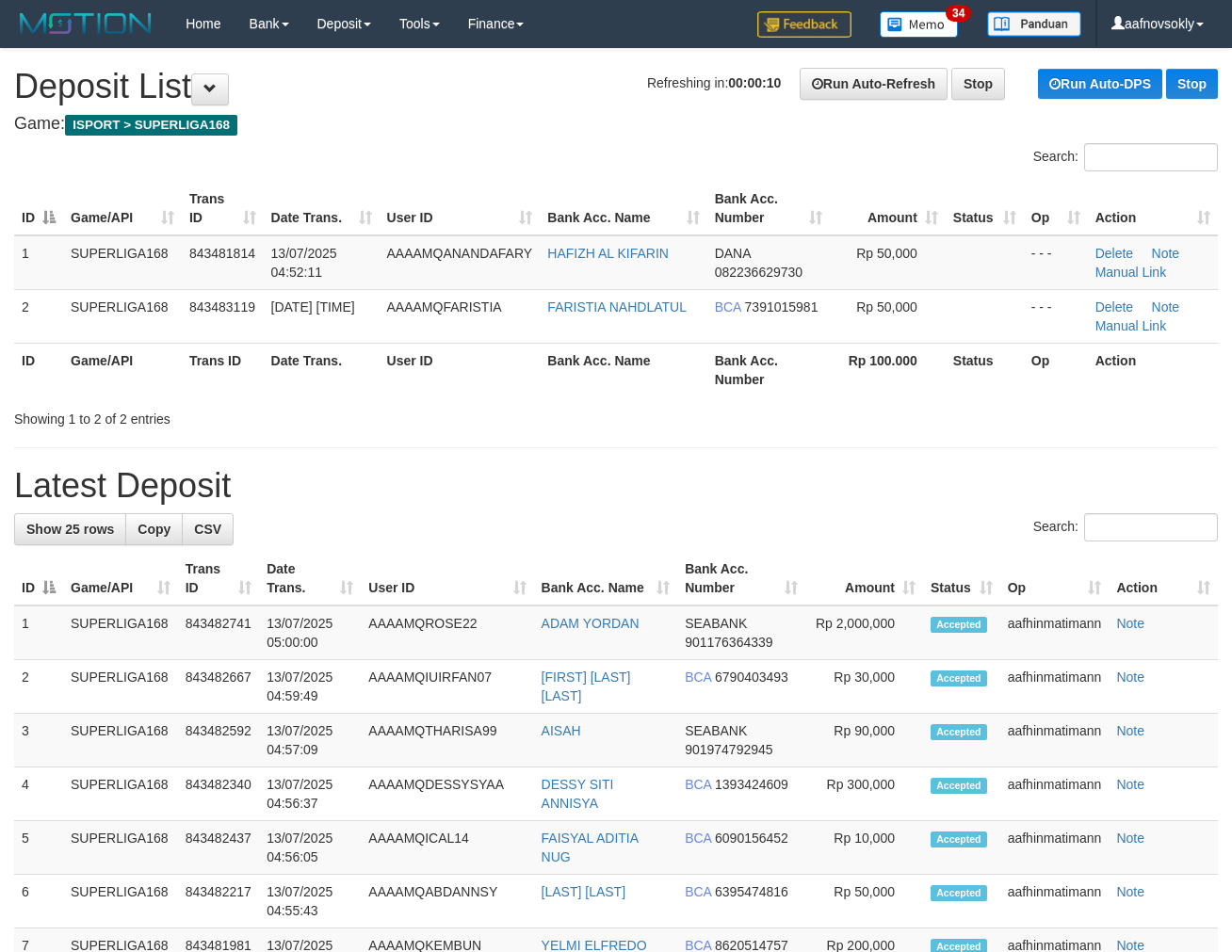 scroll, scrollTop: 0, scrollLeft: 0, axis: both 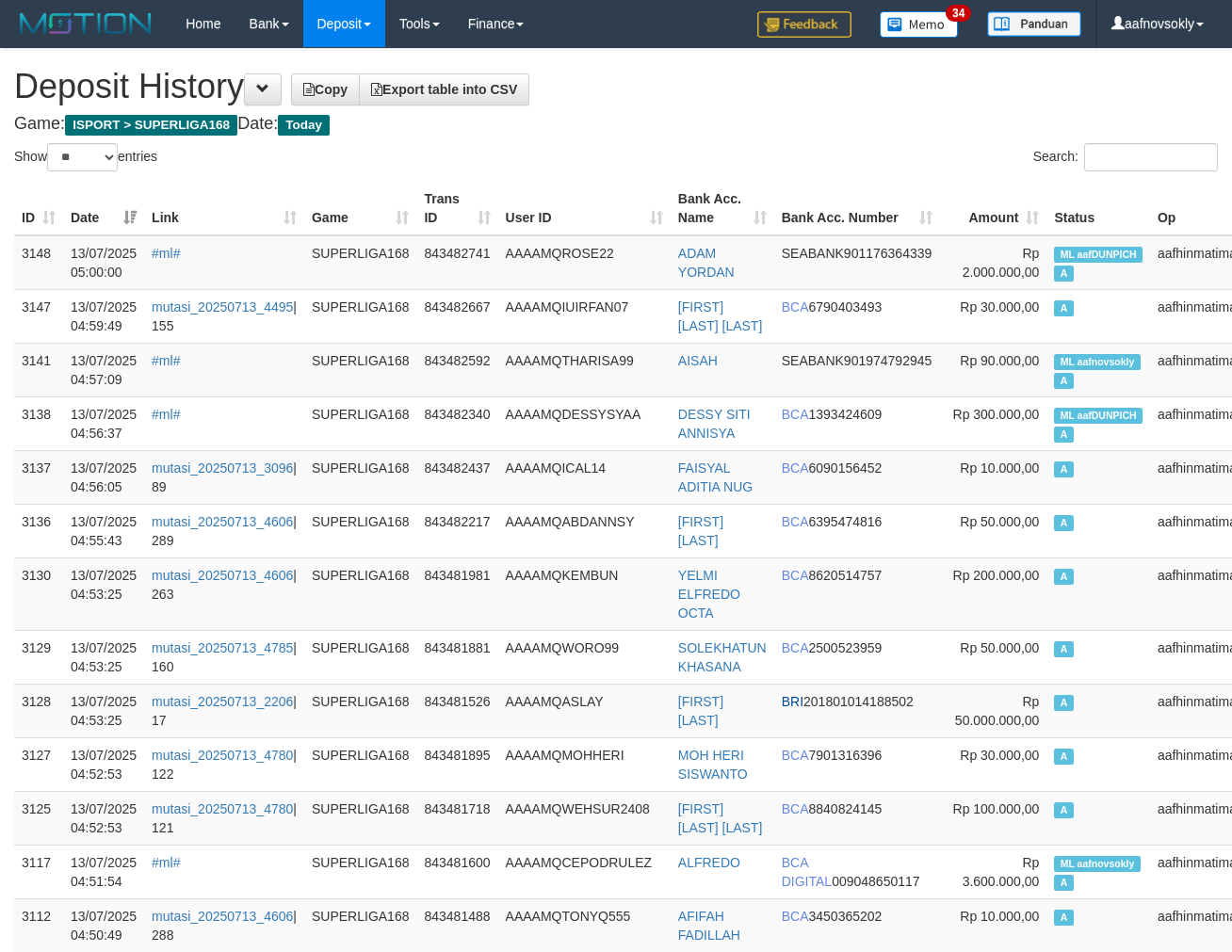 select on "**" 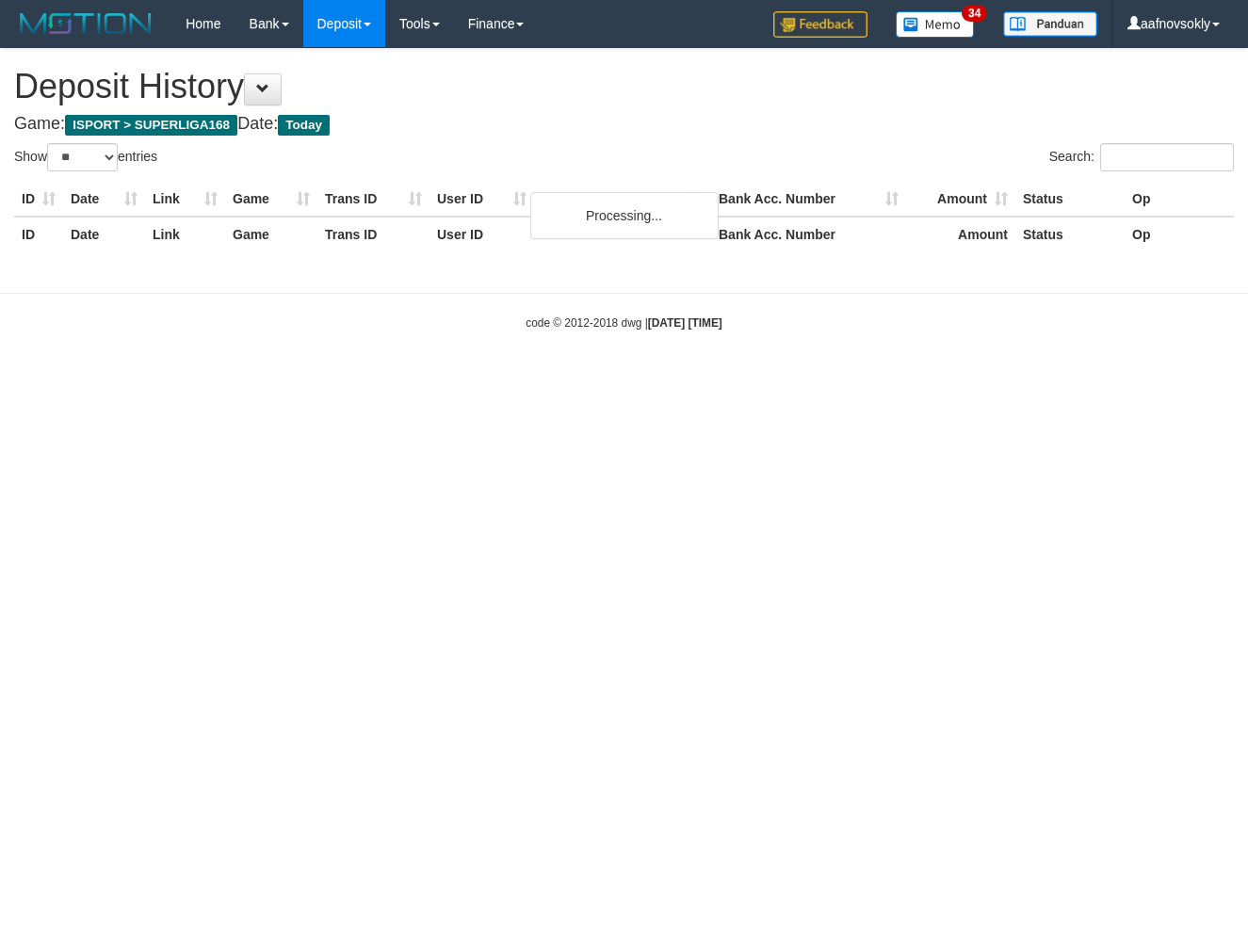 select on "**" 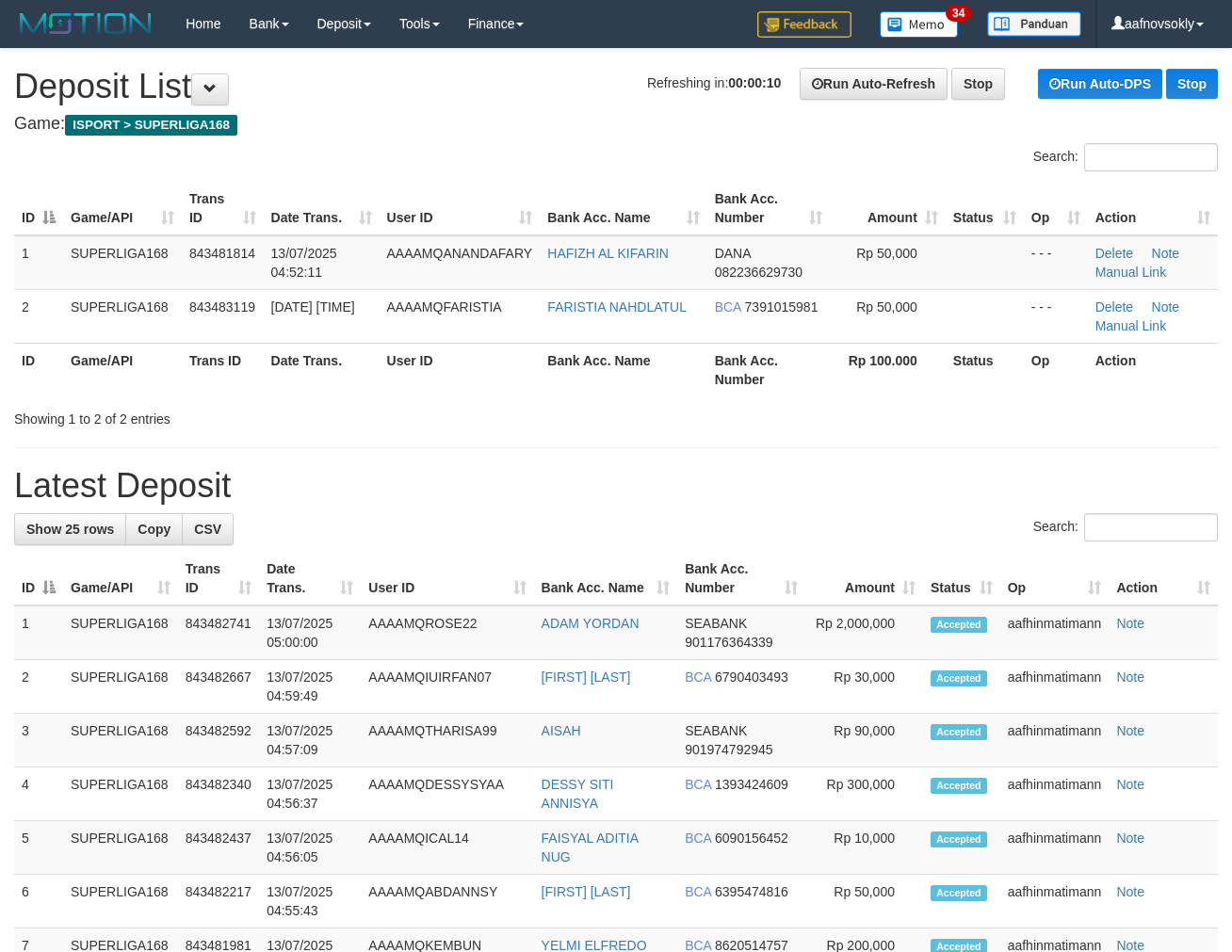 scroll, scrollTop: 0, scrollLeft: 0, axis: both 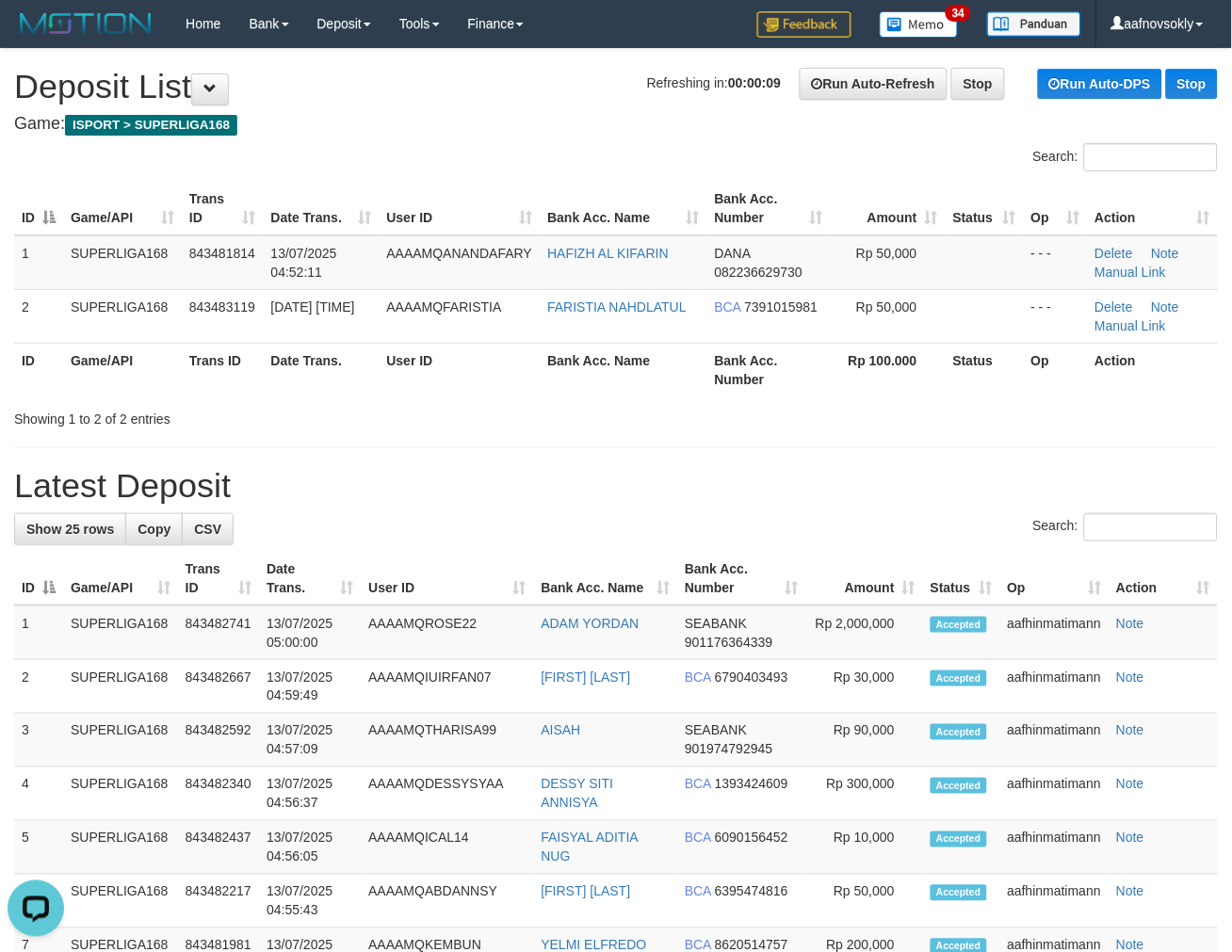 click on "**********" at bounding box center [616, 1061] 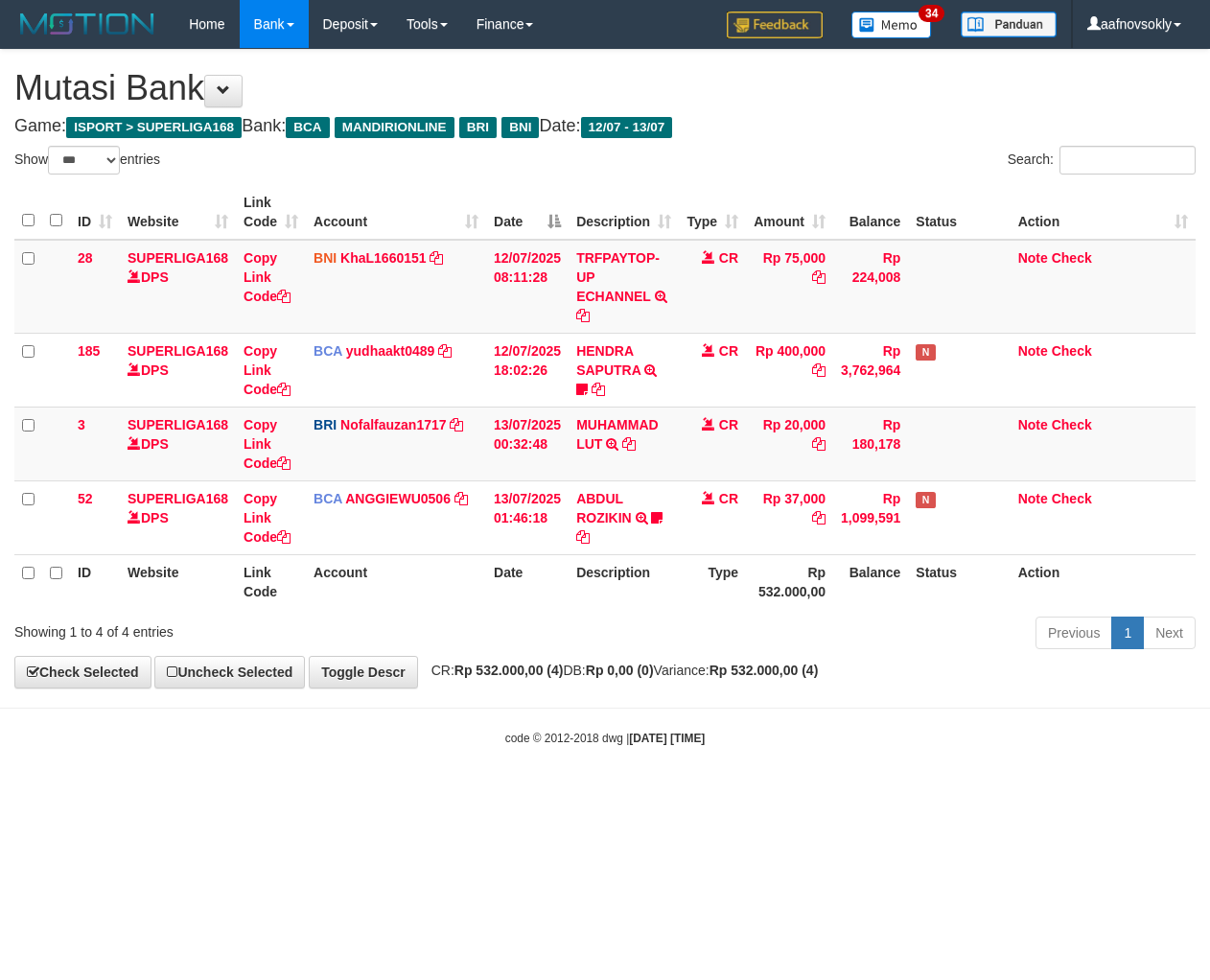 select on "***" 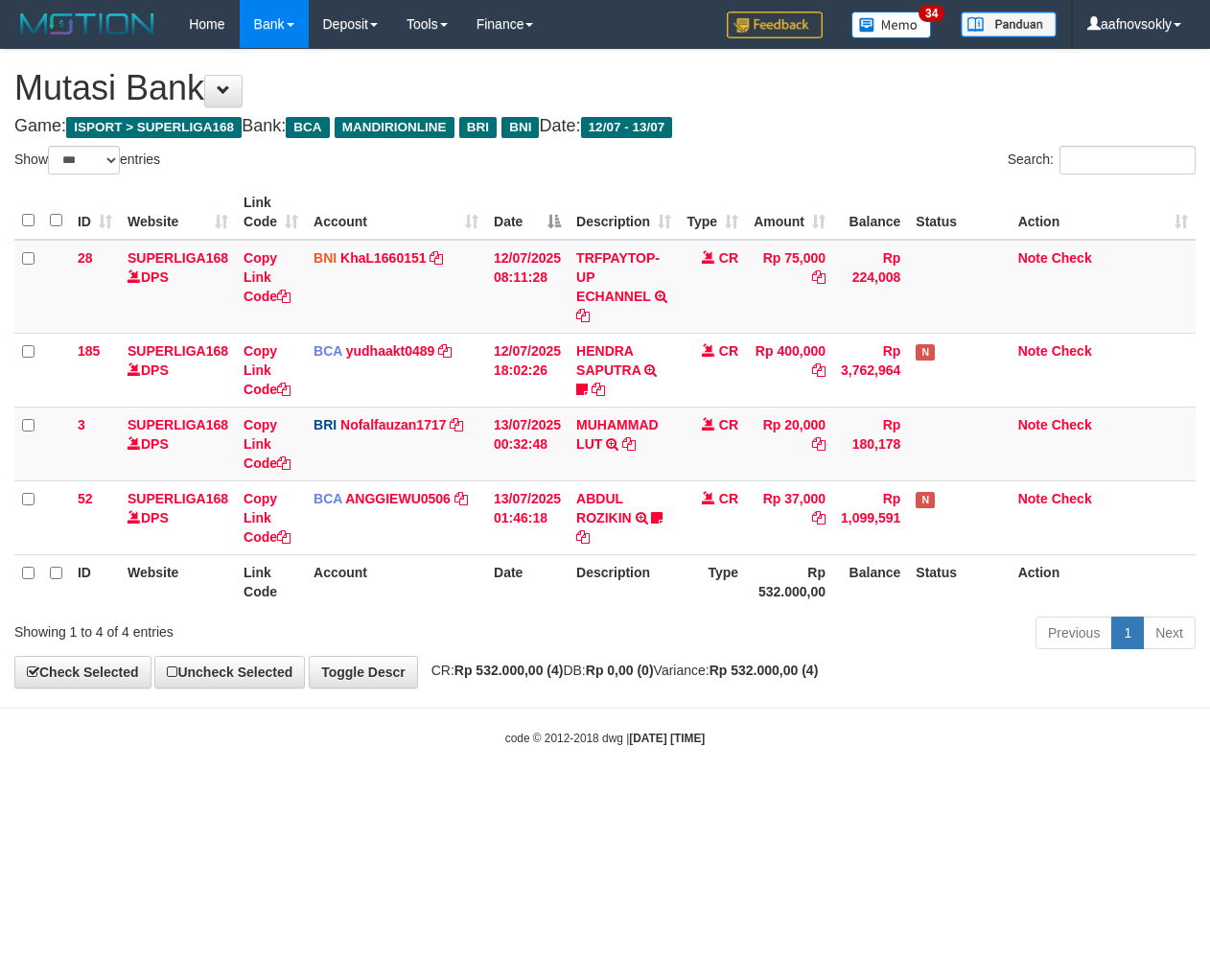 scroll, scrollTop: 0, scrollLeft: 0, axis: both 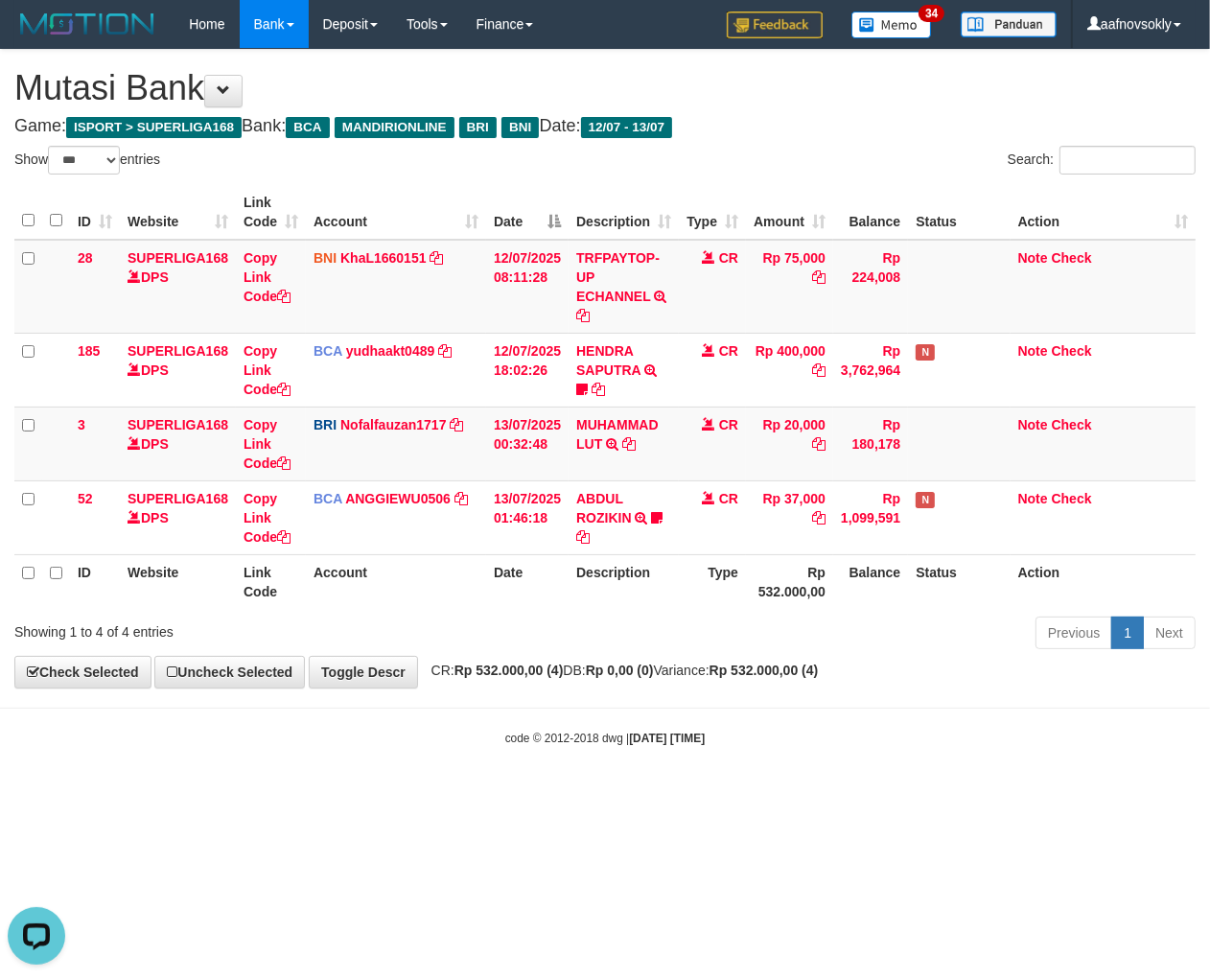 drag, startPoint x: 743, startPoint y: 712, endPoint x: 717, endPoint y: 703, distance: 27.513633 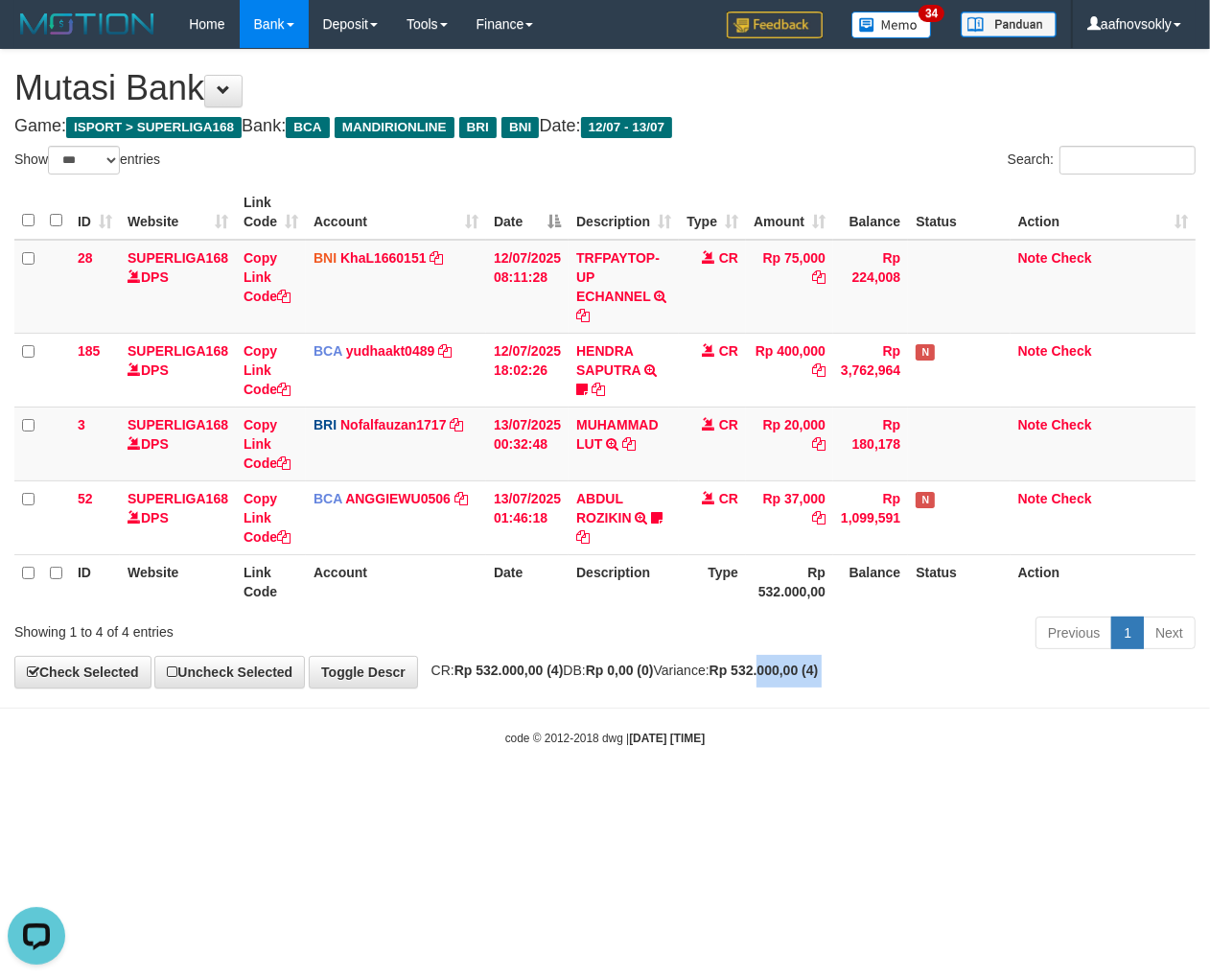 click on "Toggle navigation
Home
Bank
Account List
Load
By Website
Group
[ISPORT]													SUPERLIGA168
By Load Group (DPS)
34" at bounding box center [605, 397] 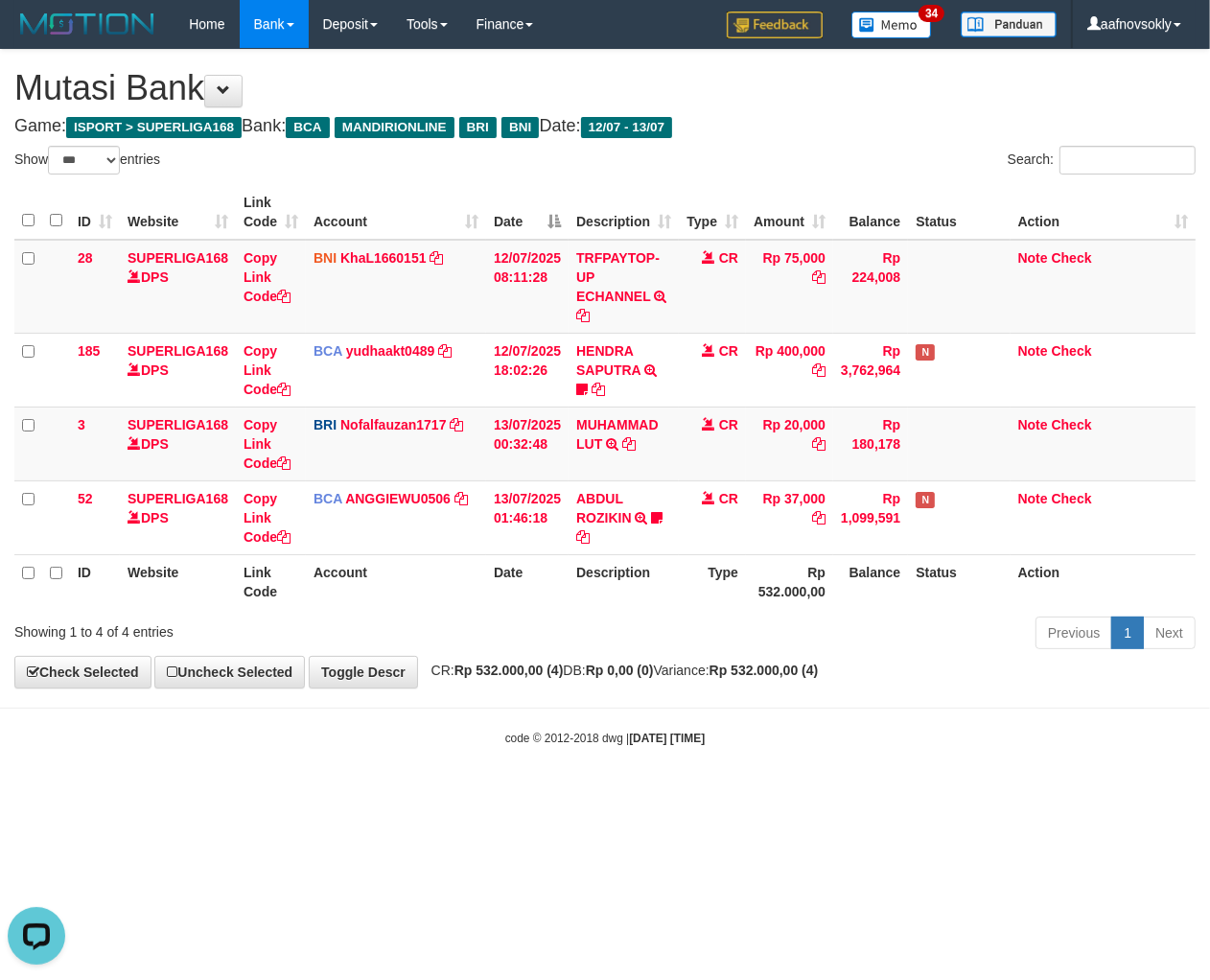 click on "Toggle navigation
Home
Bank
Account List
Load
By Website
Group
[ISPORT]													SUPERLIGA168
By Load Group (DPS)
34" at bounding box center [605, 397] 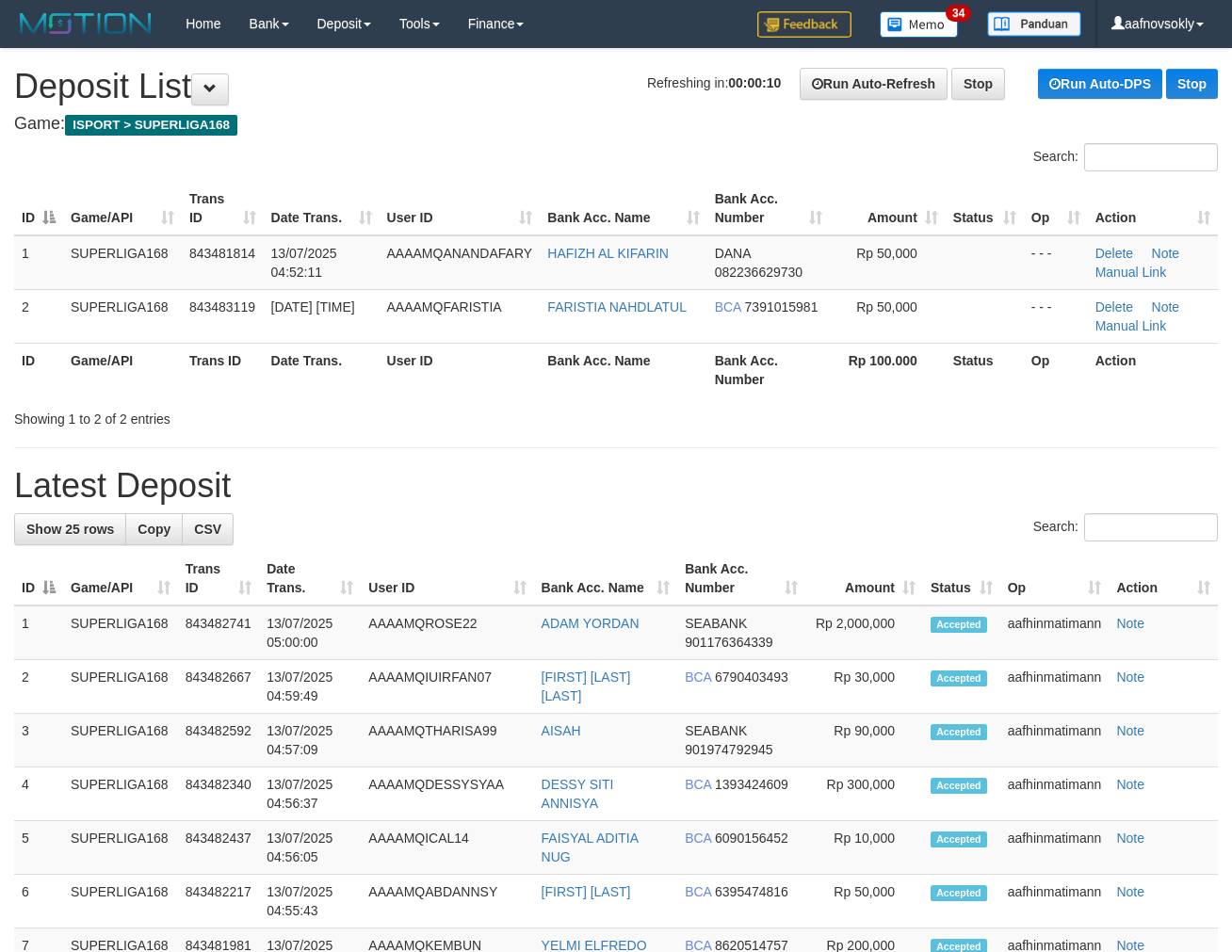scroll, scrollTop: 0, scrollLeft: 0, axis: both 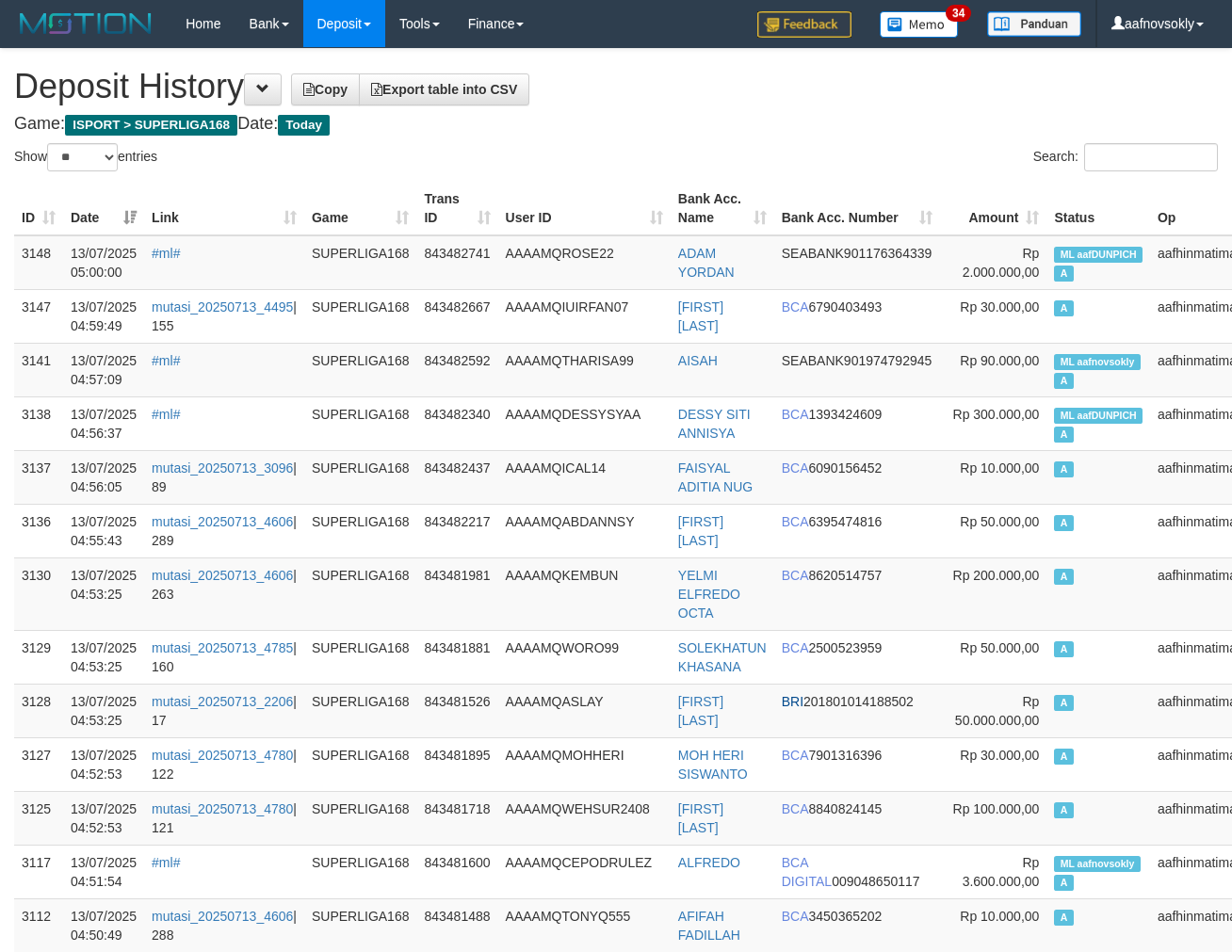 select on "**" 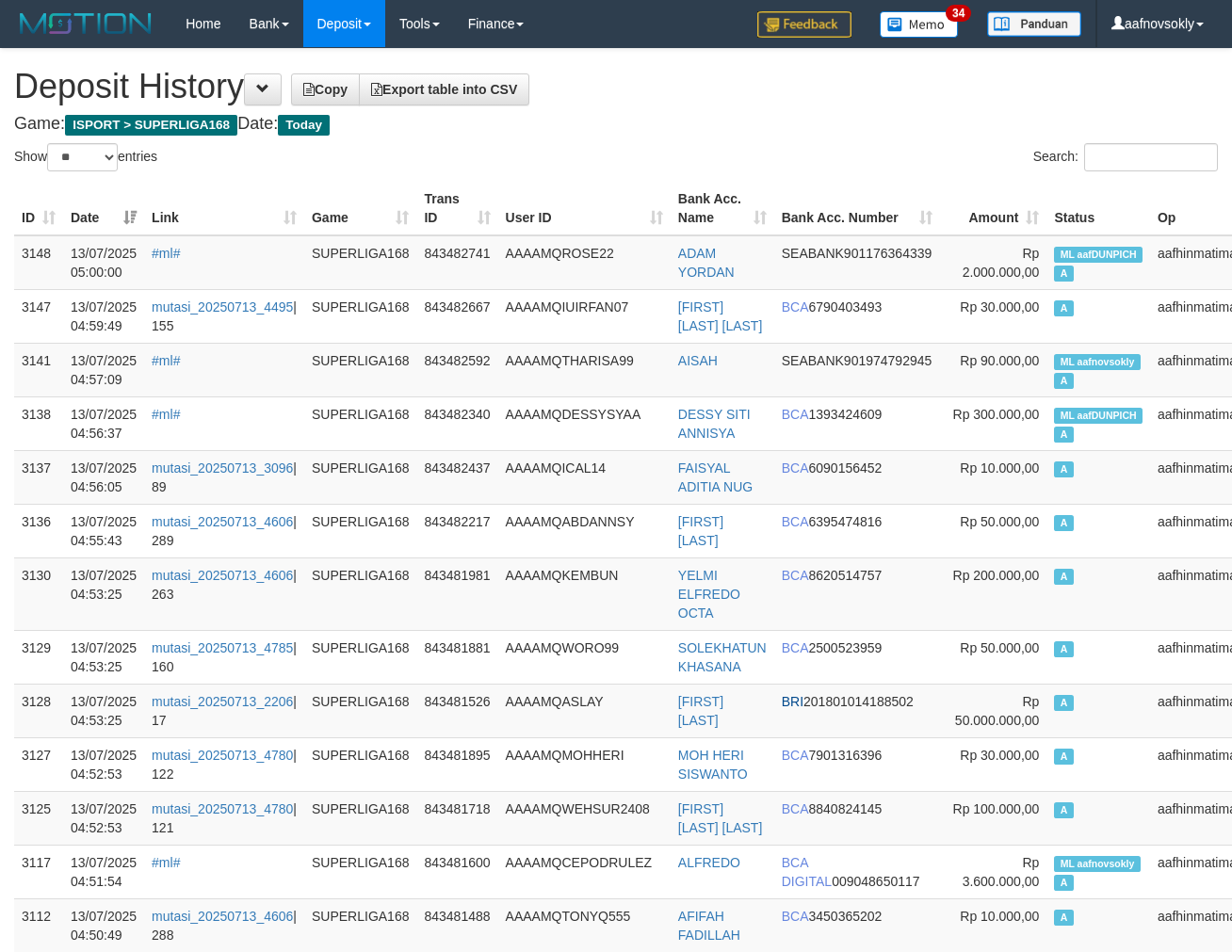 select on "**" 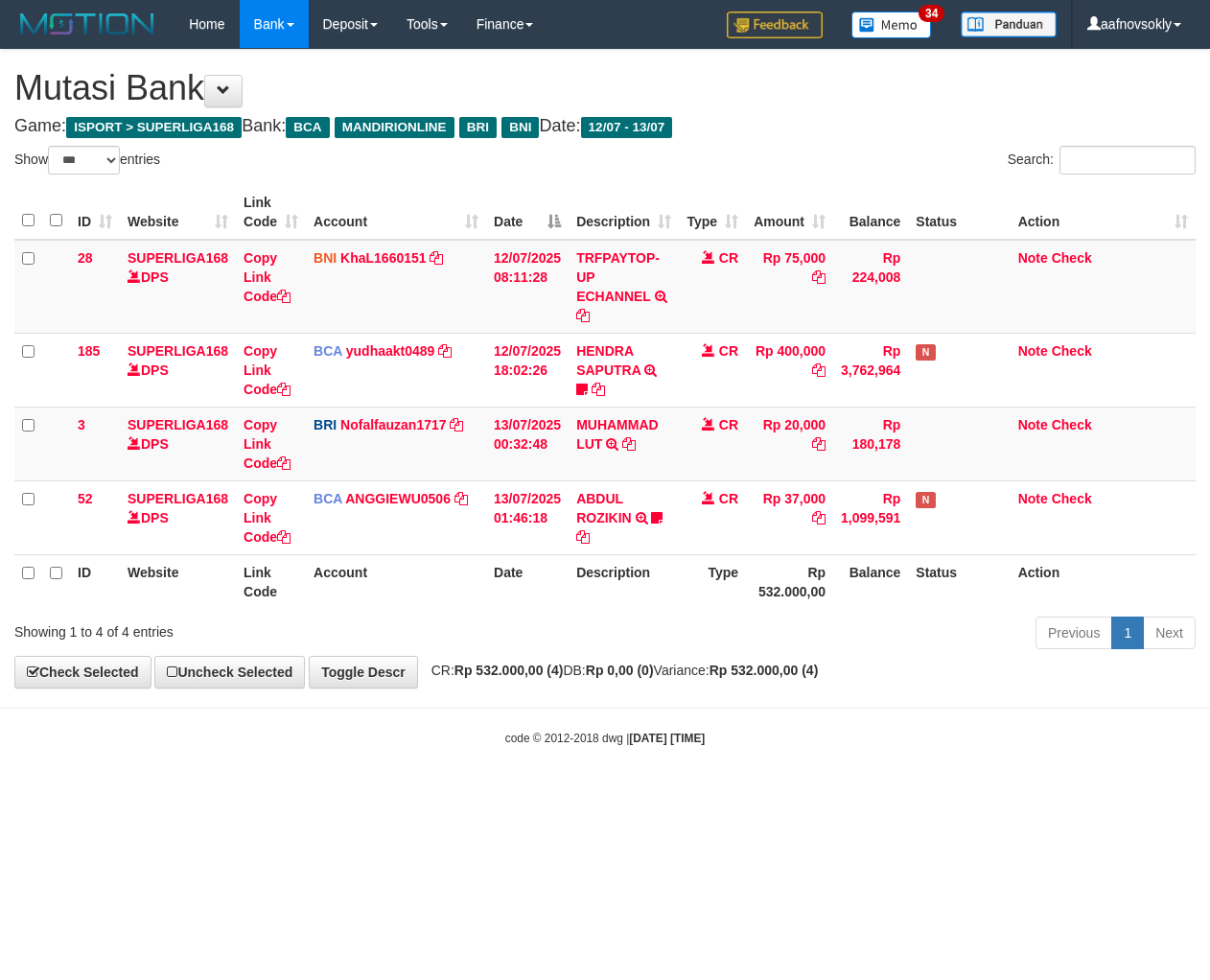 select on "***" 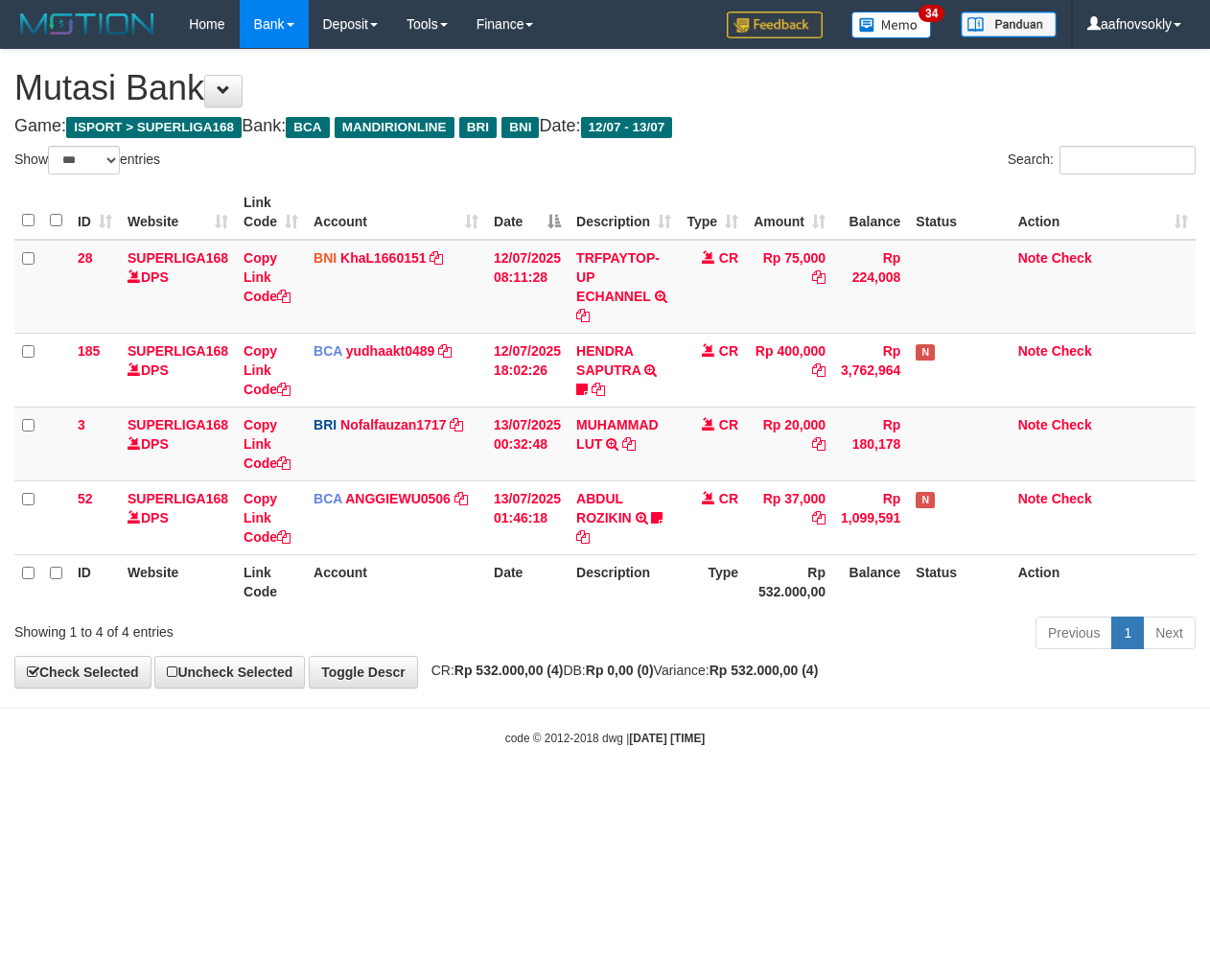 scroll, scrollTop: 0, scrollLeft: 0, axis: both 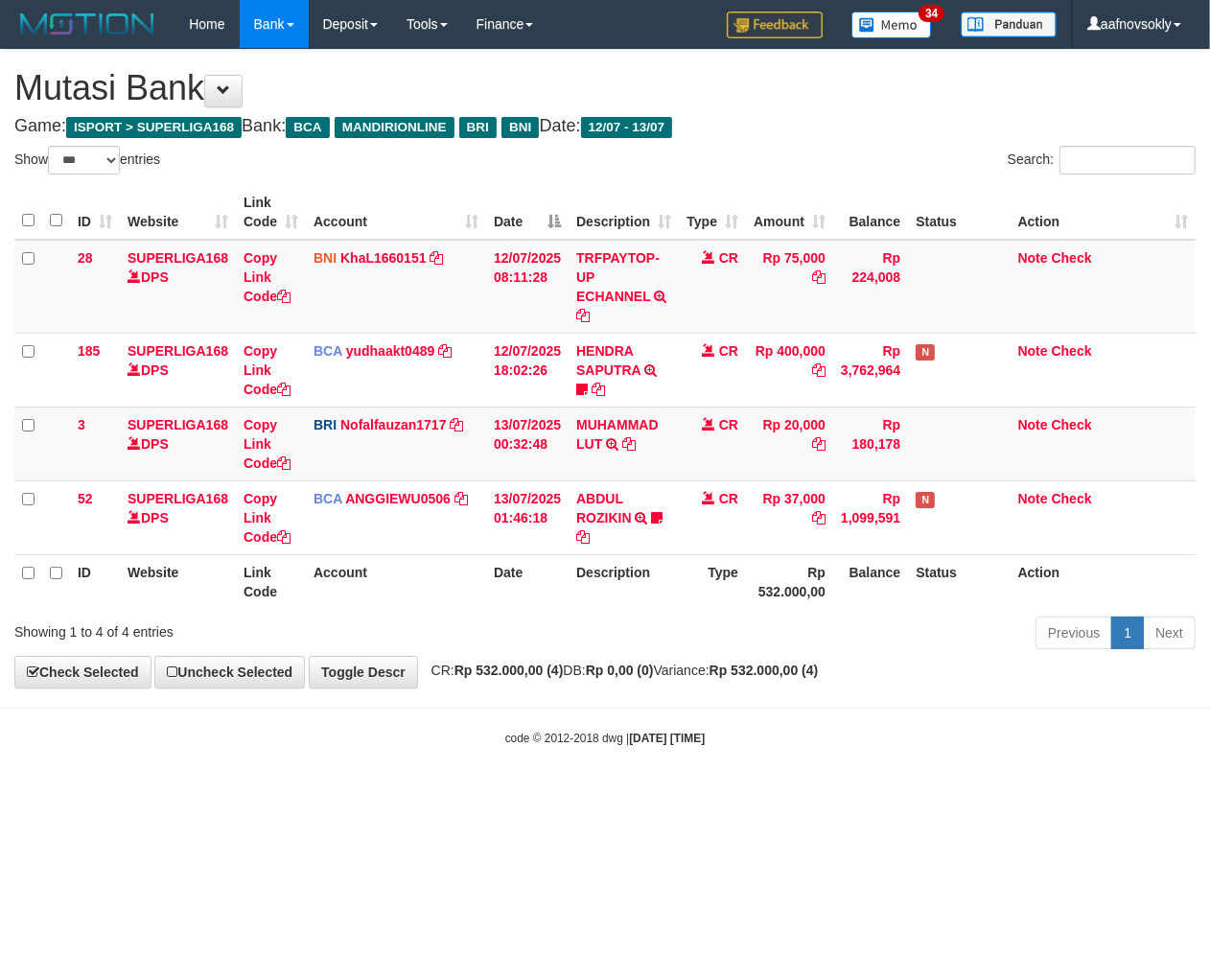 click on "Toggle navigation
Home
Bank
Account List
Load
By Website
Group
[ISPORT]													SUPERLIGA168
By Load Group (DPS)
34" at bounding box center [605, 397] 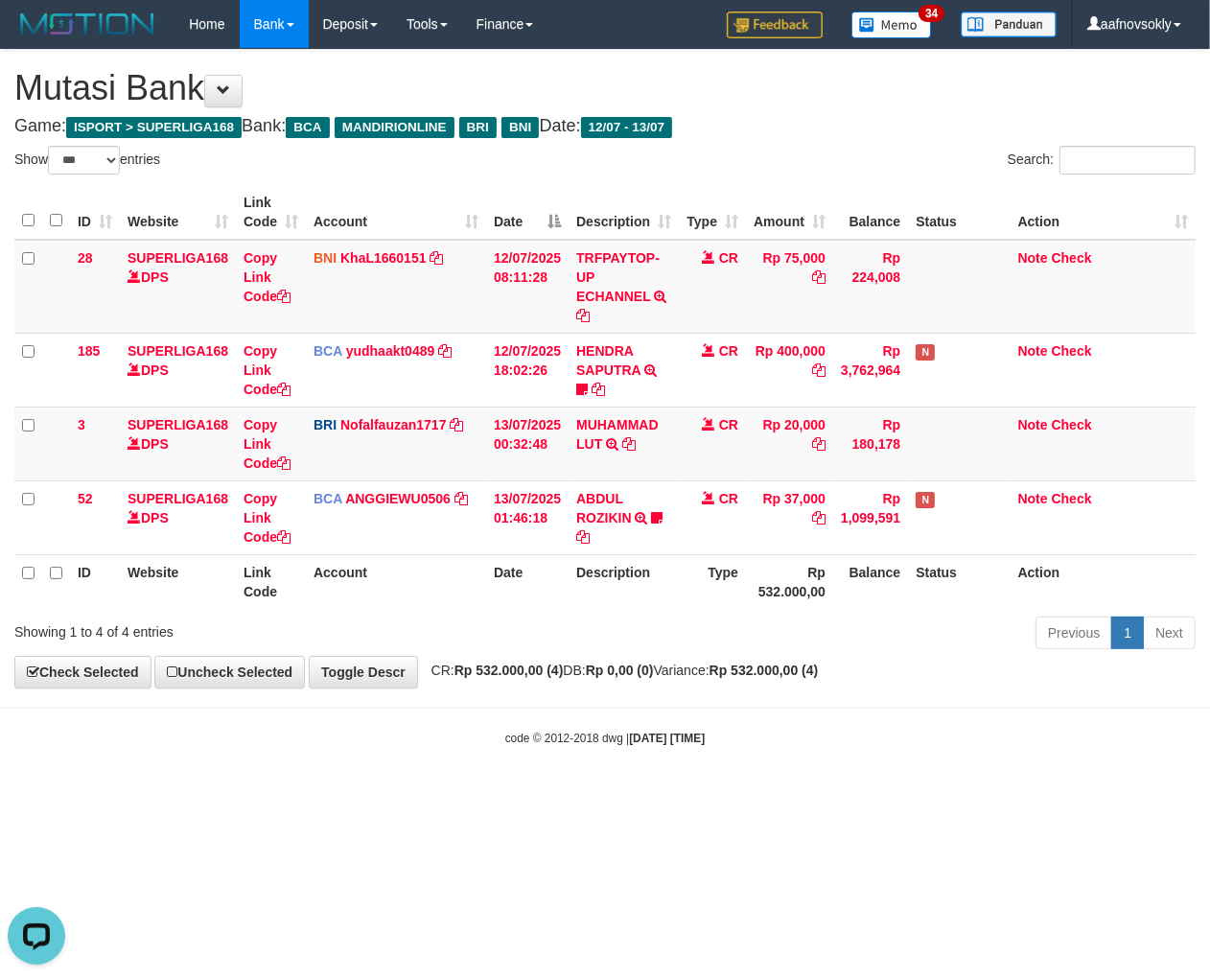scroll, scrollTop: 0, scrollLeft: 0, axis: both 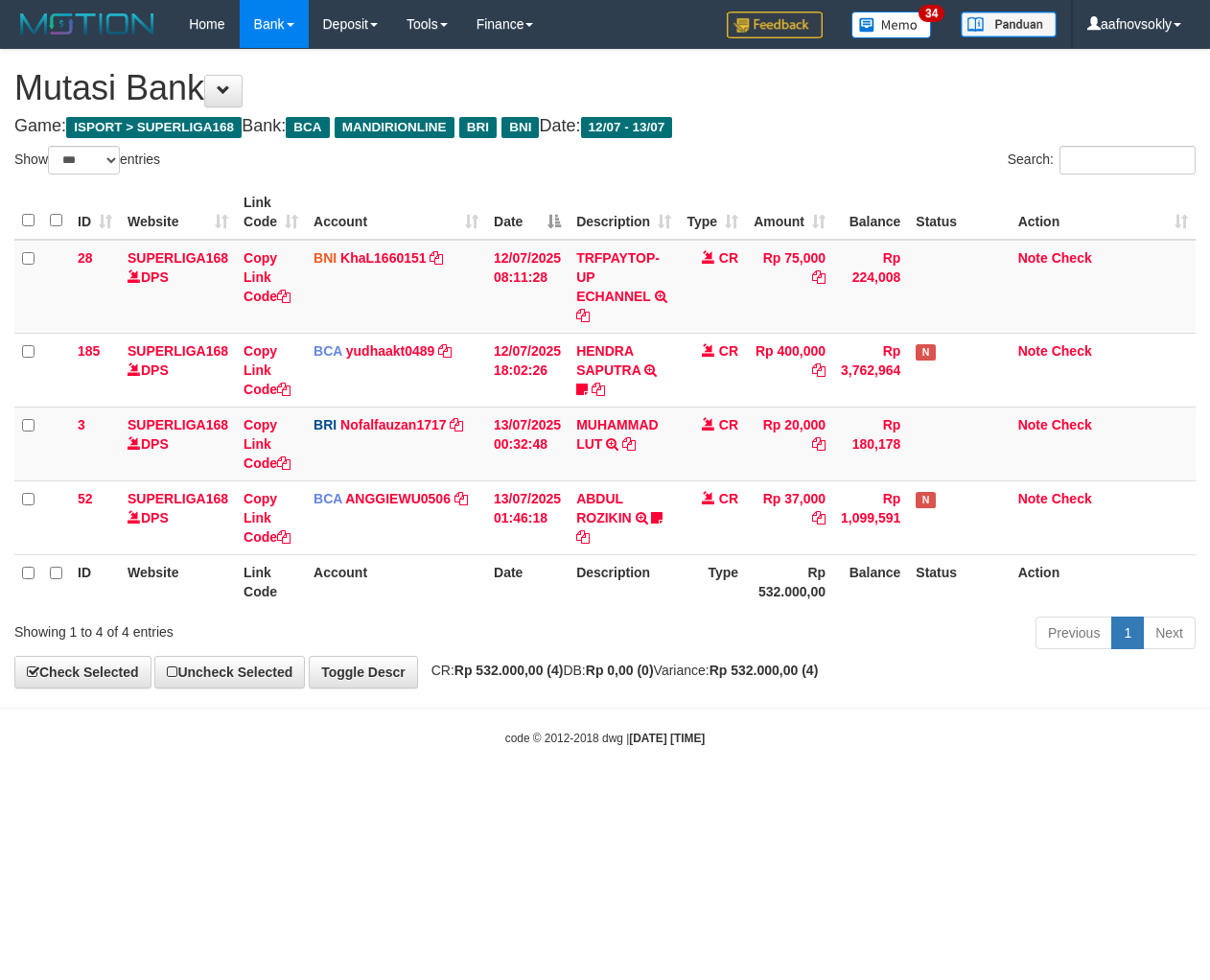 select on "***" 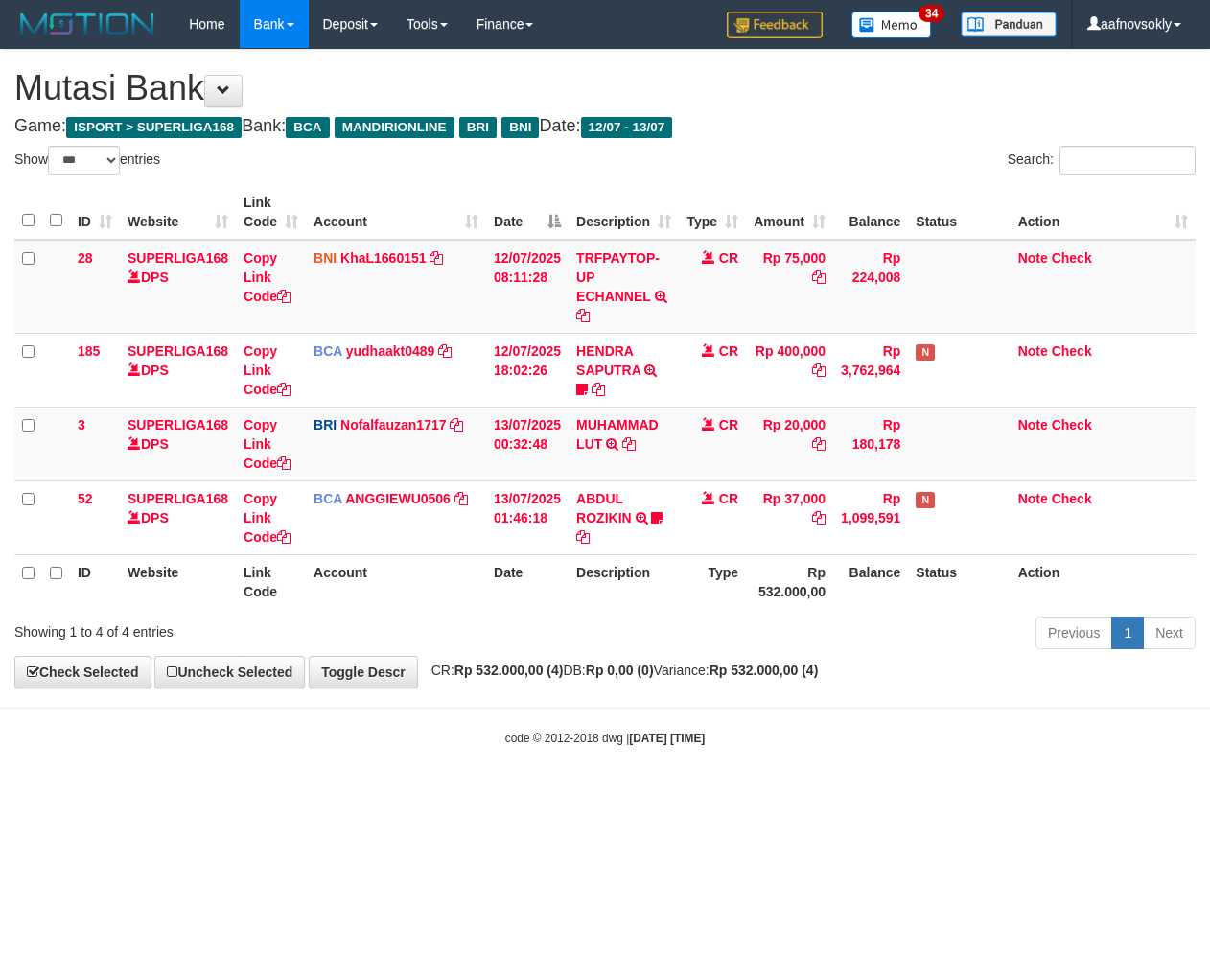 click on "Toggle navigation
Home
Bank
Account List
Load
By Website
Group
[ISPORT]													SUPERLIGA168
By Load Group (DPS)" at bounding box center (605, 397) 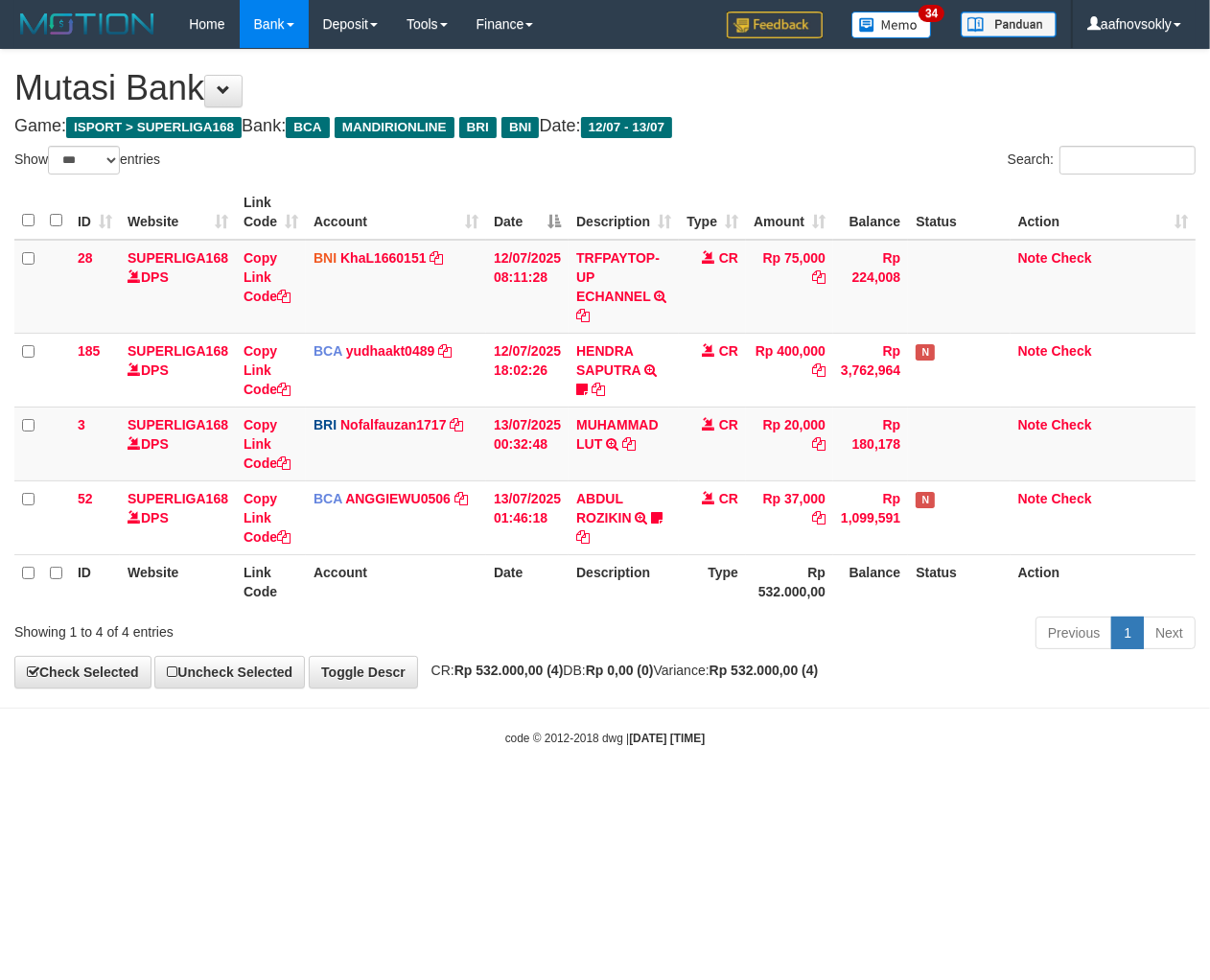 click on "Toggle navigation
Home
Bank
Account List
Load
By Website
Group
[ISPORT]													SUPERLIGA168
By Load Group (DPS)" at bounding box center (605, 397) 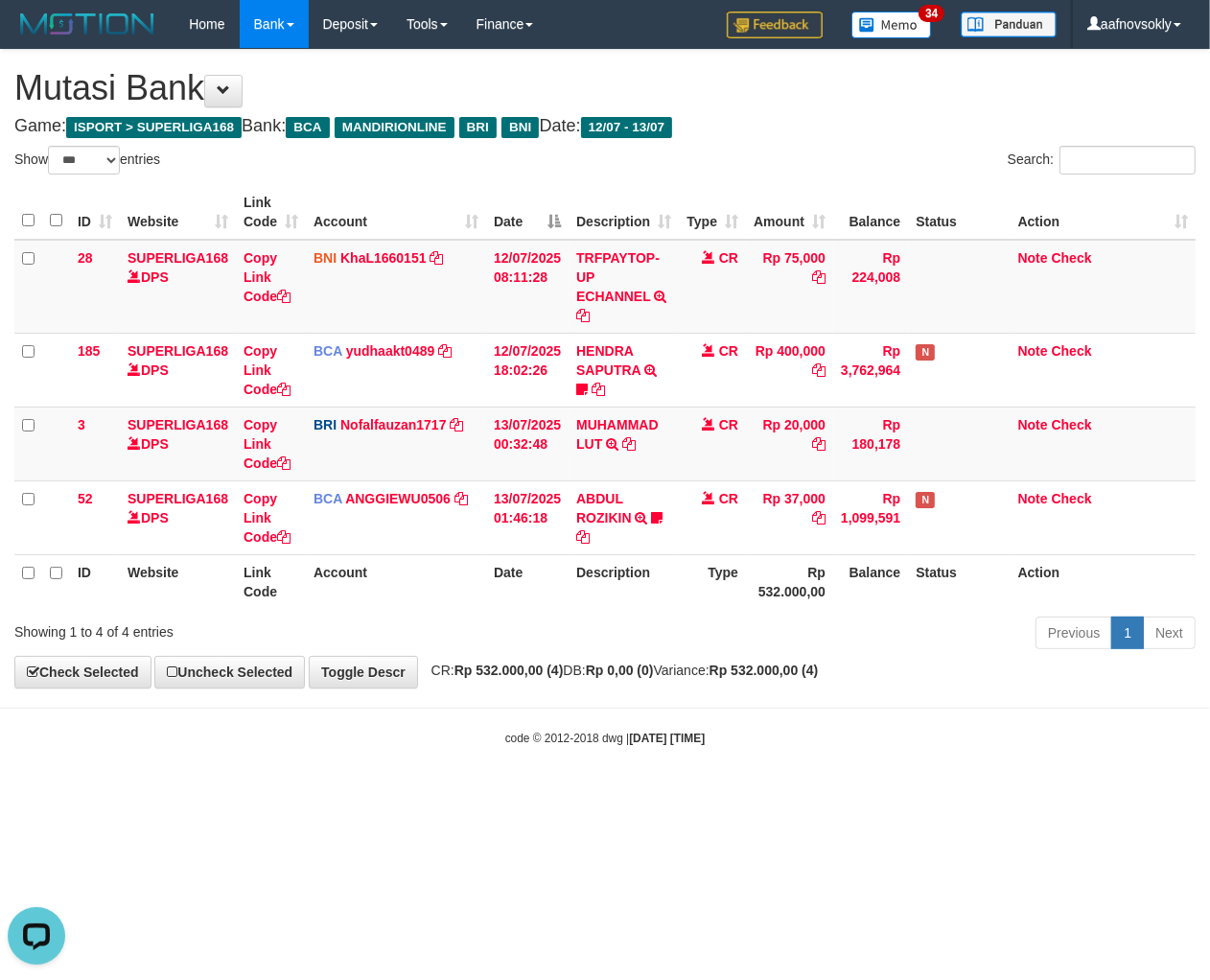scroll, scrollTop: 0, scrollLeft: 0, axis: both 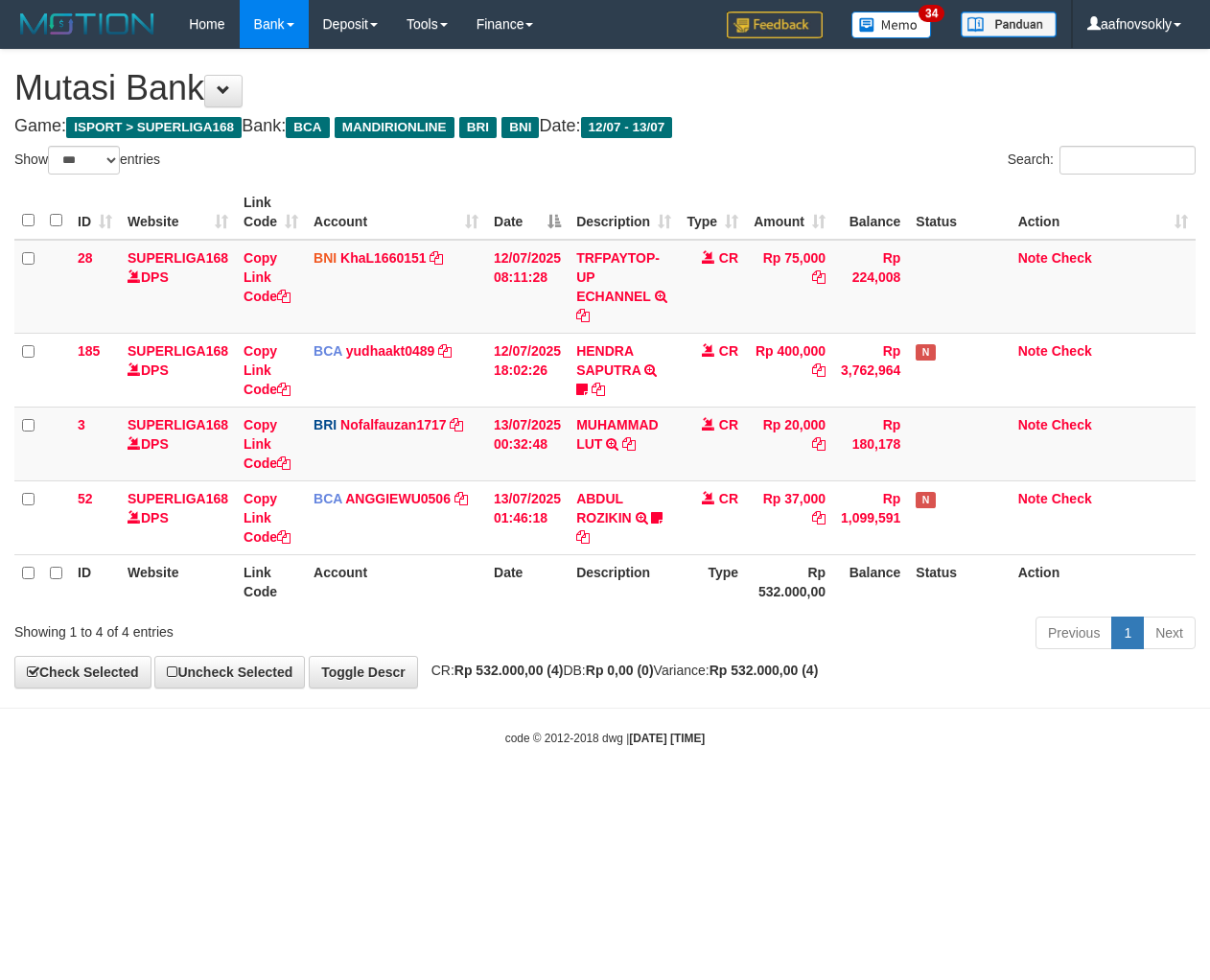 select on "***" 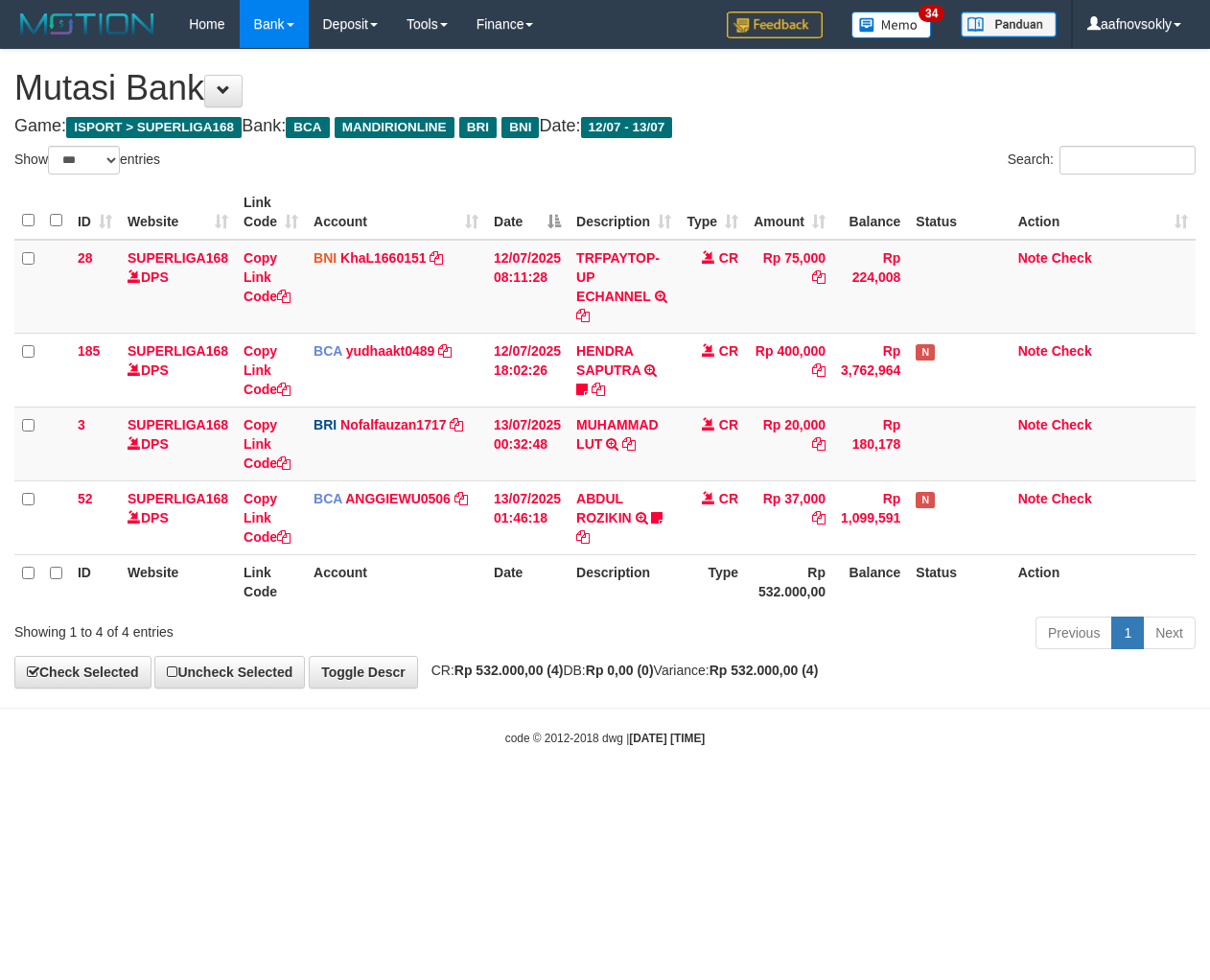 scroll, scrollTop: 0, scrollLeft: 0, axis: both 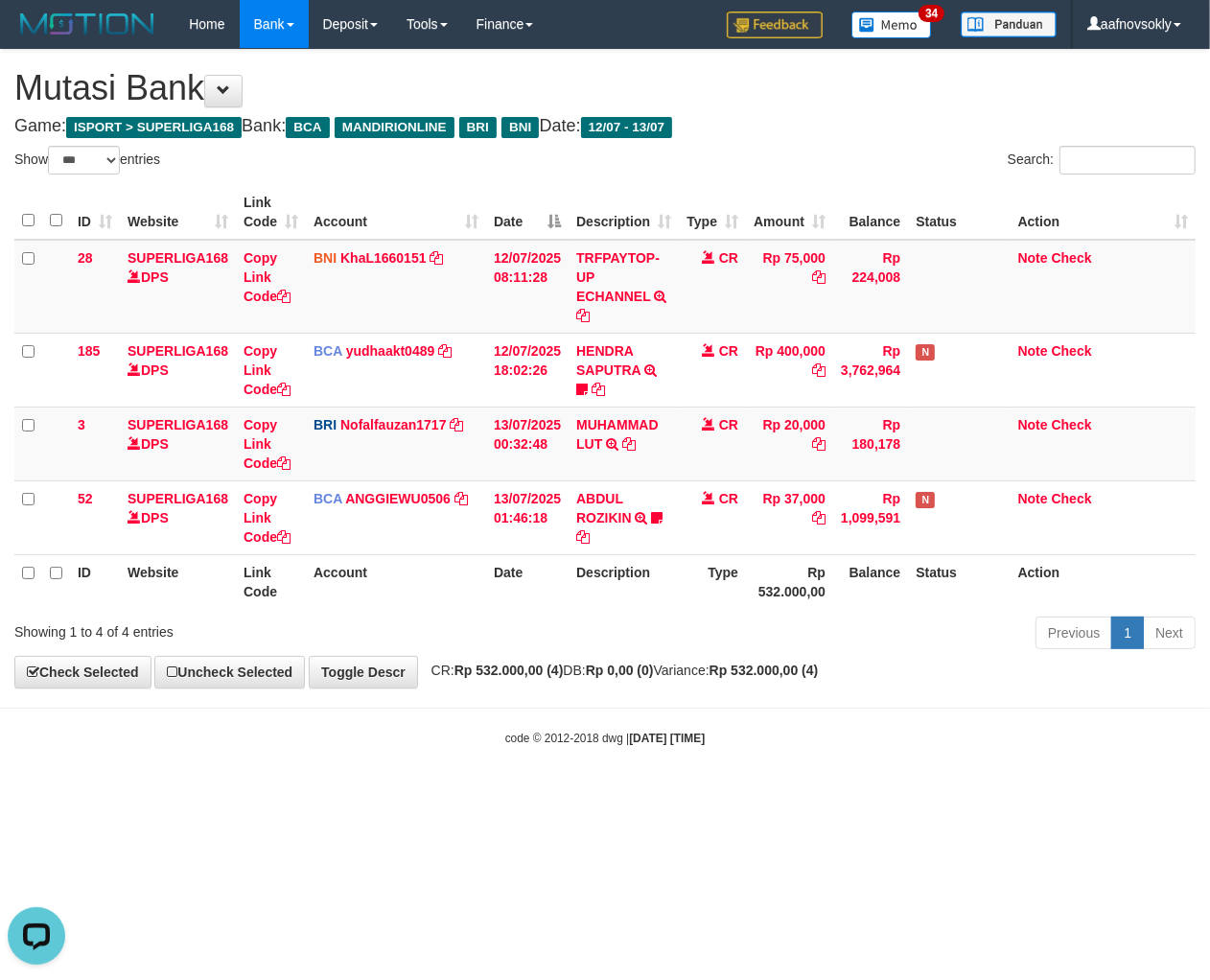 click on "Toggle navigation
Home
Bank
Account List
Load
By Website
Group
[ISPORT]													SUPERLIGA168
By Load Group (DPS)" at bounding box center (605, 397) 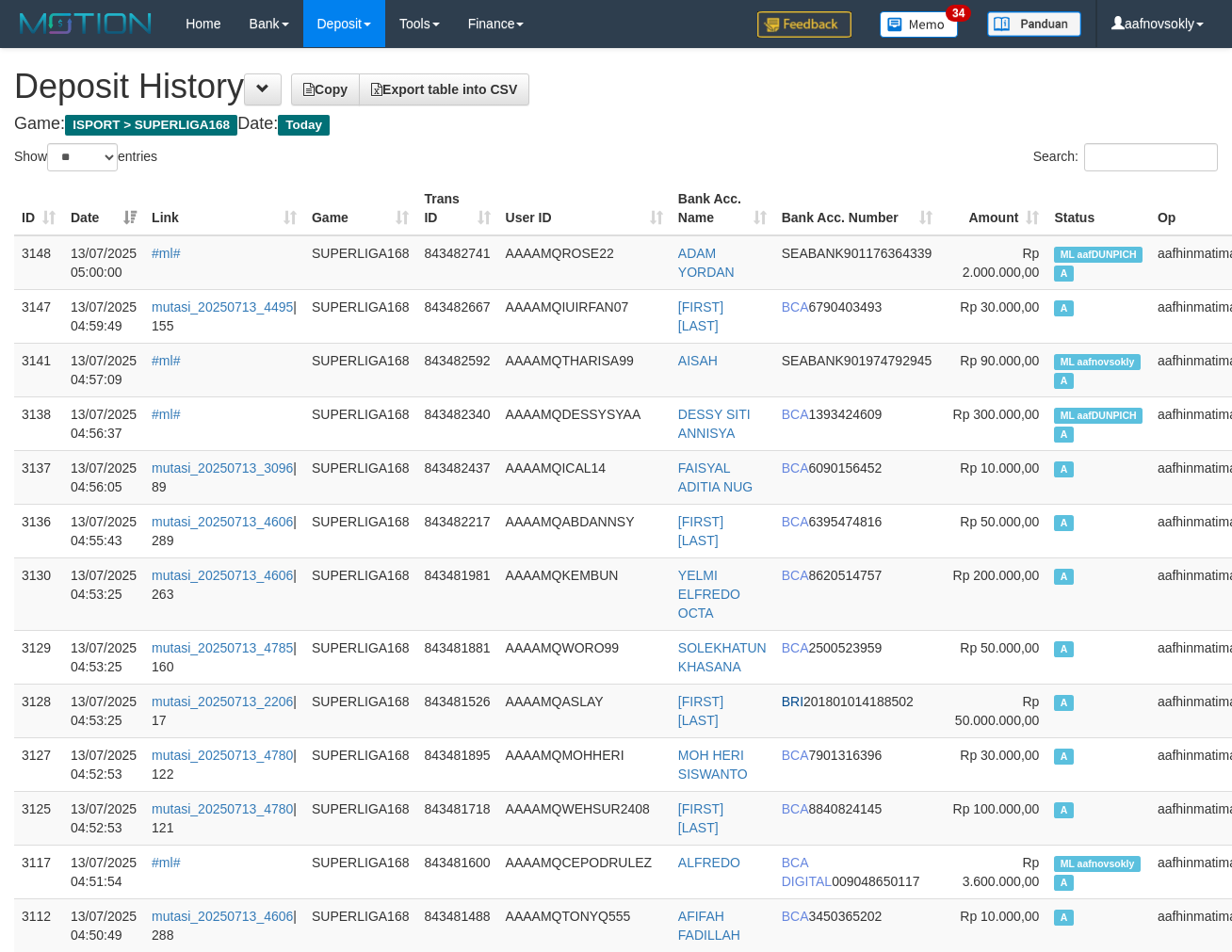 select on "**" 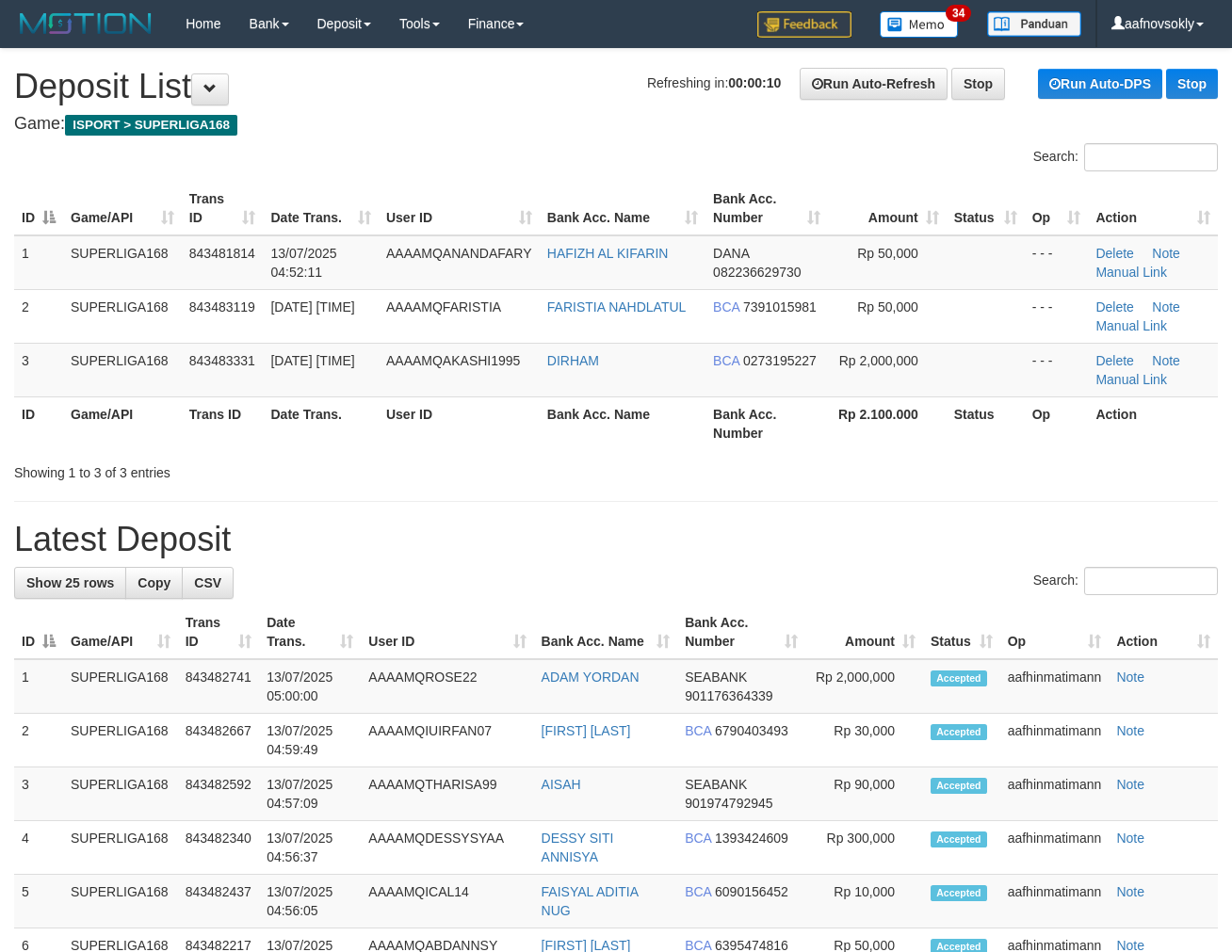 scroll, scrollTop: 0, scrollLeft: 0, axis: both 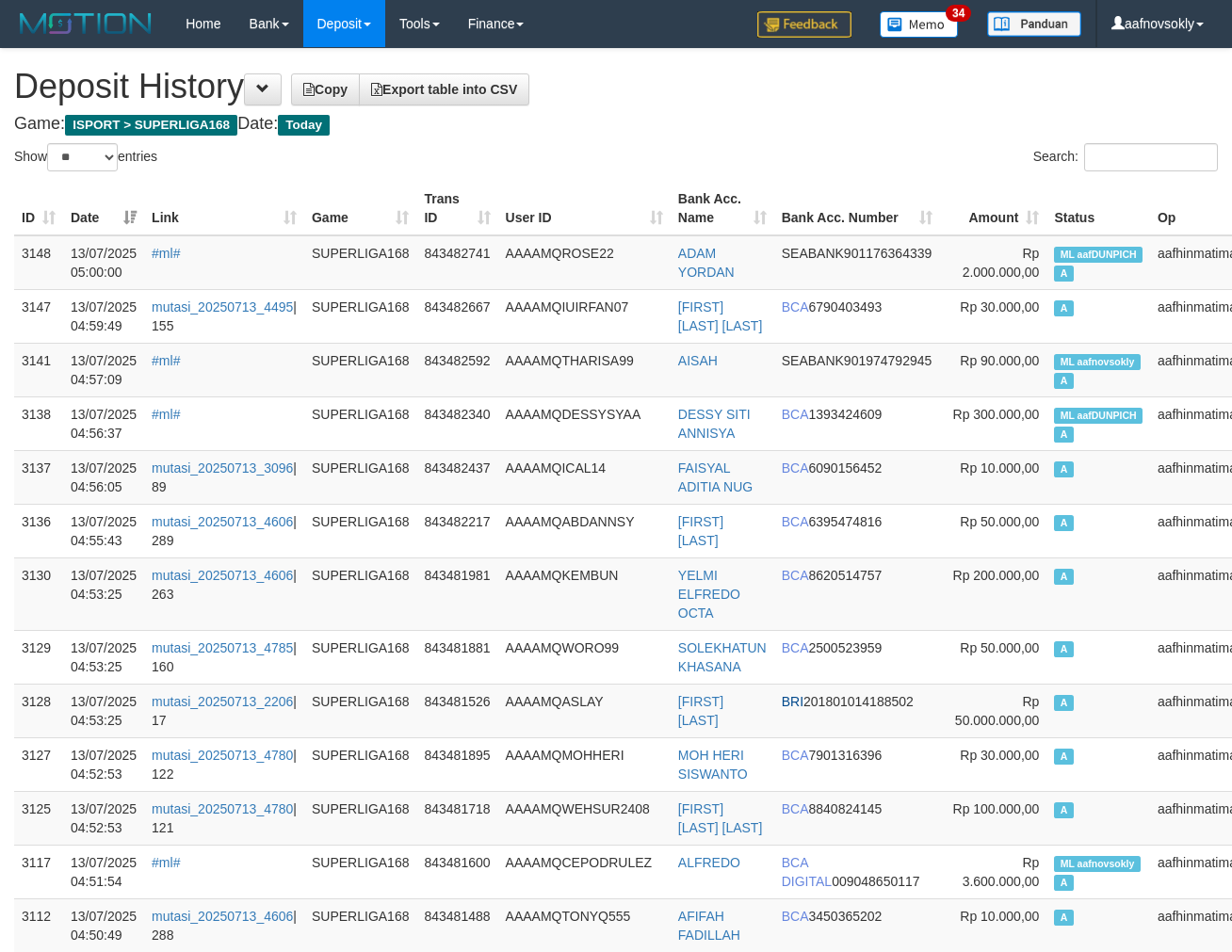 select on "**" 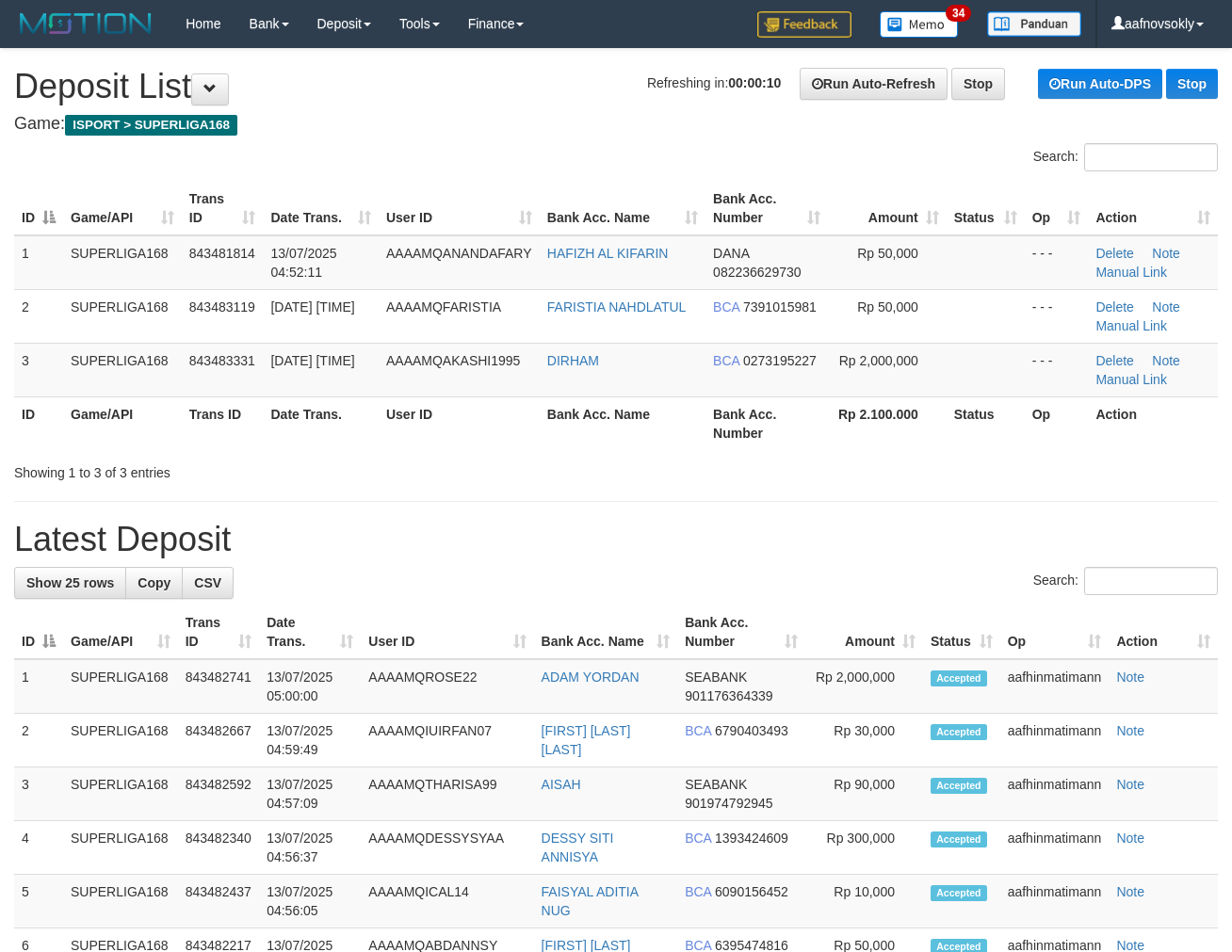 scroll, scrollTop: 0, scrollLeft: 0, axis: both 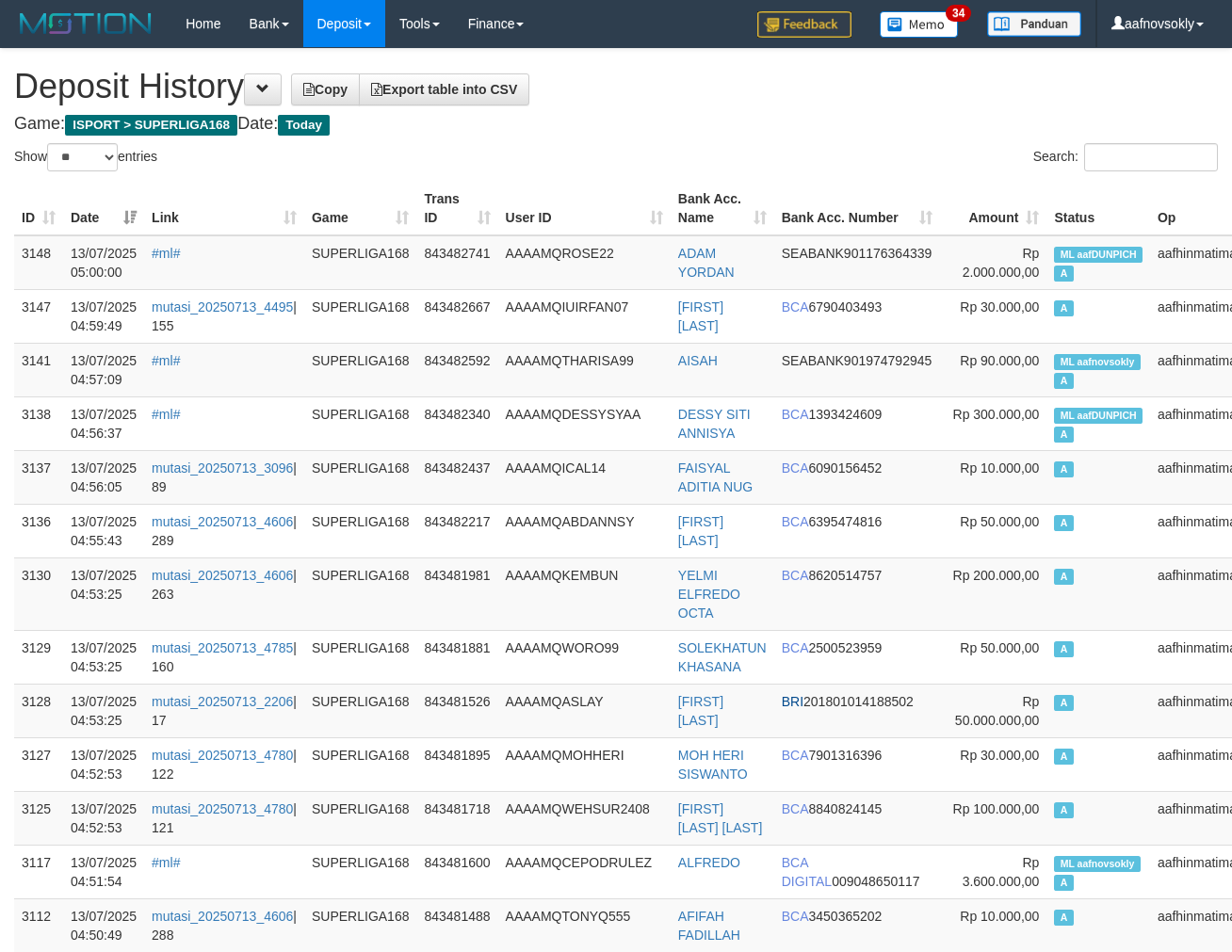 select on "**" 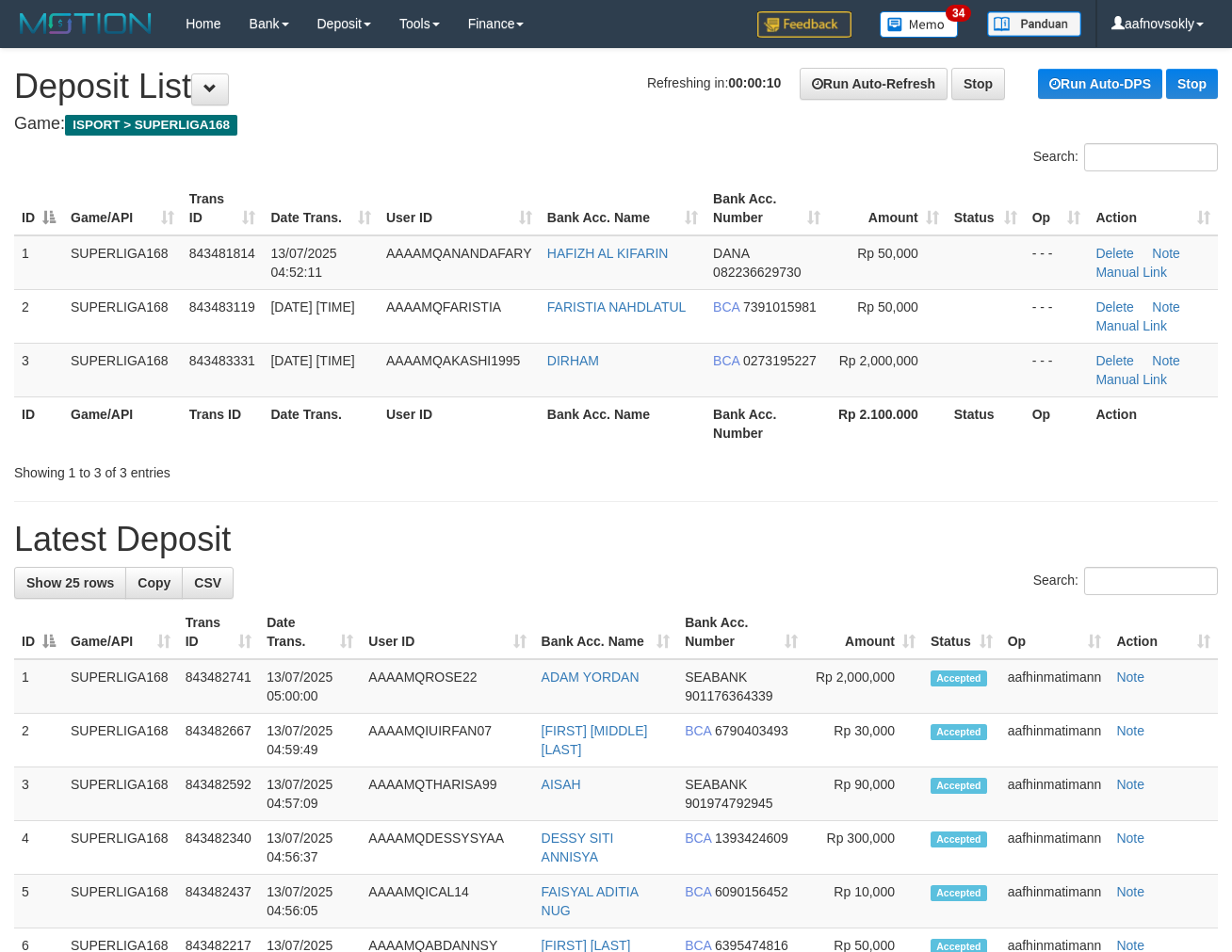 scroll, scrollTop: 0, scrollLeft: 0, axis: both 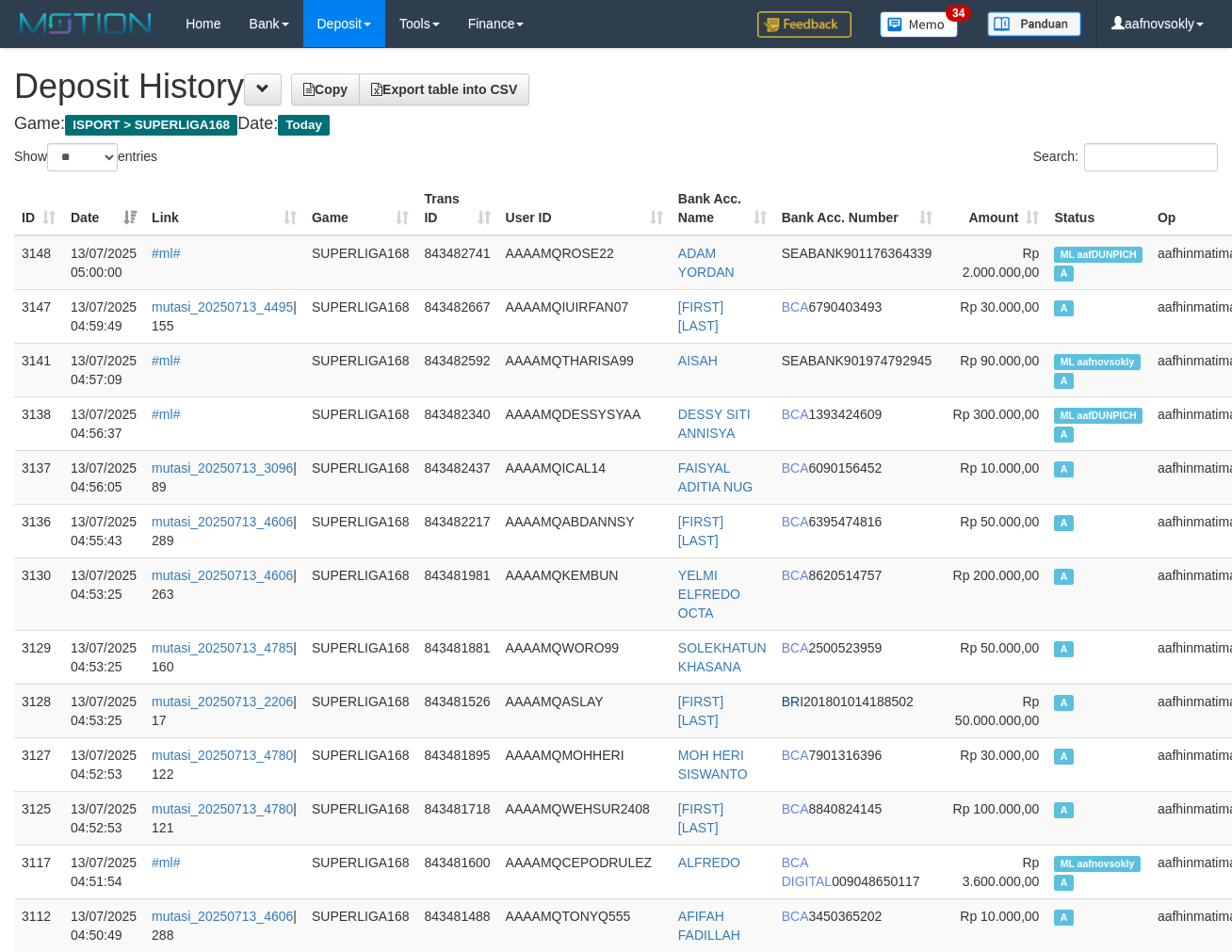 select on "**" 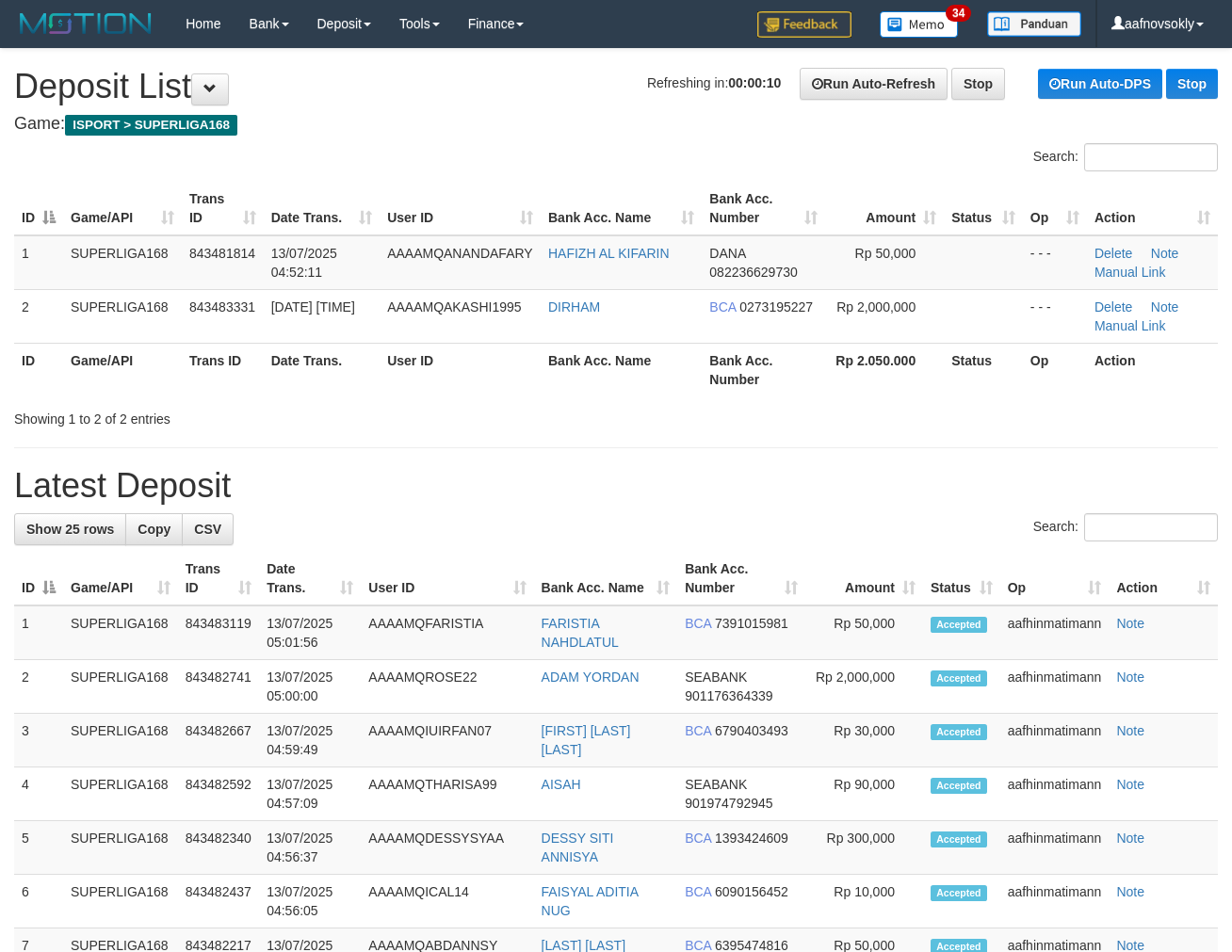 scroll, scrollTop: 0, scrollLeft: 0, axis: both 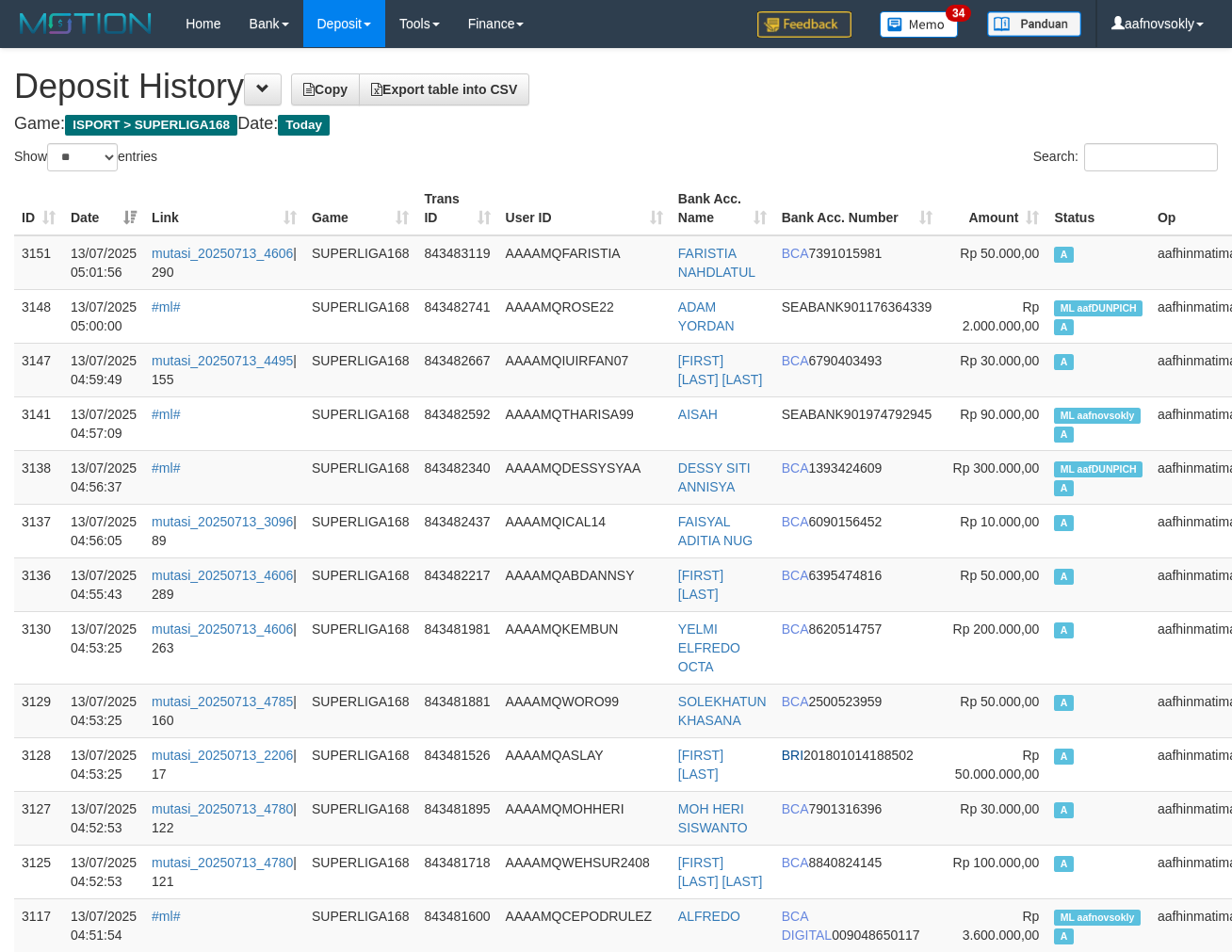 select on "**" 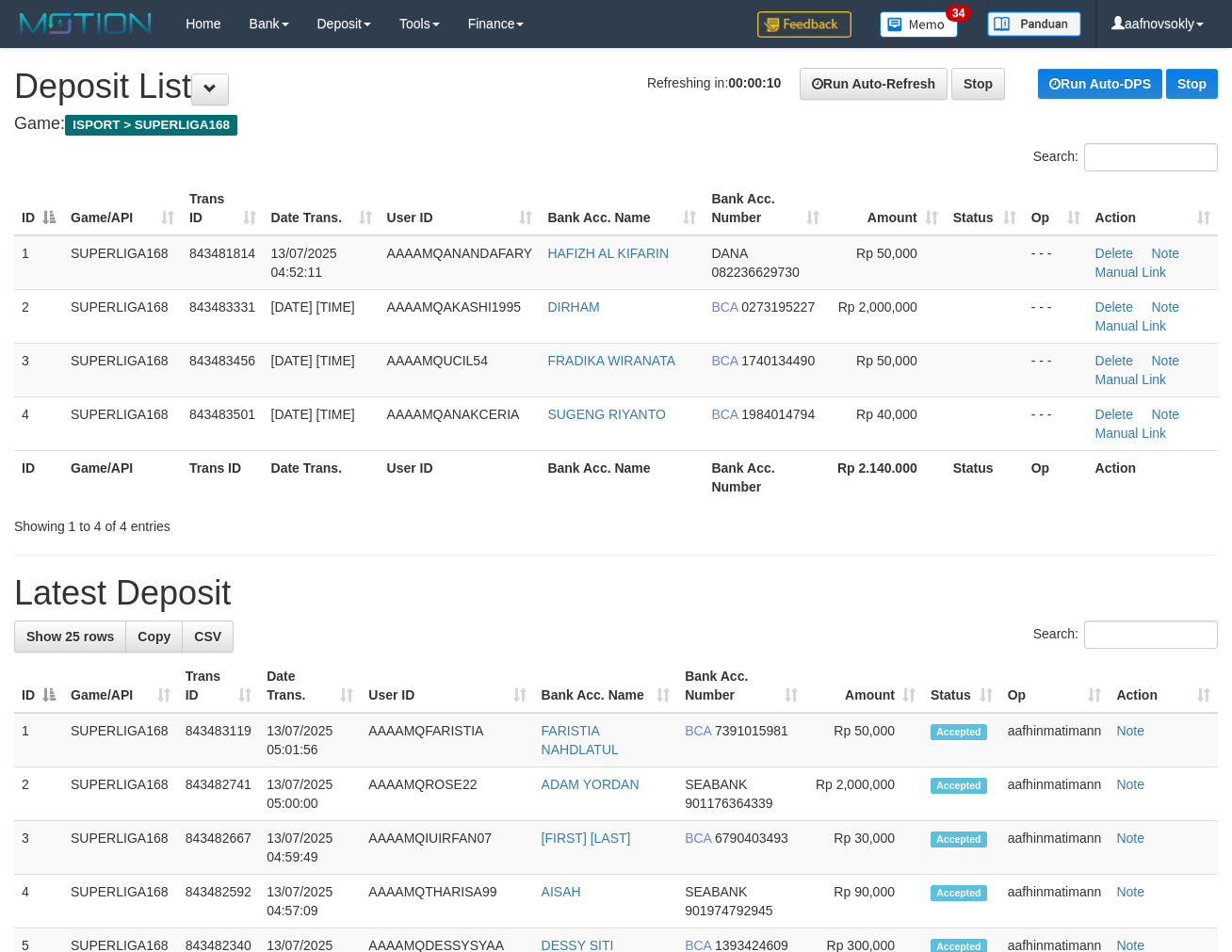 scroll, scrollTop: 0, scrollLeft: 0, axis: both 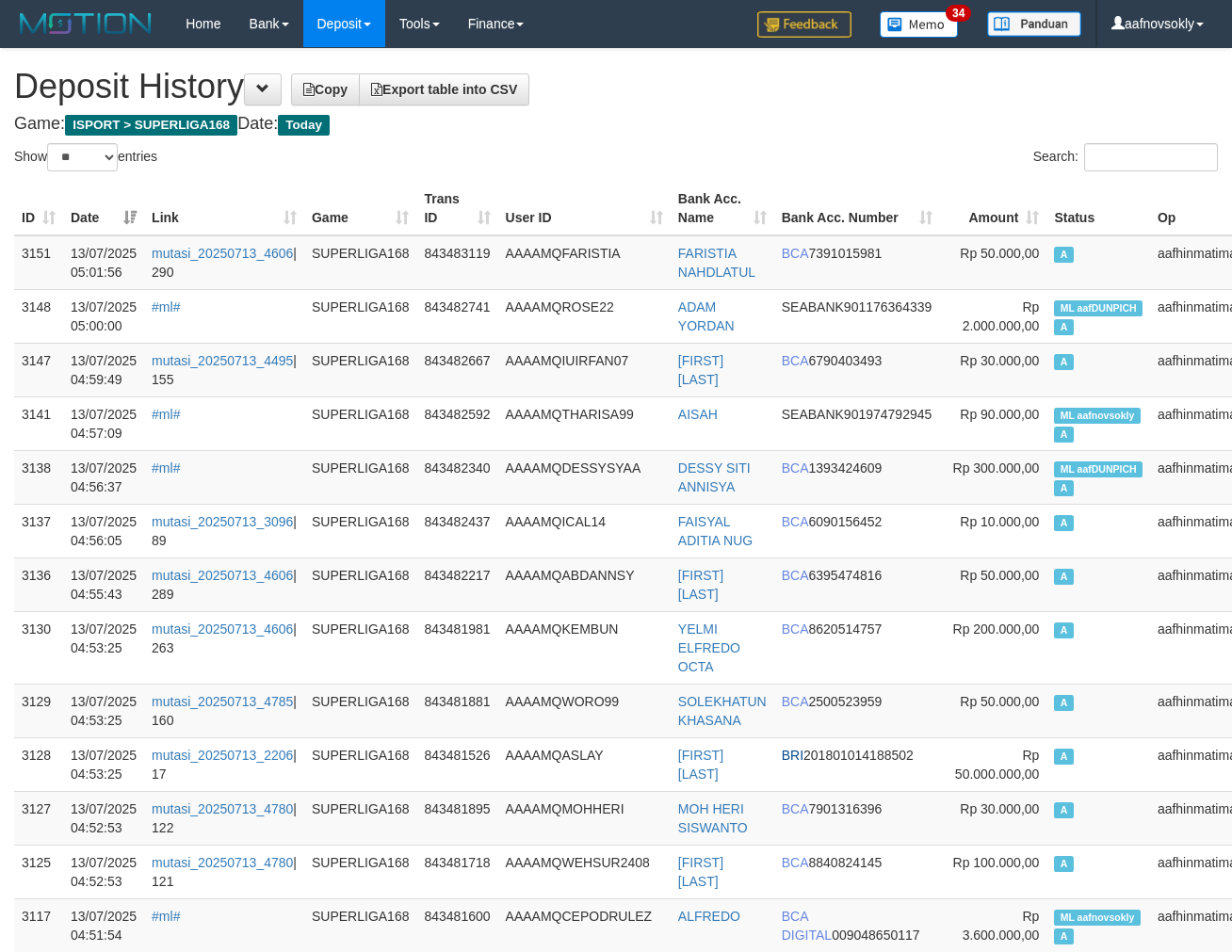 select on "**" 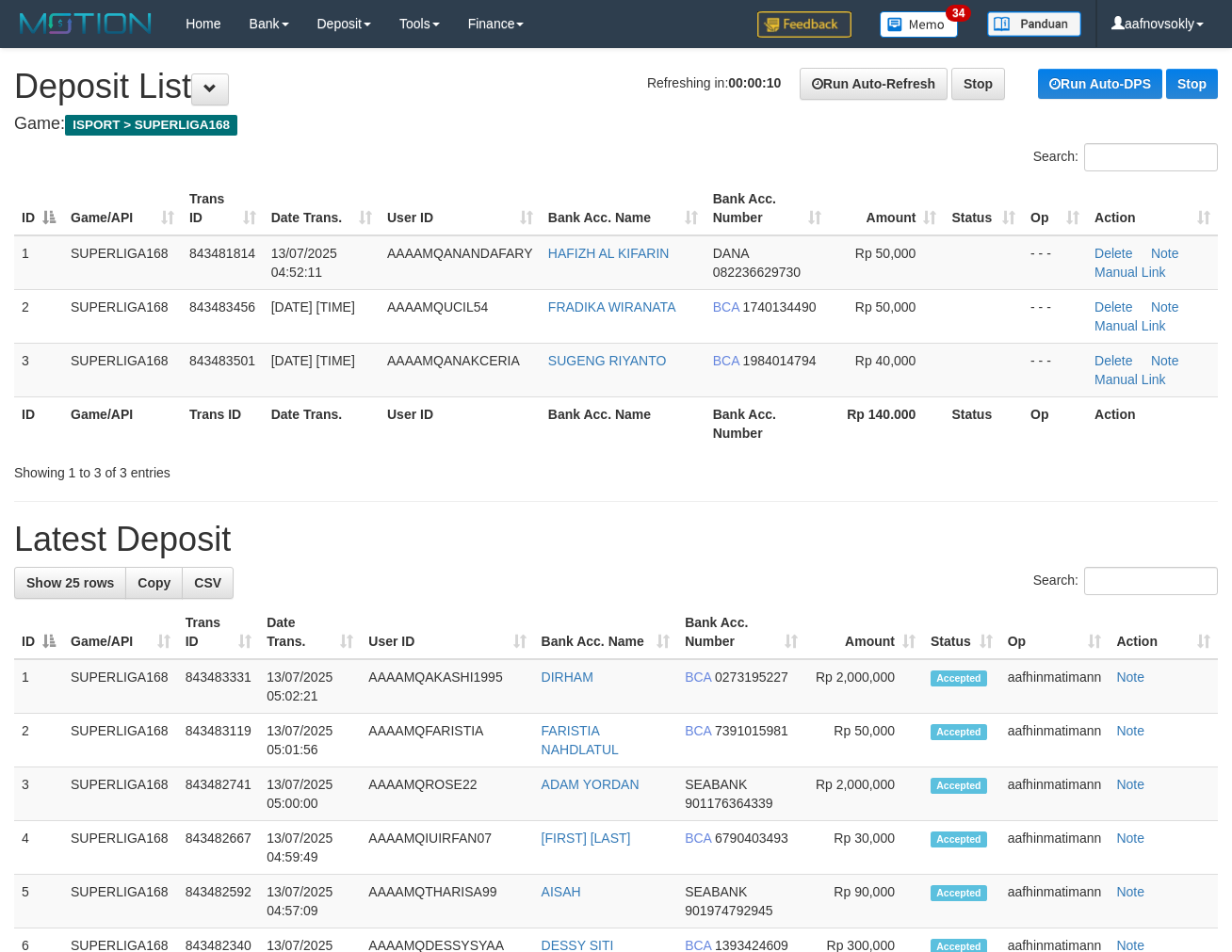 scroll, scrollTop: 0, scrollLeft: 0, axis: both 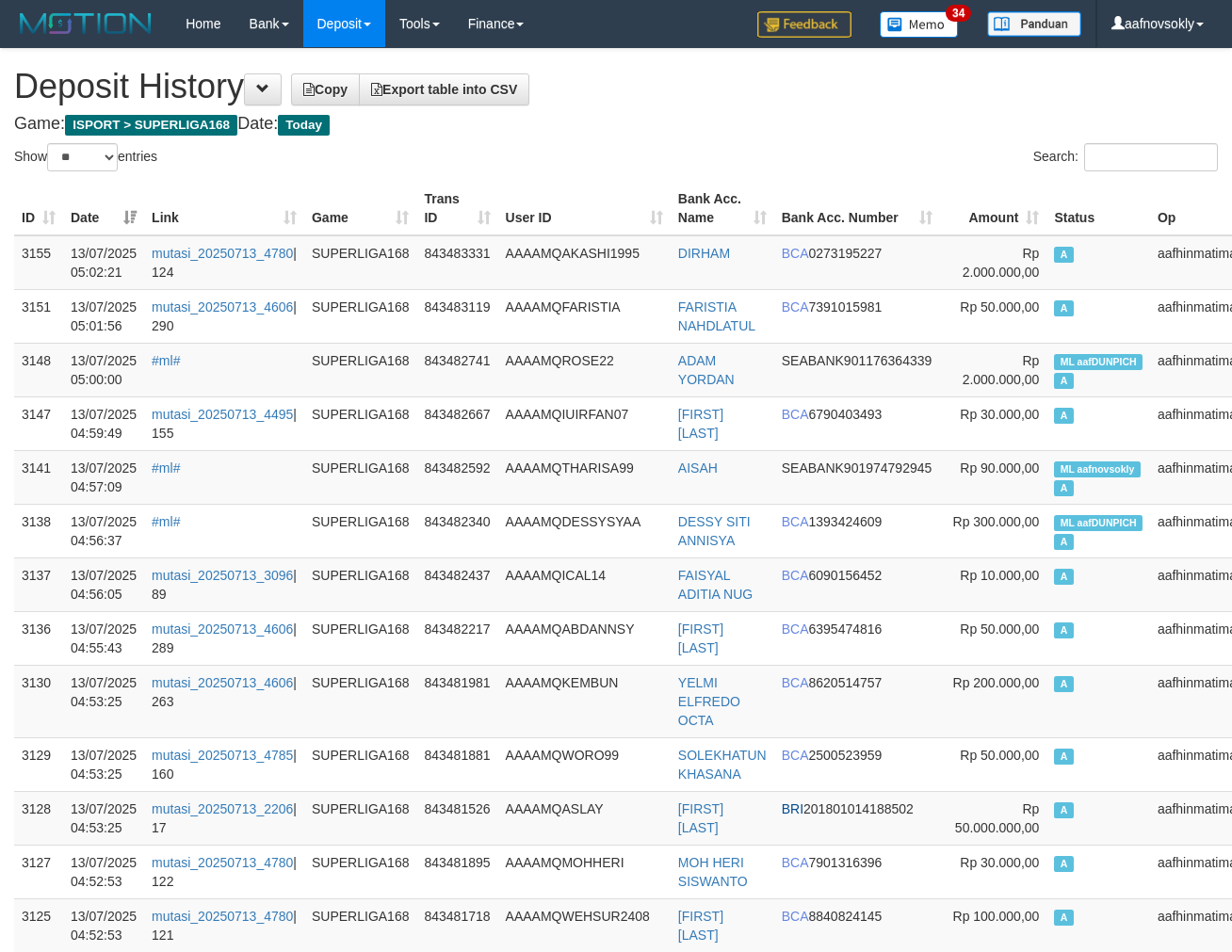 select on "**" 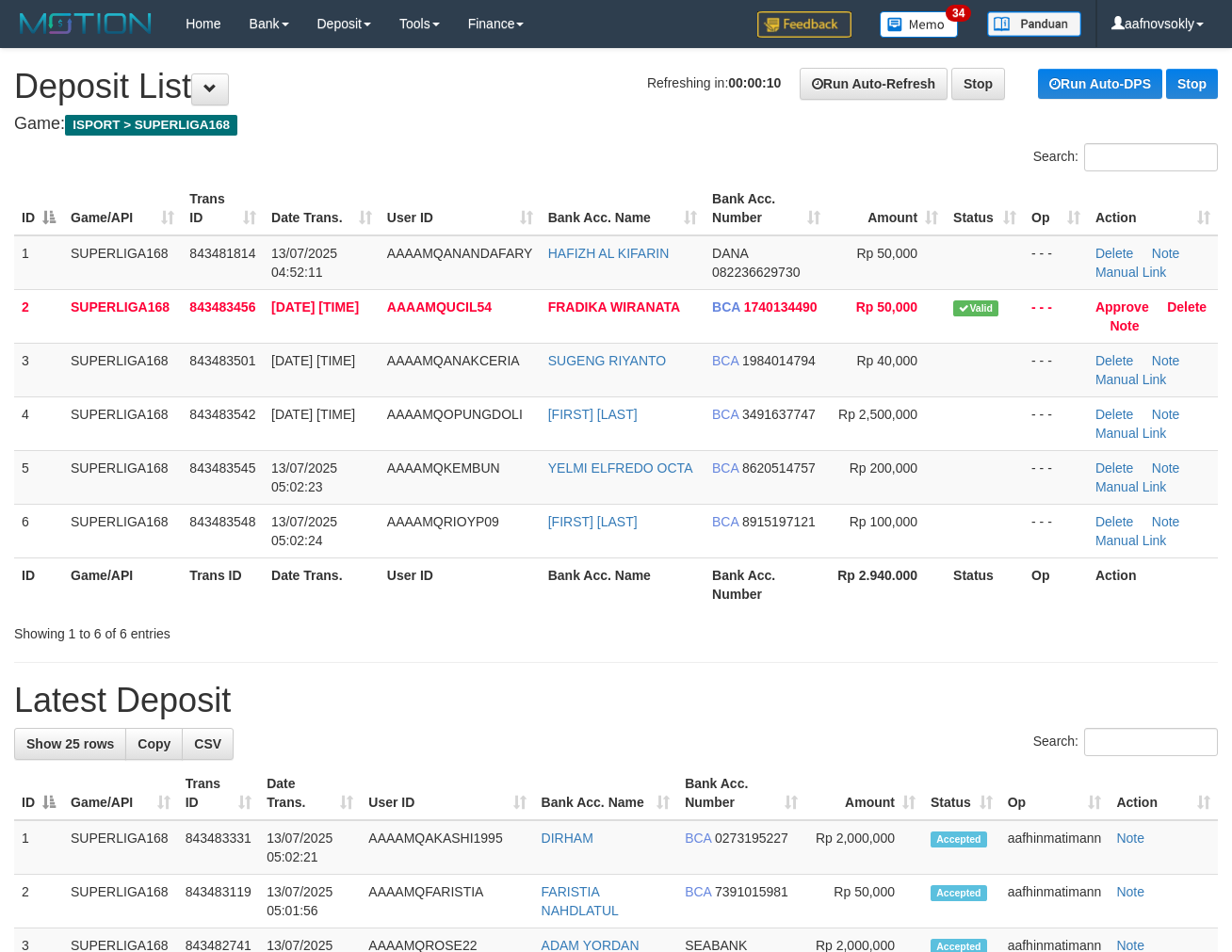 scroll, scrollTop: 0, scrollLeft: 0, axis: both 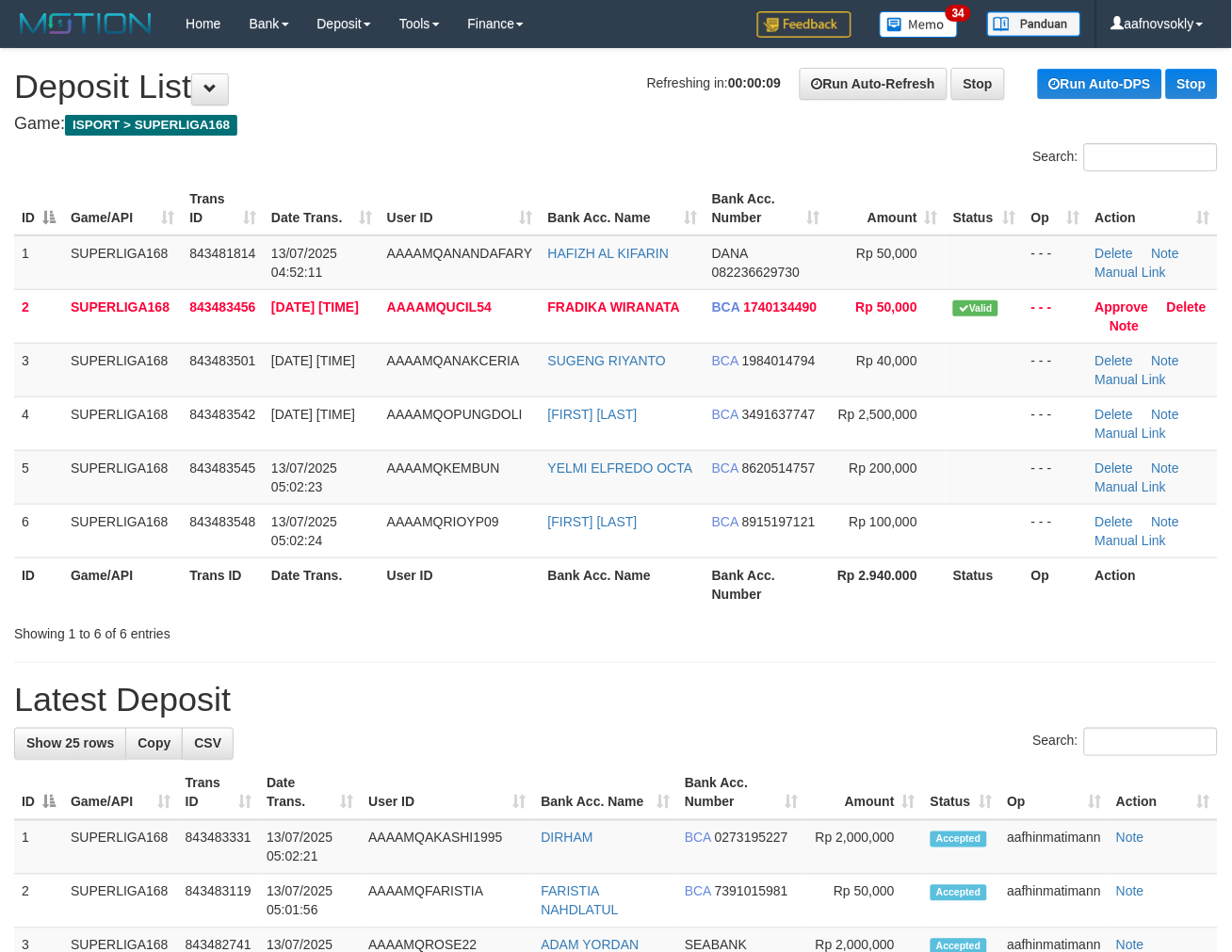 drag, startPoint x: 530, startPoint y: 626, endPoint x: 2, endPoint y: 734, distance: 538.9323 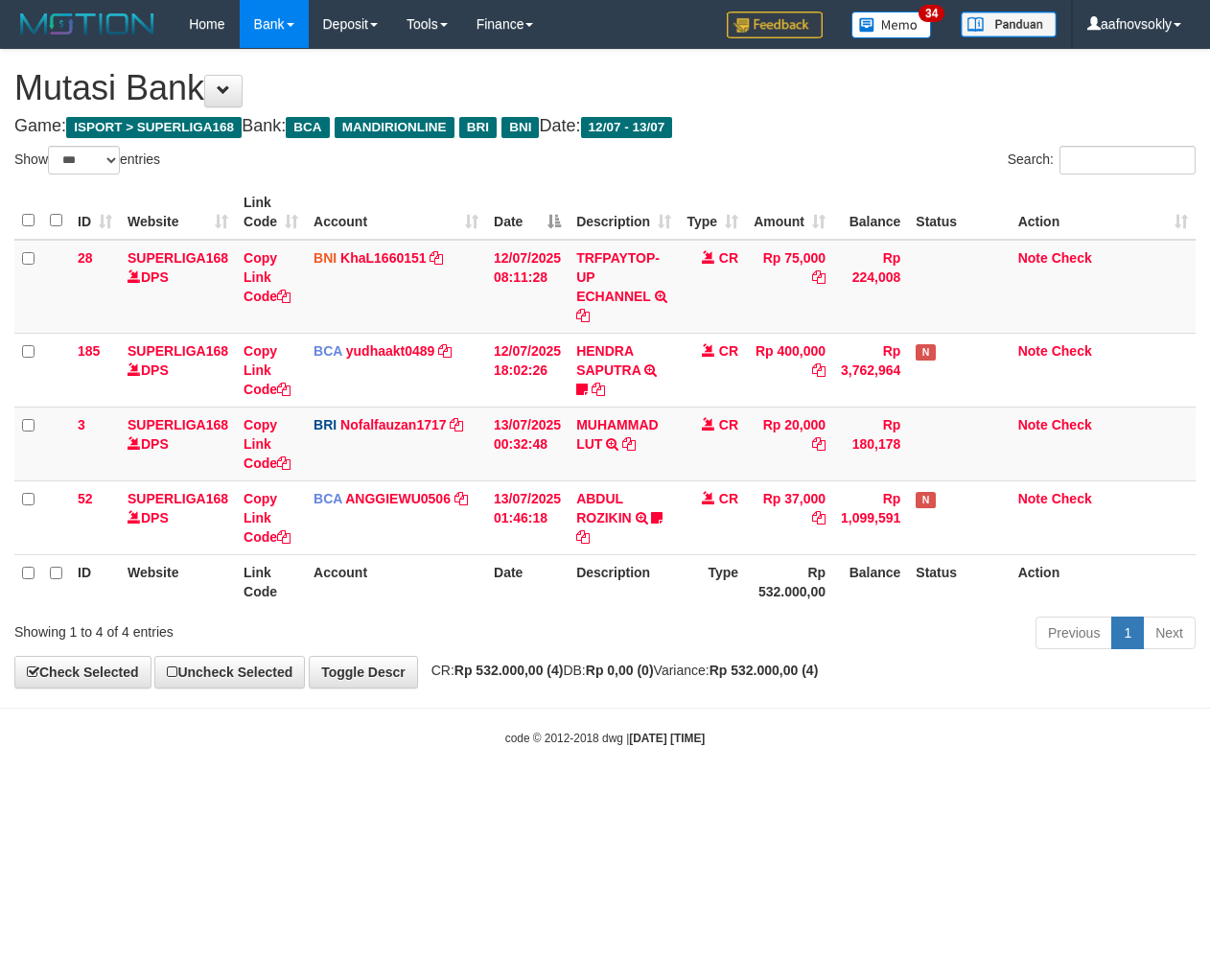 select on "***" 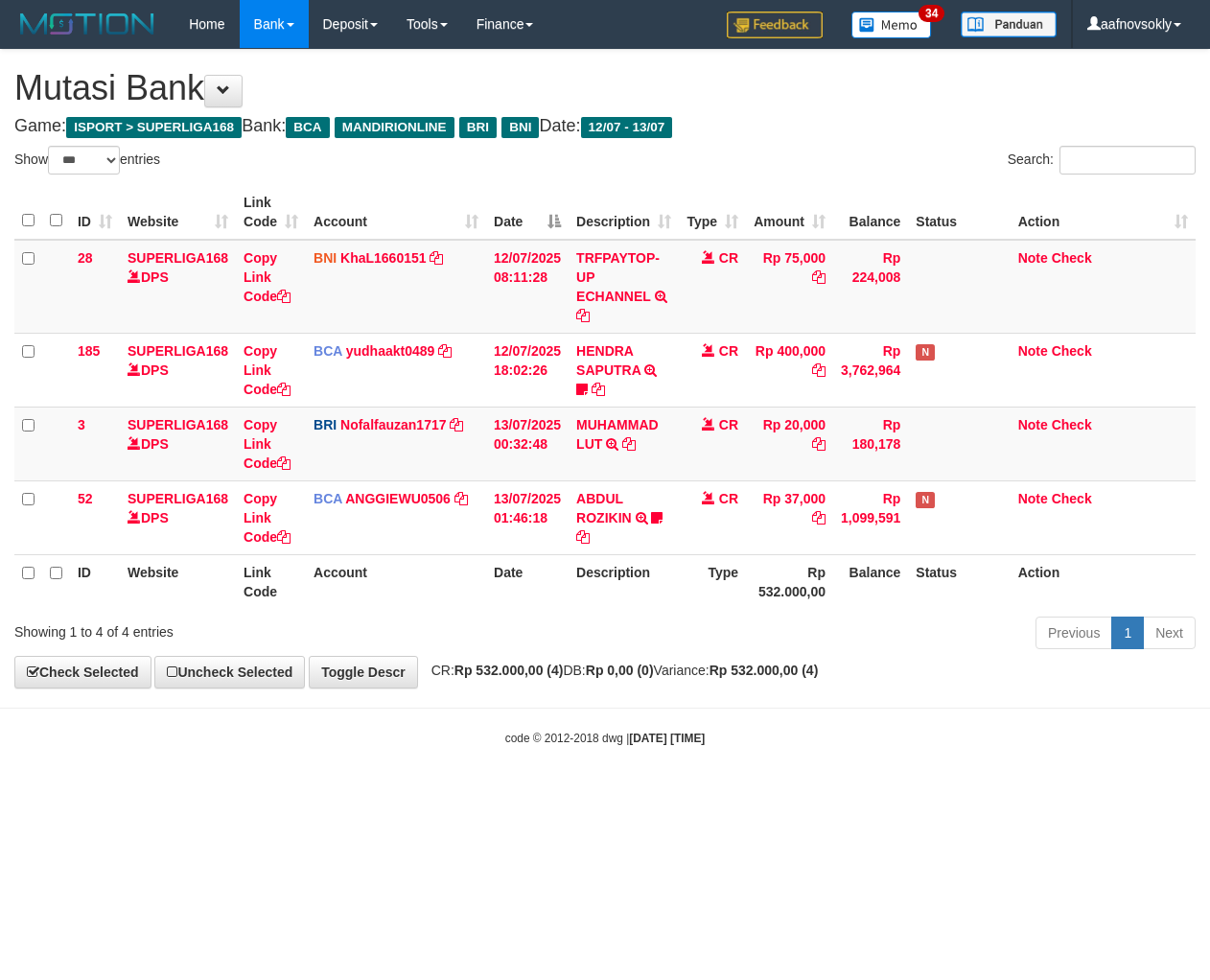 scroll, scrollTop: 0, scrollLeft: 0, axis: both 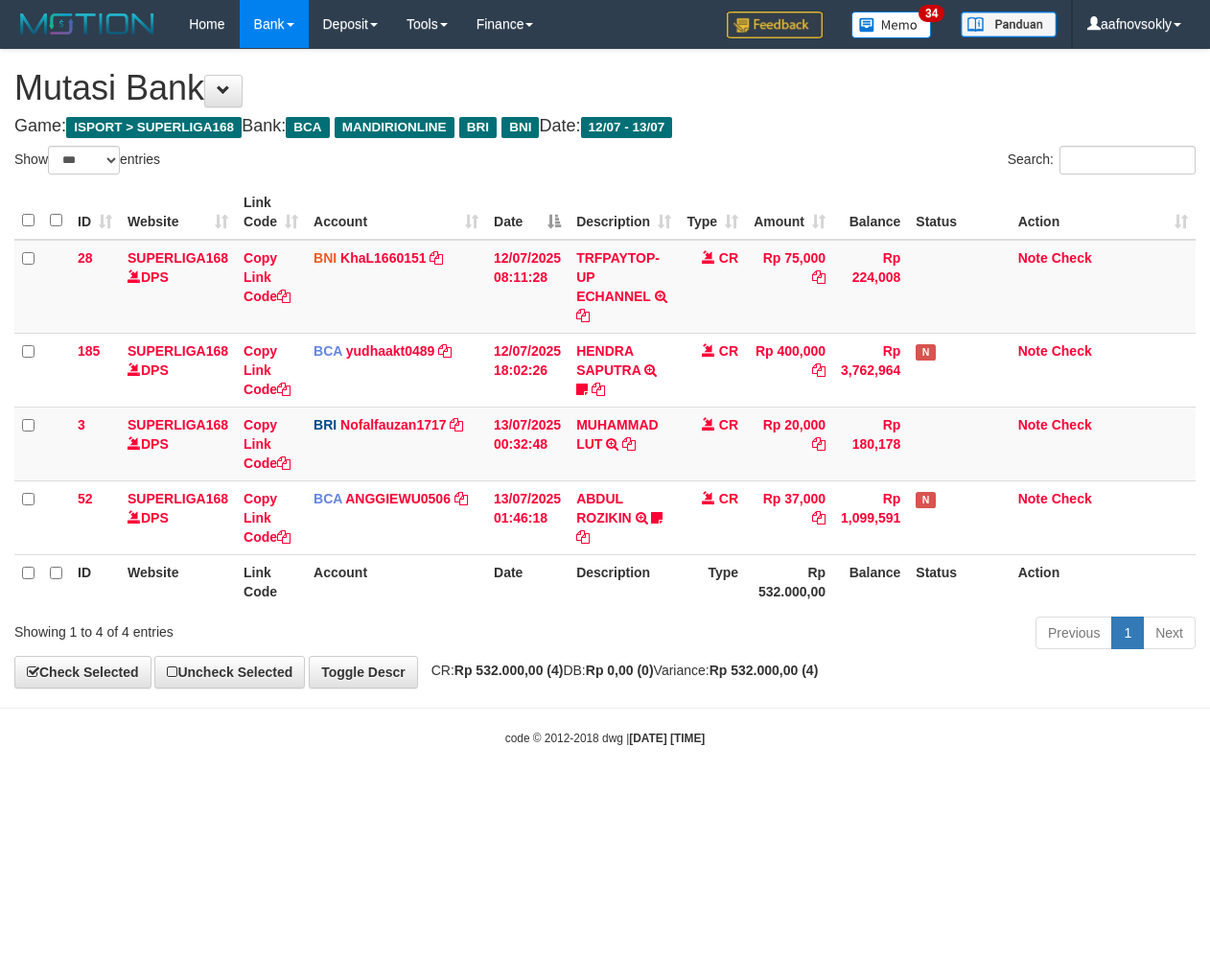 select on "***" 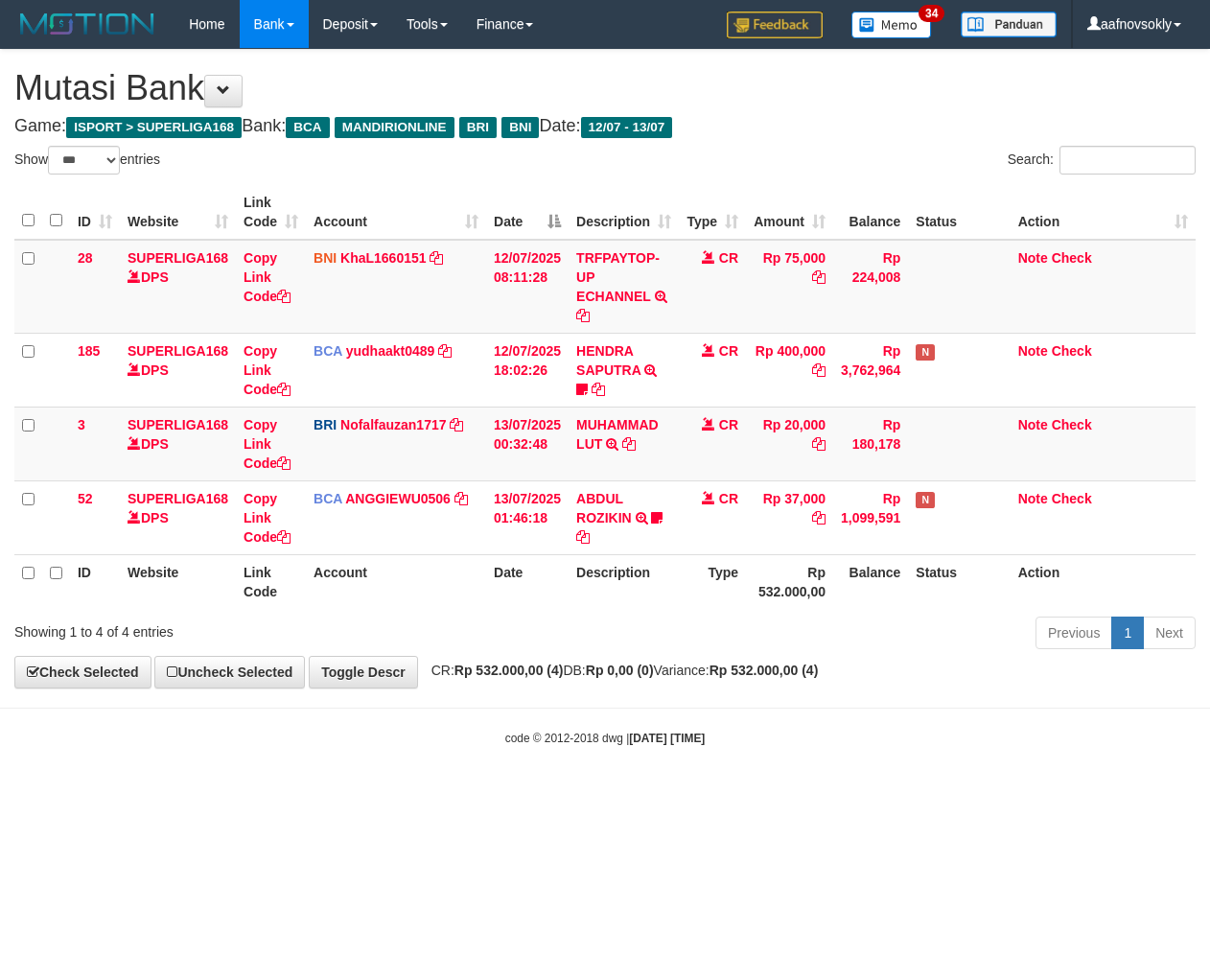 scroll, scrollTop: 0, scrollLeft: 0, axis: both 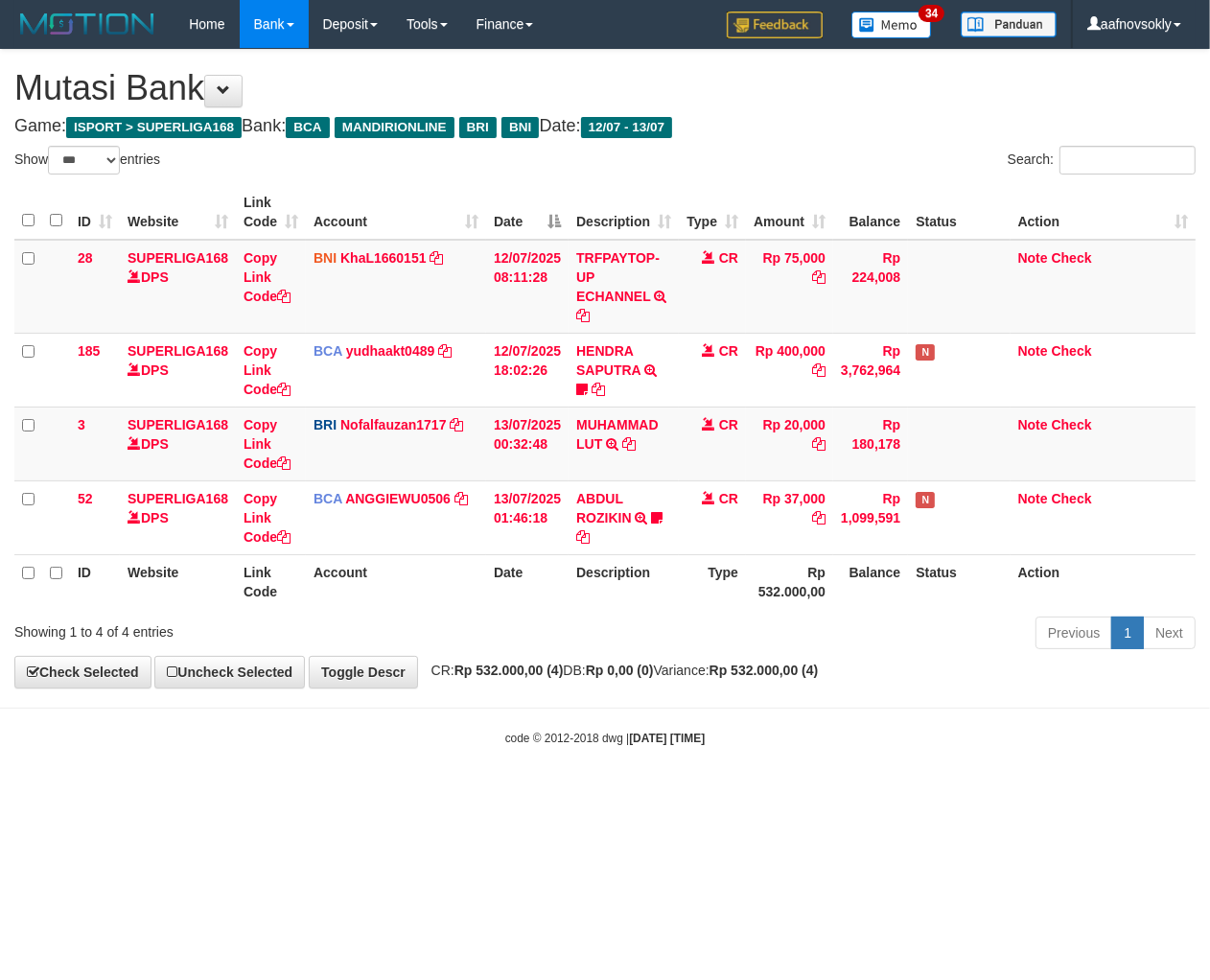 click on "Toggle navigation
Home
Bank
Account List
Load
By Website
Group
[ISPORT]													SUPERLIGA168
By Load Group (DPS)
34" at bounding box center (605, 397) 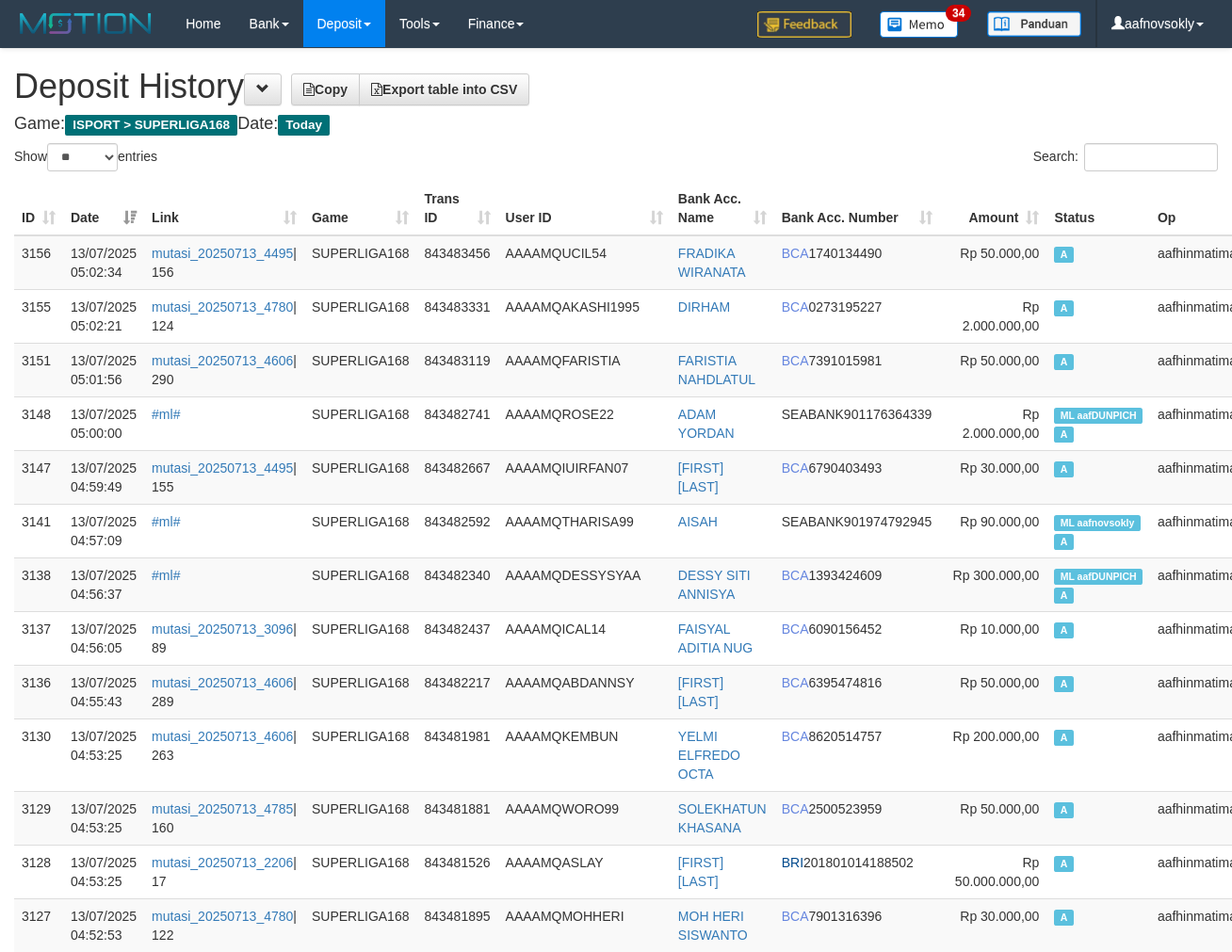 select on "**" 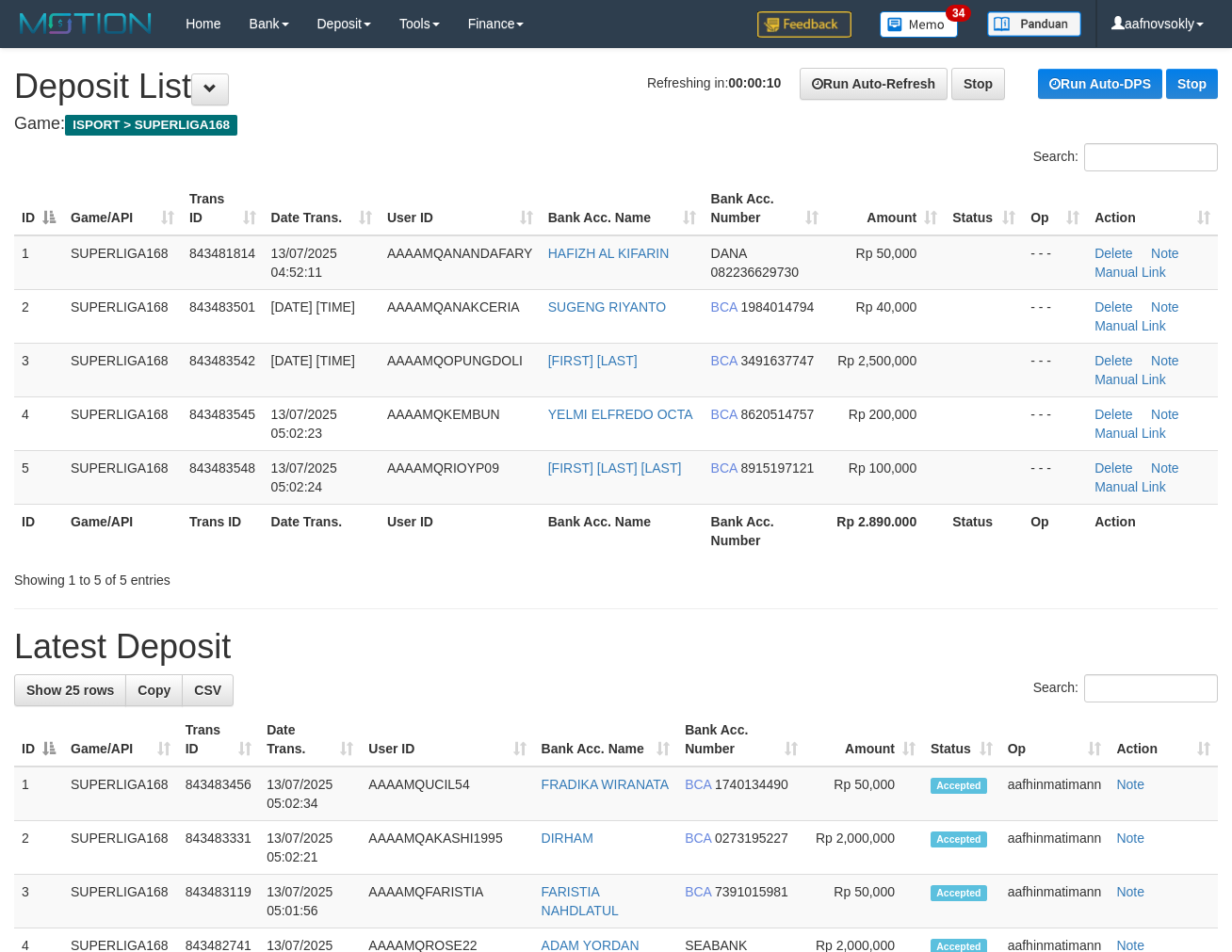 scroll, scrollTop: 0, scrollLeft: 0, axis: both 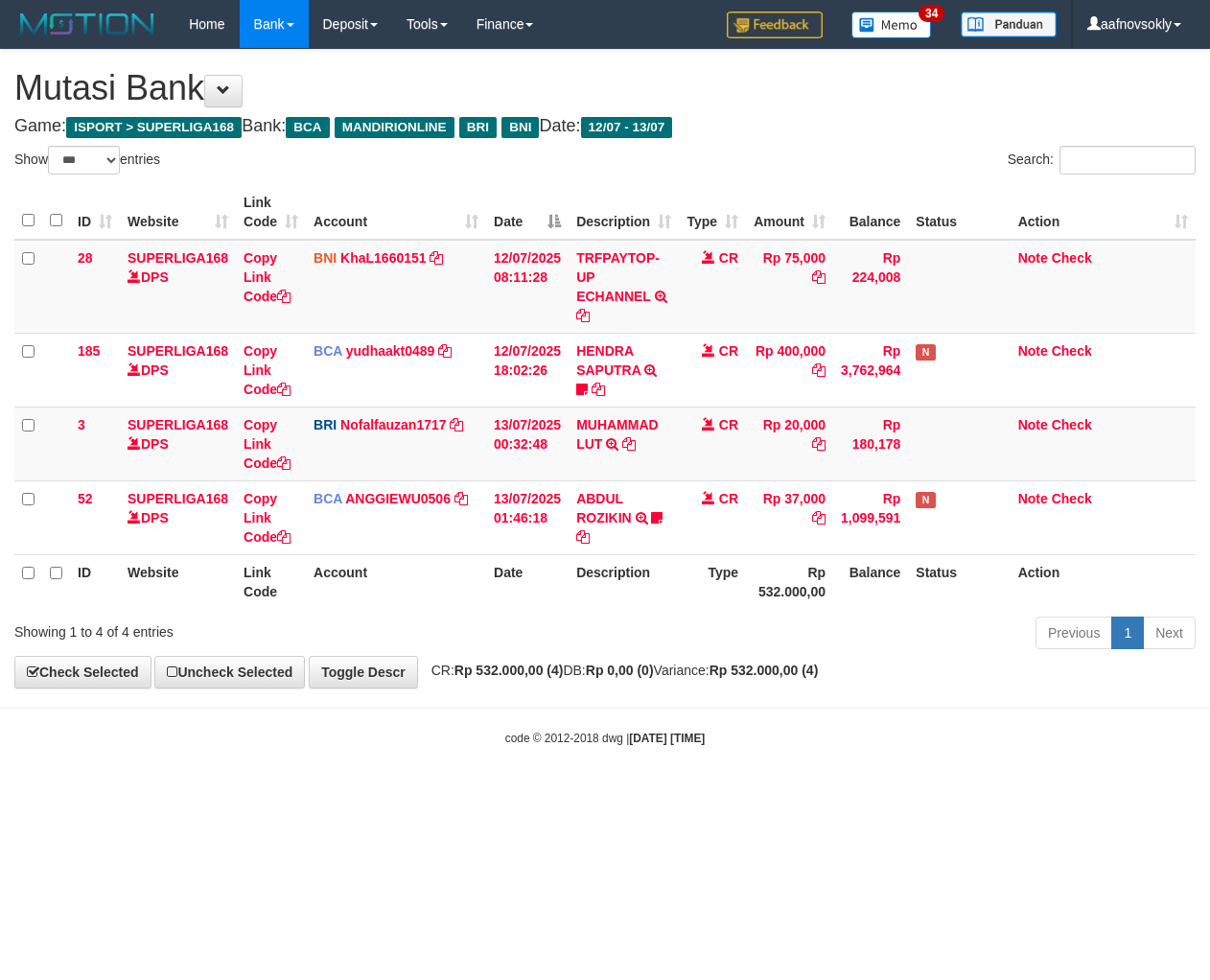 select on "***" 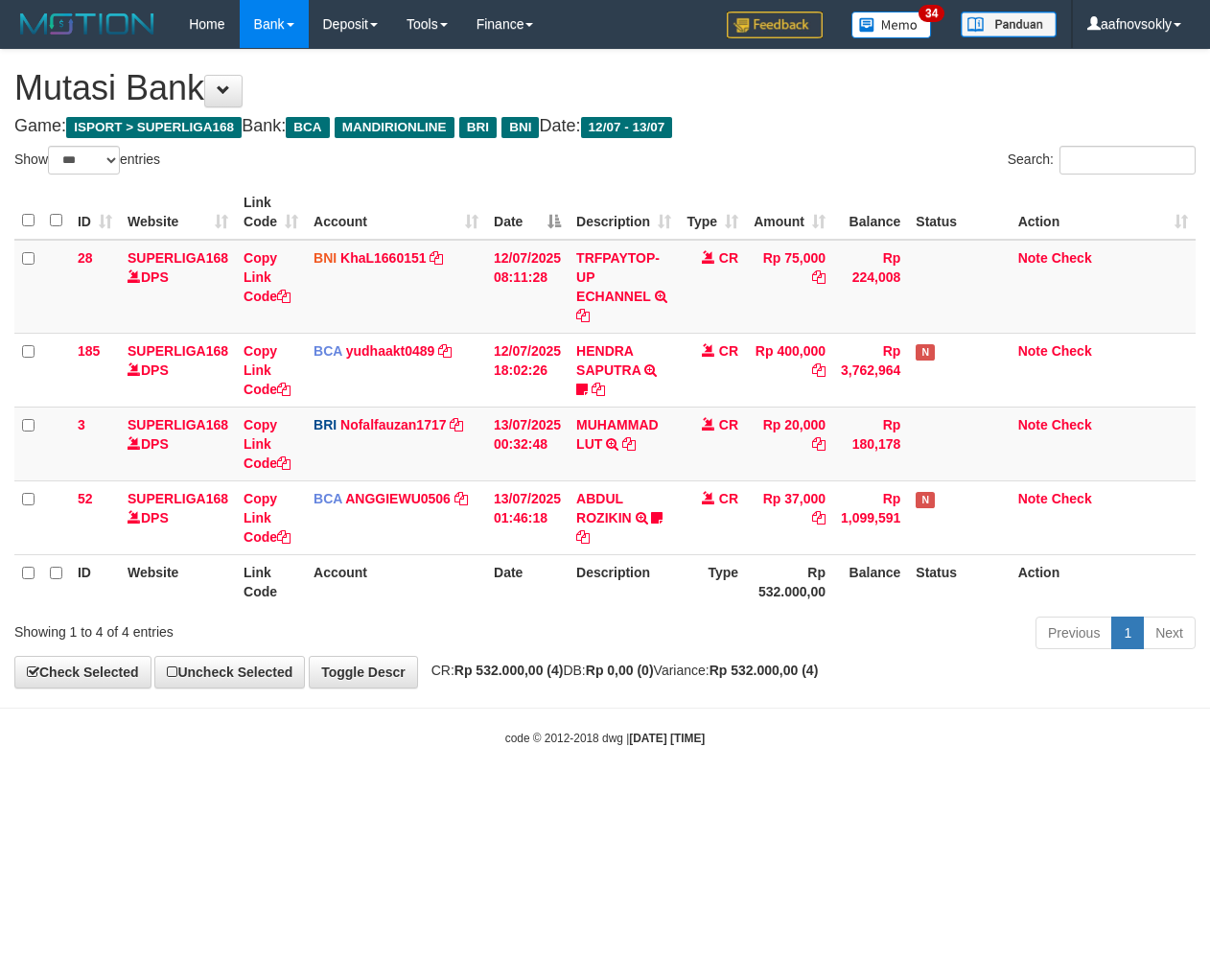 scroll, scrollTop: 0, scrollLeft: 0, axis: both 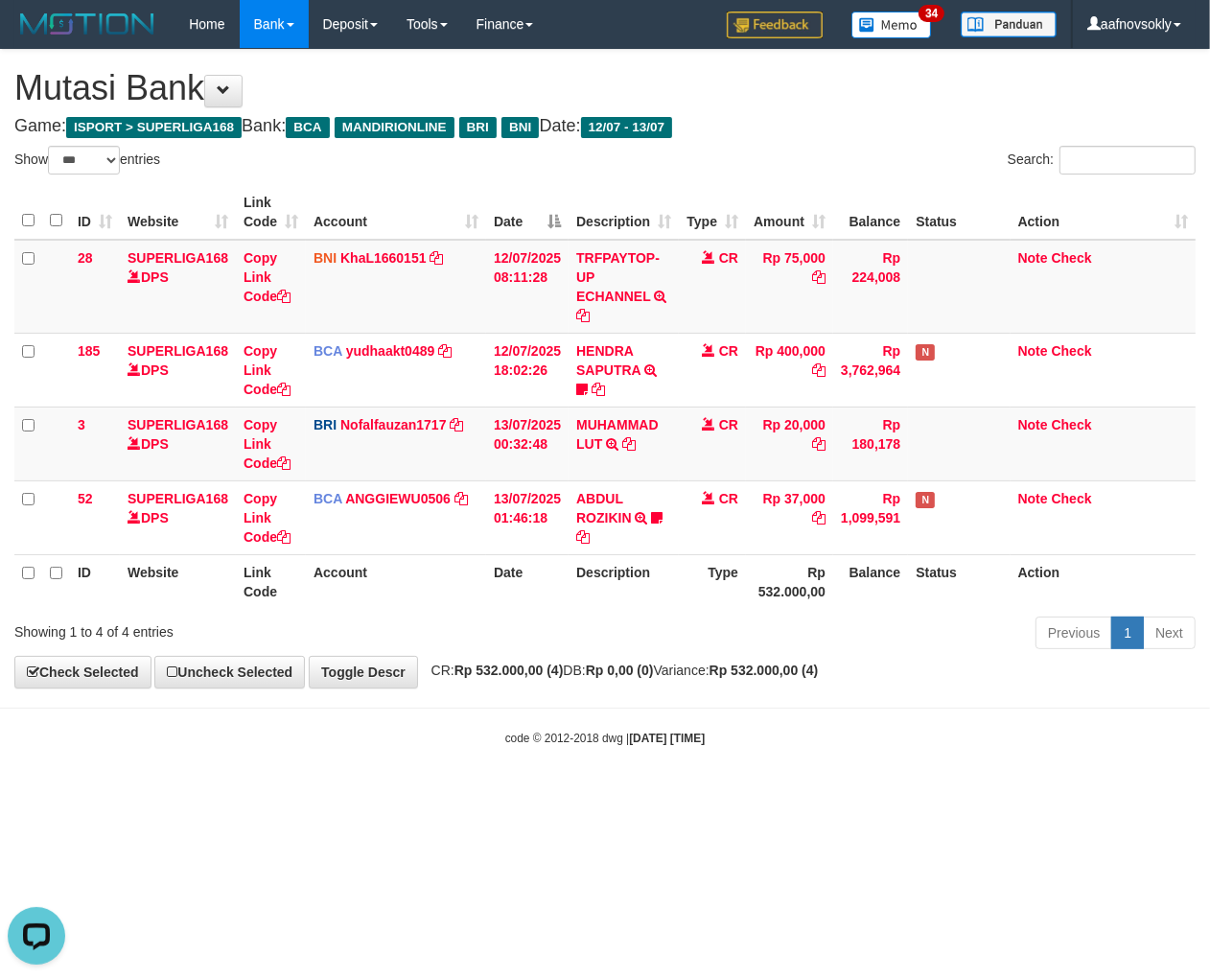 click on "Toggle navigation
Home
Bank
Account List
Load
By Website
Group
[ISPORT]													SUPERLIGA168
By Load Group (DPS)" at bounding box center (605, 397) 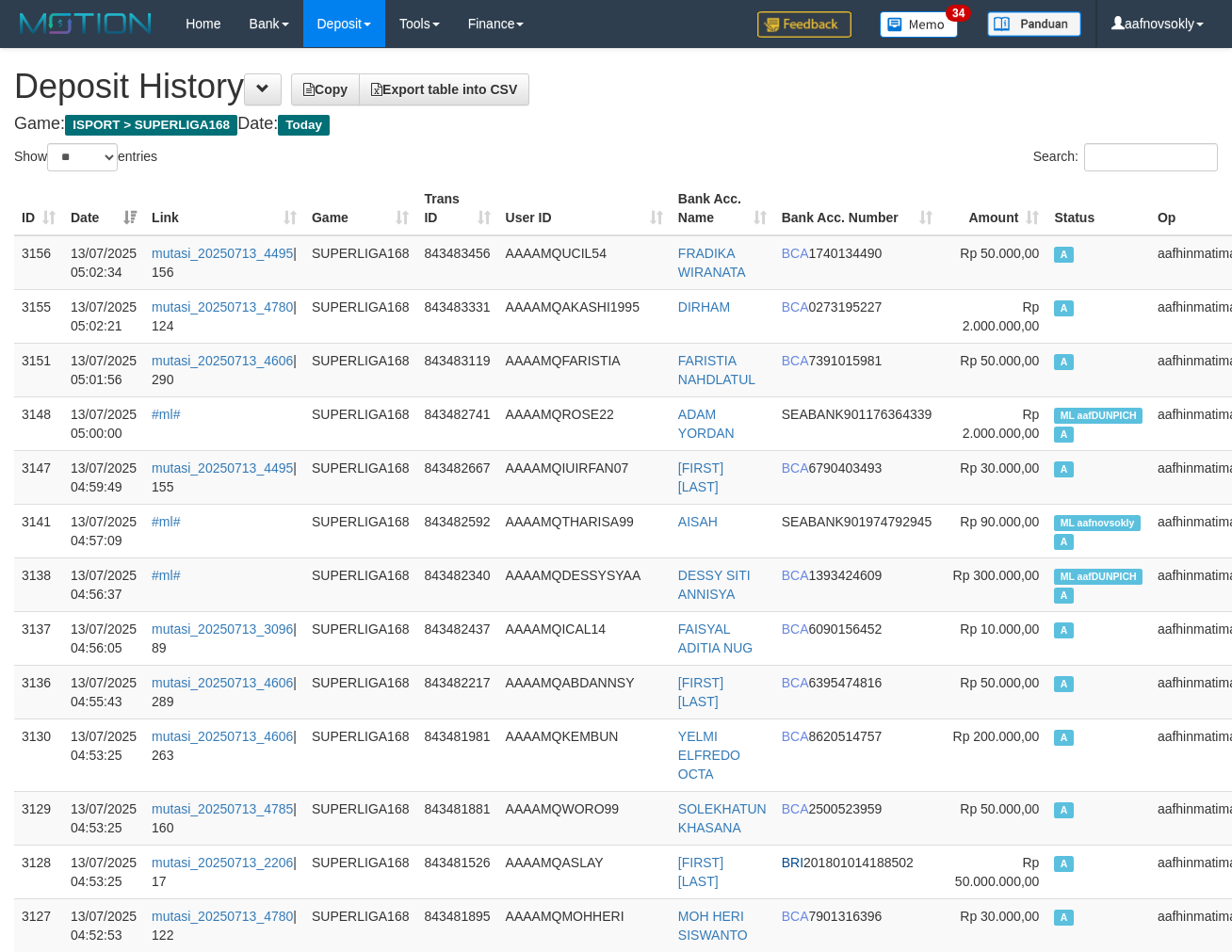 select on "**" 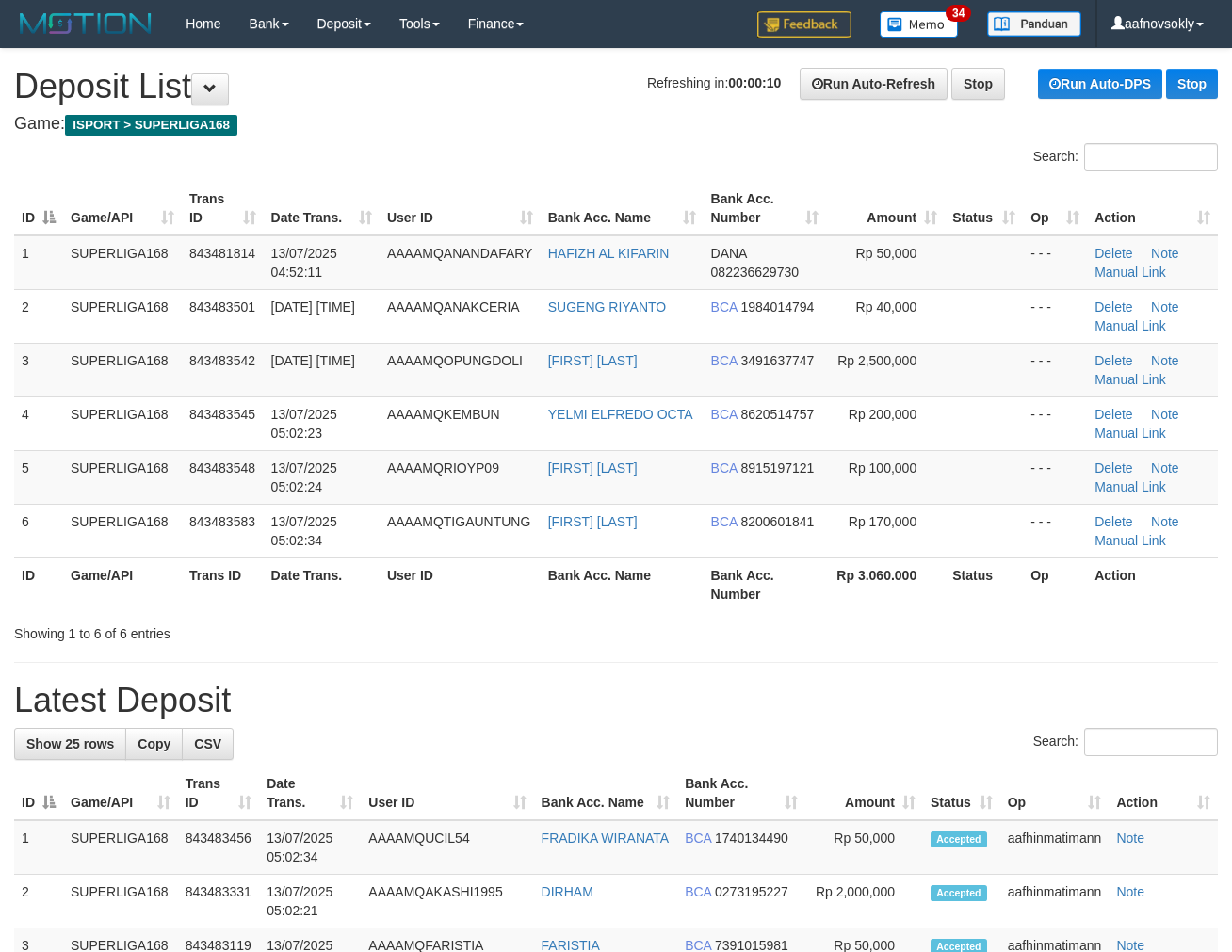 scroll, scrollTop: 0, scrollLeft: 0, axis: both 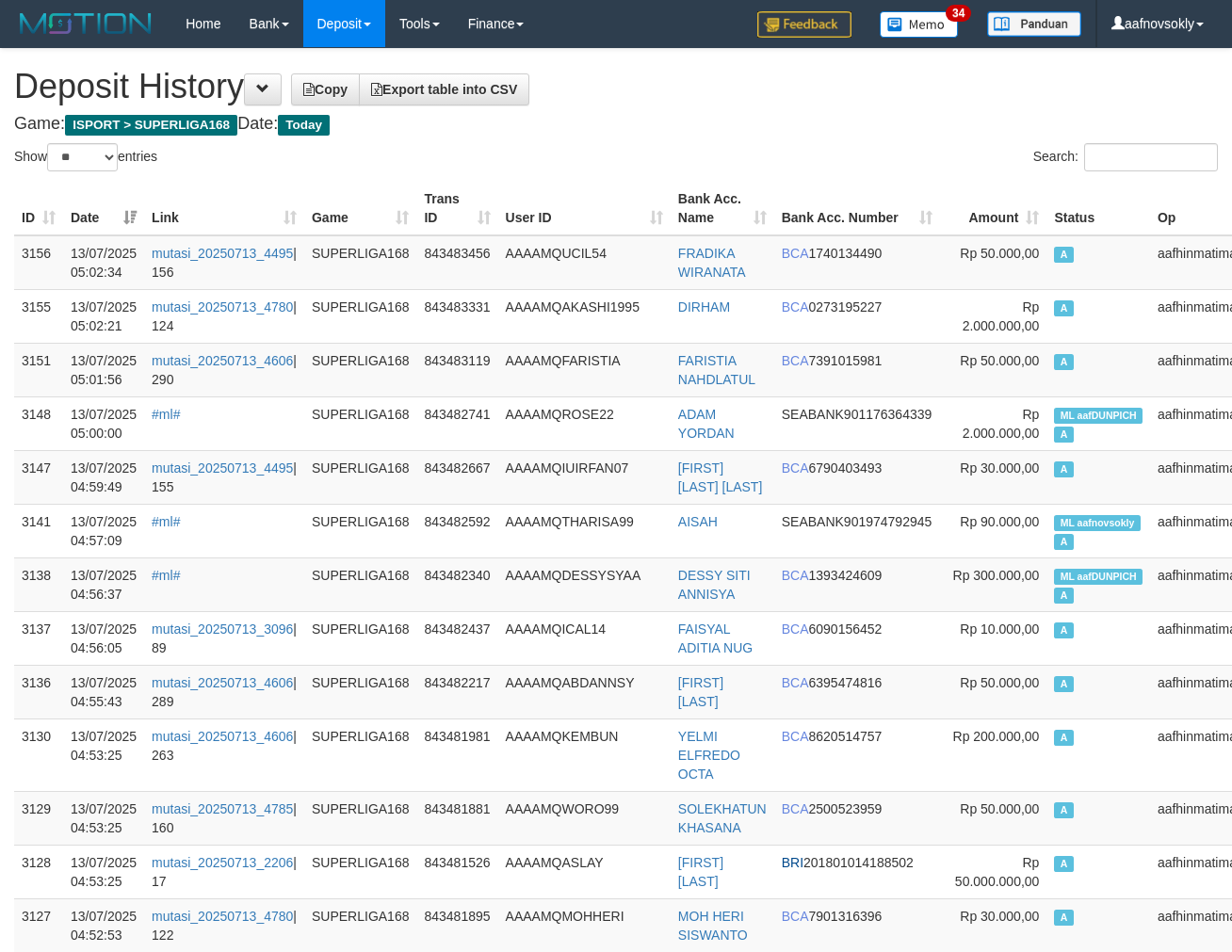 select on "**" 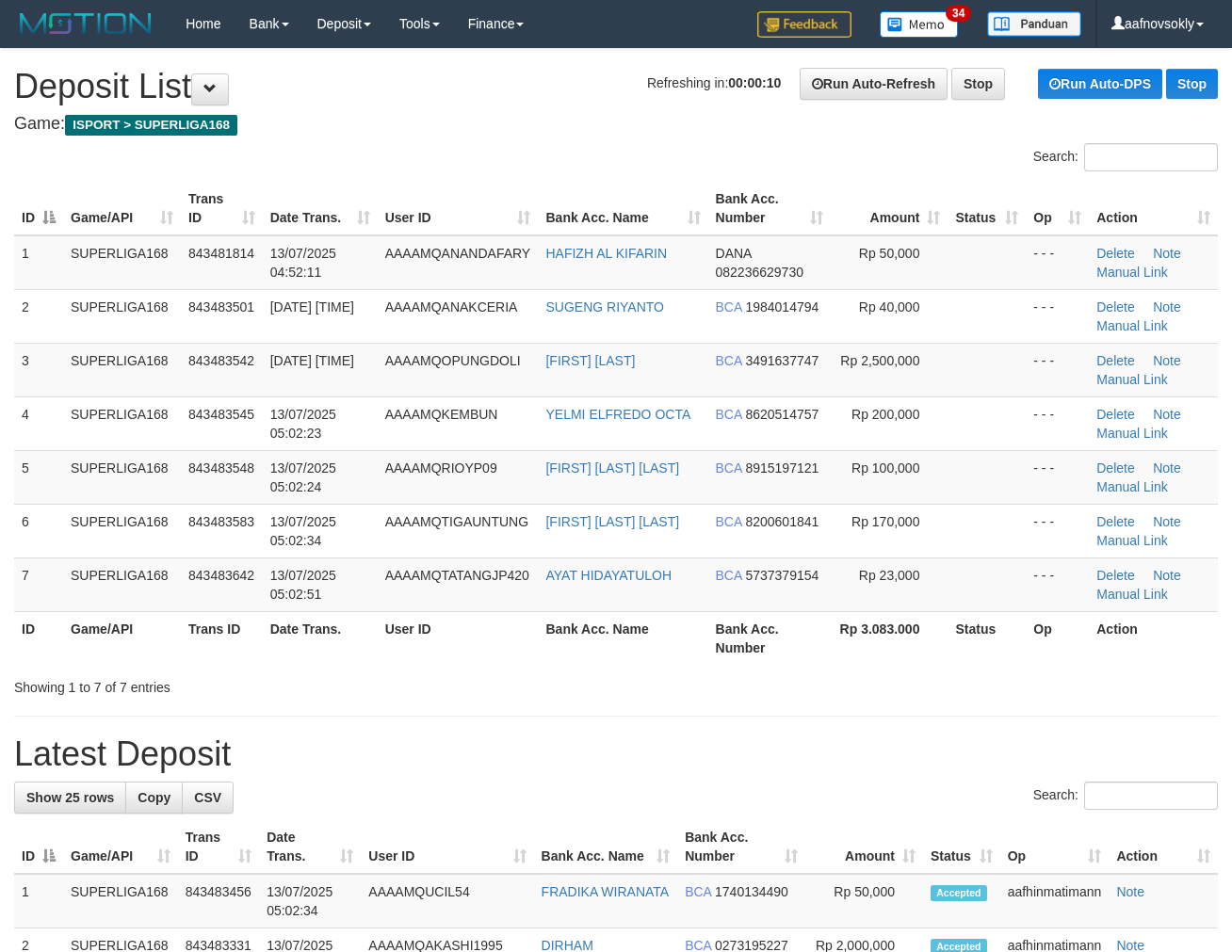 scroll, scrollTop: 0, scrollLeft: 0, axis: both 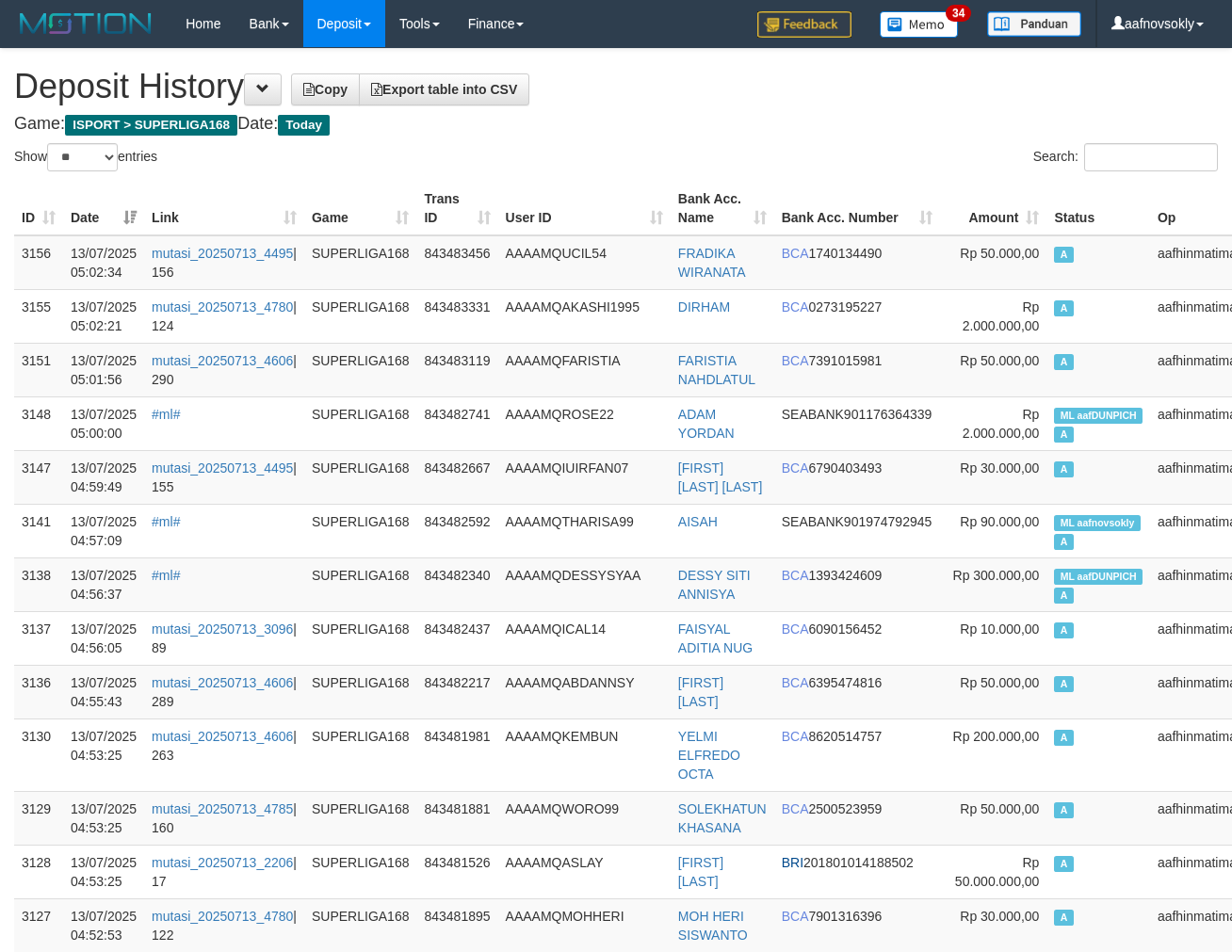 select on "**" 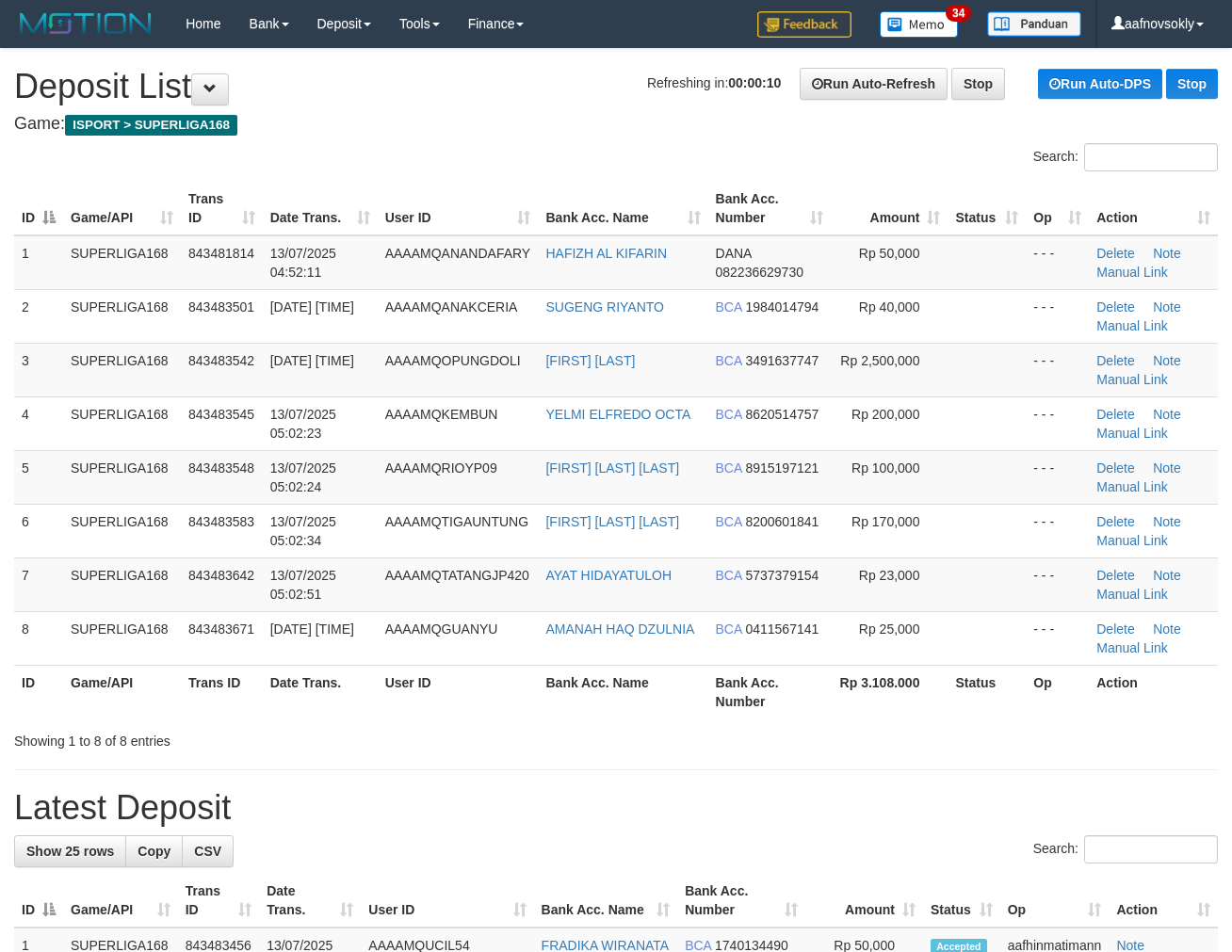 scroll, scrollTop: 0, scrollLeft: 0, axis: both 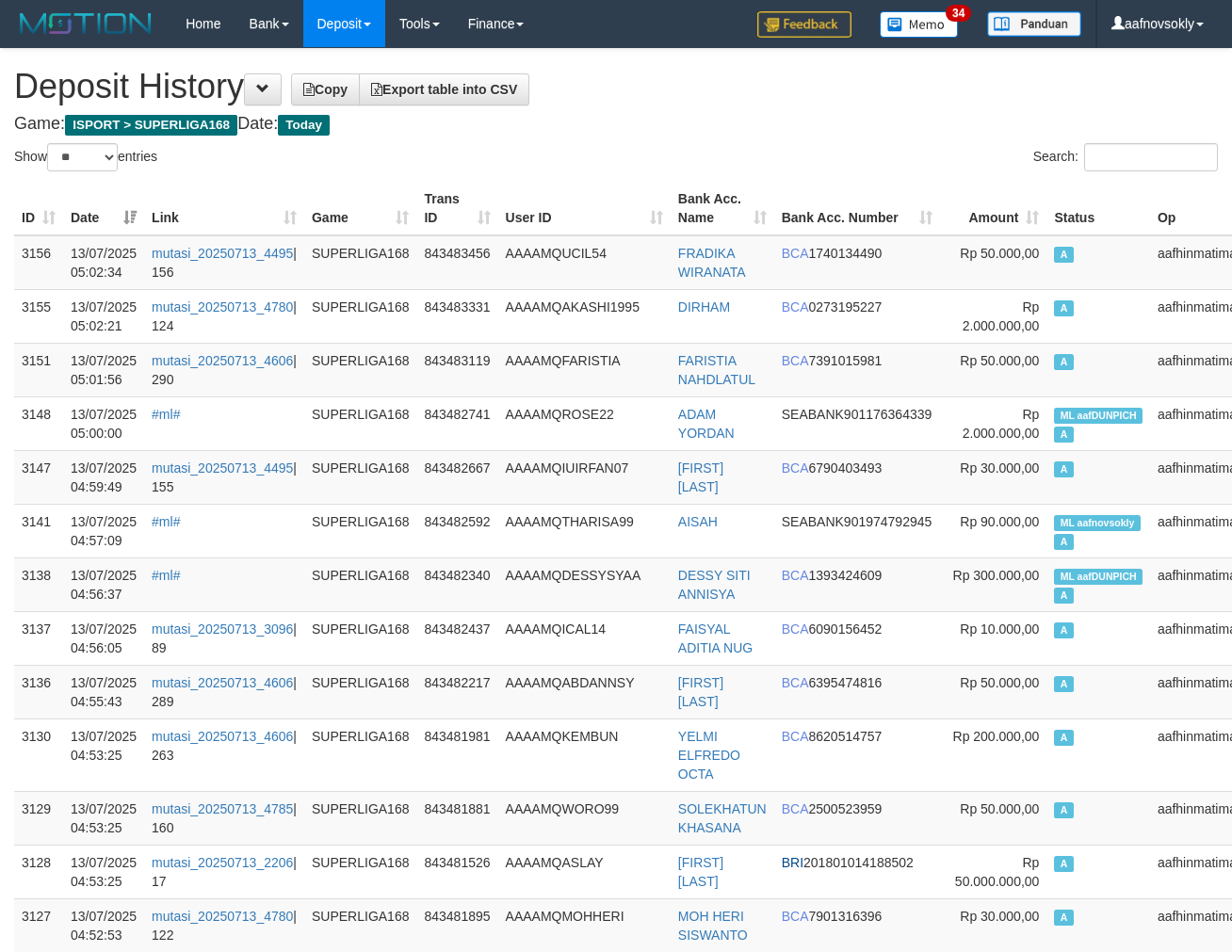 select on "**" 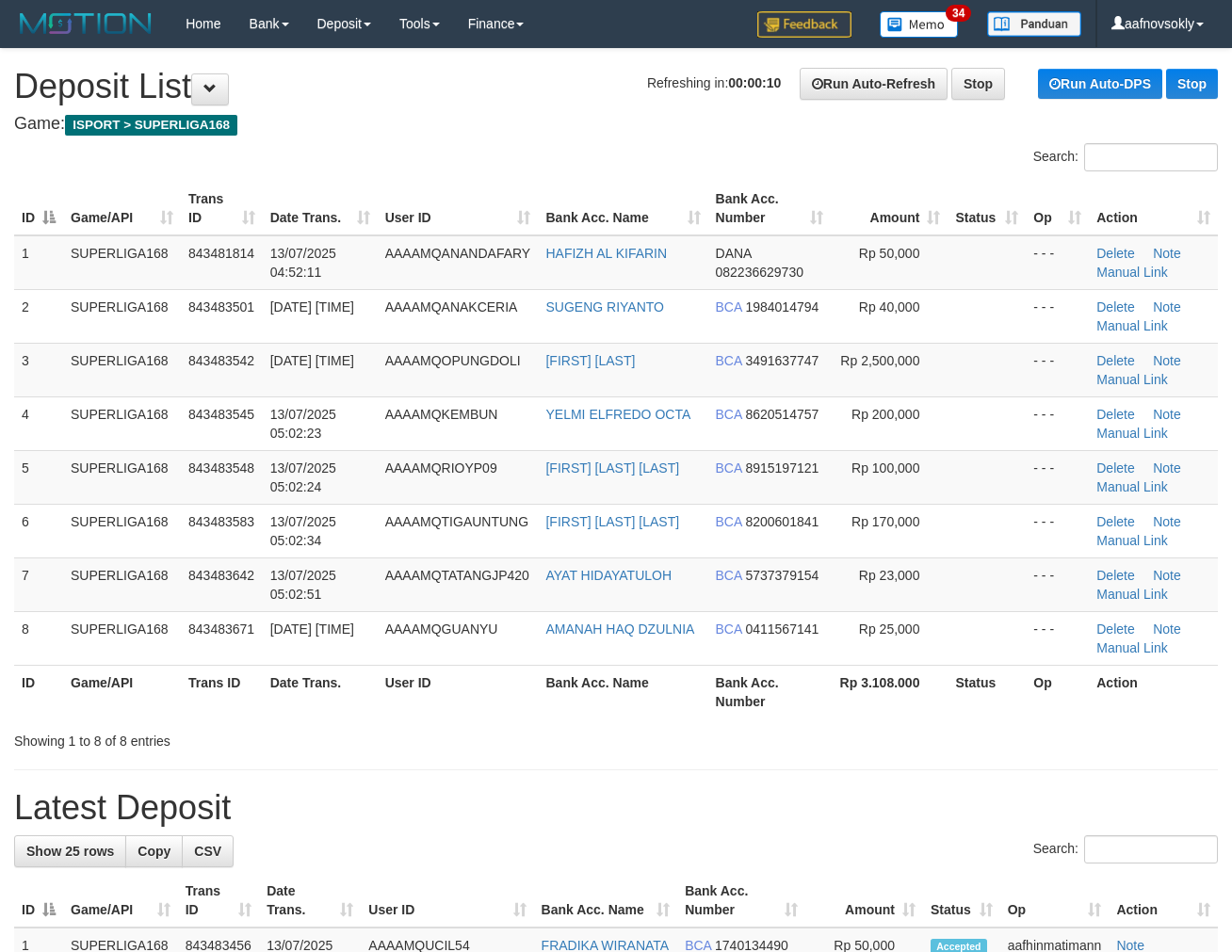scroll, scrollTop: 0, scrollLeft: 0, axis: both 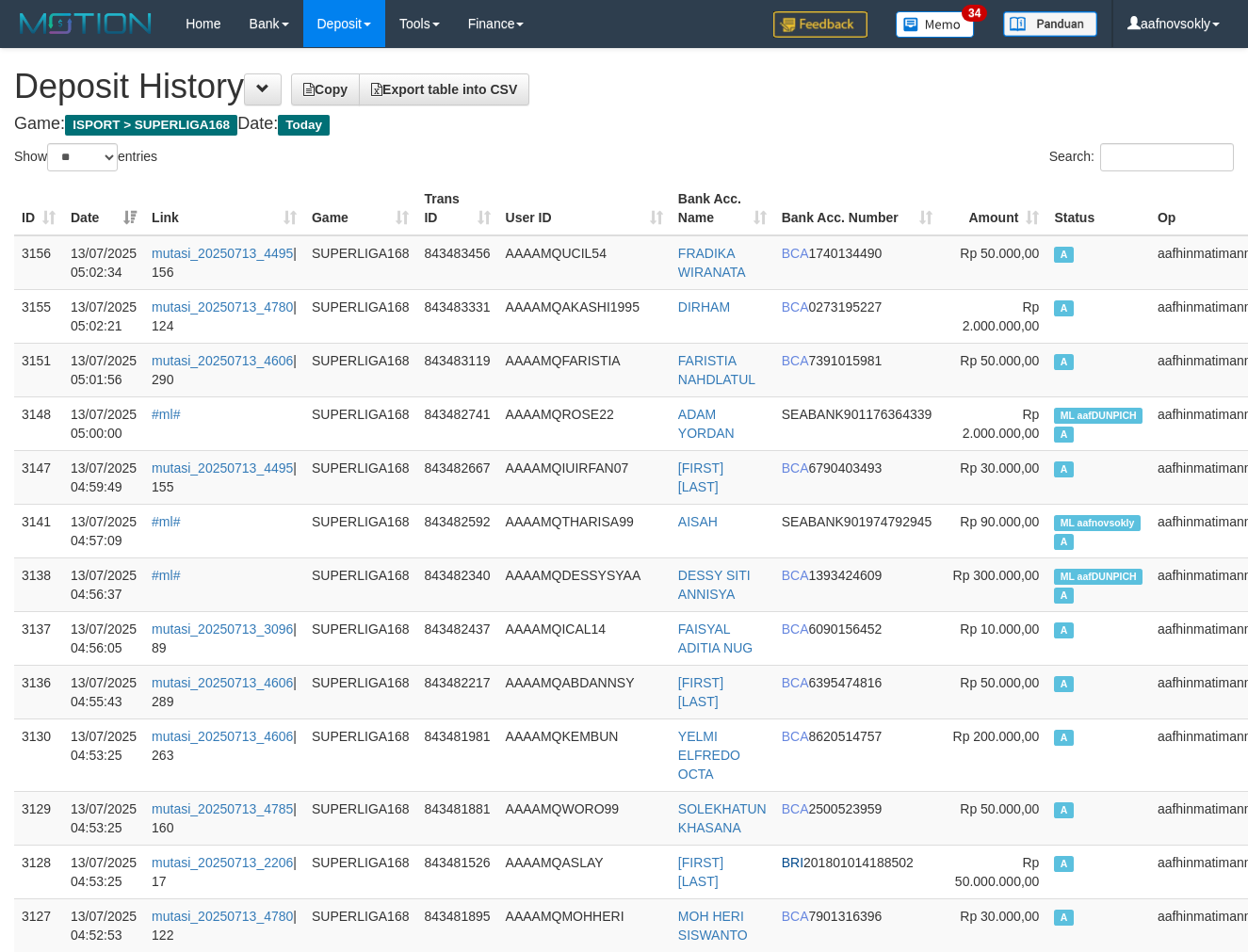 select on "**" 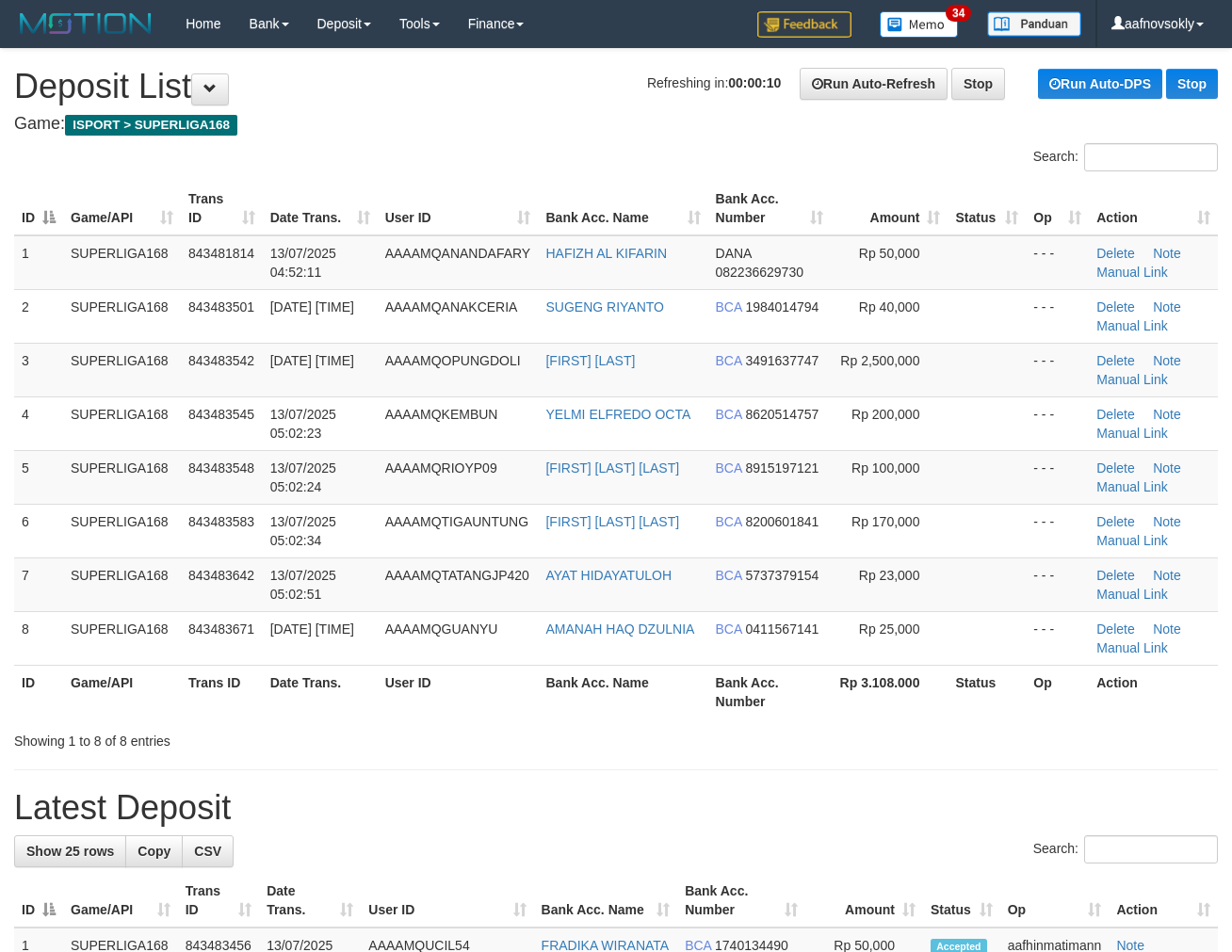 scroll, scrollTop: 0, scrollLeft: 0, axis: both 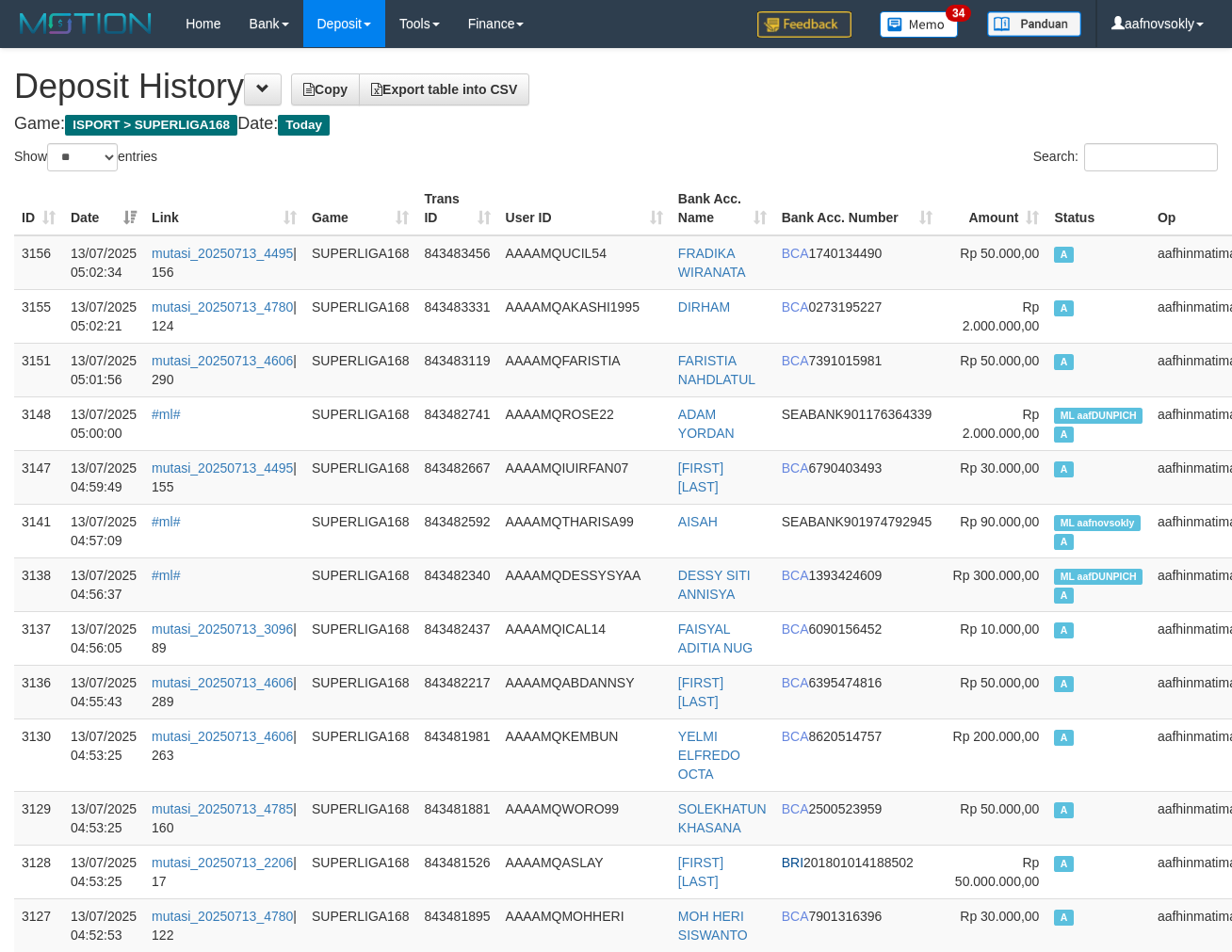 select on "**" 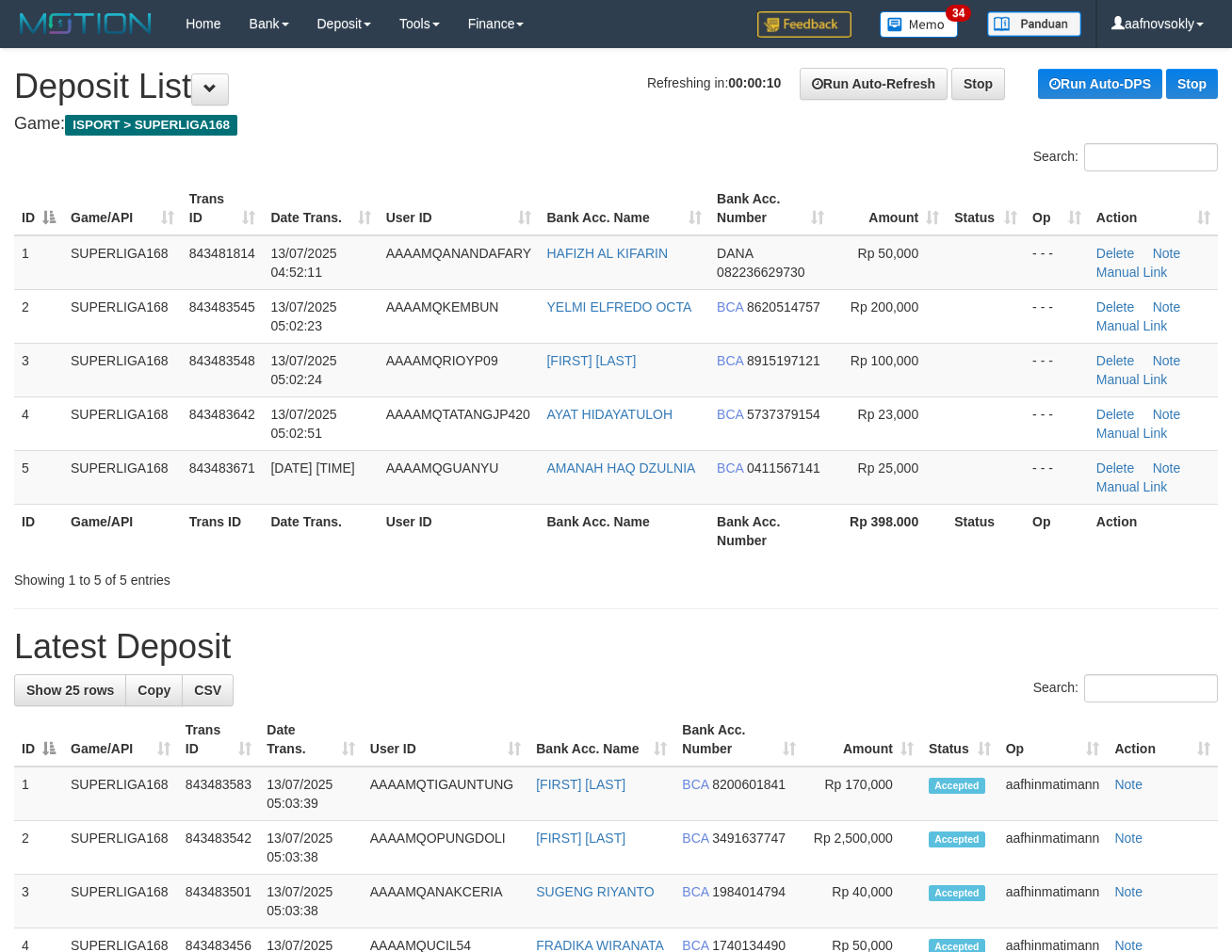 scroll, scrollTop: 0, scrollLeft: 0, axis: both 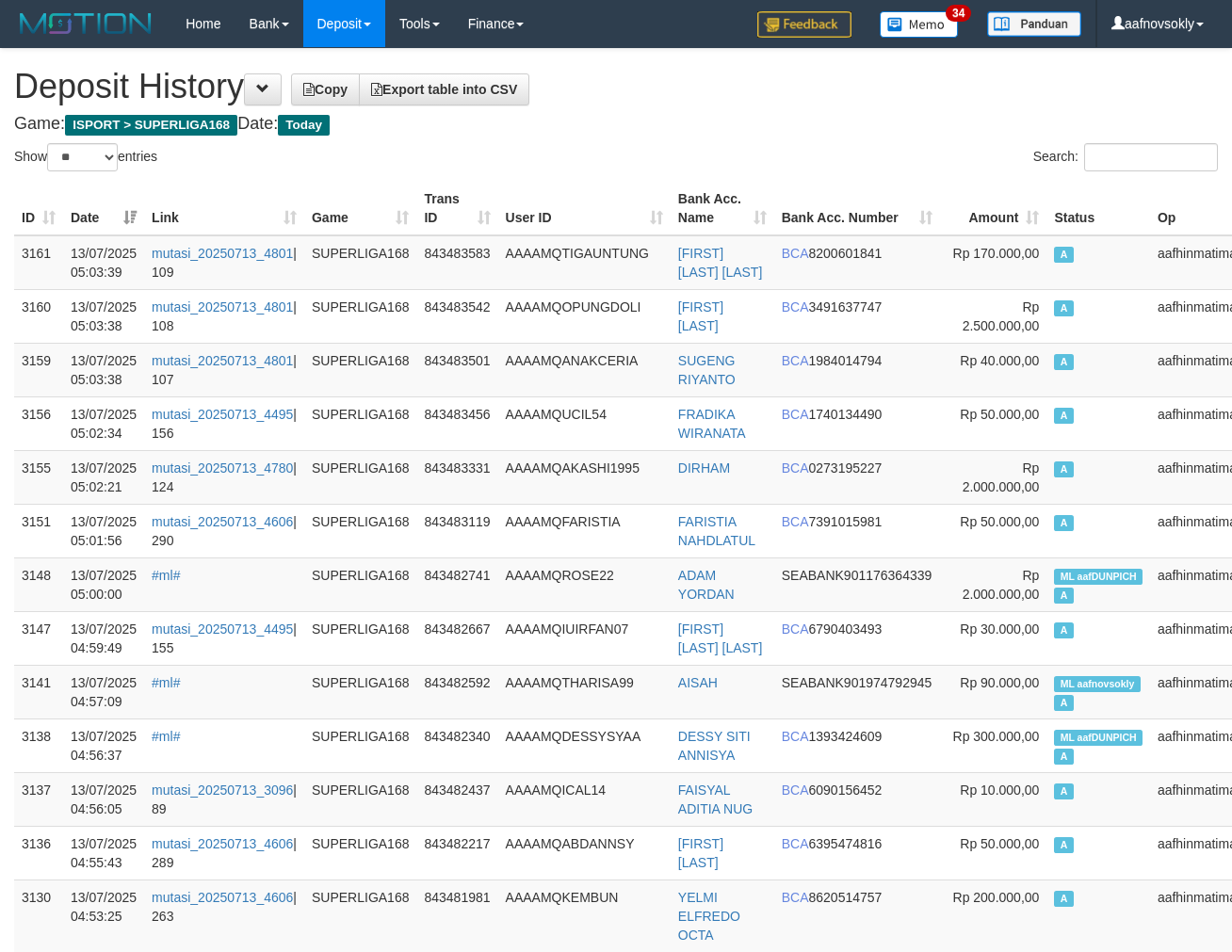 select on "**" 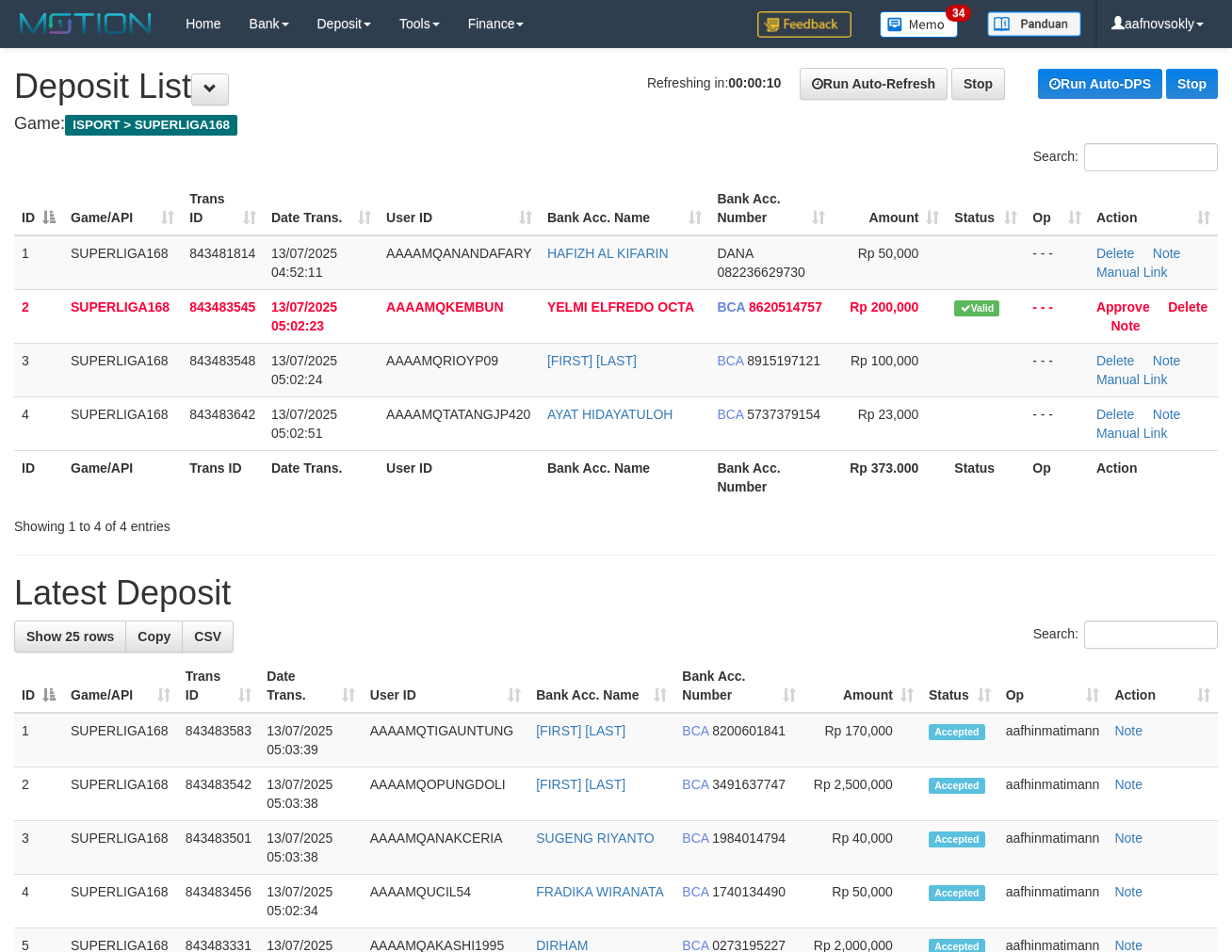scroll, scrollTop: 0, scrollLeft: 0, axis: both 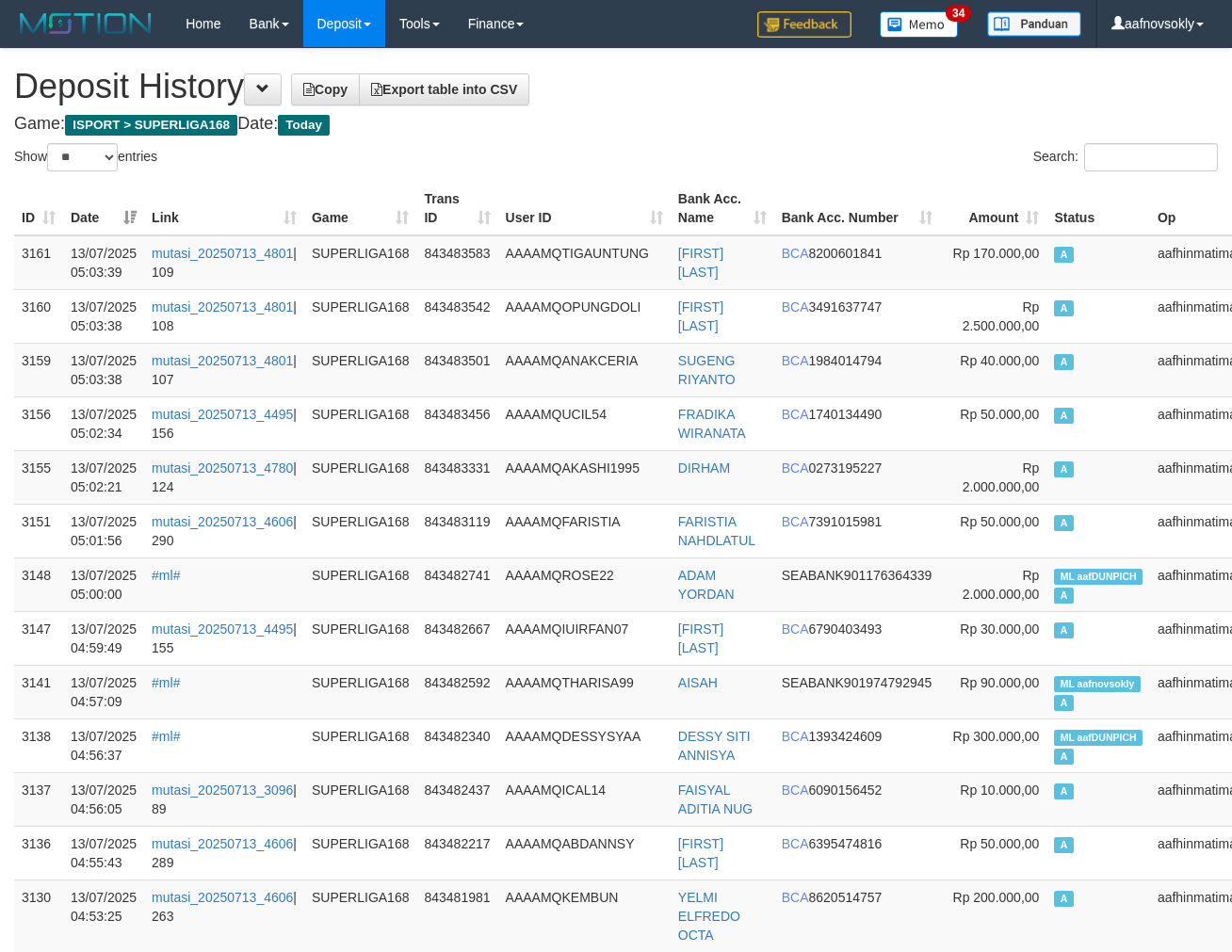 select on "**" 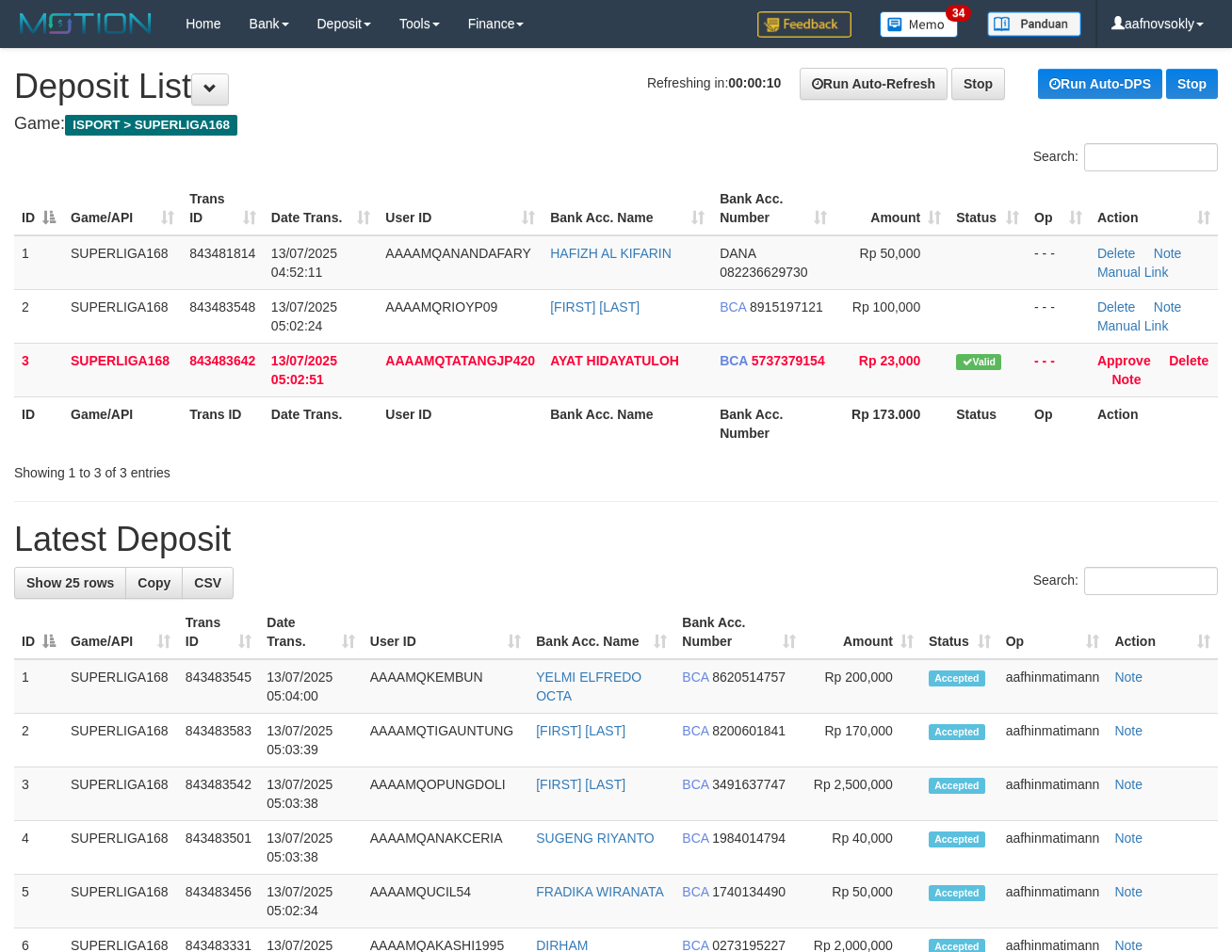 scroll, scrollTop: 0, scrollLeft: 0, axis: both 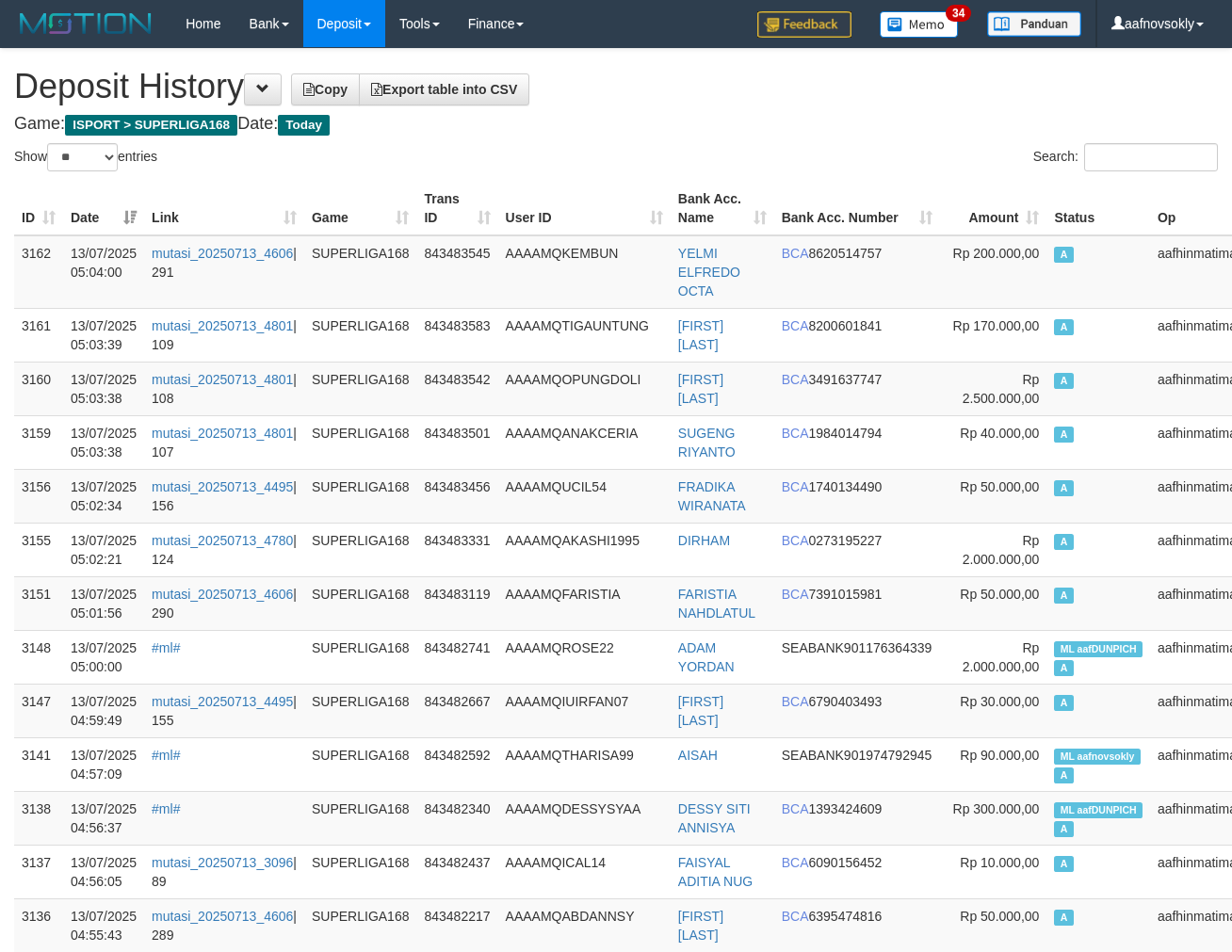 select on "**" 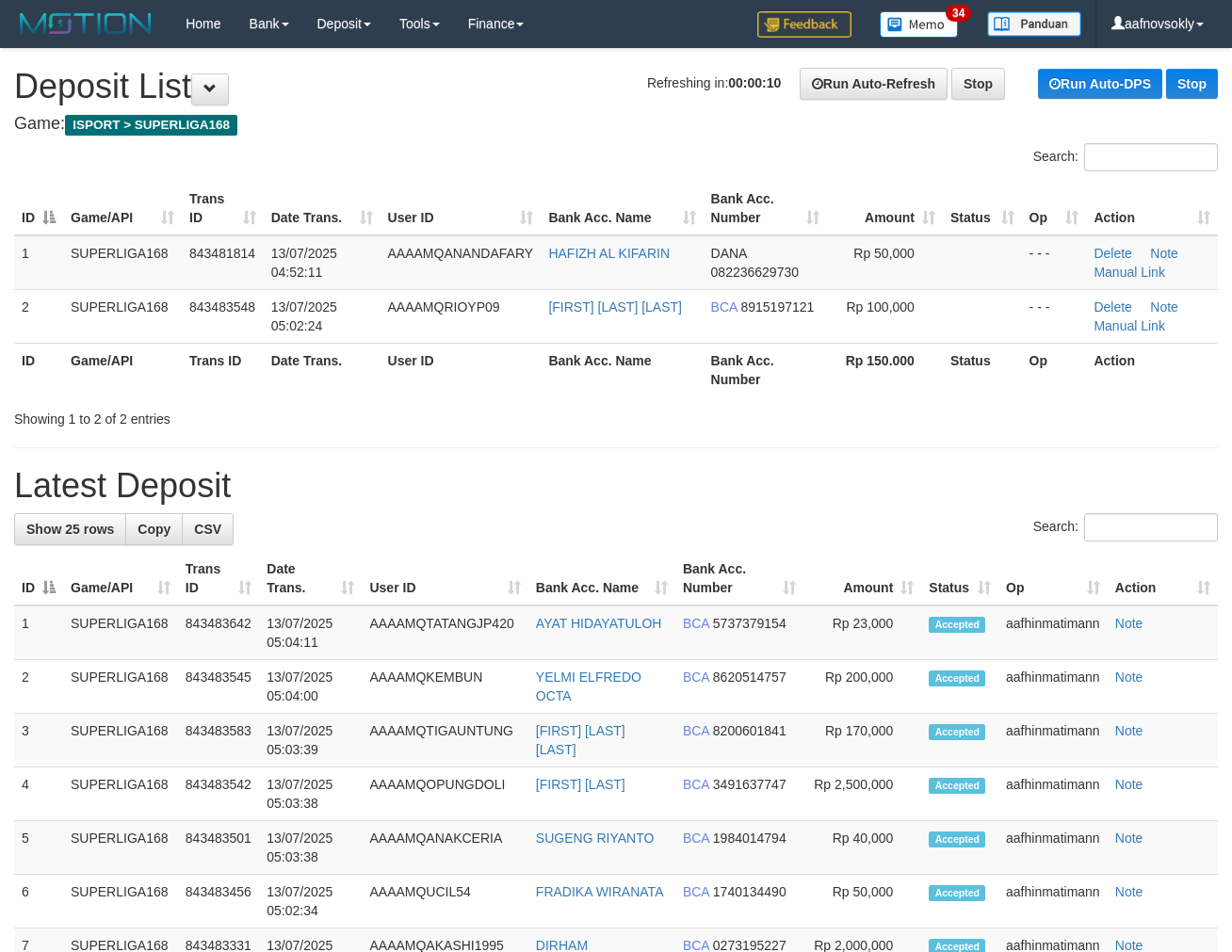 scroll, scrollTop: 0, scrollLeft: 0, axis: both 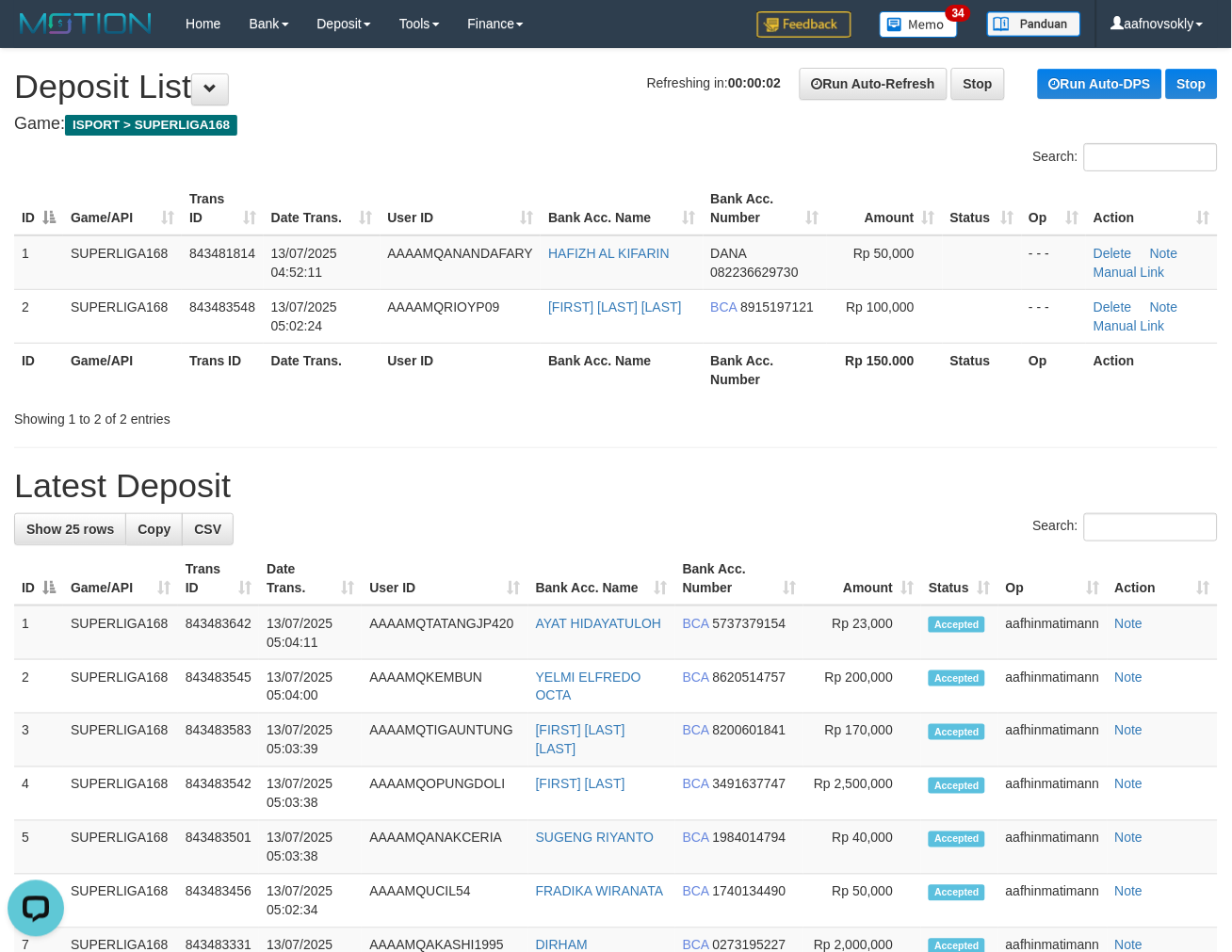 drag, startPoint x: 887, startPoint y: 410, endPoint x: 702, endPoint y: 467, distance: 193.58202 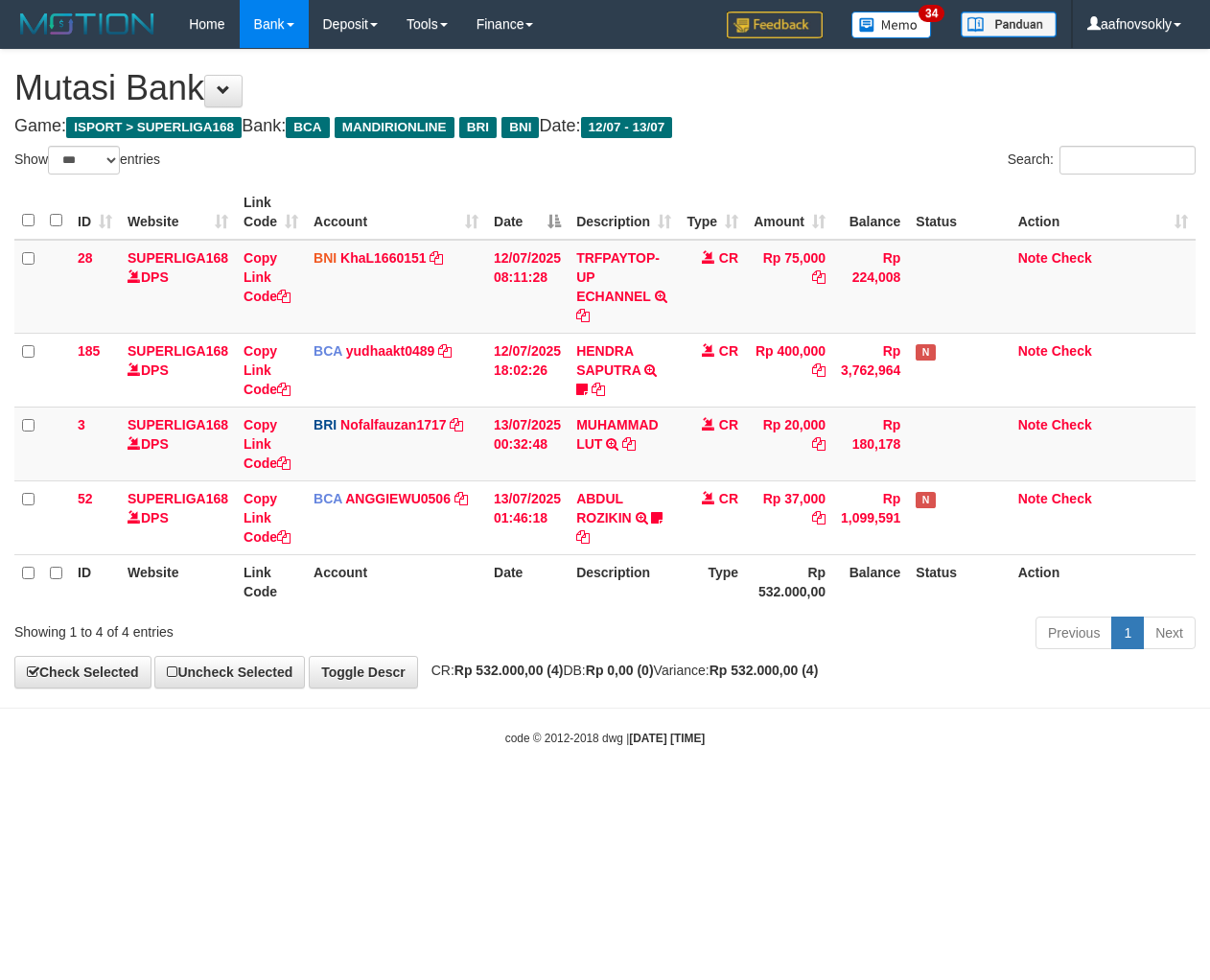 select on "***" 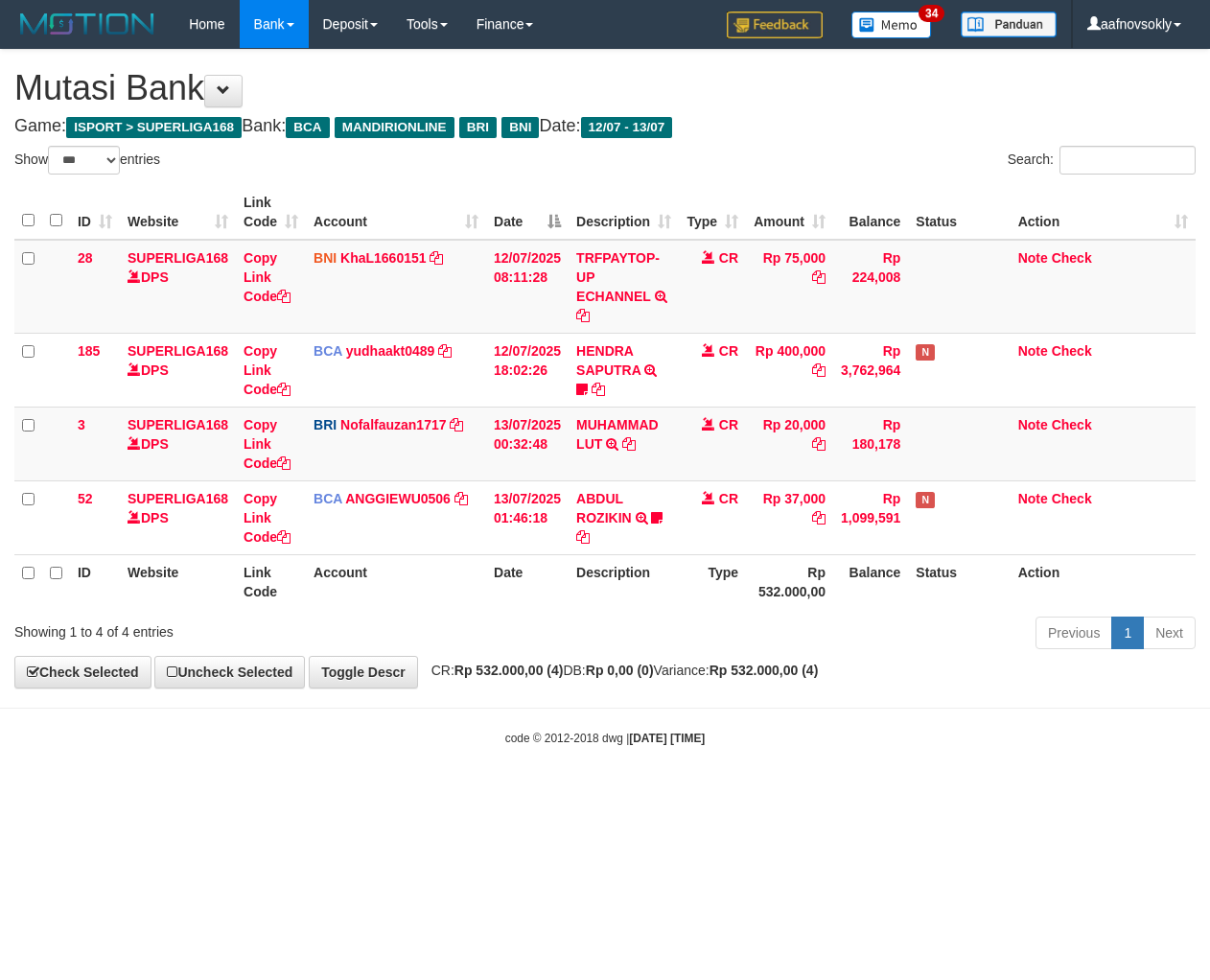 scroll, scrollTop: 0, scrollLeft: 0, axis: both 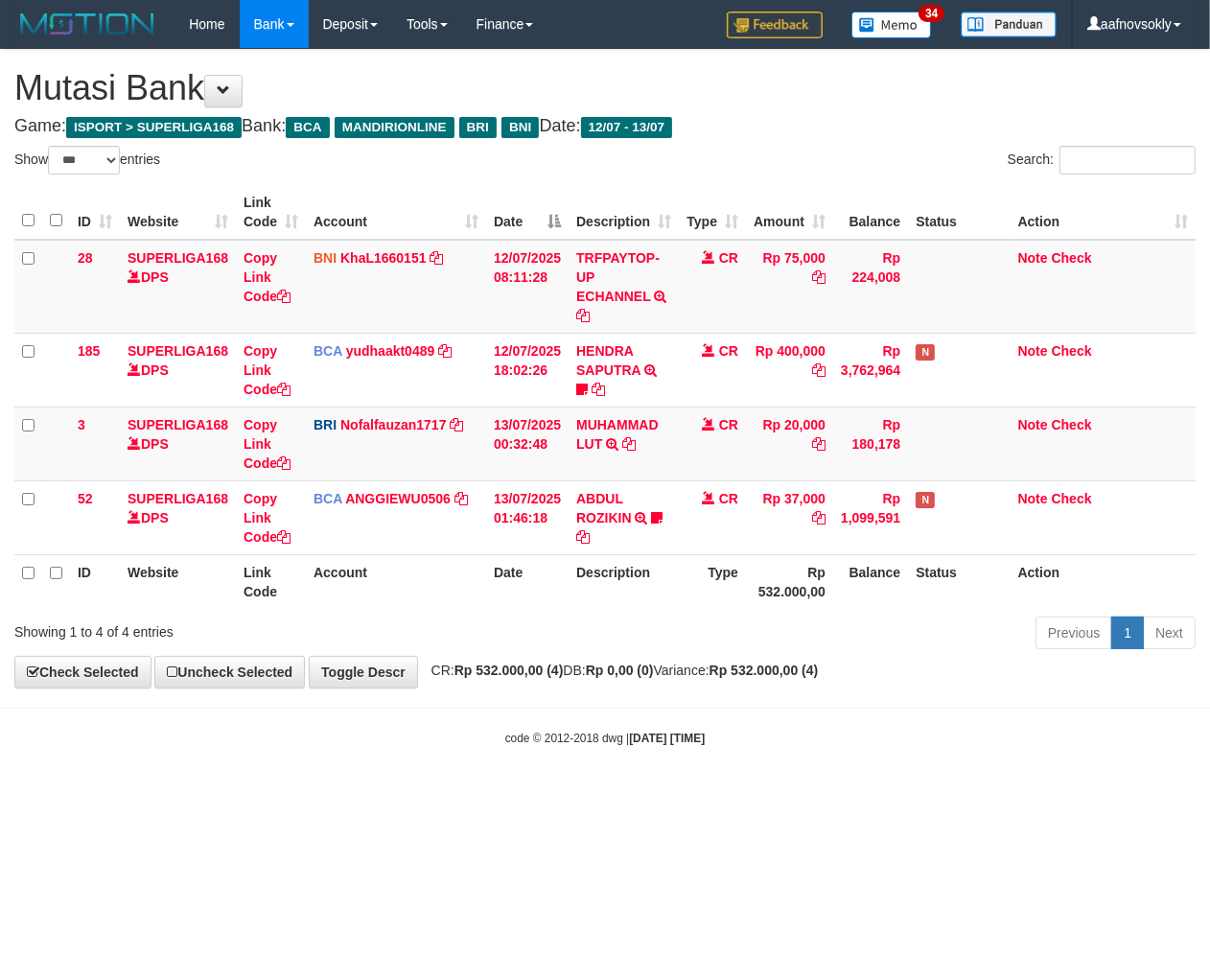 click on "code © 2012-2018 dwg |  2025/07/13 05:04:15" at bounding box center [605, 737] 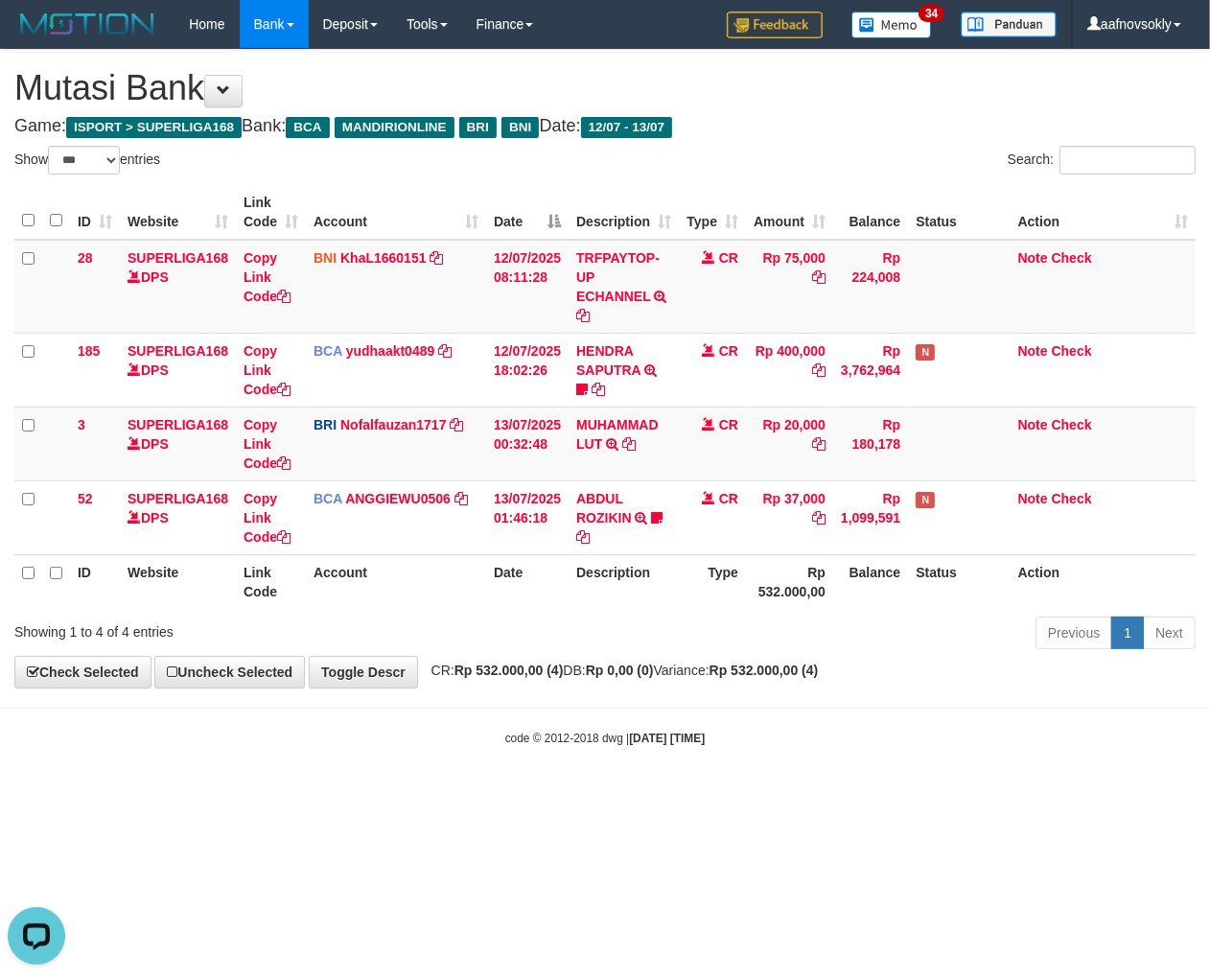 scroll, scrollTop: 0, scrollLeft: 0, axis: both 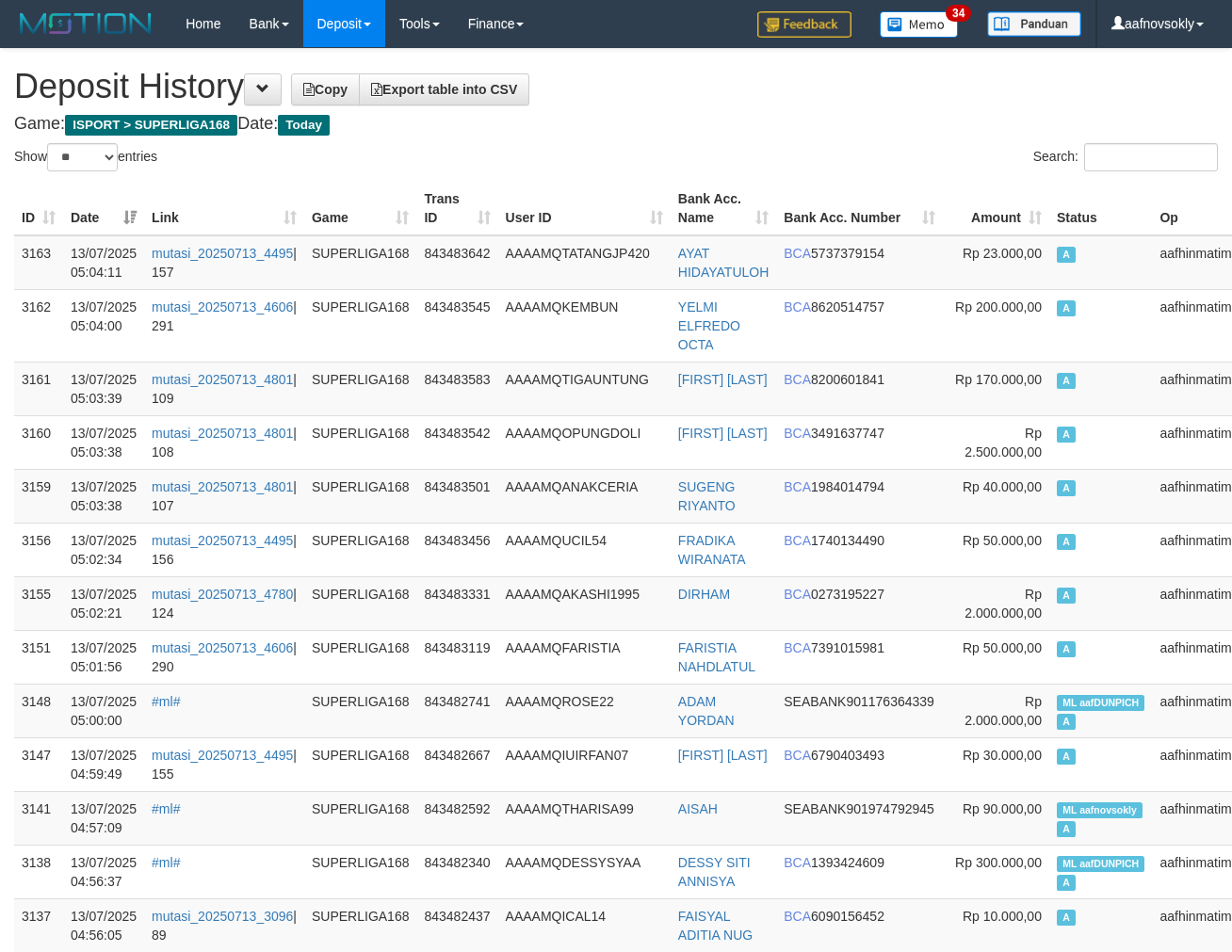 select on "**" 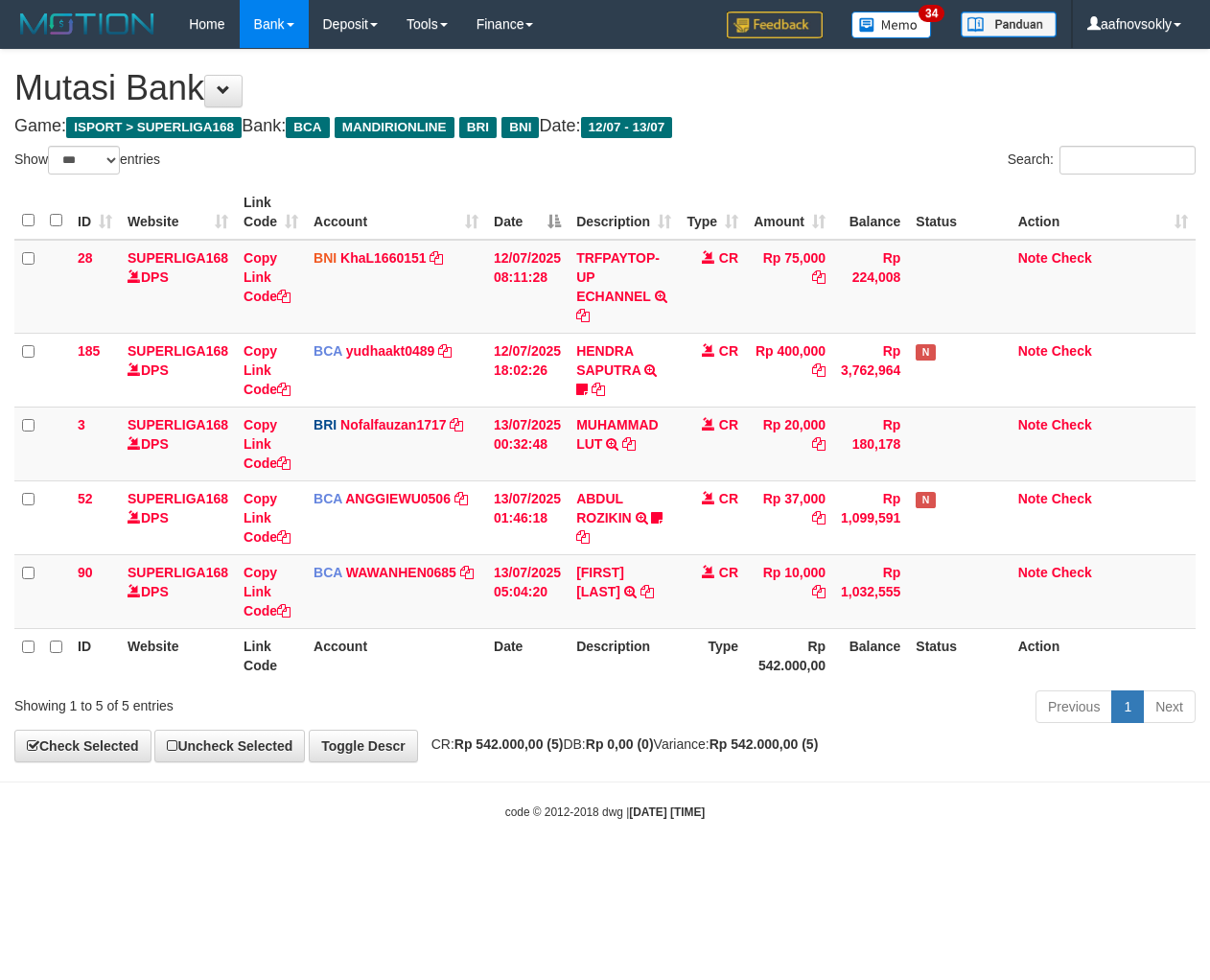 select on "***" 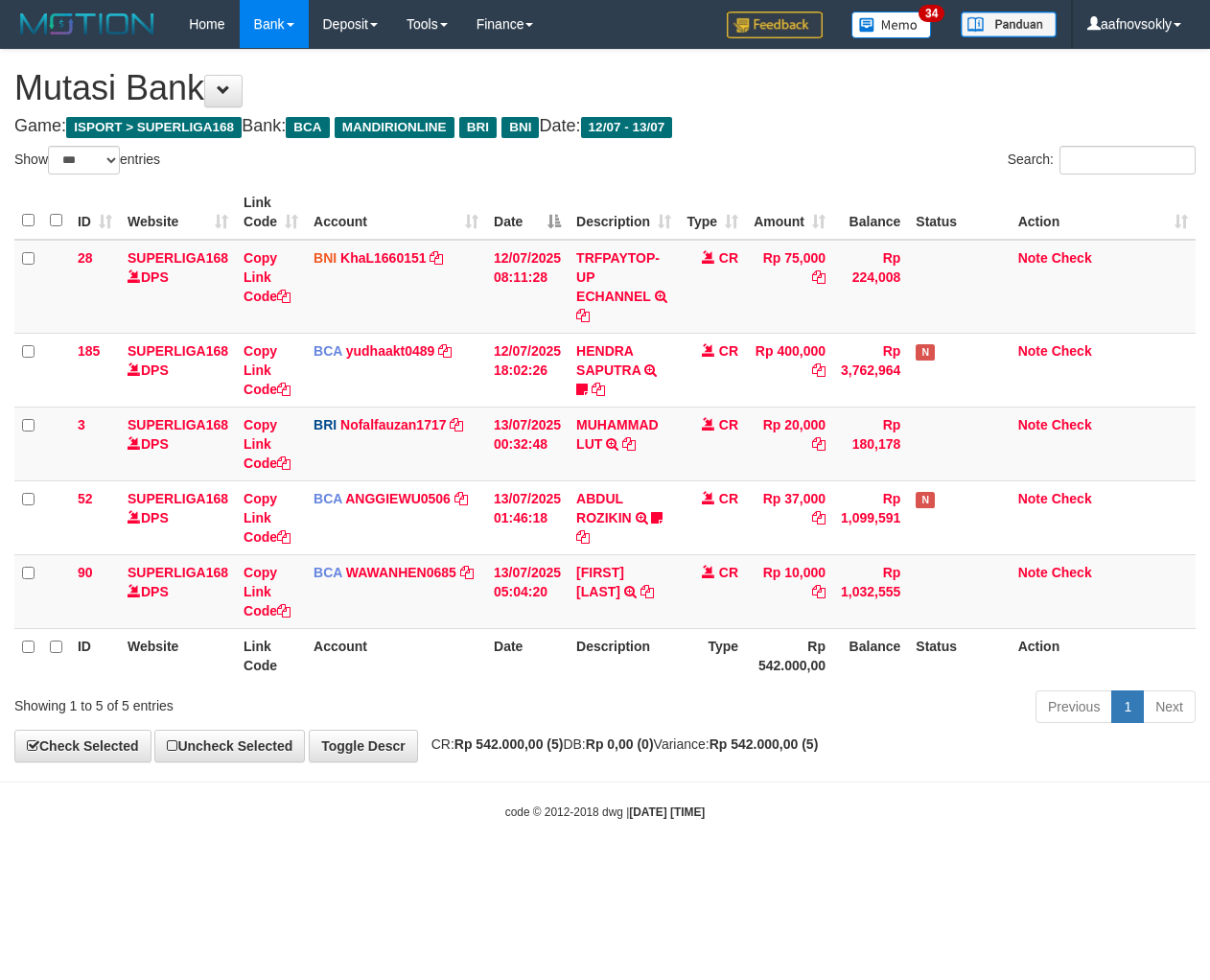 scroll, scrollTop: 0, scrollLeft: 0, axis: both 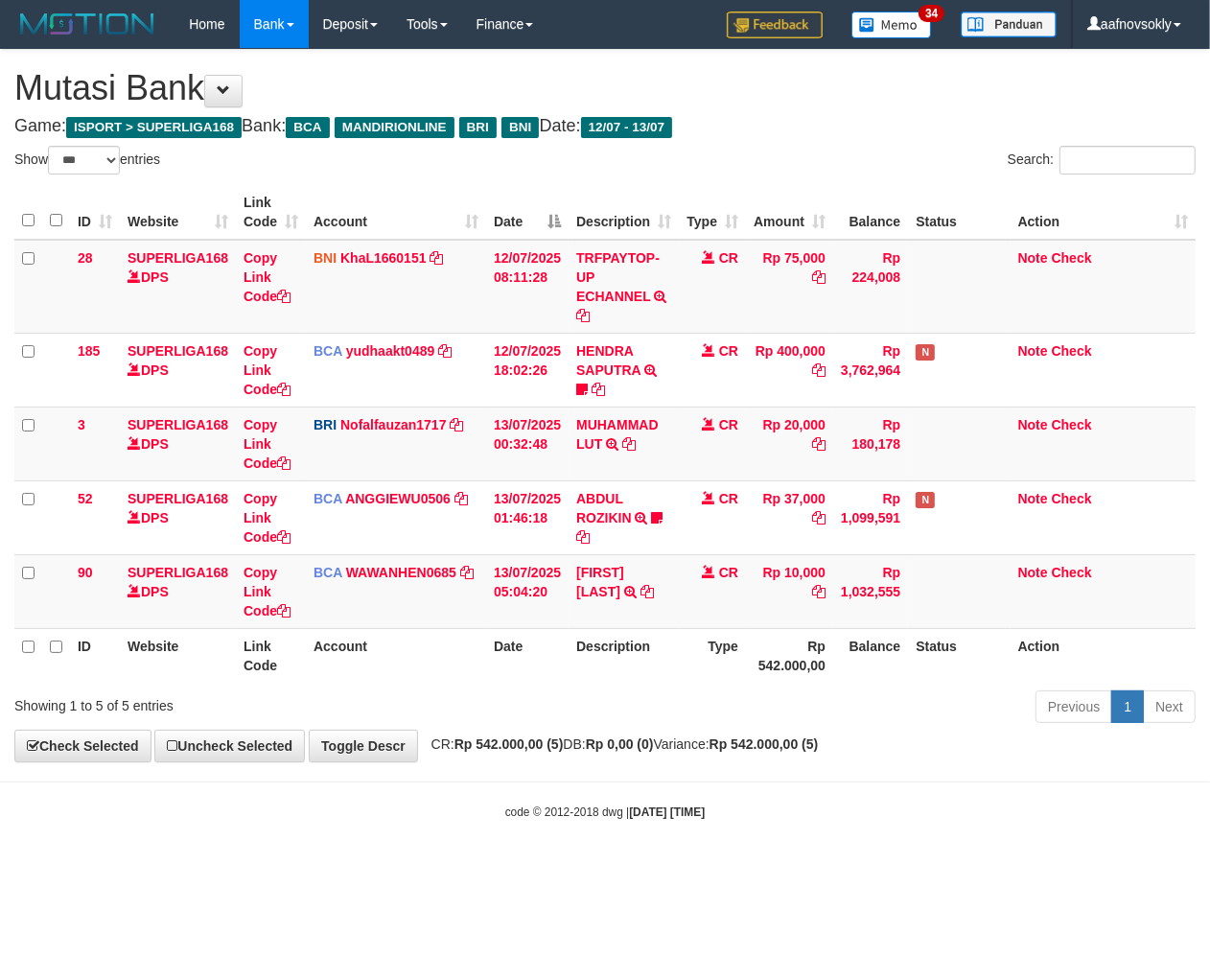 drag, startPoint x: 919, startPoint y: 782, endPoint x: 800, endPoint y: 882, distance: 155.43809 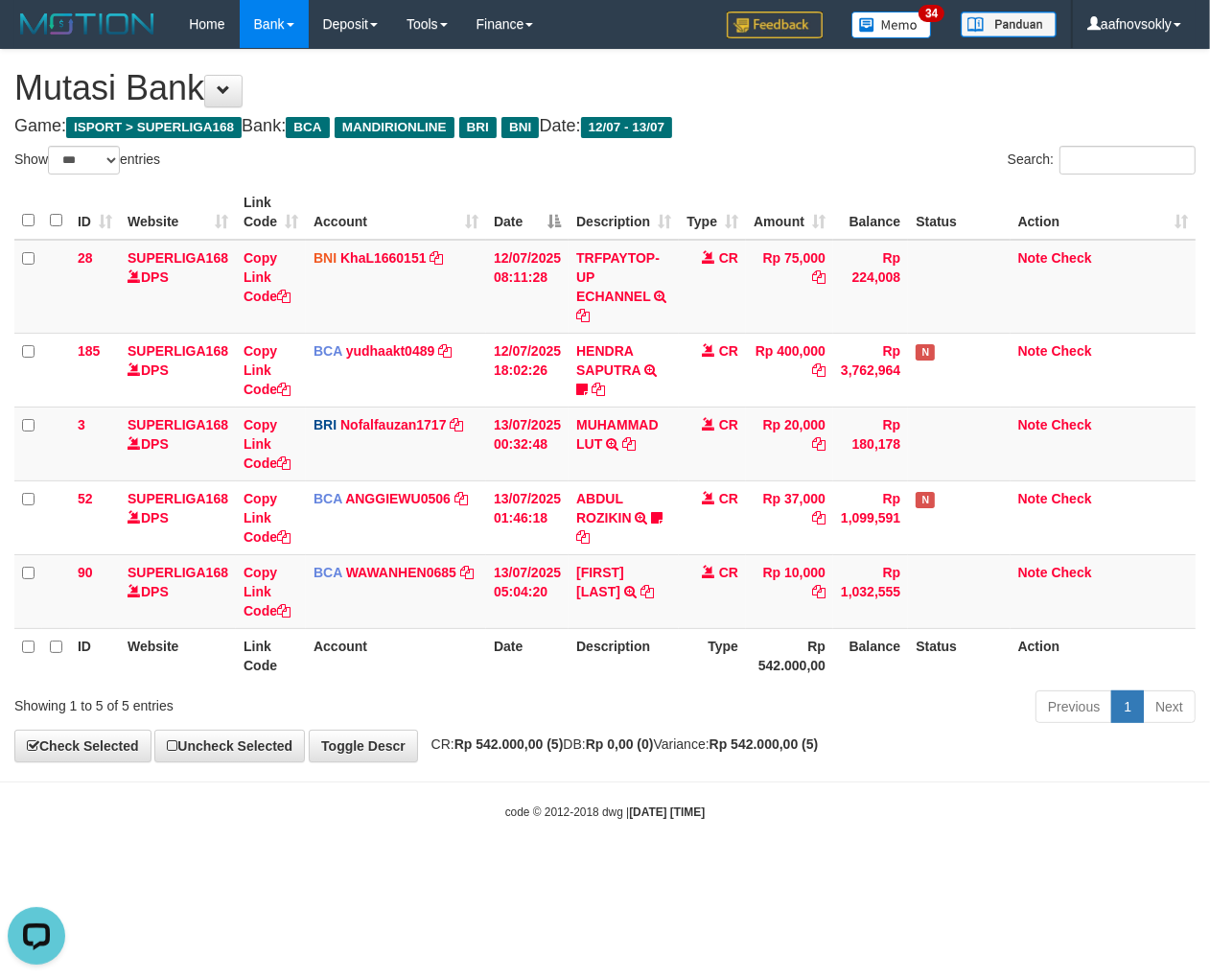 scroll, scrollTop: 0, scrollLeft: 0, axis: both 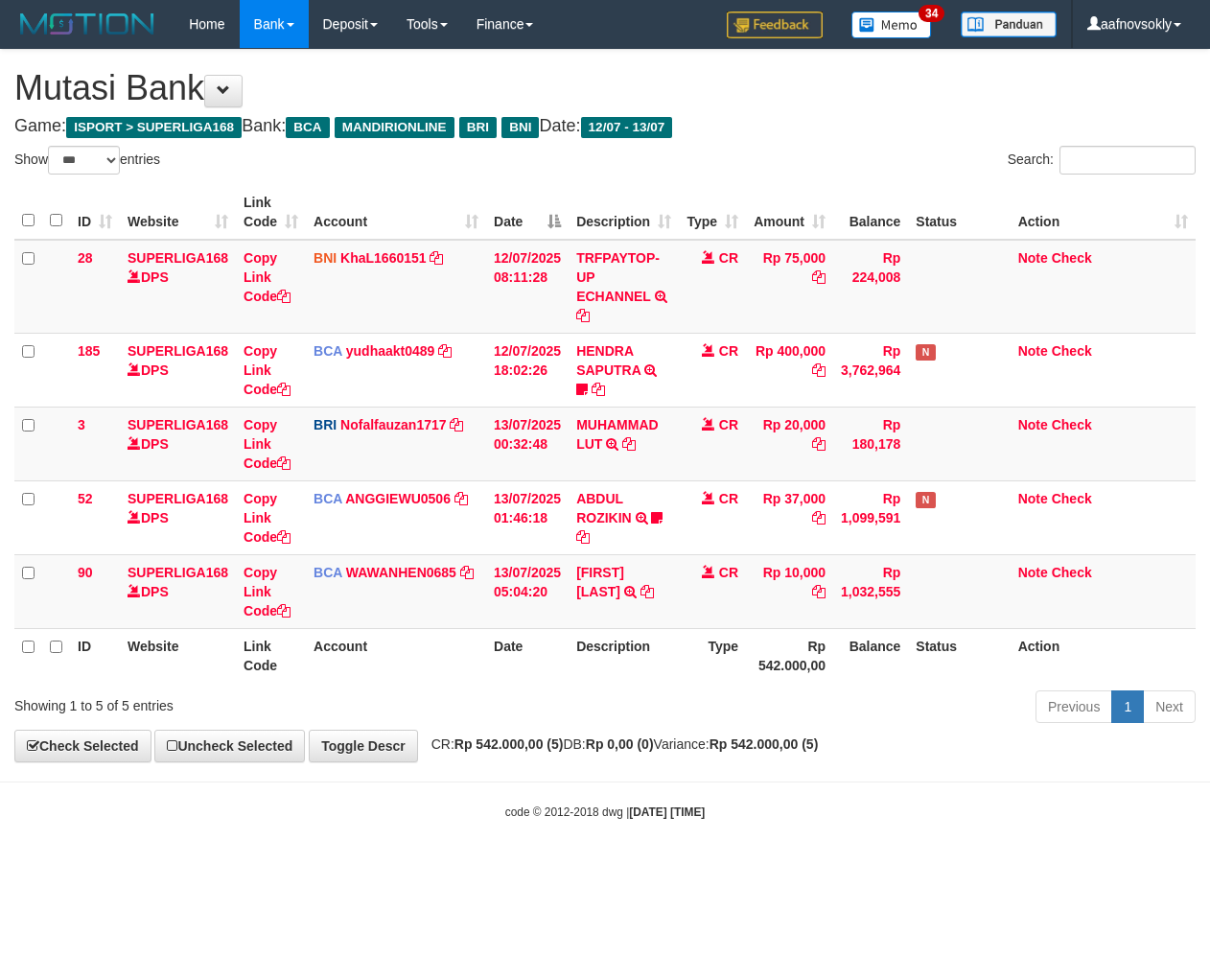 select on "***" 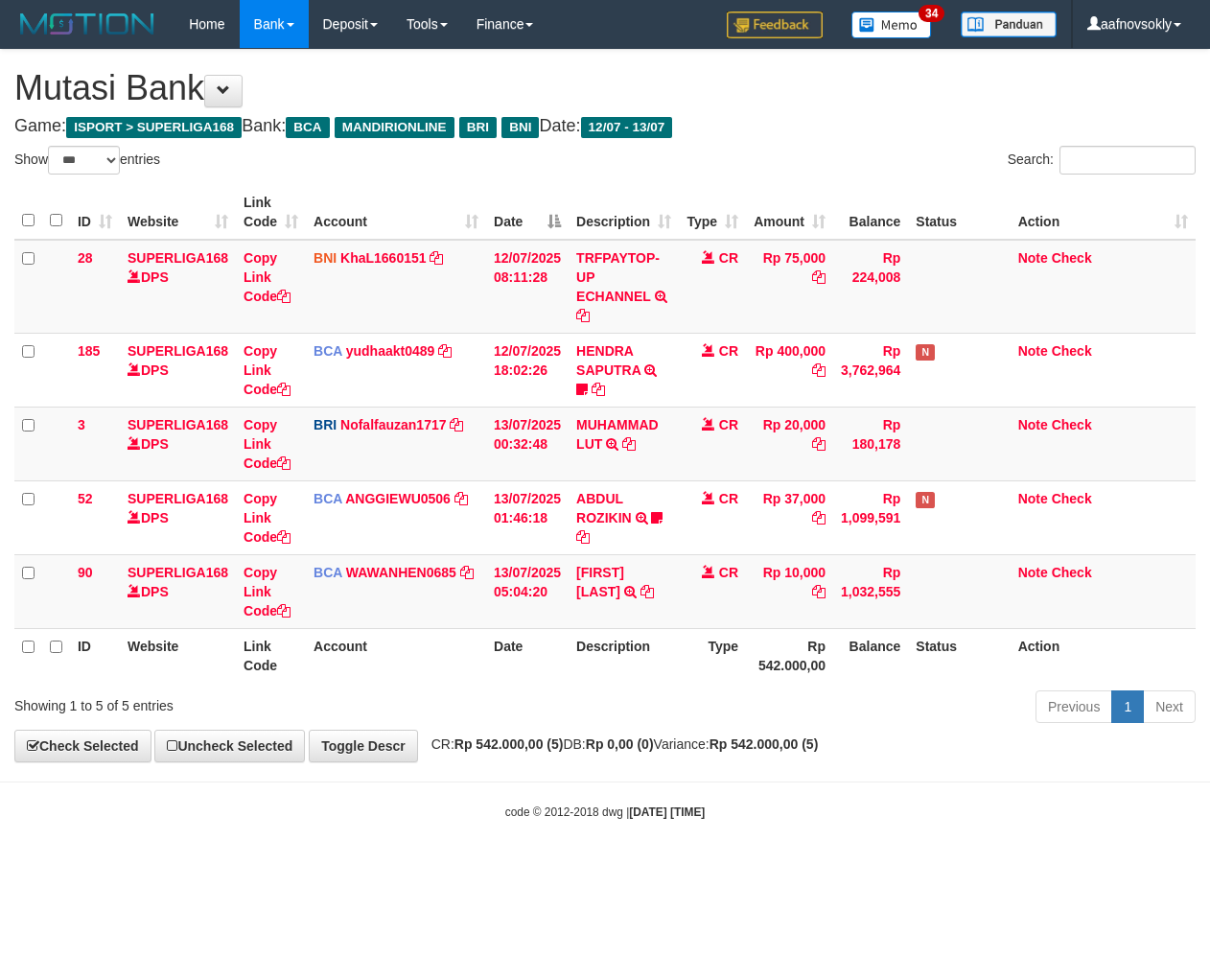 scroll, scrollTop: 0, scrollLeft: 0, axis: both 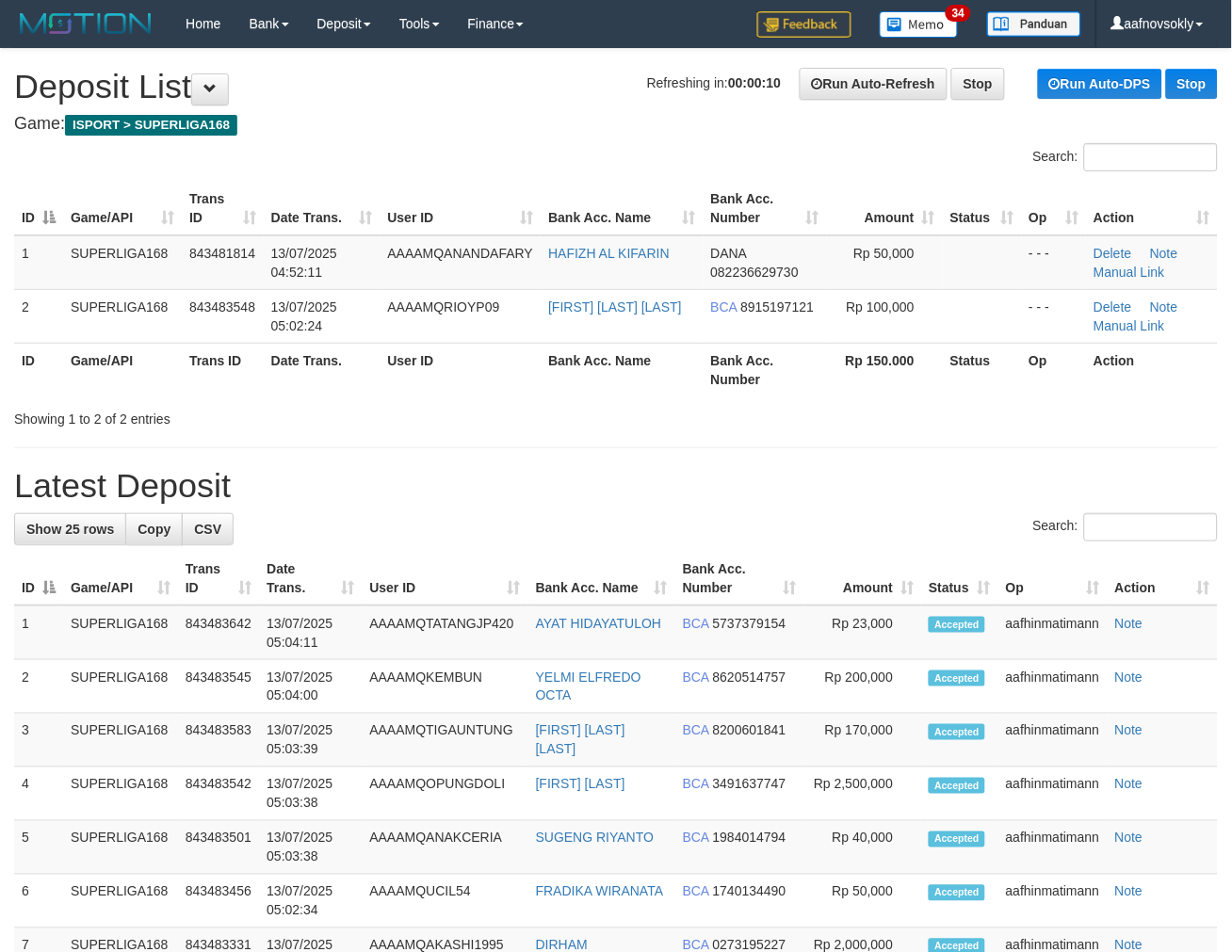 click on "Latest Deposit" at bounding box center (616, 486) 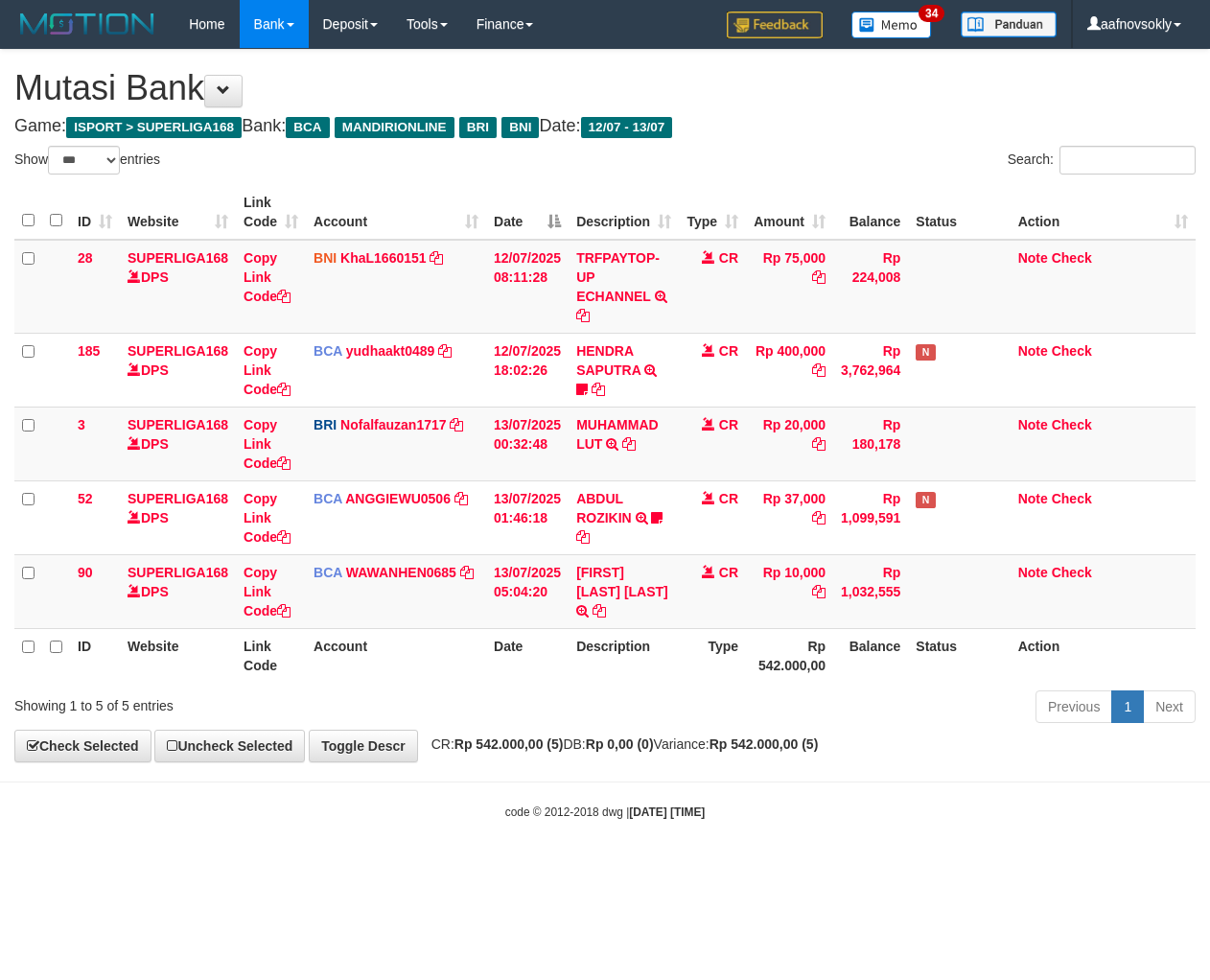 select on "***" 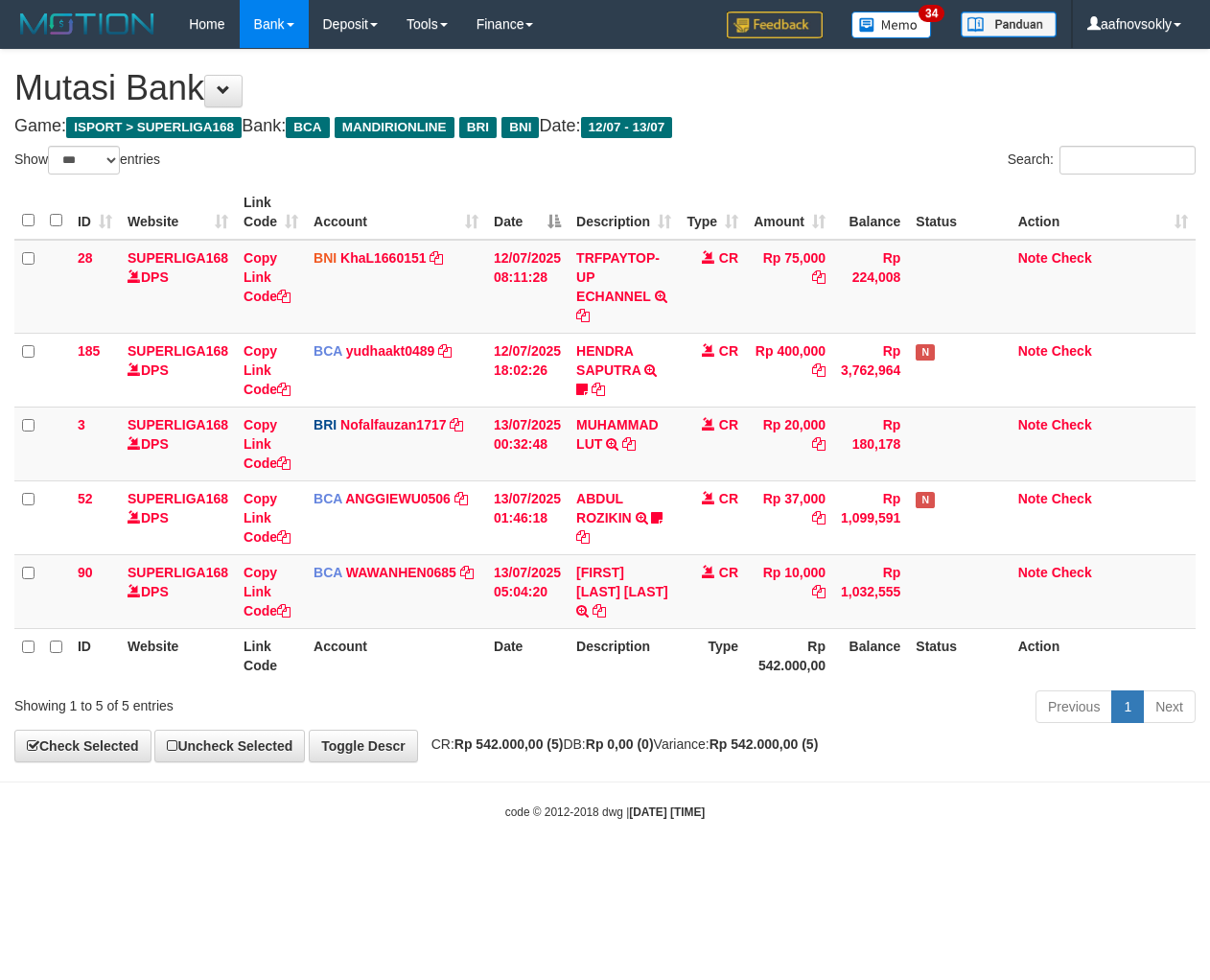 scroll, scrollTop: 0, scrollLeft: 0, axis: both 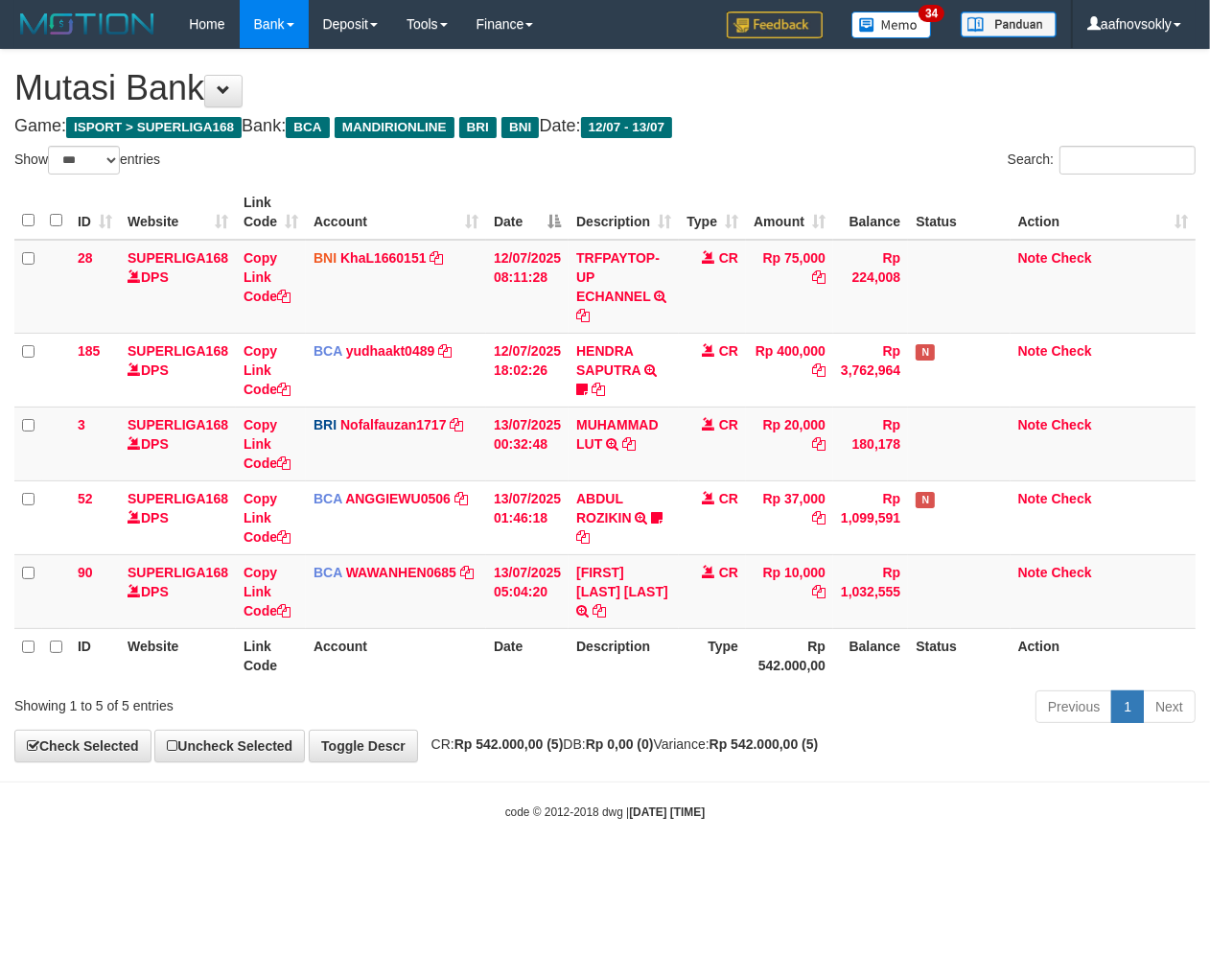 click on "code © 2012-2018 dwg |  2025/07/13 05:04:25" at bounding box center (605, 811) 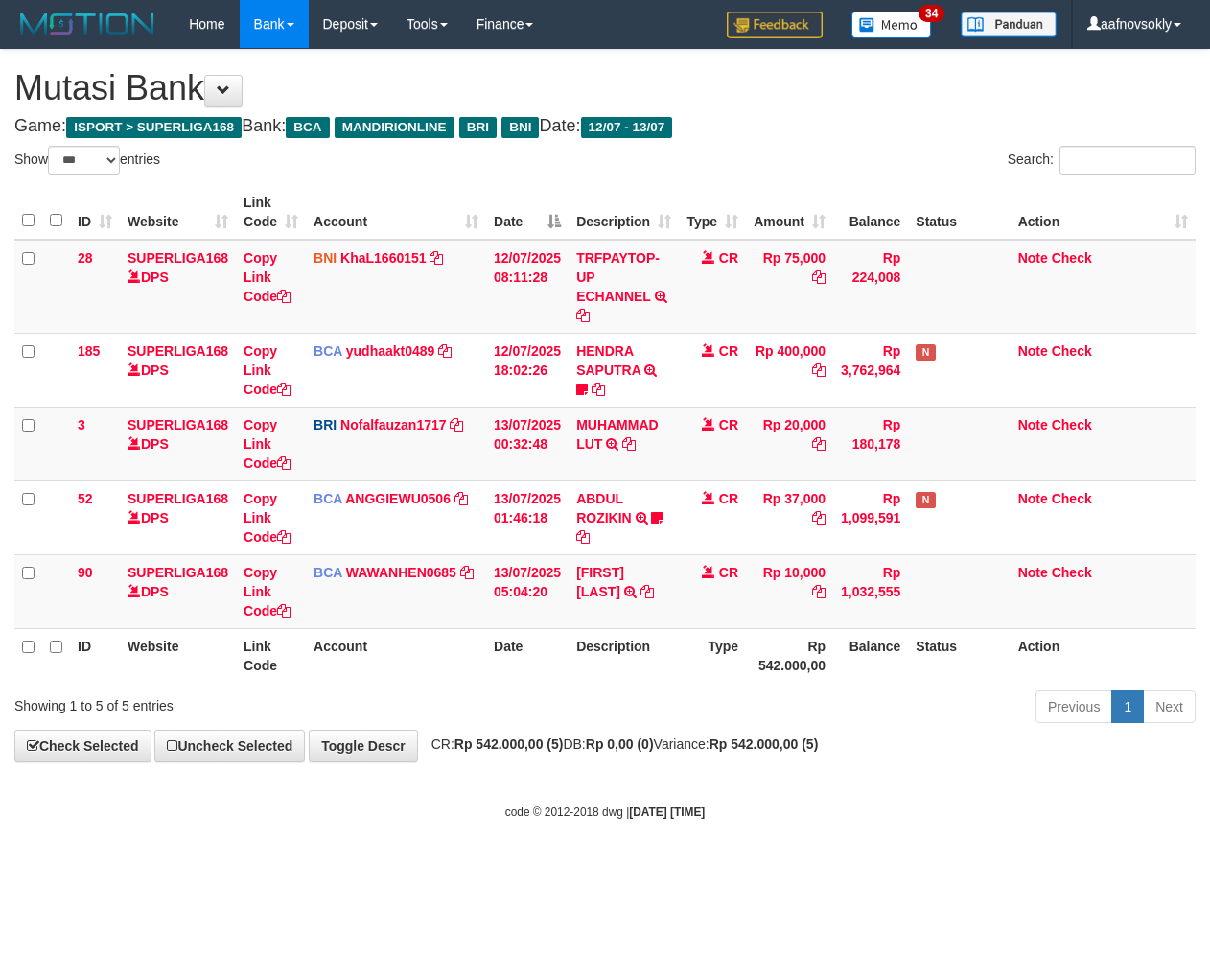 select on "***" 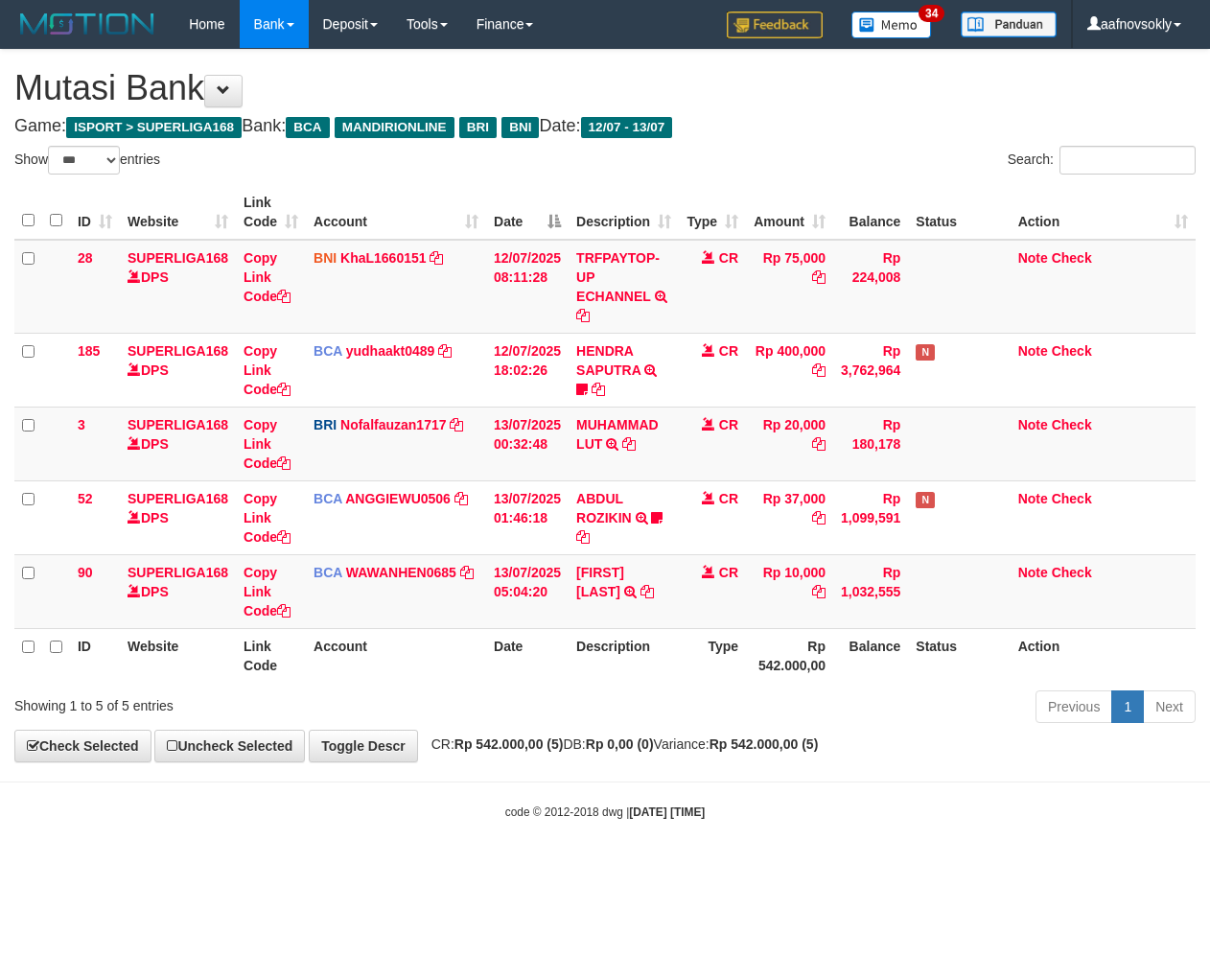 scroll, scrollTop: 0, scrollLeft: 0, axis: both 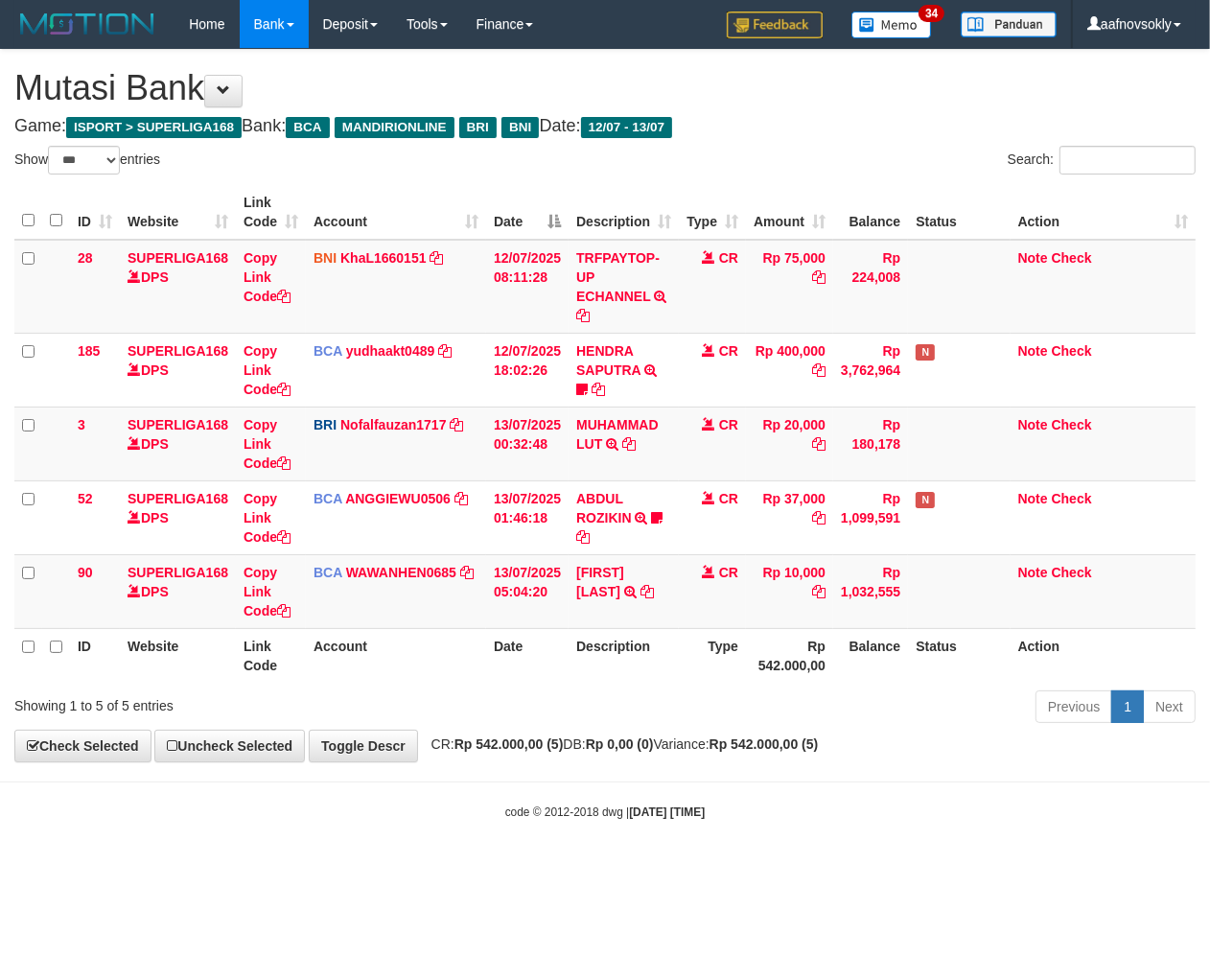 click on "code © 2012-2018 dwg |  2025/07/13 05:04:25" at bounding box center [605, 811] 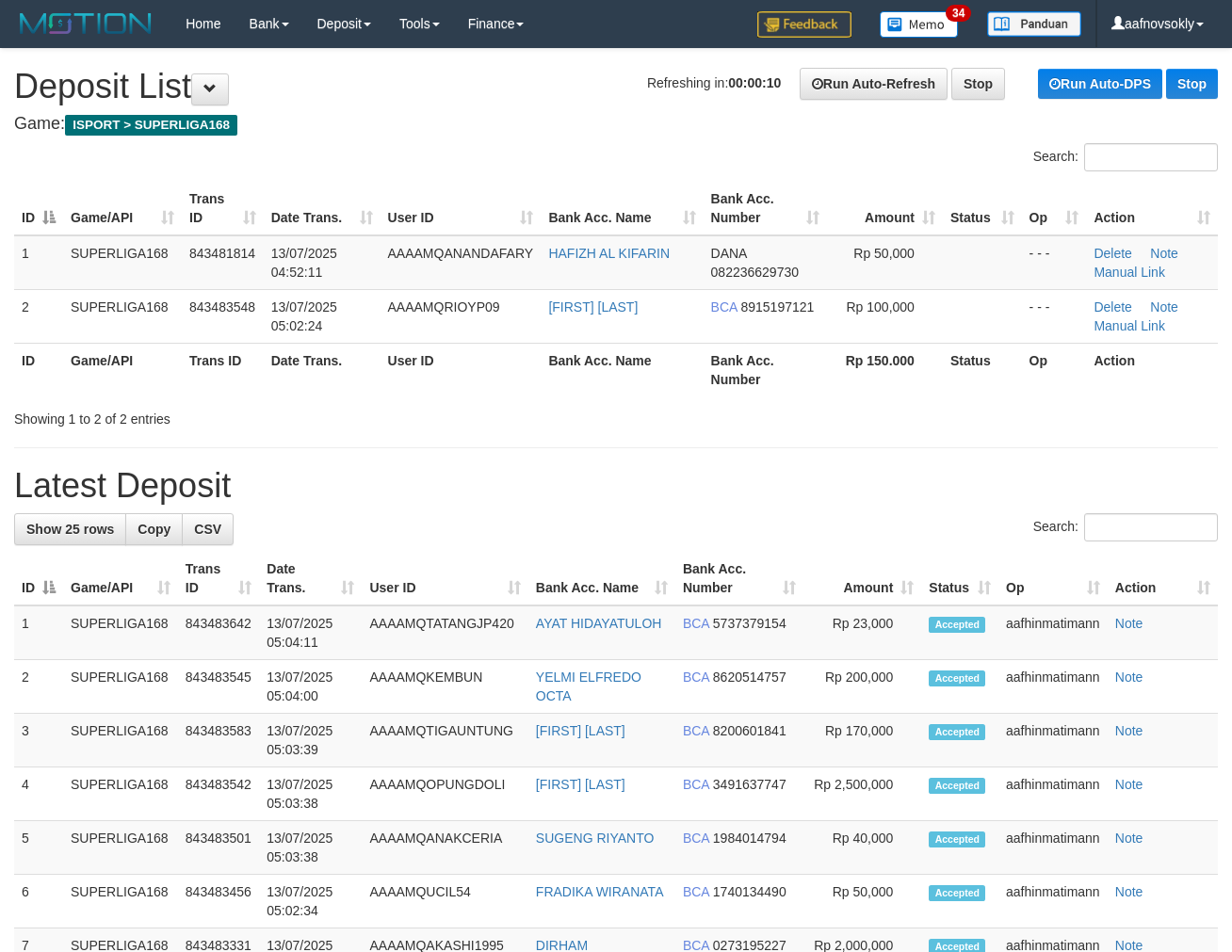 scroll, scrollTop: 0, scrollLeft: 0, axis: both 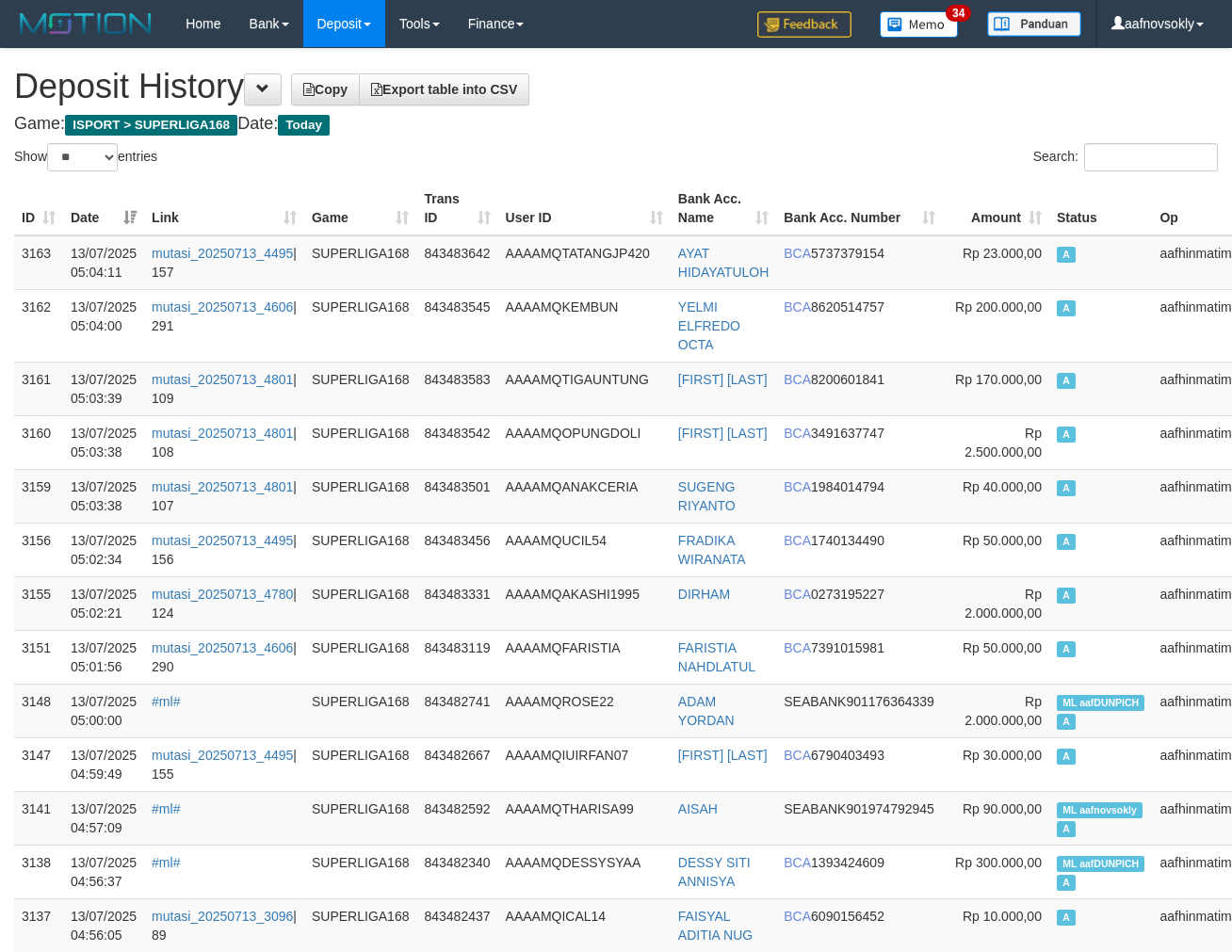 select on "**" 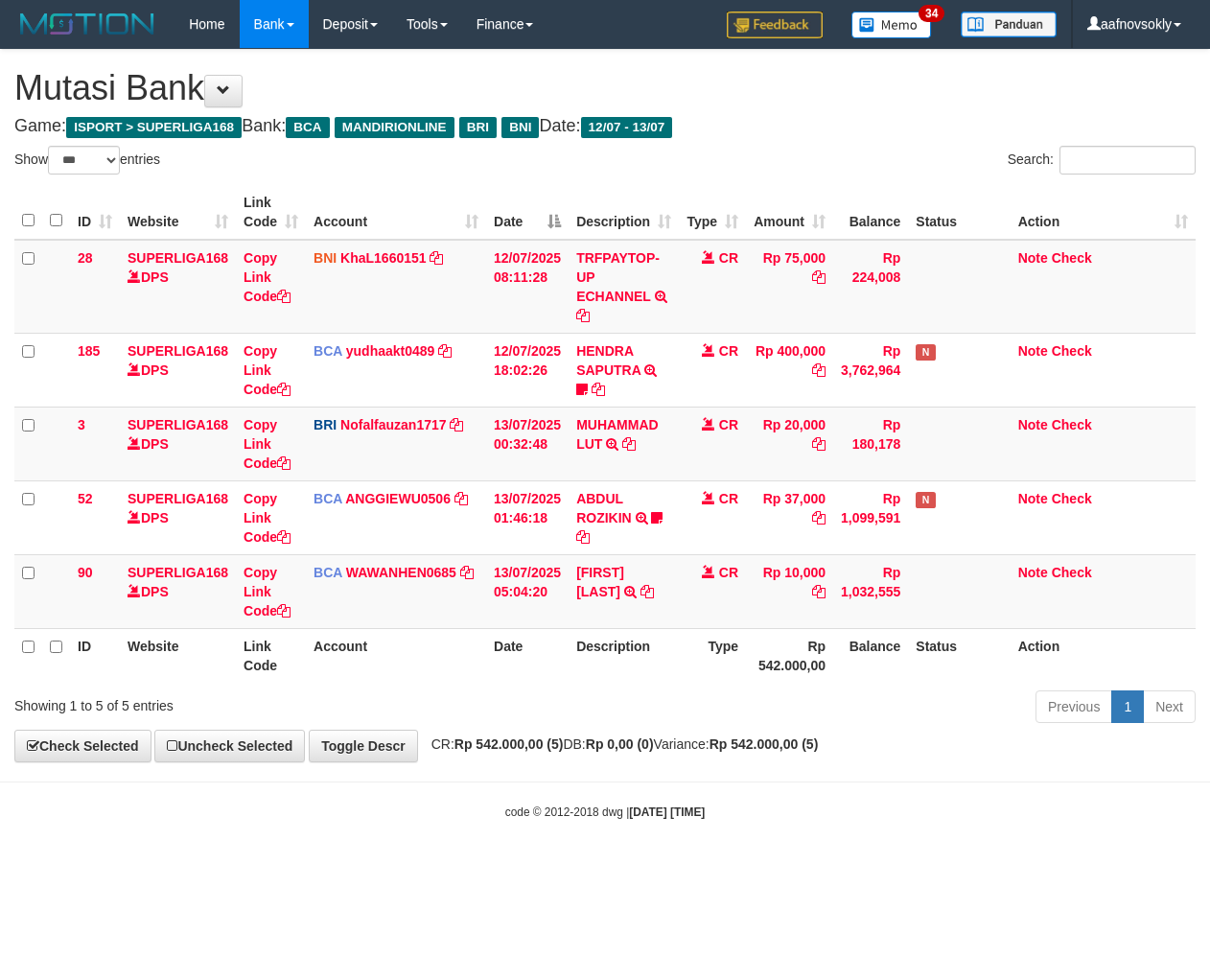 select on "***" 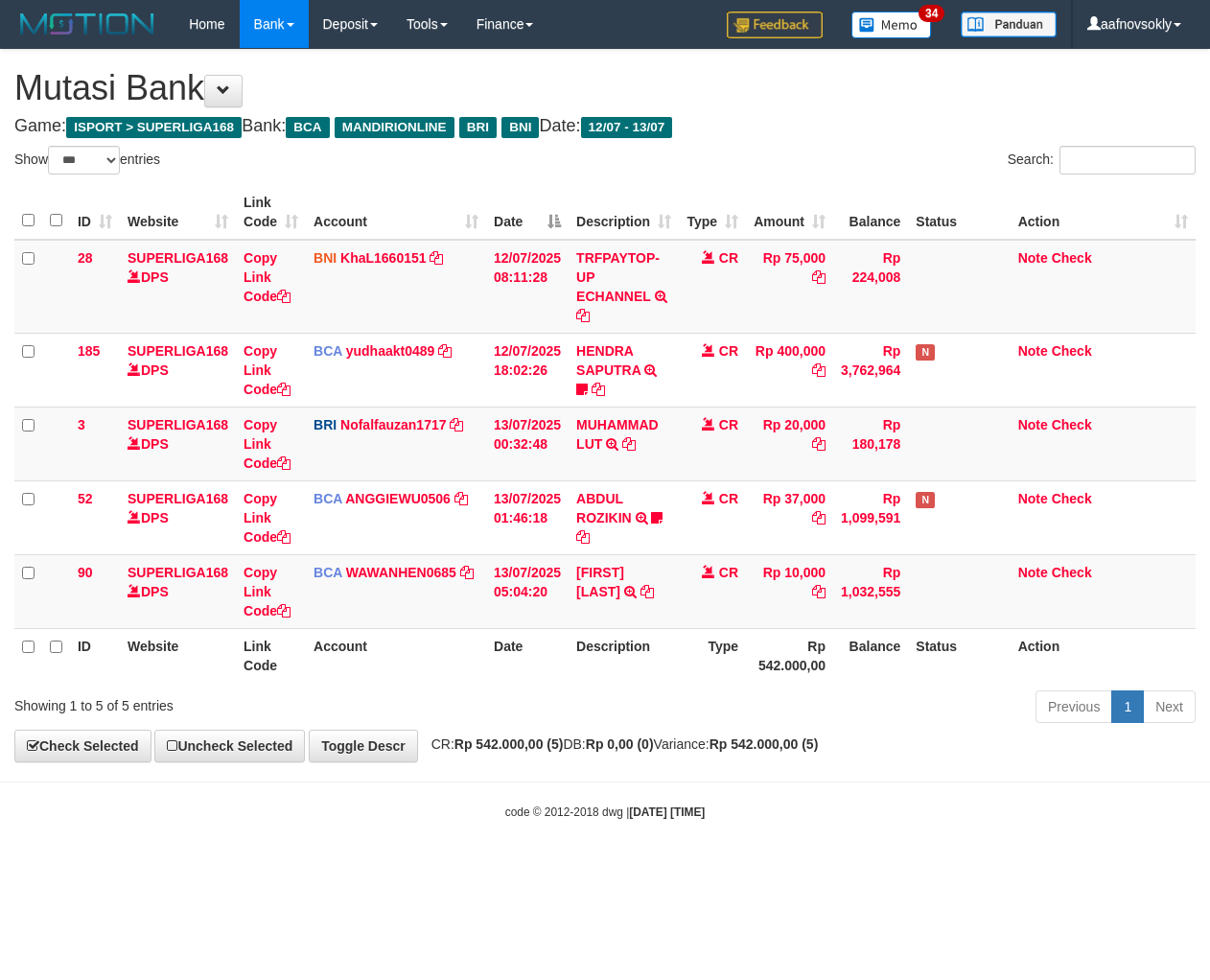 scroll, scrollTop: 0, scrollLeft: 0, axis: both 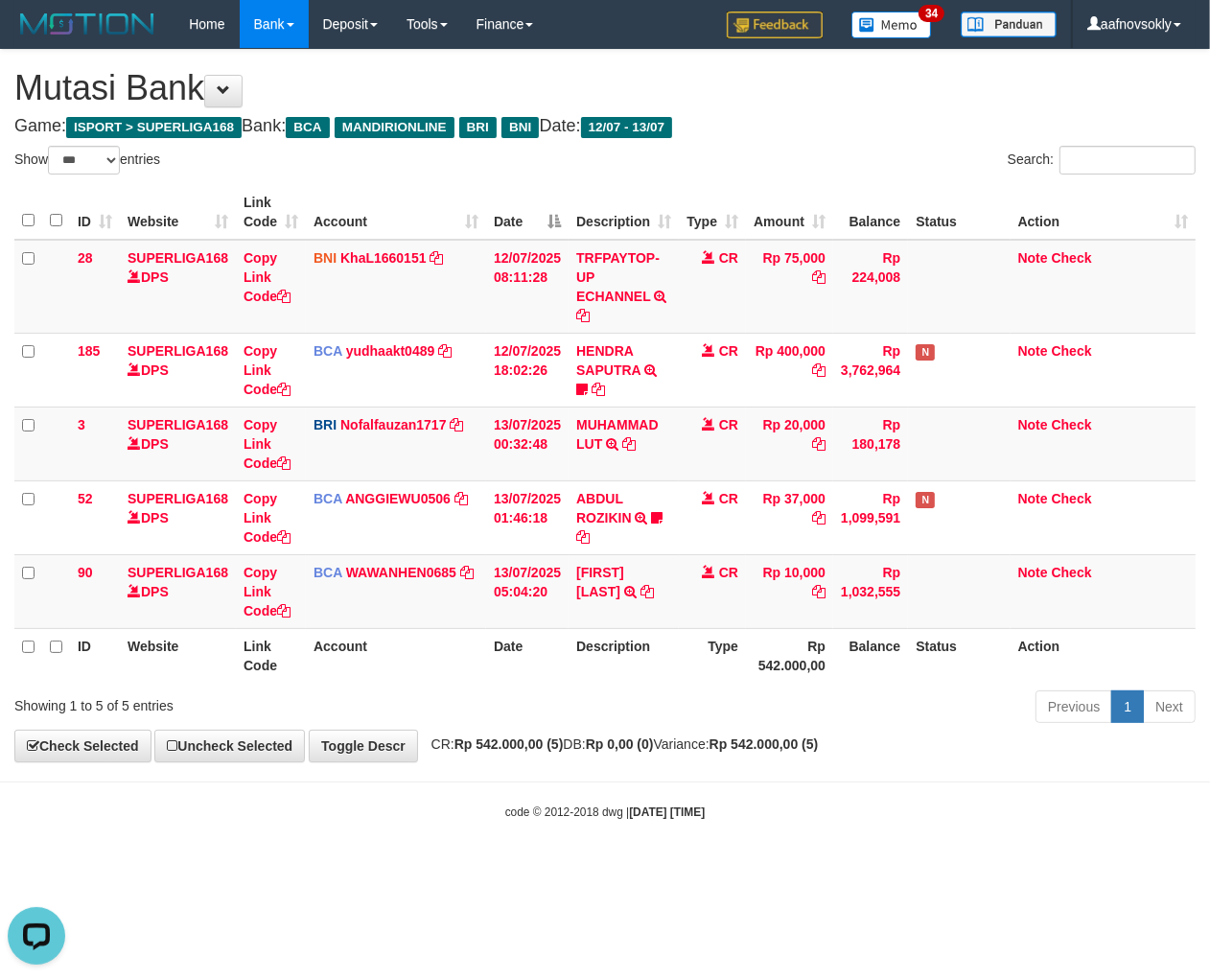 click on "code © 2012-2018 dwg |  2025/07/13 05:04:26" at bounding box center [605, 811] 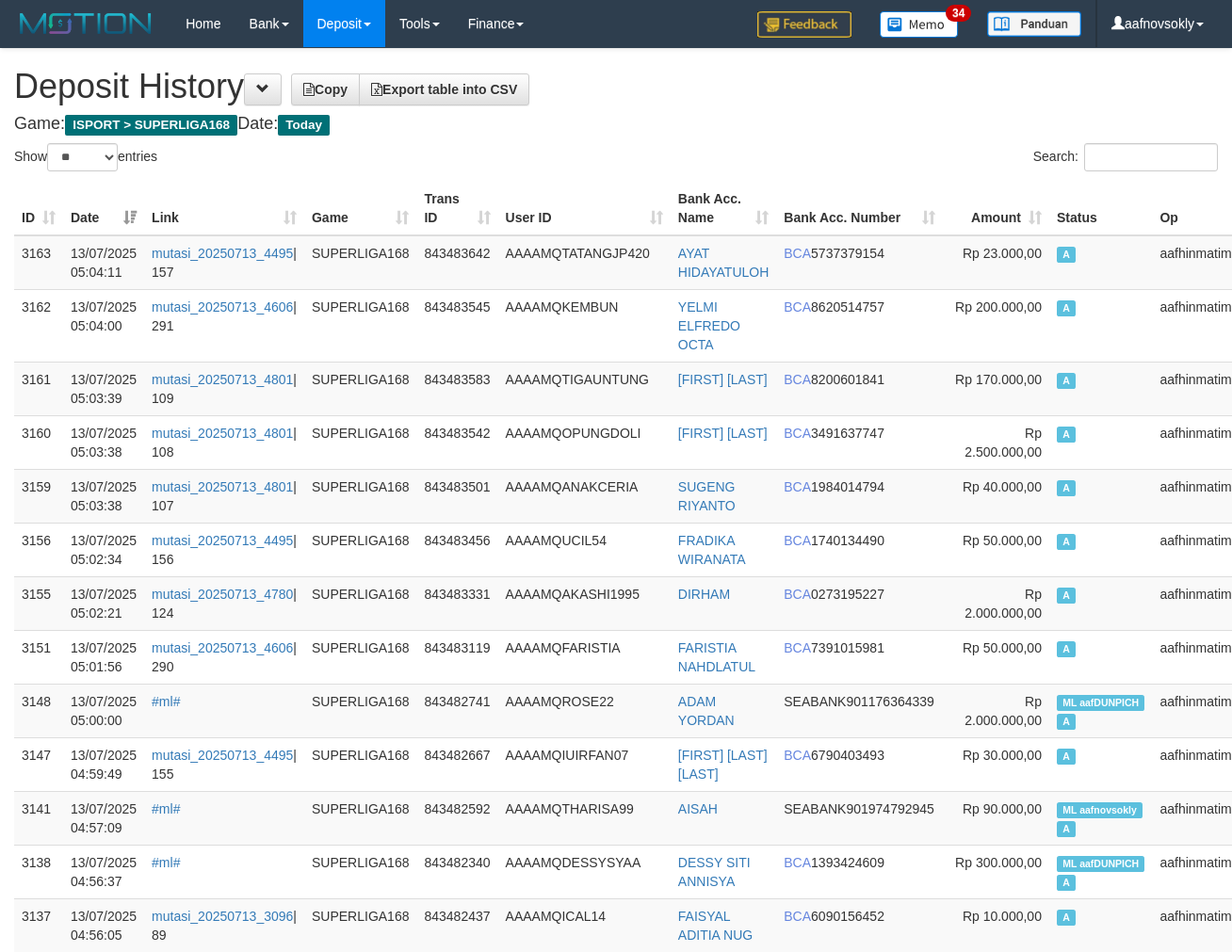 select on "**" 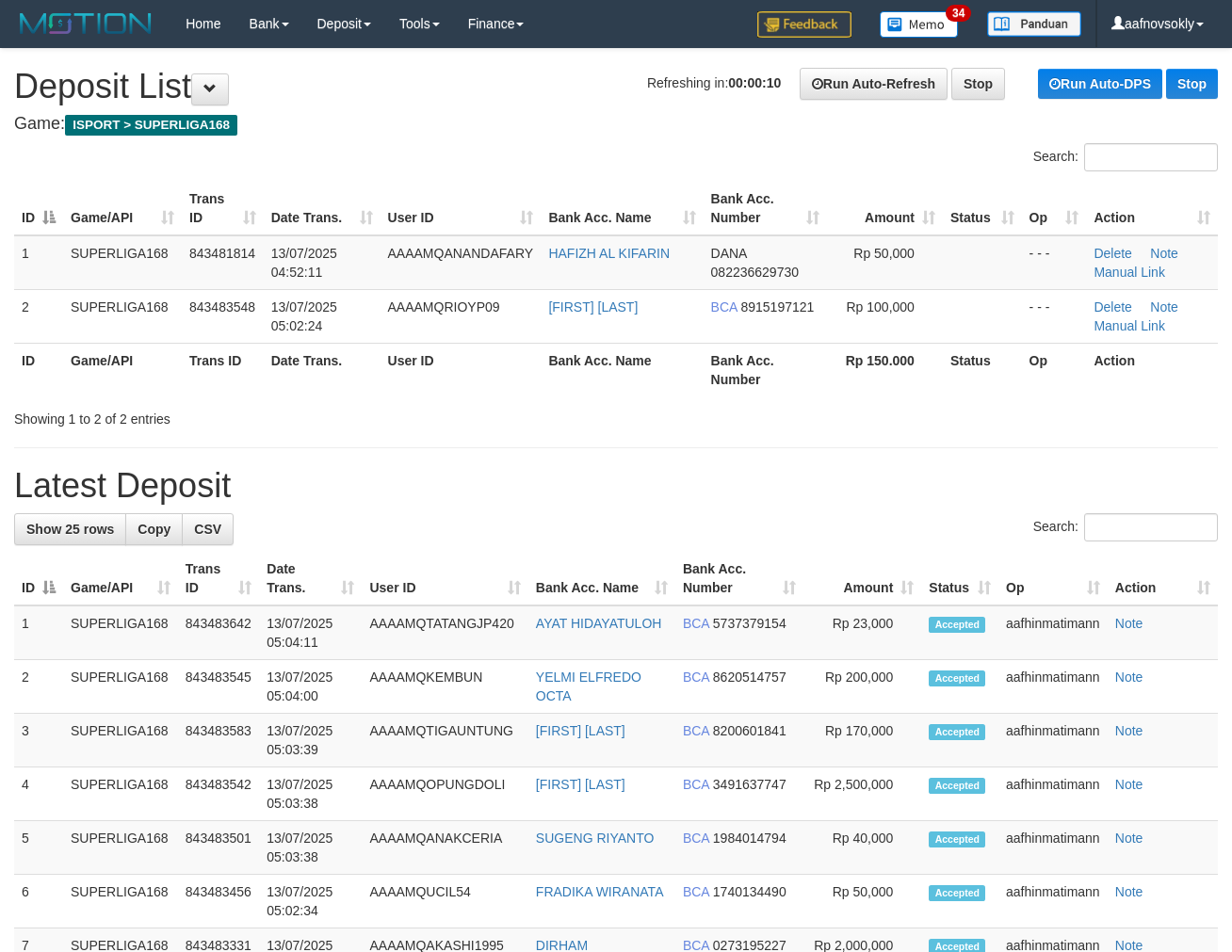 scroll, scrollTop: 0, scrollLeft: 0, axis: both 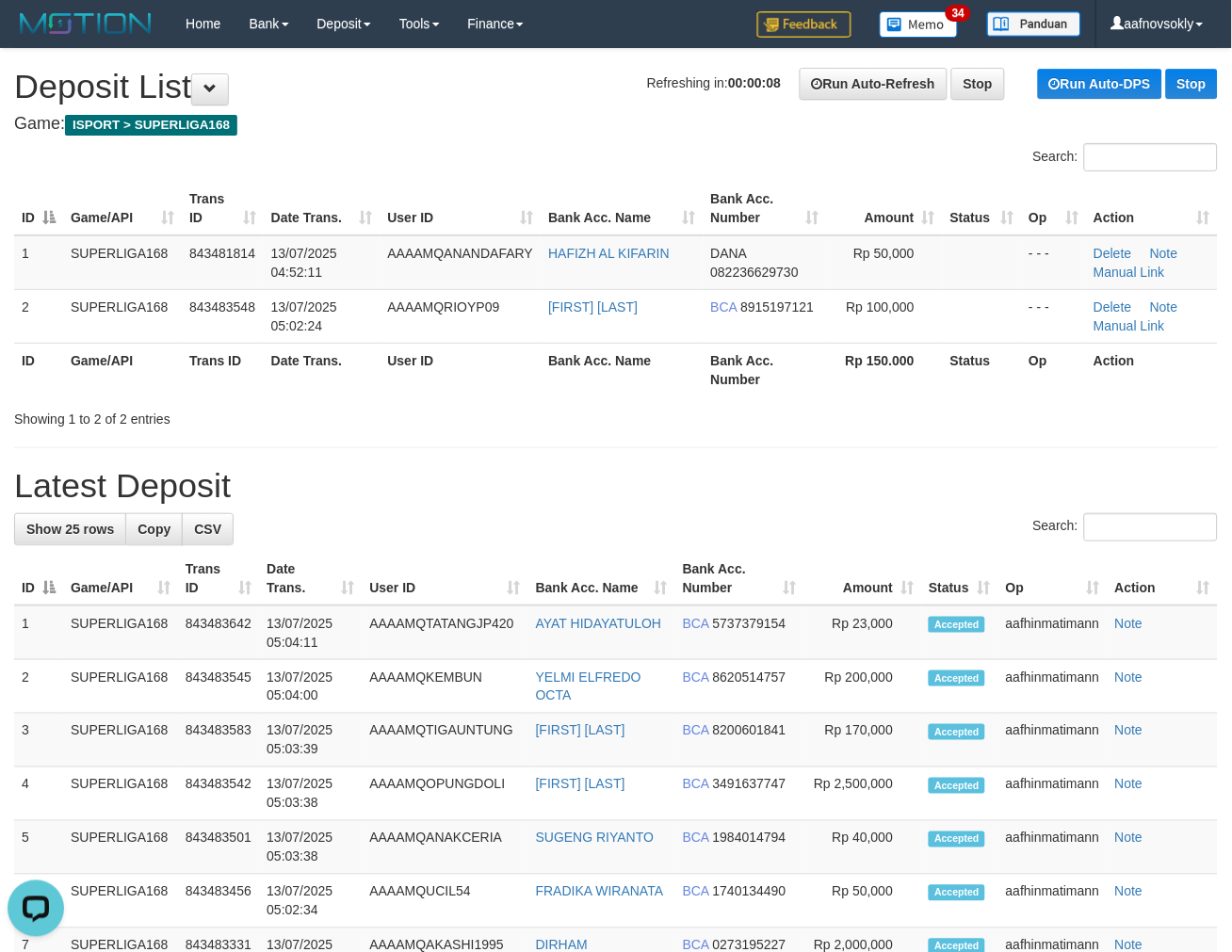 click on "Bank Acc. Name" at bounding box center (622, 369) 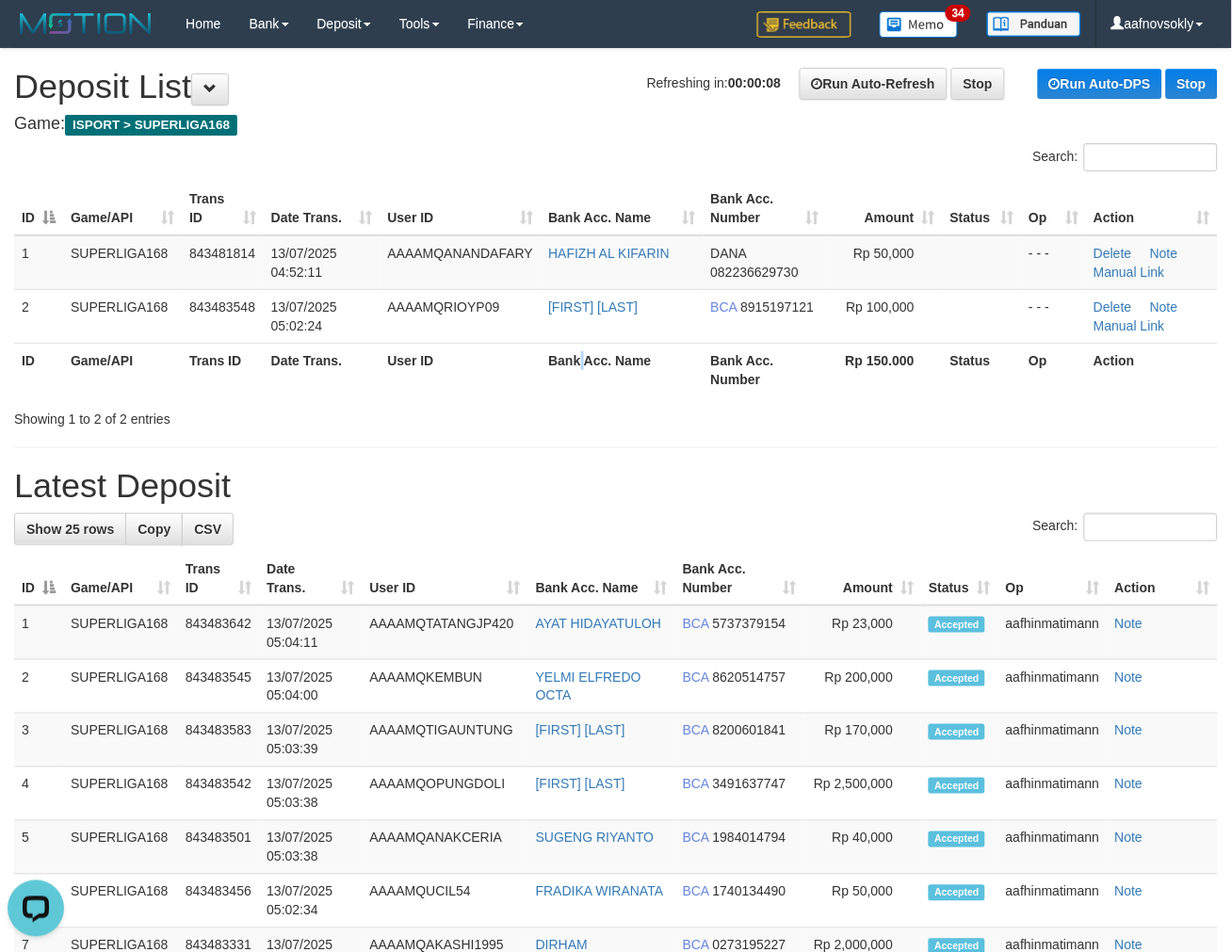click on "Bank Acc. Name" at bounding box center [622, 369] 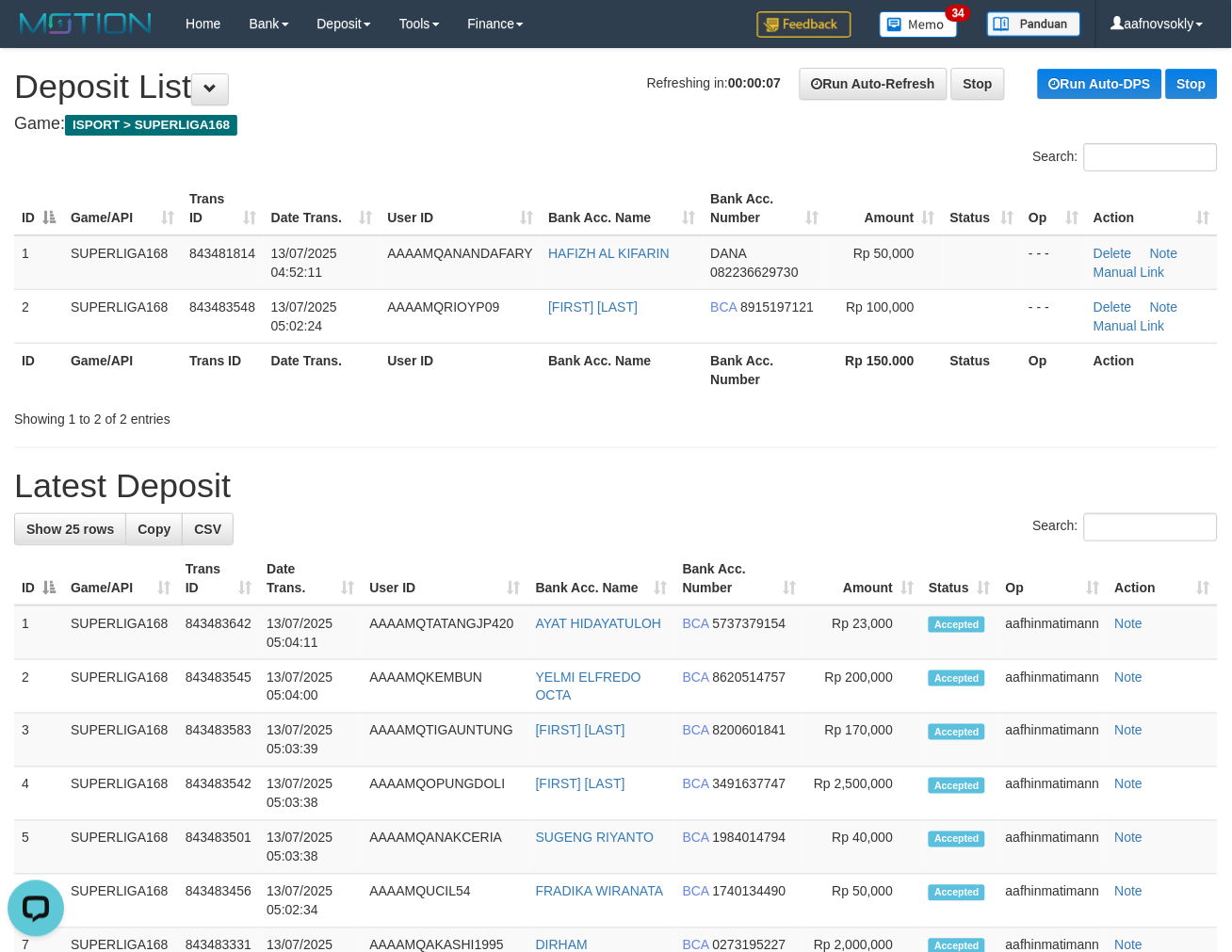 click on "Bank Acc. Name" at bounding box center [622, 369] 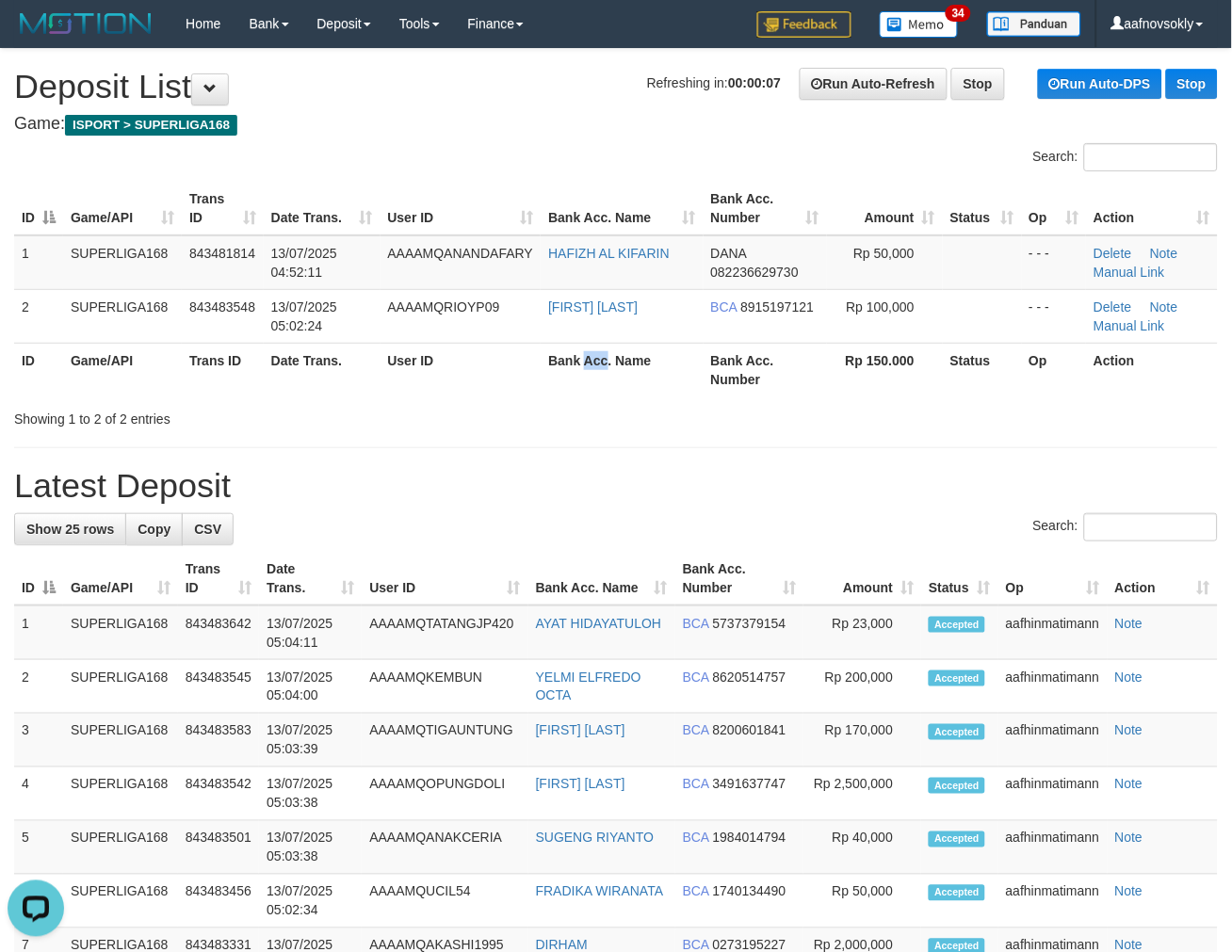 click on "Bank Acc. Name" at bounding box center (622, 369) 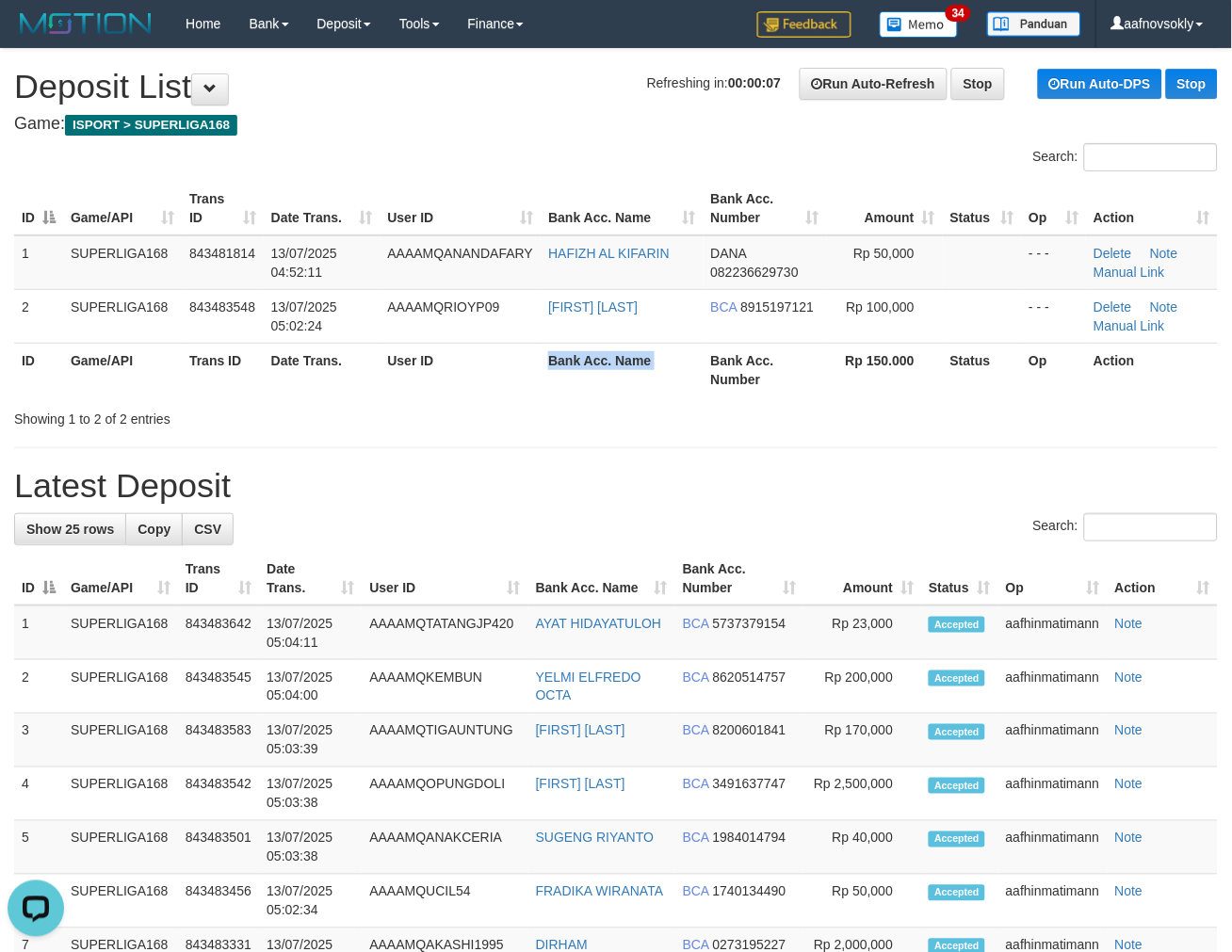 click on "Bank Acc. Name" at bounding box center [622, 369] 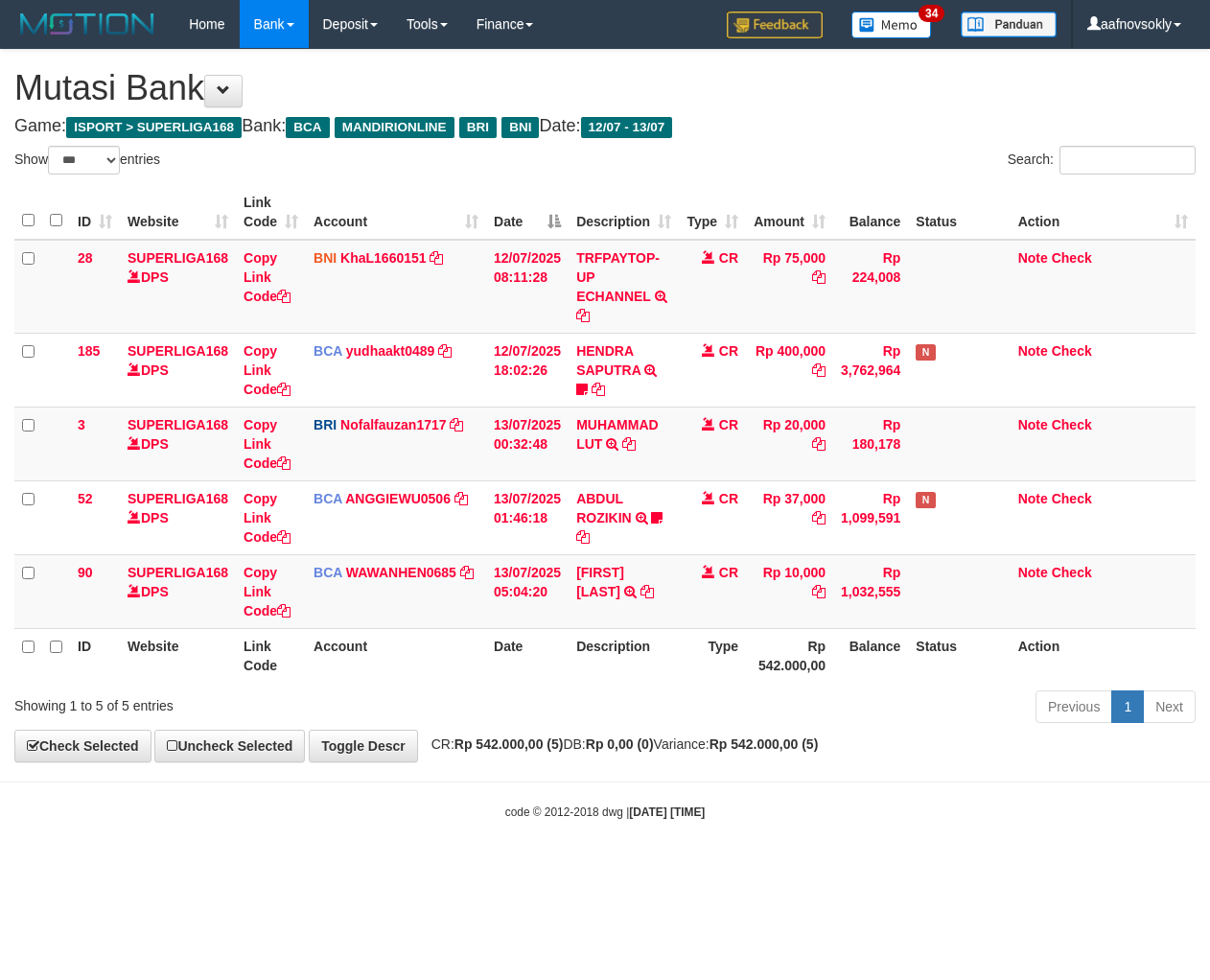 select on "***" 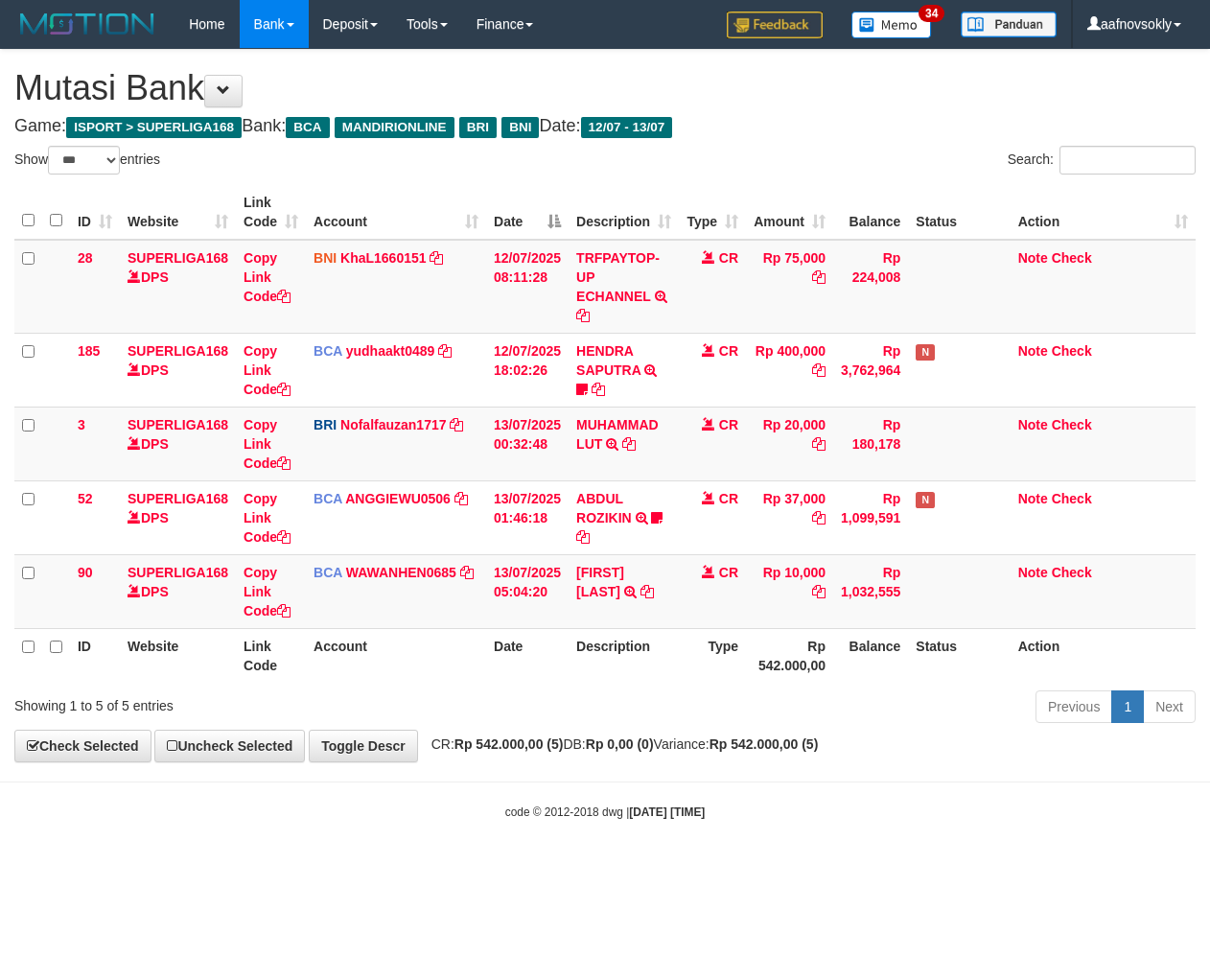 scroll, scrollTop: 0, scrollLeft: 0, axis: both 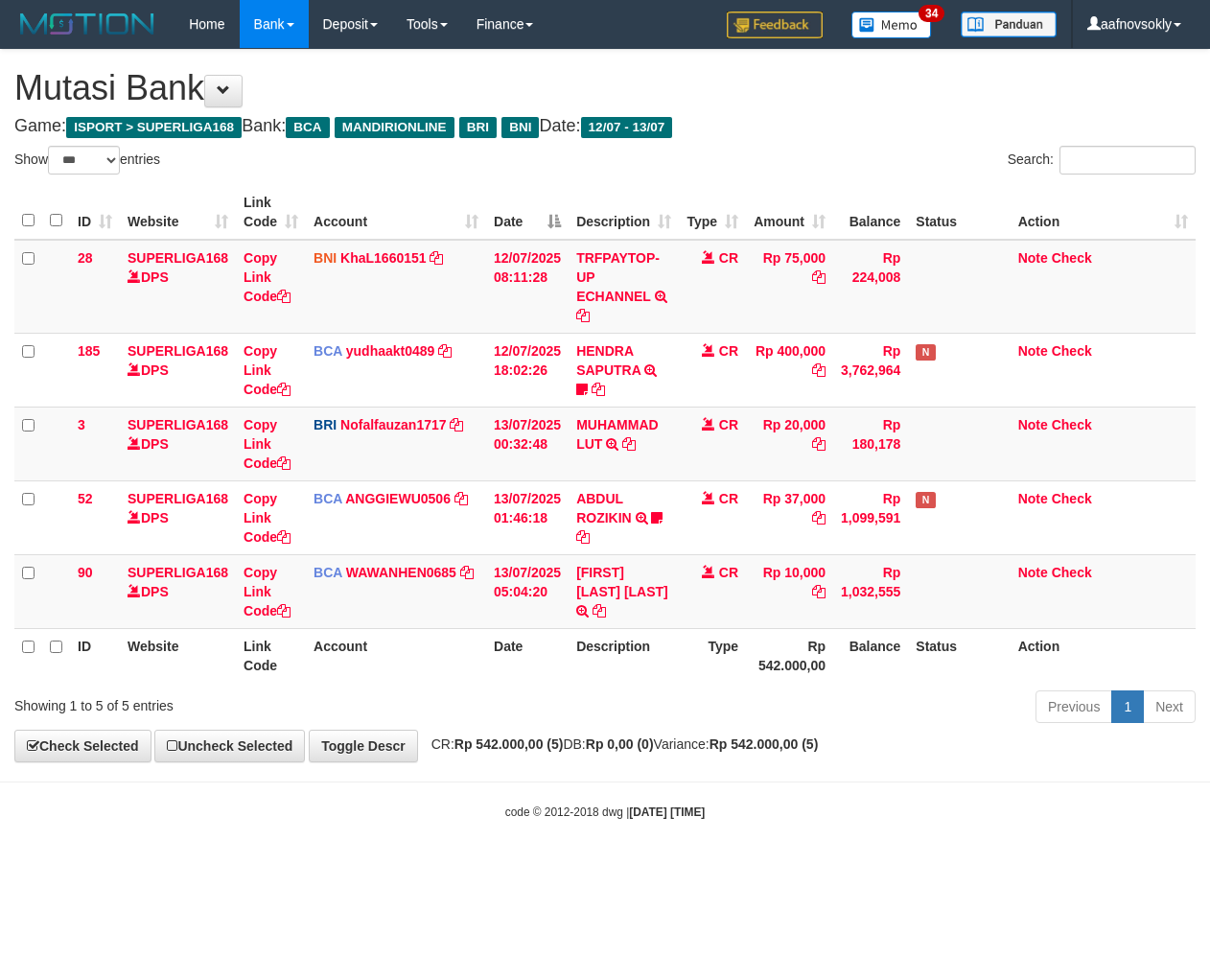 select on "***" 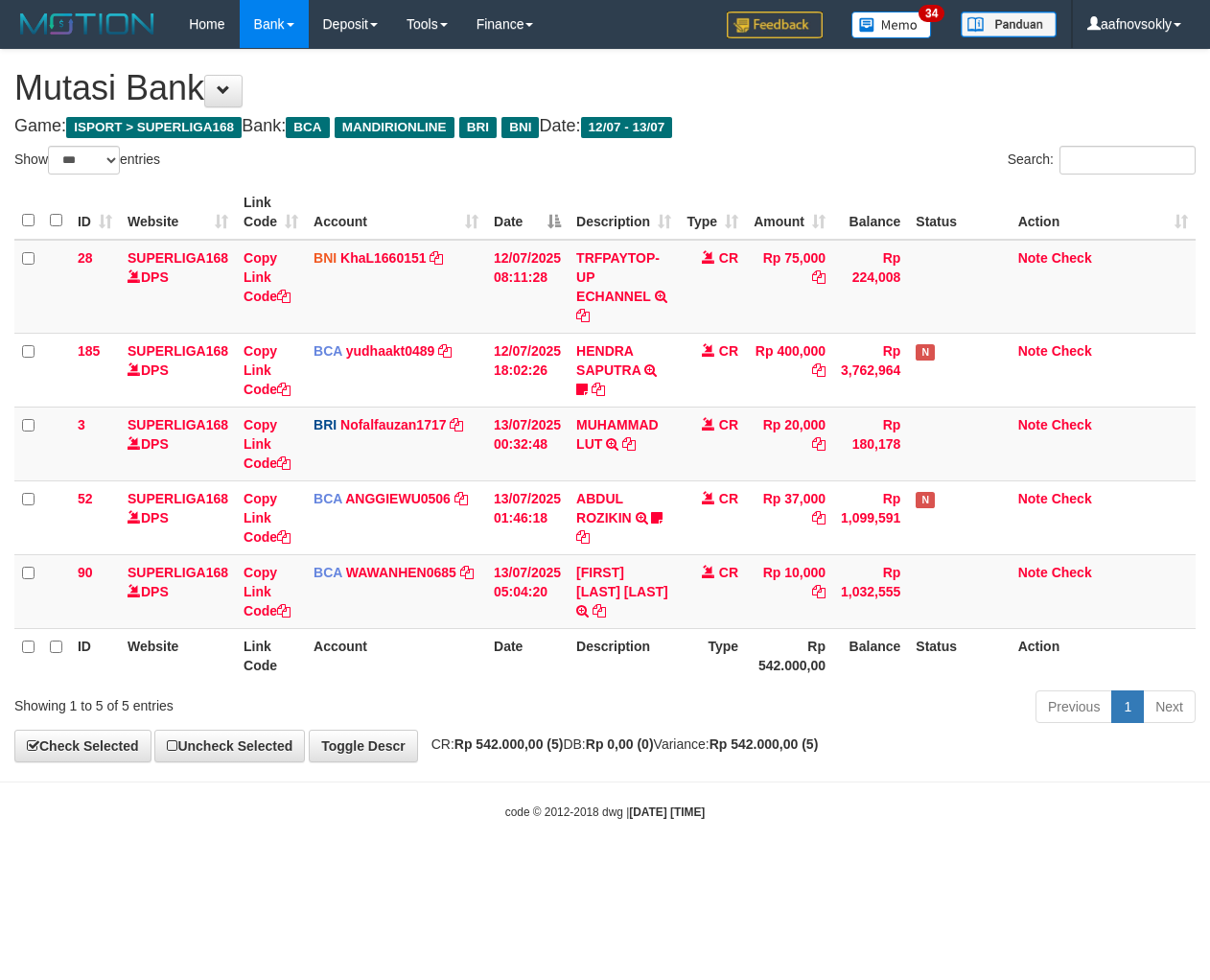 scroll, scrollTop: 0, scrollLeft: 0, axis: both 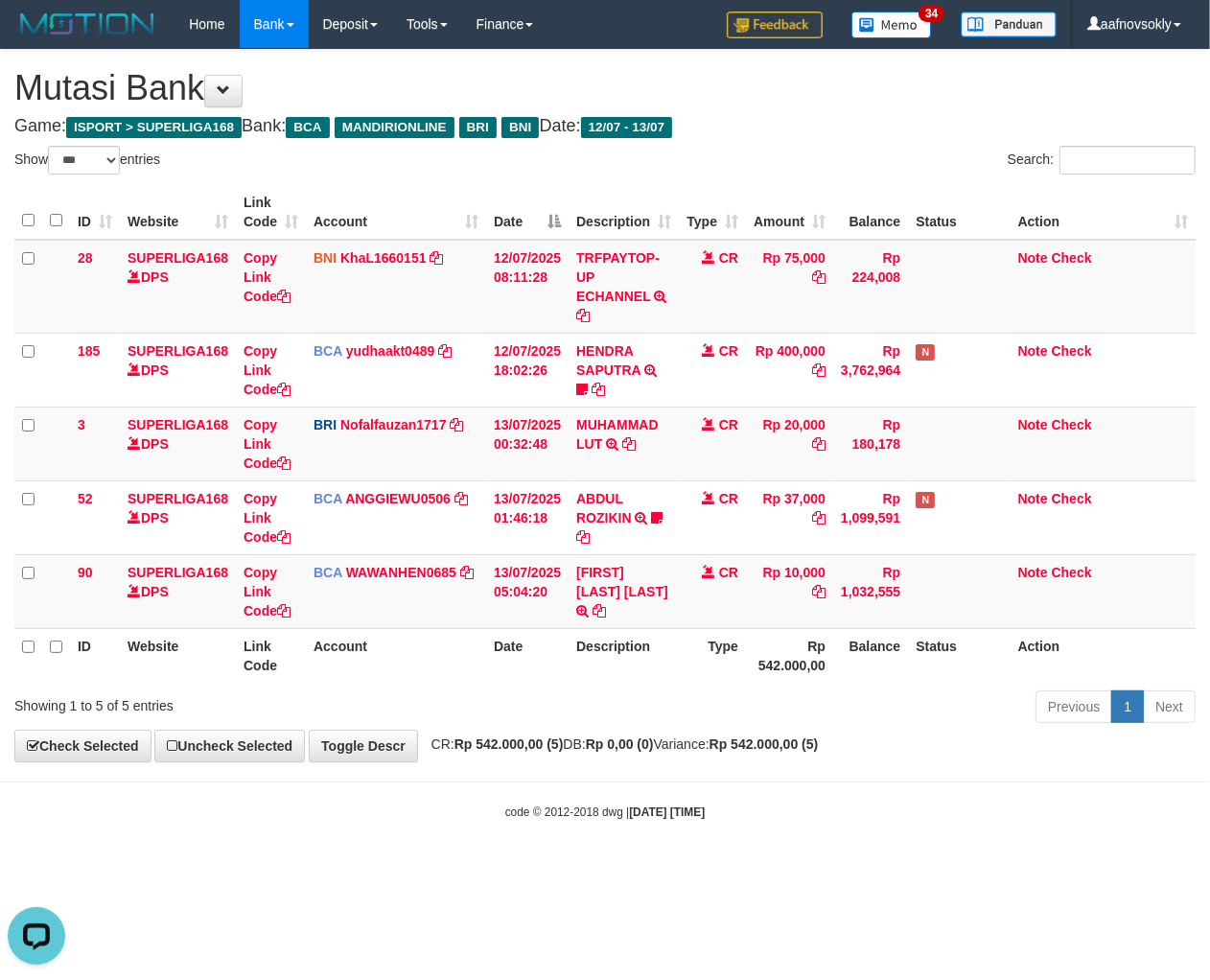 drag, startPoint x: 758, startPoint y: 641, endPoint x: 604, endPoint y: 712, distance: 169.57889 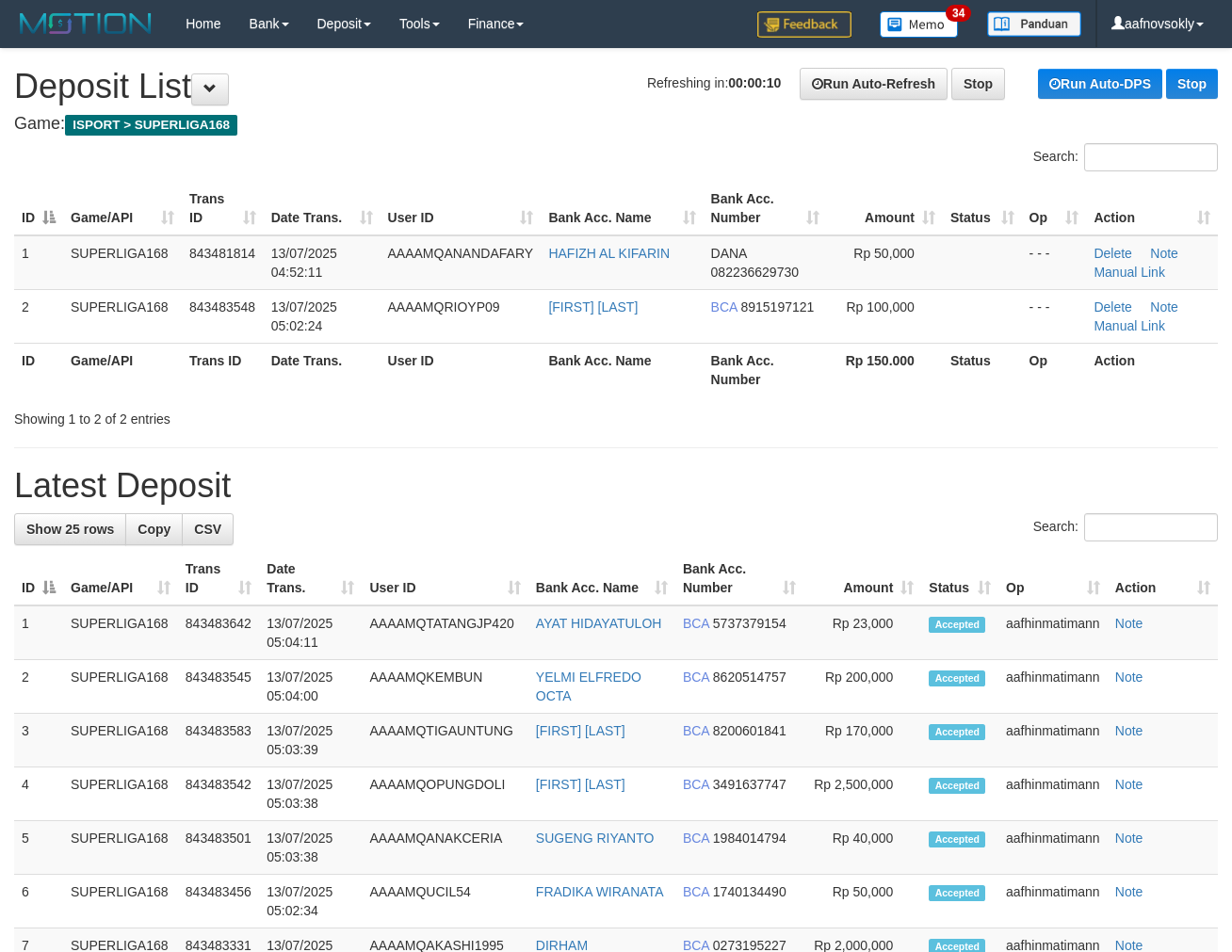 scroll, scrollTop: 0, scrollLeft: 0, axis: both 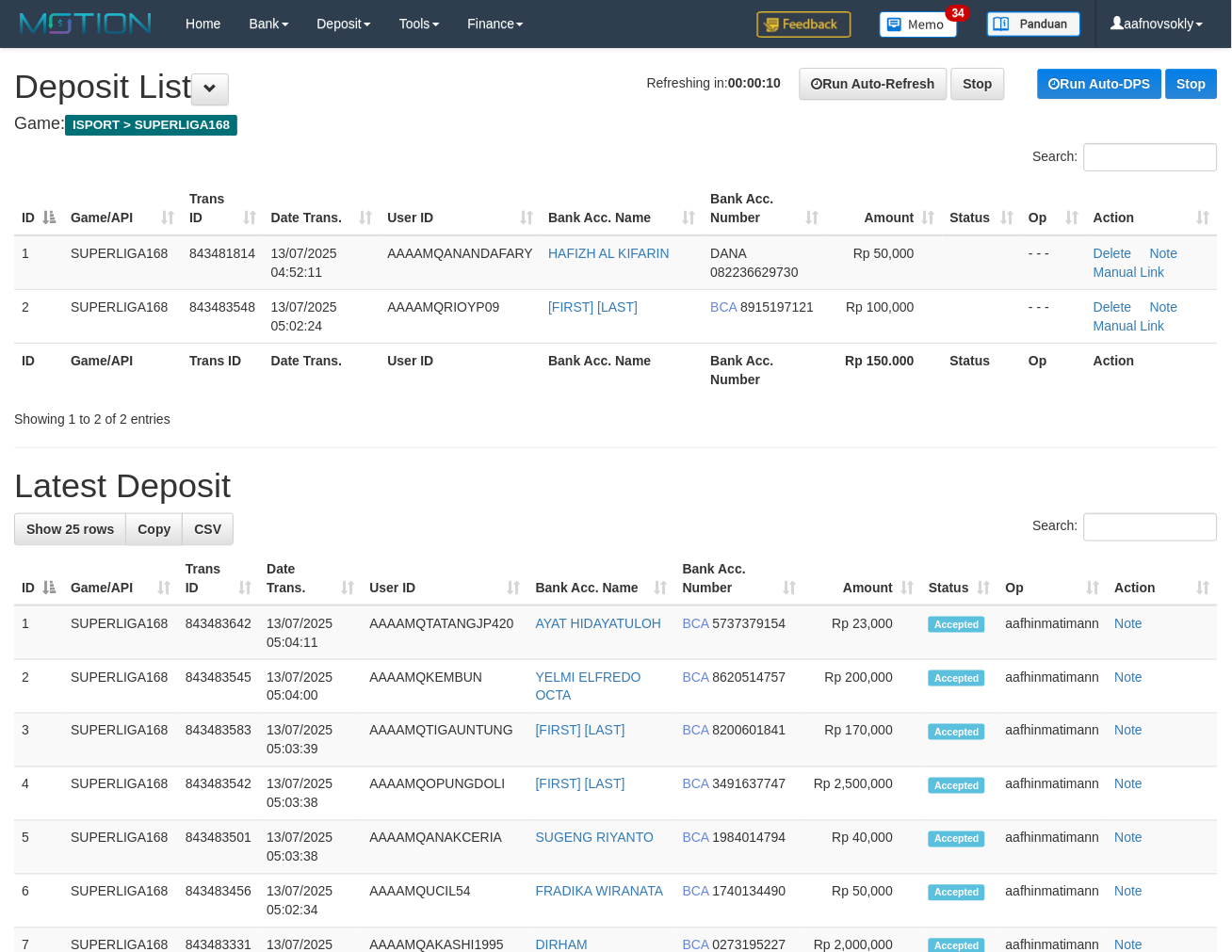 click on "Bank Acc. Name" at bounding box center (622, 369) 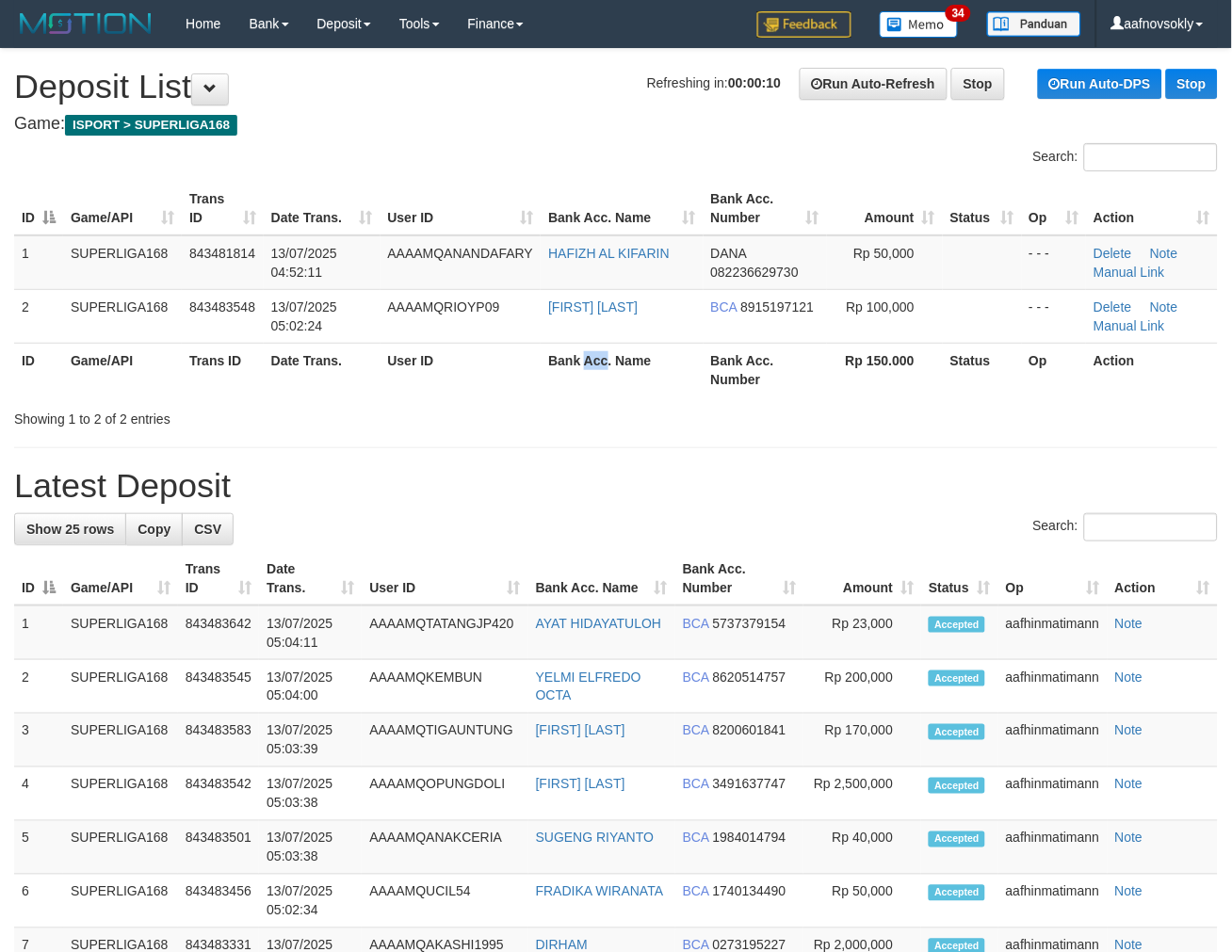 click on "Bank Acc. Name" at bounding box center [622, 369] 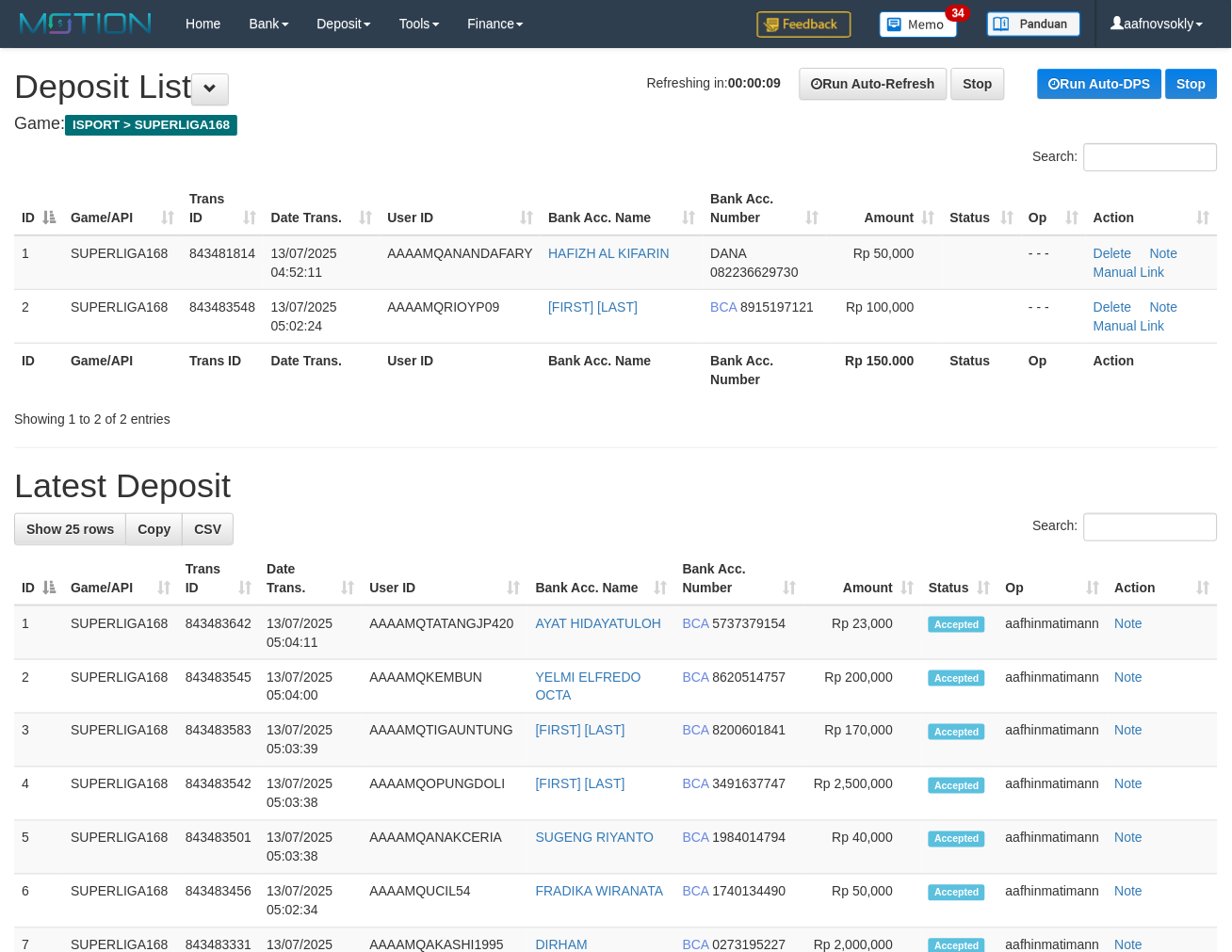 click on "Bank Acc. Name" at bounding box center [622, 369] 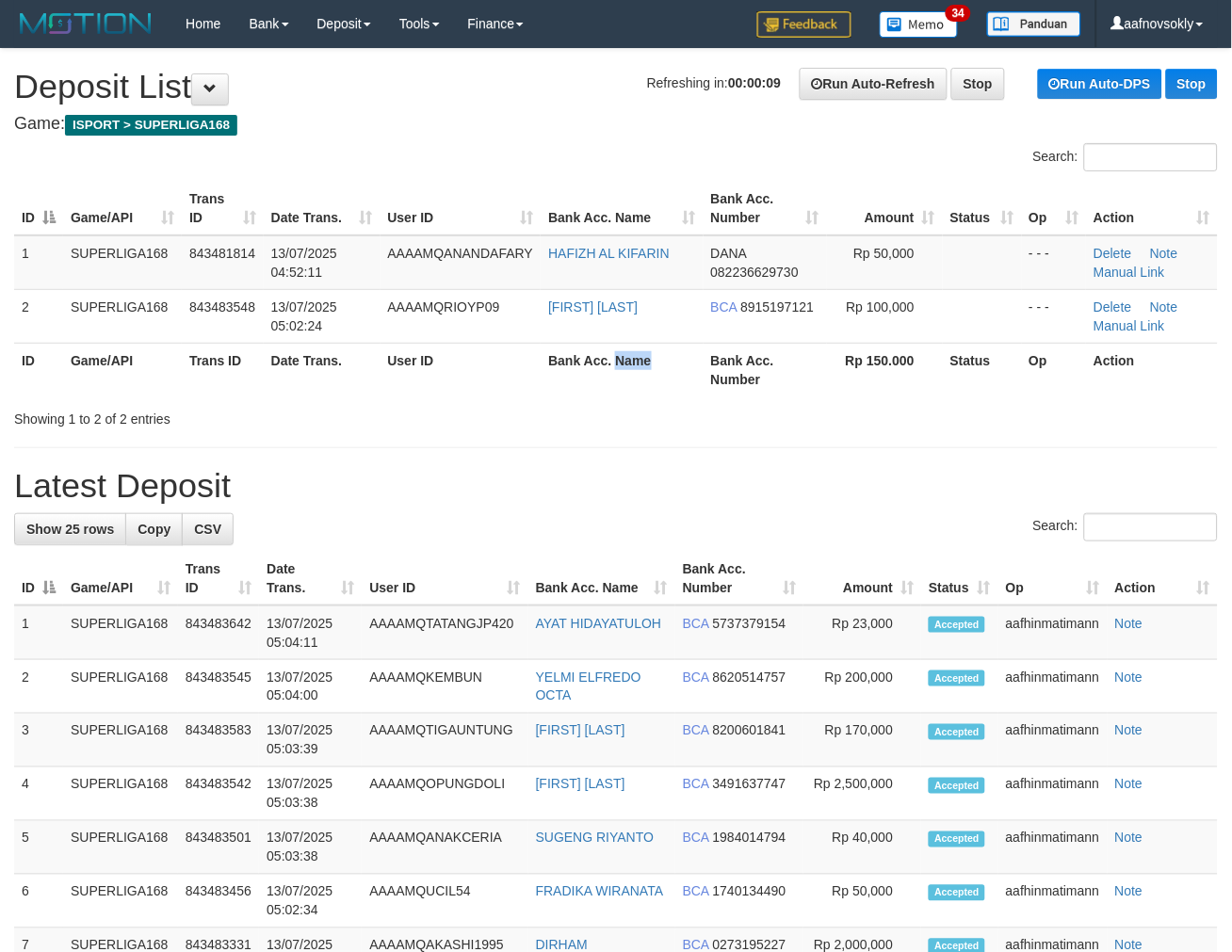 click on "Bank Acc. Name" at bounding box center (622, 369) 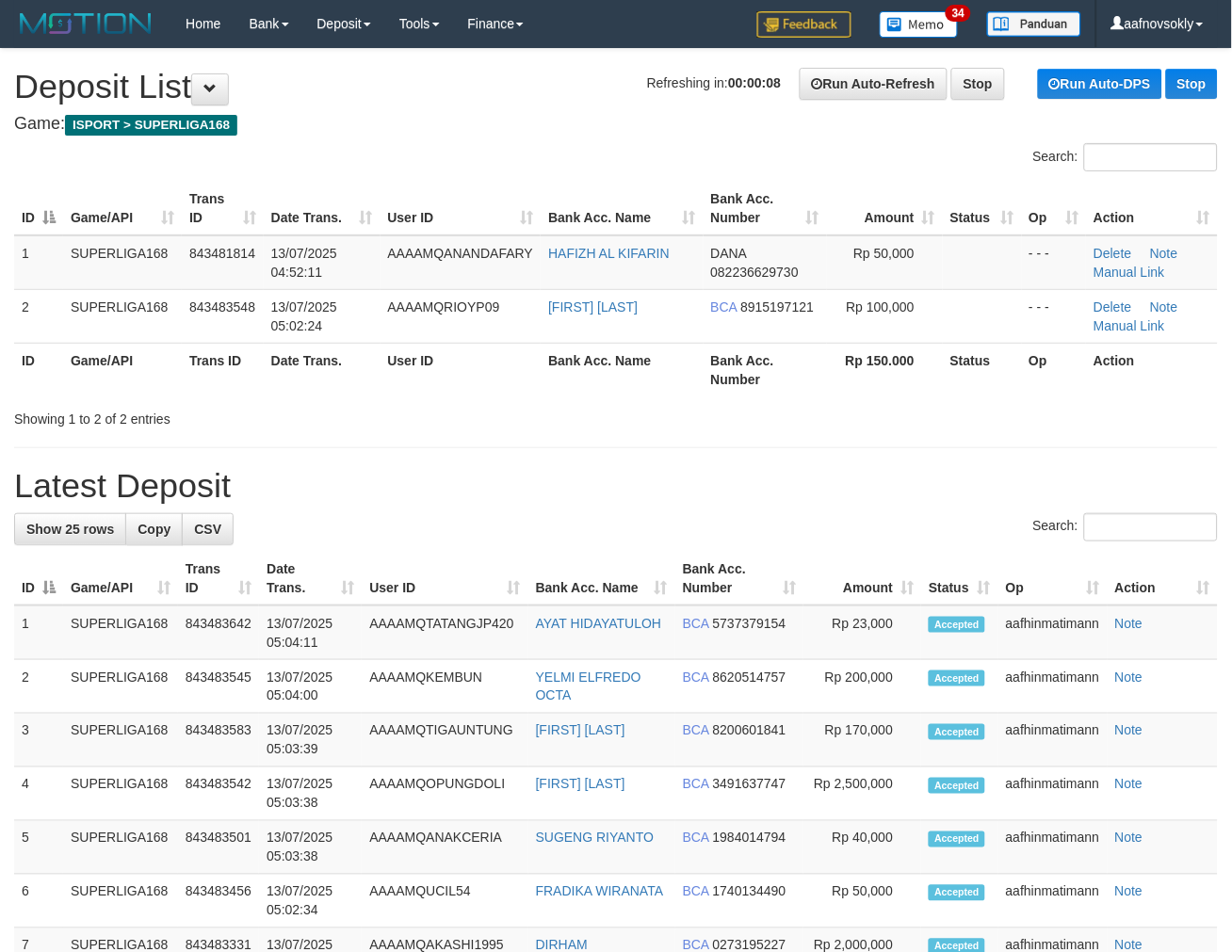 click on "Bank Acc. Name" at bounding box center (622, 369) 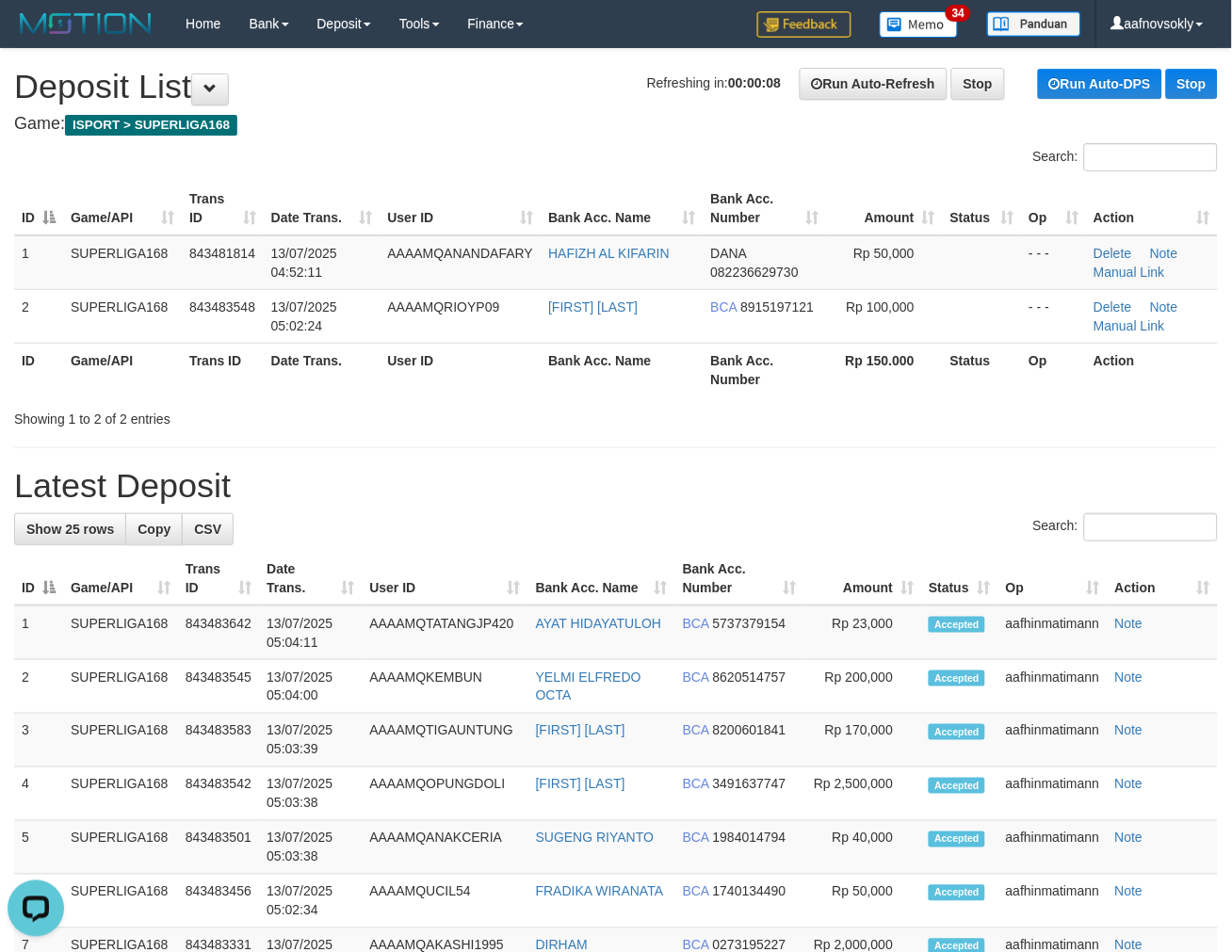 scroll, scrollTop: 0, scrollLeft: 0, axis: both 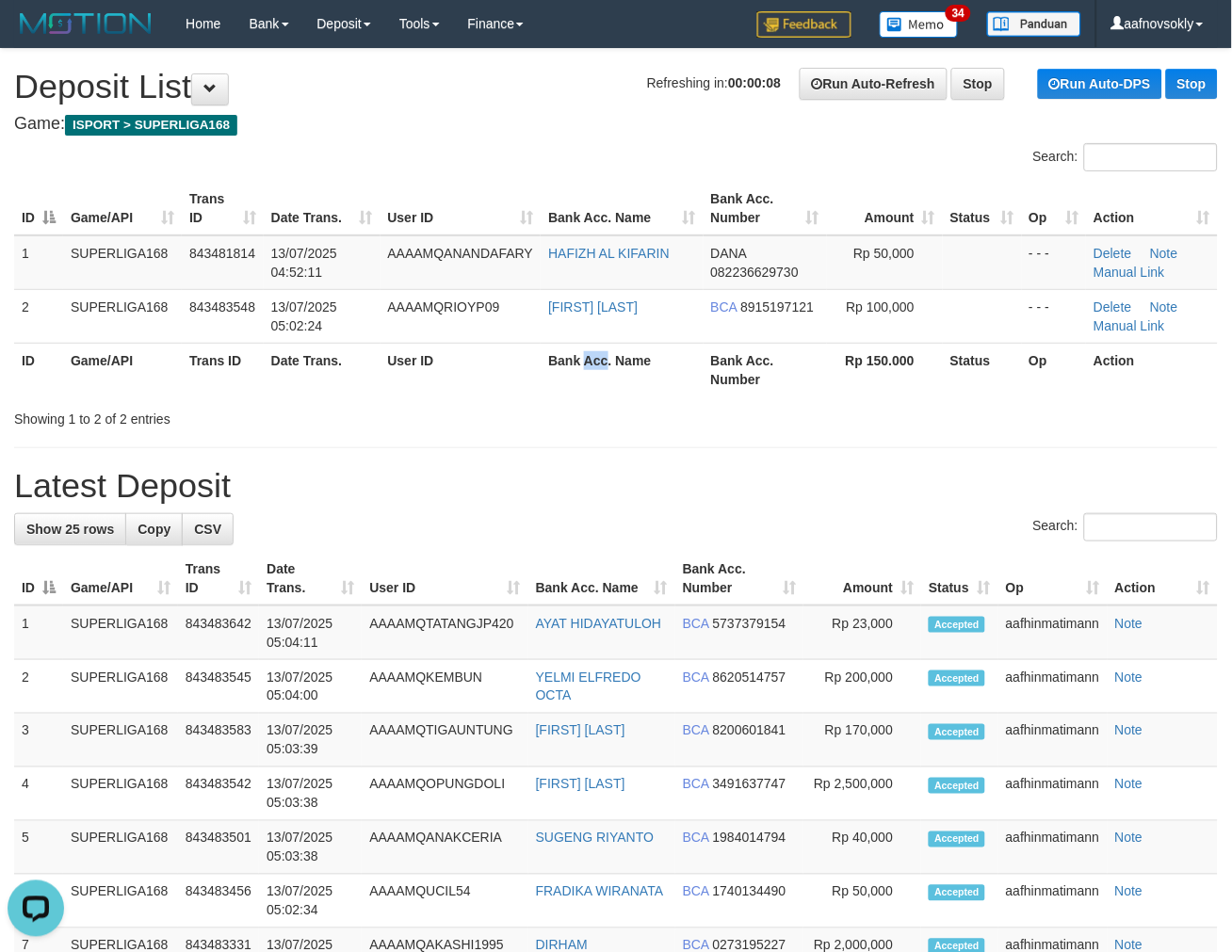 click on "Bank Acc. Name" at bounding box center [622, 369] 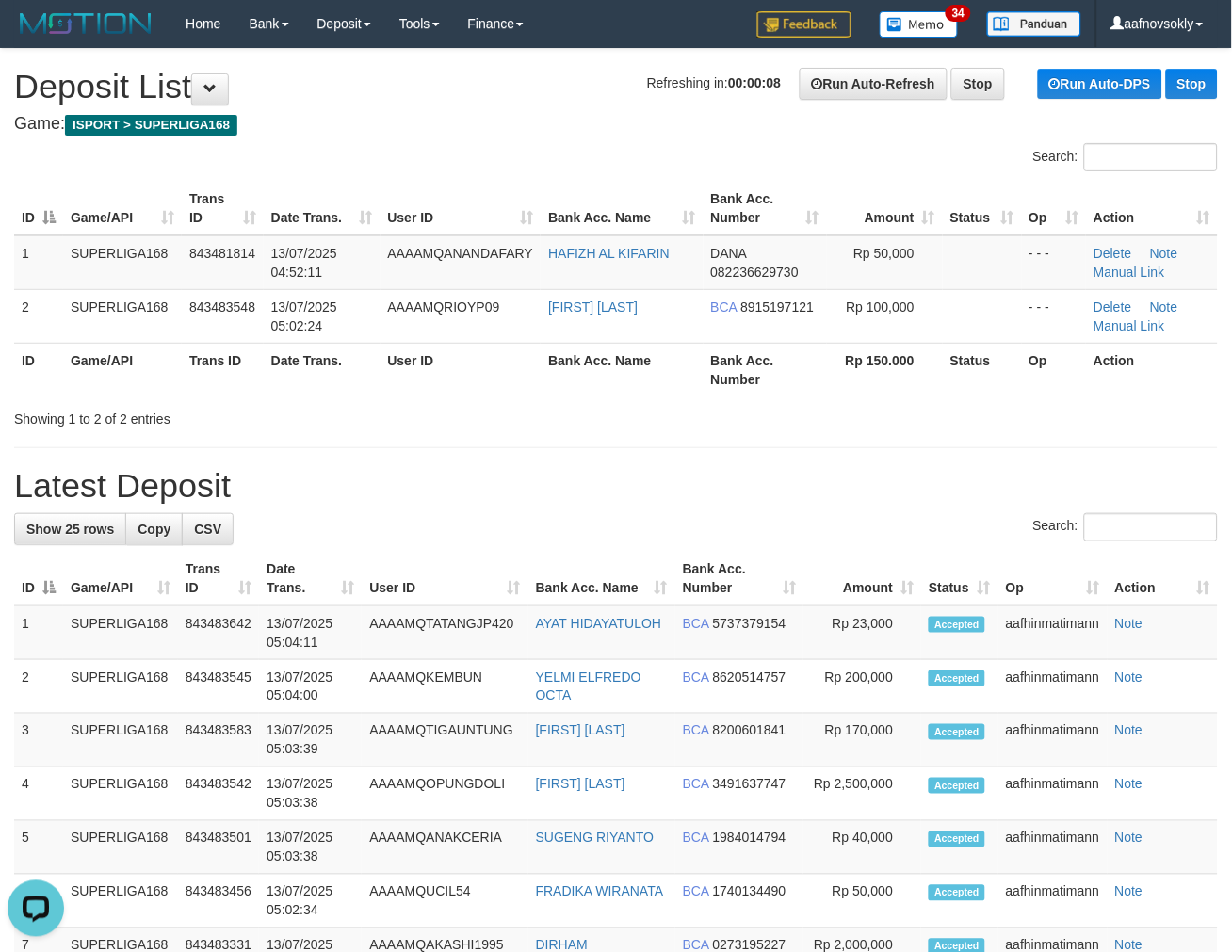 click on "Bank Acc. Name" at bounding box center (622, 369) 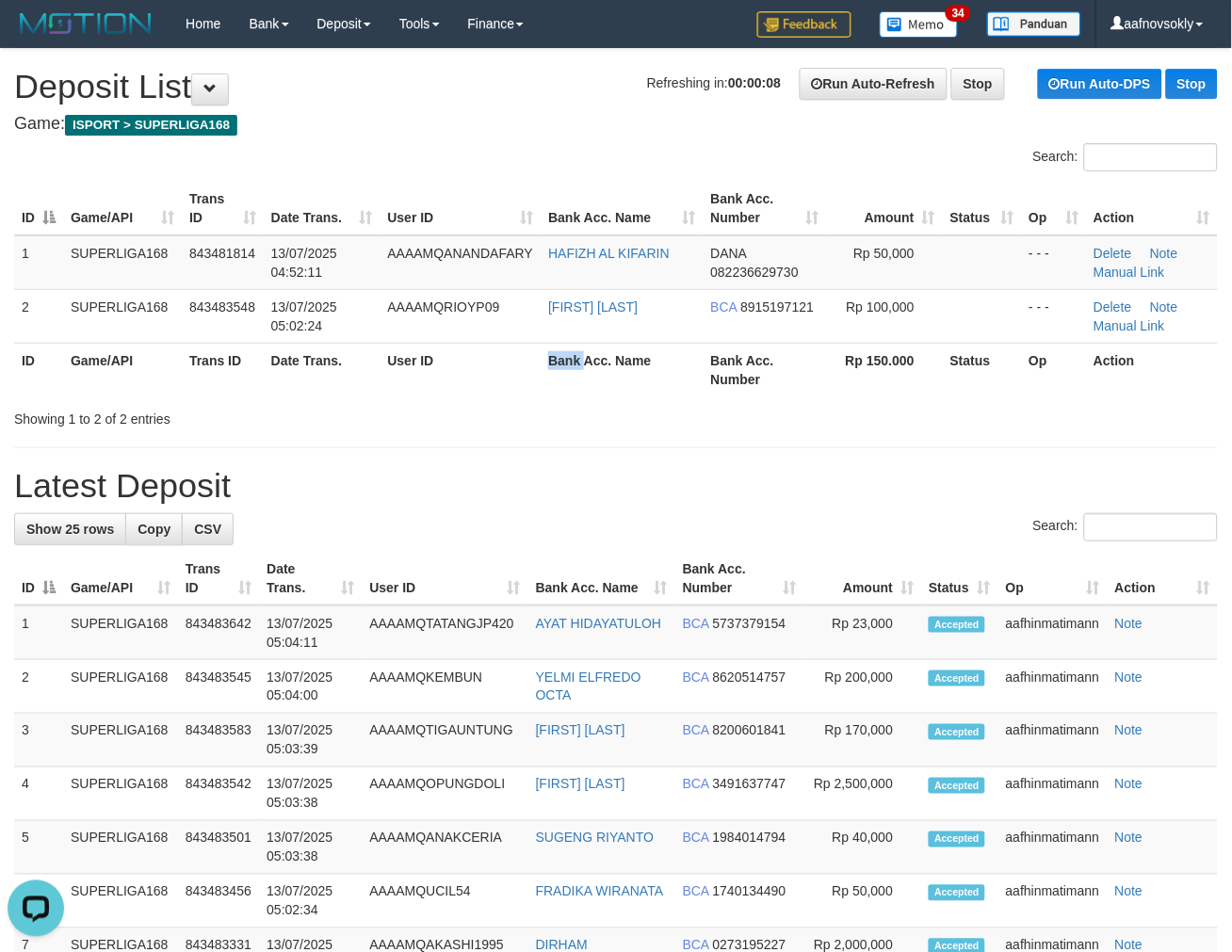 click on "Bank Acc. Name" at bounding box center (622, 369) 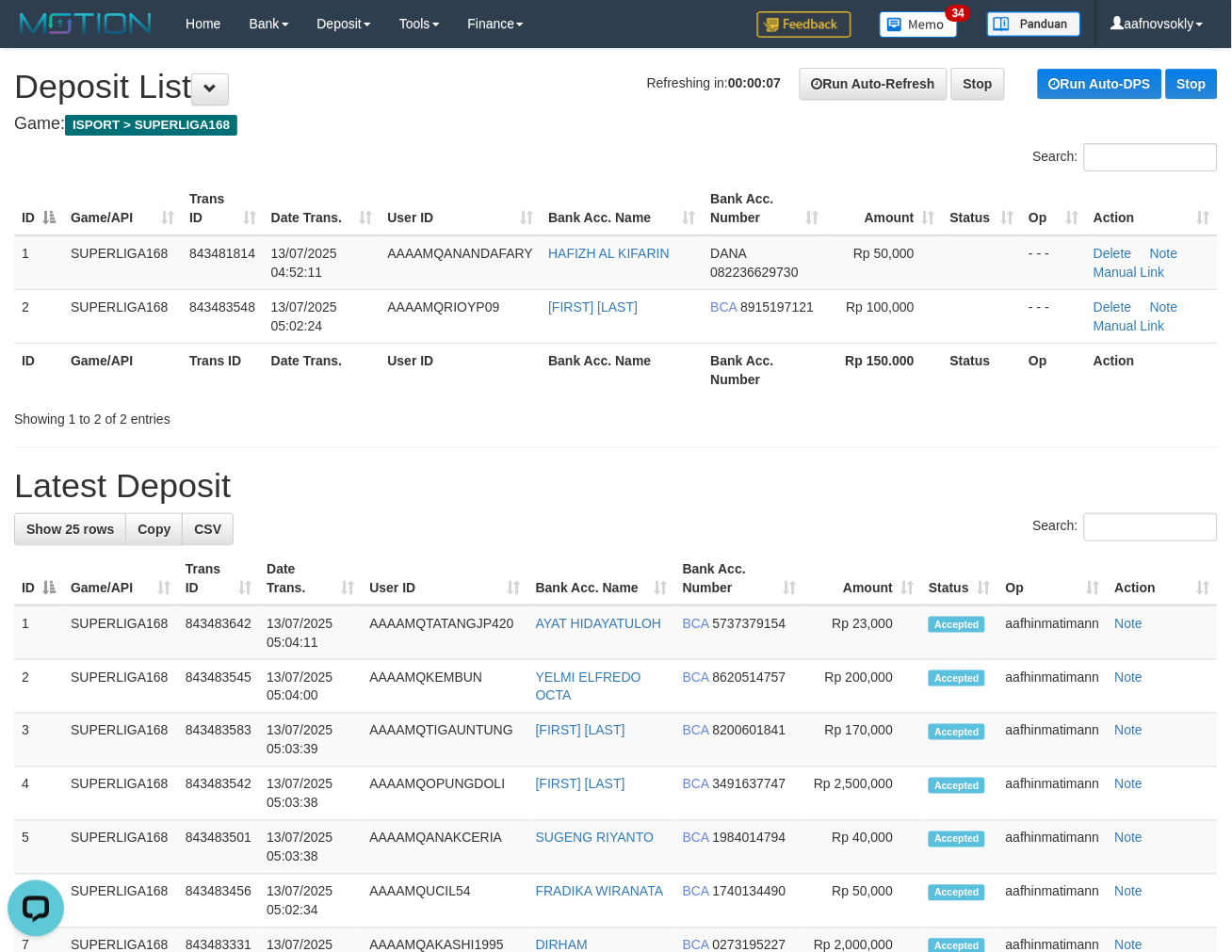 click on "Bank Acc. Name" at bounding box center [622, 369] 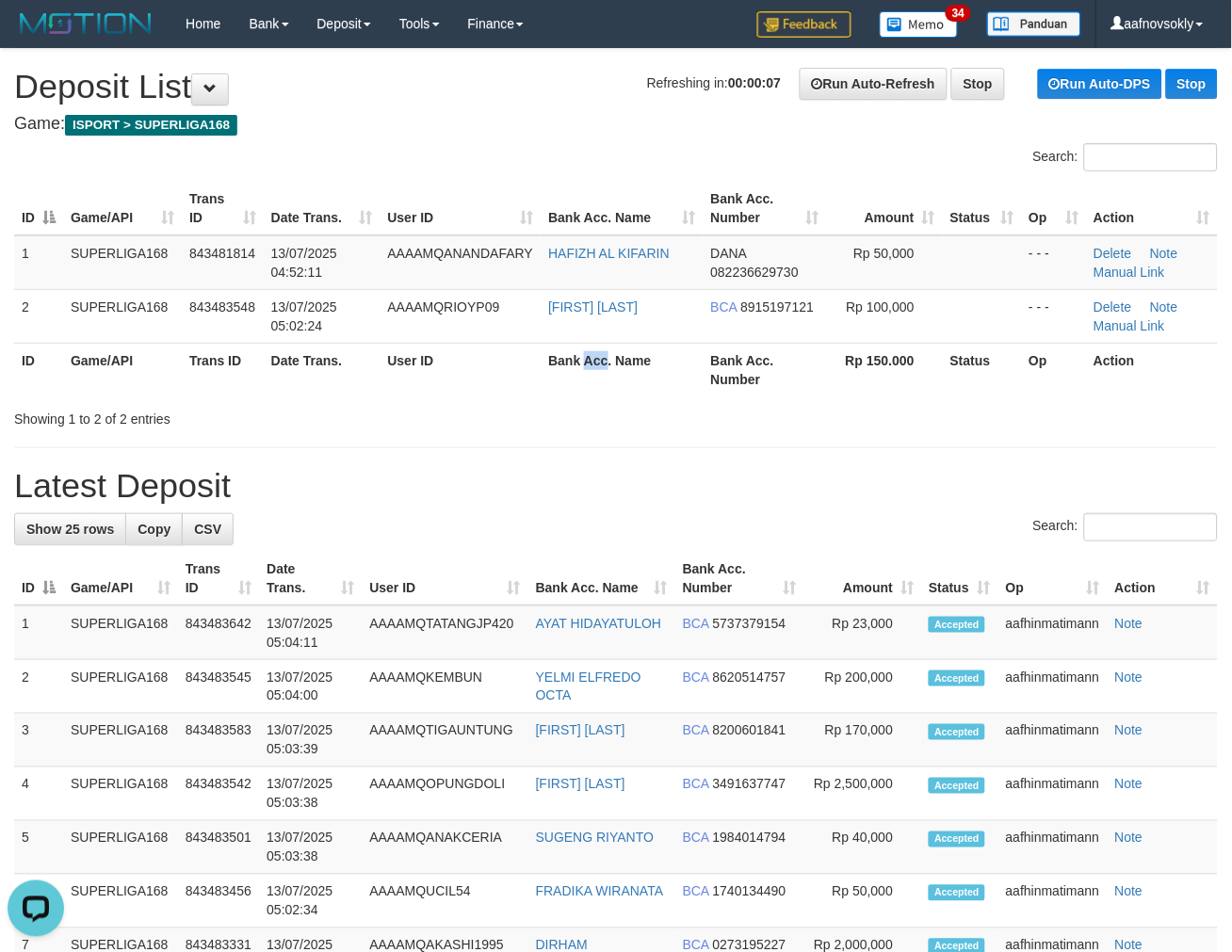 click on "Bank Acc. Name" at bounding box center (622, 369) 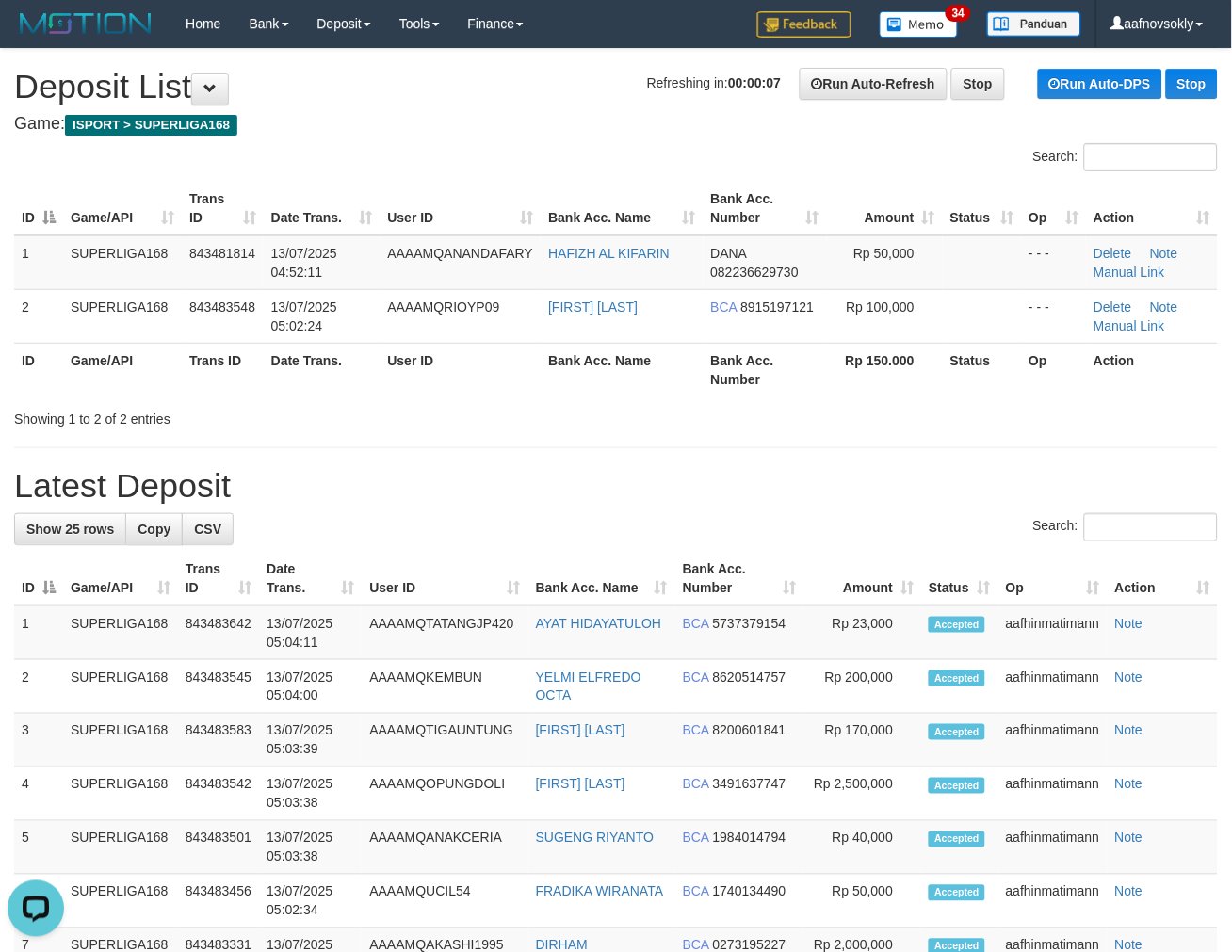 click on "Bank Acc. Name" at bounding box center (622, 369) 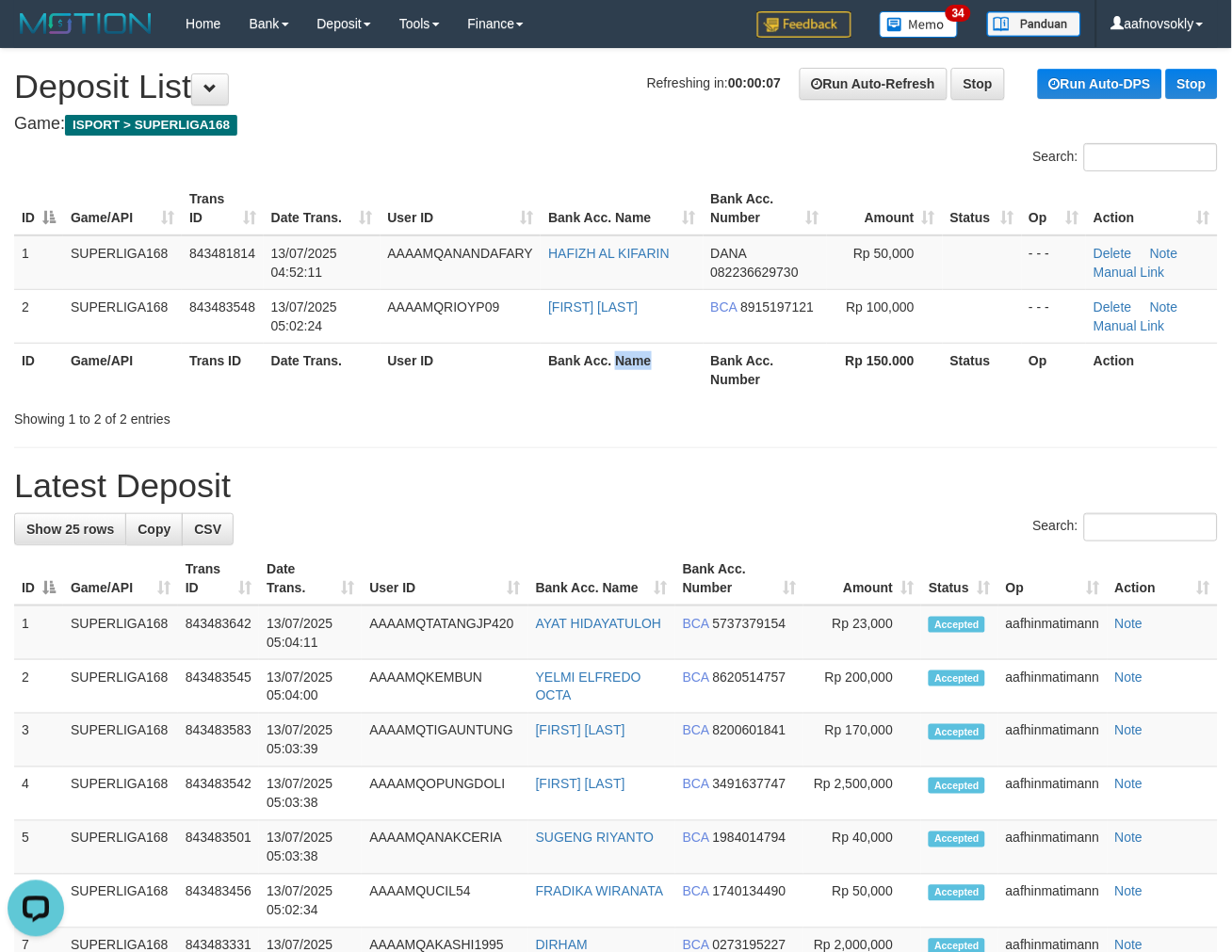 click on "Bank Acc. Name" at bounding box center [622, 369] 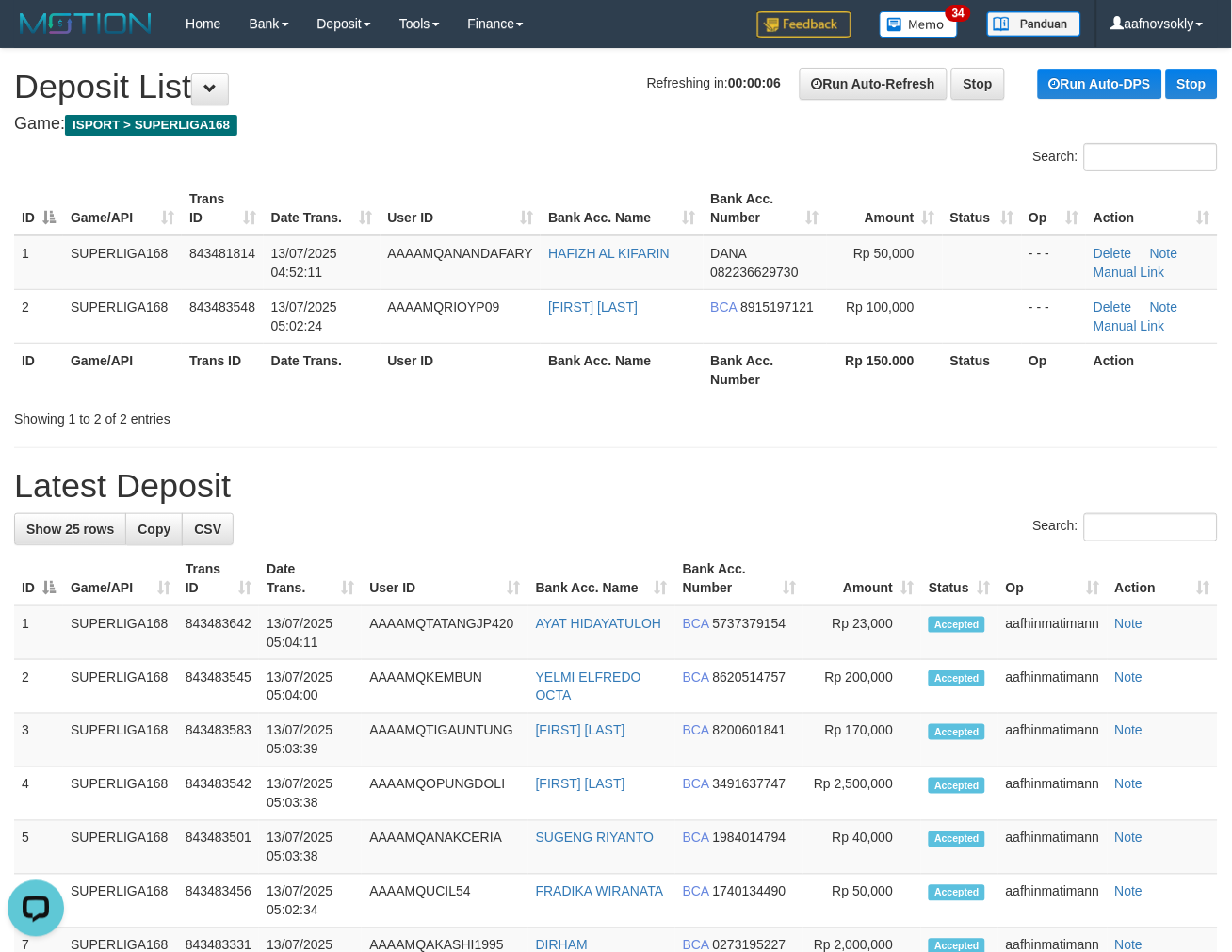 click on "Bank Acc. Name" at bounding box center (622, 369) 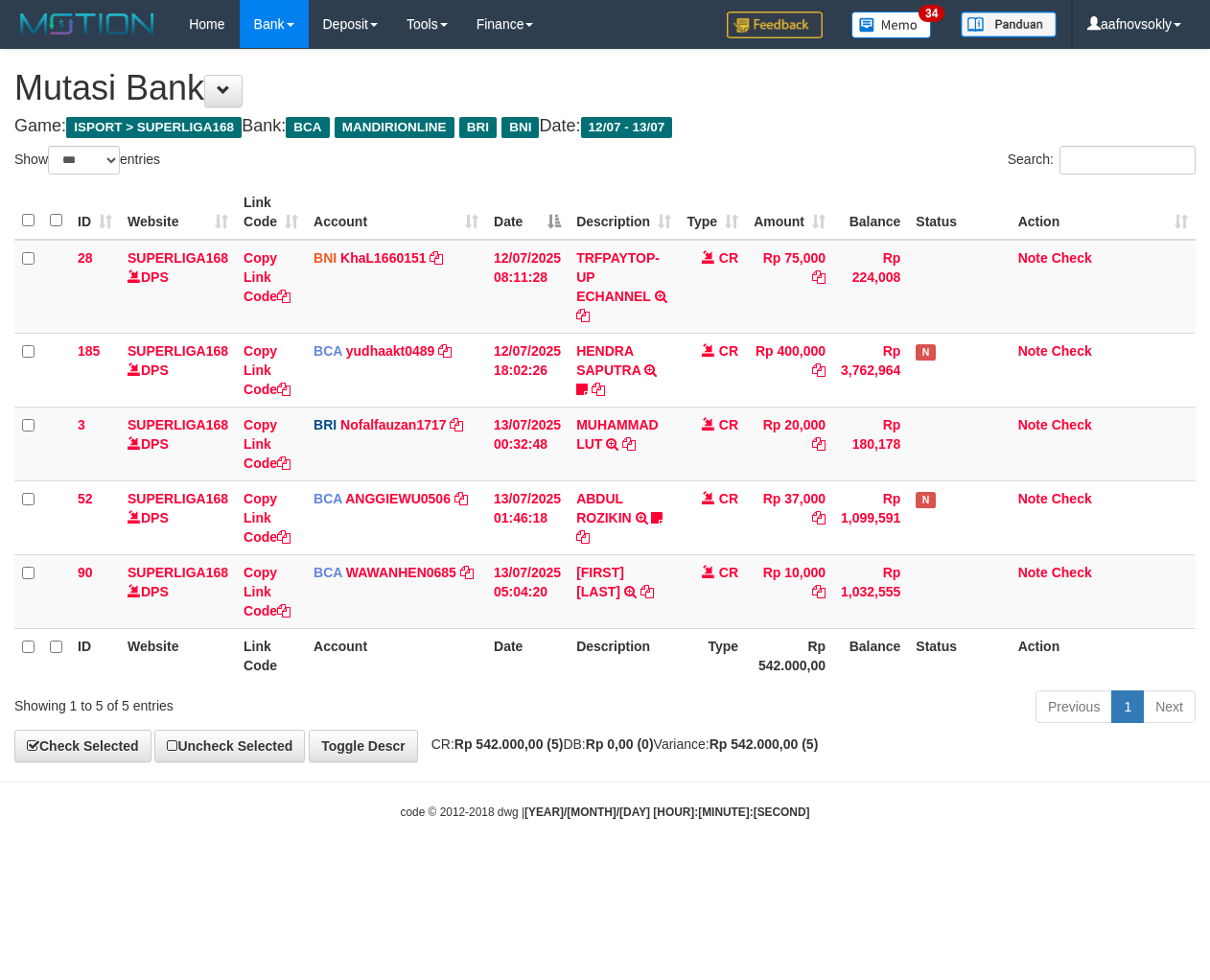 select on "***" 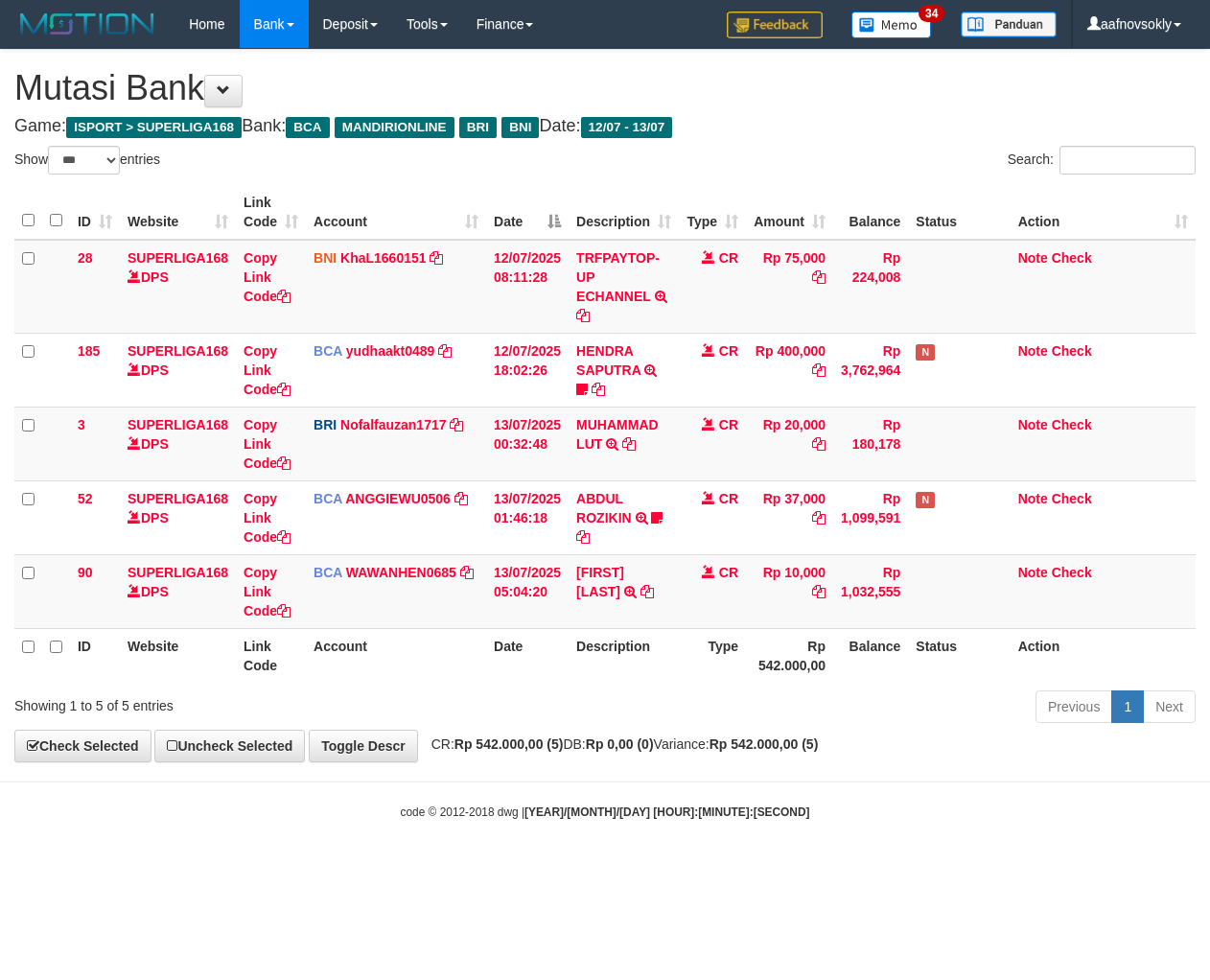 scroll, scrollTop: 0, scrollLeft: 0, axis: both 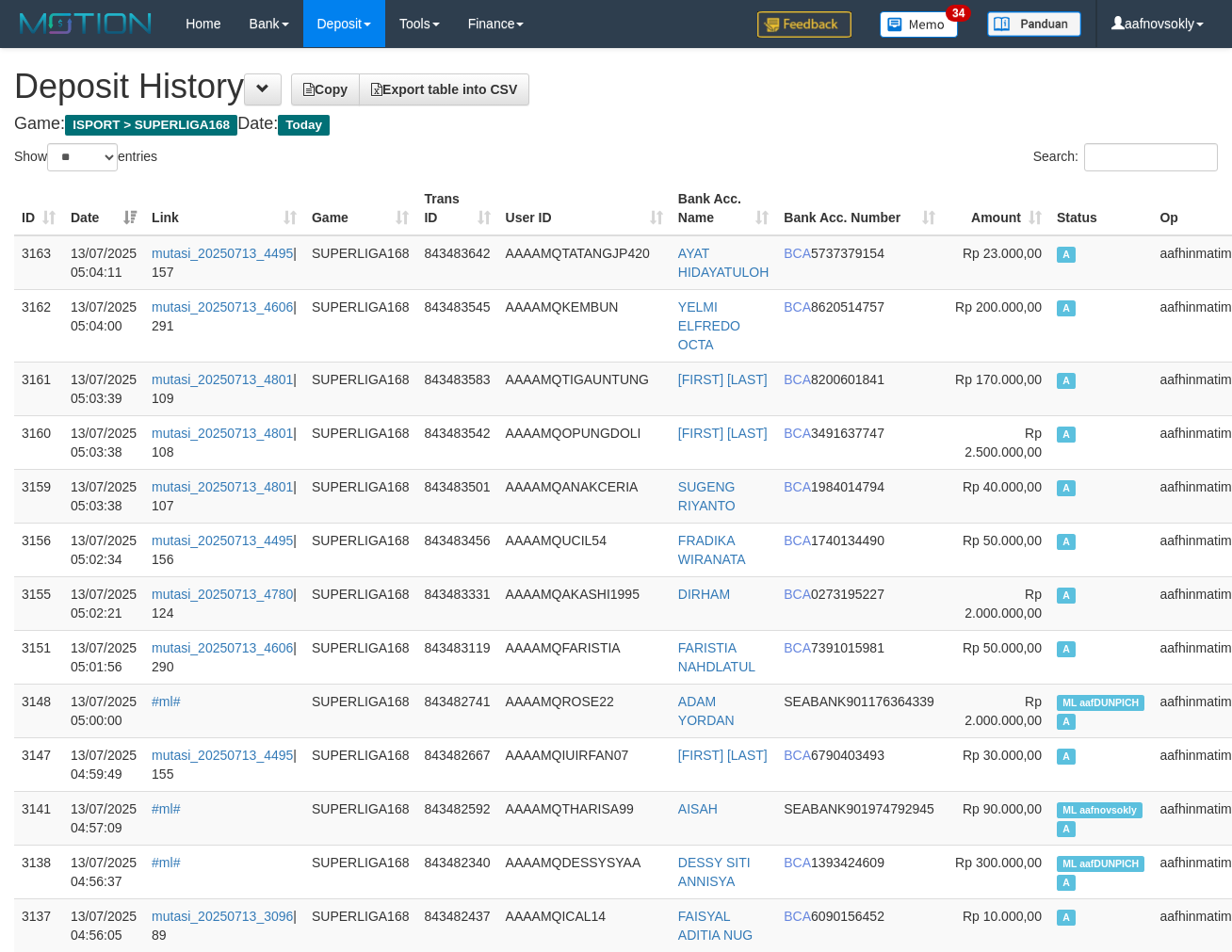 select on "**" 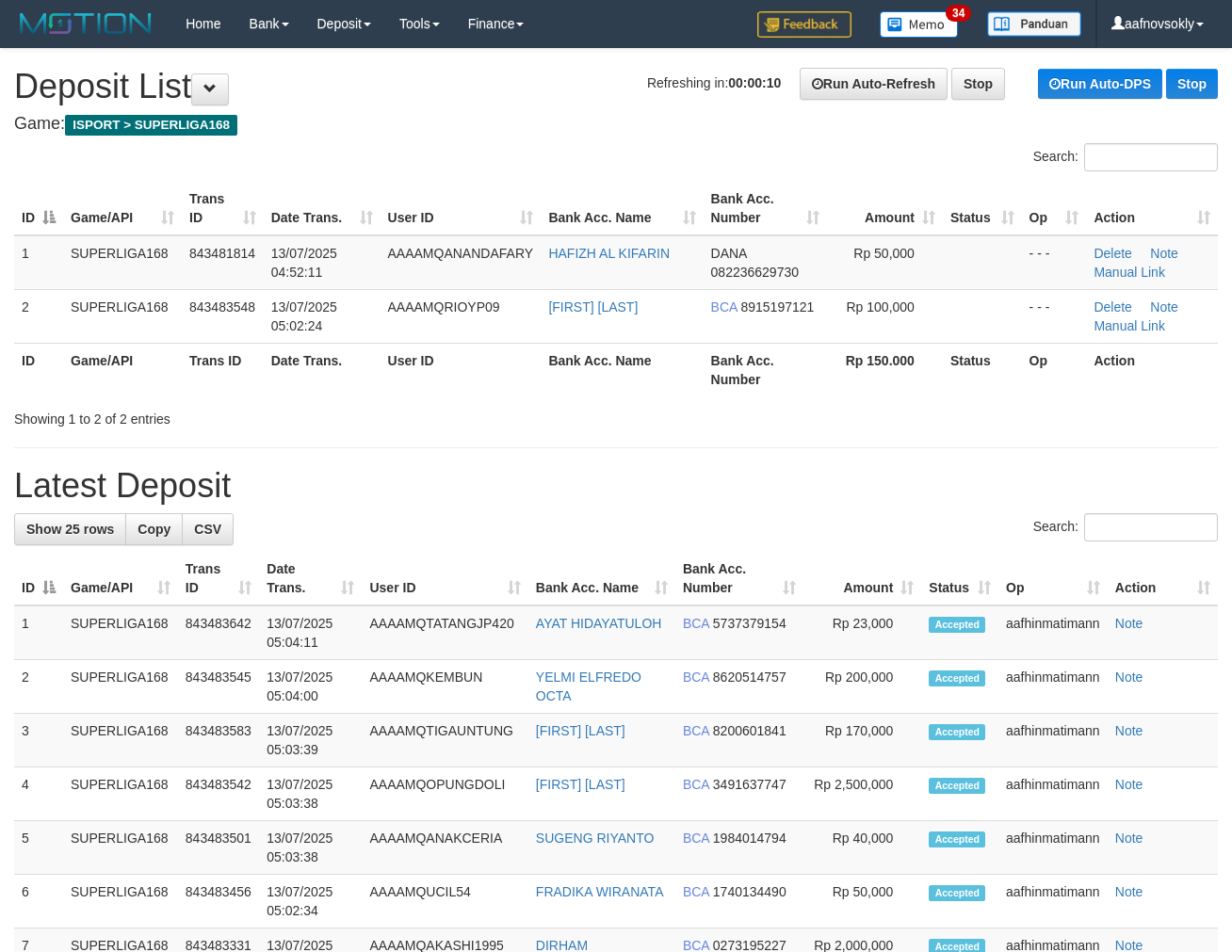 scroll, scrollTop: 0, scrollLeft: 0, axis: both 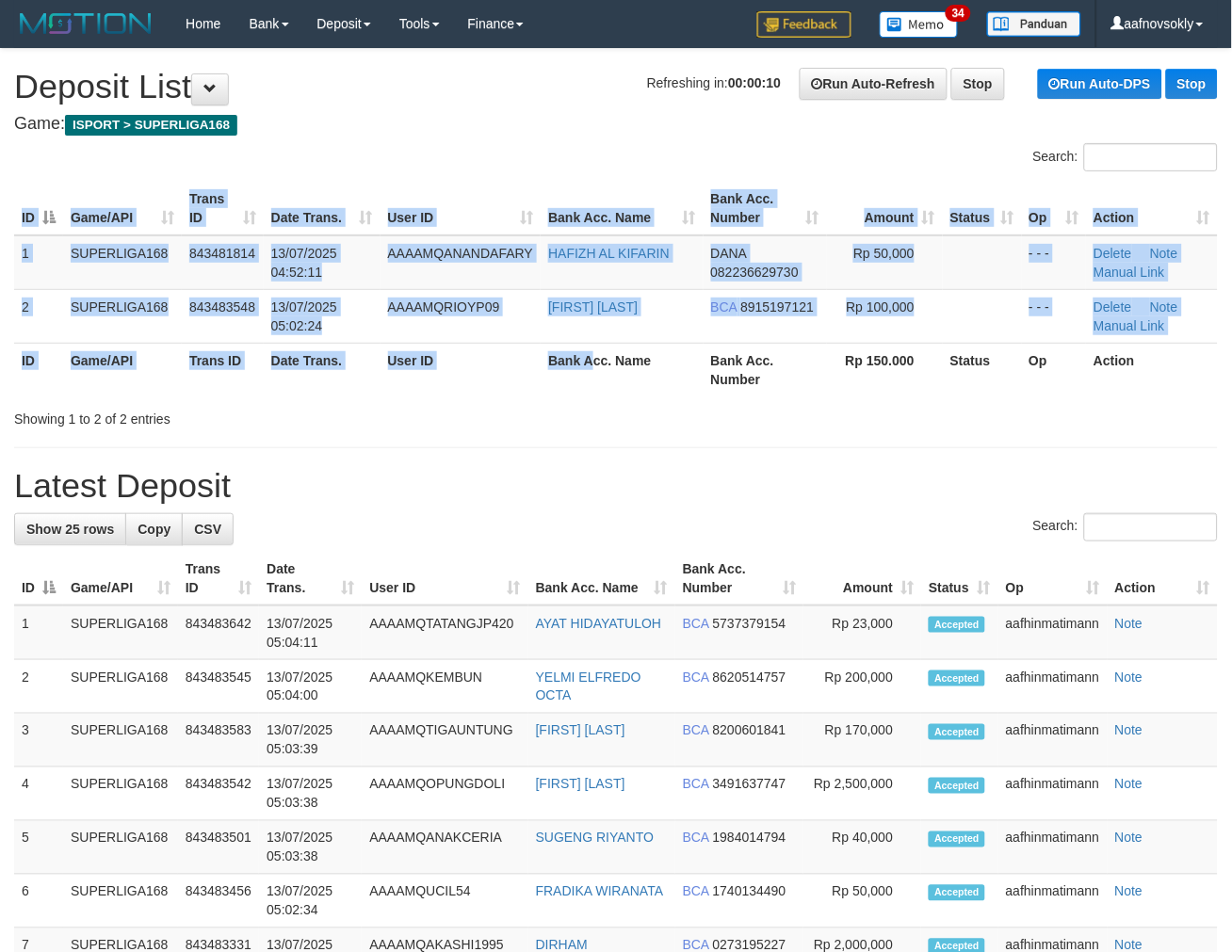 click on "ID Game/API Trans ID Date Trans. User ID Bank Acc. Name Bank Acc. Number Amount Status Op Action
1
SUPERLIGA168
843481814
13/07/2025 04:52:11
AAAAMQANANDAFARY
HAFIZH AL KIFARIN
DANA
082236629730
Rp 50,000
- - -
Delete
Note
Manual Link
2
SUPERLIGA168
843483548
13/07/2025 05:02:24
AAAAMQRIOYP09
RIO YUDHA PRATAMA
BCA
8915197121
Rp 100,000
- - -
ID" at bounding box center (616, 289) 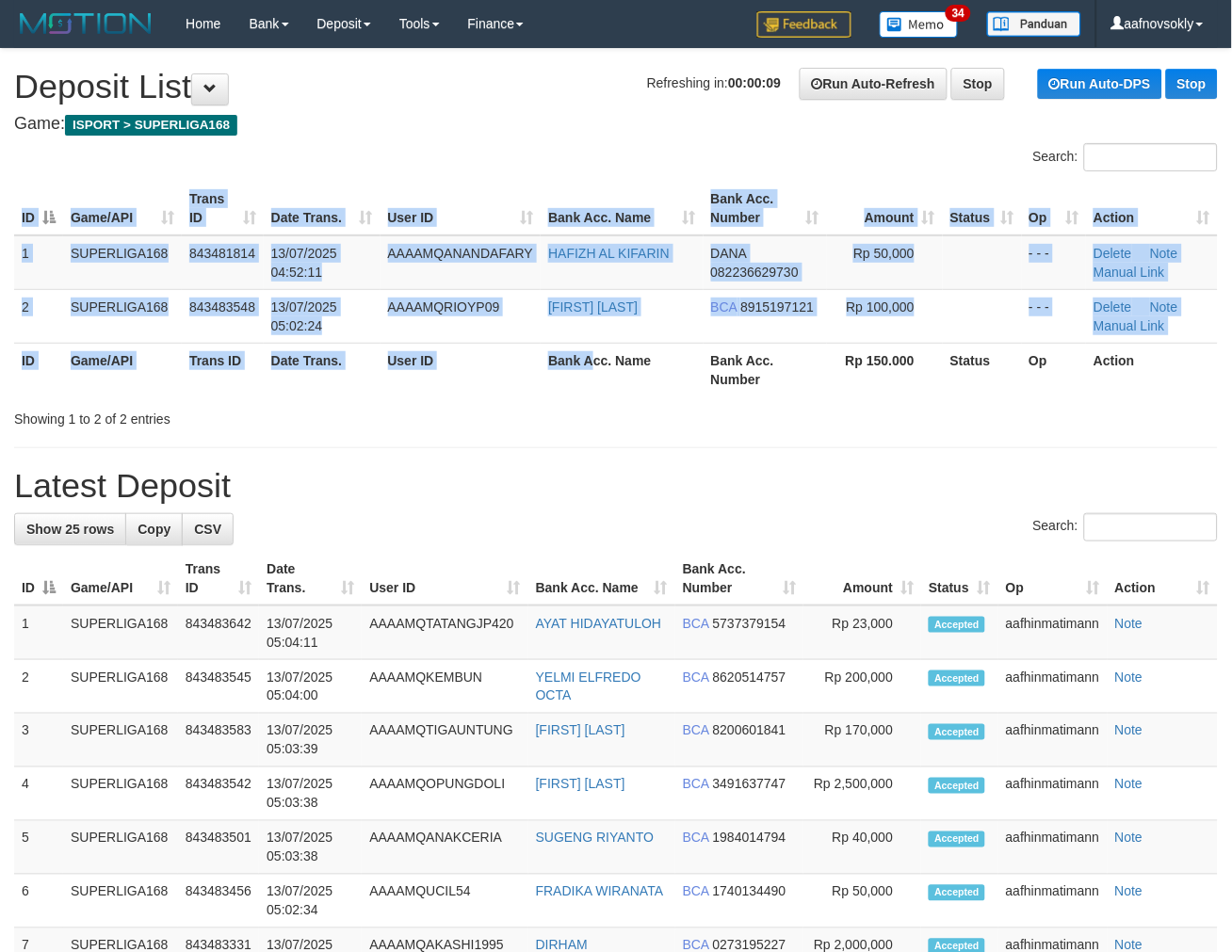 click on "Bank Acc. Name" at bounding box center [622, 369] 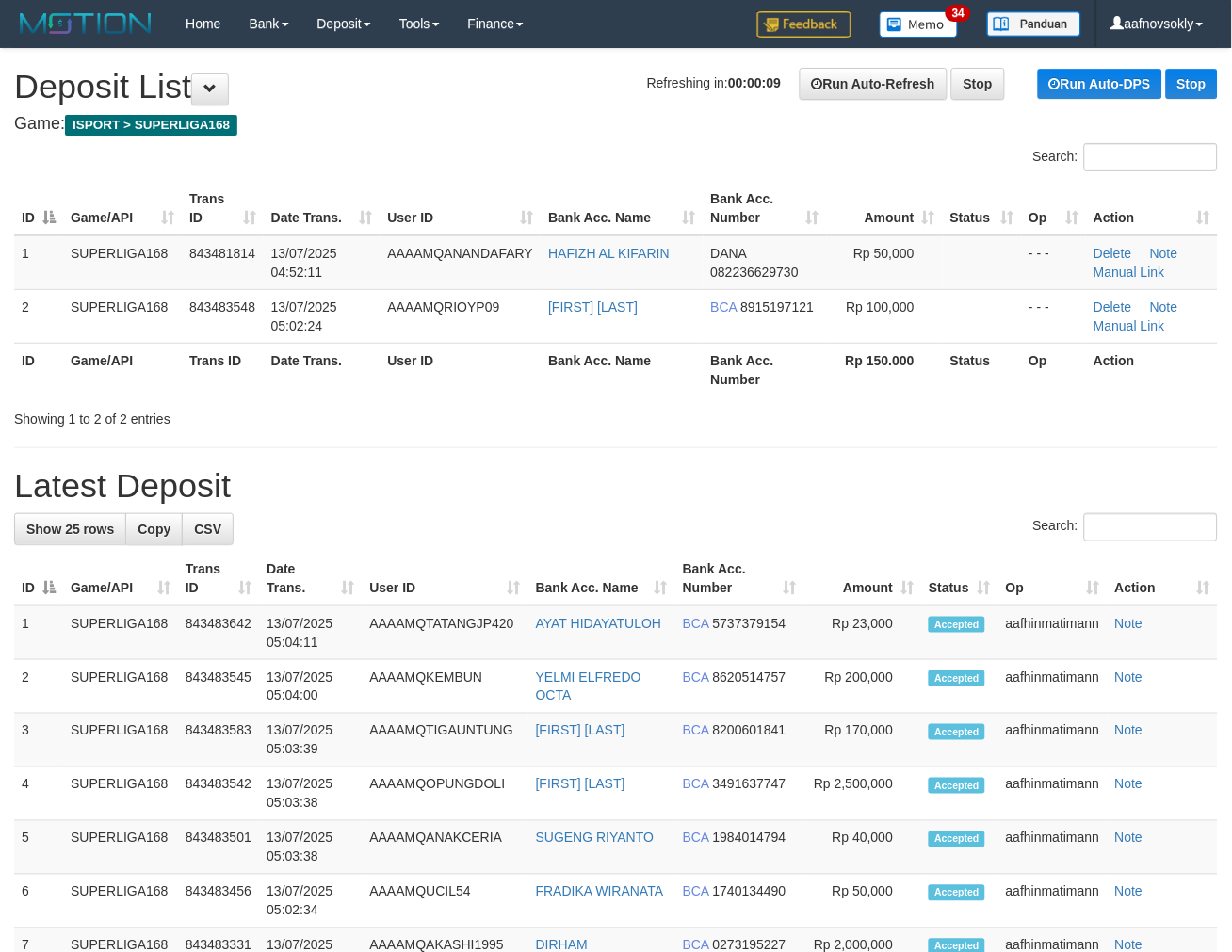 click on "Bank Acc. Name" at bounding box center (622, 369) 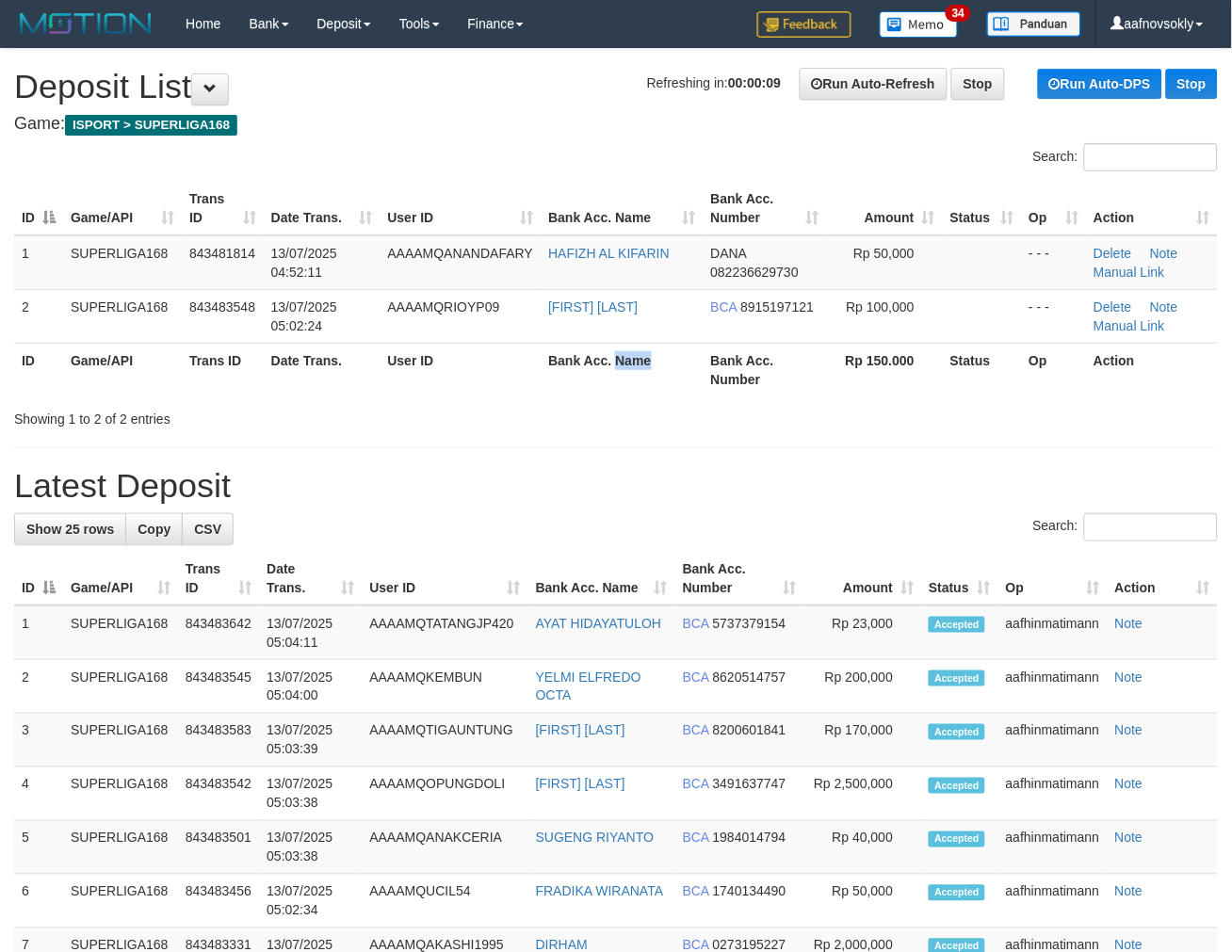 click on "Bank Acc. Name" at bounding box center (622, 369) 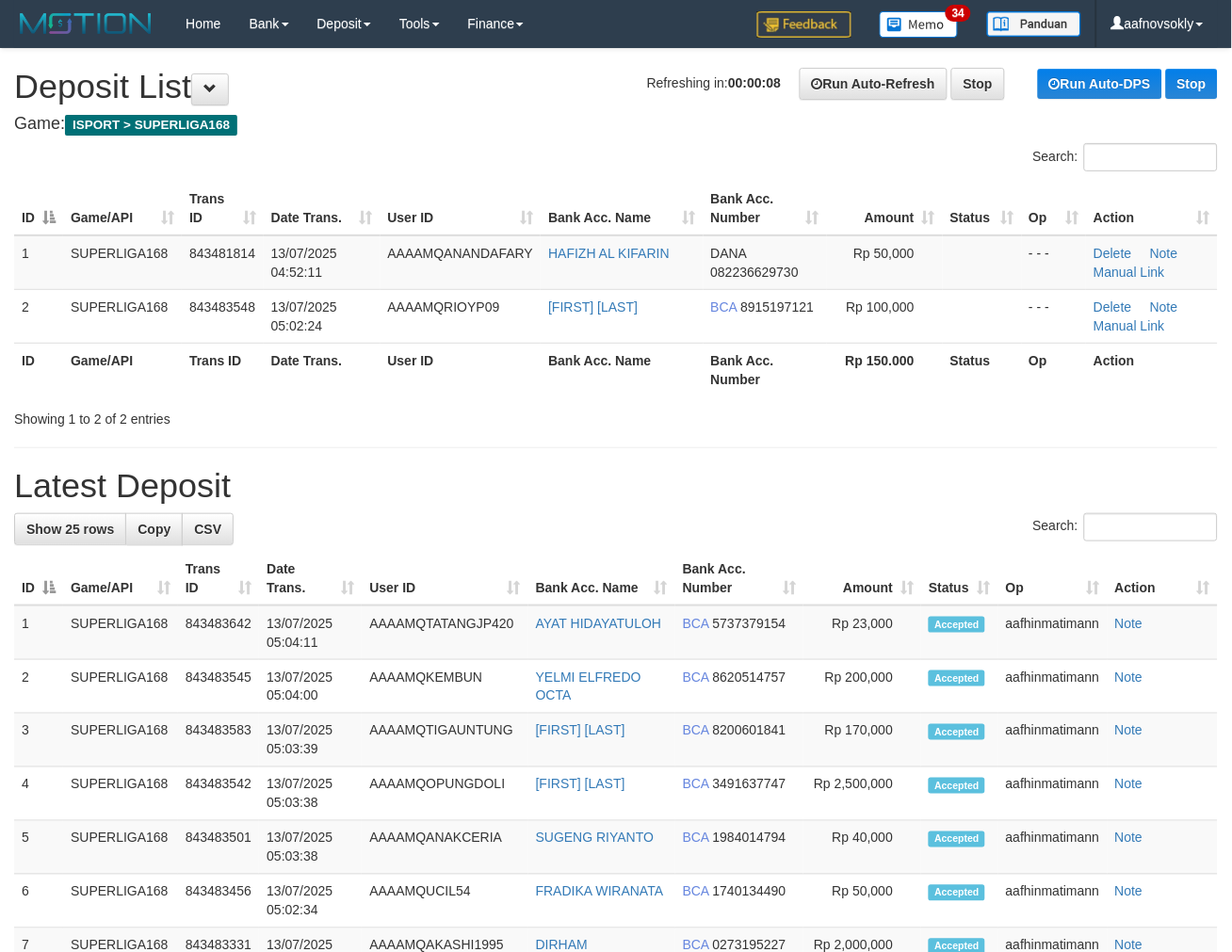 click on "Bank Acc. Name" at bounding box center [622, 369] 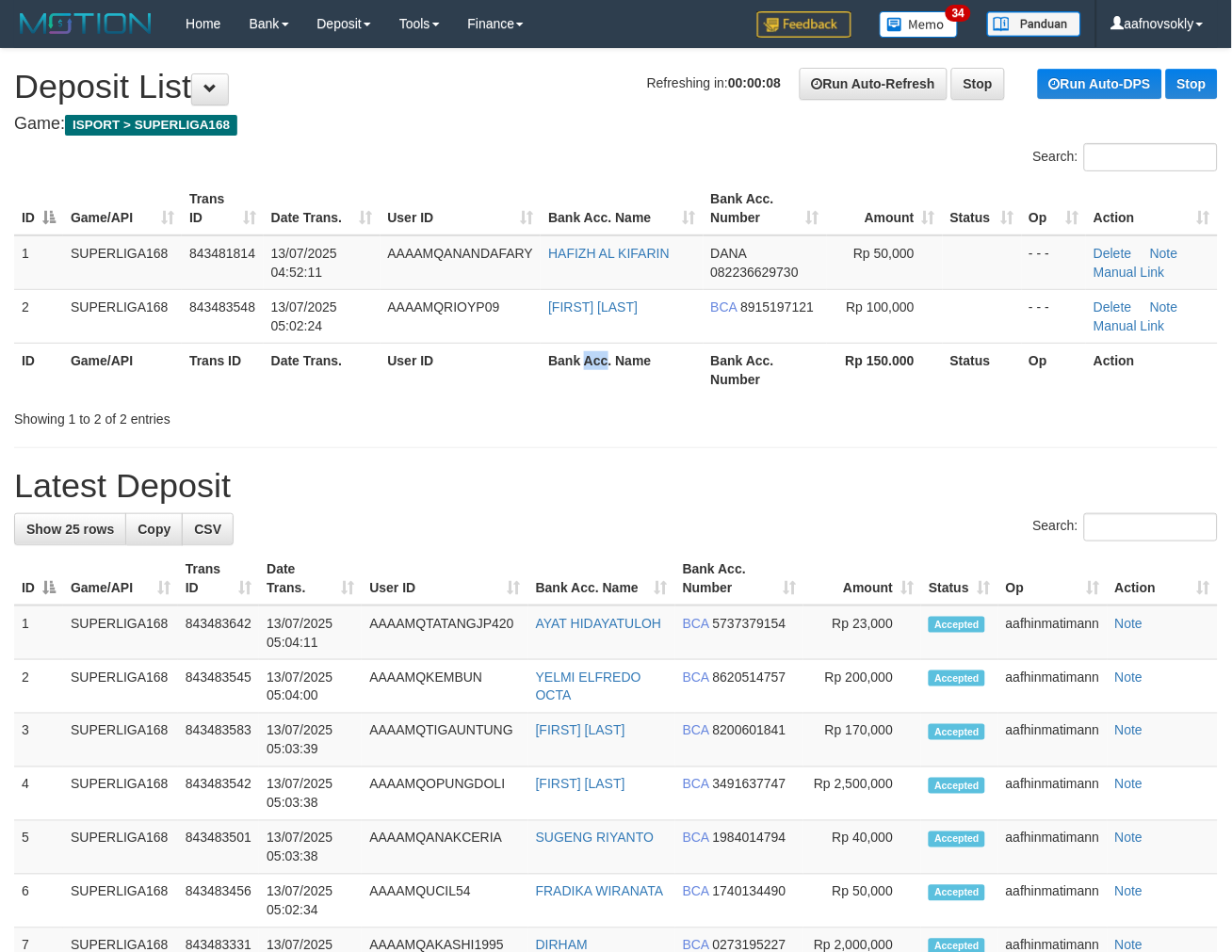 click on "Bank Acc. Name" at bounding box center (622, 369) 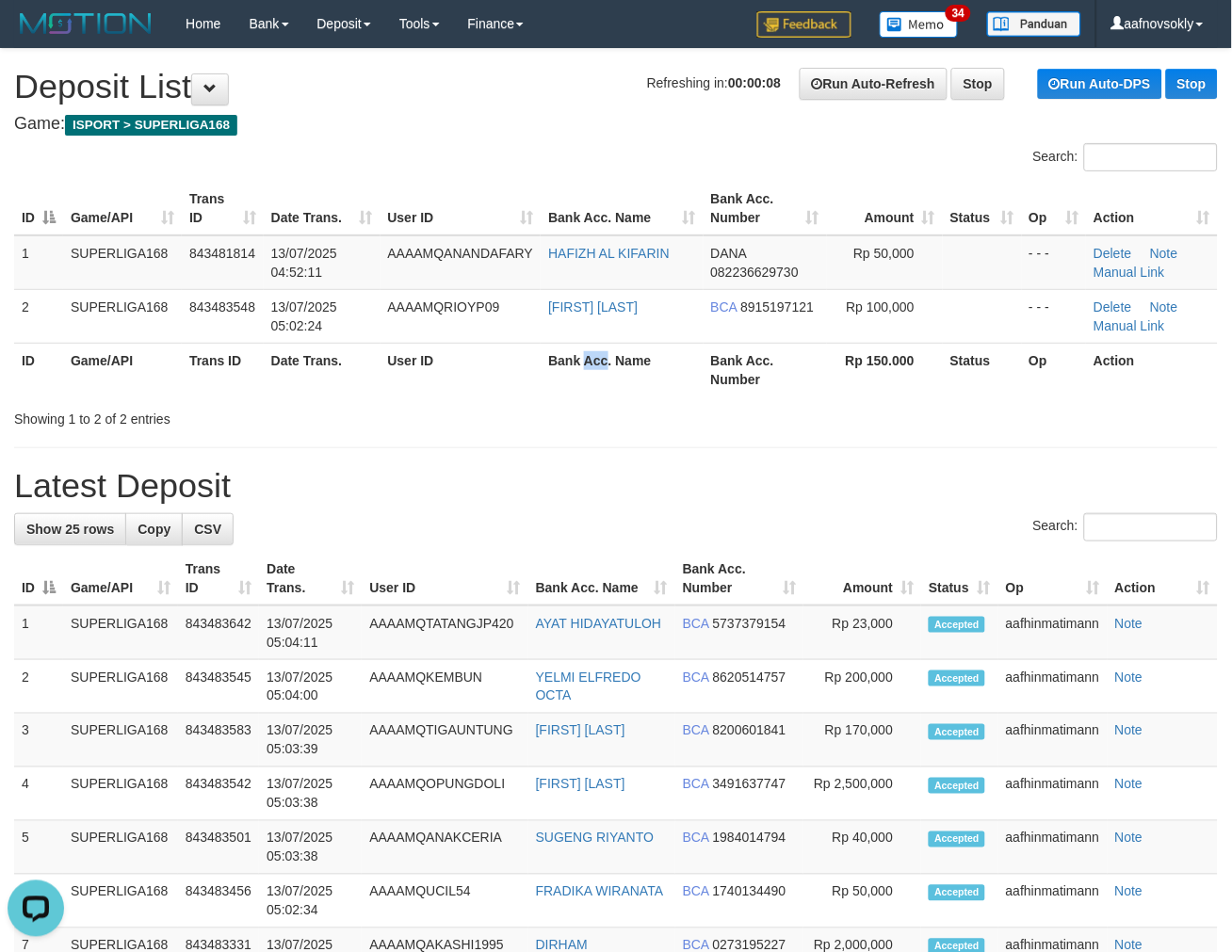scroll, scrollTop: 0, scrollLeft: 0, axis: both 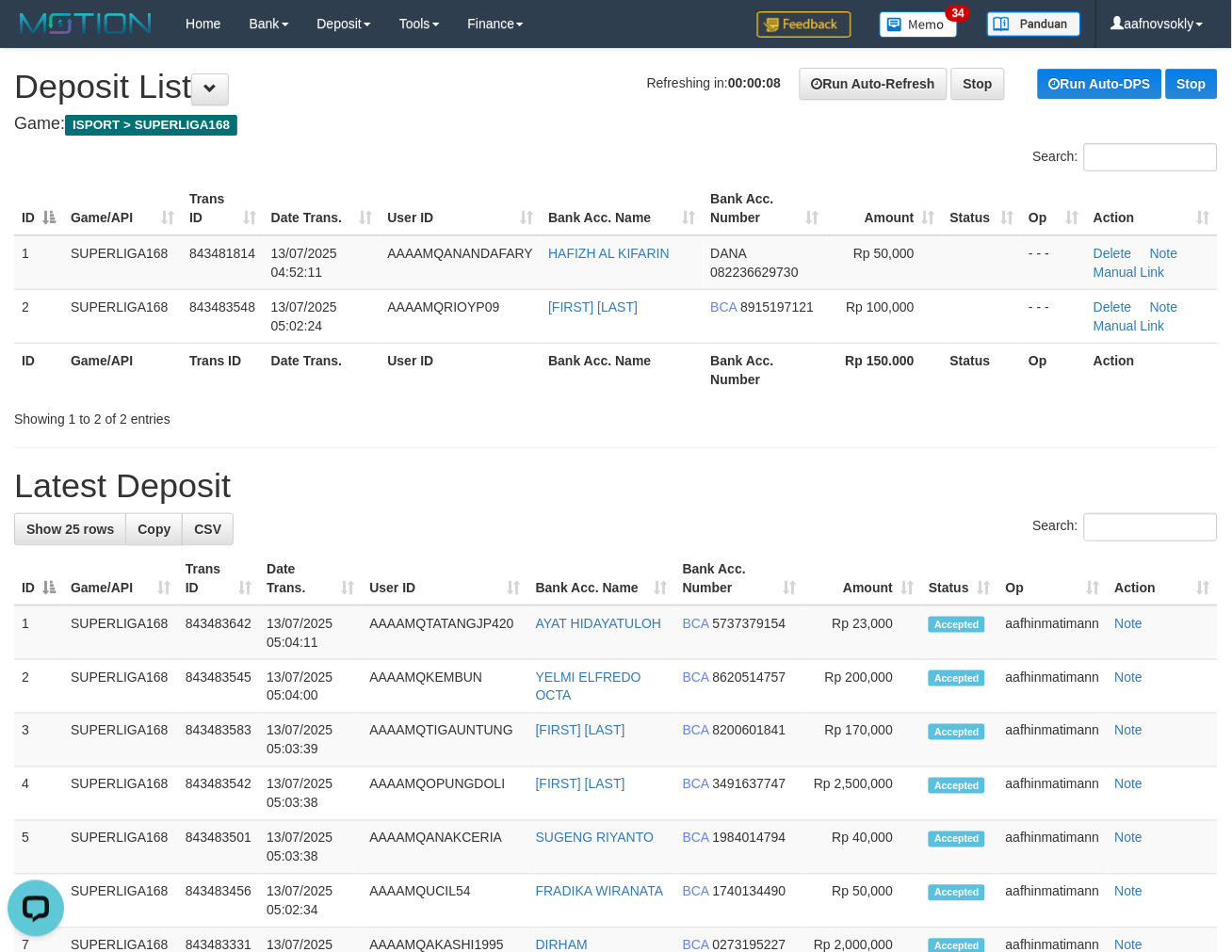 click on "Bank Acc. Name" at bounding box center (622, 369) 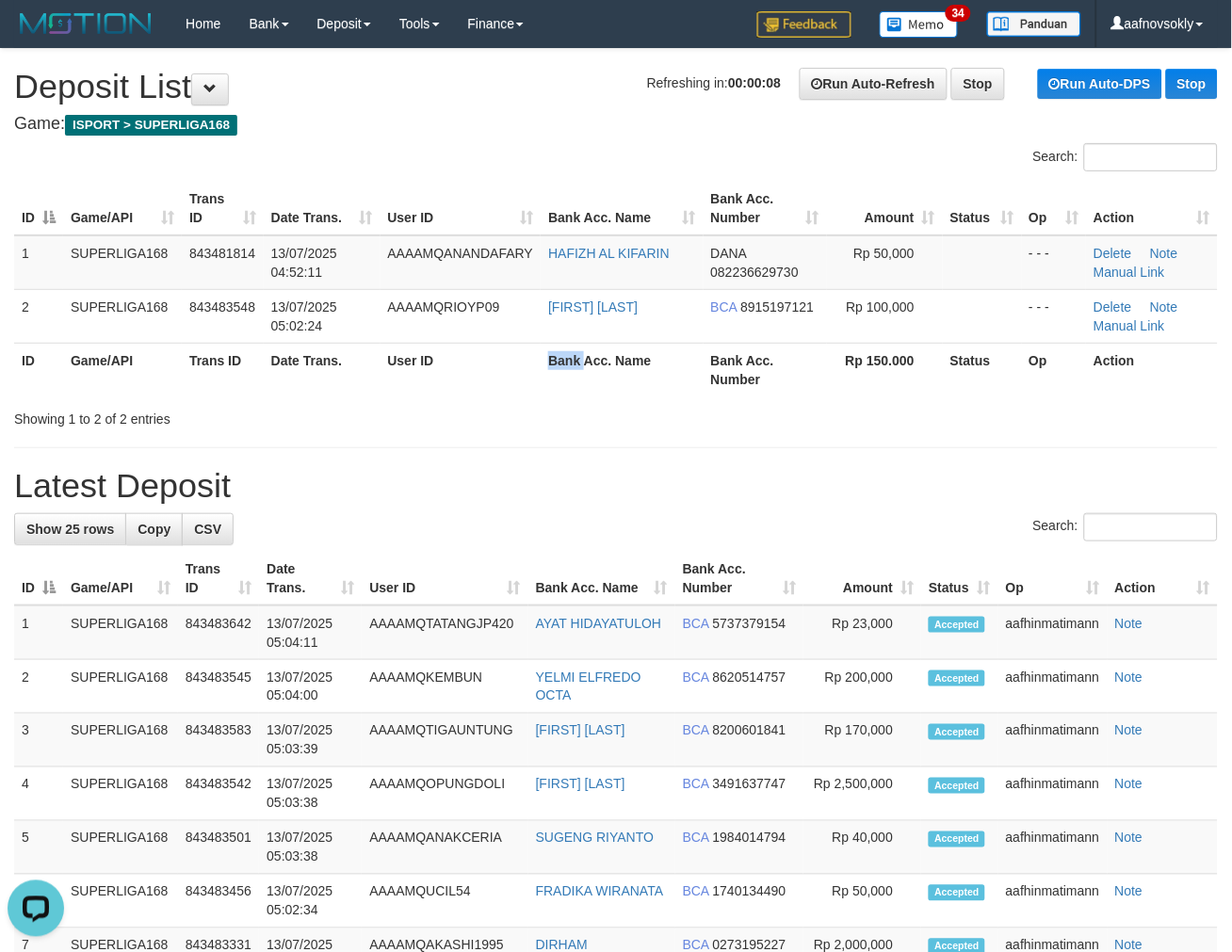 click on "Bank Acc. Name" at bounding box center [622, 369] 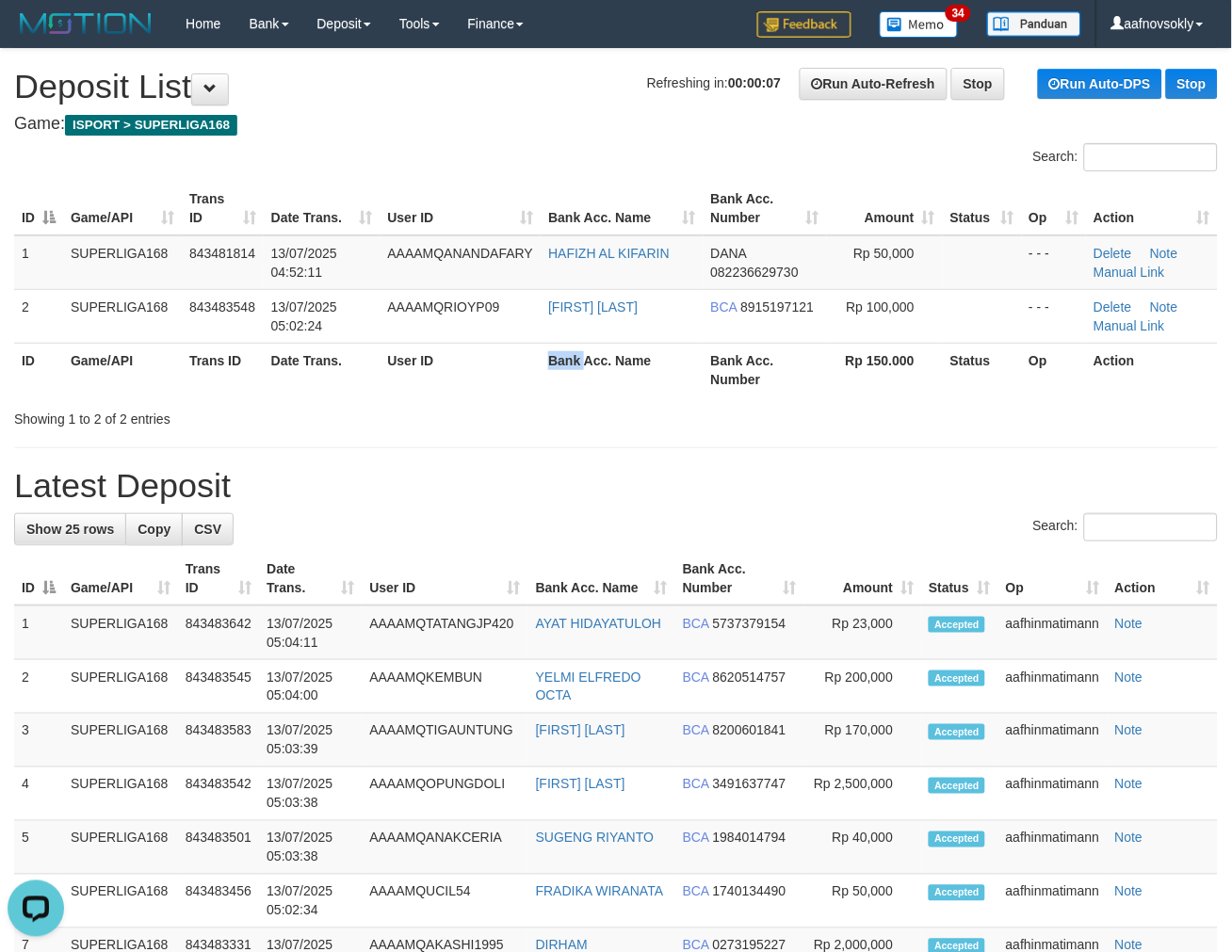 click on "Bank Acc. Name" at bounding box center [622, 369] 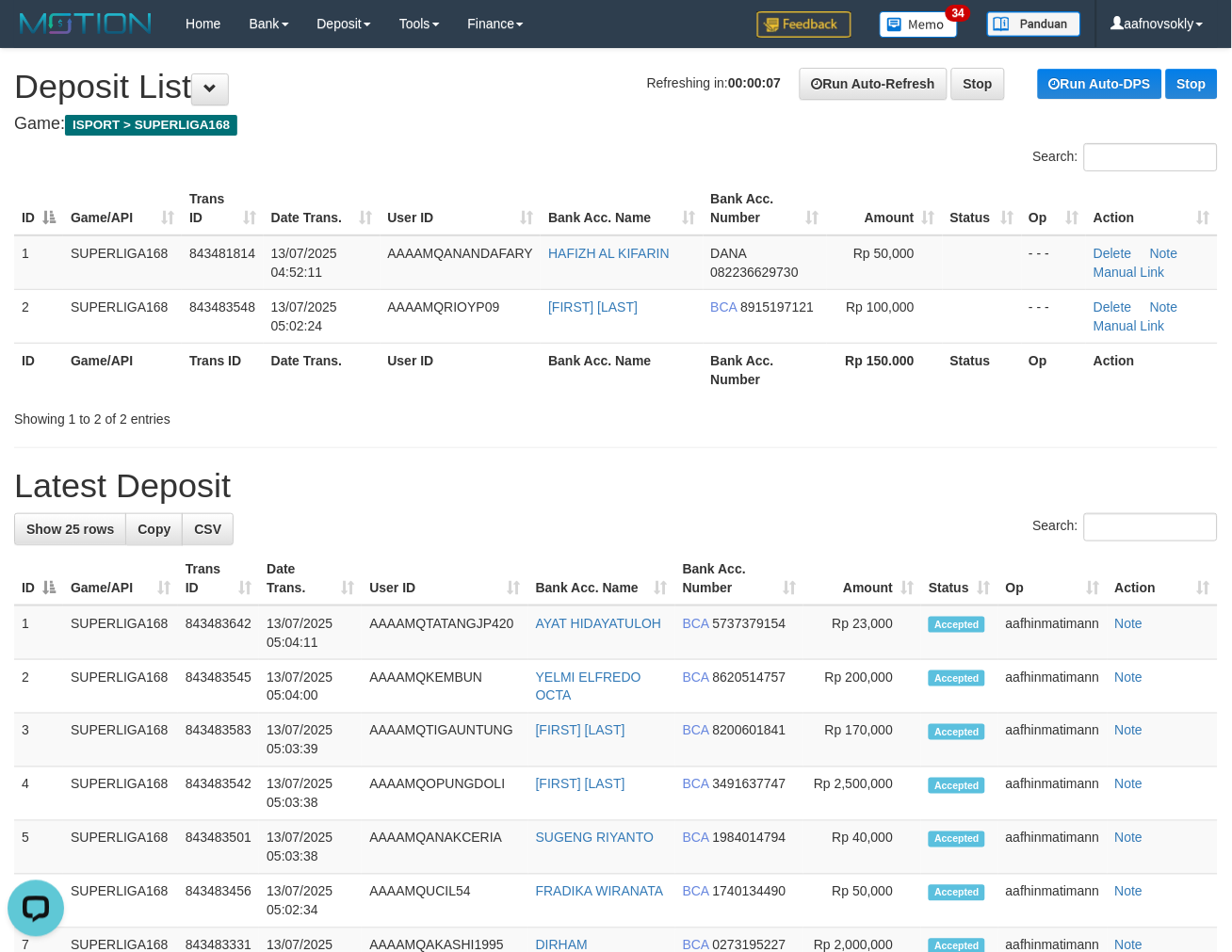 click on "Bank Acc. Name" at bounding box center (622, 369) 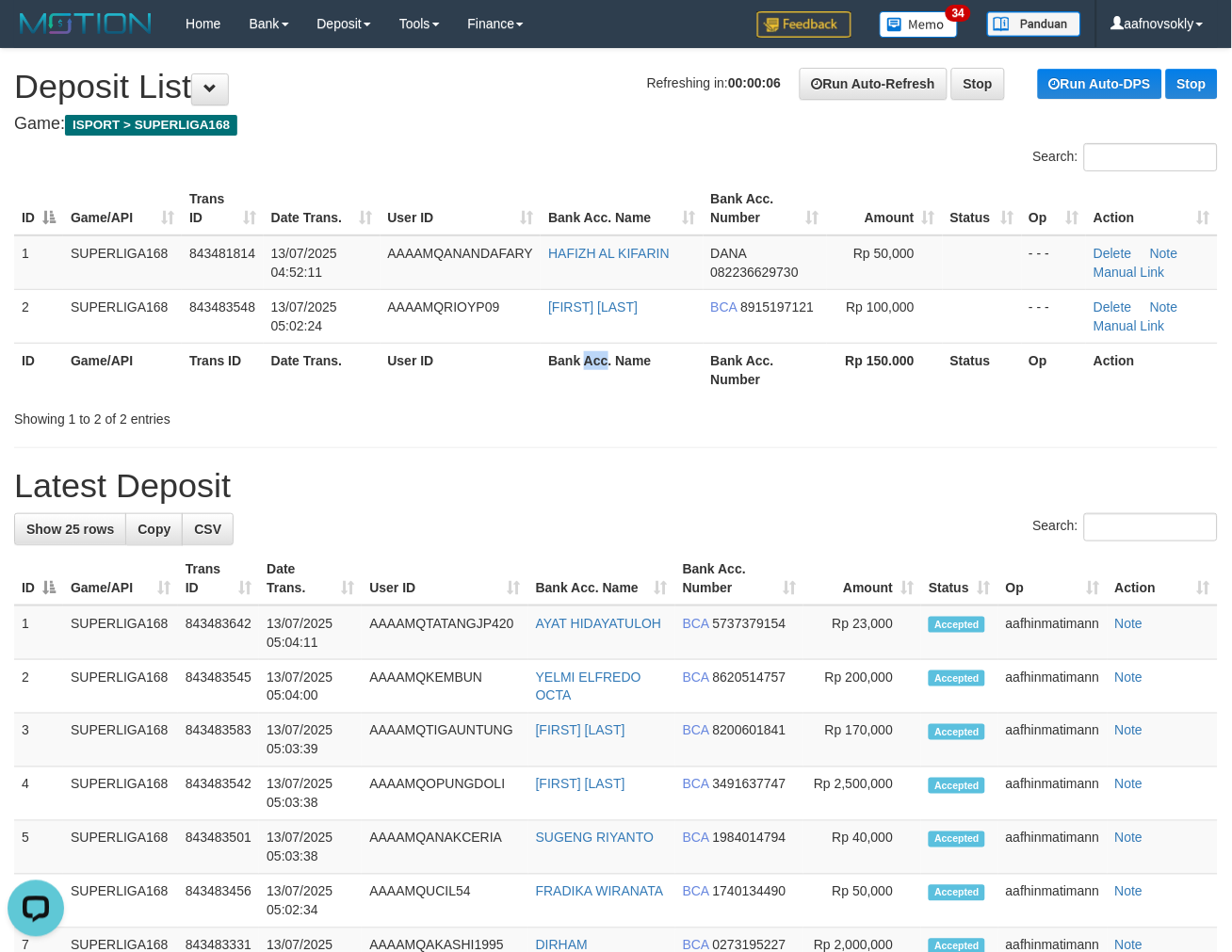click on "Bank Acc. Name" at bounding box center [622, 369] 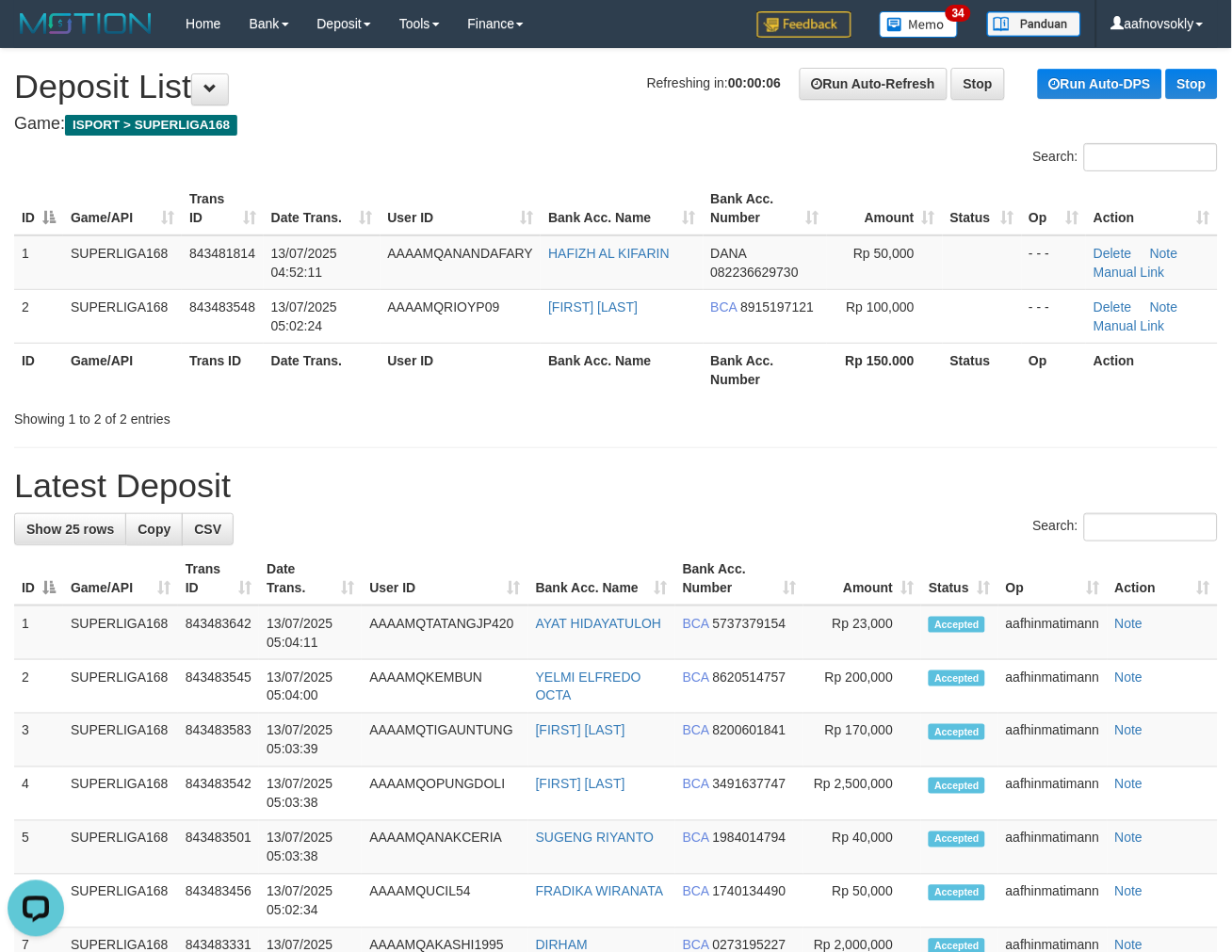 click on "Bank Acc. Name" at bounding box center (622, 369) 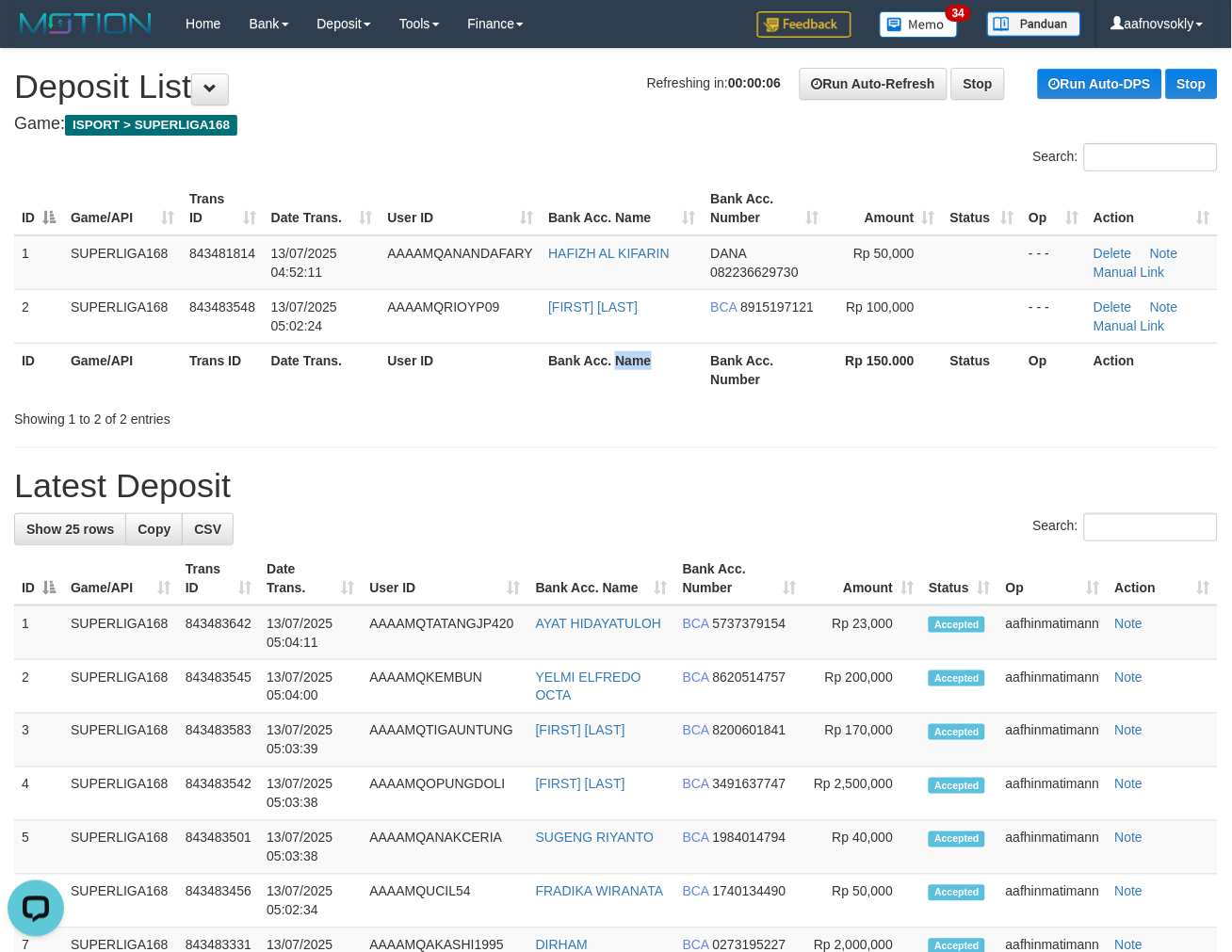click on "Bank Acc. Name" at bounding box center (622, 369) 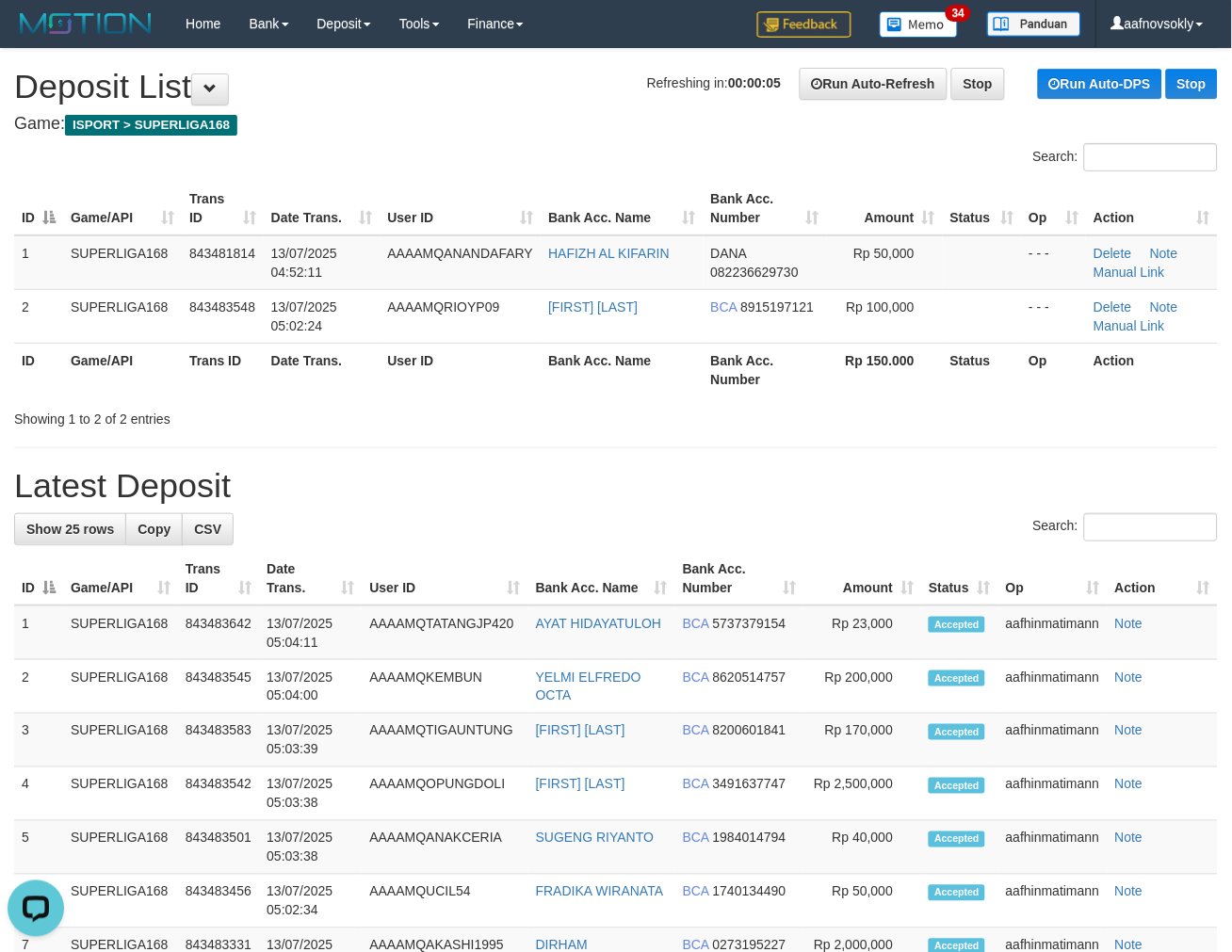 click on "Showing 1 to 2 of 2 entries" at bounding box center [616, 415] 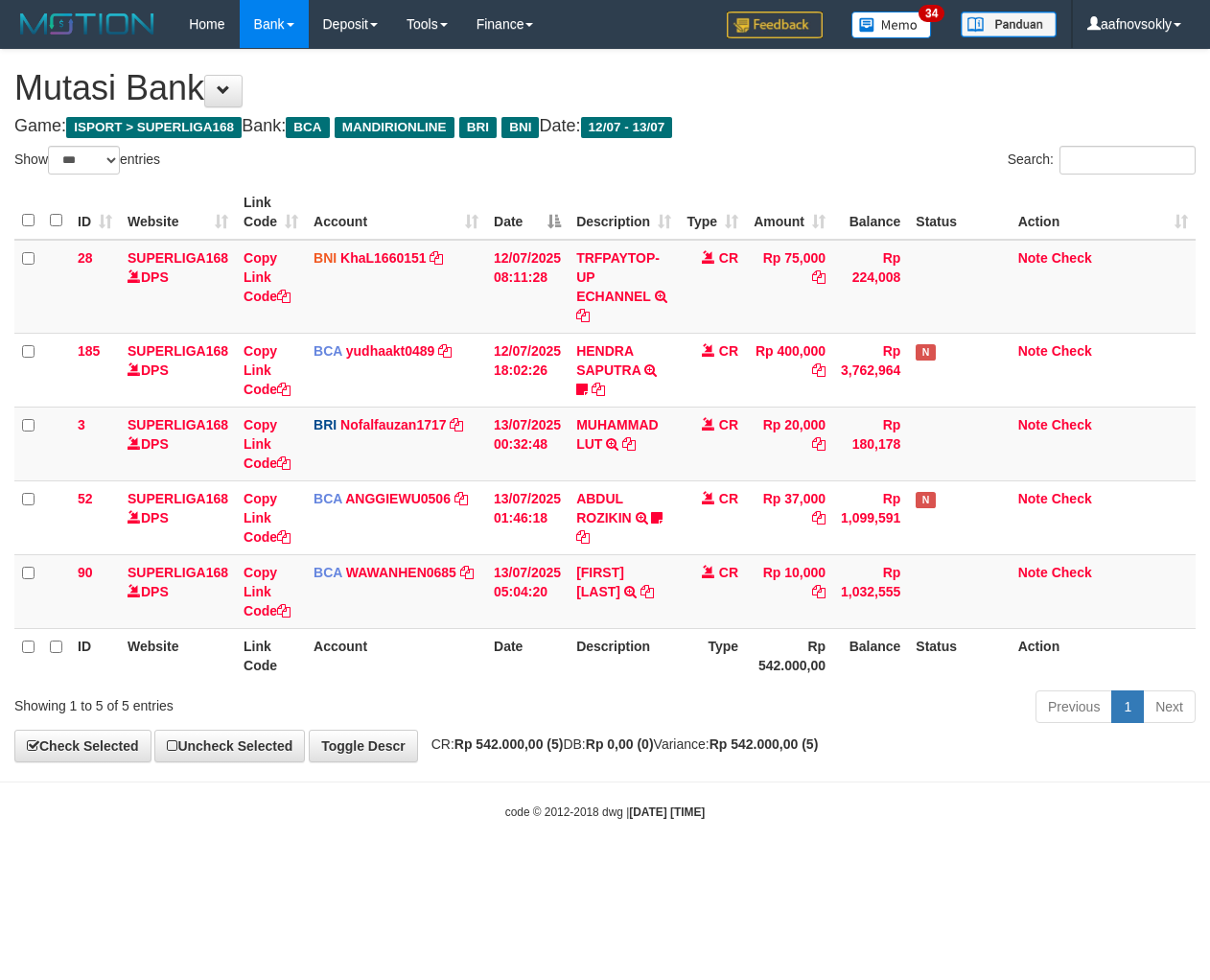 select on "***" 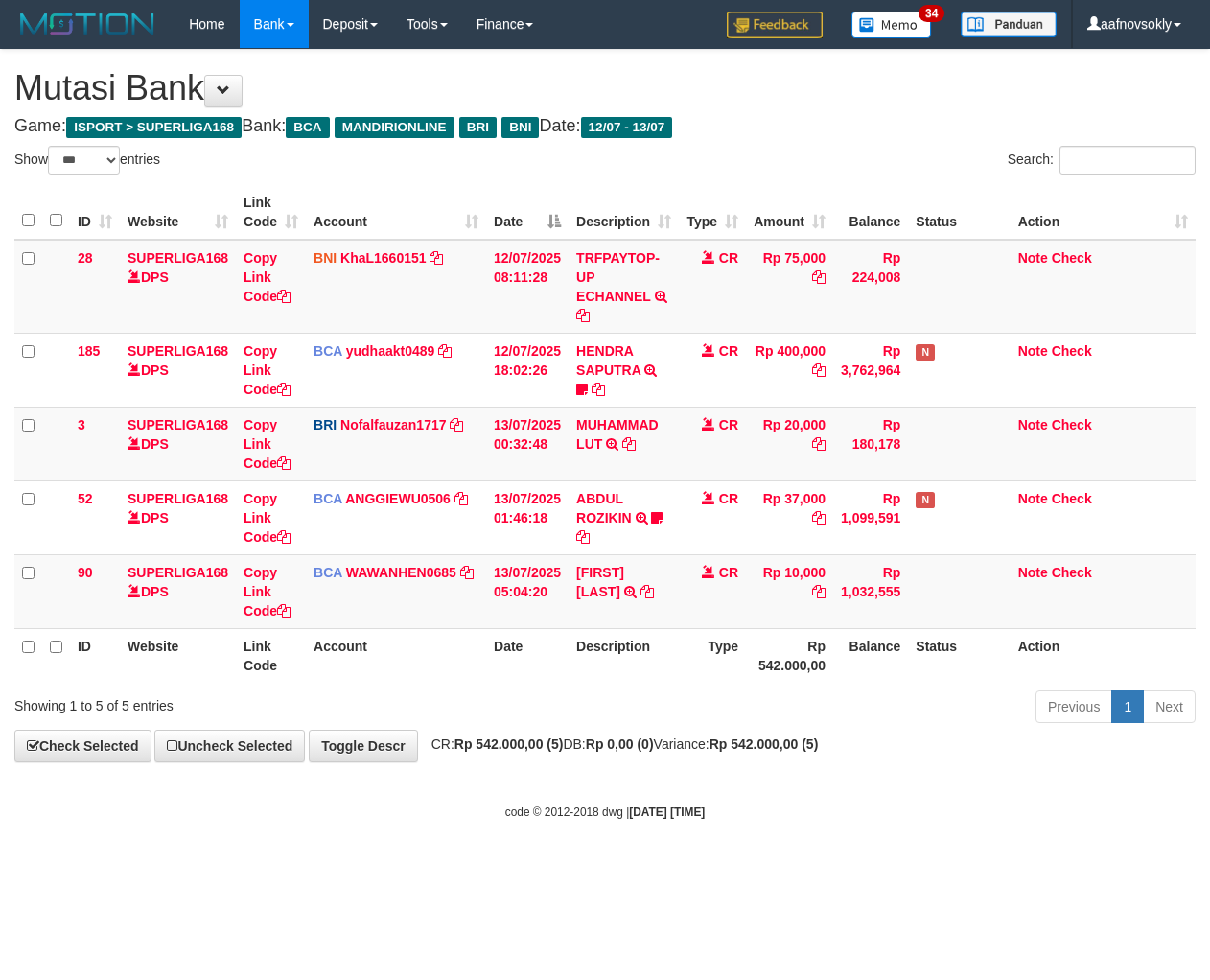 scroll, scrollTop: 0, scrollLeft: 0, axis: both 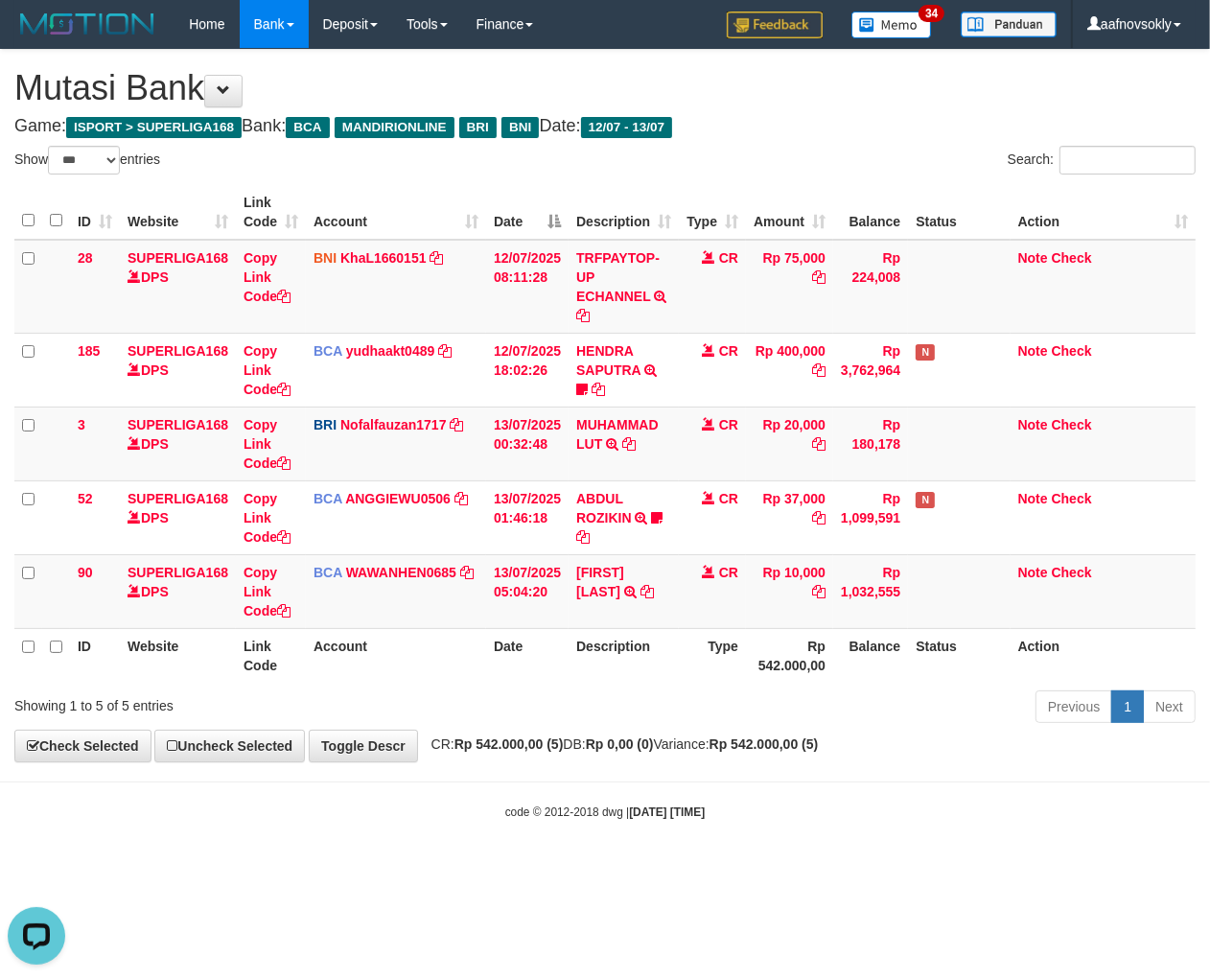 click on "Previous 1 Next" at bounding box center (857, 709) 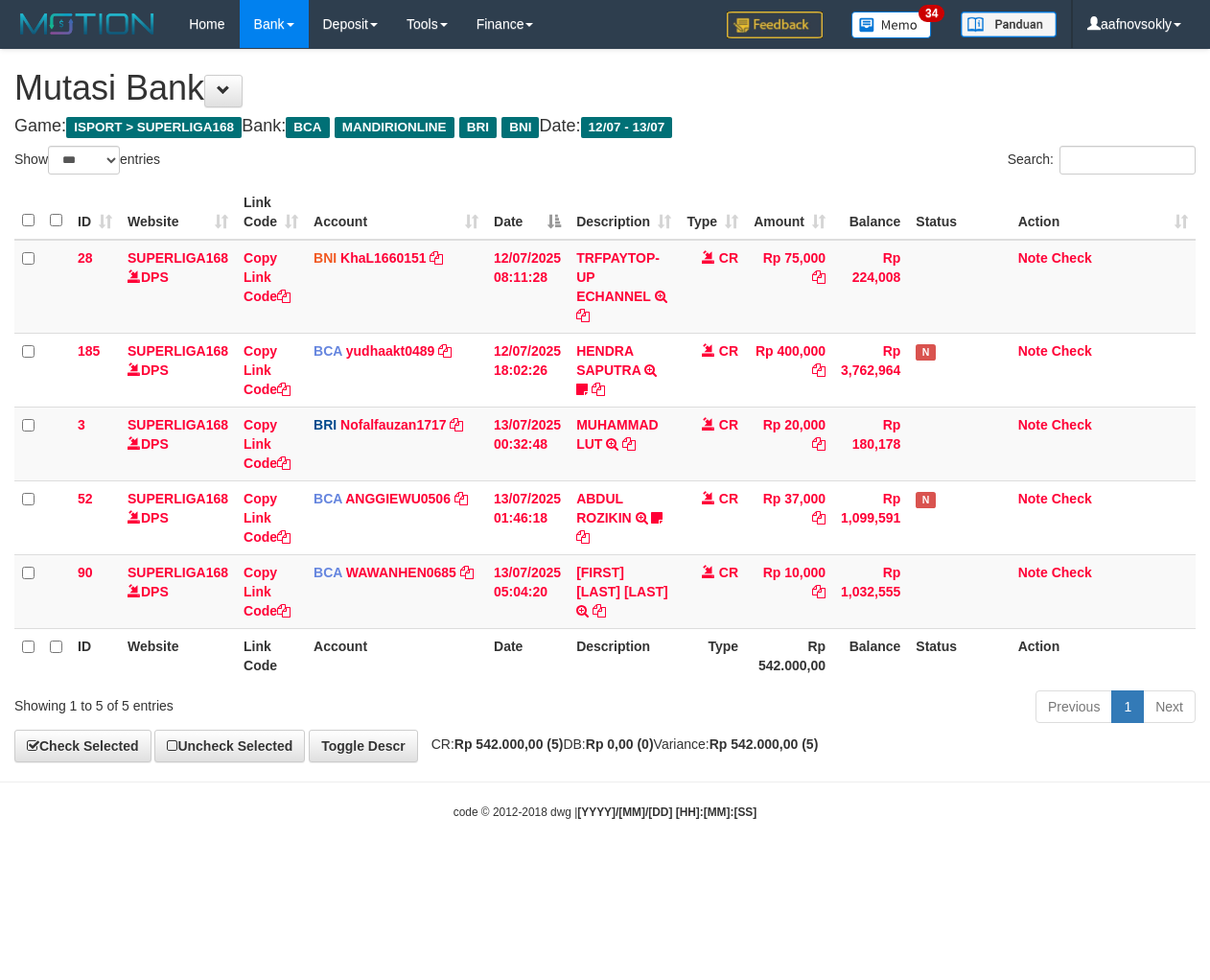 select on "***" 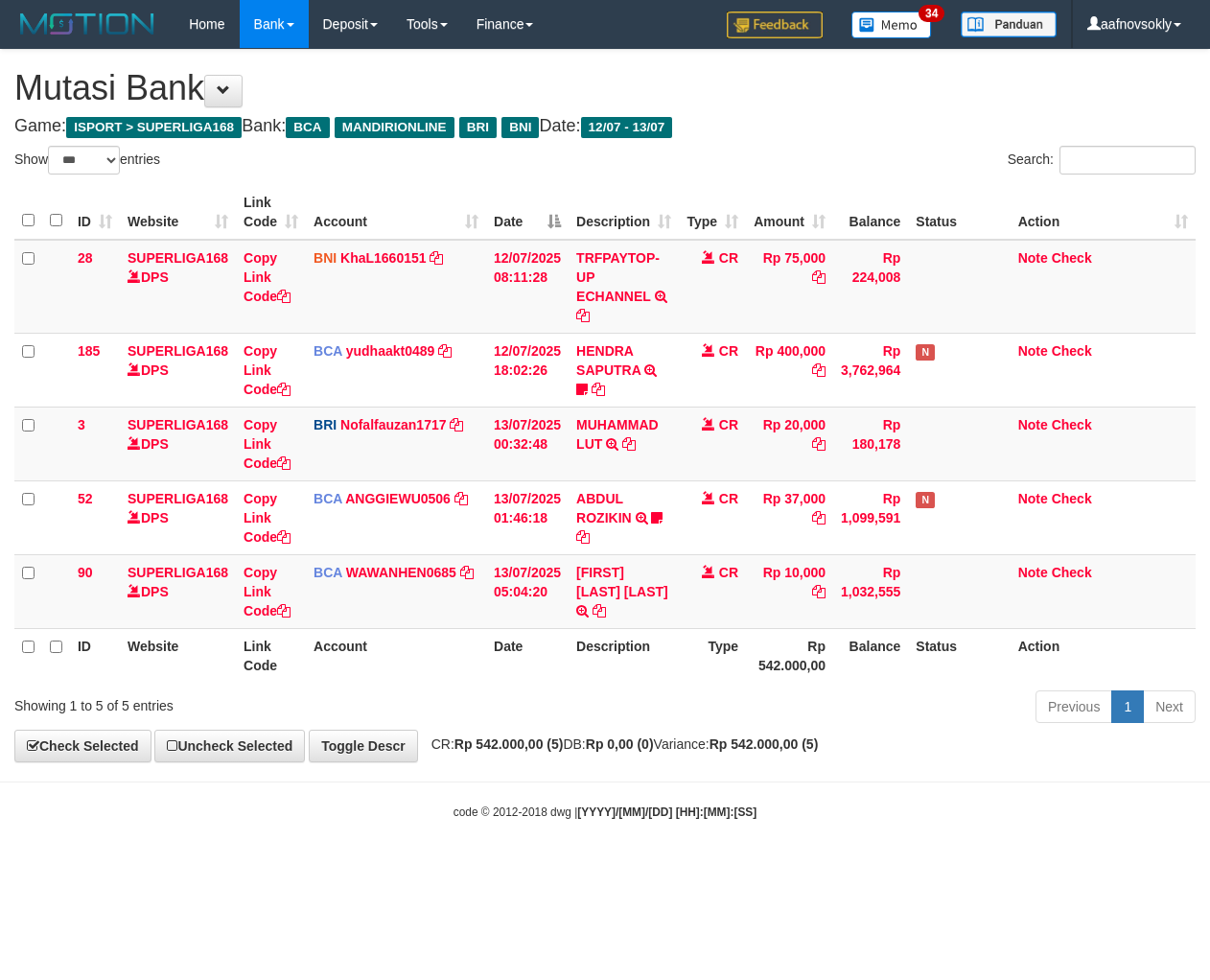 scroll, scrollTop: 0, scrollLeft: 0, axis: both 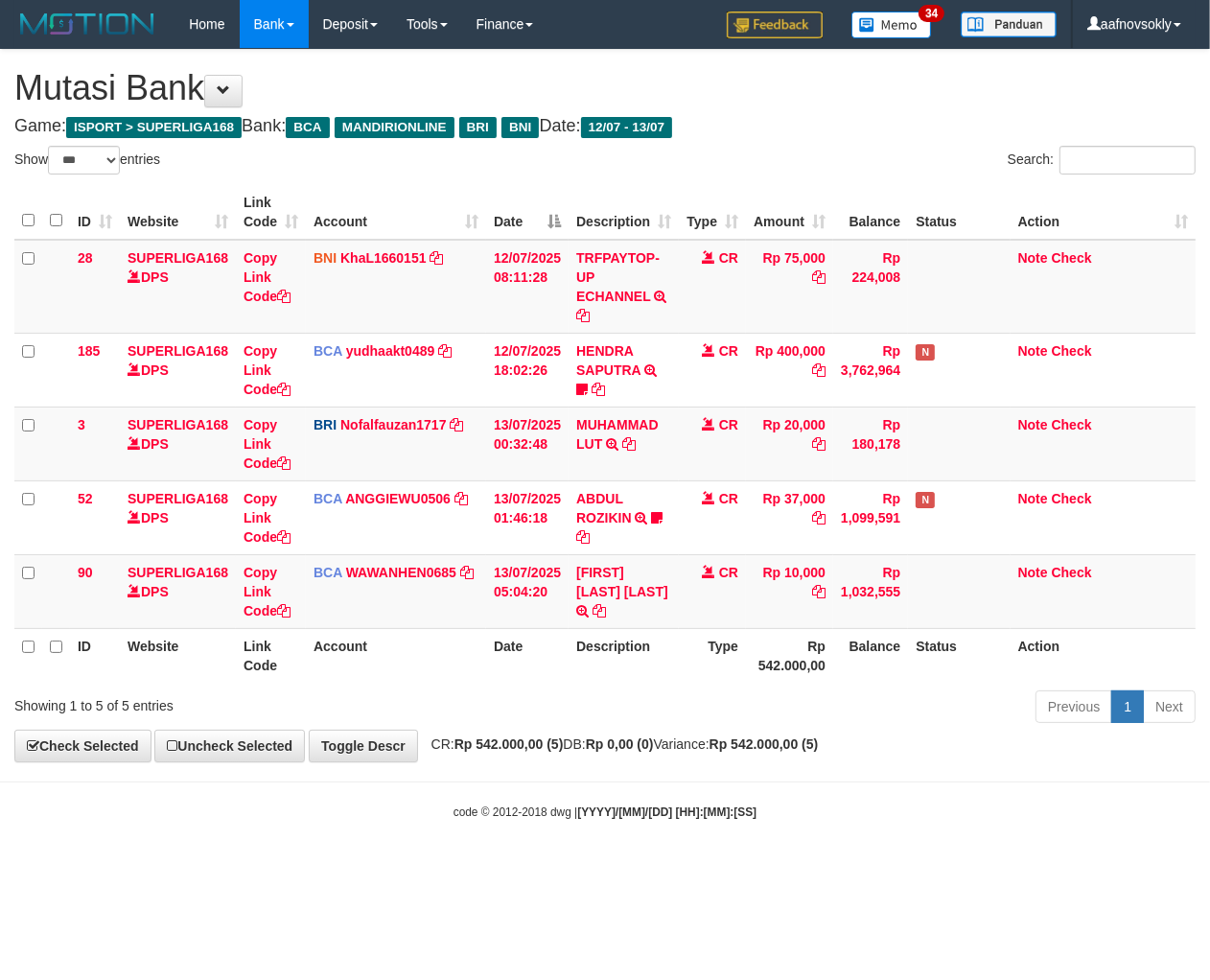 click on "Description" at bounding box center [623, 655] 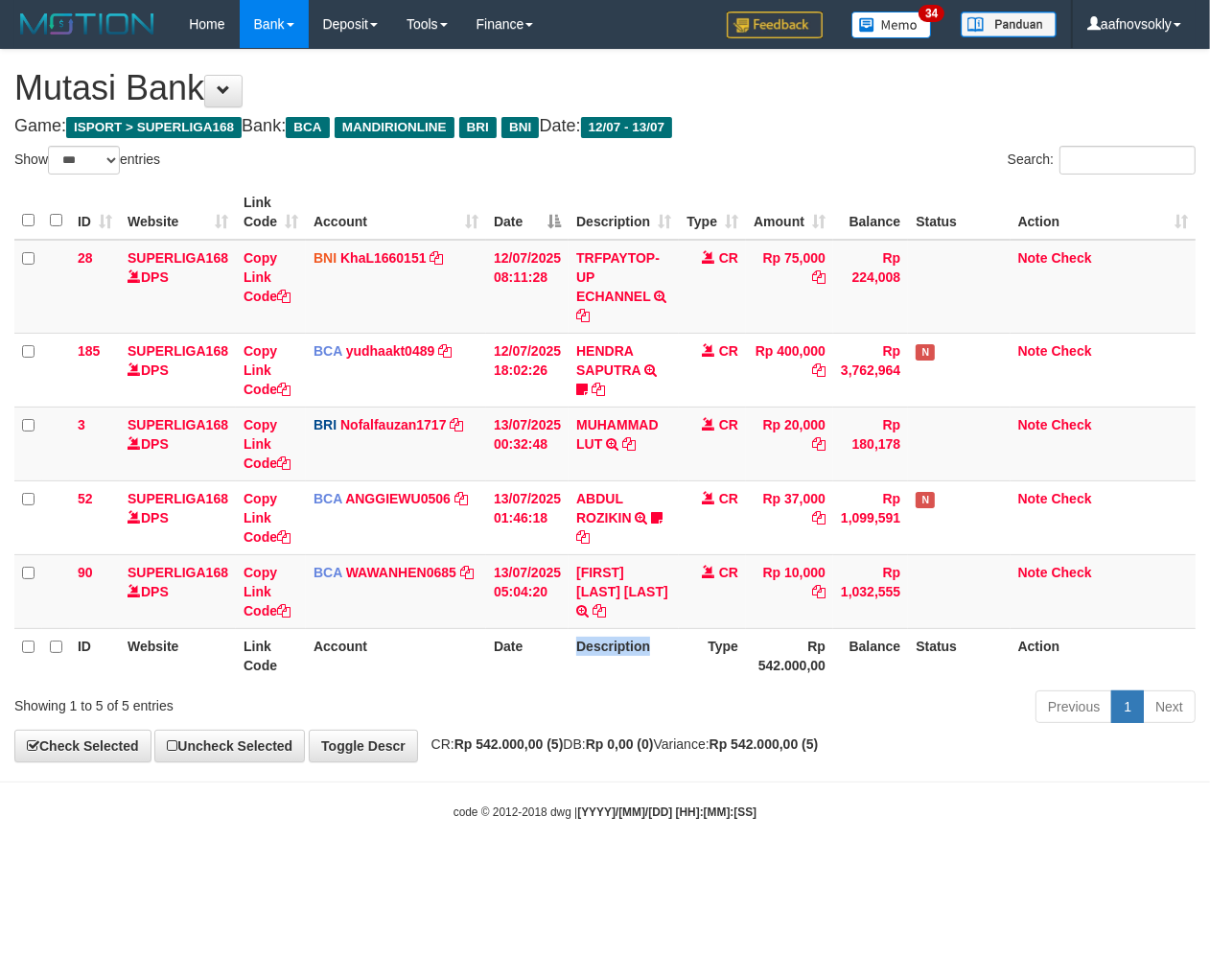 click on "Description" at bounding box center (623, 655) 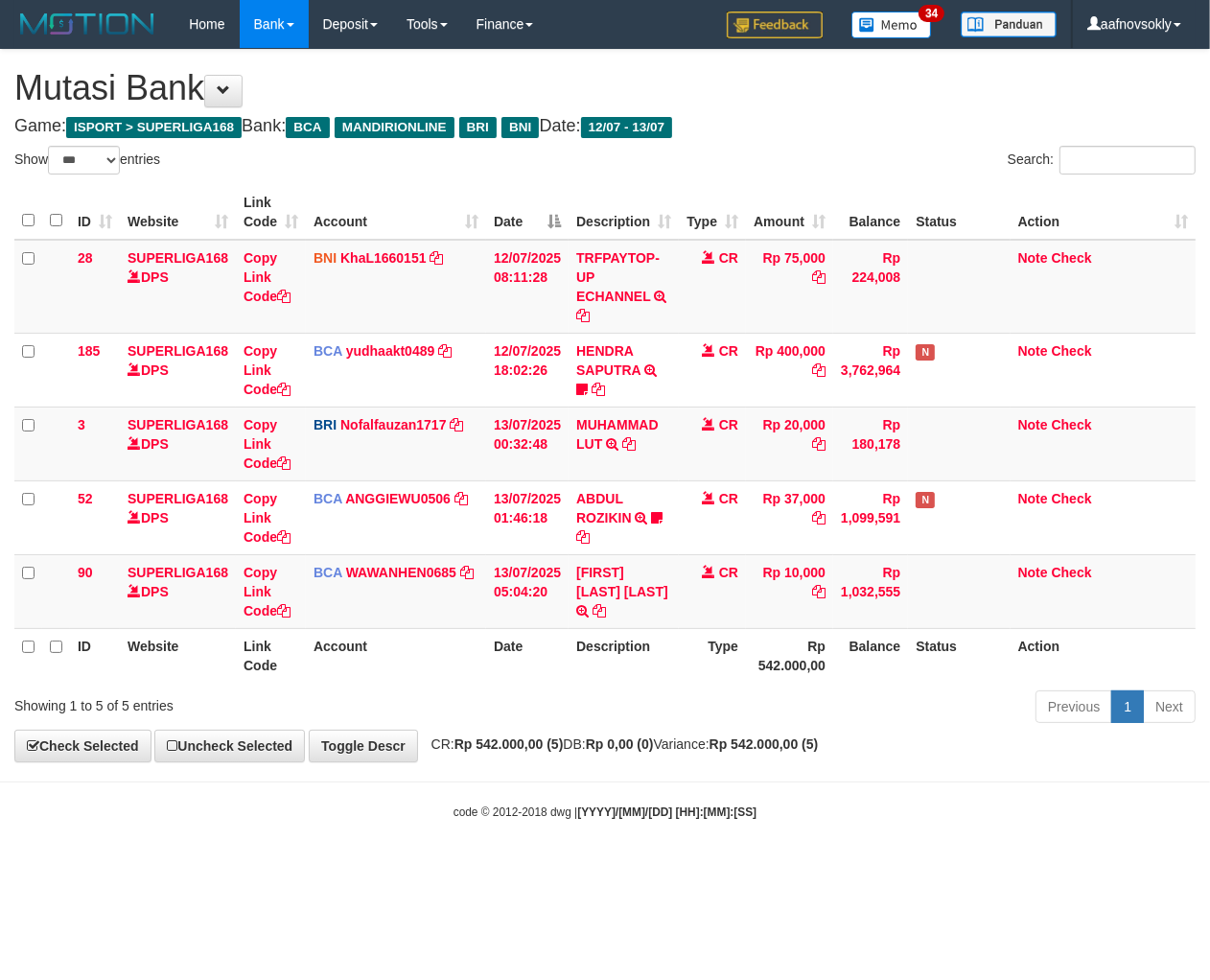 click on "Type" at bounding box center [712, 655] 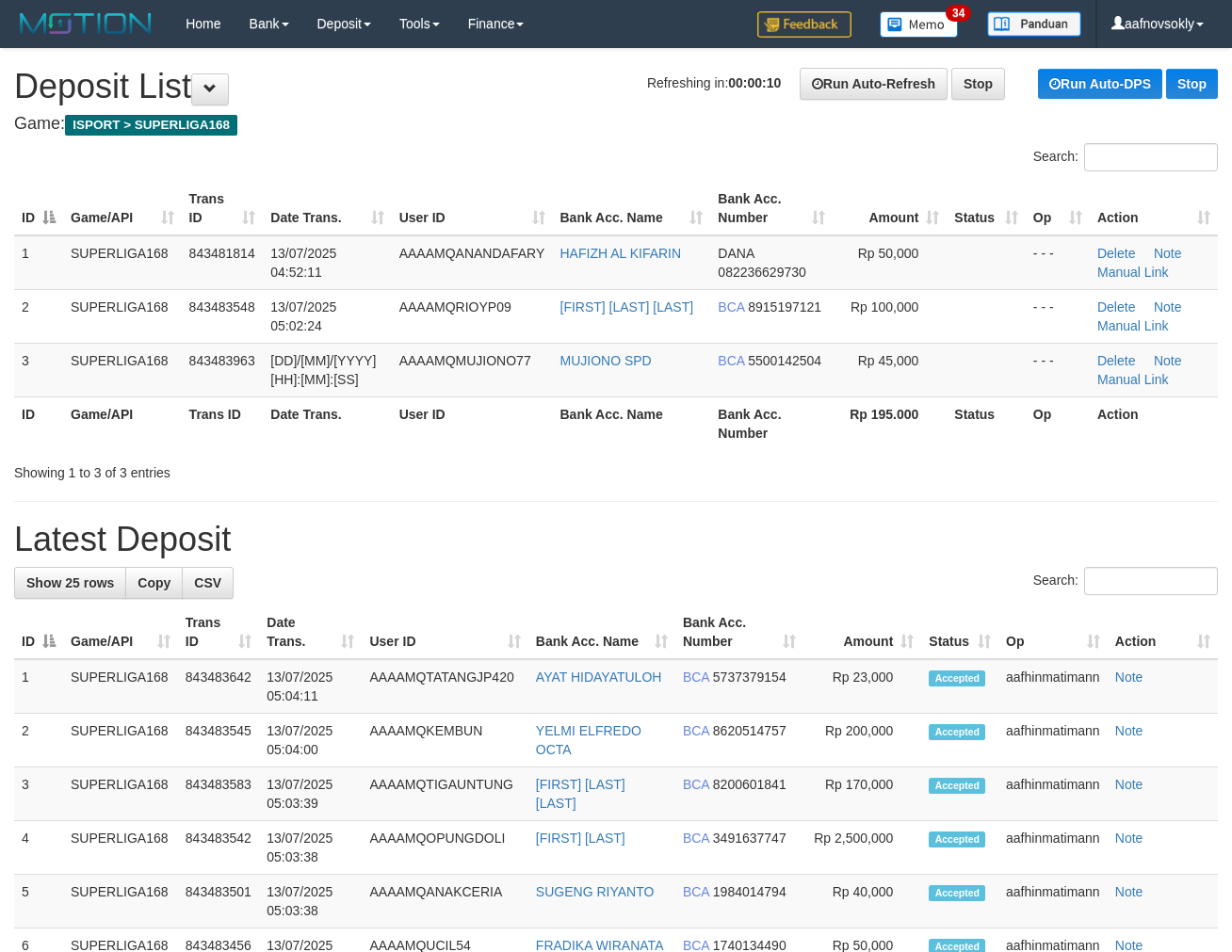 scroll, scrollTop: 0, scrollLeft: 0, axis: both 